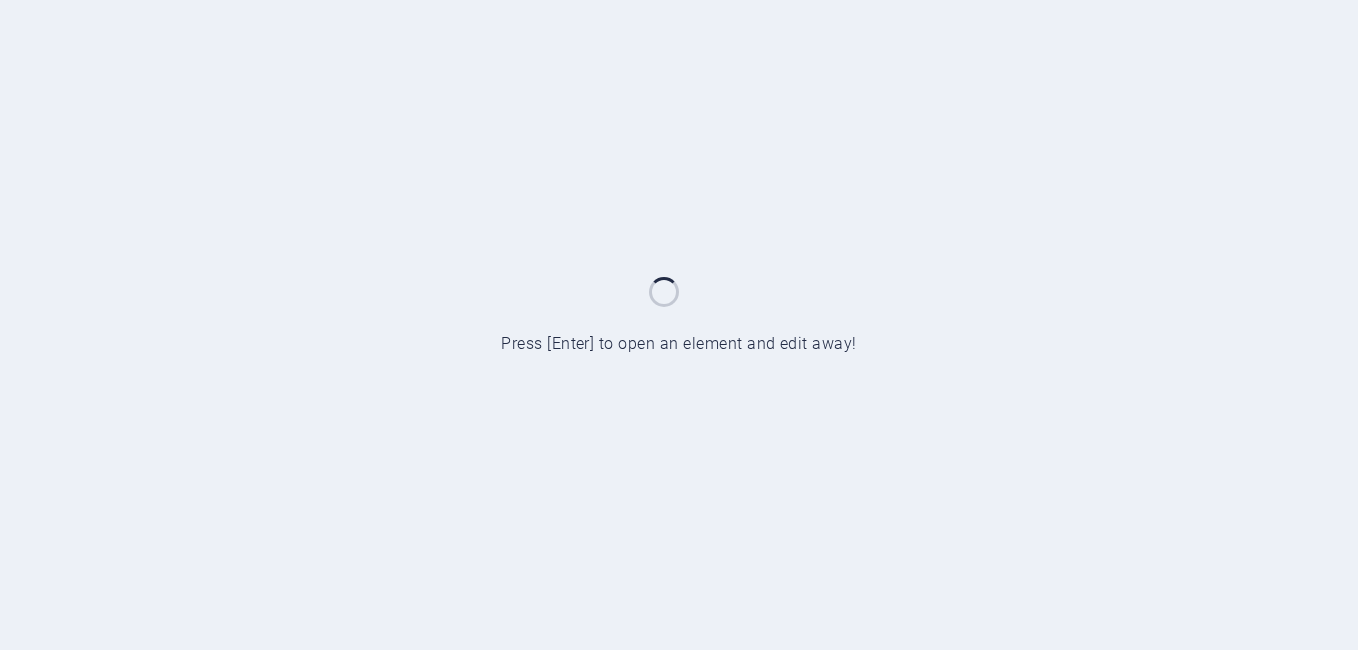 scroll, scrollTop: 0, scrollLeft: 0, axis: both 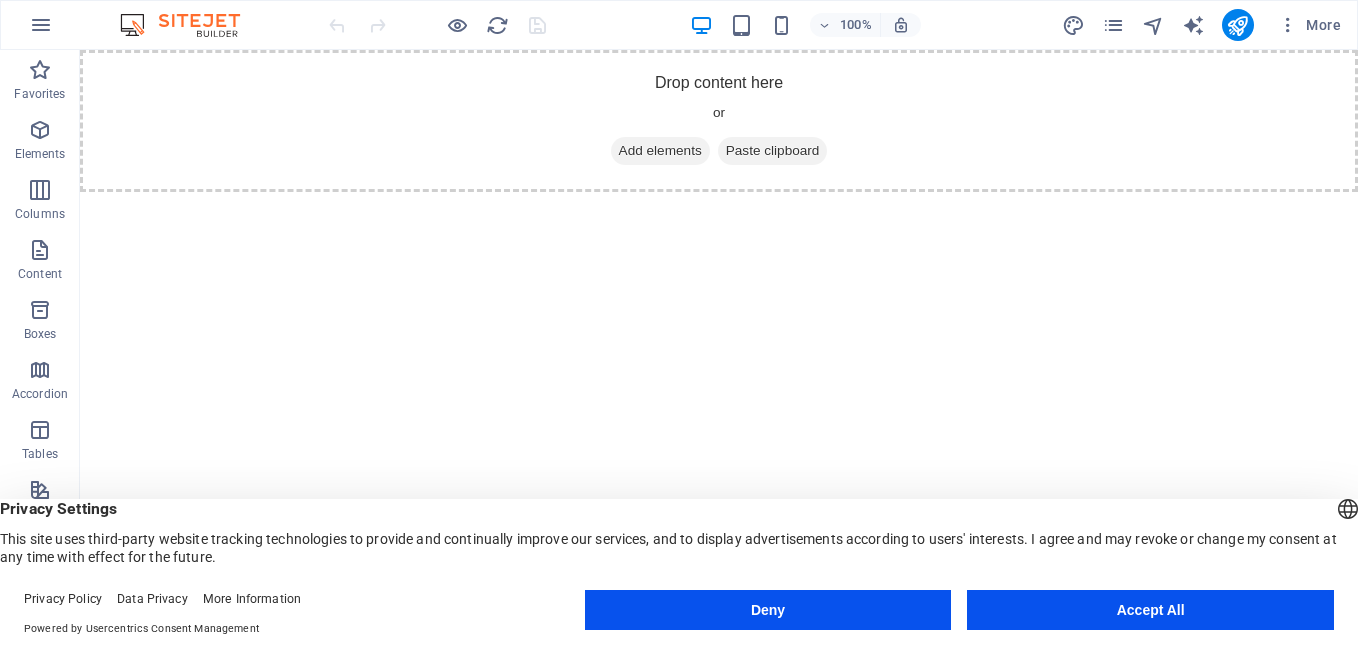 click on "Accept All" at bounding box center (1150, 610) 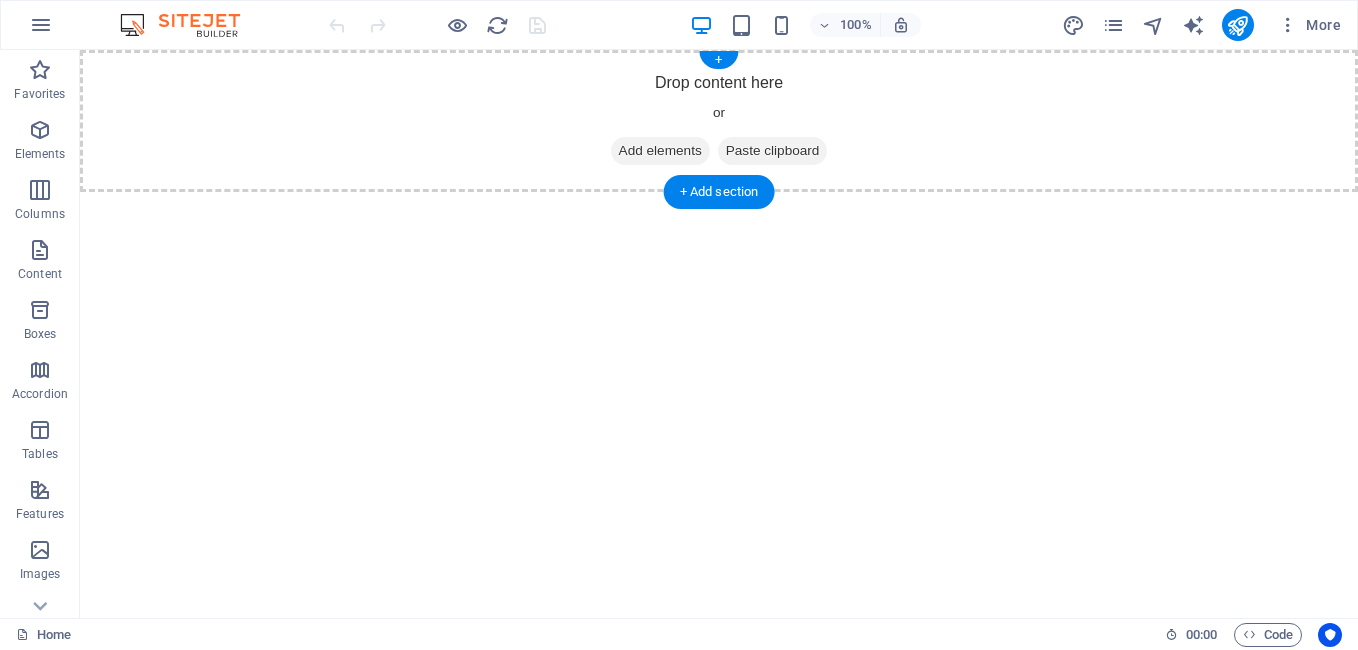 click on "Drop content here or  Add elements  Paste clipboard" at bounding box center [719, 121] 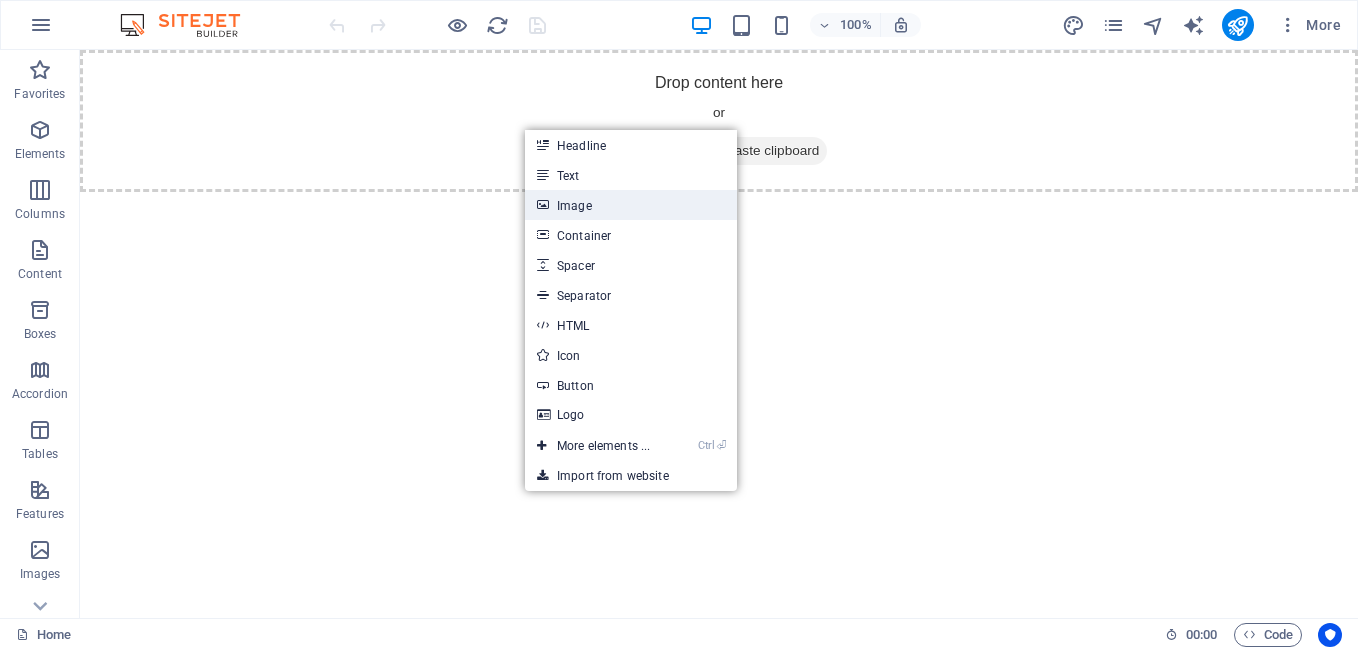 click on "Image" at bounding box center (631, 205) 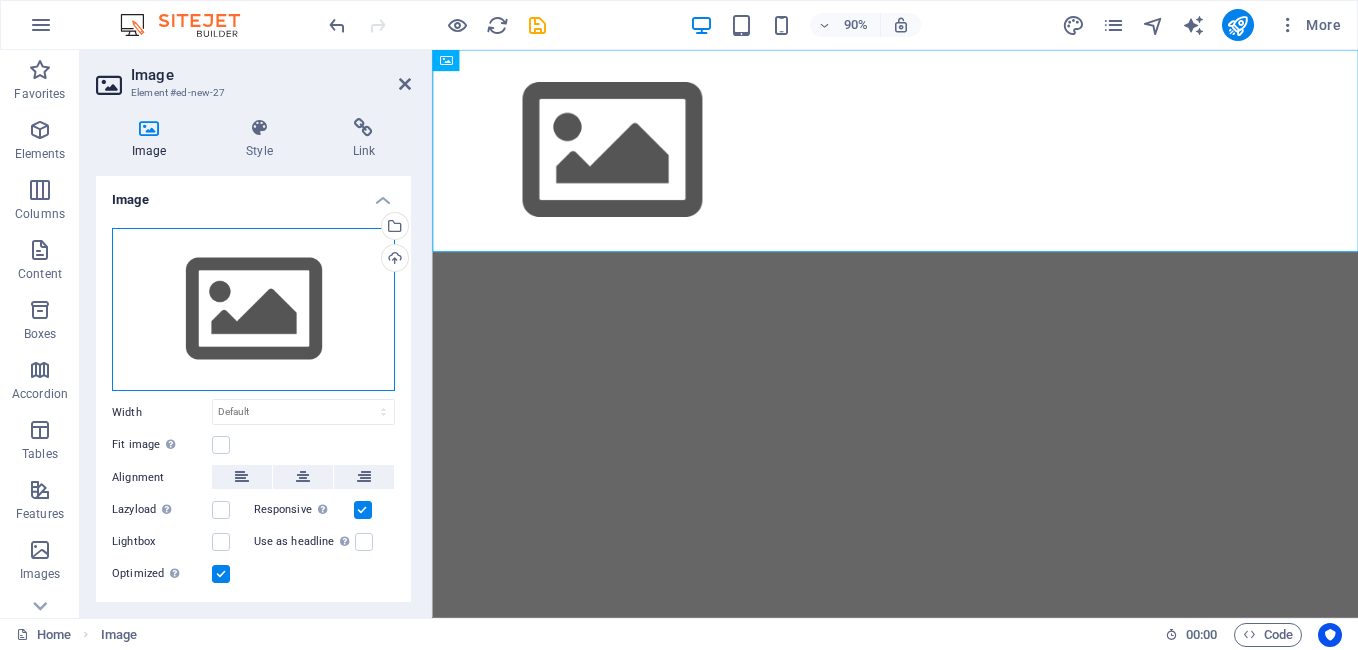 drag, startPoint x: 278, startPoint y: 271, endPoint x: 227, endPoint y: 258, distance: 52.63079 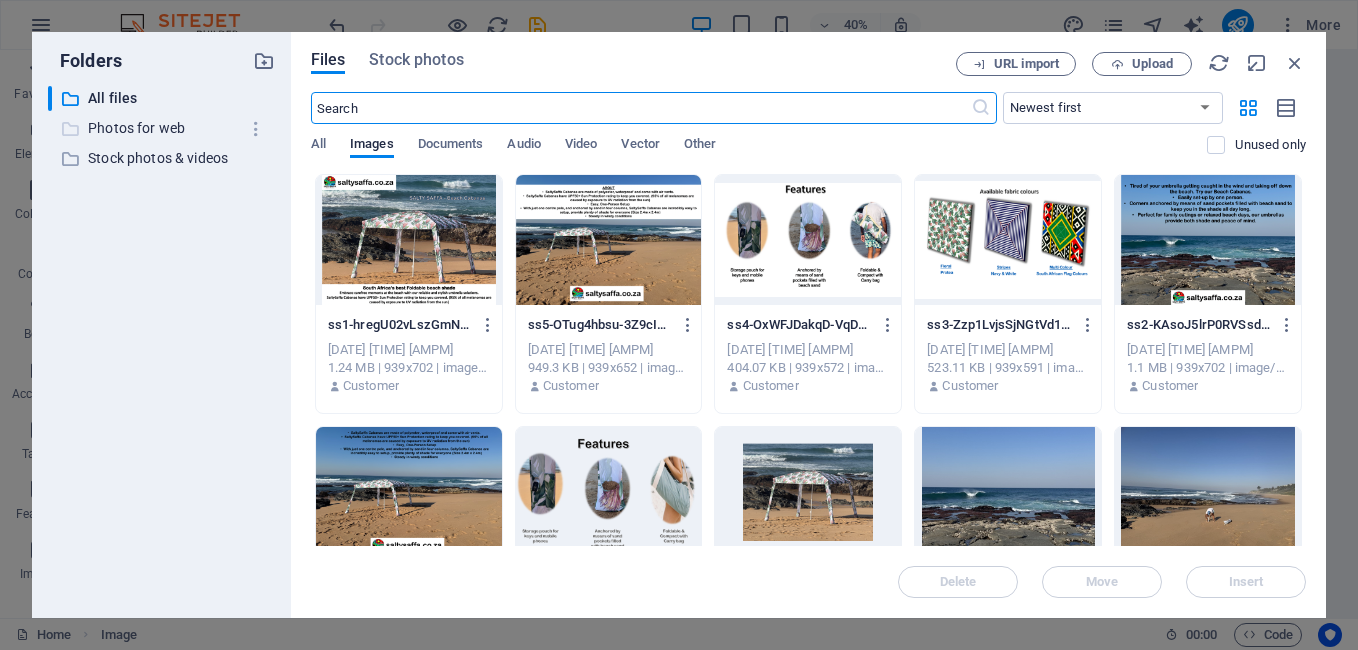 click on "Photos for web" at bounding box center [163, 128] 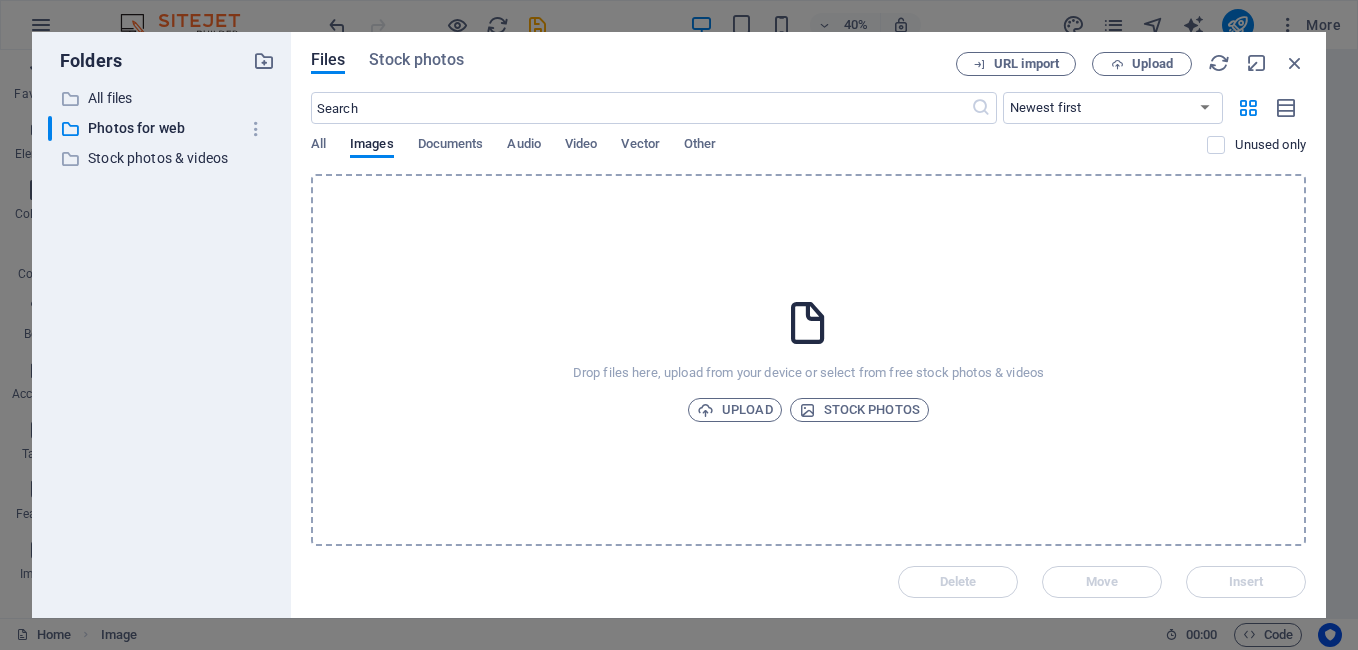 drag, startPoint x: 309, startPoint y: 262, endPoint x: 325, endPoint y: 261, distance: 16.03122 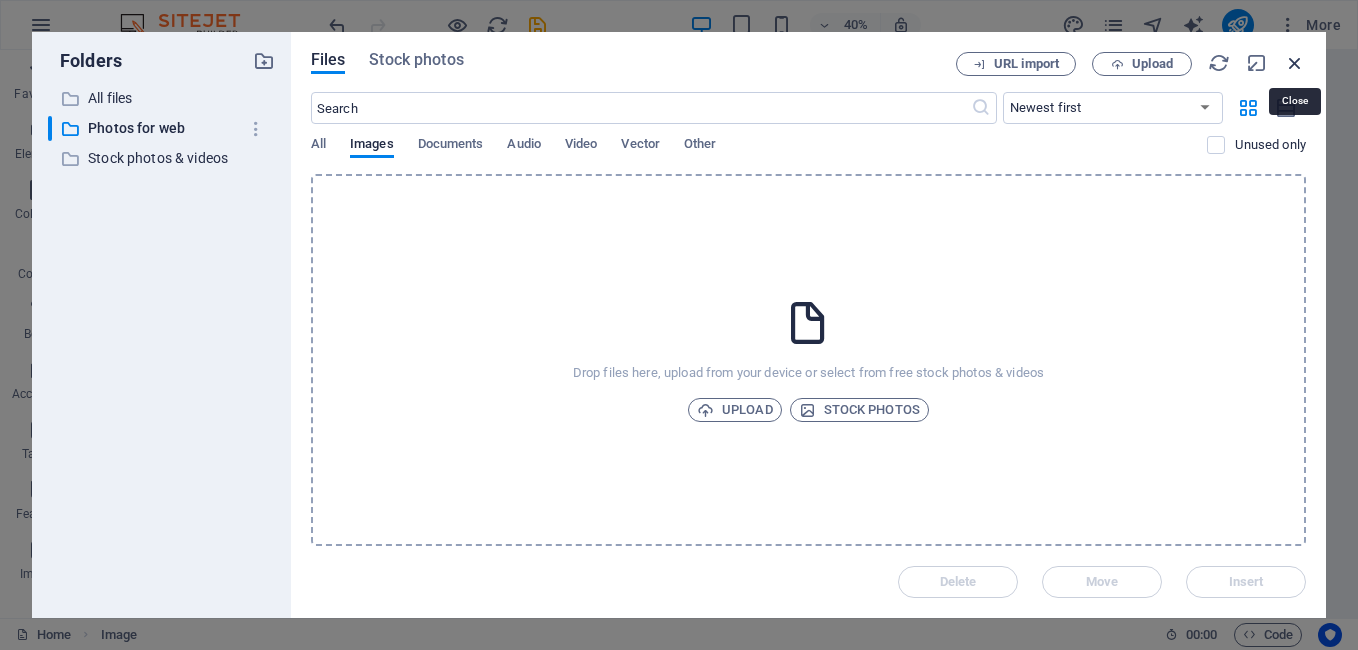 click at bounding box center (1295, 63) 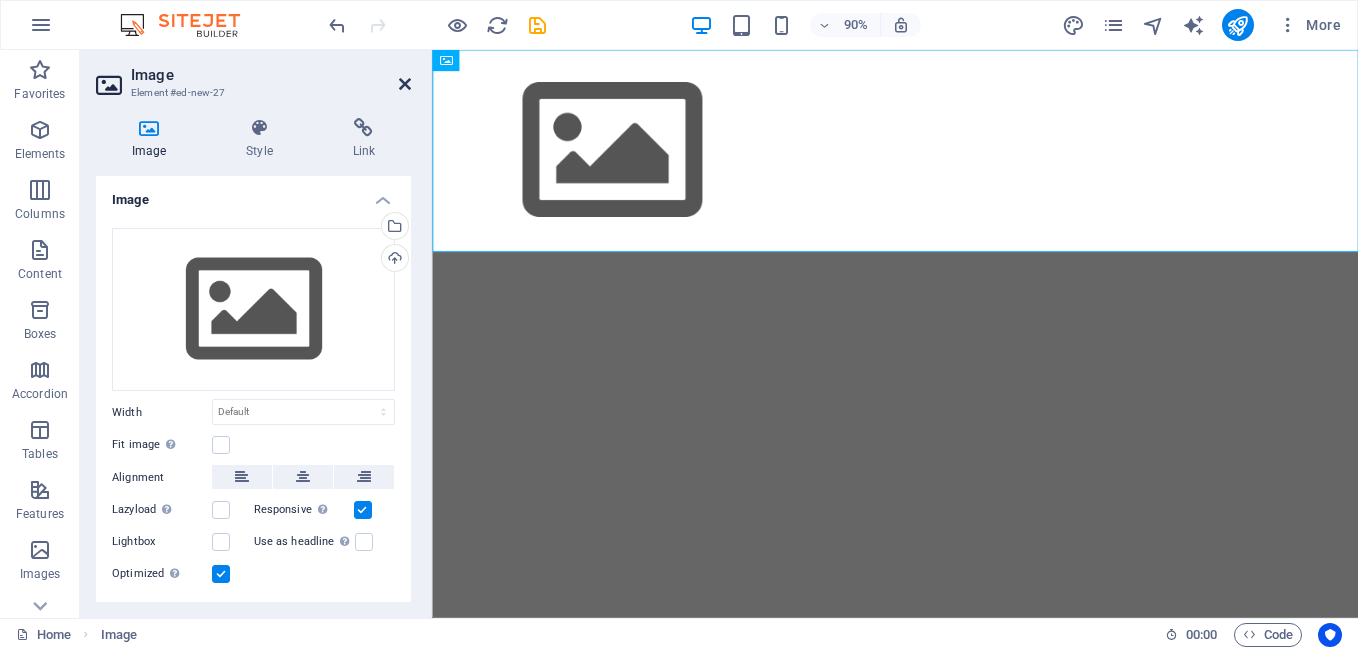 click at bounding box center [405, 84] 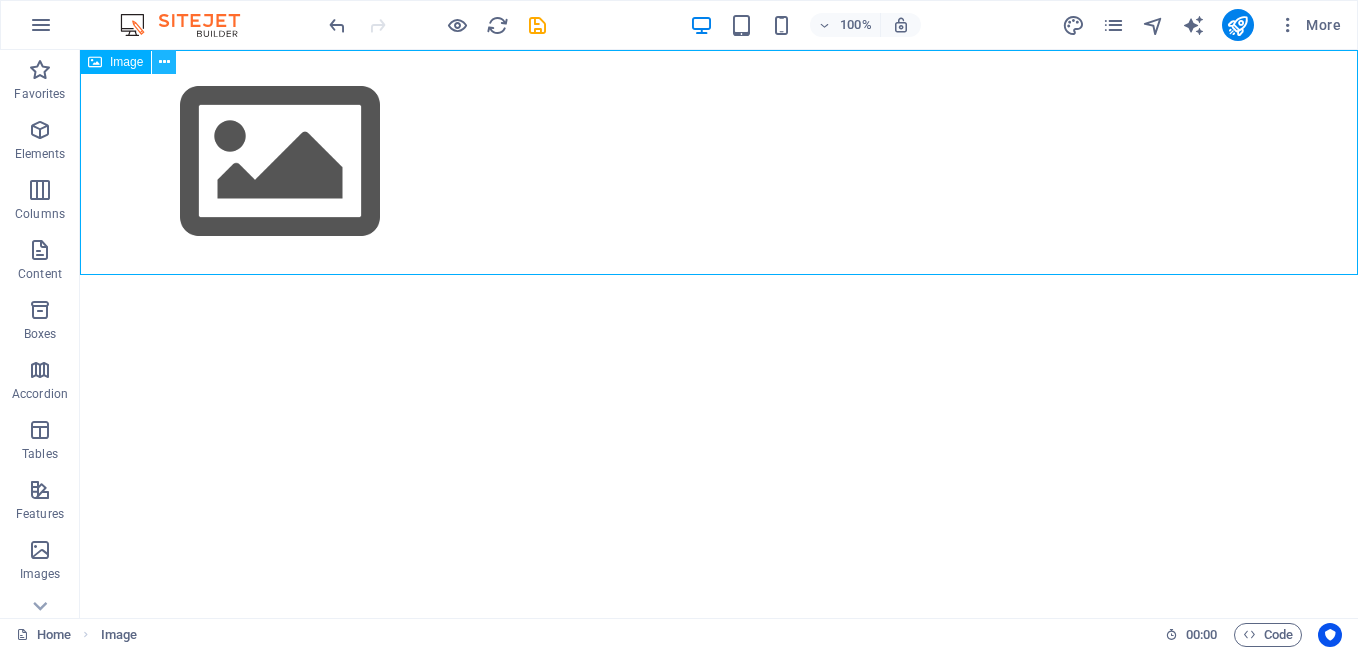 click at bounding box center (164, 62) 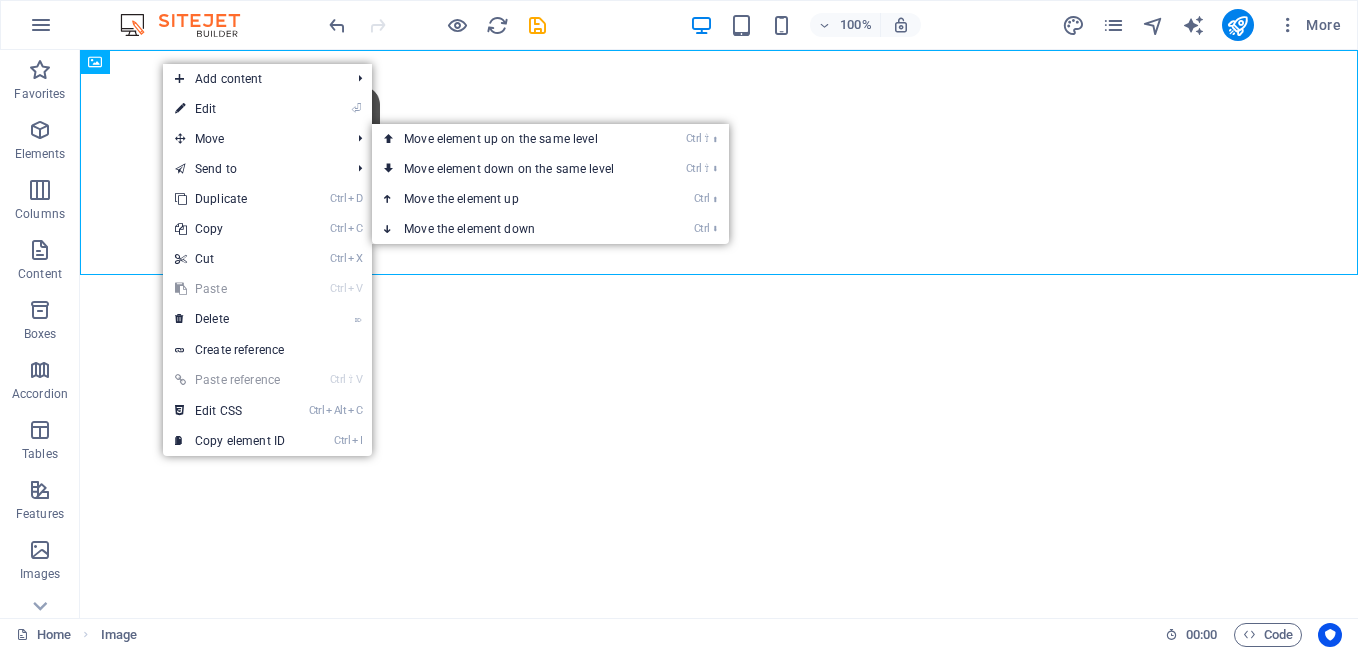 click on "Skip to main content" at bounding box center (719, 162) 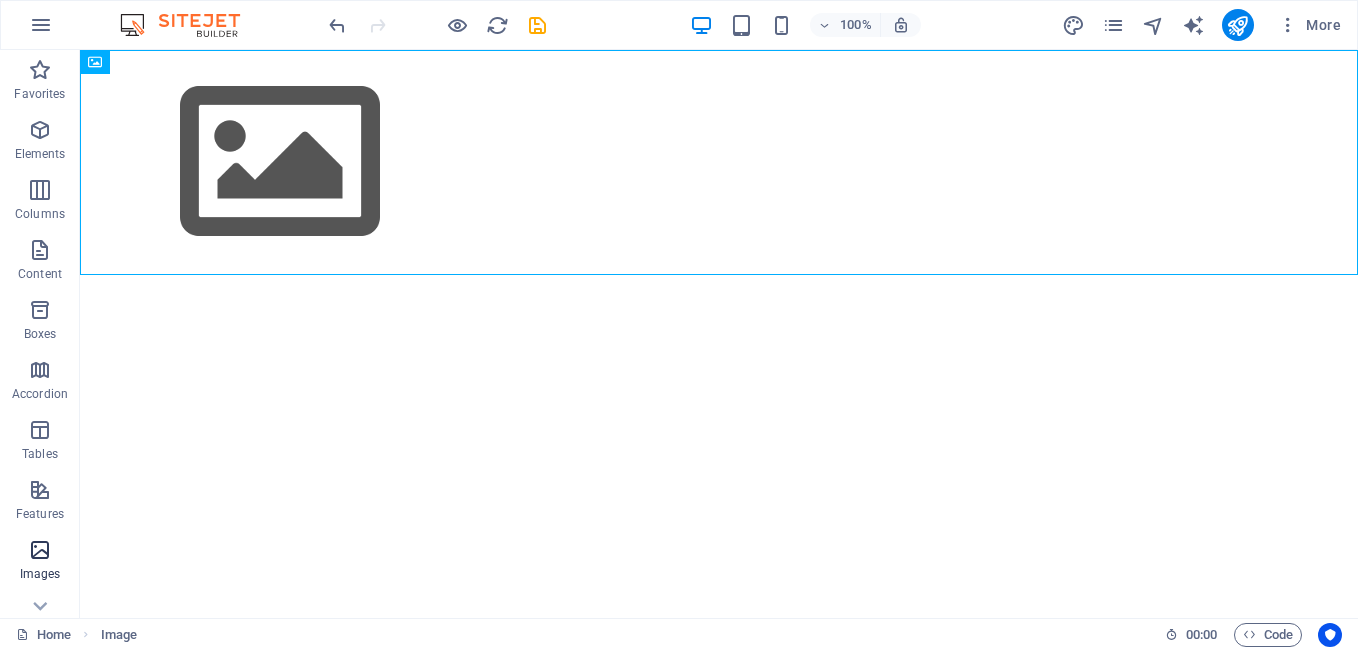 click at bounding box center [40, 550] 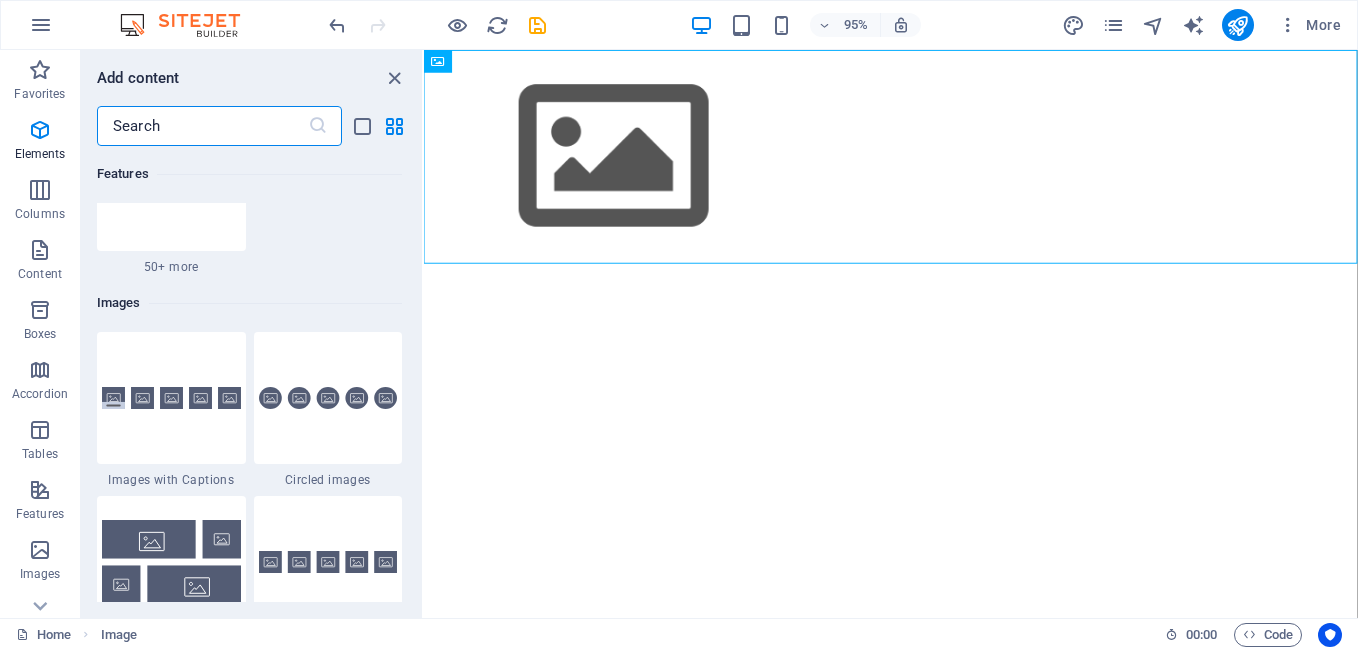 scroll, scrollTop: 10140, scrollLeft: 0, axis: vertical 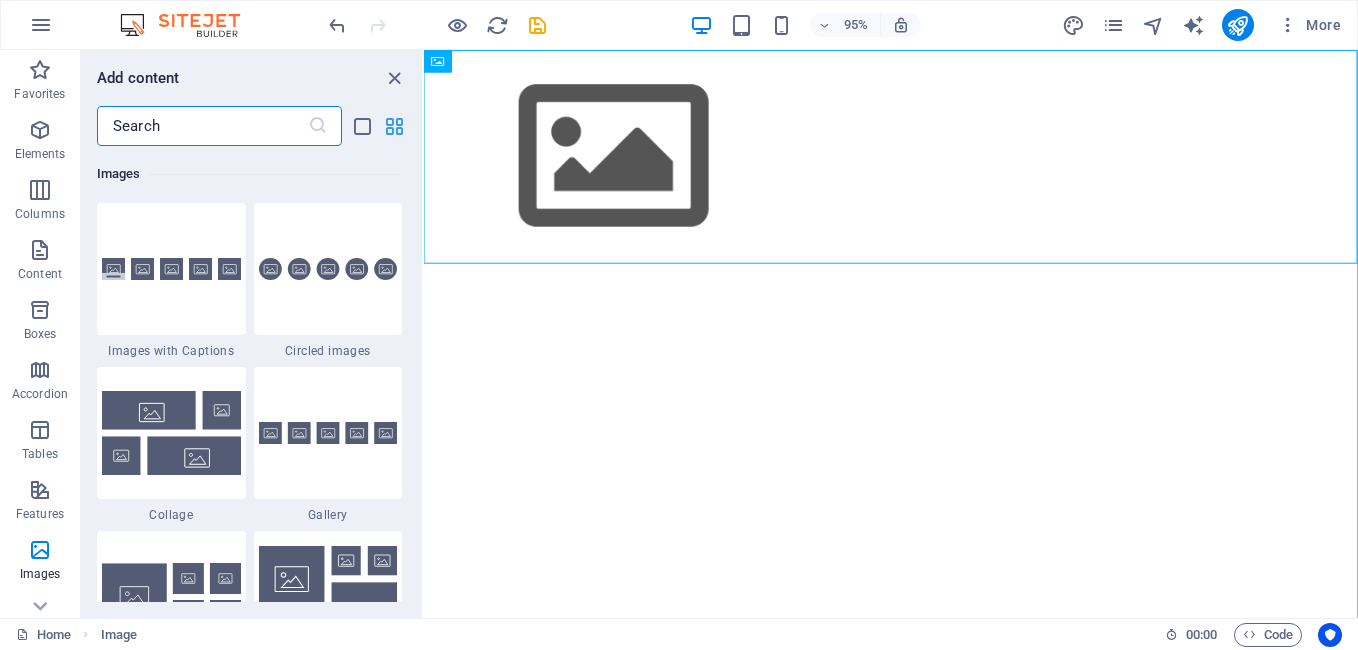click at bounding box center (394, 126) 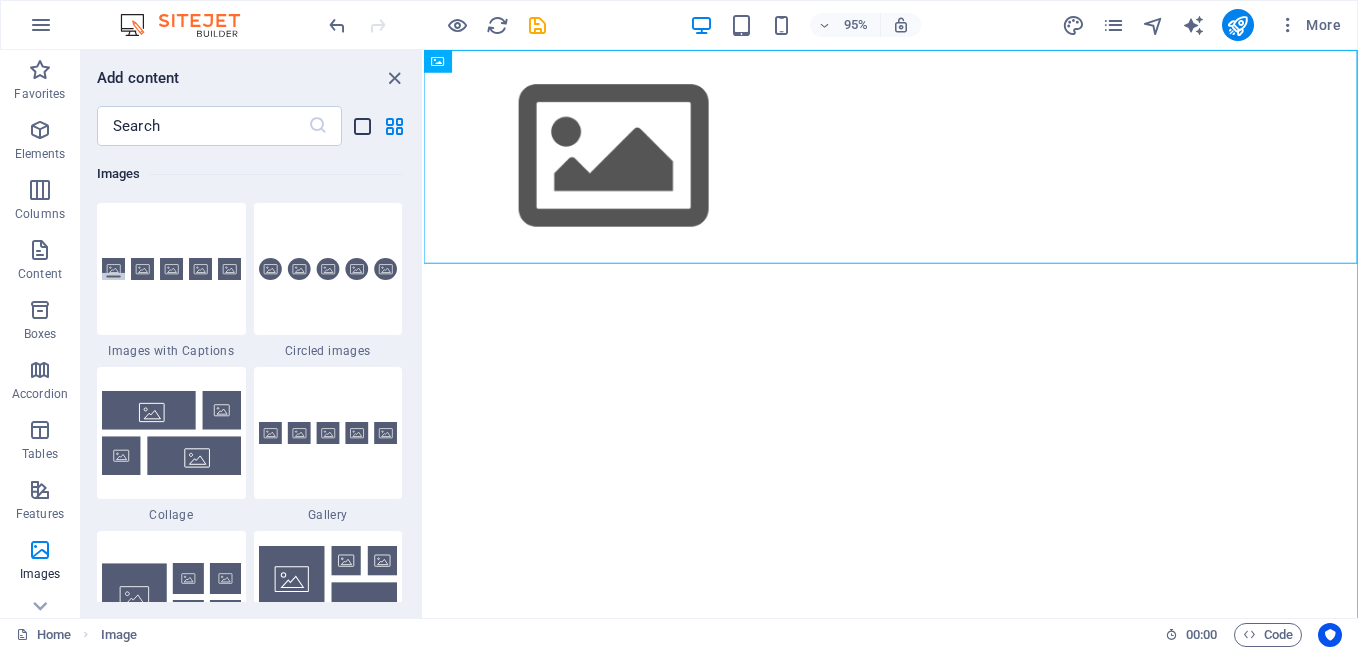 click at bounding box center (362, 126) 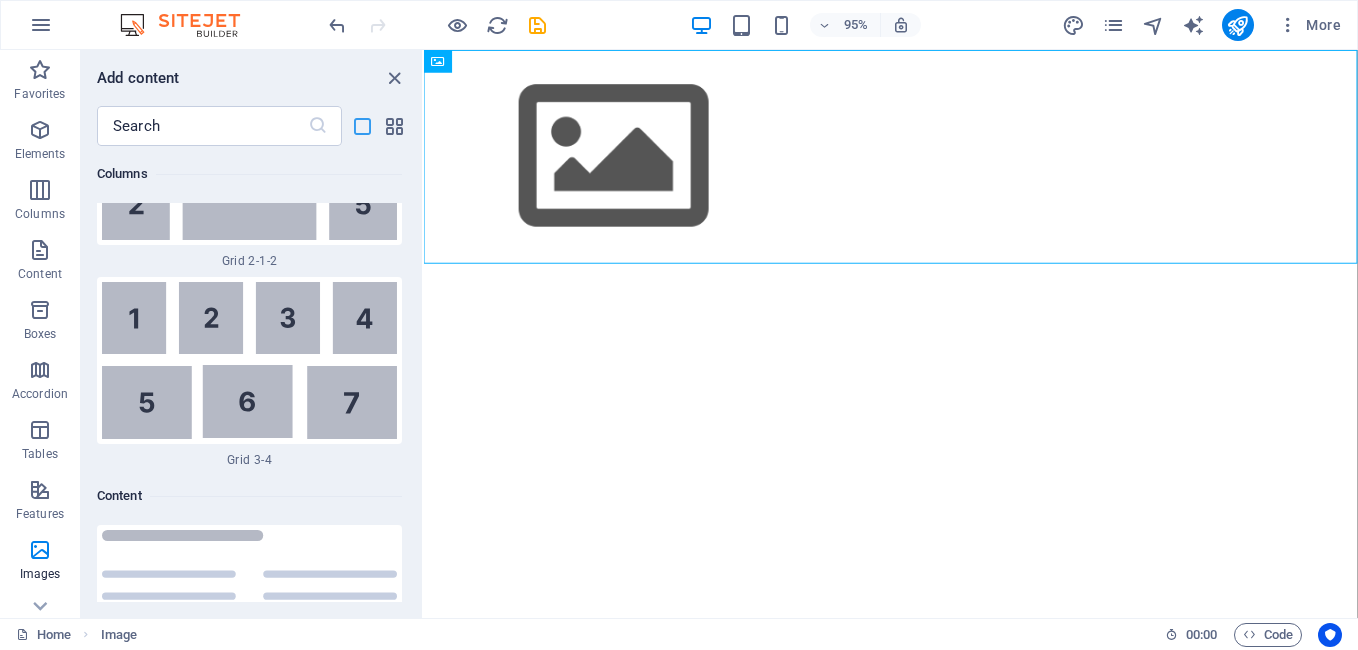 scroll, scrollTop: 23982, scrollLeft: 0, axis: vertical 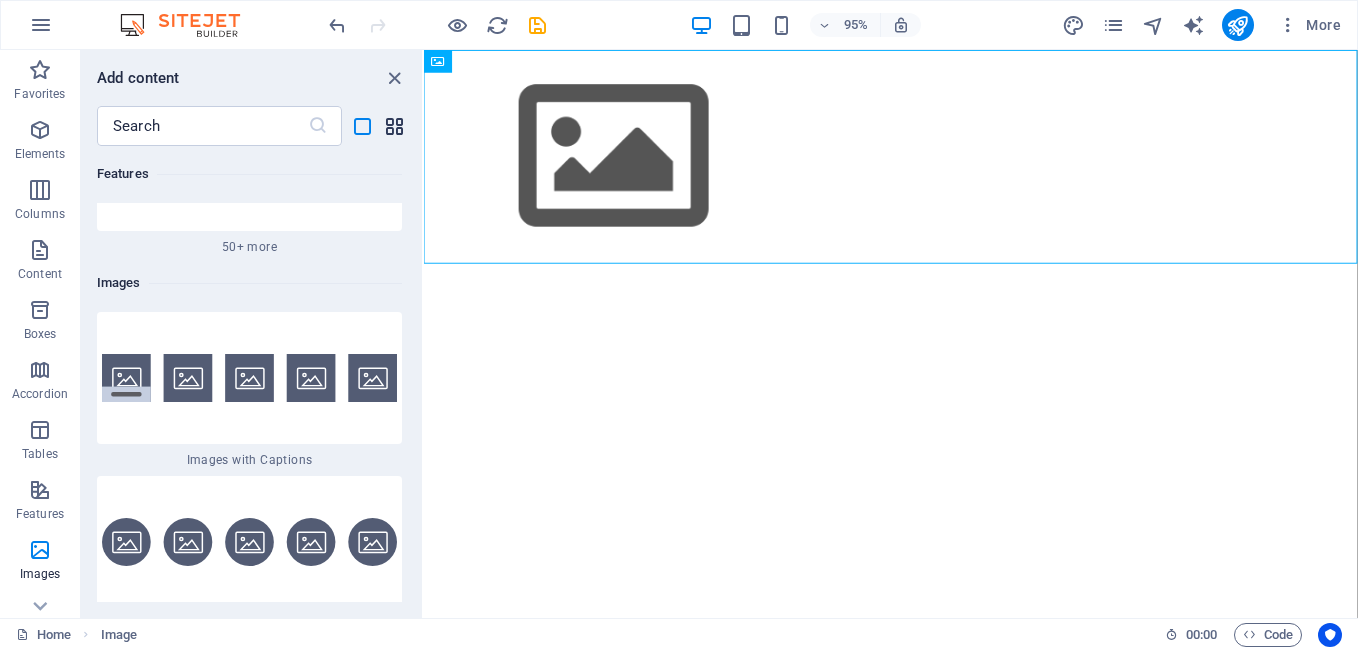 click at bounding box center [394, 126] 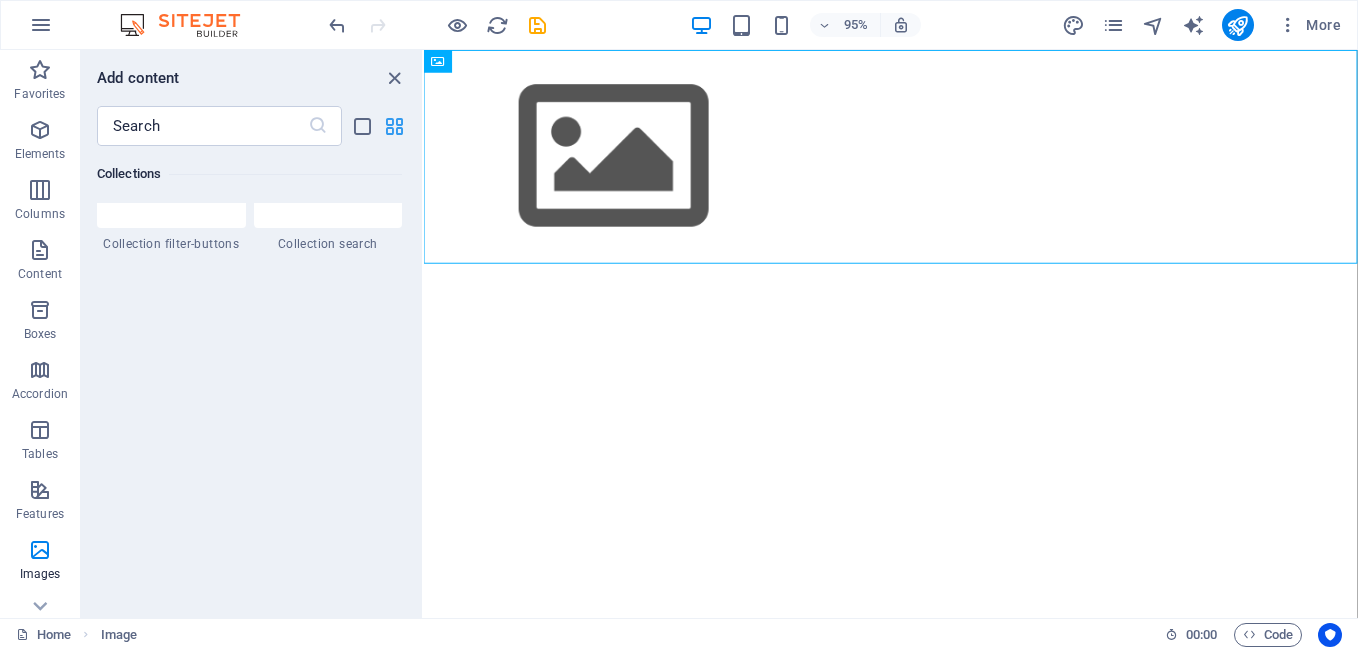 scroll, scrollTop: 10140, scrollLeft: 0, axis: vertical 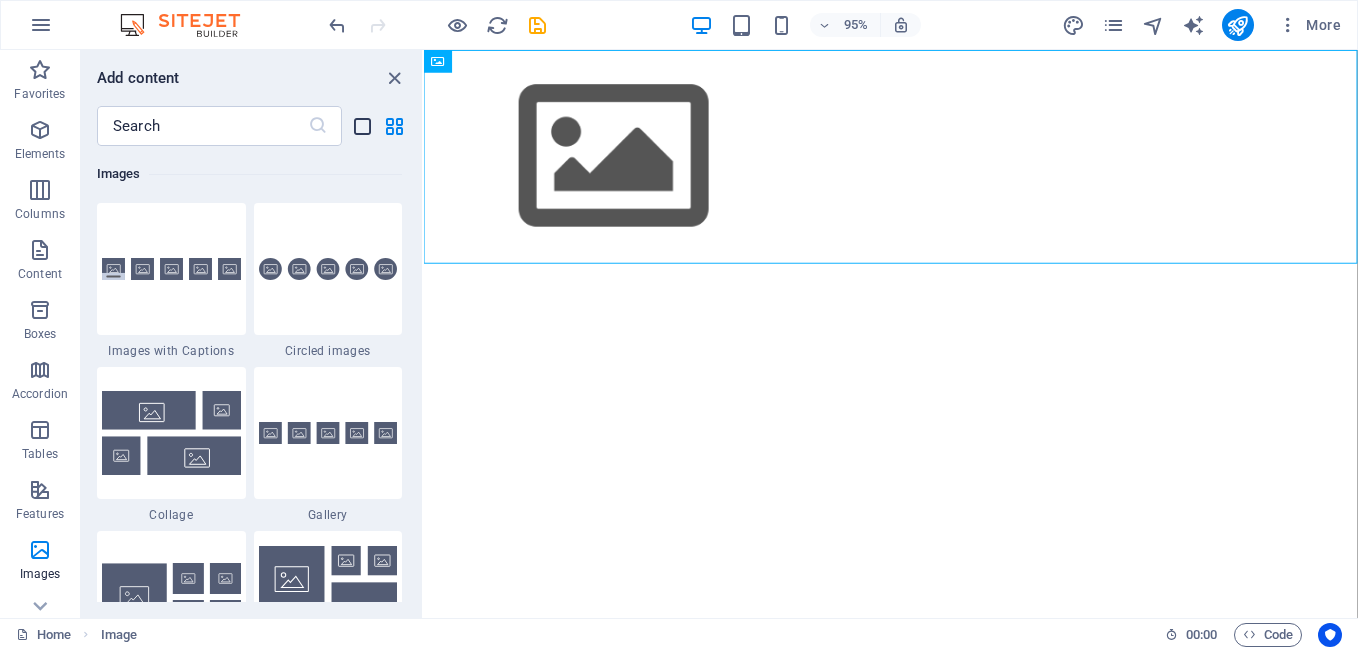 click at bounding box center [362, 126] 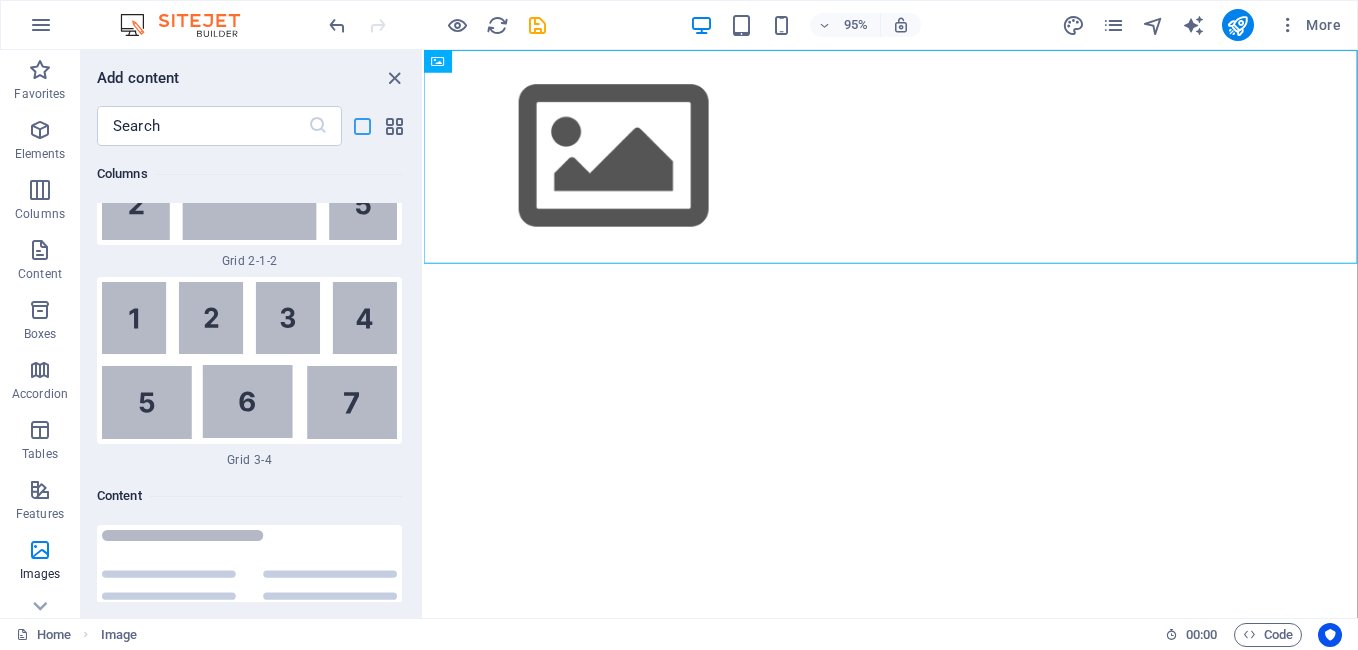 scroll, scrollTop: 23982, scrollLeft: 0, axis: vertical 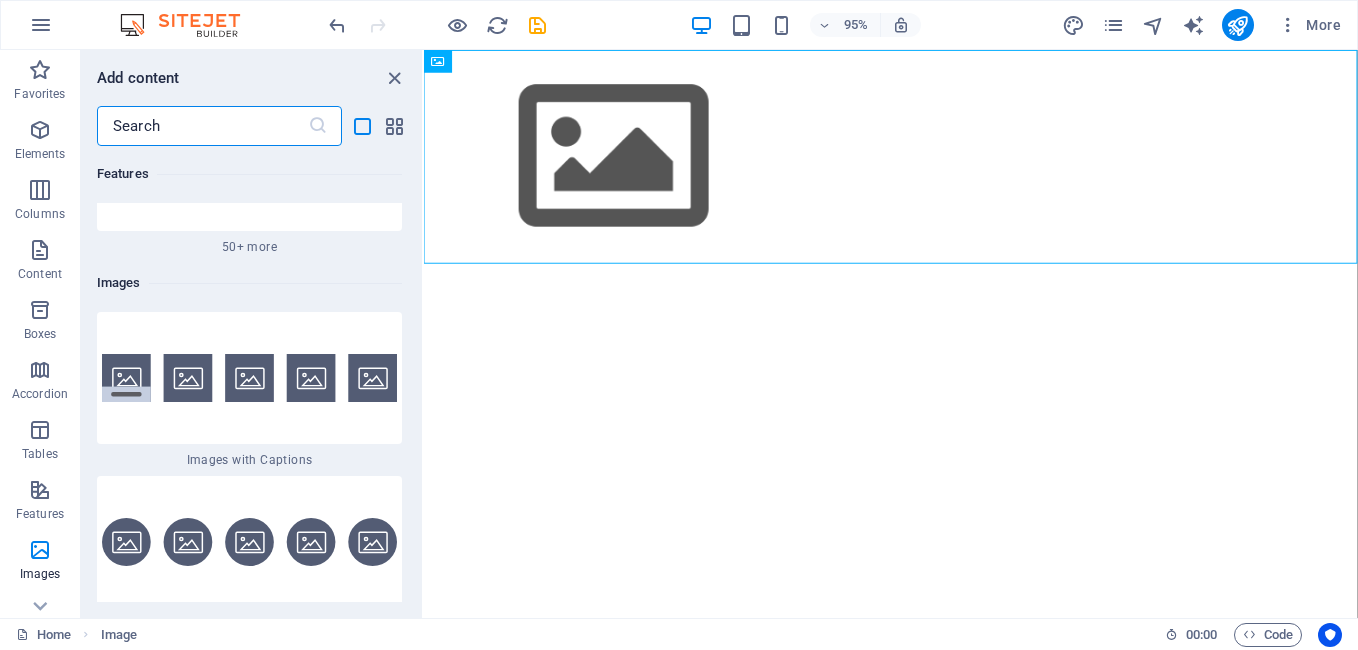 click at bounding box center (202, 126) 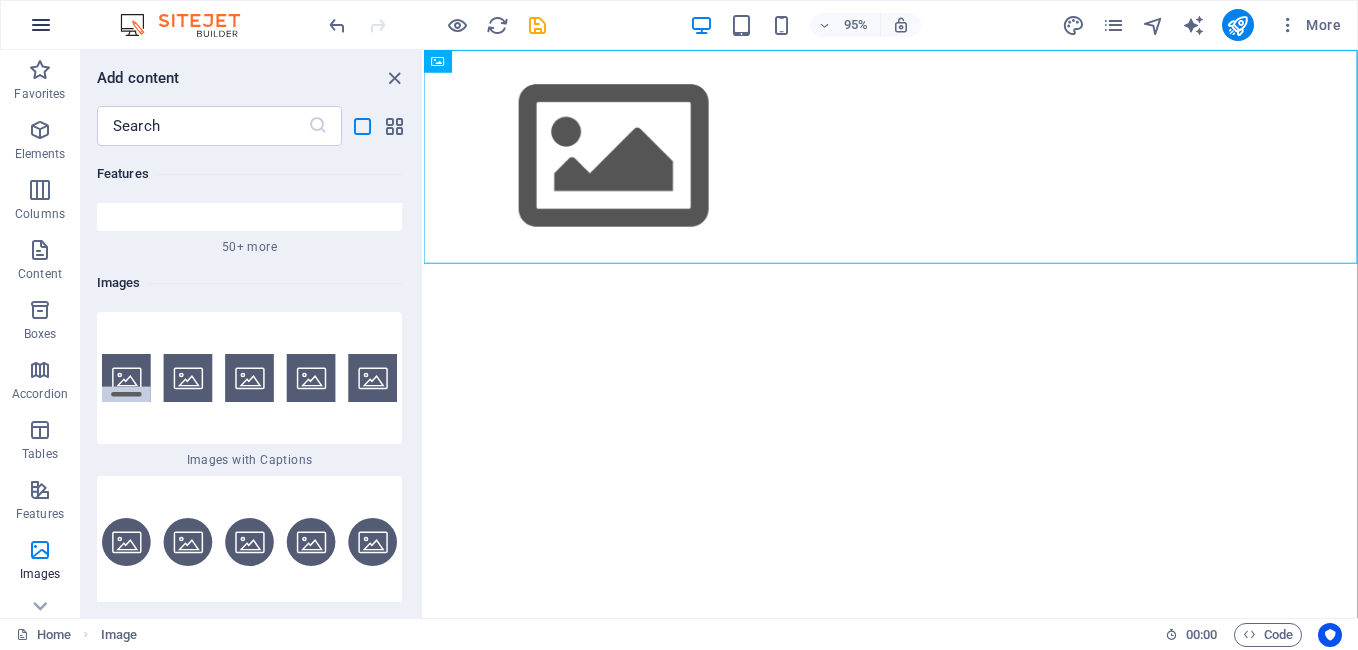 click at bounding box center [41, 25] 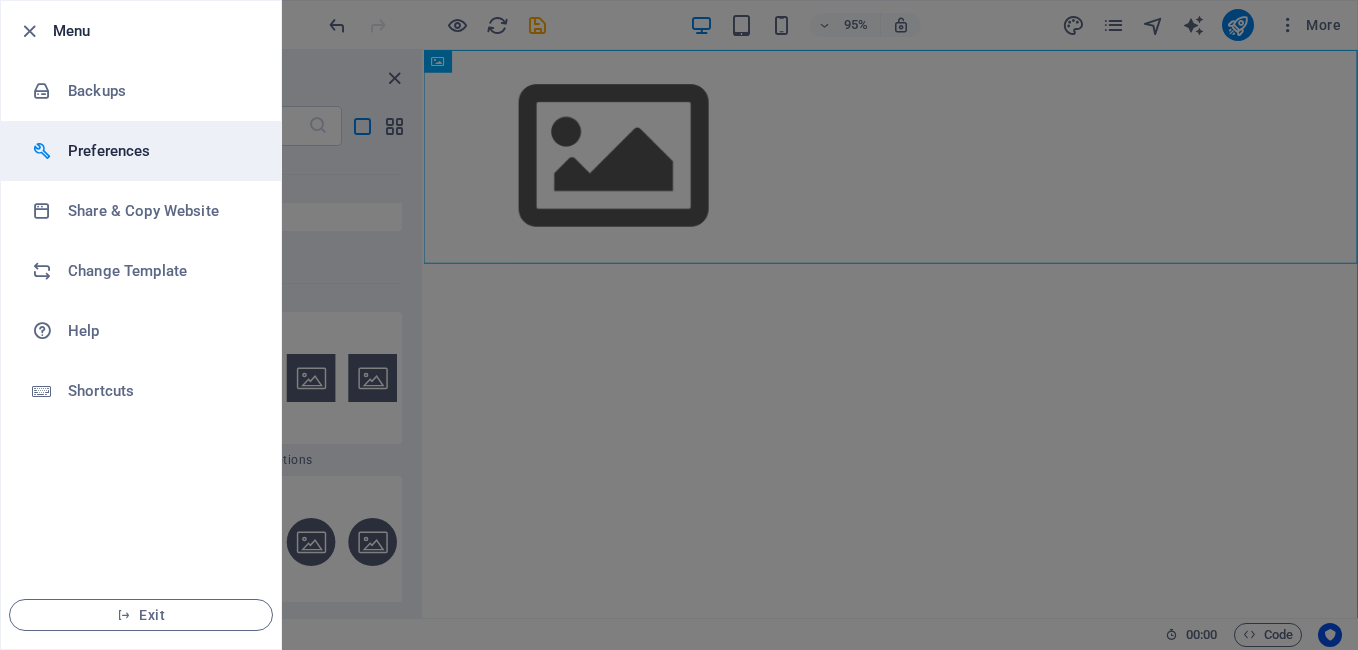 click on "Preferences" at bounding box center (160, 151) 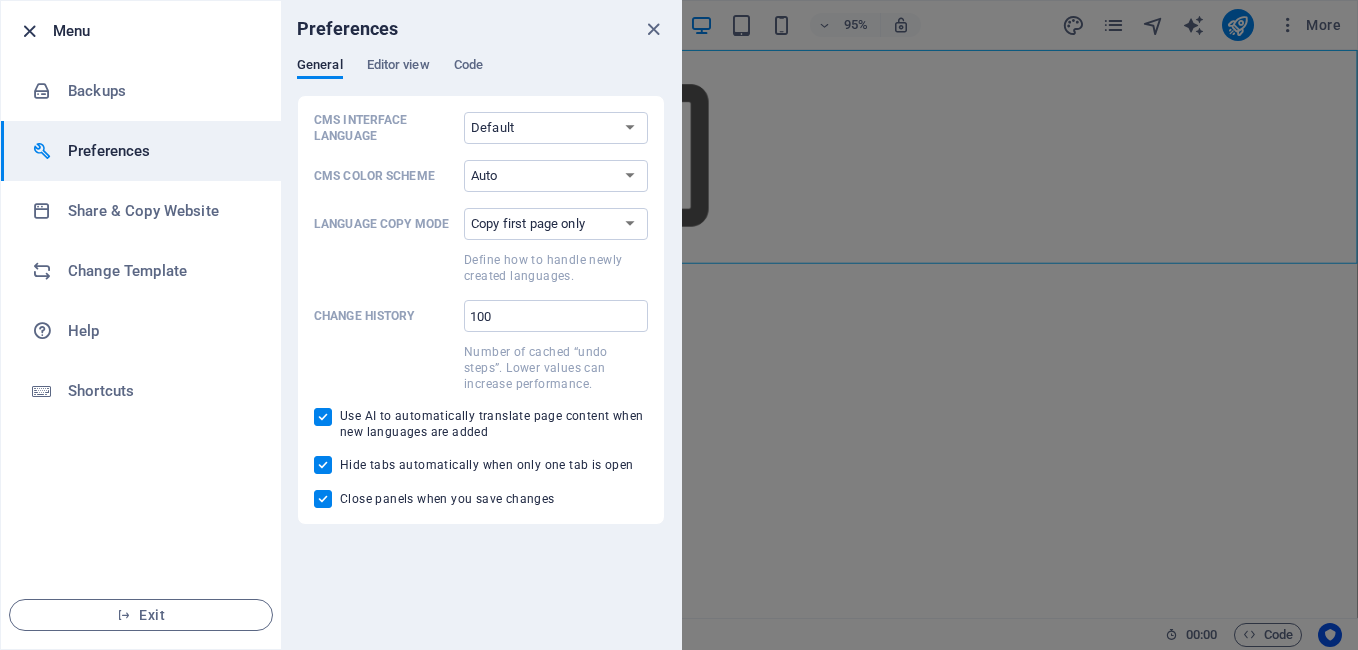 click at bounding box center (29, 31) 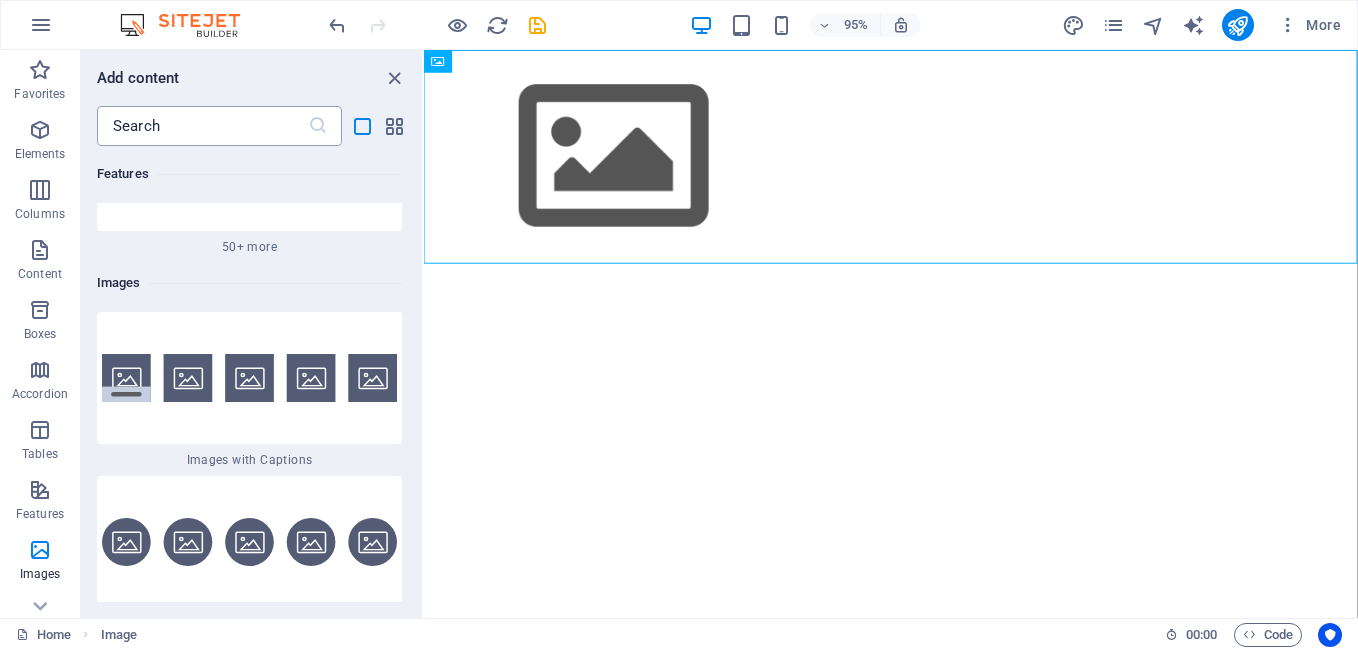 click at bounding box center (202, 126) 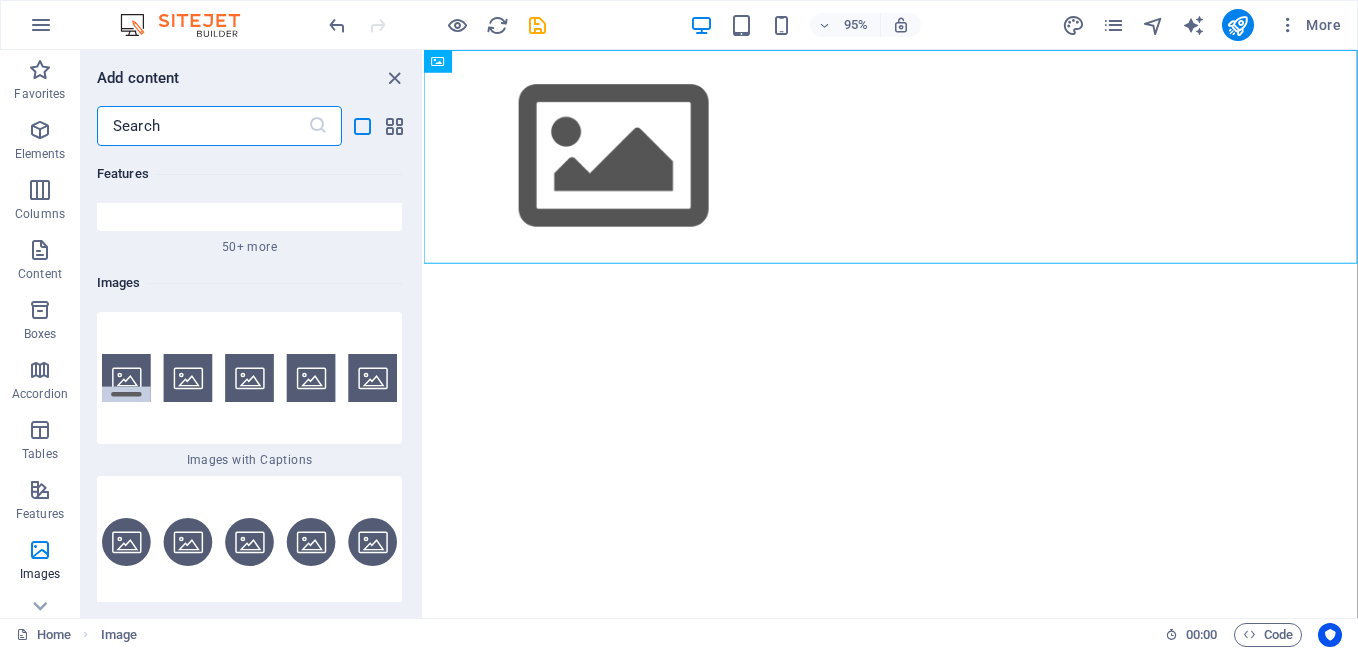 click at bounding box center [202, 126] 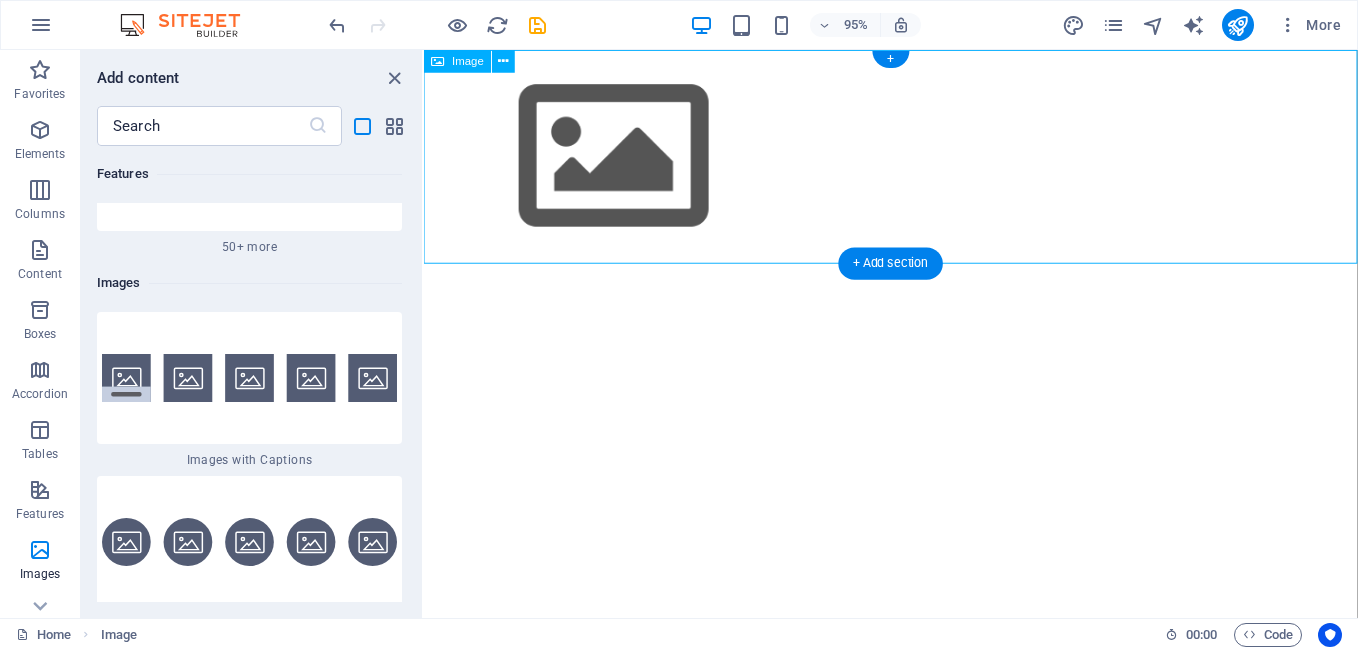 click at bounding box center [915, 162] 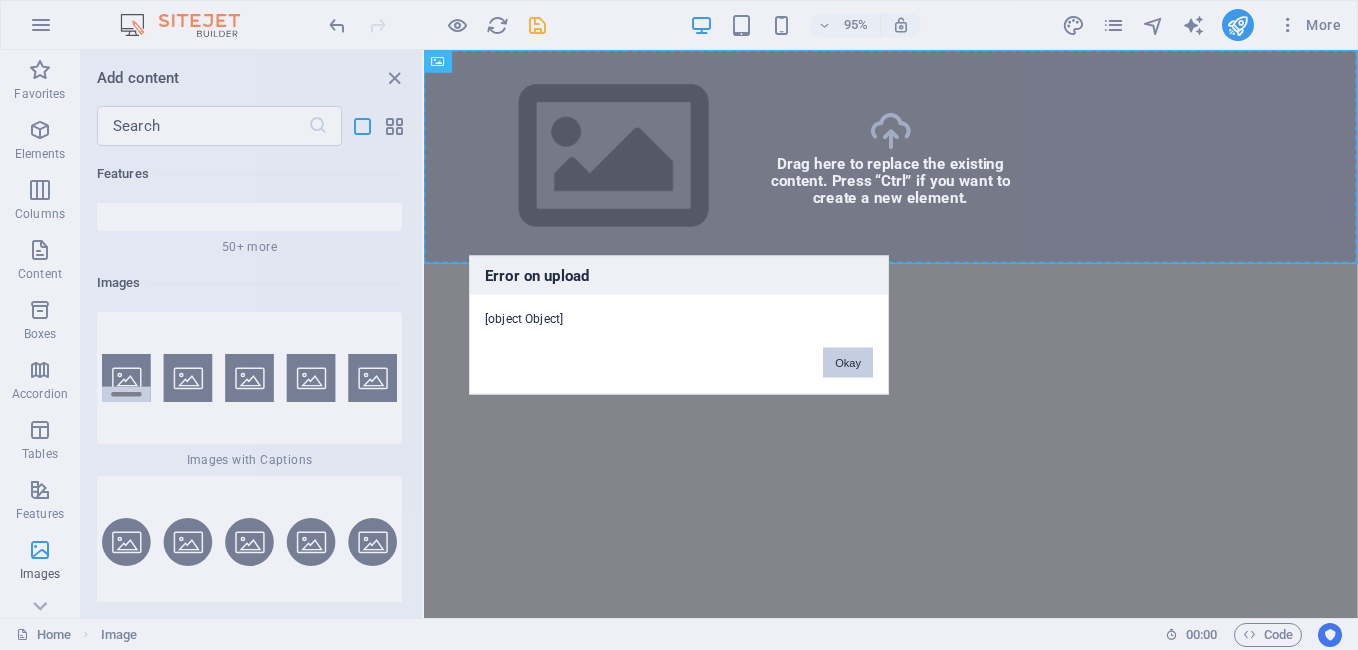 click on "Okay" at bounding box center [848, 363] 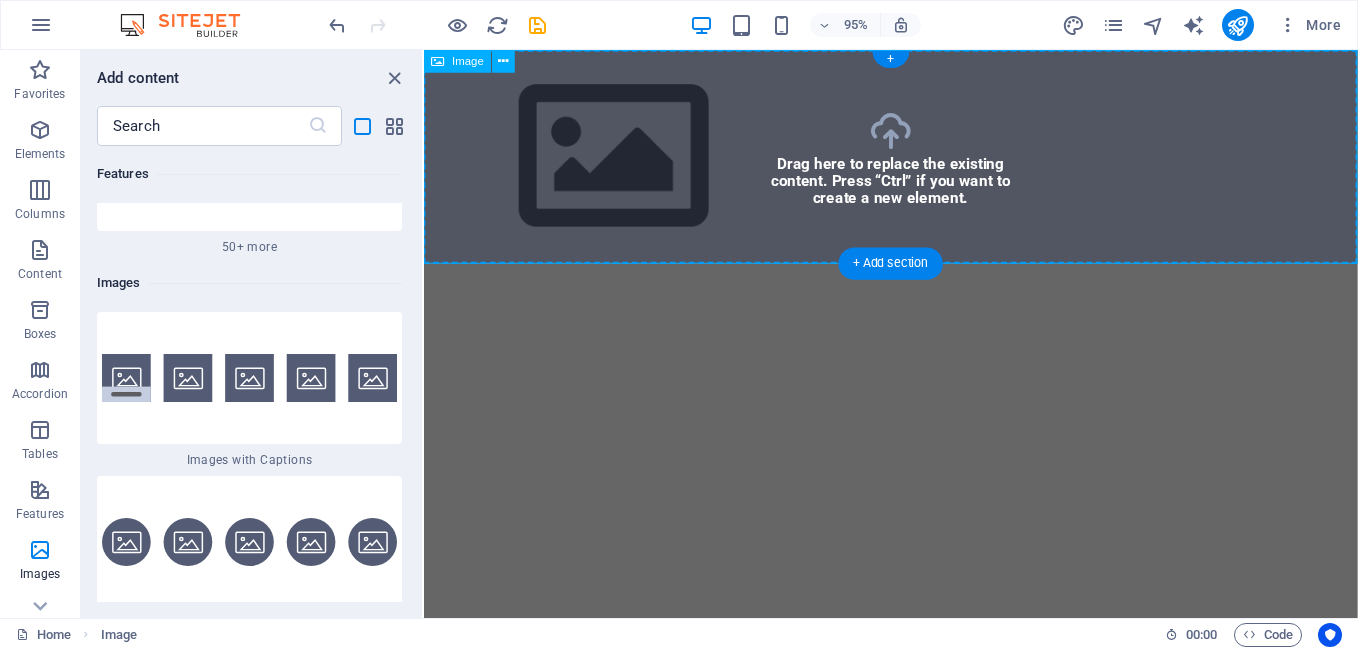 click at bounding box center [915, 162] 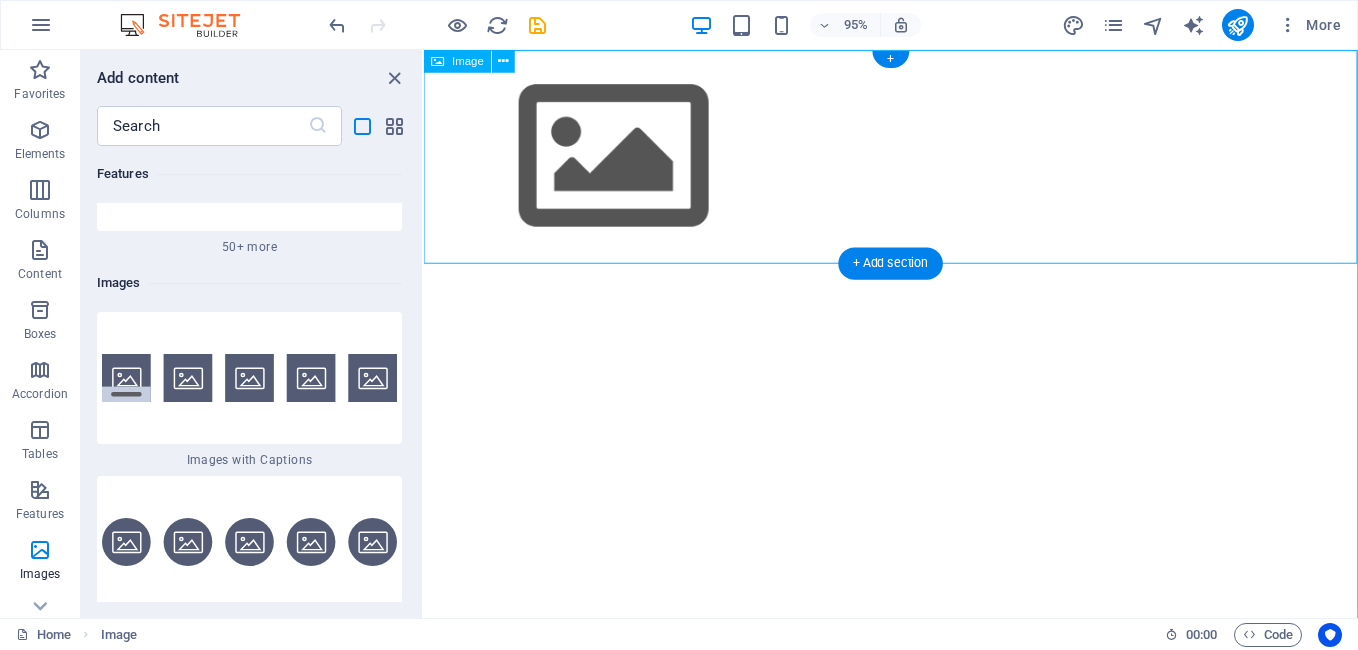 drag, startPoint x: 914, startPoint y: 152, endPoint x: 920, endPoint y: 199, distance: 47.38143 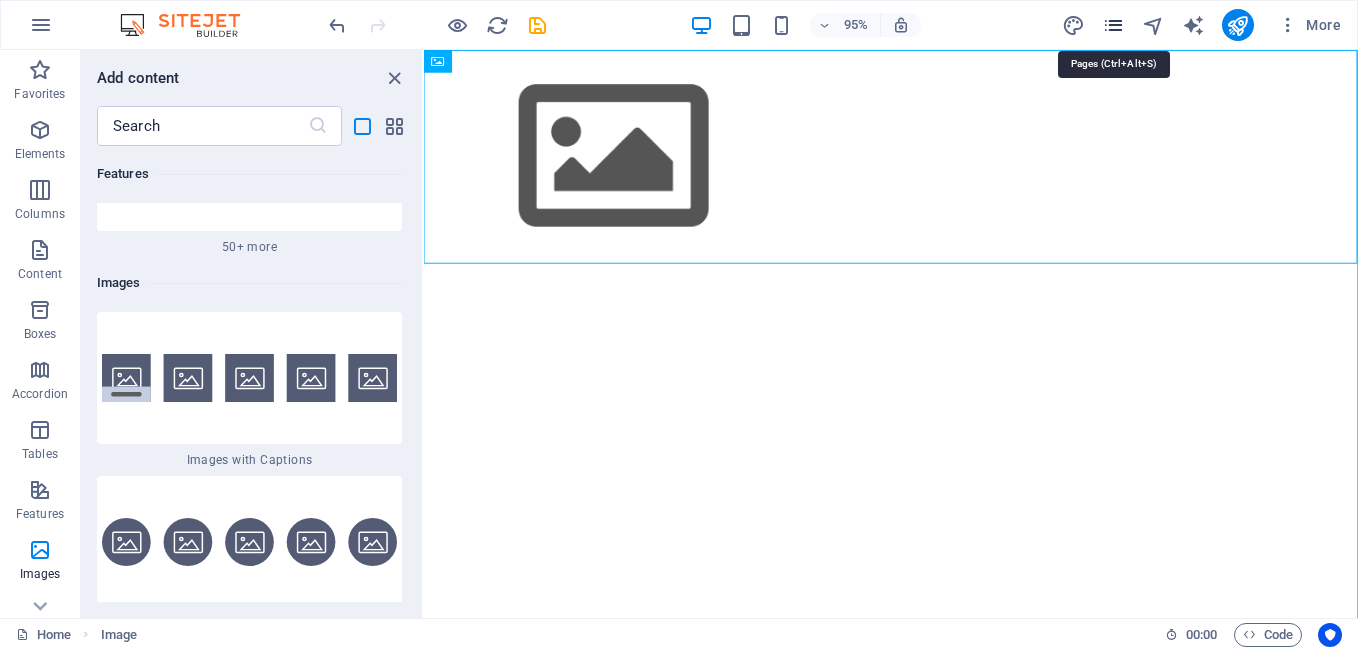 click at bounding box center [1113, 25] 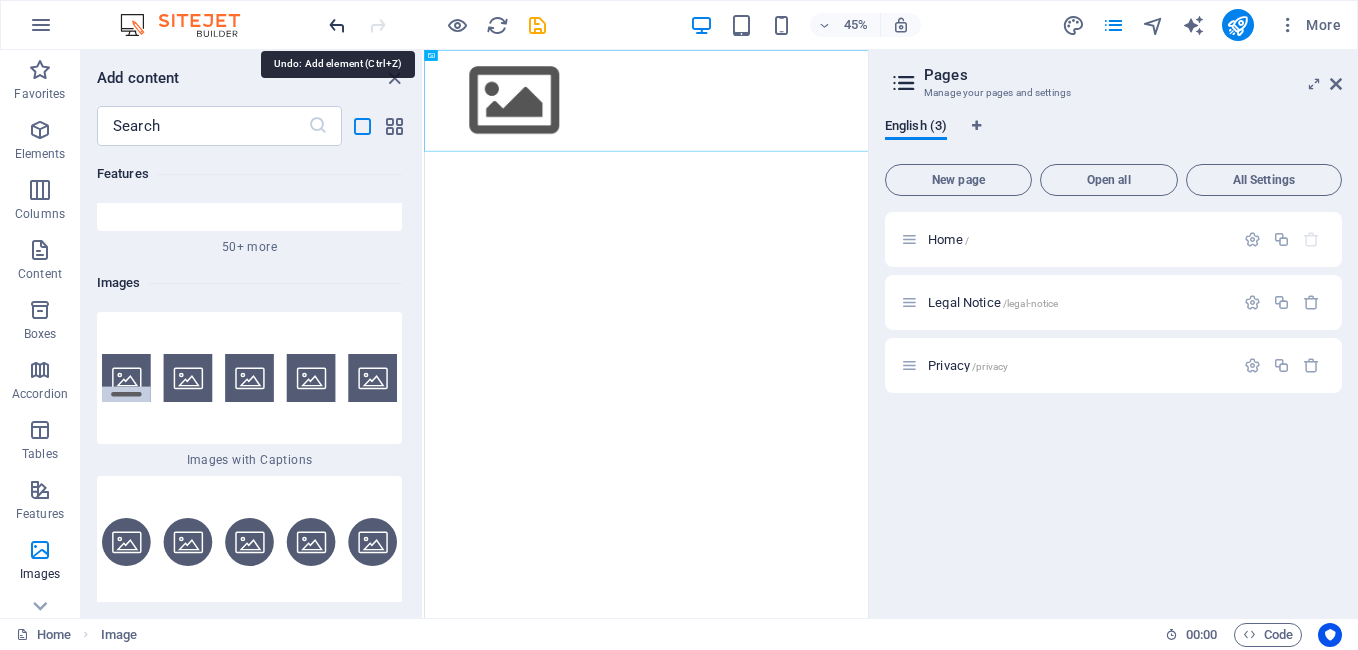 click at bounding box center (337, 25) 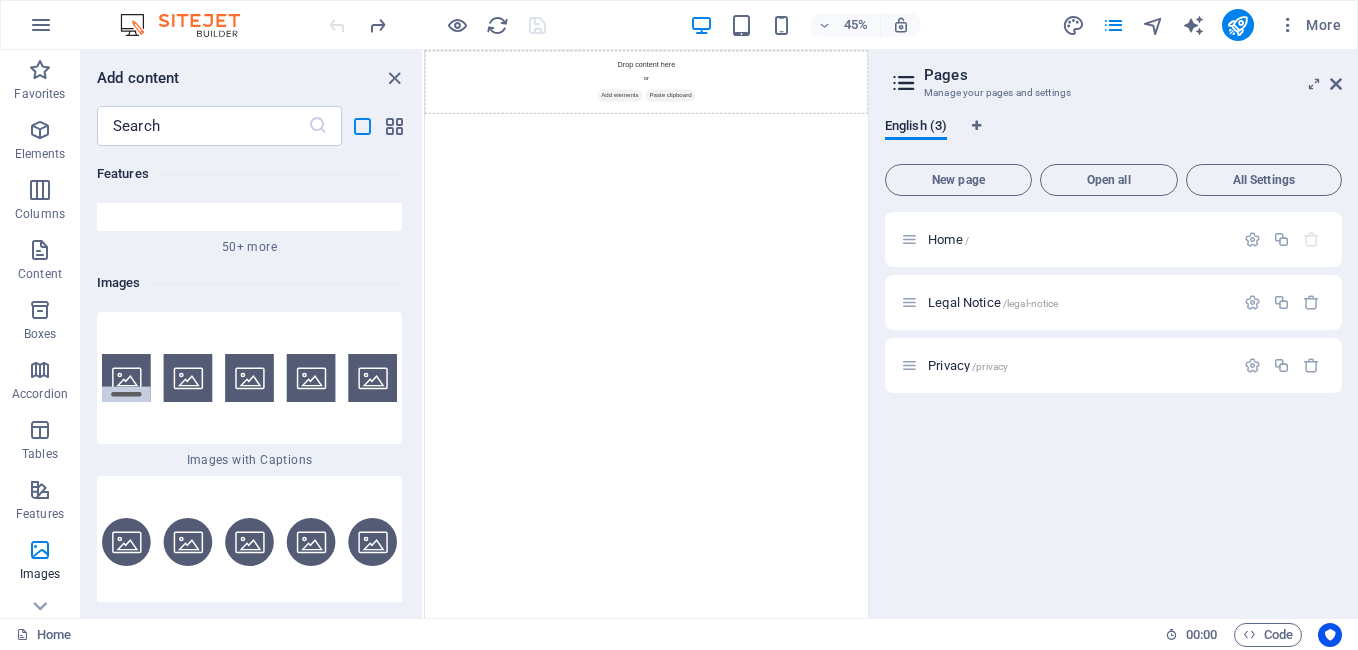 click on "Add content" at bounding box center (138, 78) 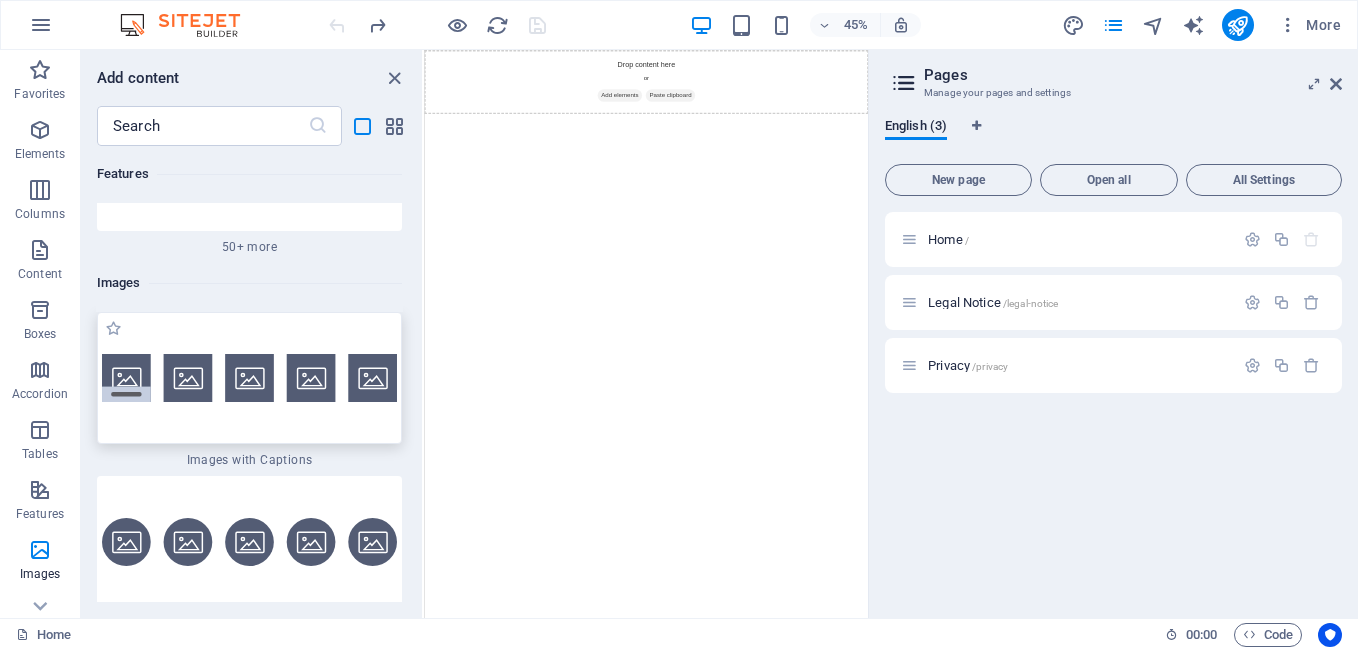 click at bounding box center (249, 378) 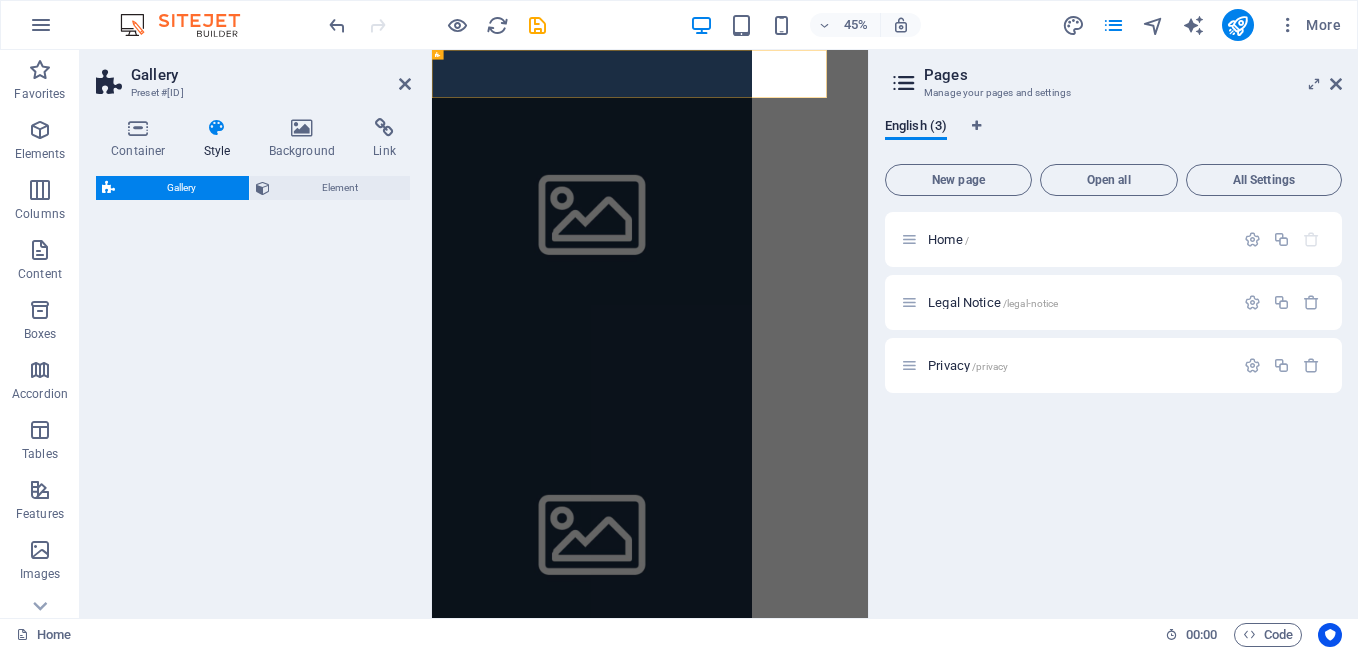 select on "rem" 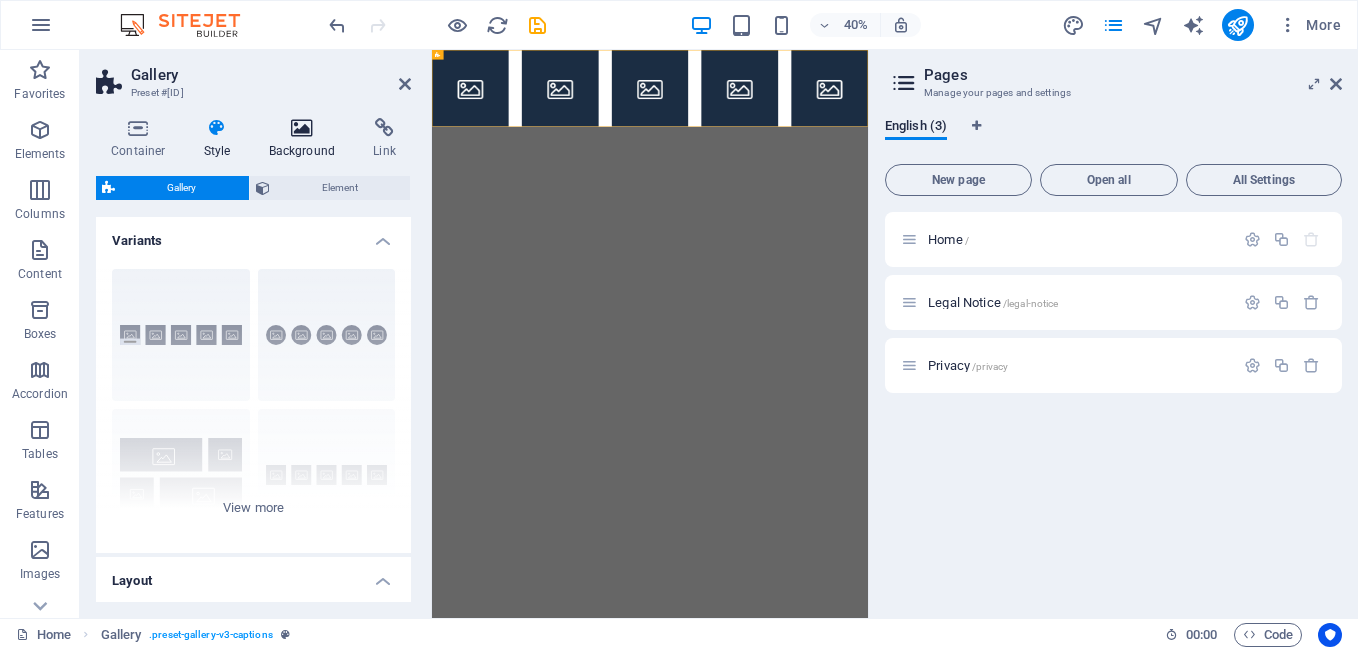 click at bounding box center (302, 128) 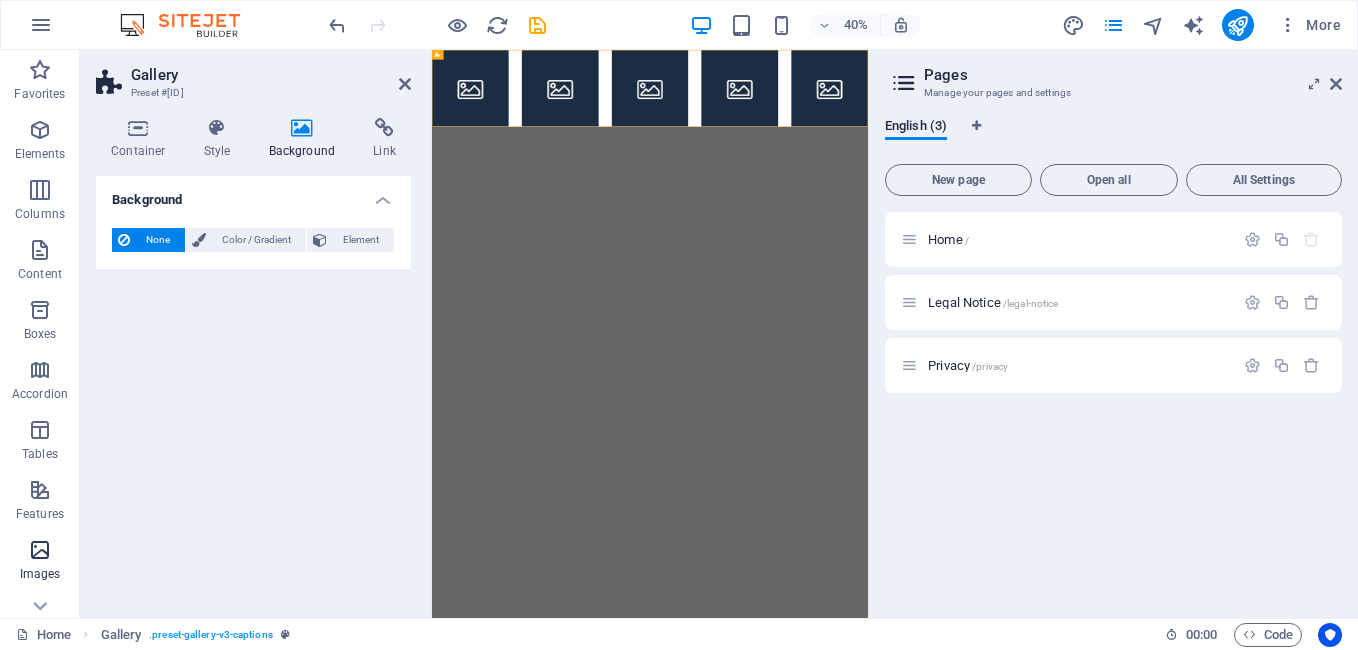 click at bounding box center (40, 550) 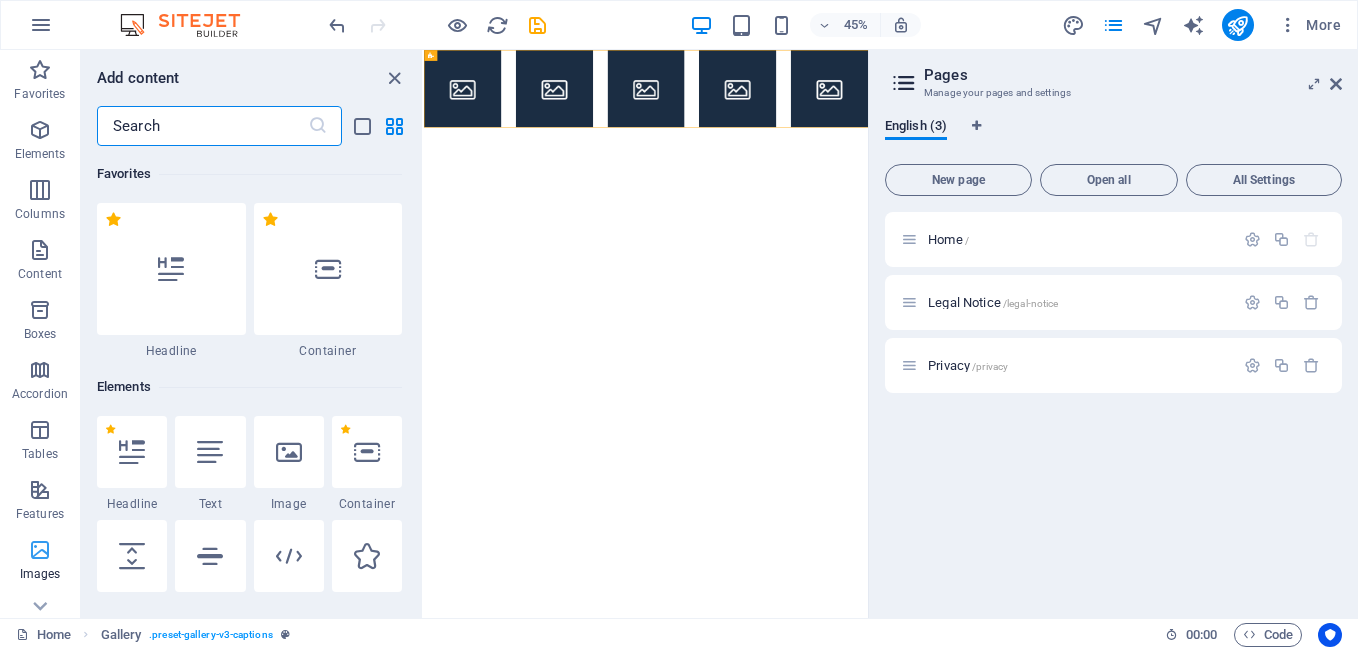 scroll, scrollTop: 130, scrollLeft: 0, axis: vertical 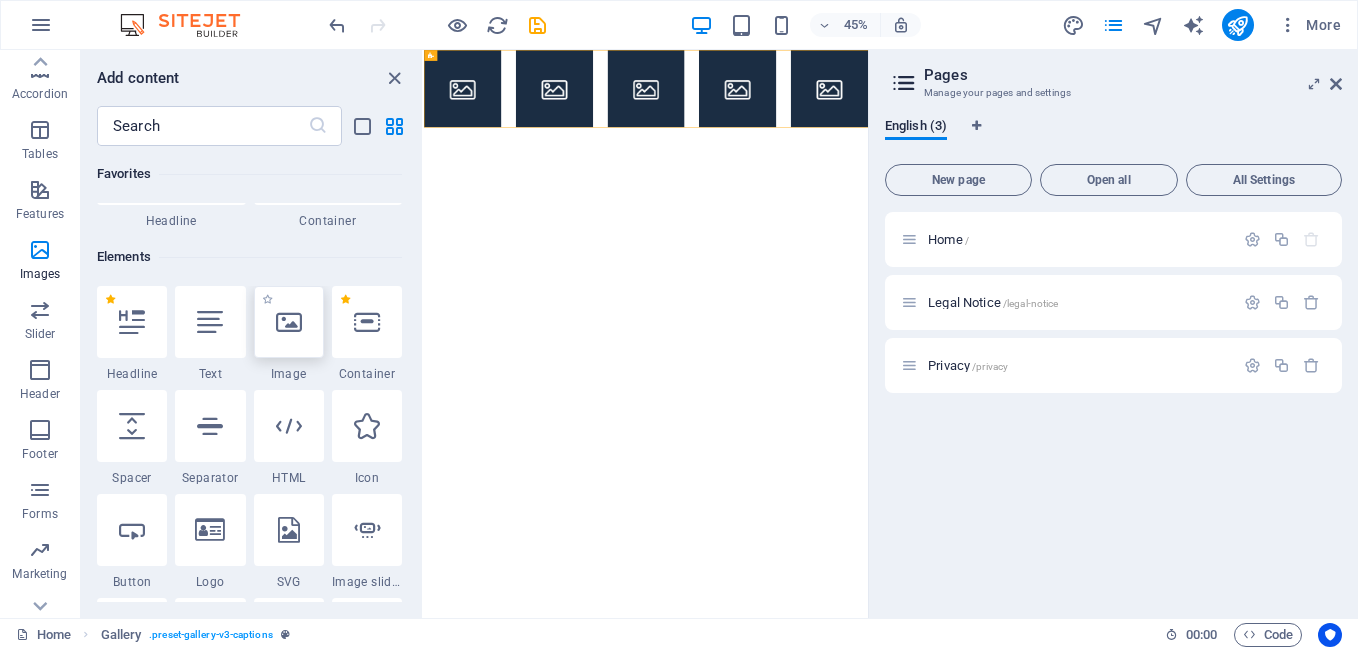 click at bounding box center (289, 322) 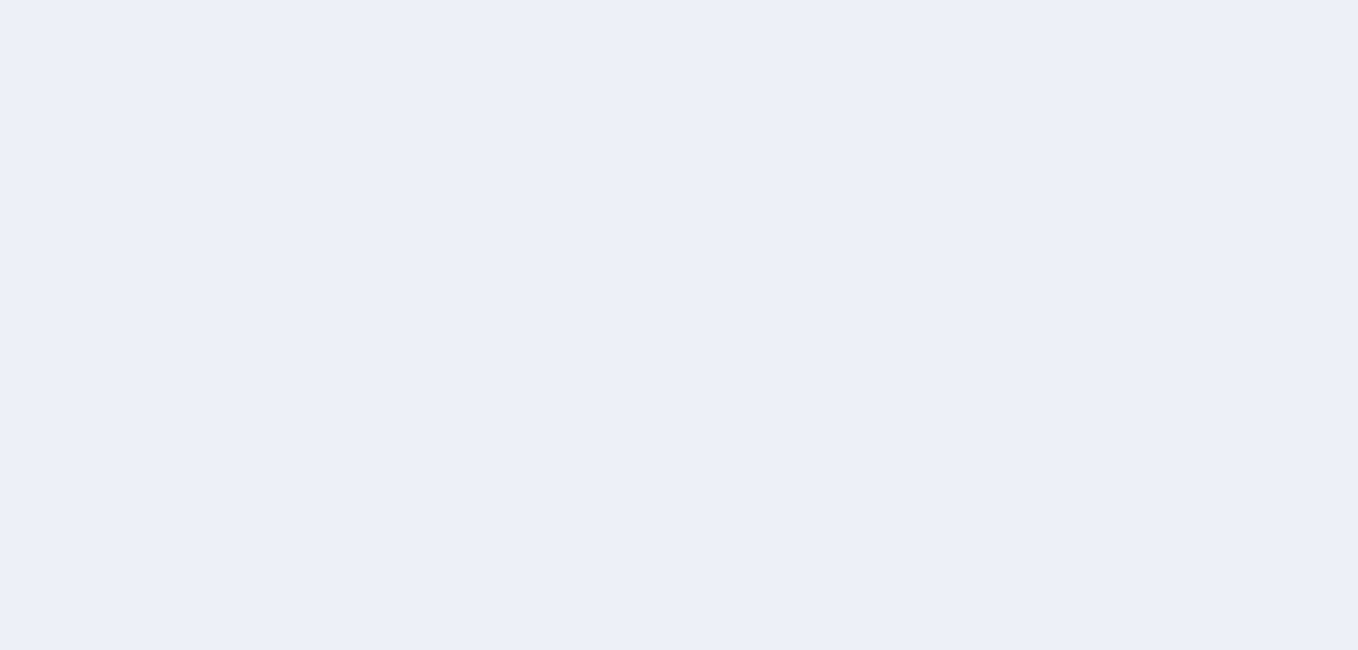 scroll, scrollTop: 0, scrollLeft: 0, axis: both 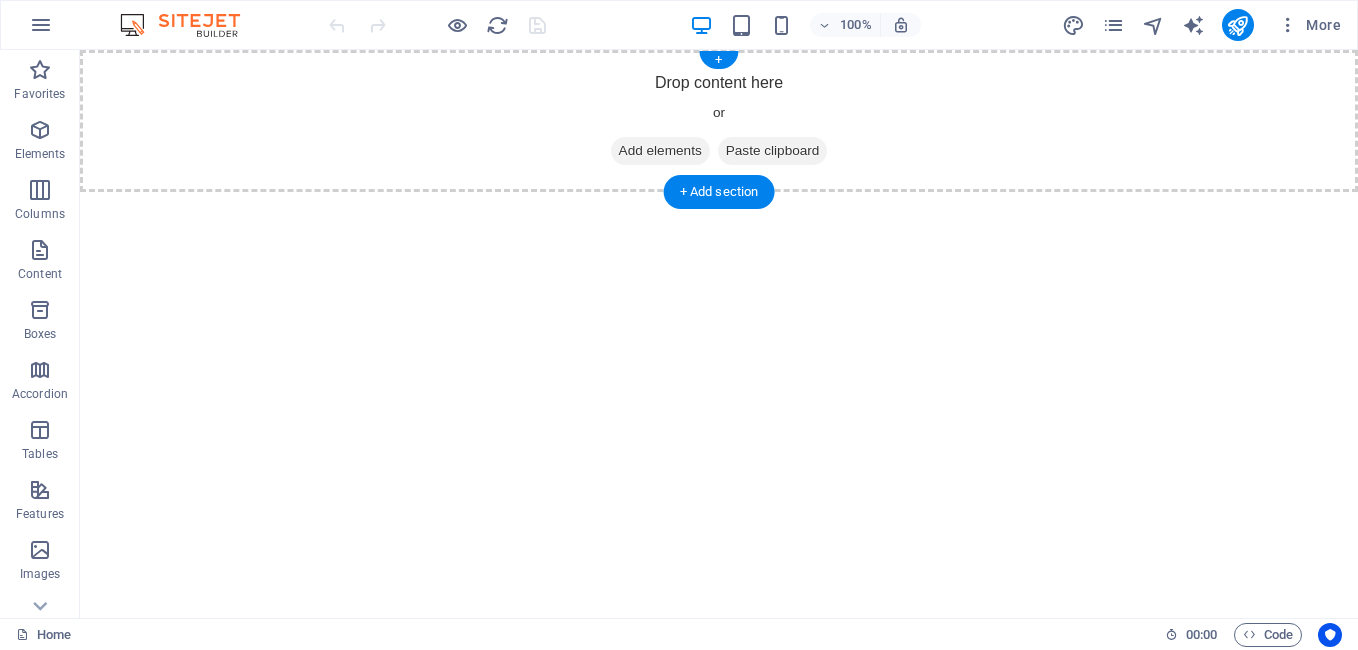 click at bounding box center (619, 151) 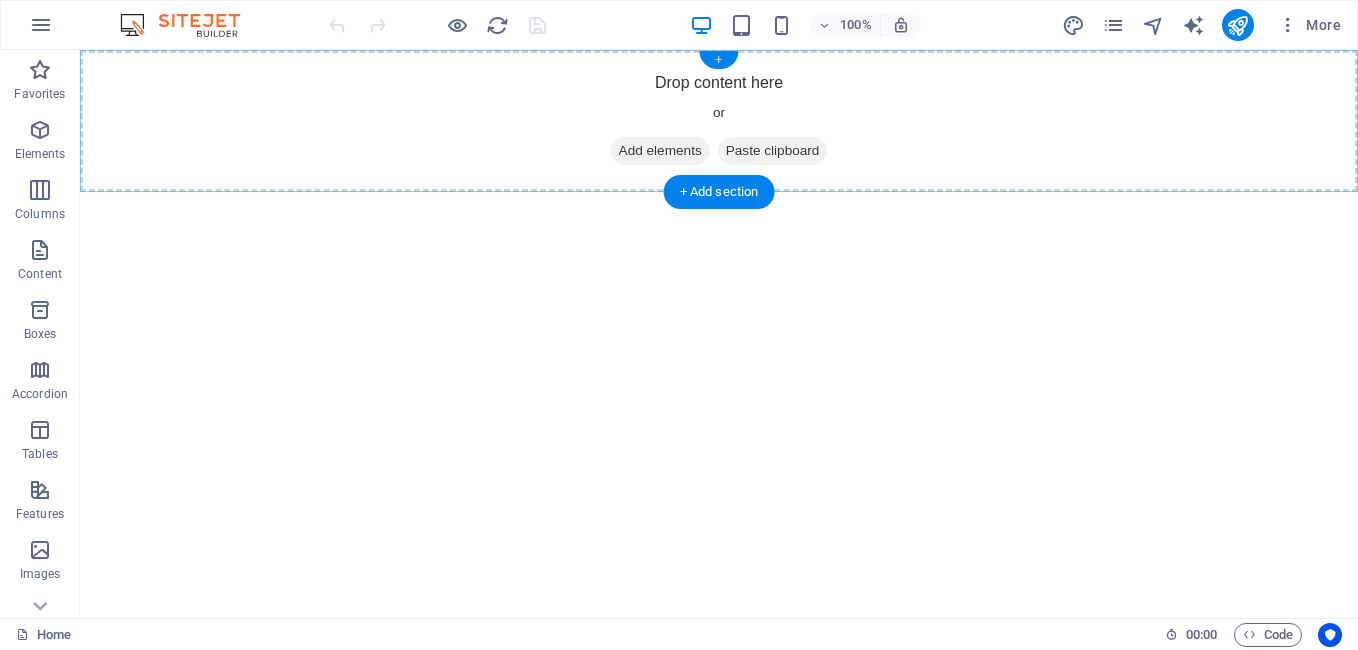 click on "+" at bounding box center (718, 60) 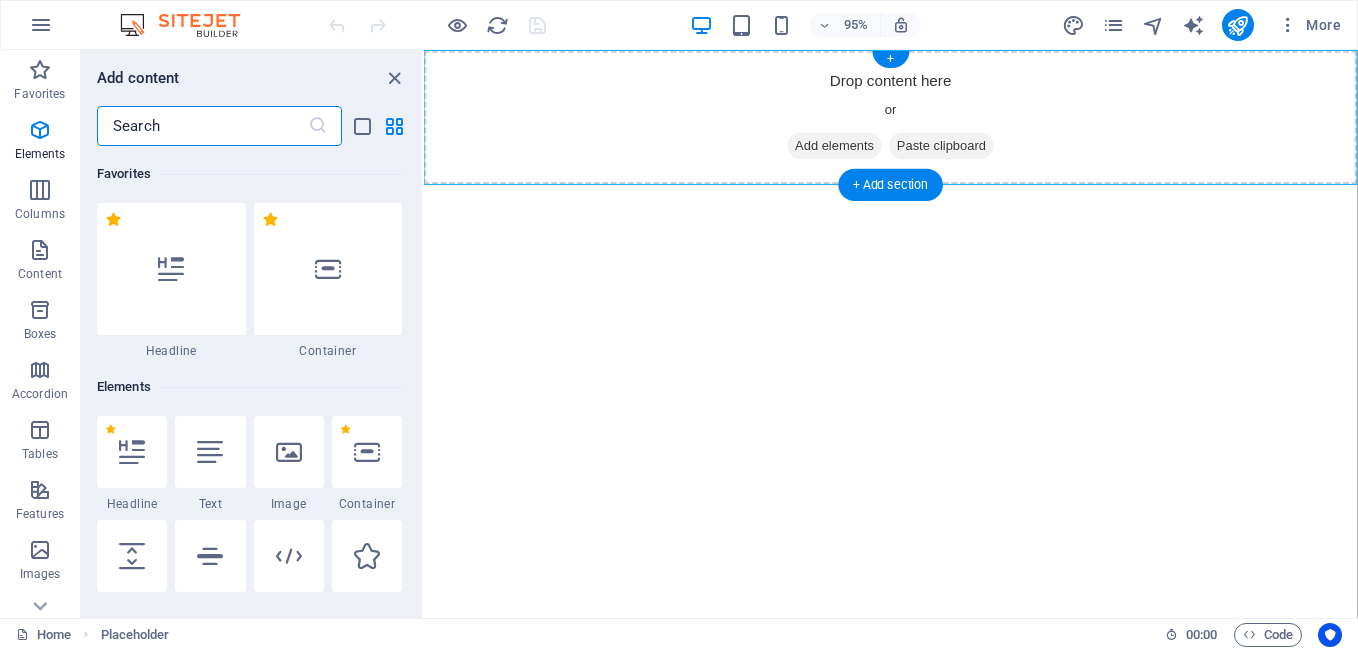 scroll, scrollTop: 3499, scrollLeft: 0, axis: vertical 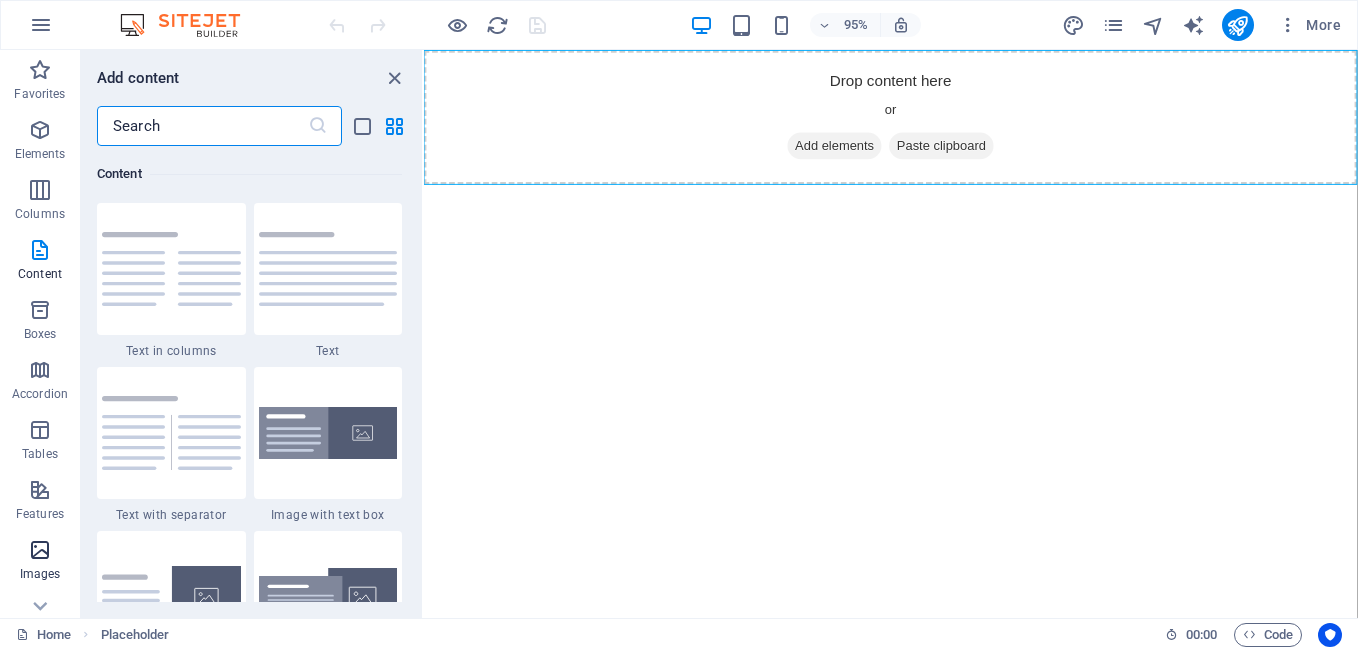 click on "Images" at bounding box center [40, 562] 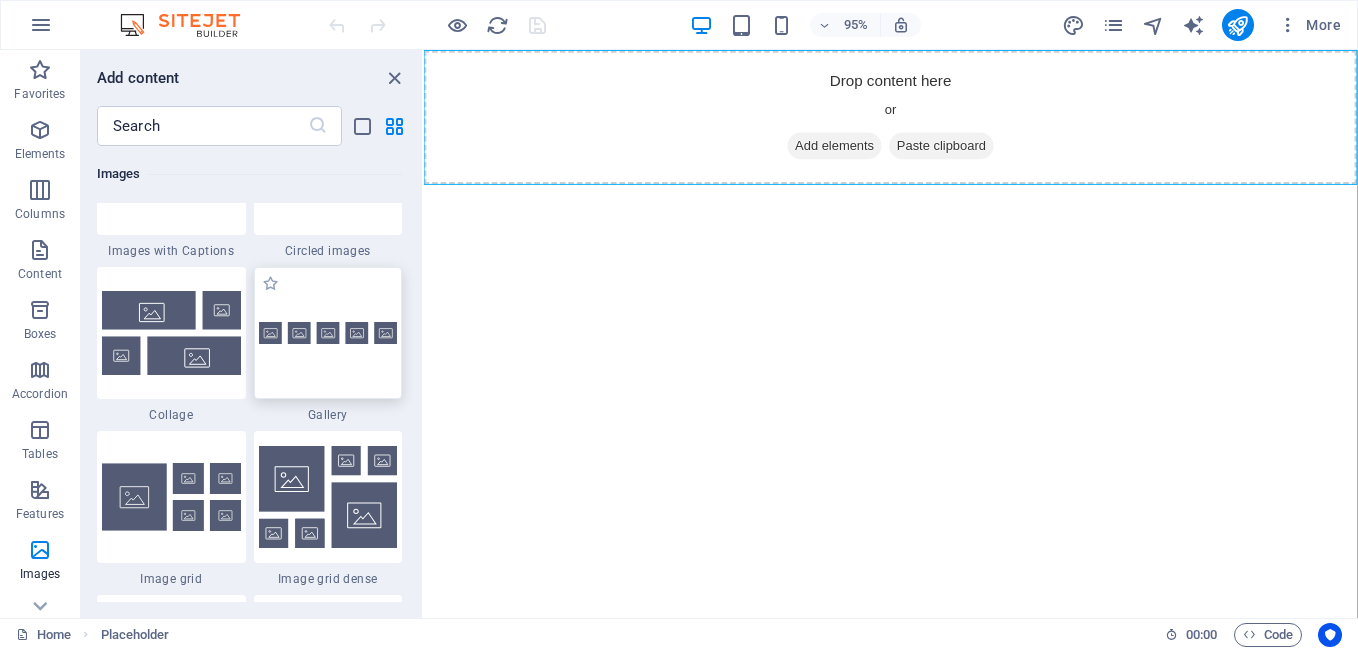 scroll, scrollTop: 10340, scrollLeft: 0, axis: vertical 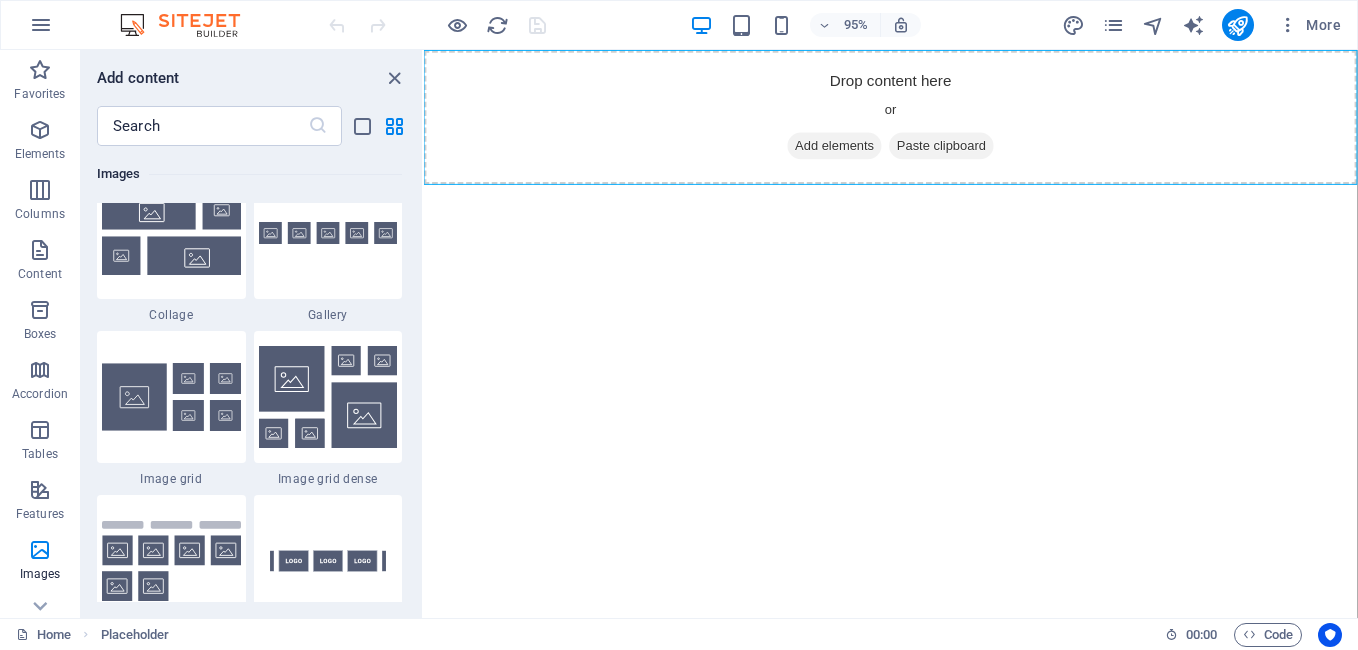 click on "Gallery" at bounding box center (328, 315) 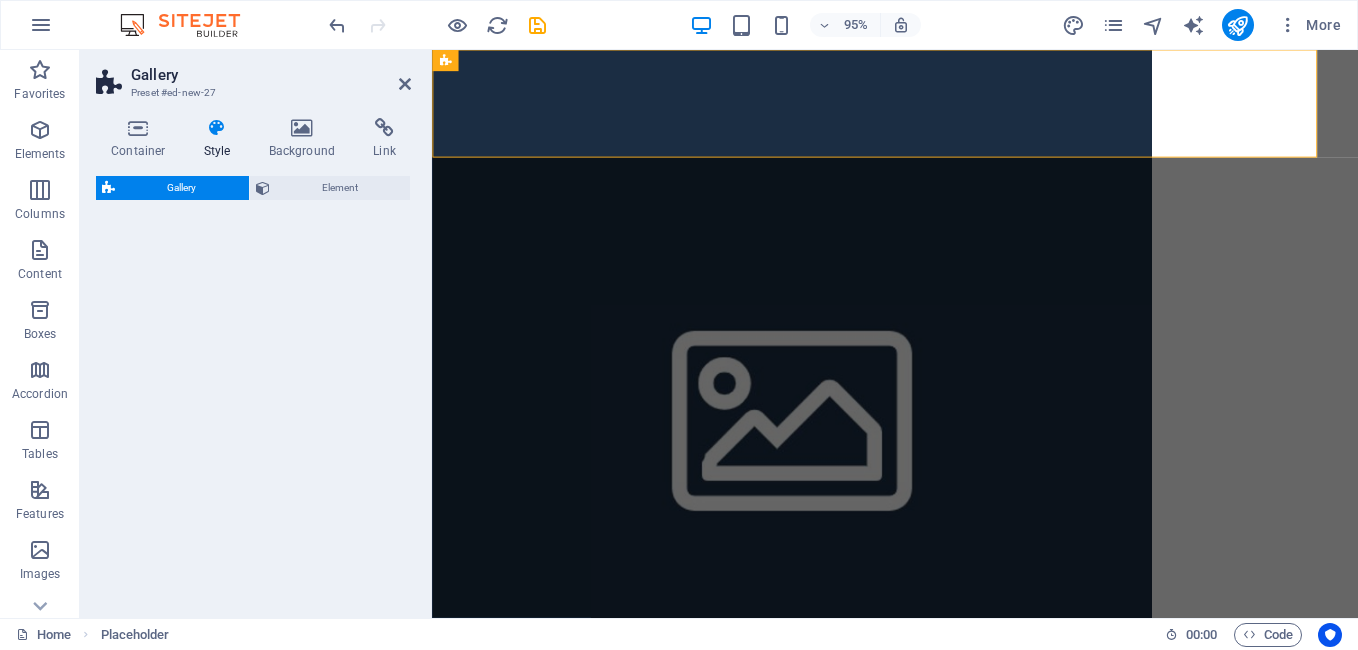 select on "rem" 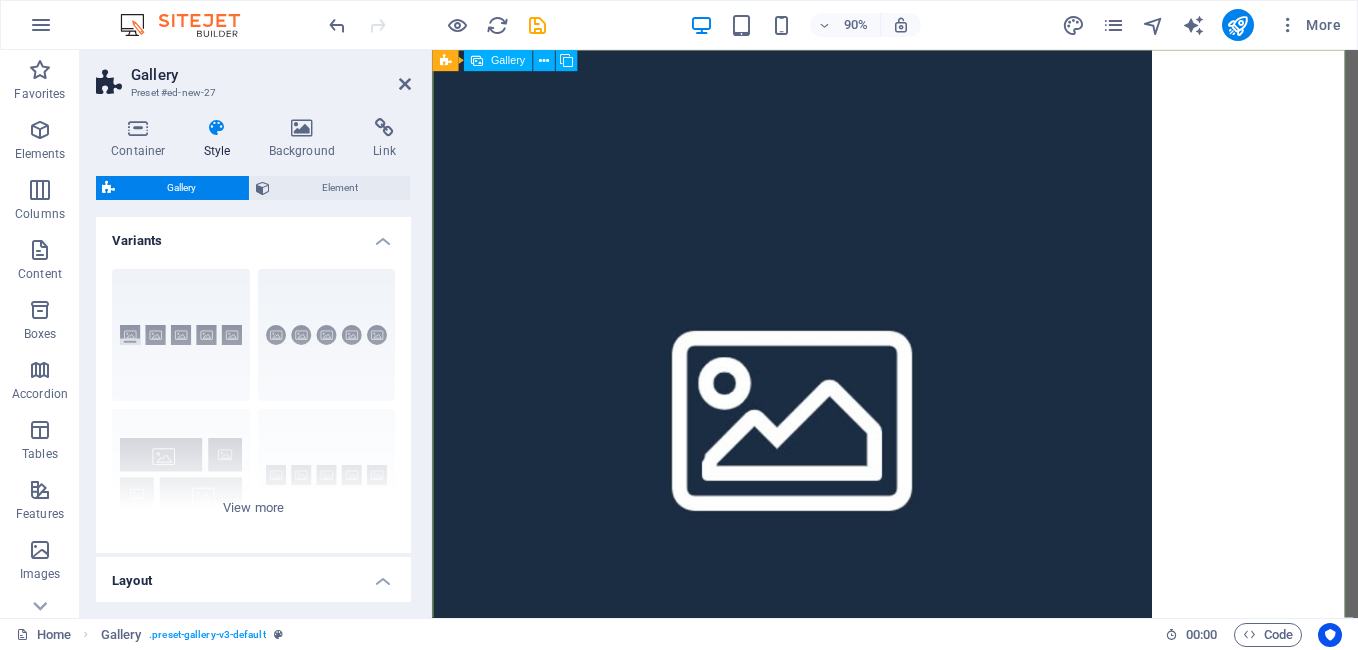 click at bounding box center (832, 450) 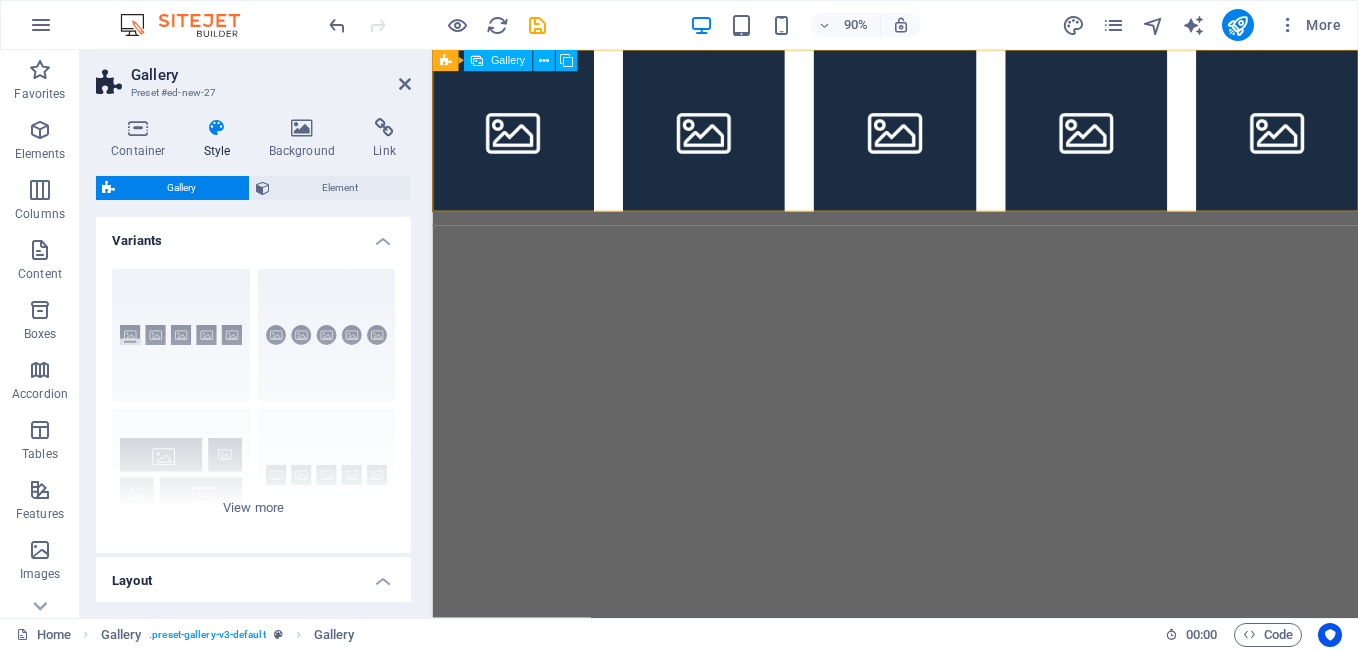 click on "Gallery" at bounding box center [508, 60] 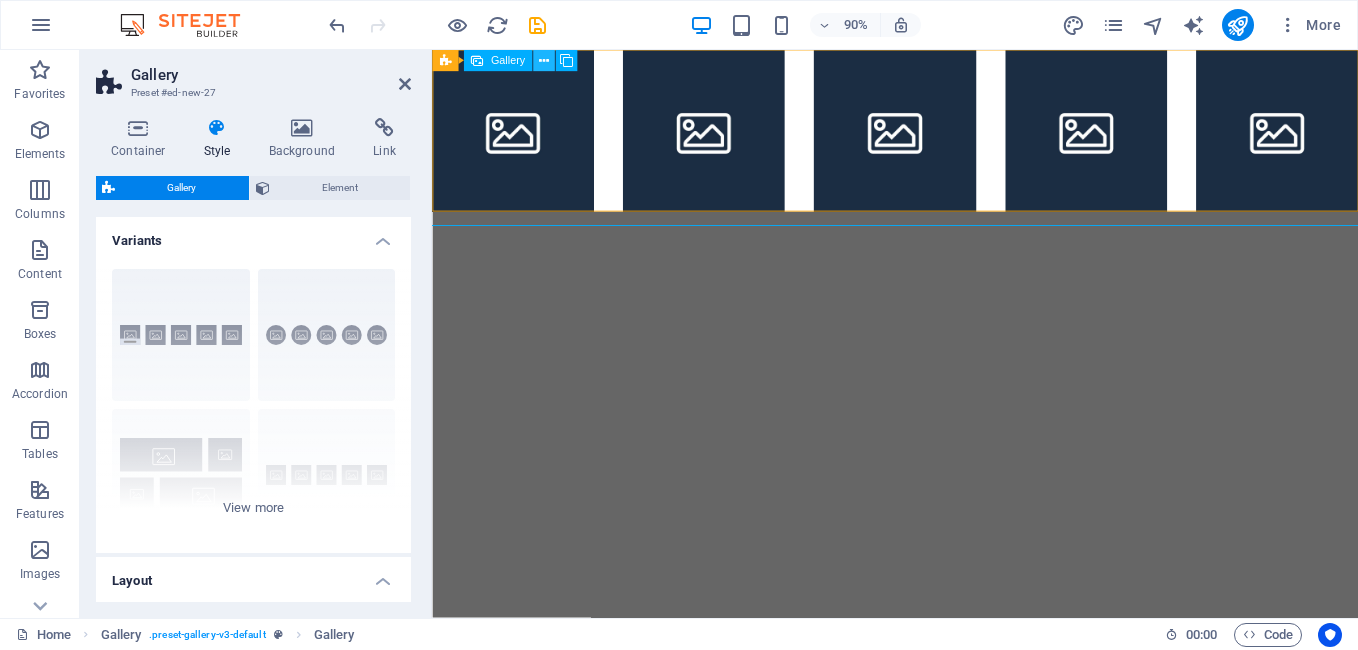 click at bounding box center [544, 60] 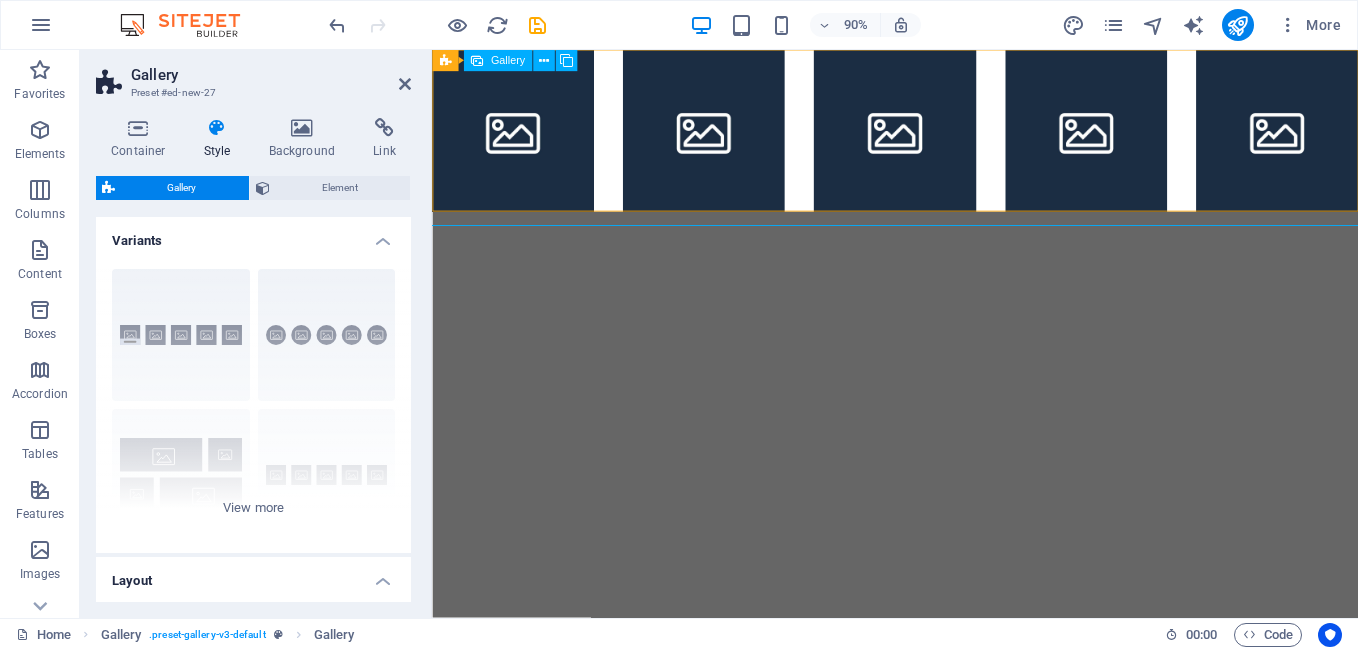 click at bounding box center [477, 61] 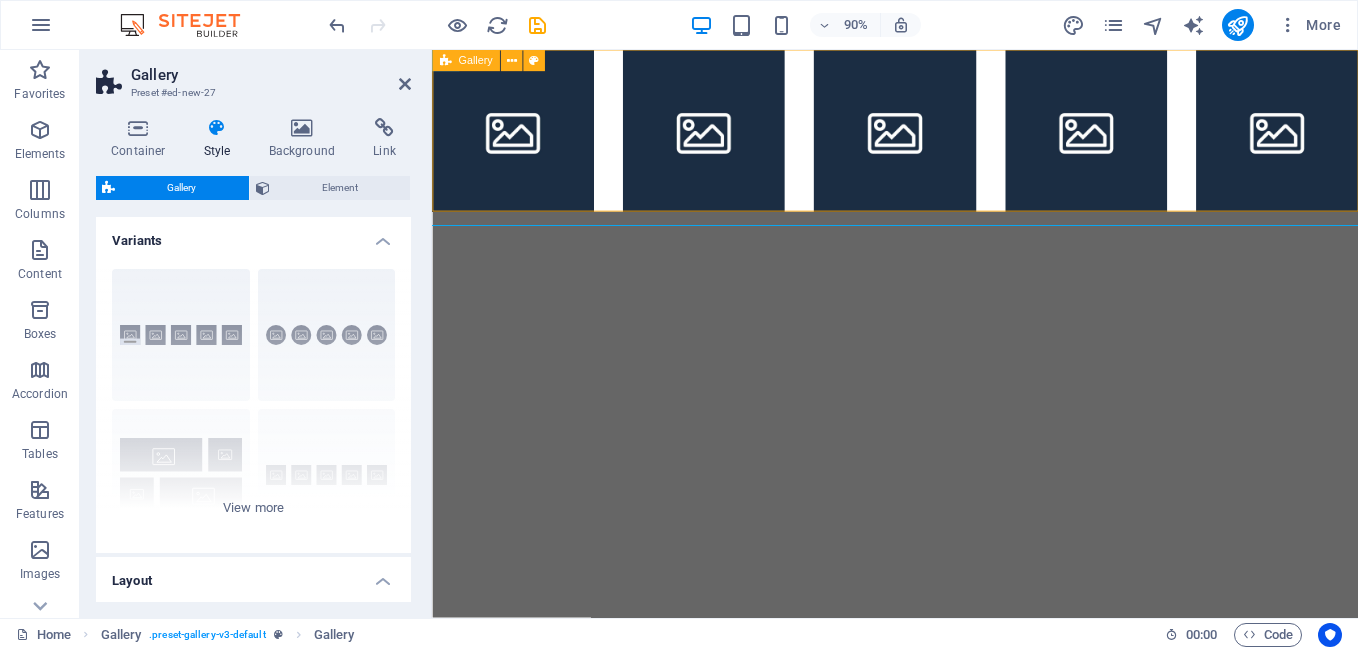 click at bounding box center [445, 61] 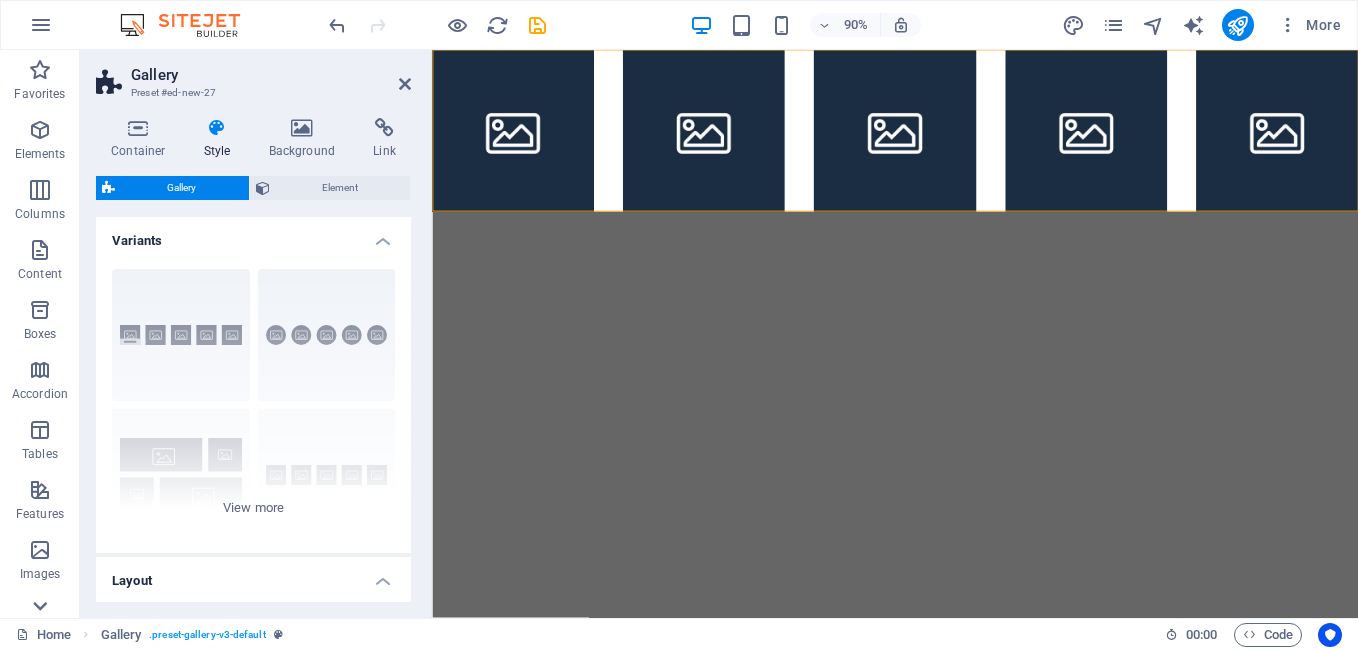 click 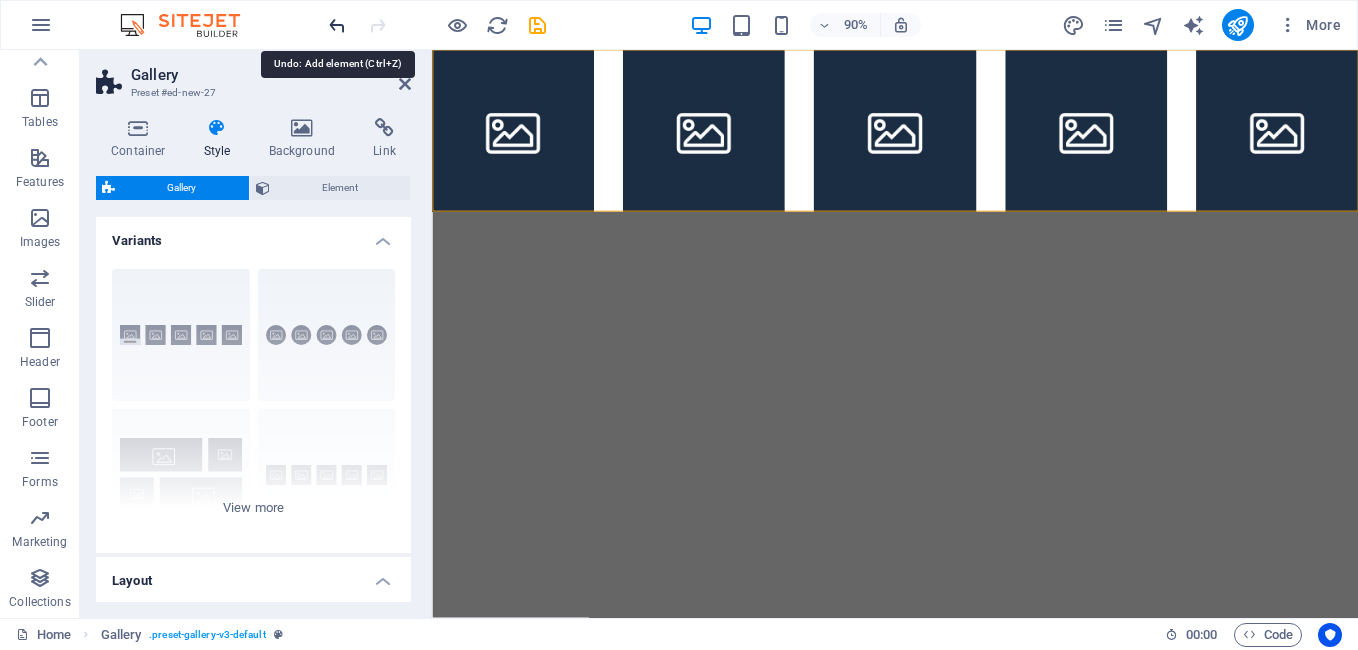 click at bounding box center (337, 25) 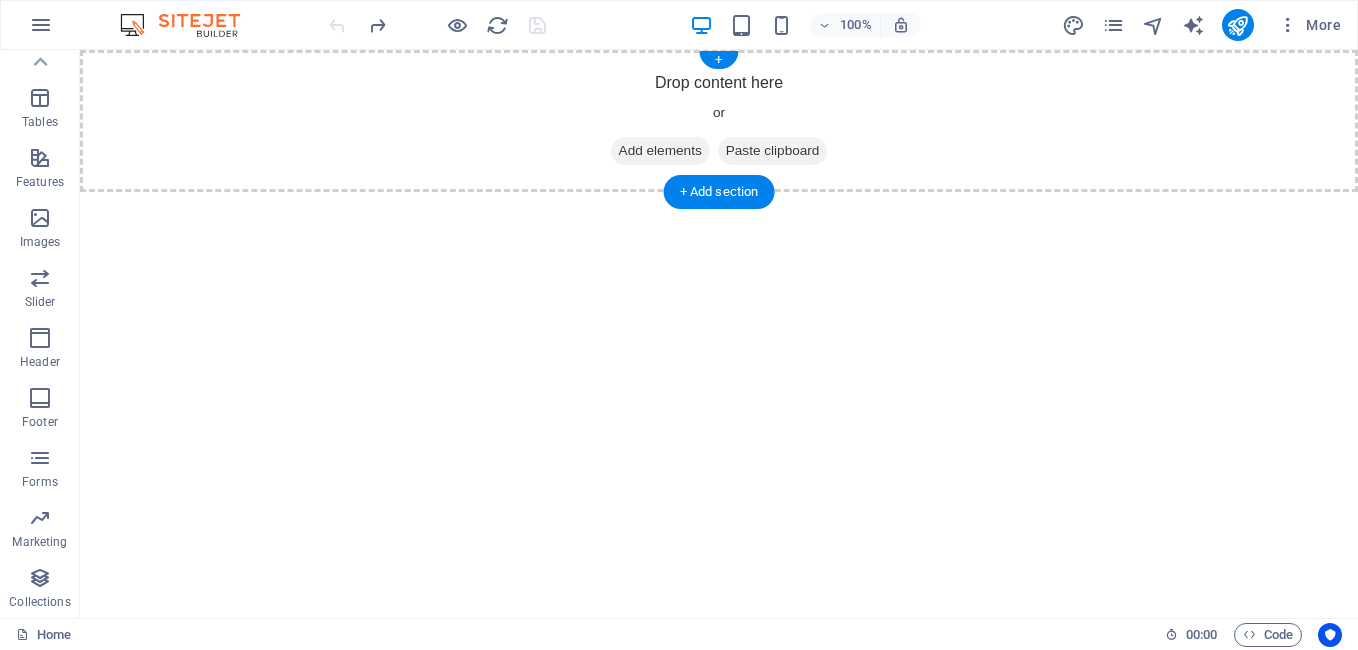 click on "Paste clipboard" at bounding box center [773, 151] 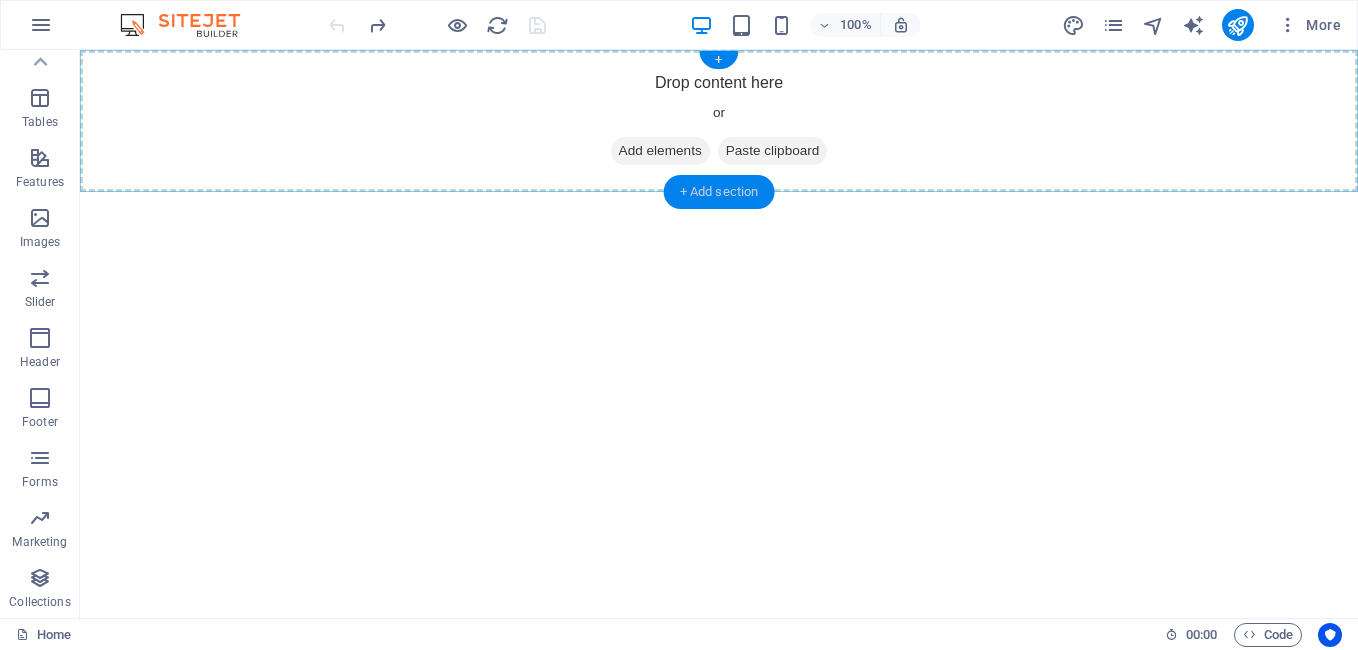click on "+ Add section" at bounding box center [719, 192] 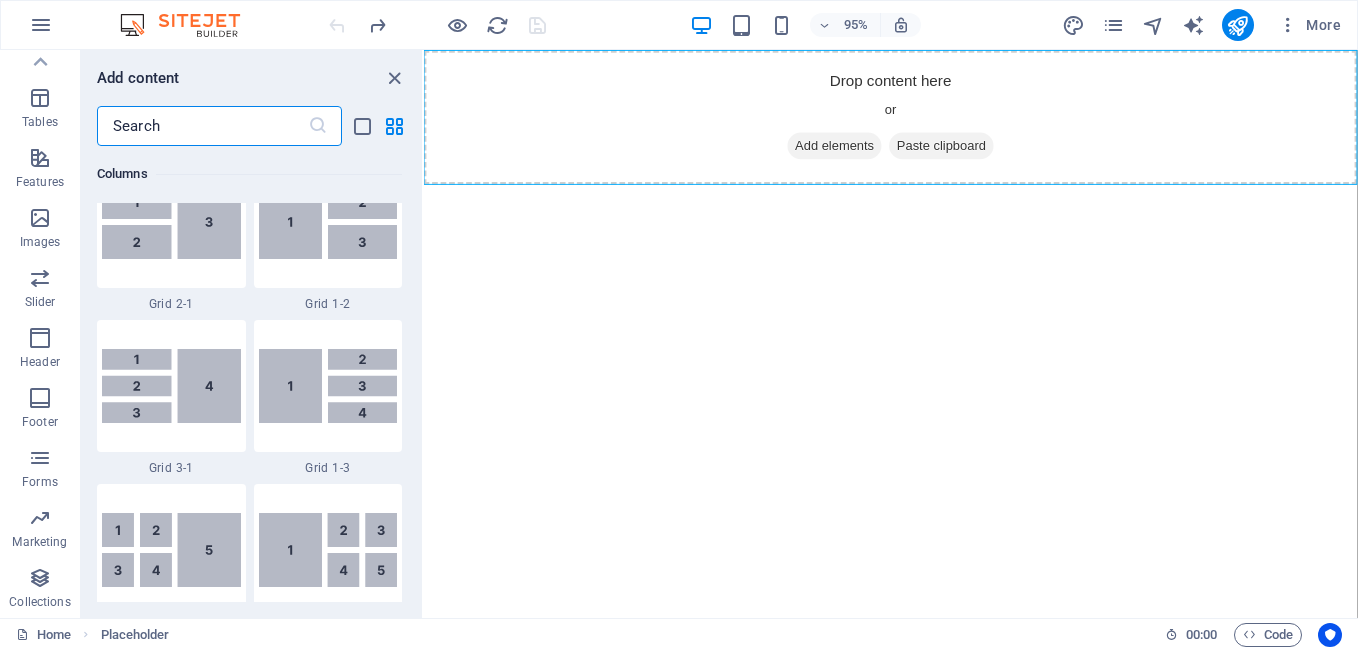 scroll, scrollTop: 3499, scrollLeft: 0, axis: vertical 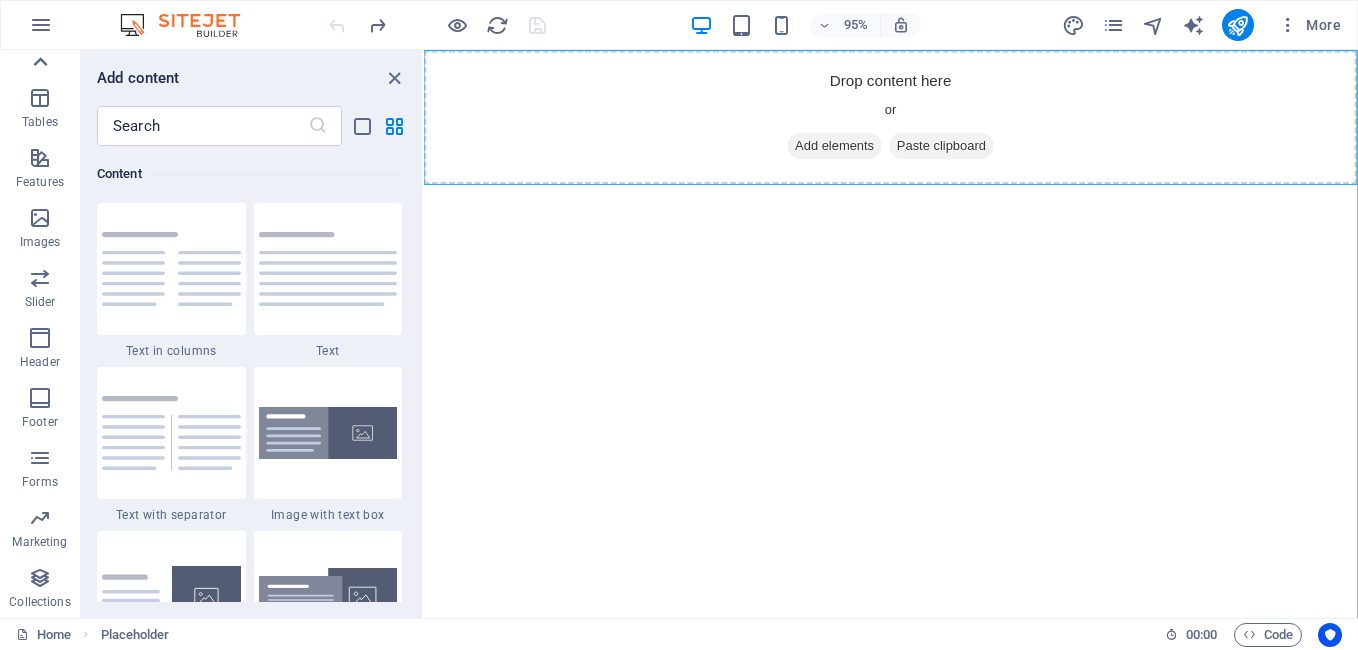 click 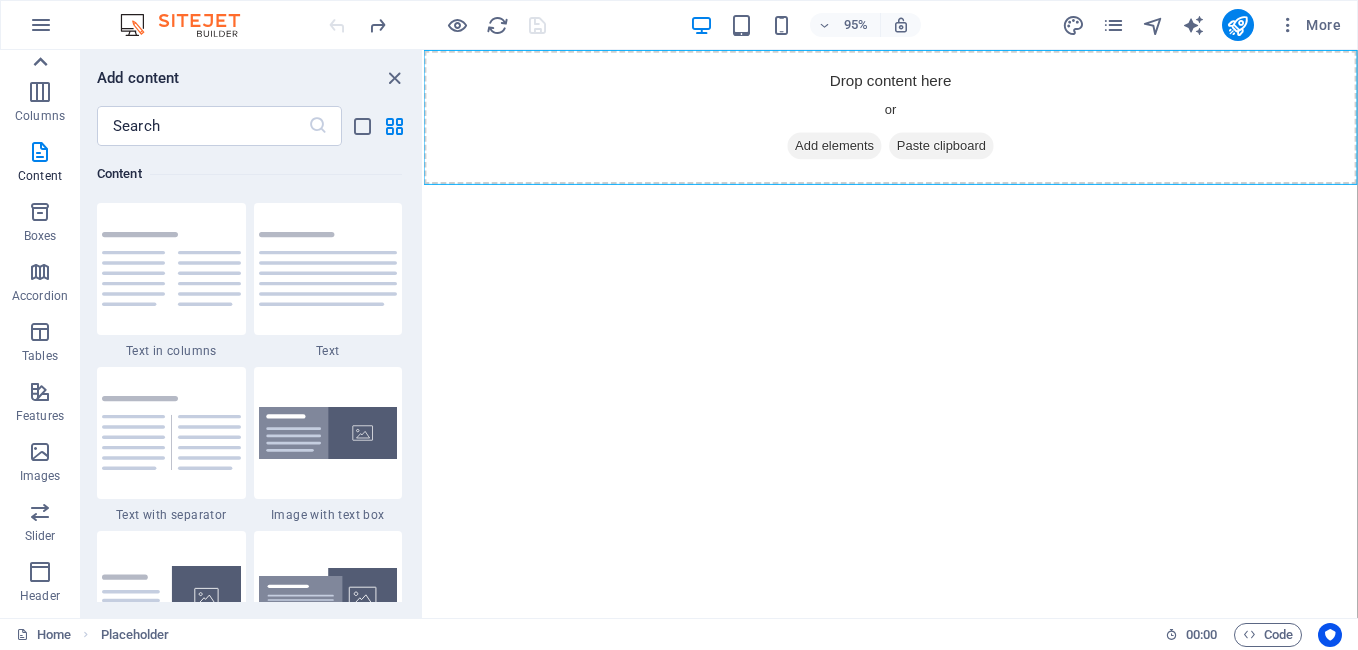scroll, scrollTop: 0, scrollLeft: 0, axis: both 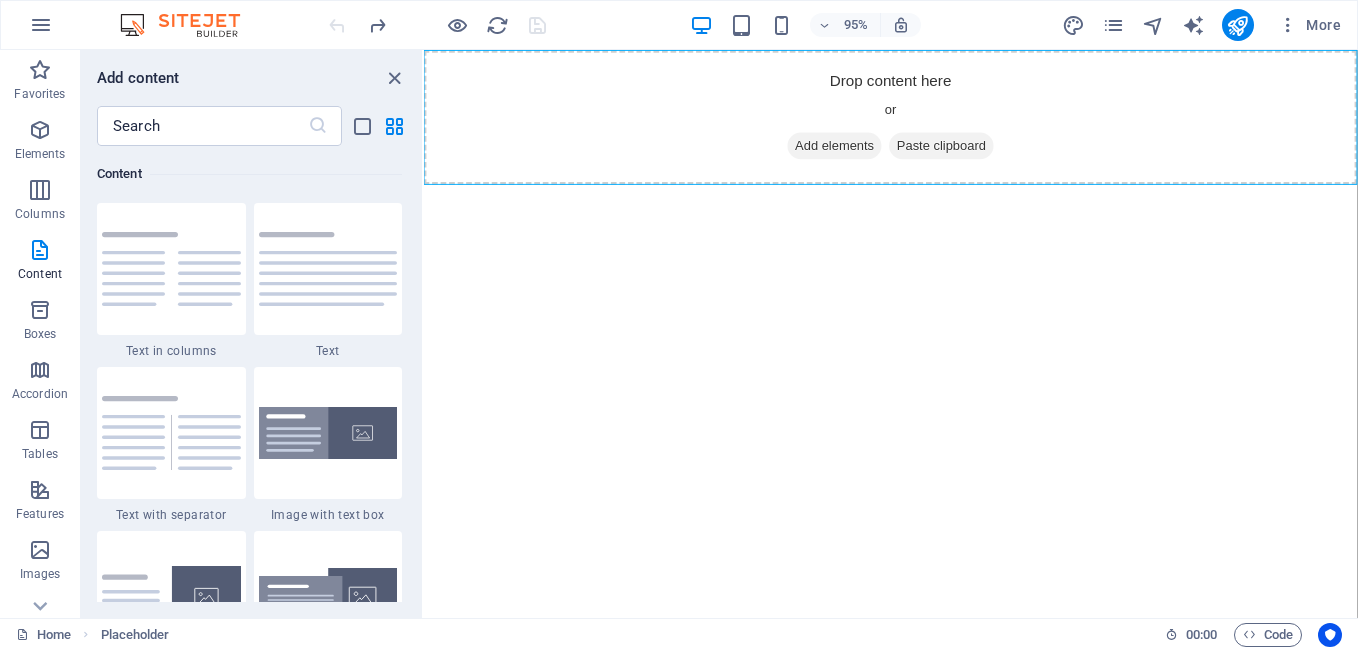 click on "Favorites" at bounding box center (40, 80) 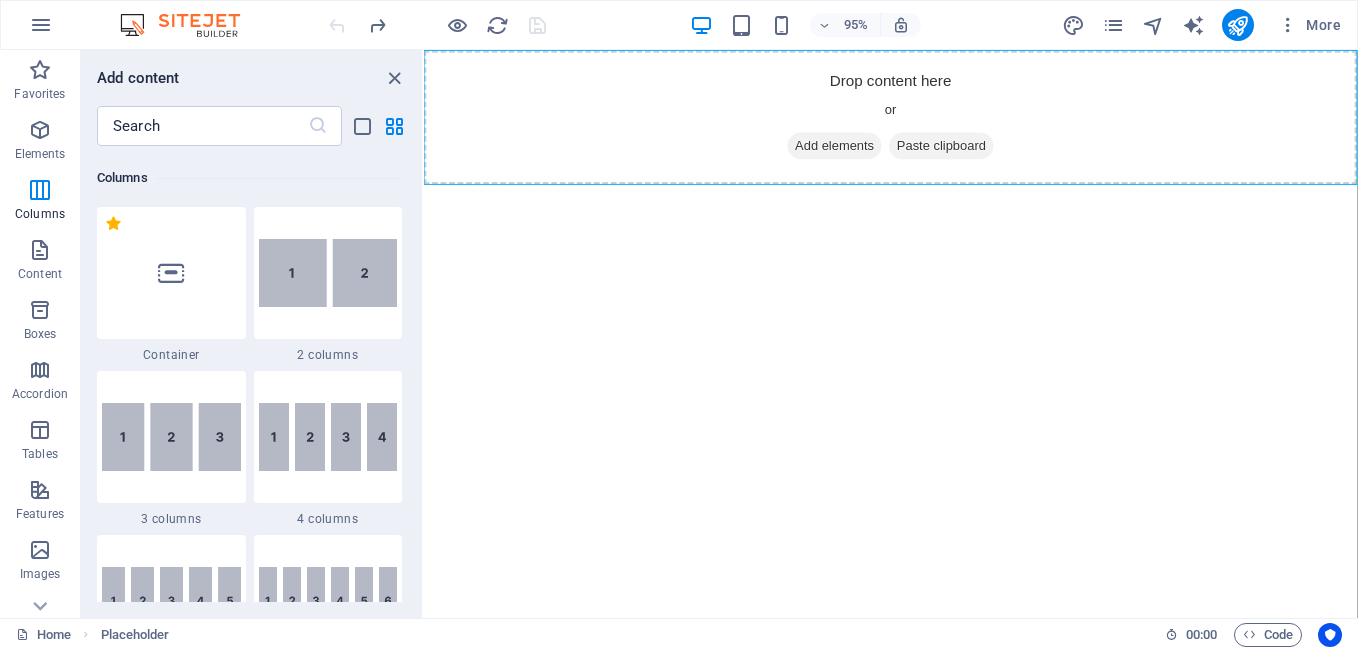 scroll, scrollTop: 0, scrollLeft: 0, axis: both 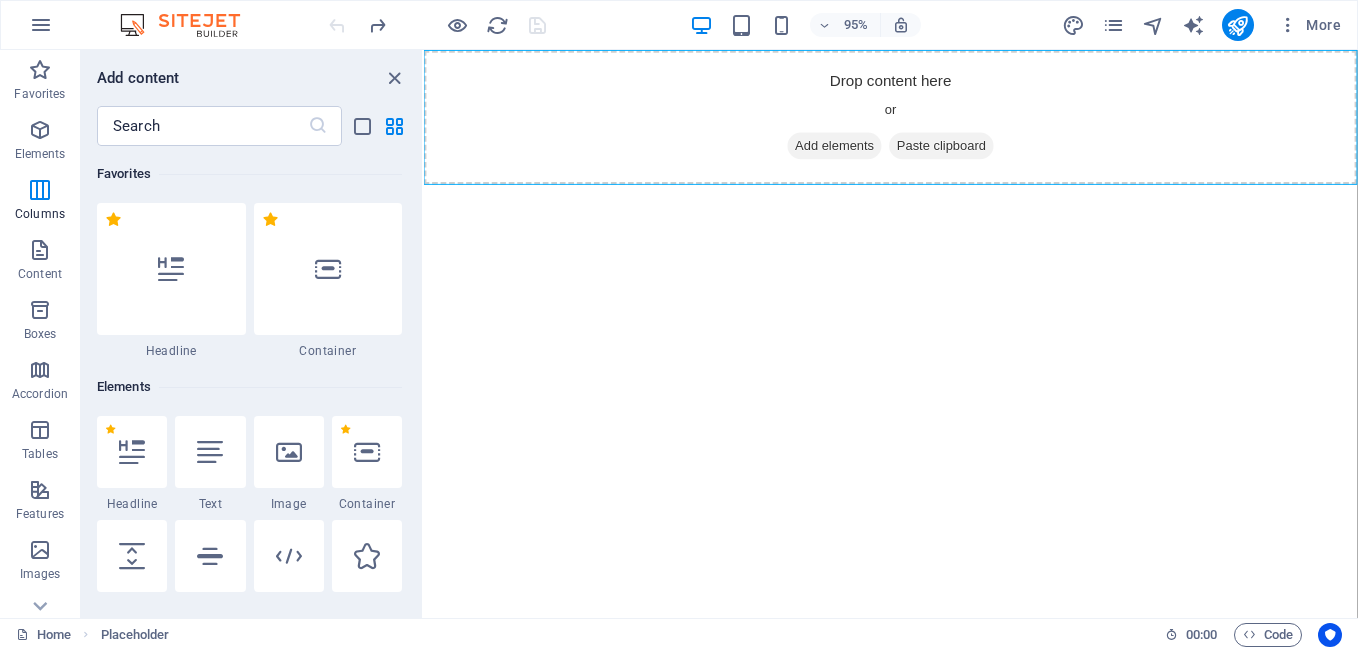 click on "Favorites" at bounding box center (40, 80) 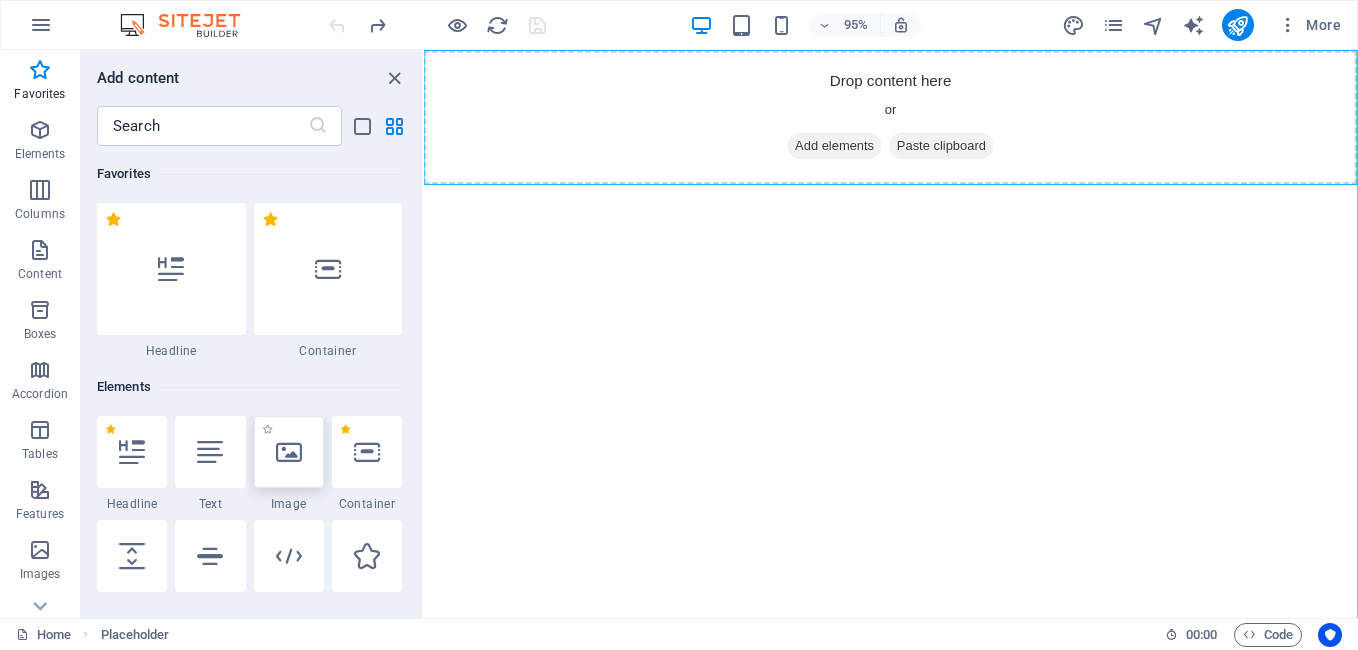 click at bounding box center (289, 452) 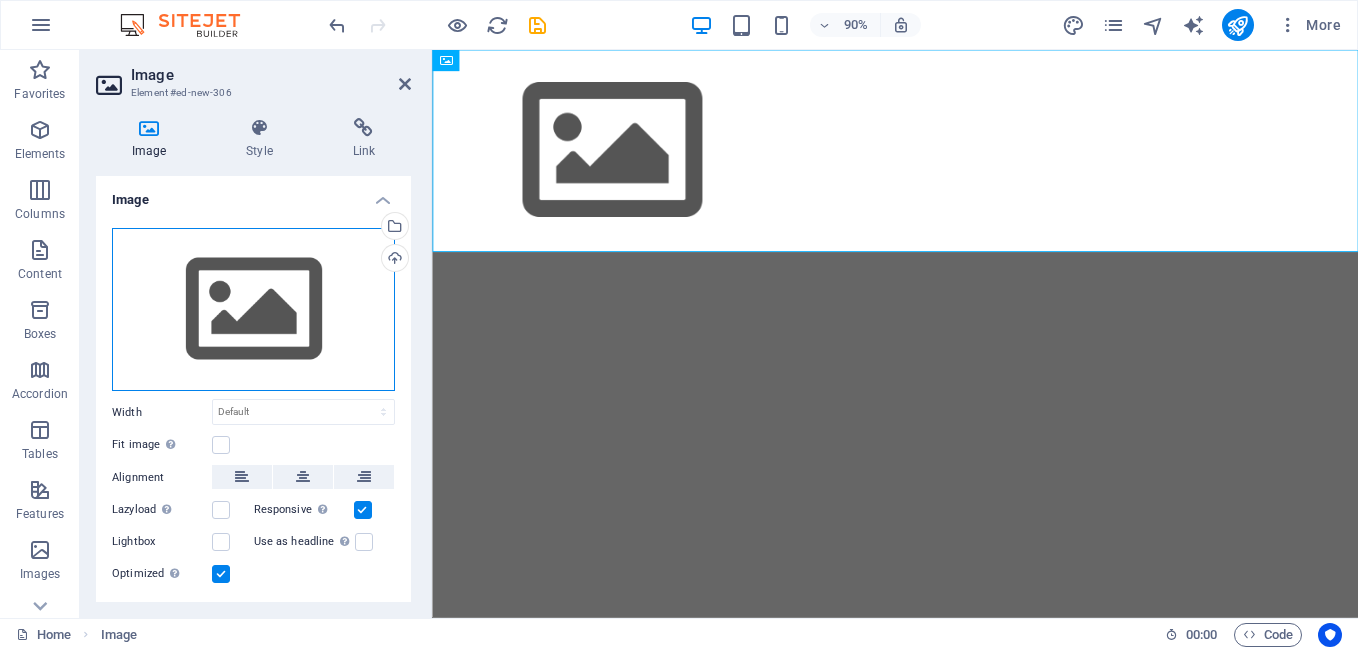 click on "Drag files here, click to choose files or select files from Files or our free stock photos & videos" at bounding box center (253, 310) 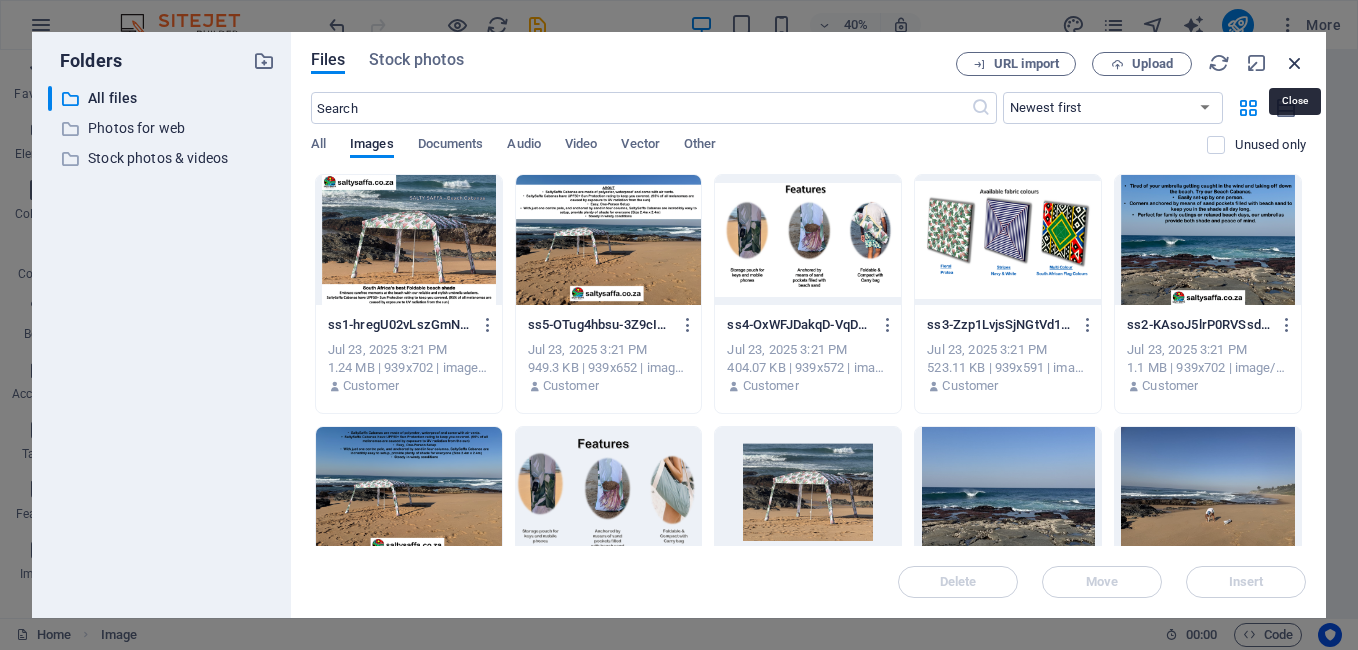 click at bounding box center [1295, 63] 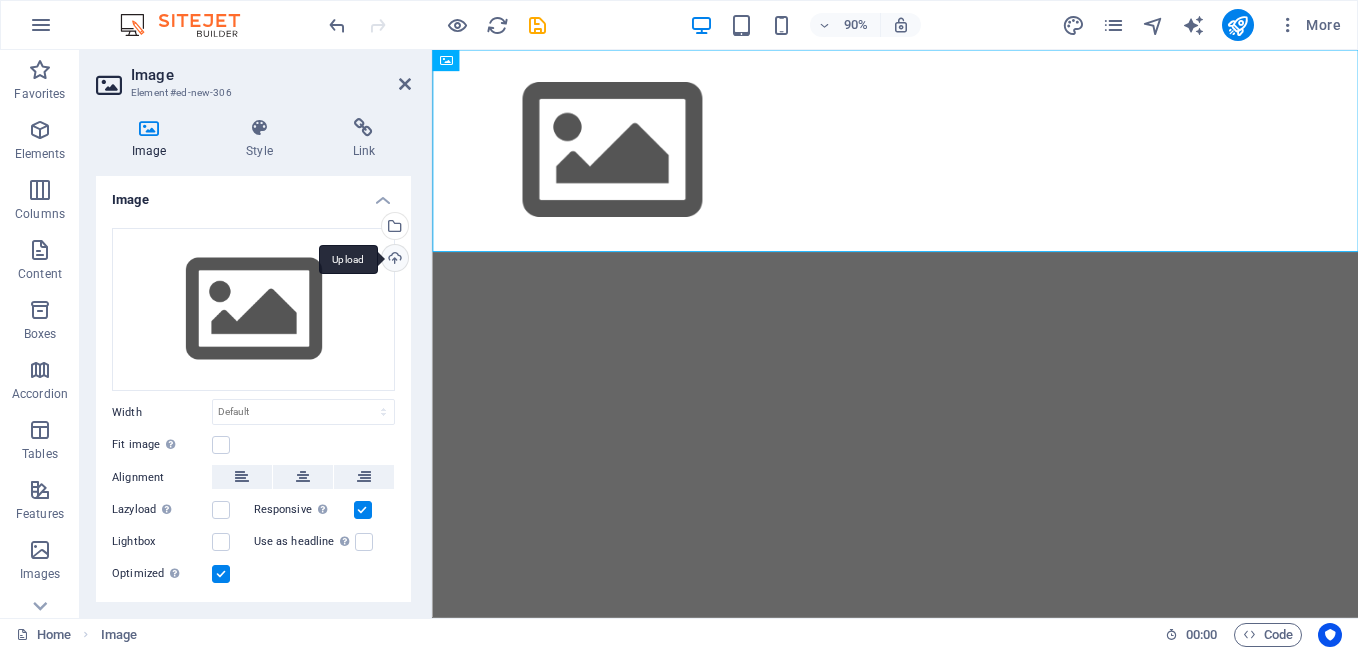 click on "Upload" at bounding box center [393, 260] 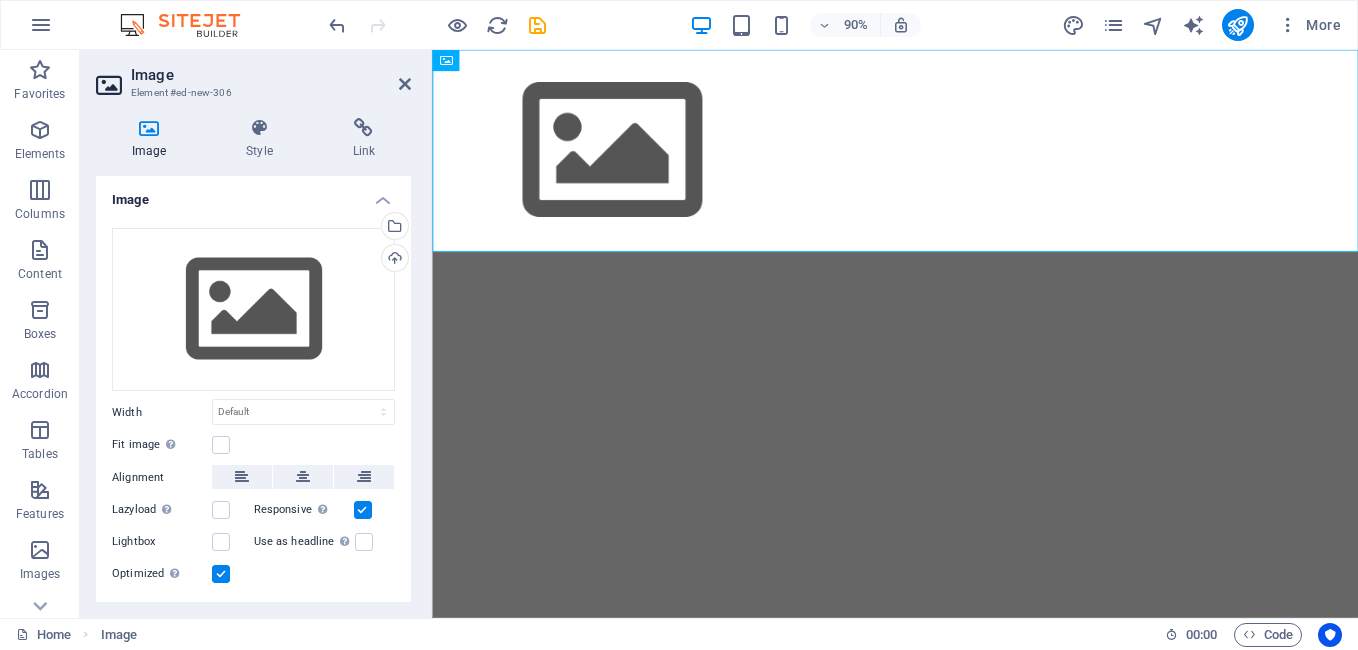 click at bounding box center [149, 128] 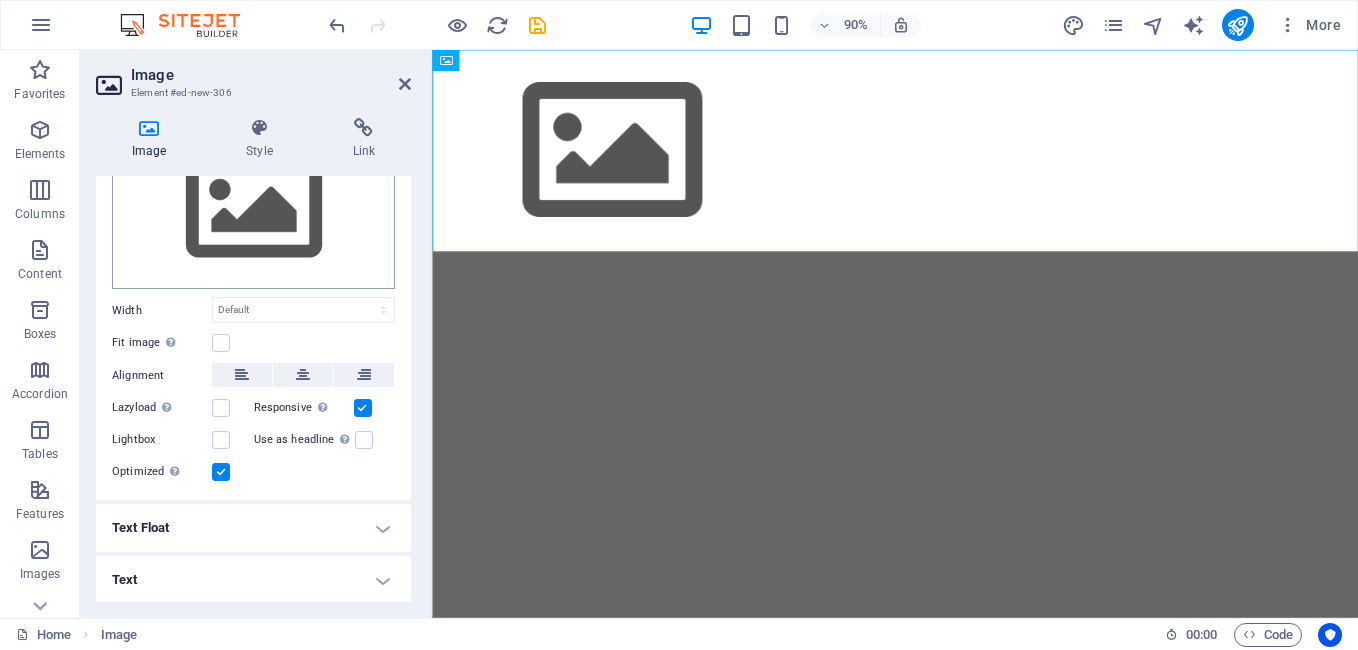 scroll, scrollTop: 0, scrollLeft: 0, axis: both 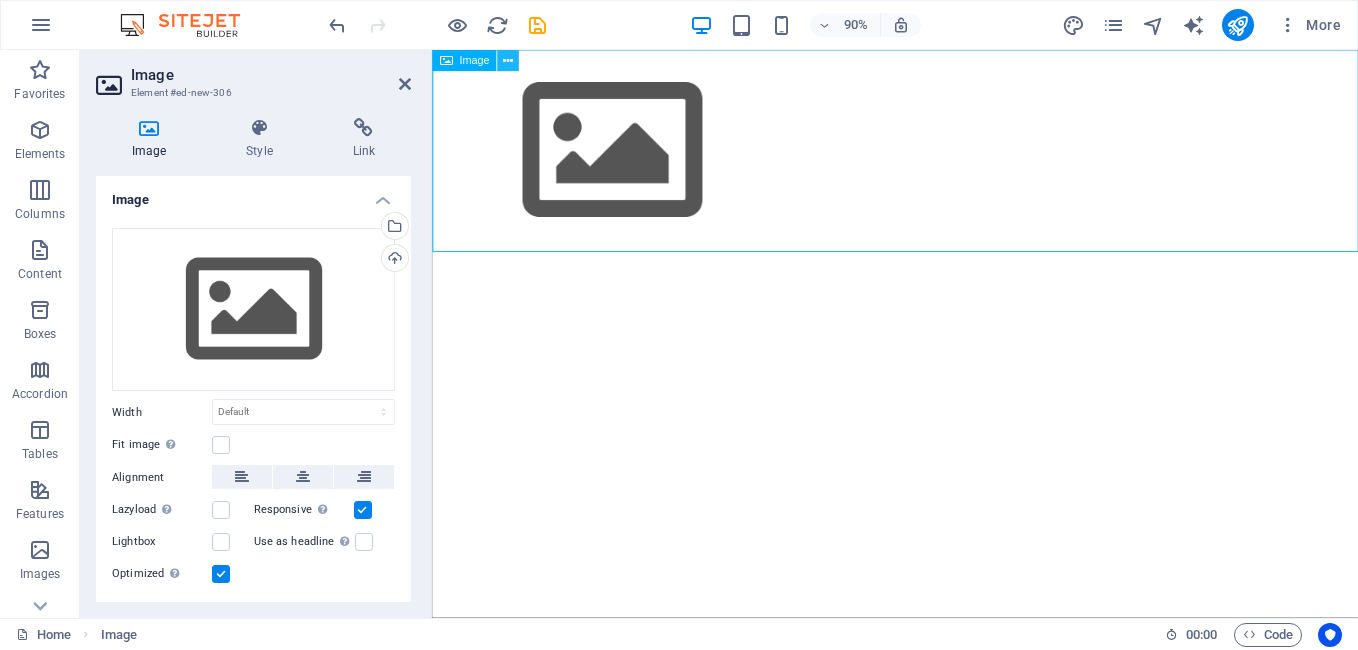 click at bounding box center [508, 60] 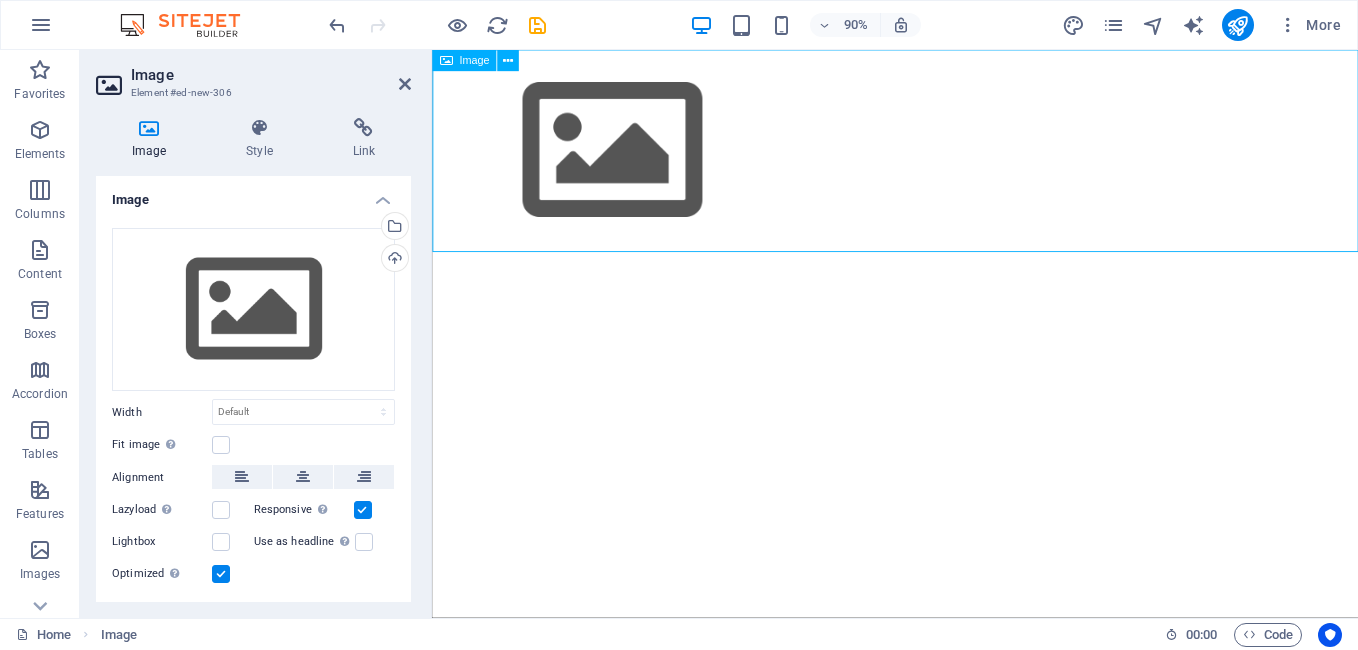 click at bounding box center (946, 162) 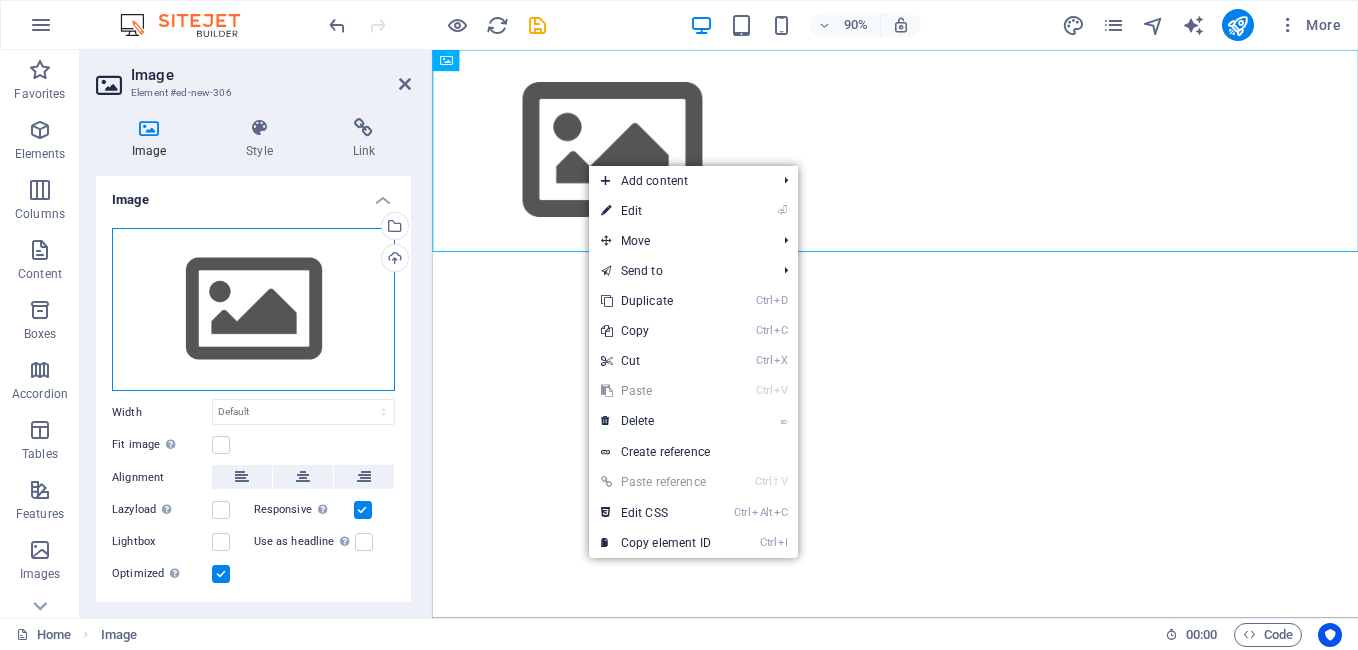 click on "Drag files here, click to choose files or select files from Files or our free stock photos & videos" at bounding box center (253, 310) 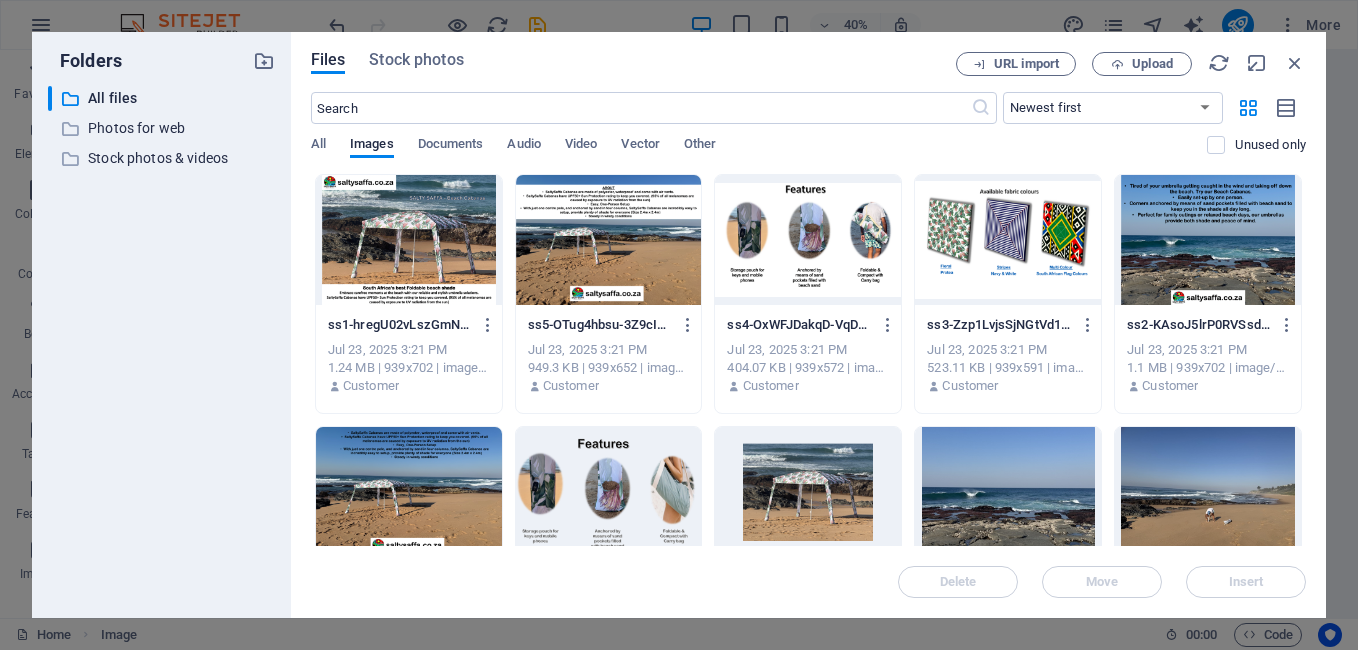 drag, startPoint x: 231, startPoint y: 295, endPoint x: 152, endPoint y: 285, distance: 79.630394 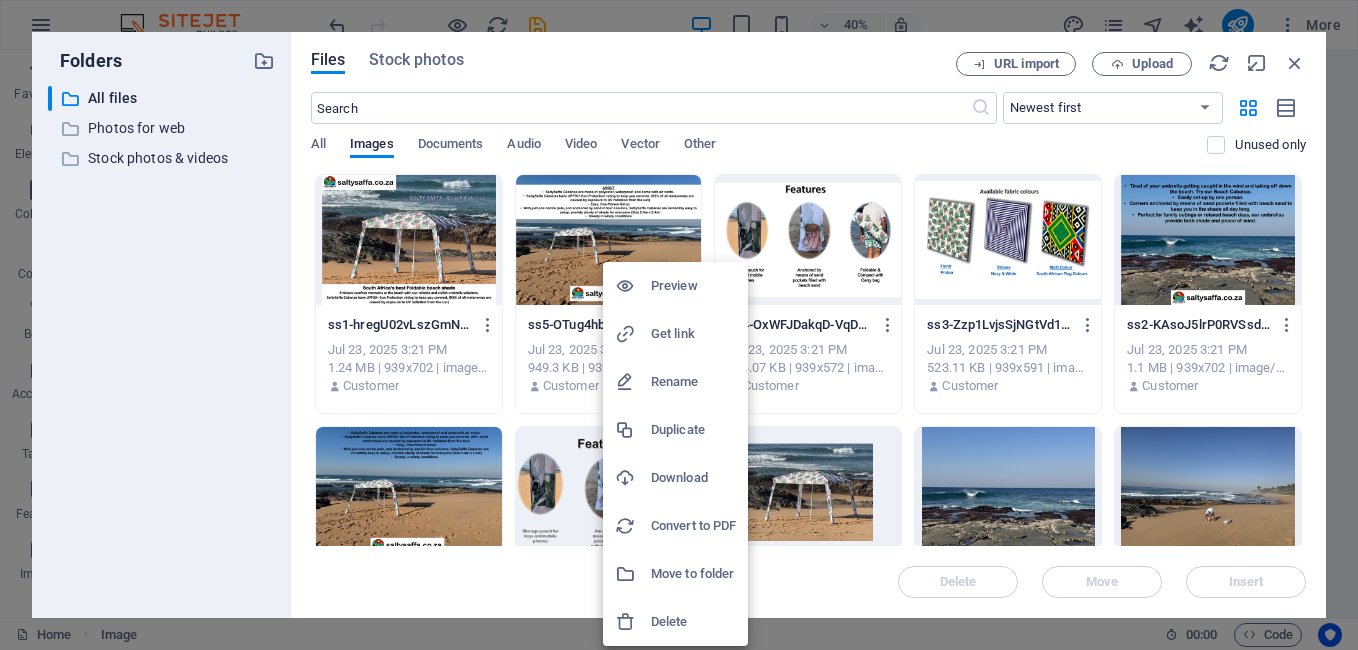click at bounding box center (679, 325) 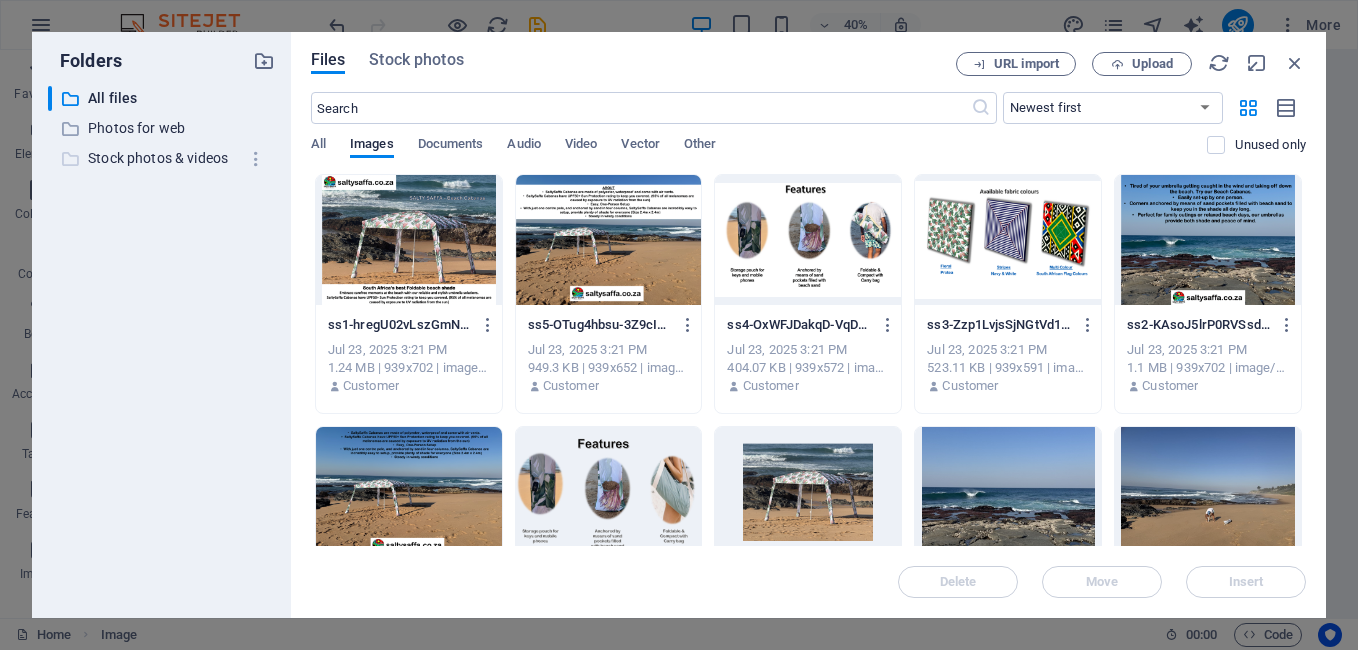click on "Stock photos & videos" at bounding box center [163, 158] 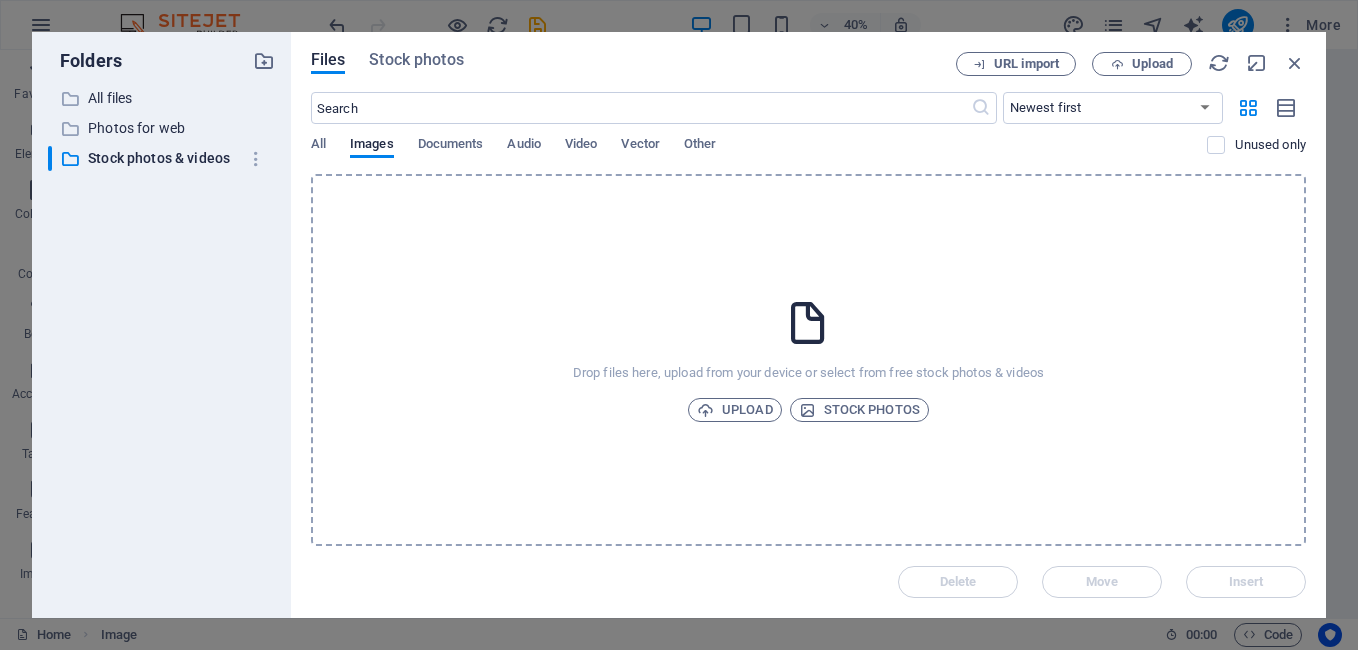 drag, startPoint x: 777, startPoint y: 361, endPoint x: 566, endPoint y: 274, distance: 228.23233 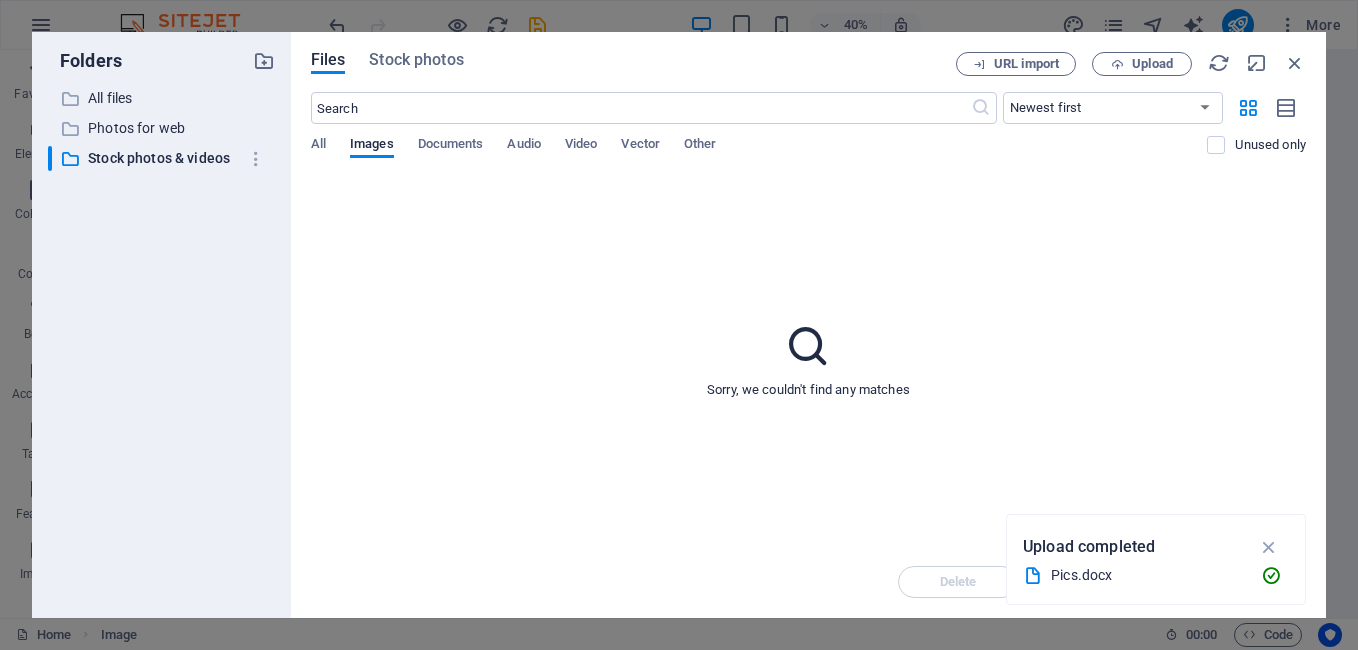 drag, startPoint x: 1099, startPoint y: 562, endPoint x: 737, endPoint y: 568, distance: 362.0497 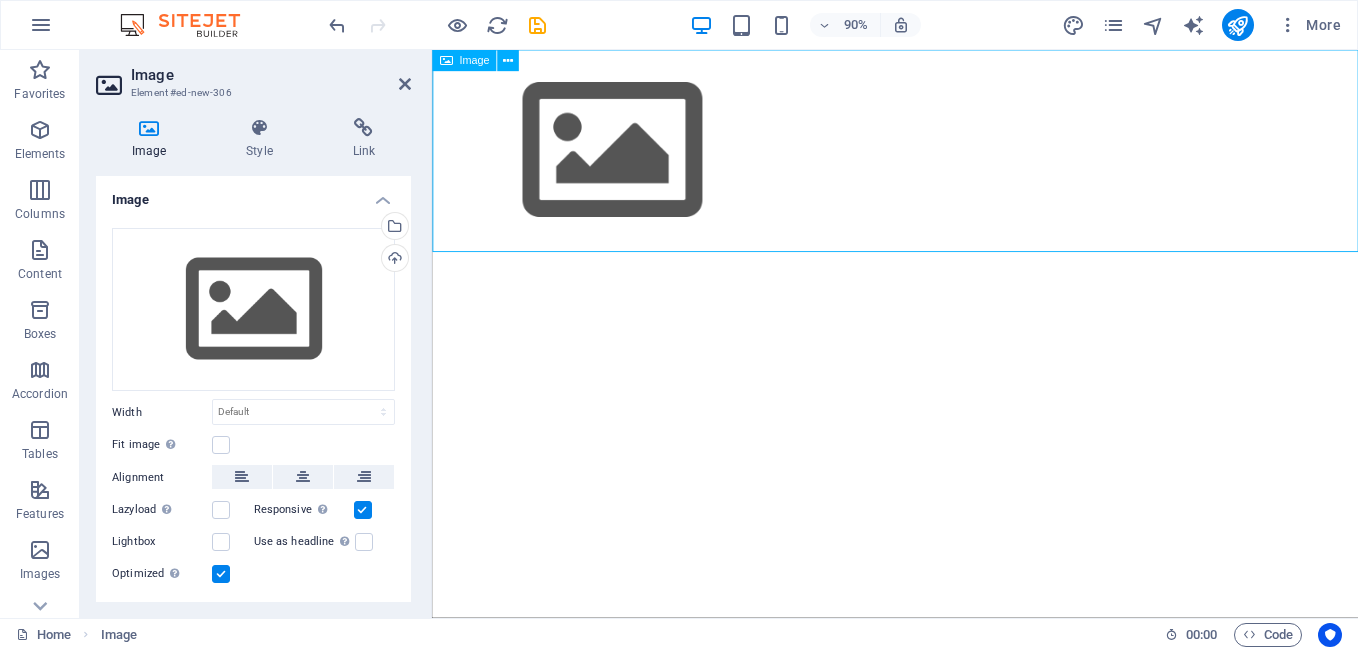 click at bounding box center (946, 162) 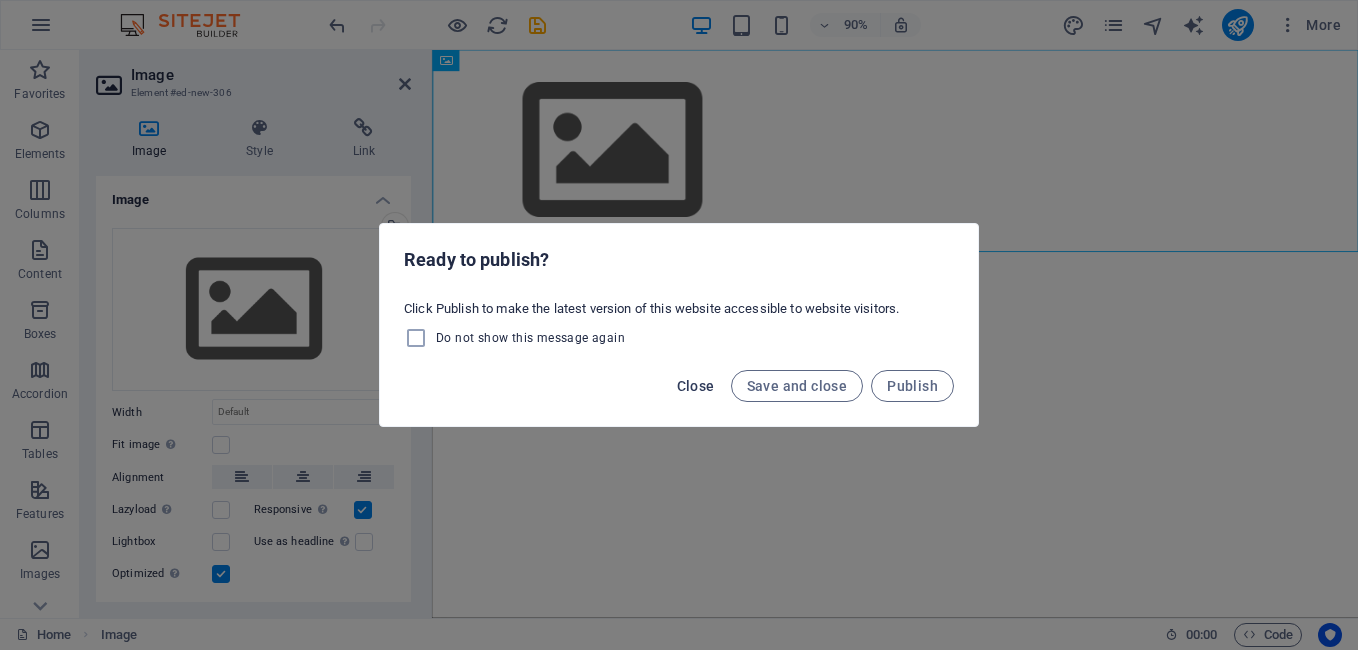 click on "Close" at bounding box center [696, 386] 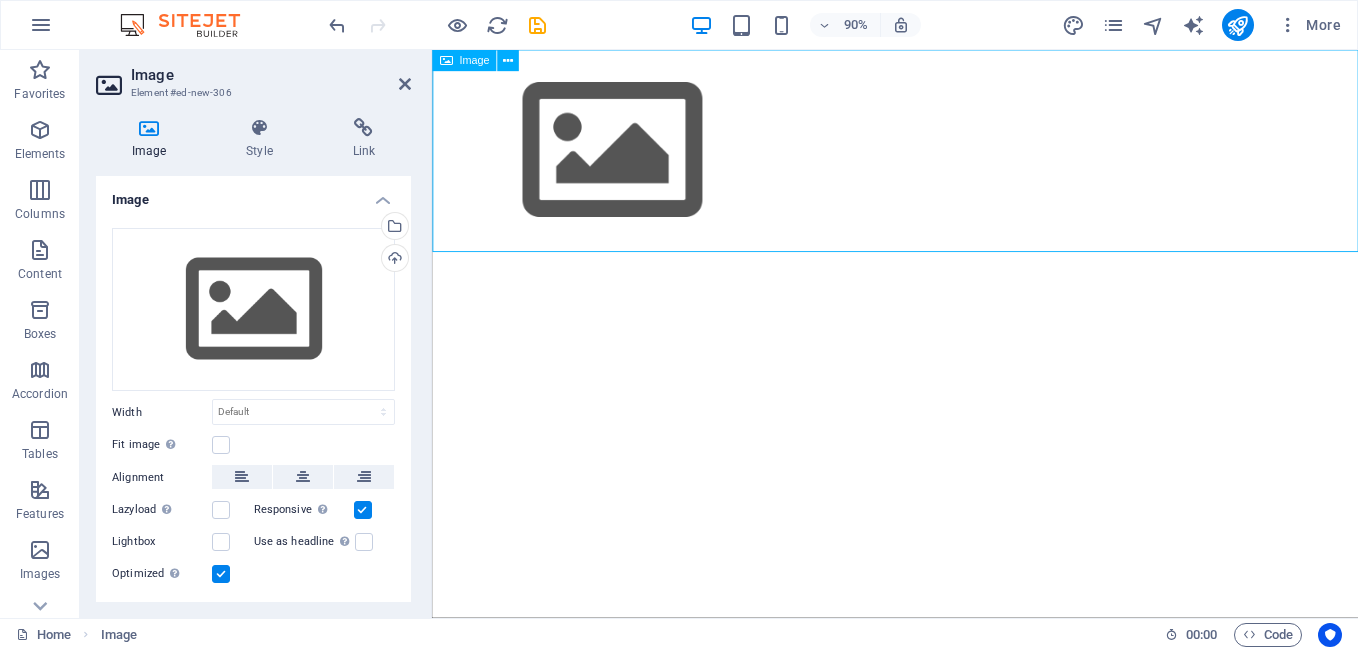 click at bounding box center [946, 162] 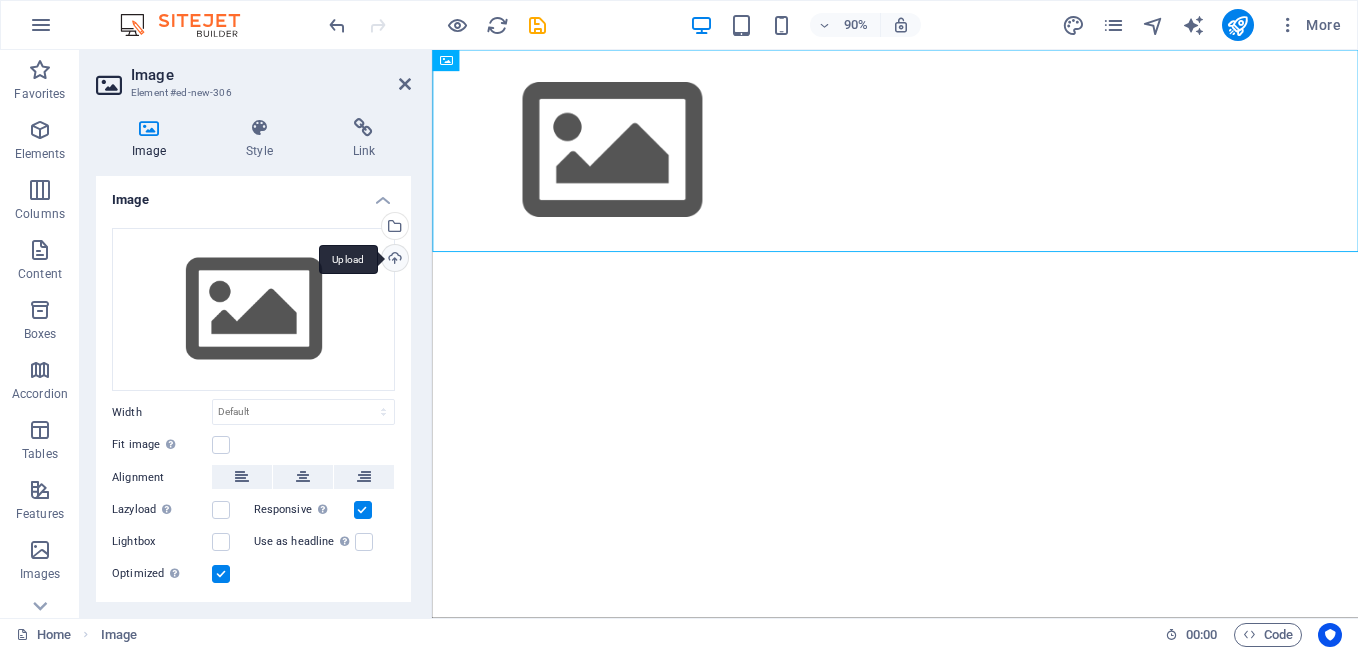 click on "Upload" at bounding box center (393, 260) 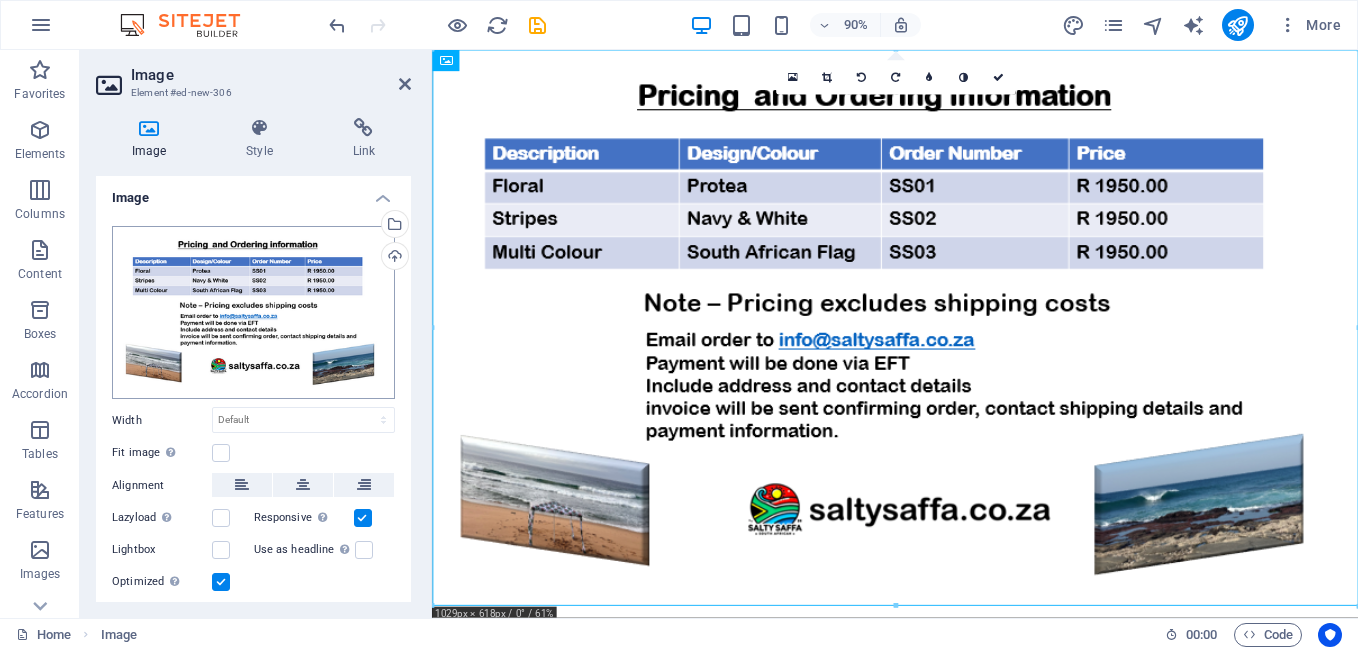 scroll, scrollTop: 0, scrollLeft: 0, axis: both 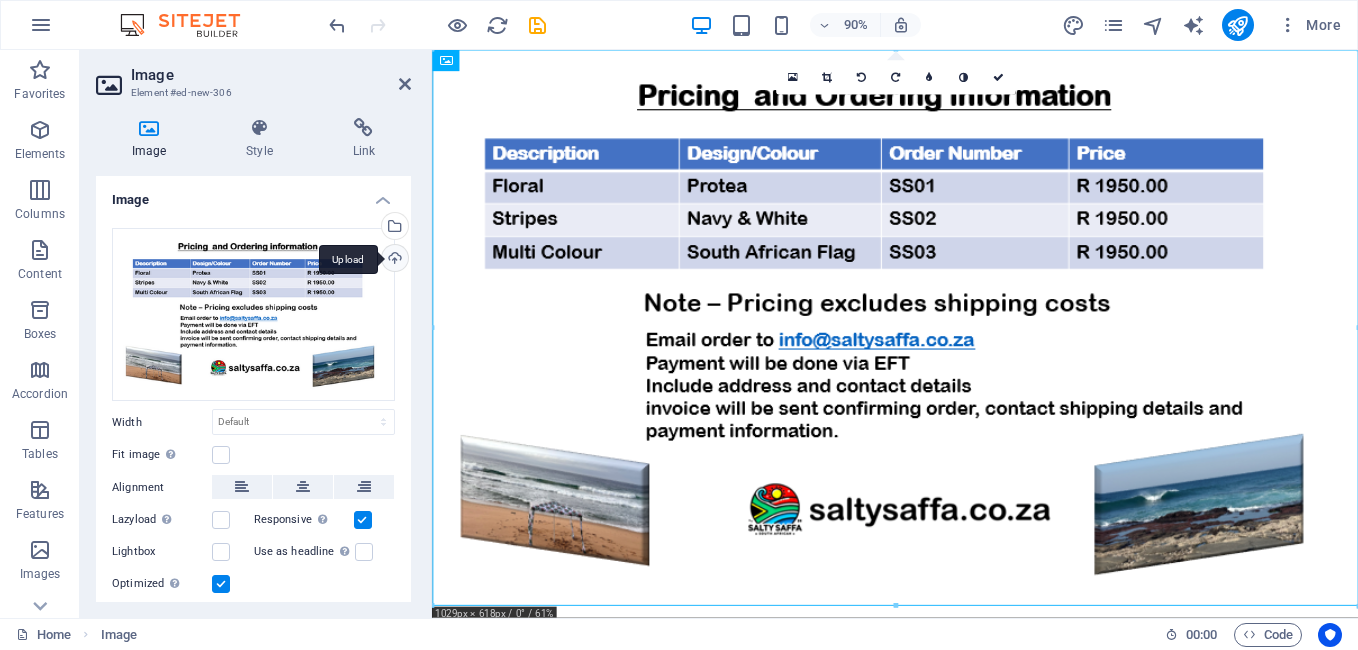 click on "Upload" at bounding box center [393, 260] 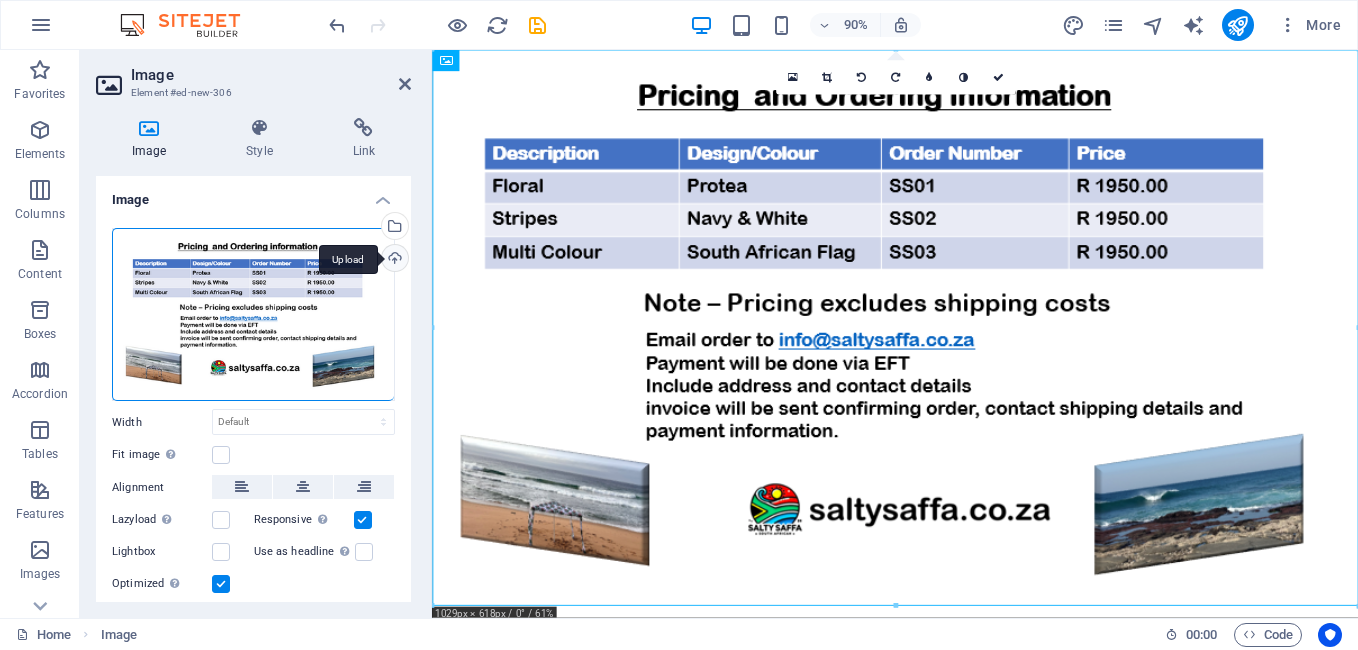 click on "Upload" at bounding box center [393, 260] 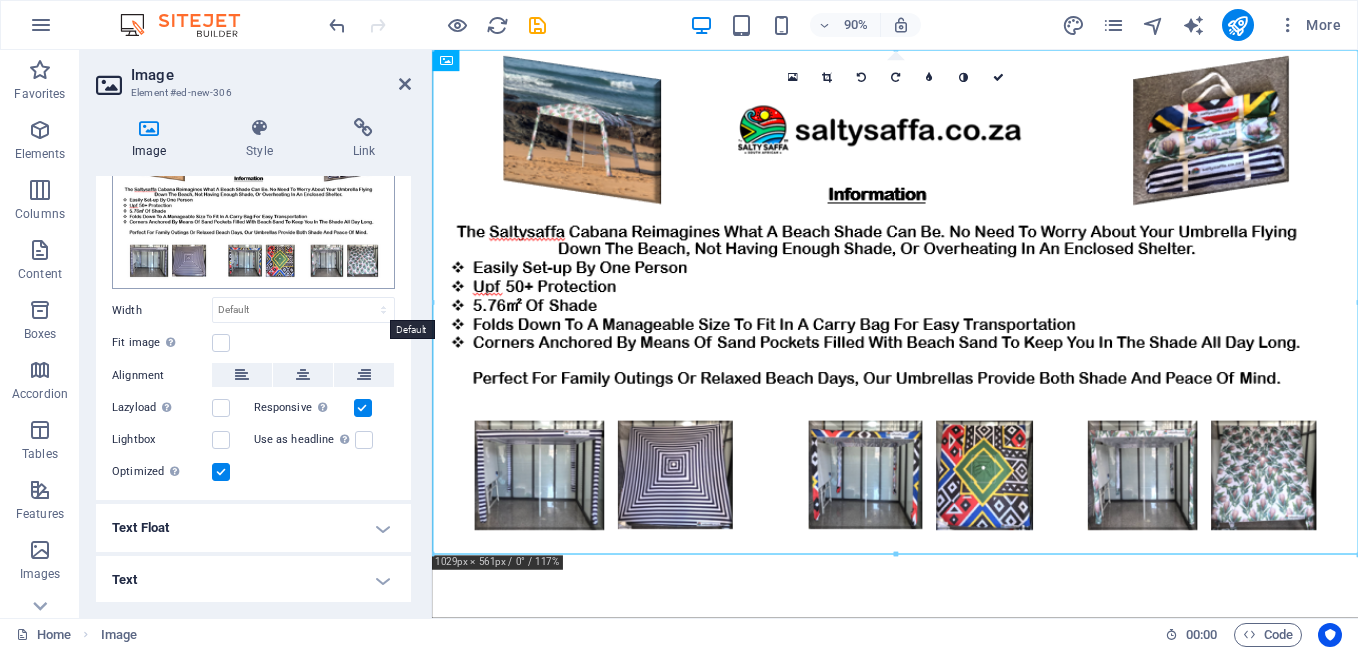 scroll, scrollTop: 0, scrollLeft: 0, axis: both 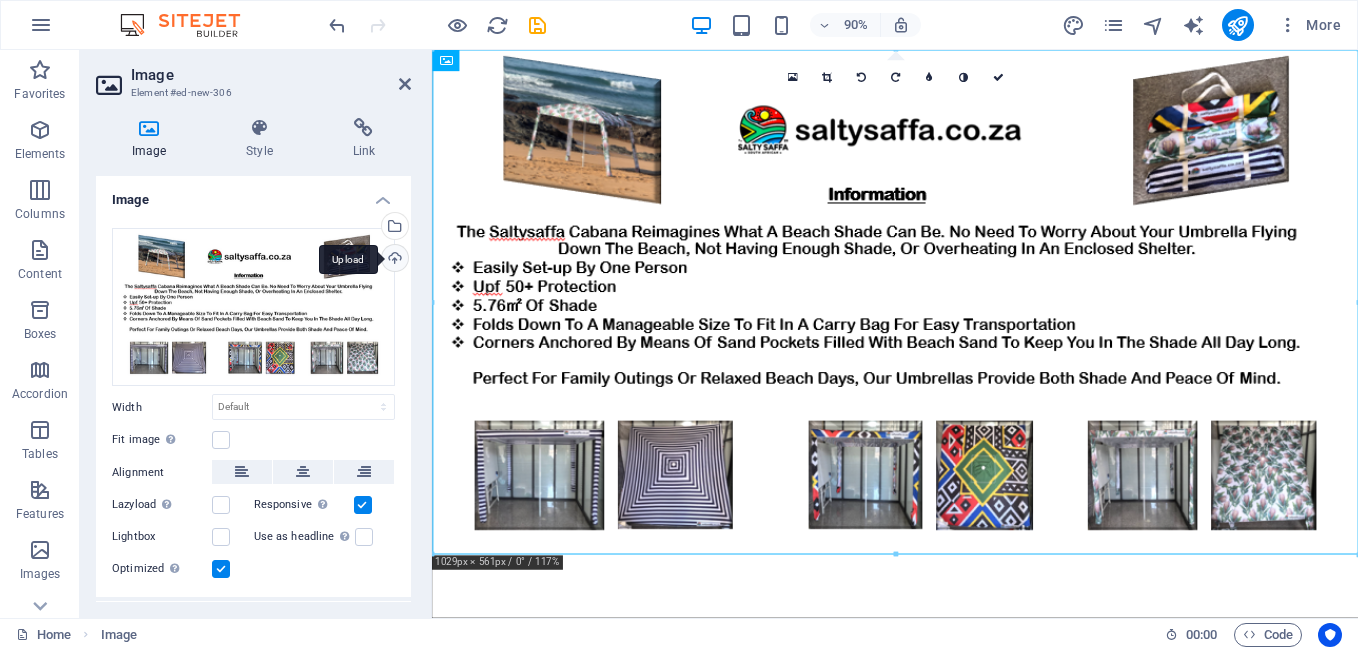click on "Upload" at bounding box center [393, 260] 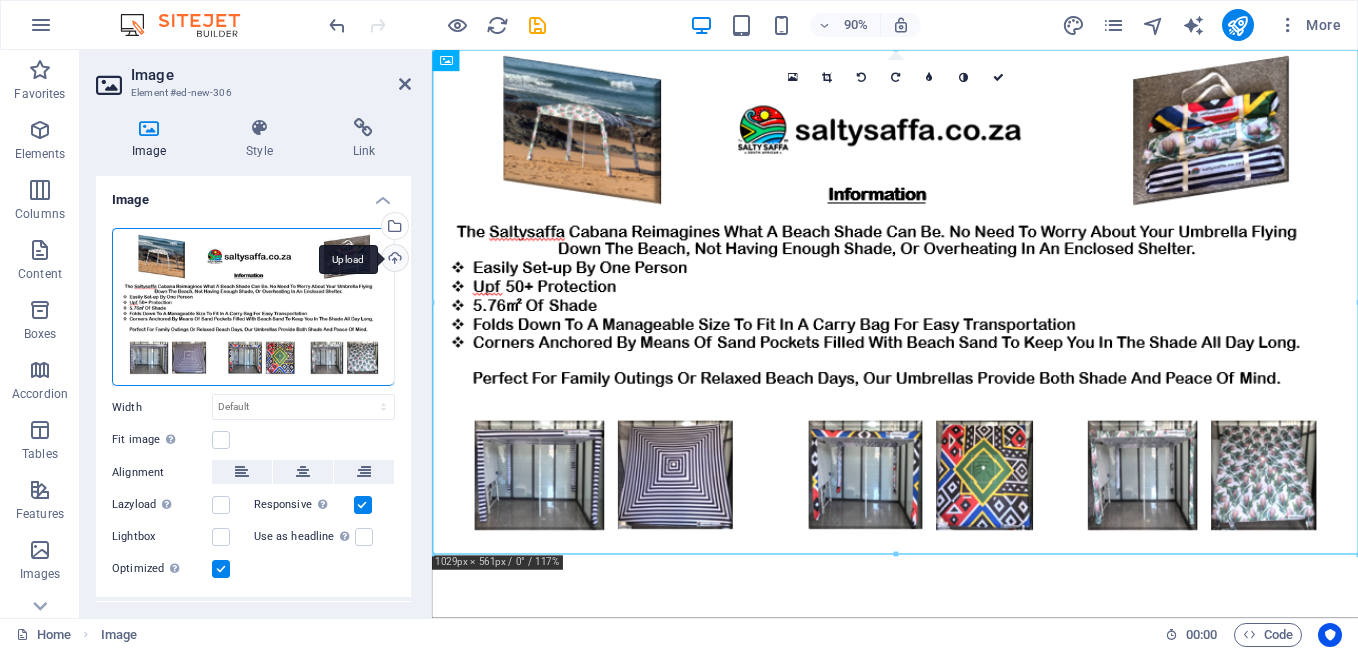 click on "Upload" at bounding box center [393, 260] 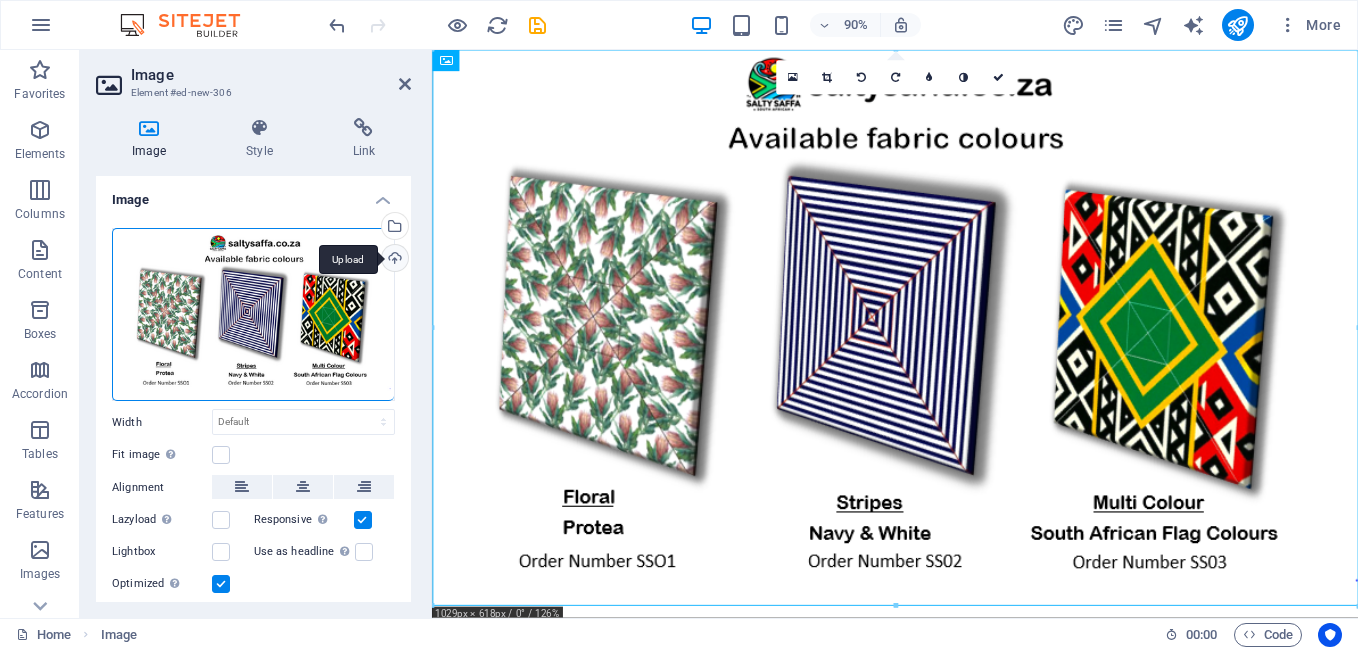 click on "Upload" at bounding box center [393, 260] 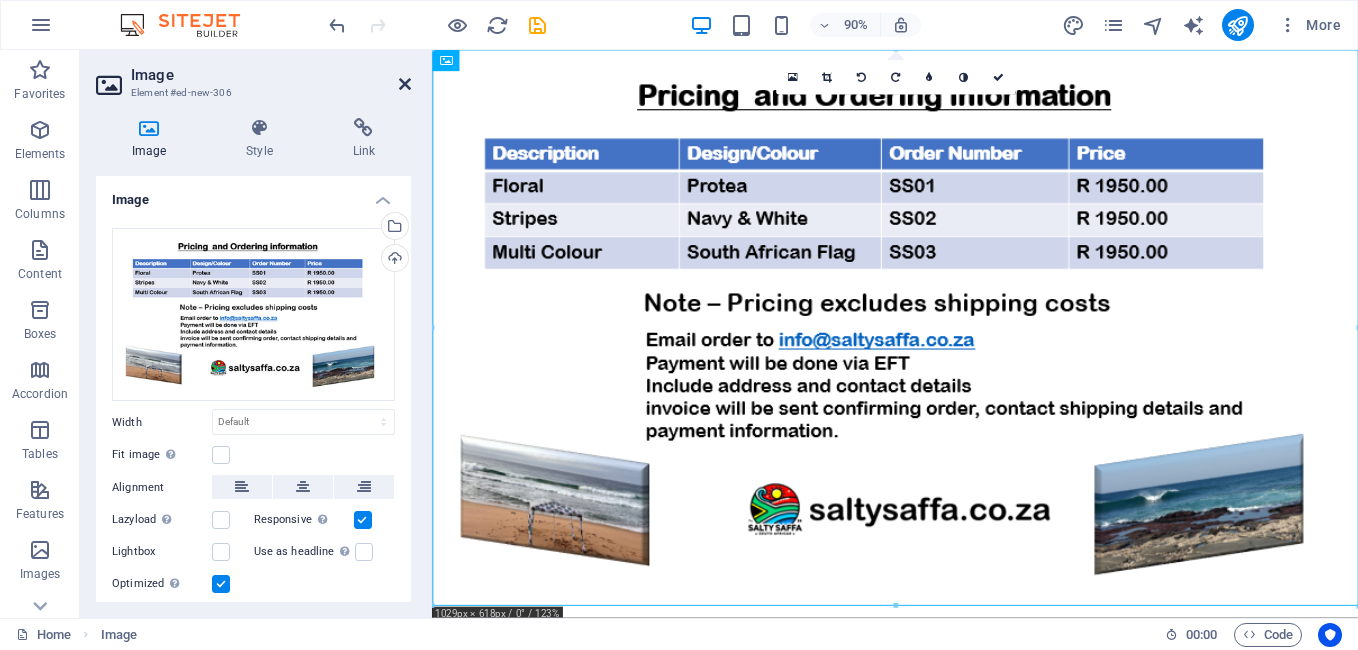 click at bounding box center [405, 84] 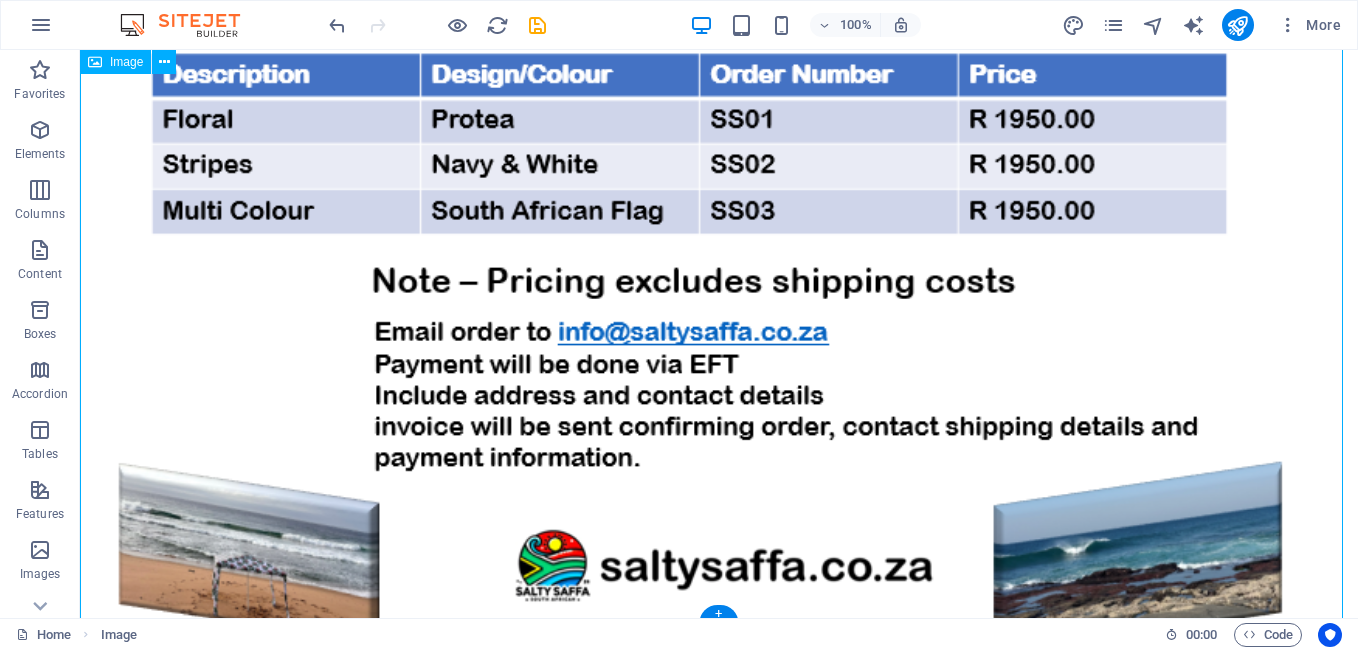 scroll, scrollTop: 0, scrollLeft: 0, axis: both 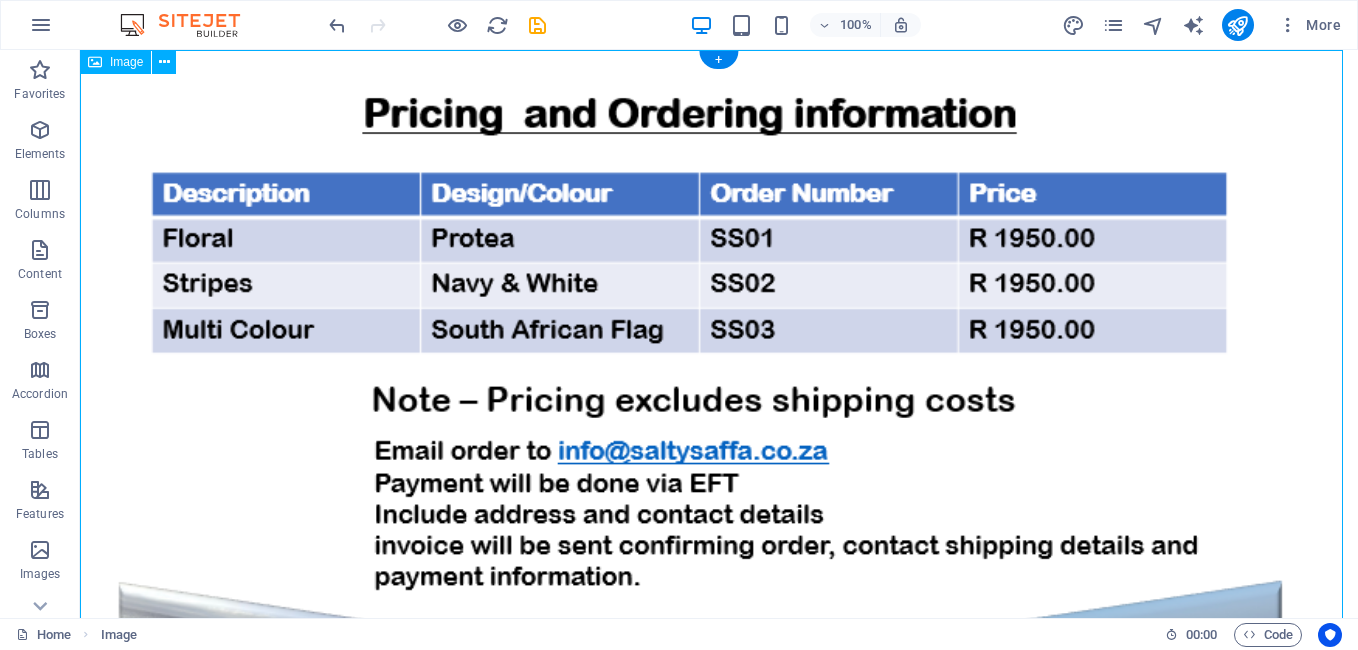 click at bounding box center [719, 434] 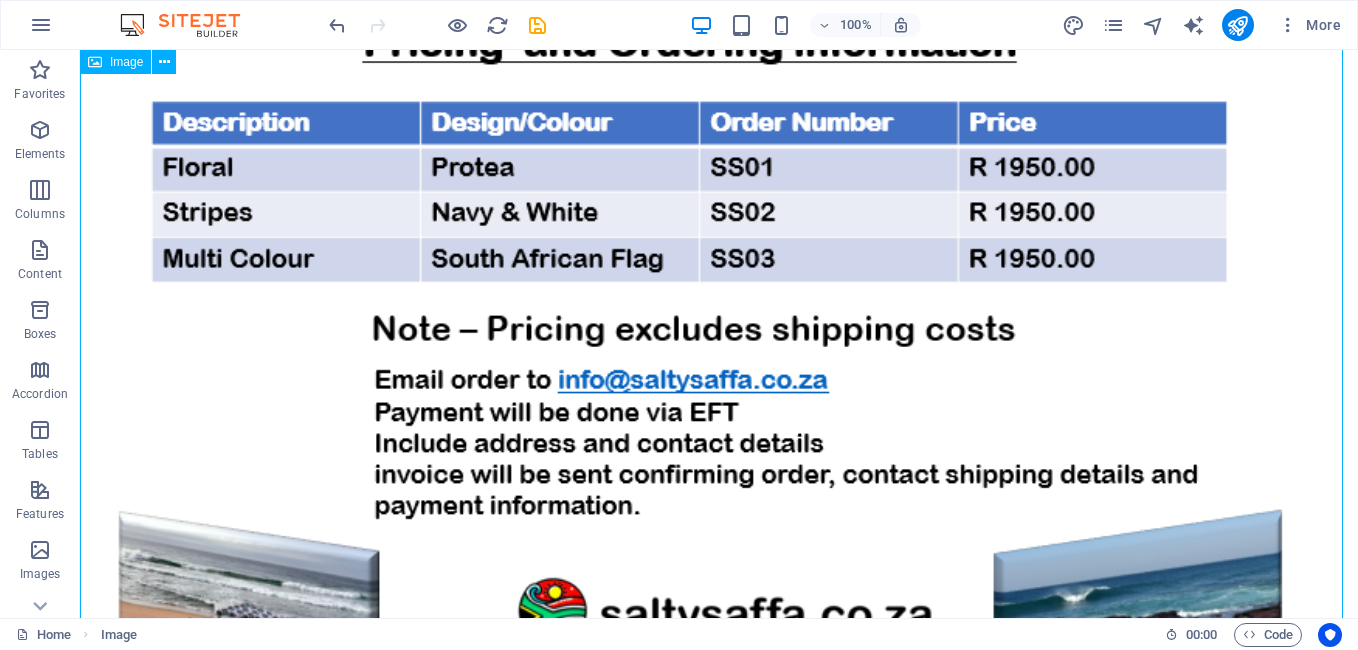 scroll, scrollTop: 0, scrollLeft: 0, axis: both 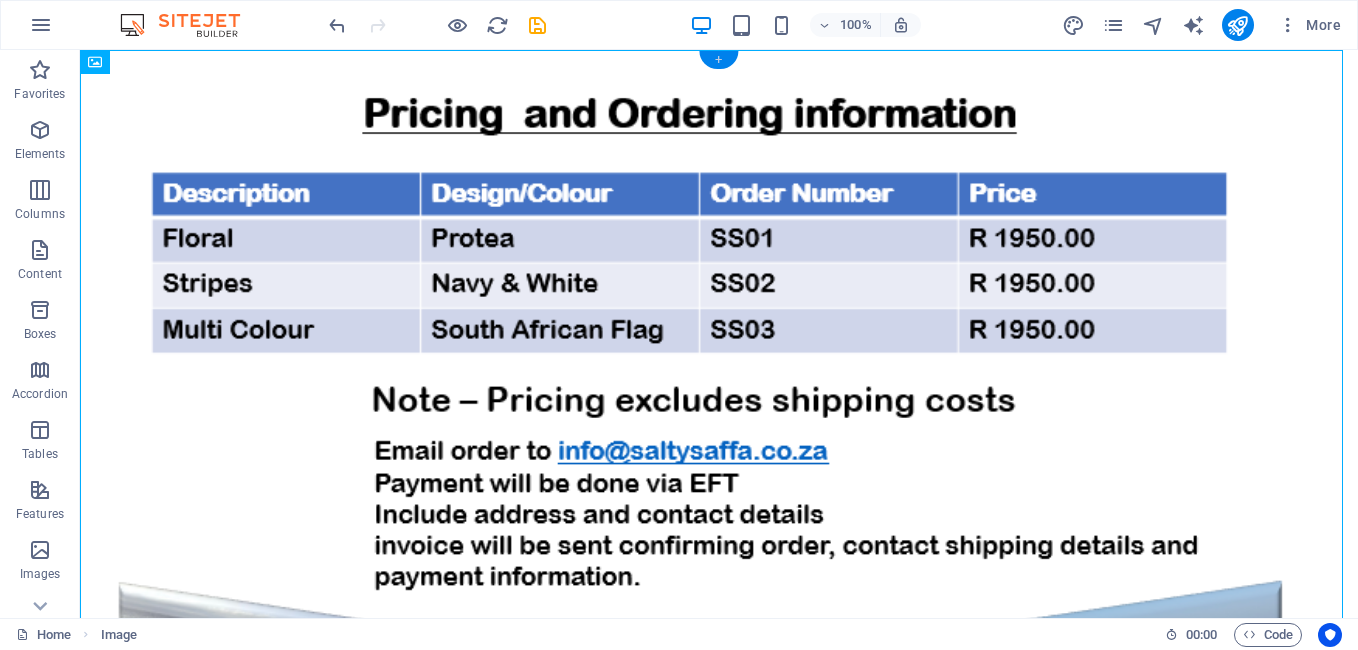click on "+" at bounding box center (718, 60) 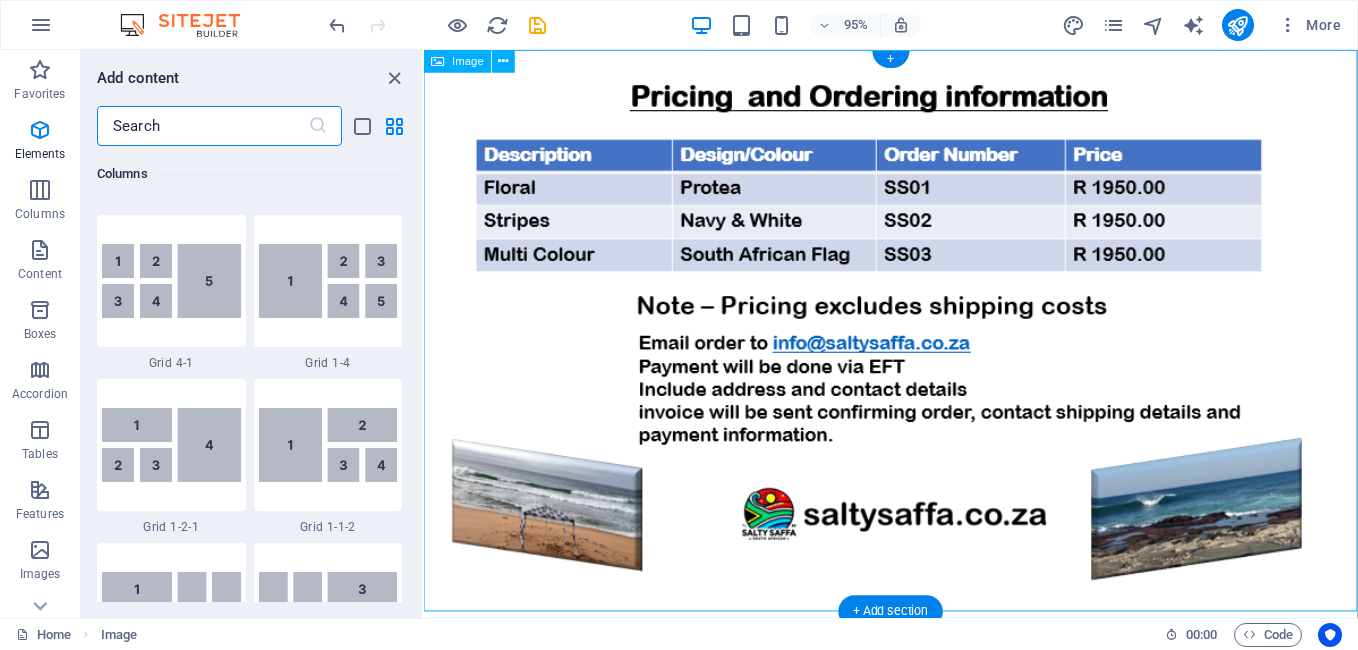 scroll, scrollTop: 3499, scrollLeft: 0, axis: vertical 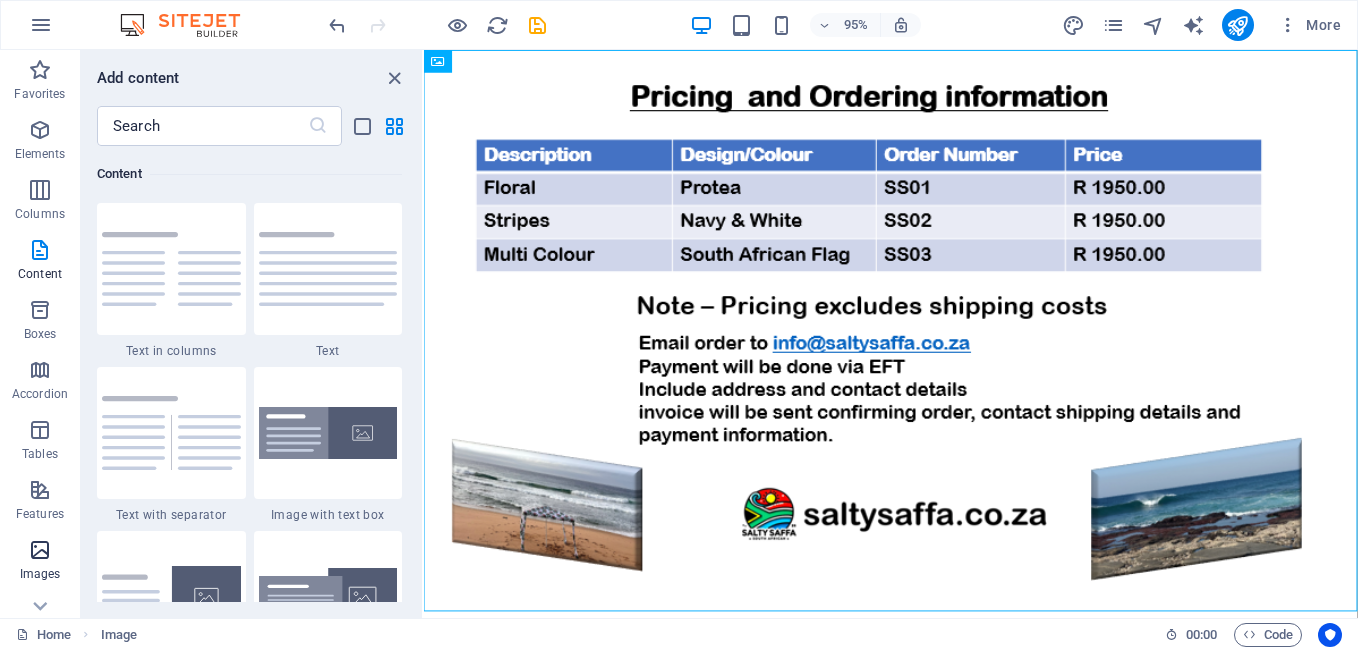 click at bounding box center (40, 550) 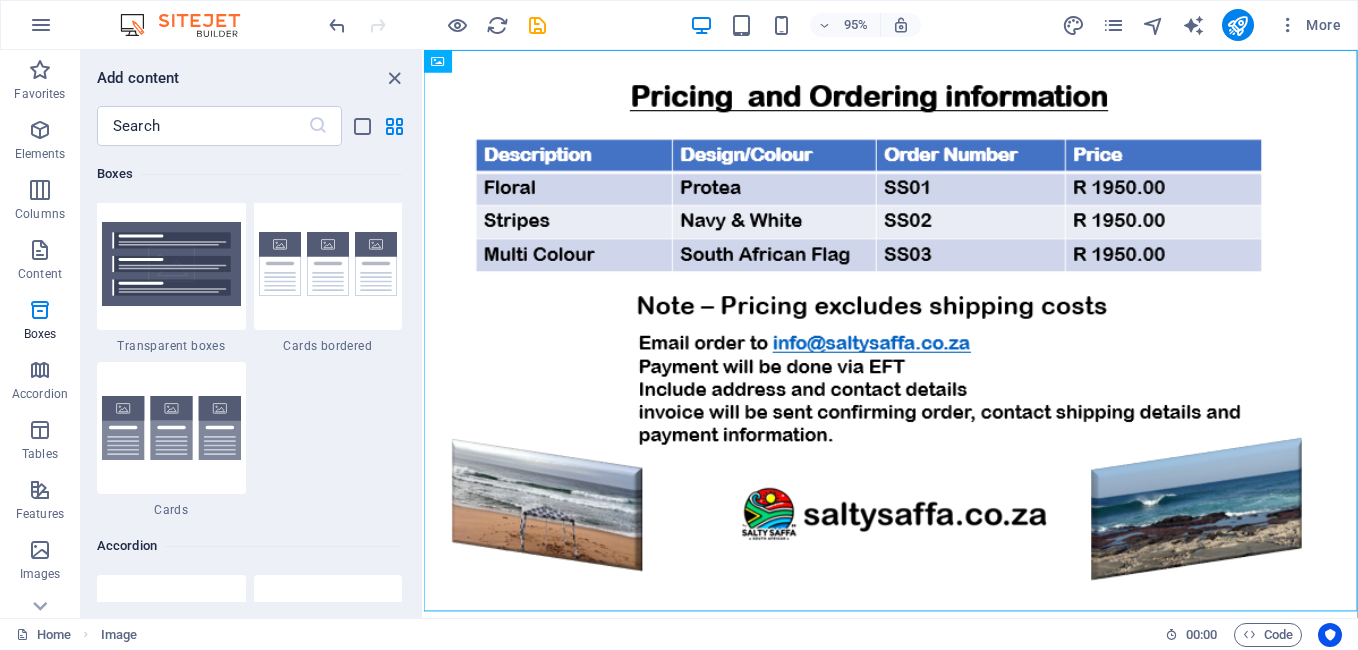 scroll, scrollTop: 10140, scrollLeft: 0, axis: vertical 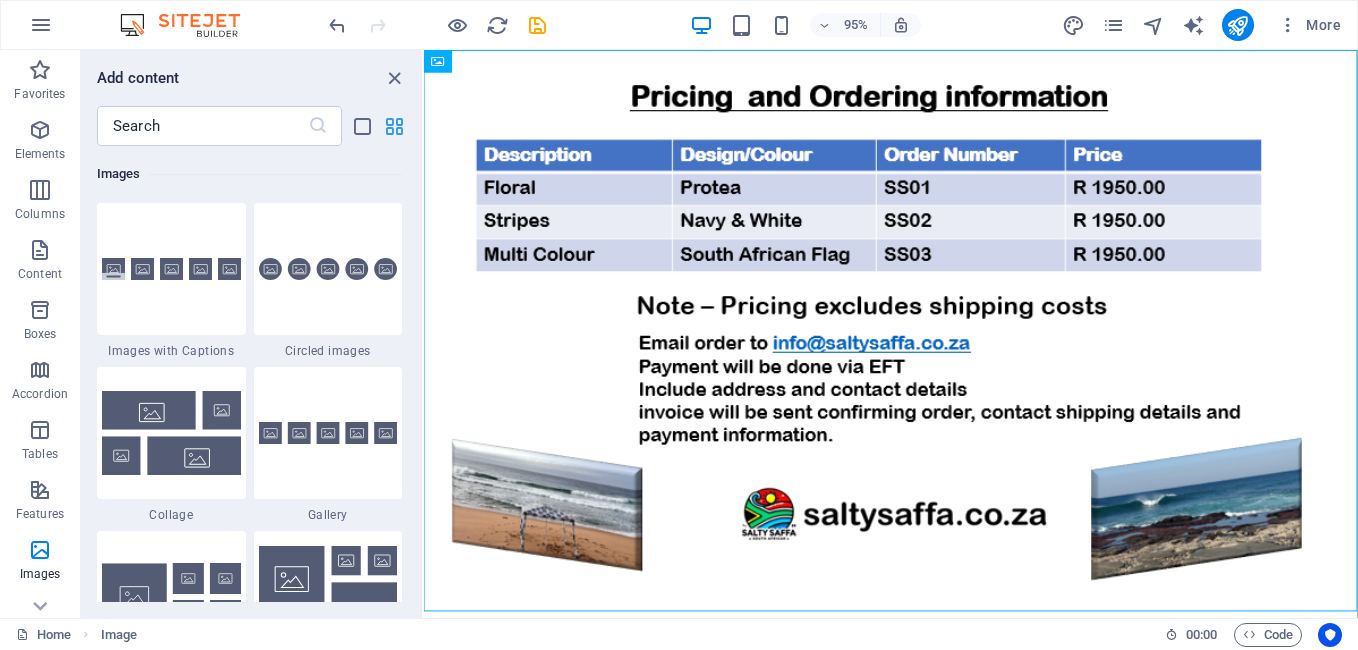 click at bounding box center (394, 126) 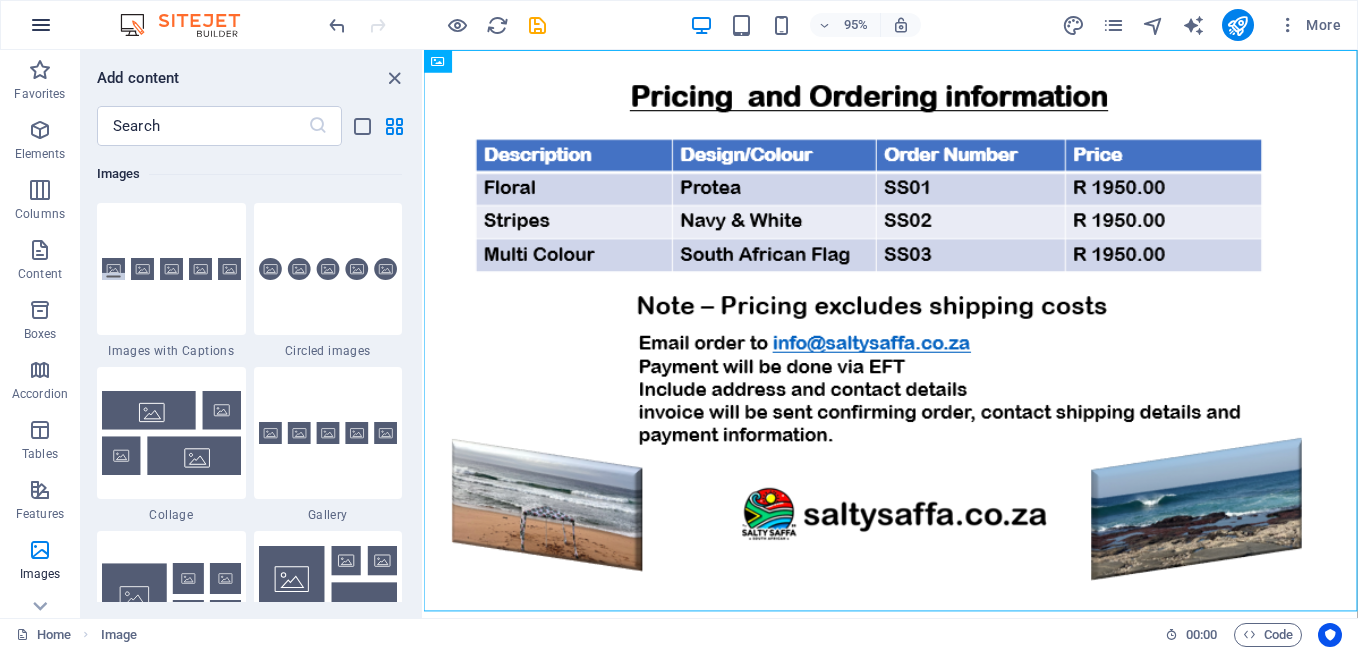 click at bounding box center (41, 25) 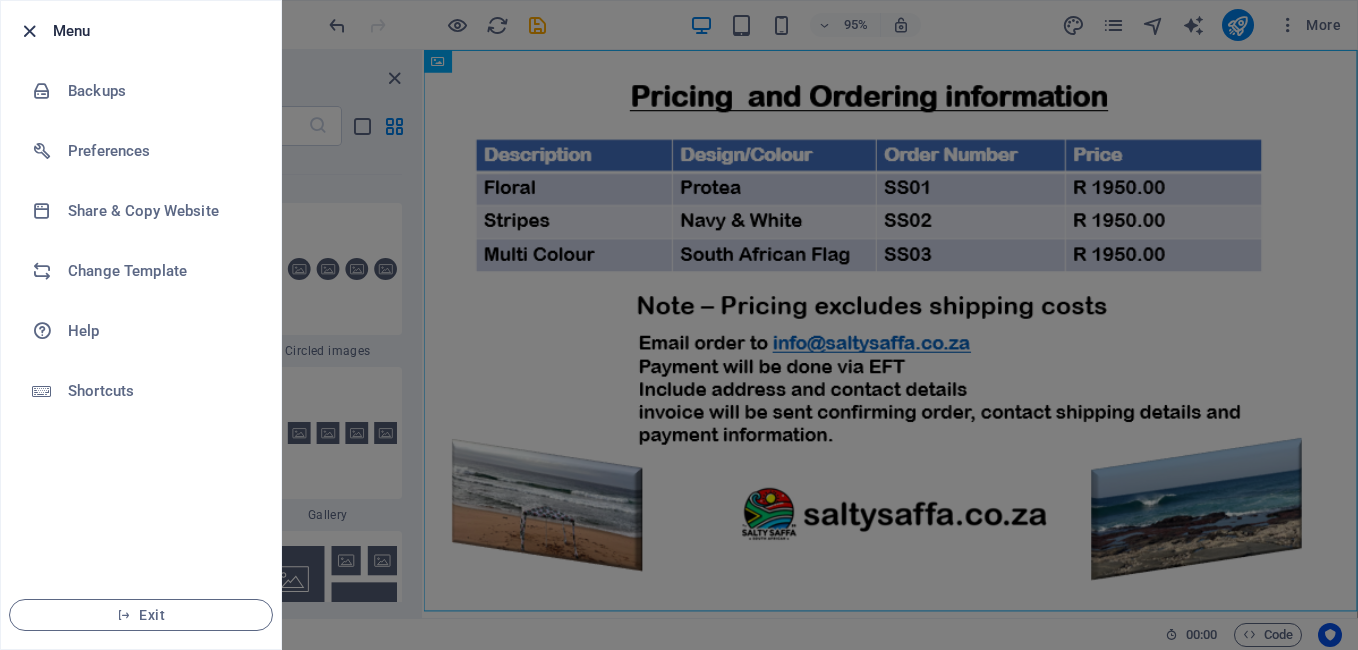 click at bounding box center (29, 31) 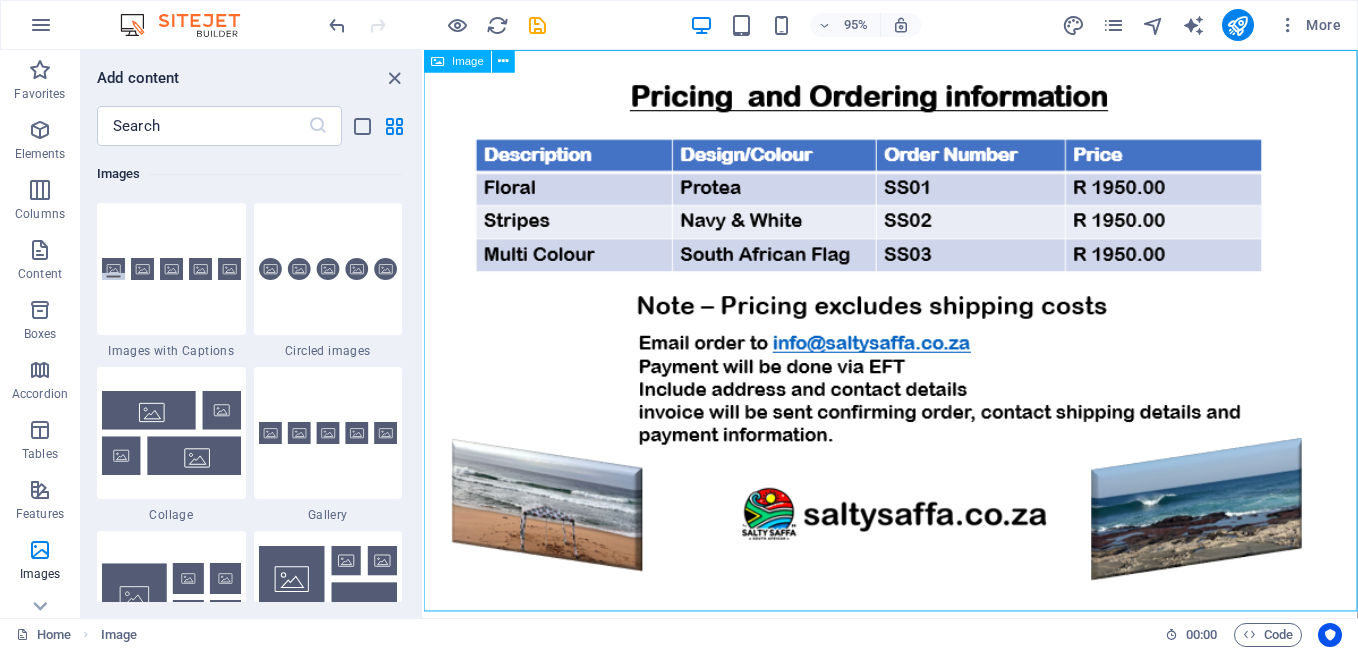 click on "Image" at bounding box center (469, 61) 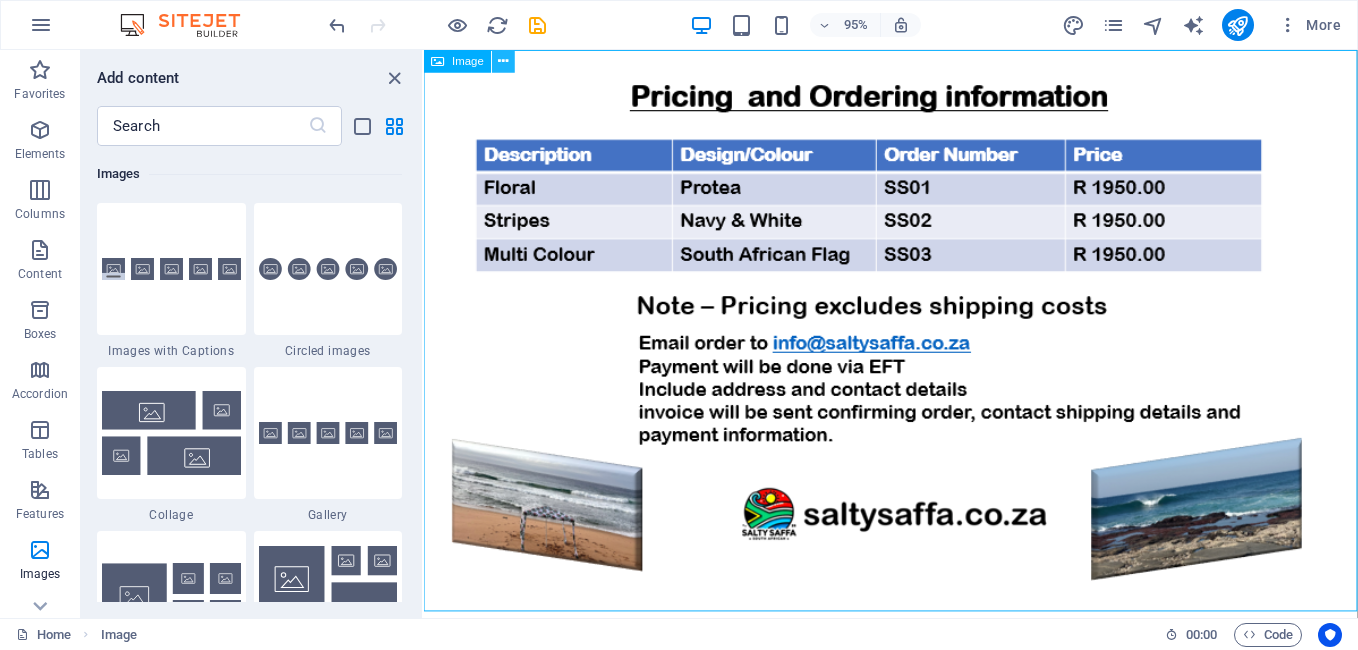 click at bounding box center [504, 61] 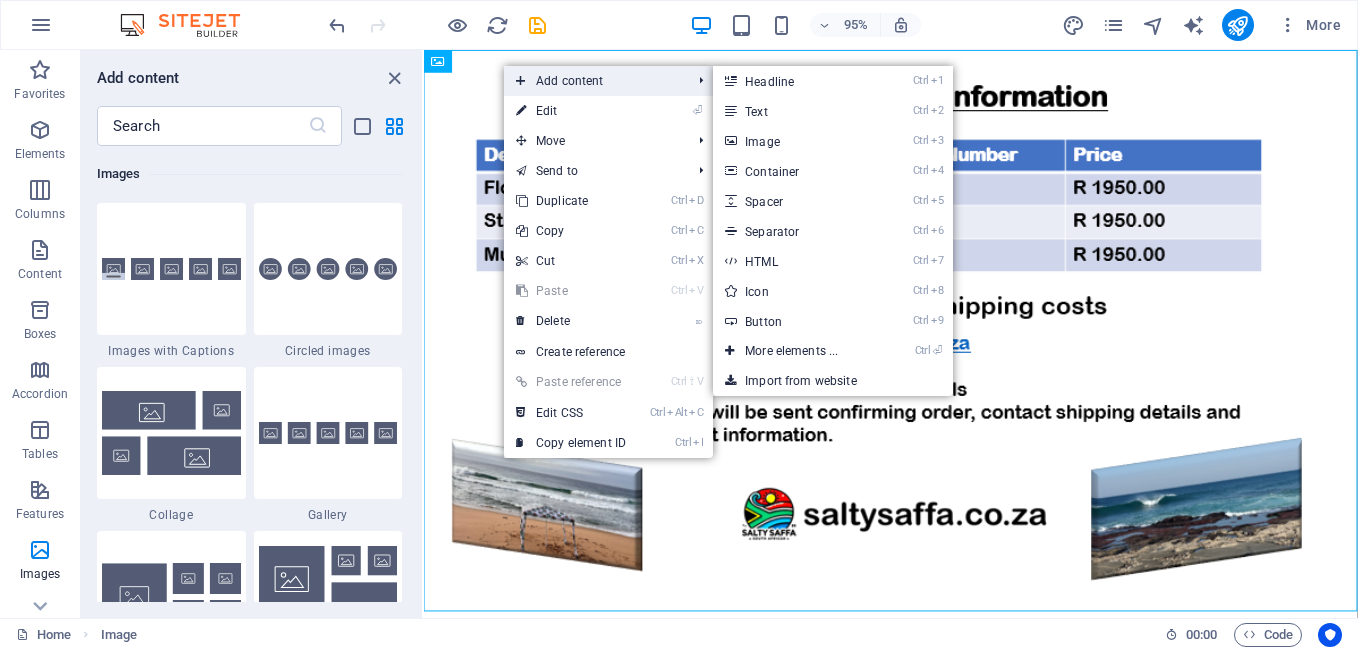 click on "Add content" at bounding box center (593, 81) 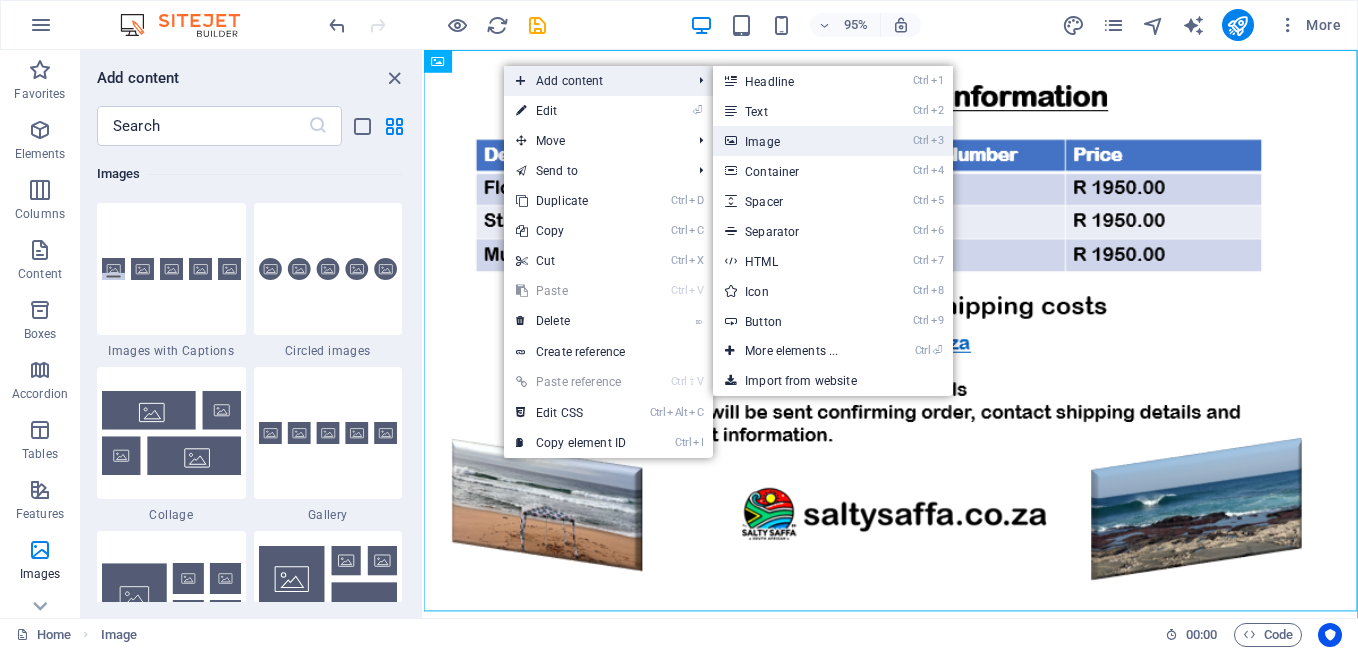 click on "Ctrl 3  Image" at bounding box center (795, 141) 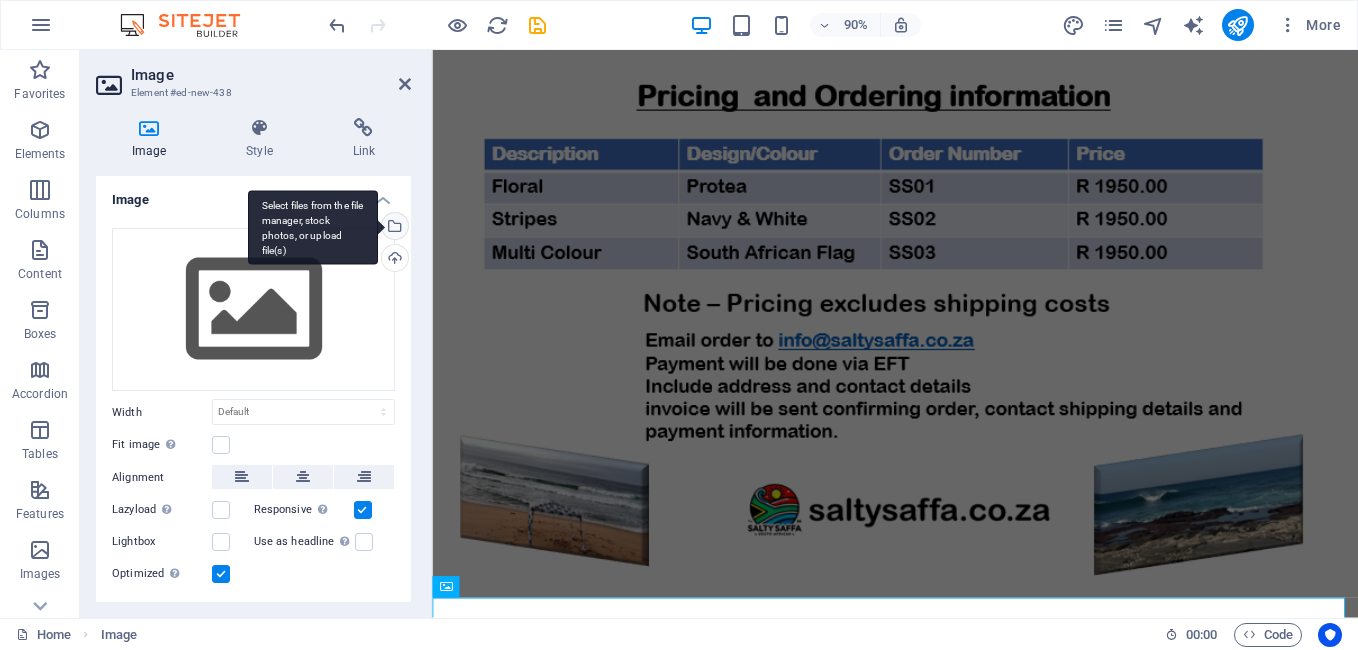 click on "Select files from the file manager, stock photos, or upload file(s)" at bounding box center (313, 227) 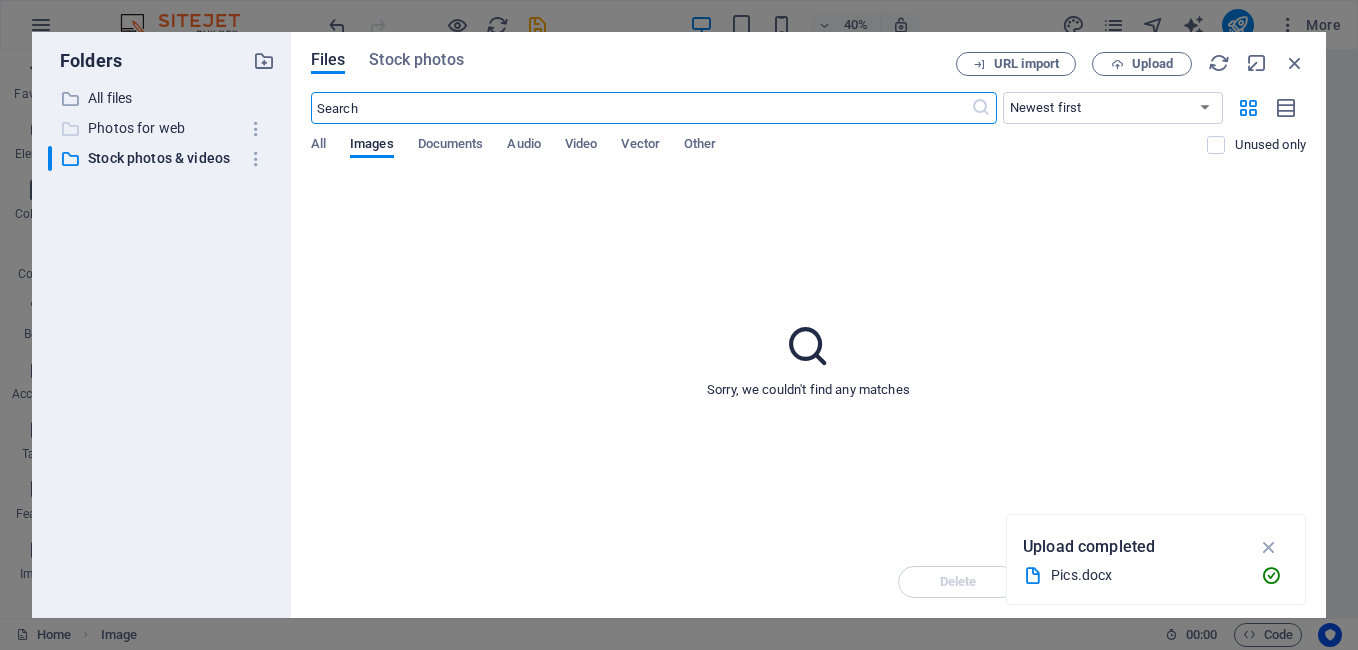 click on "Photos for web" at bounding box center (163, 128) 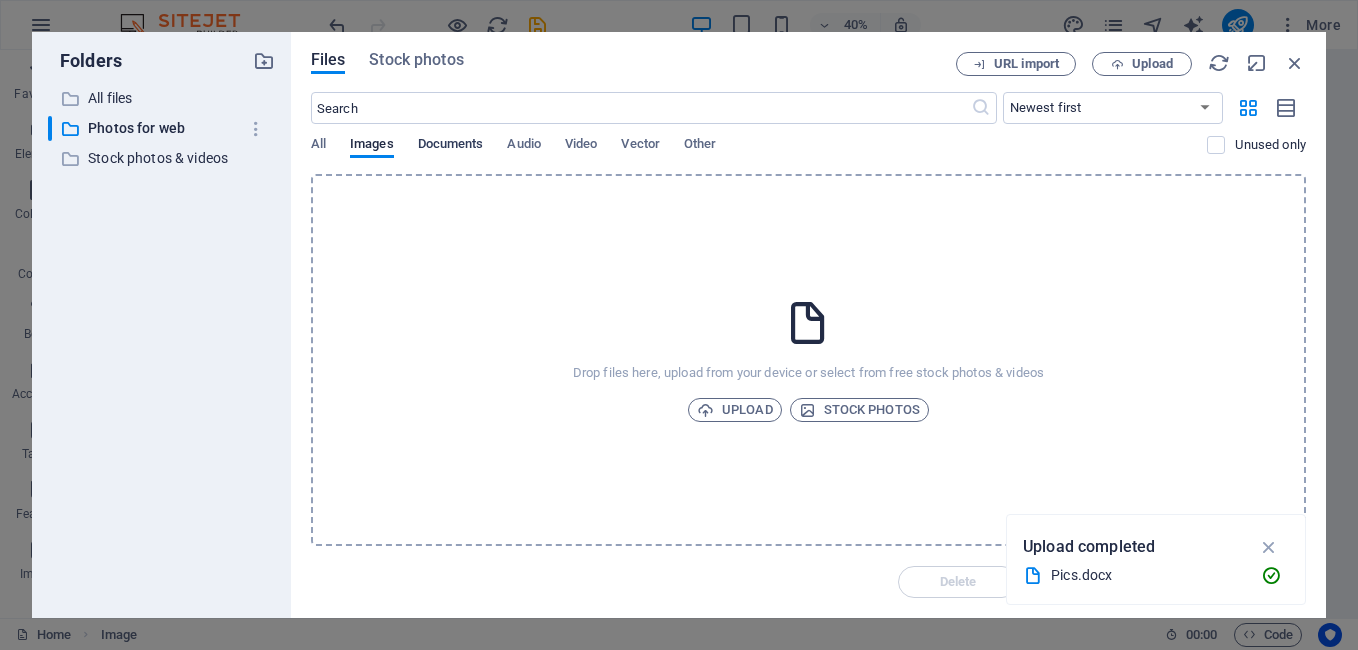 click on "Documents" at bounding box center [451, 146] 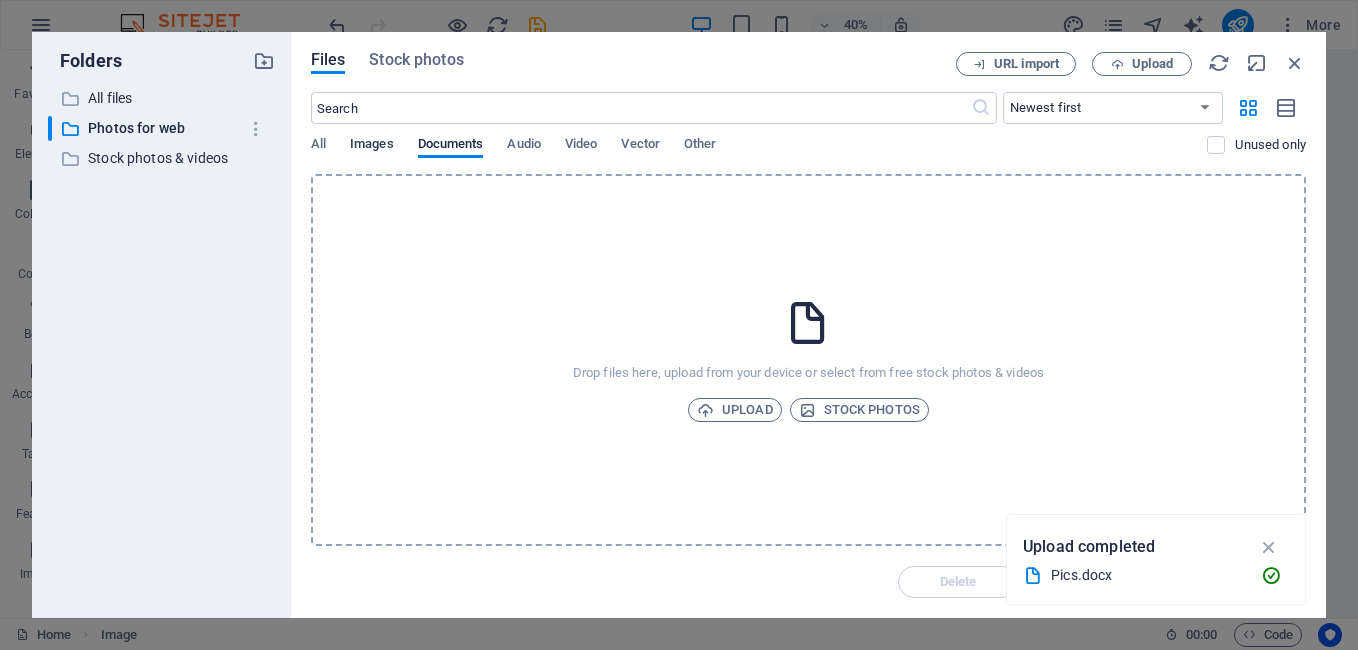 click on "Images" at bounding box center (372, 146) 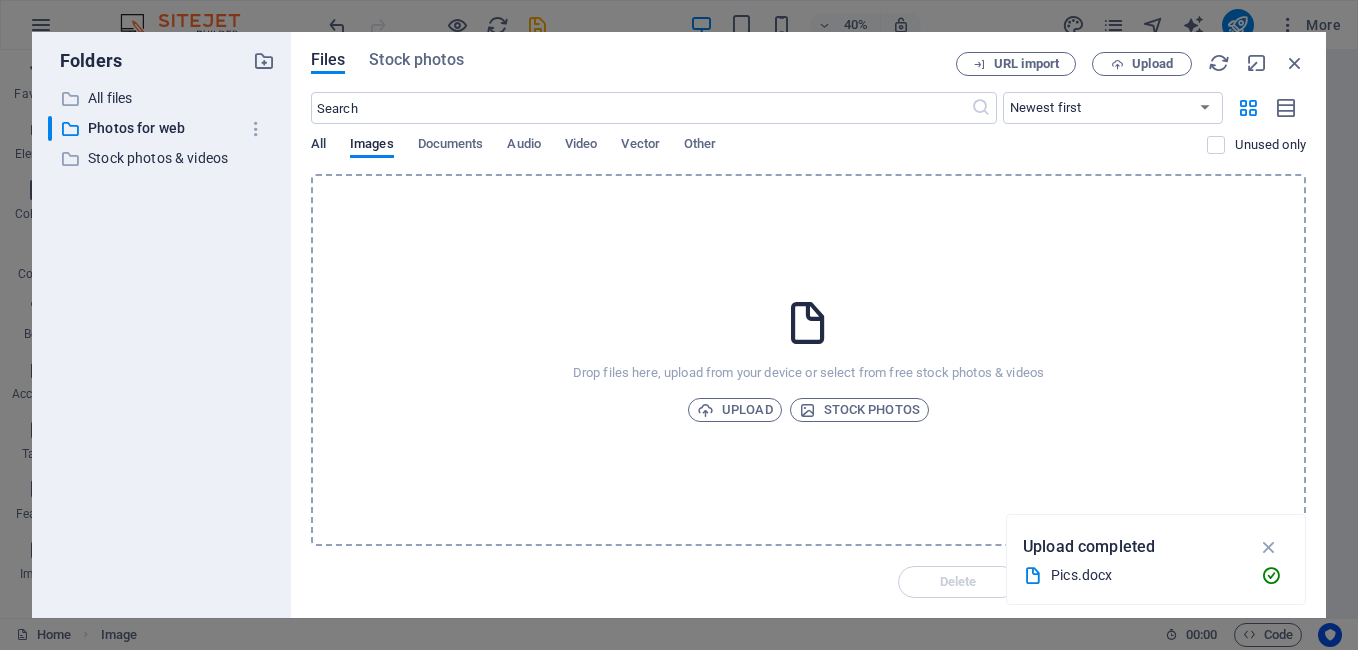 click on "All" at bounding box center [318, 146] 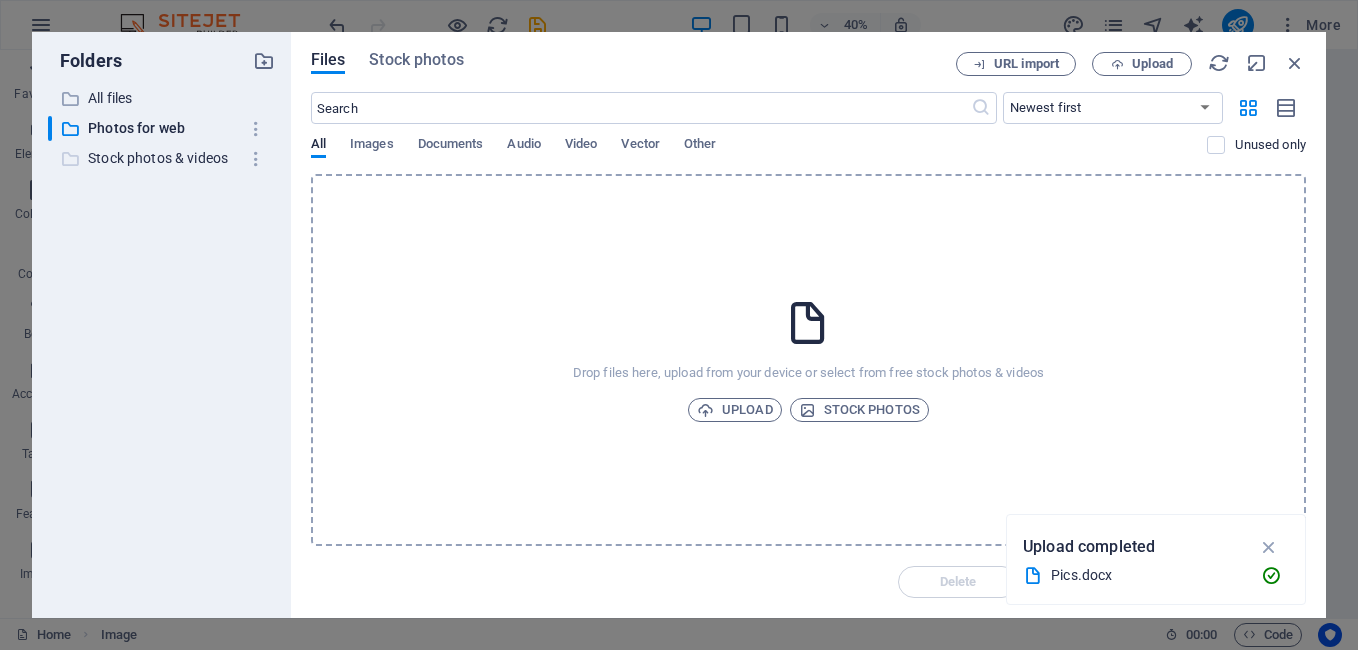 click on "Stock photos & videos" at bounding box center [163, 158] 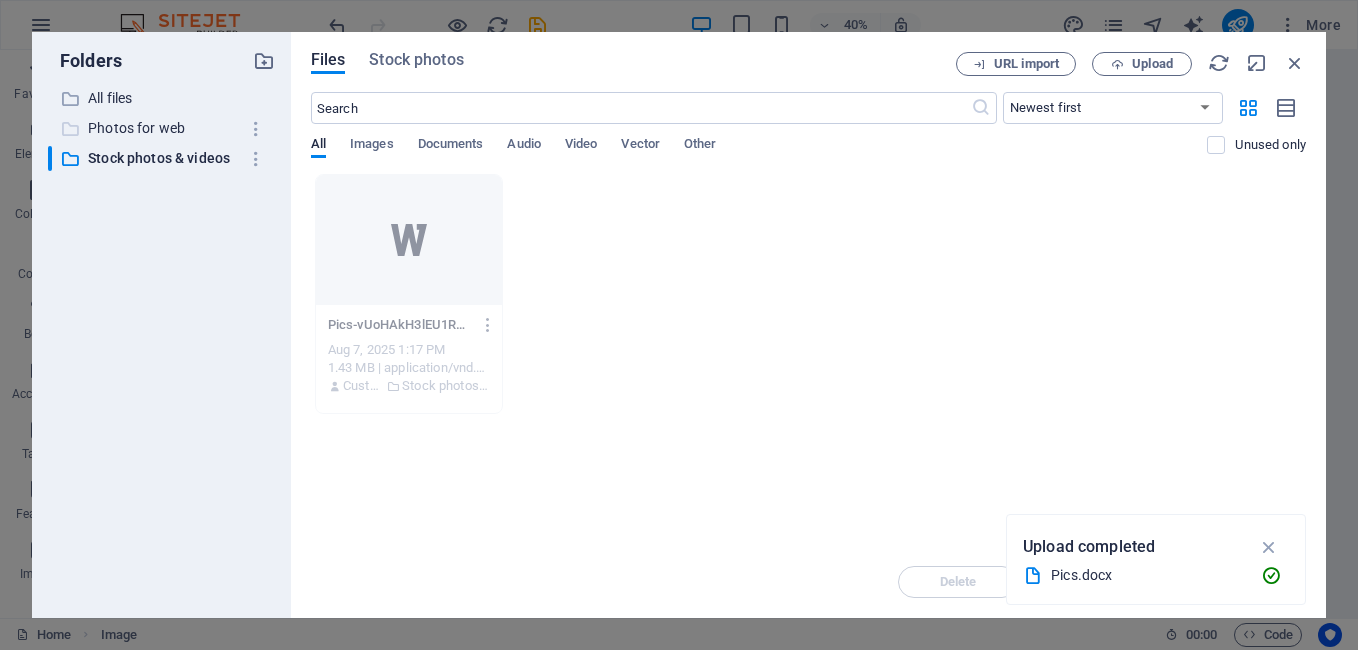 click on "Photos for web" at bounding box center (163, 128) 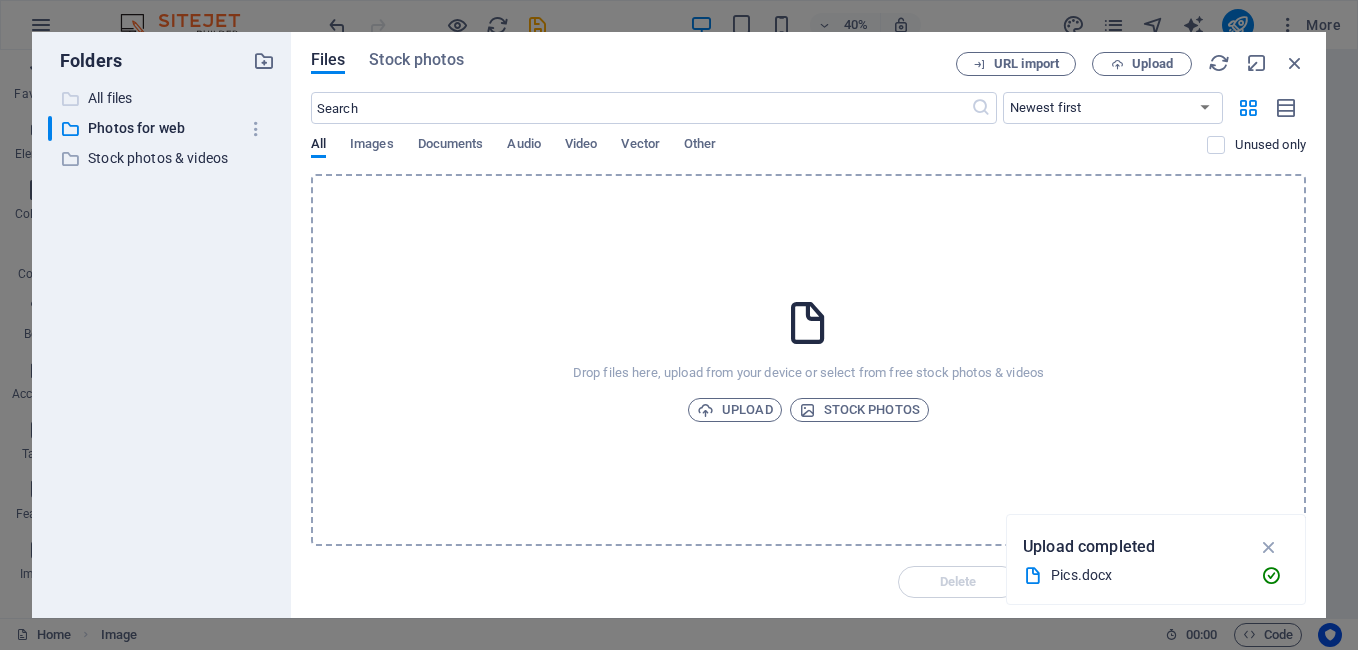 click on "All files" at bounding box center (163, 98) 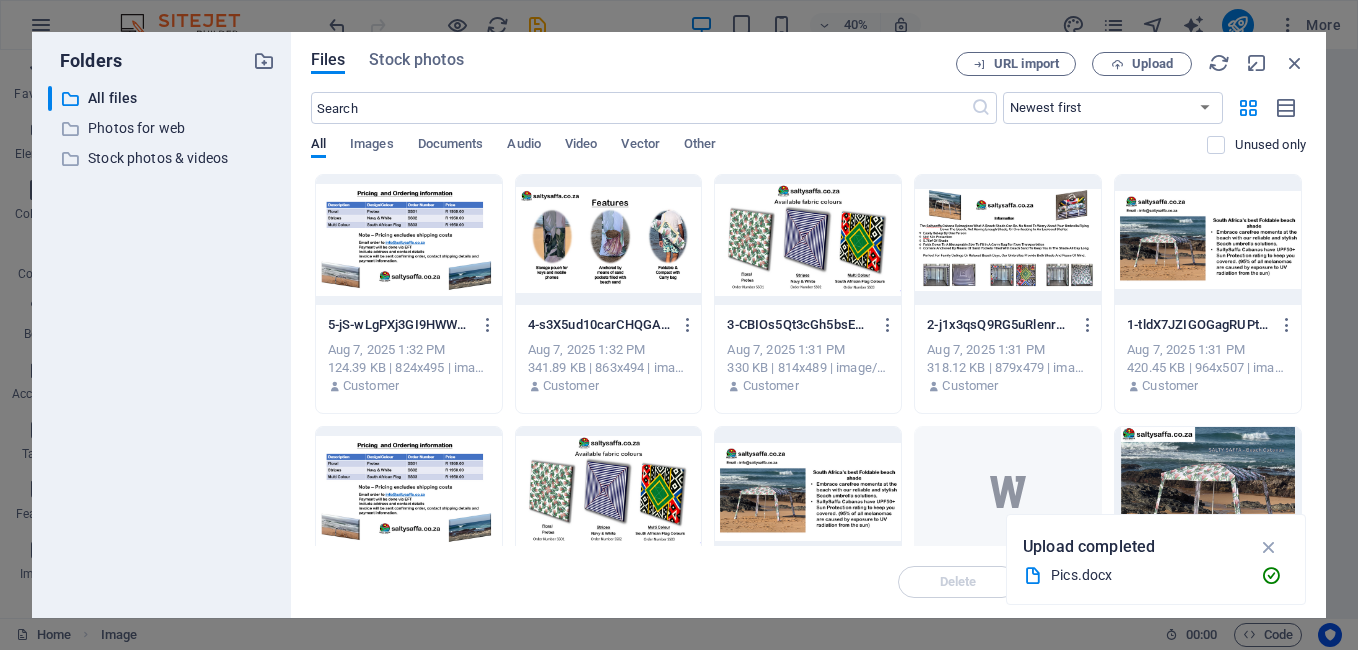 click at bounding box center (1208, 240) 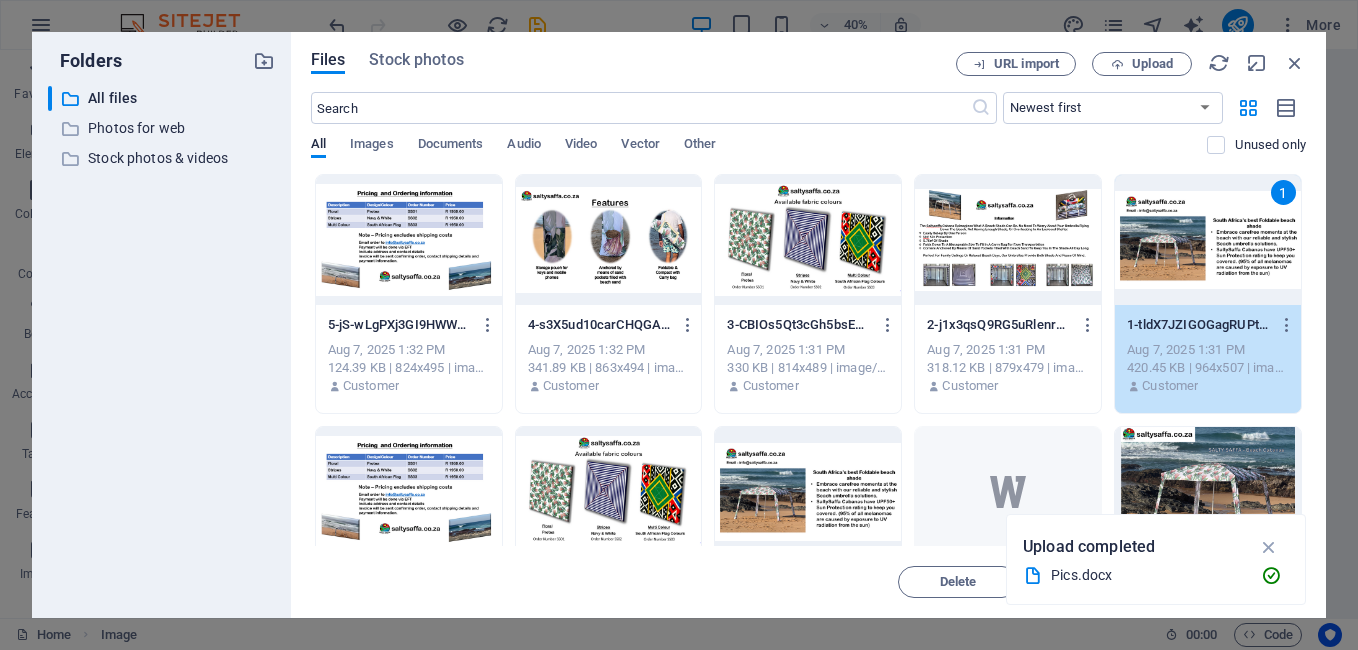 click on "1" at bounding box center [1208, 240] 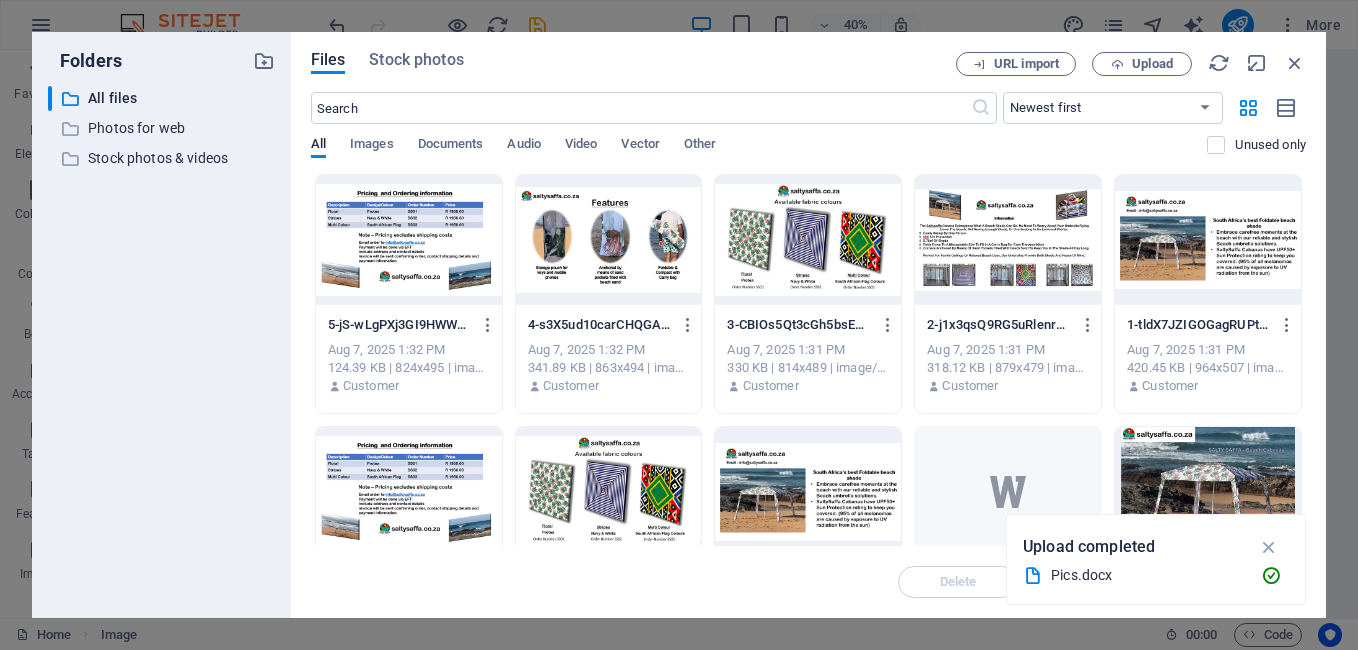click at bounding box center [1208, 240] 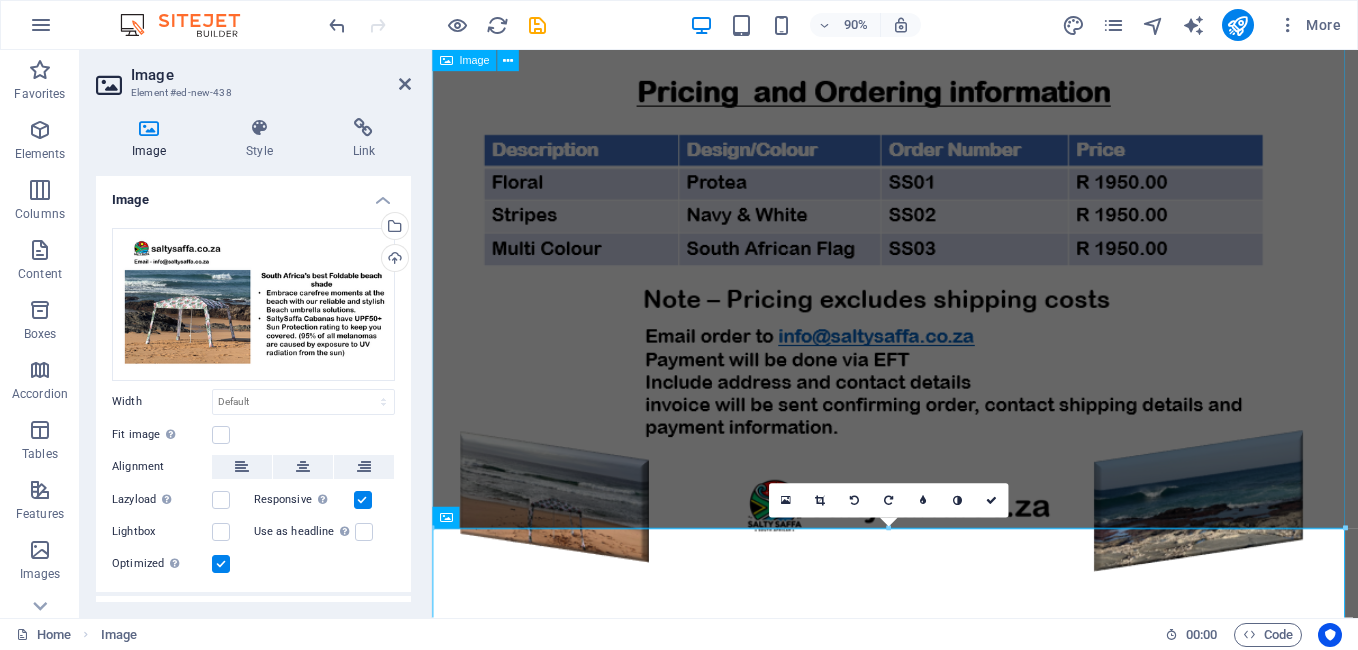 scroll, scrollTop: 0, scrollLeft: 0, axis: both 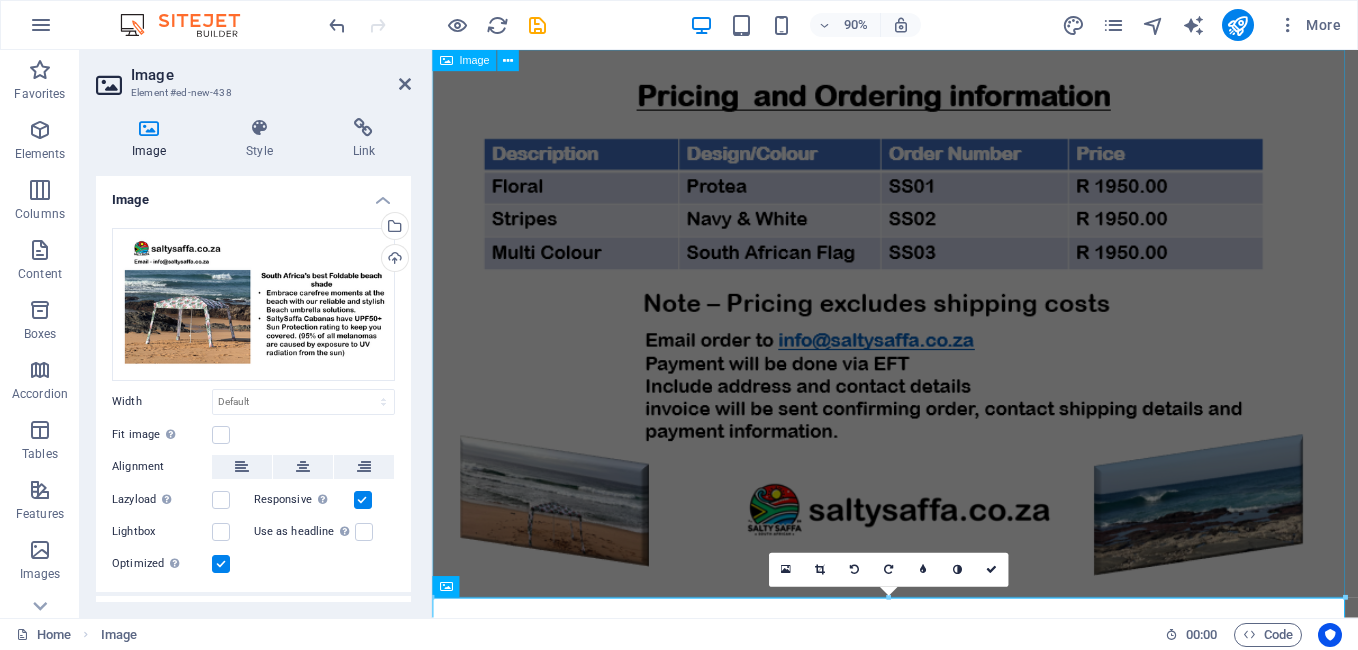 click at bounding box center [946, 359] 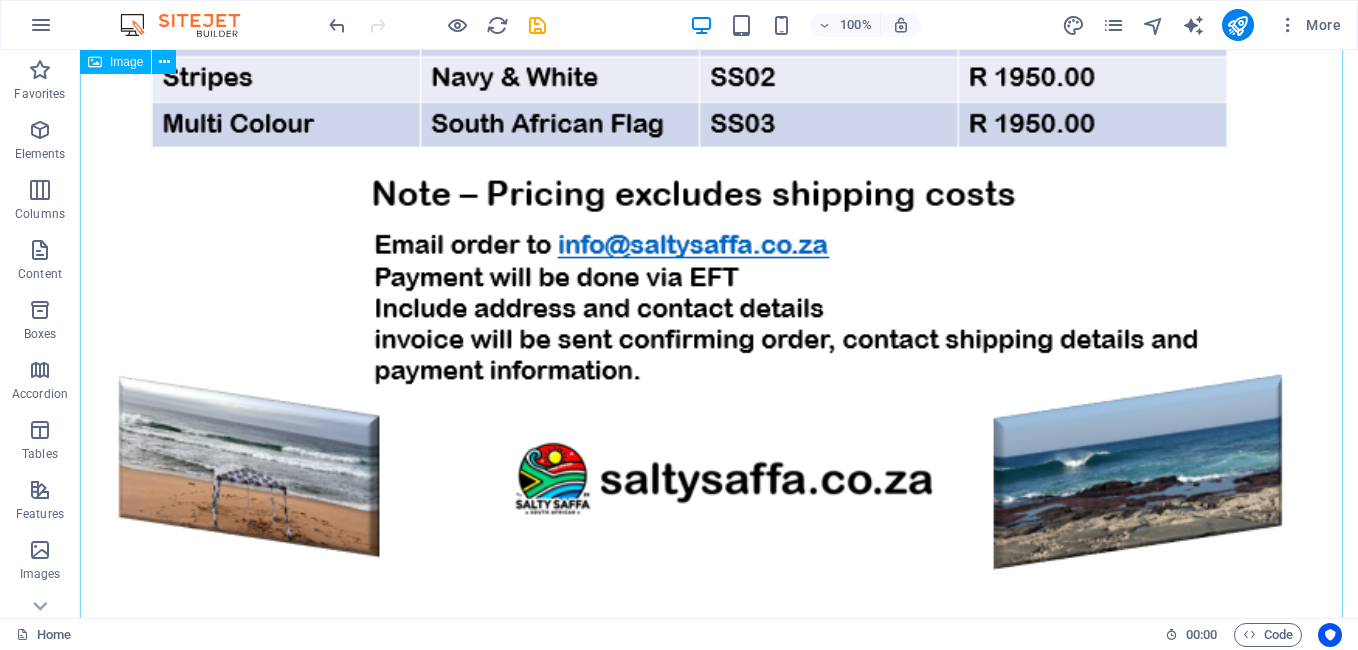 scroll, scrollTop: 0, scrollLeft: 0, axis: both 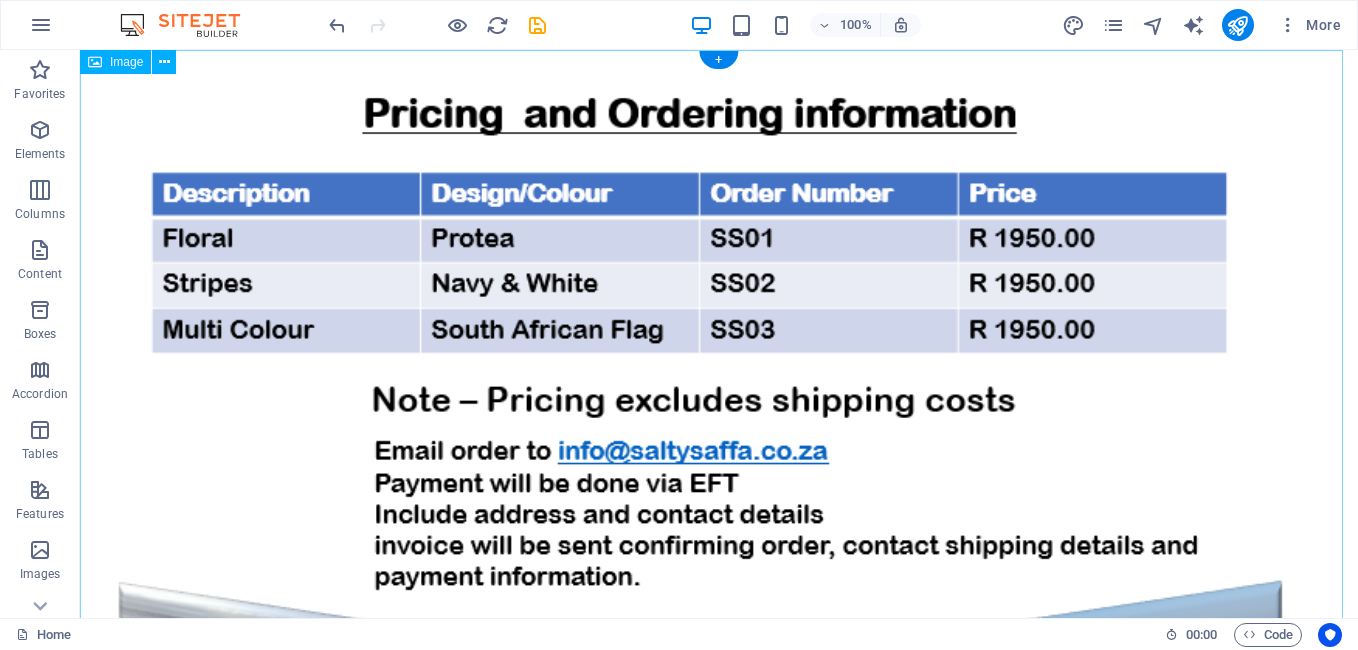 click at bounding box center [719, 434] 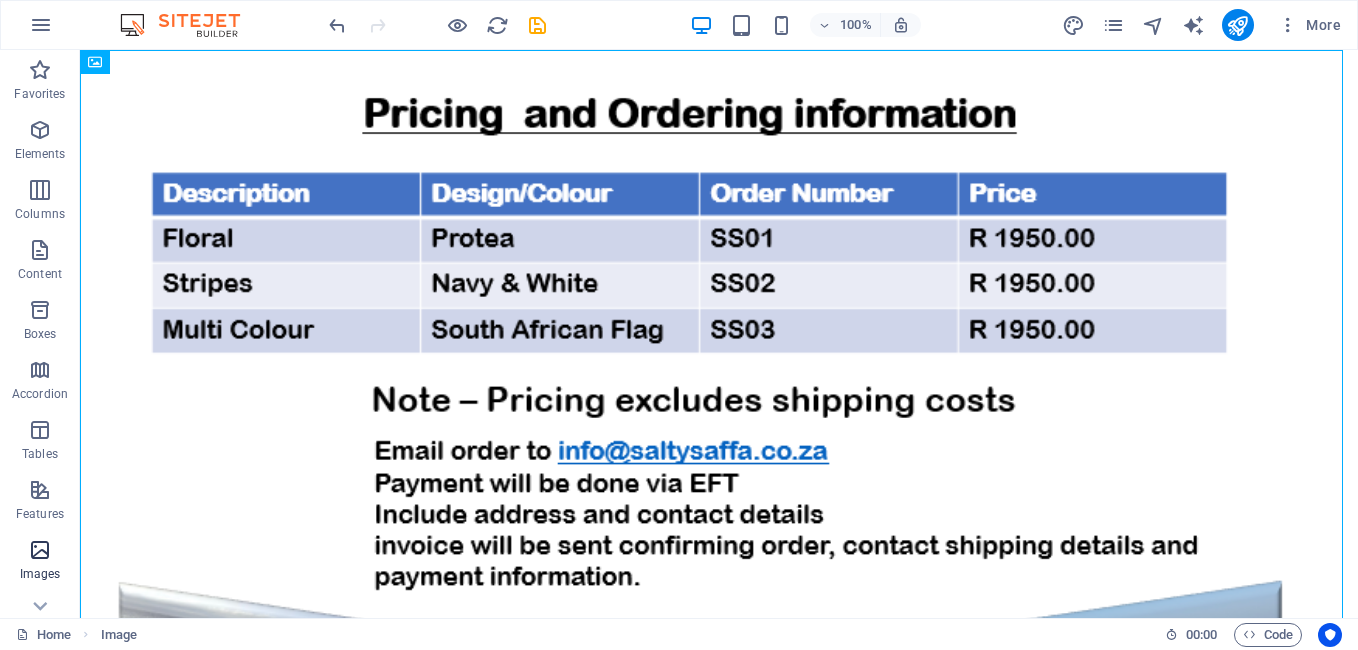 click at bounding box center (40, 550) 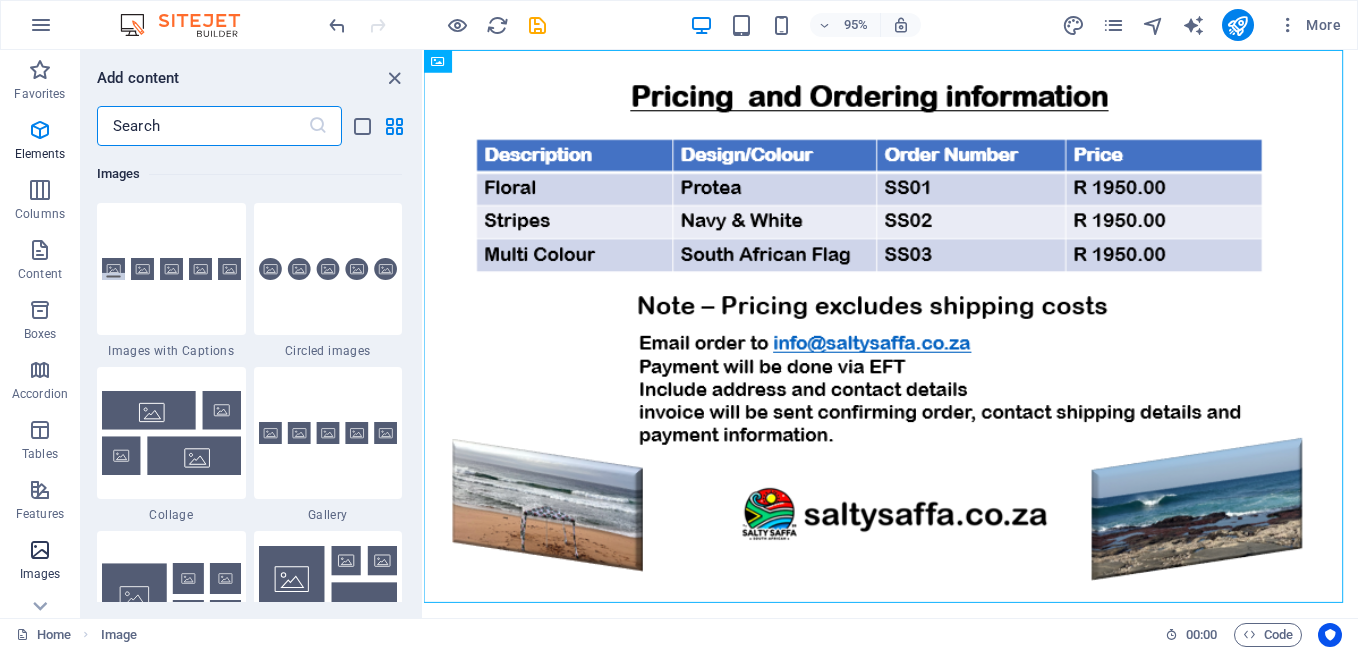 scroll, scrollTop: 10140, scrollLeft: 0, axis: vertical 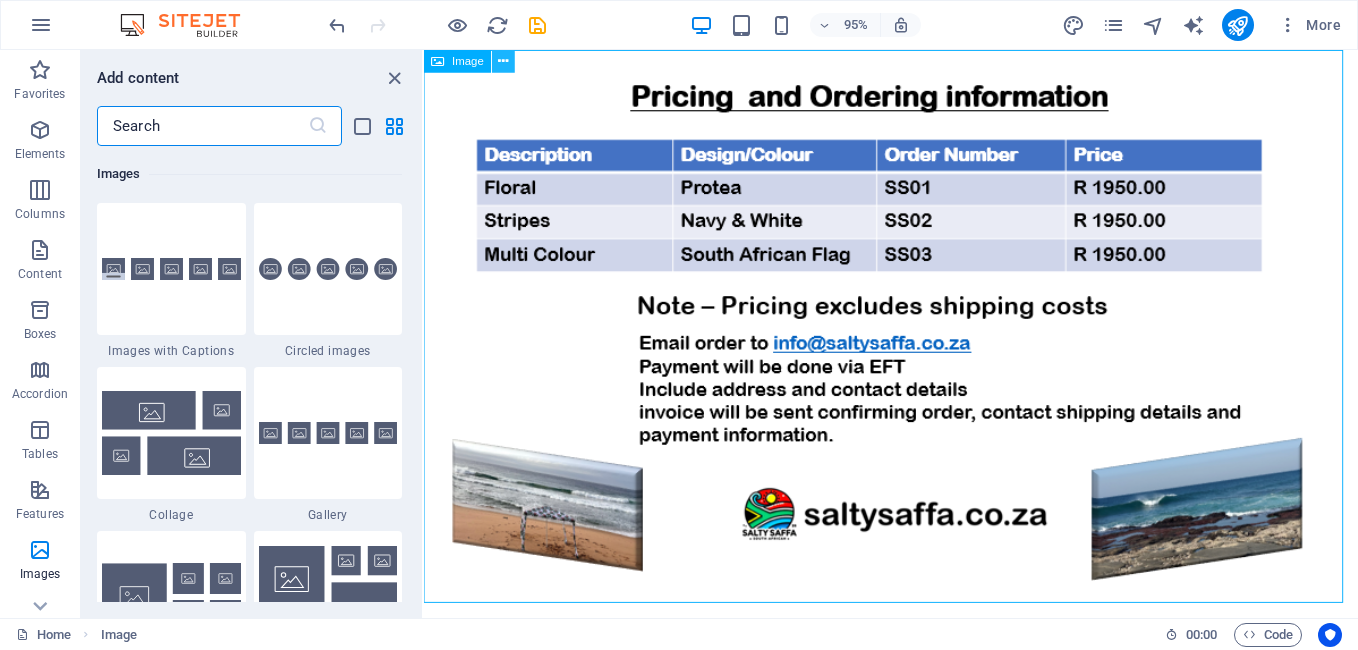 click at bounding box center (504, 61) 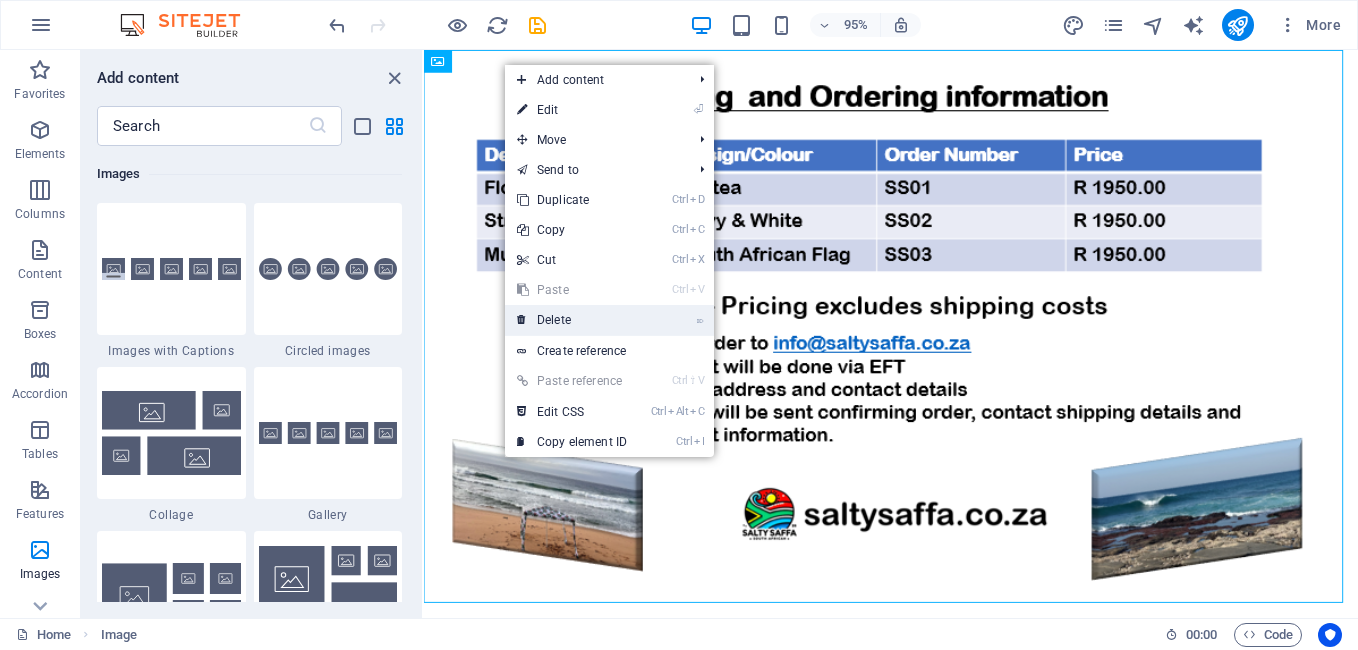 click on "⌦  Delete" at bounding box center [572, 320] 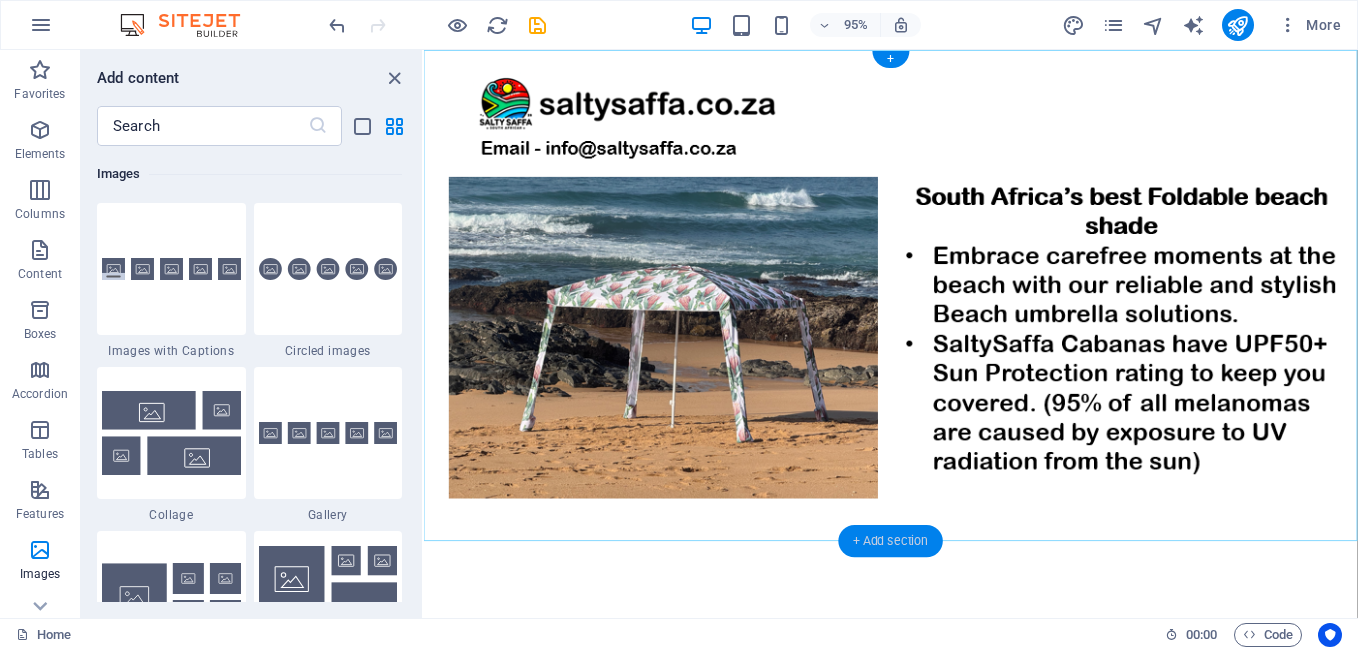 click on "+ Add section" at bounding box center [890, 541] 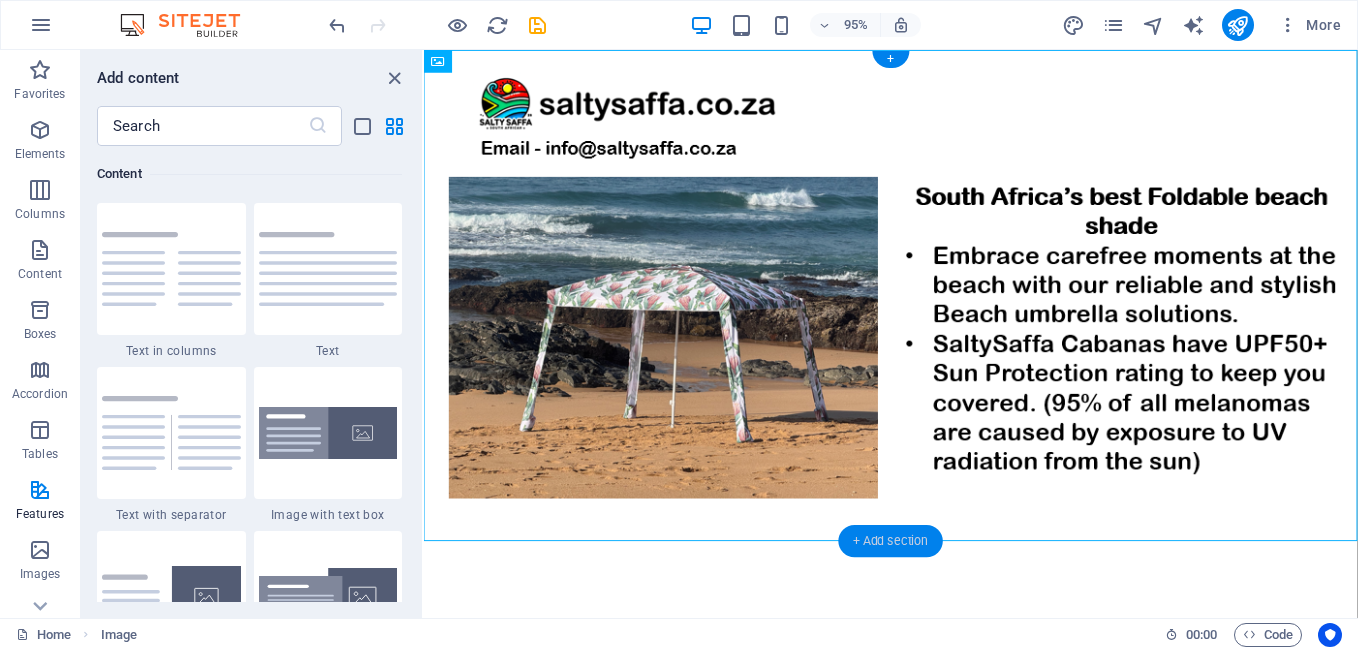 scroll, scrollTop: 3499, scrollLeft: 0, axis: vertical 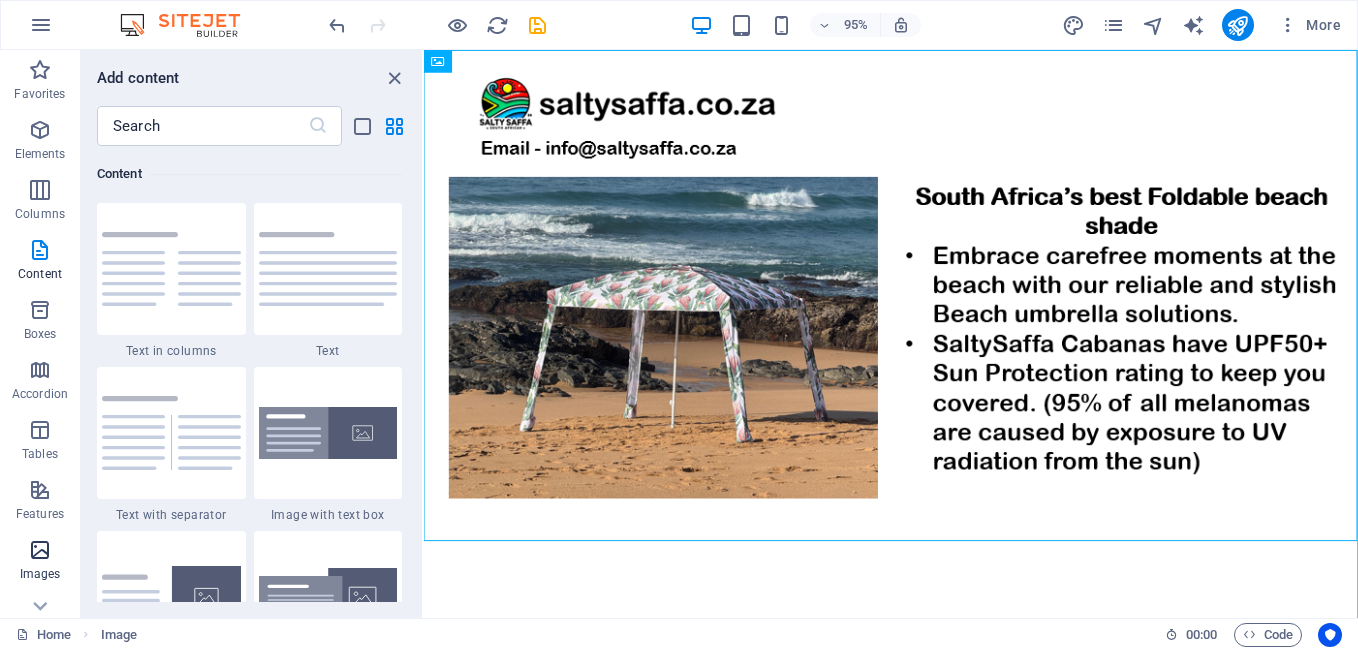 click at bounding box center [40, 550] 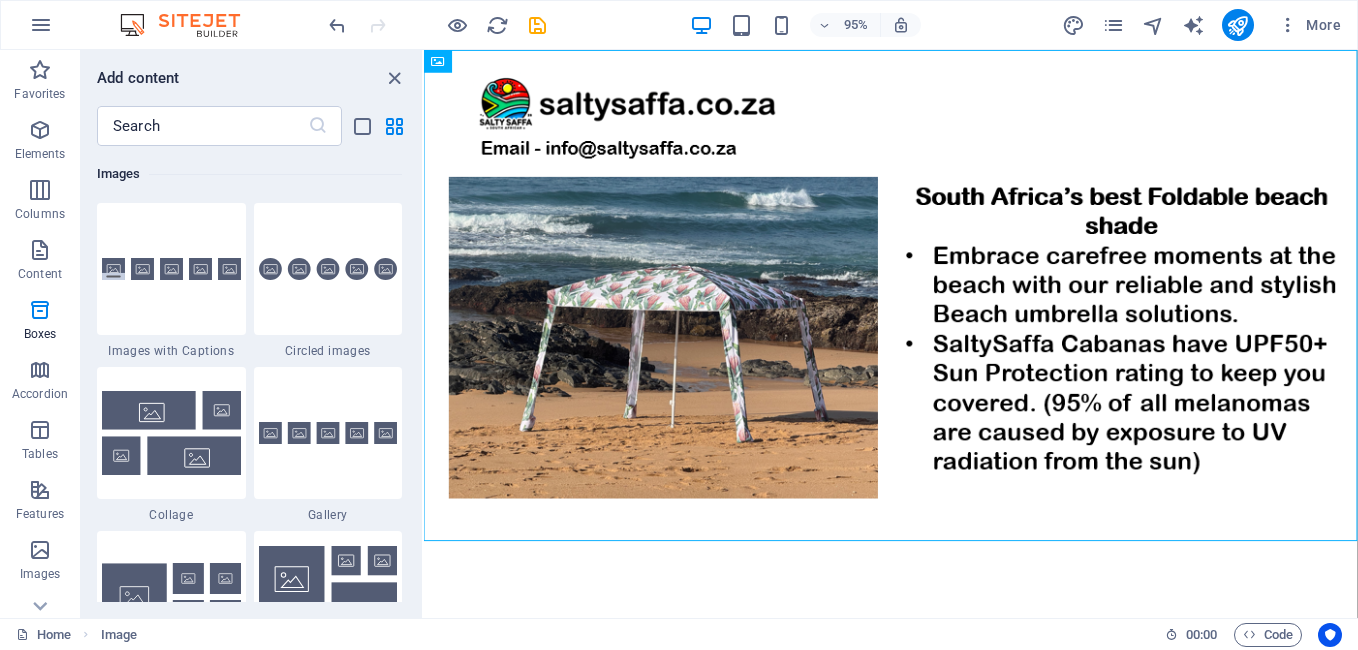 scroll, scrollTop: 10140, scrollLeft: 0, axis: vertical 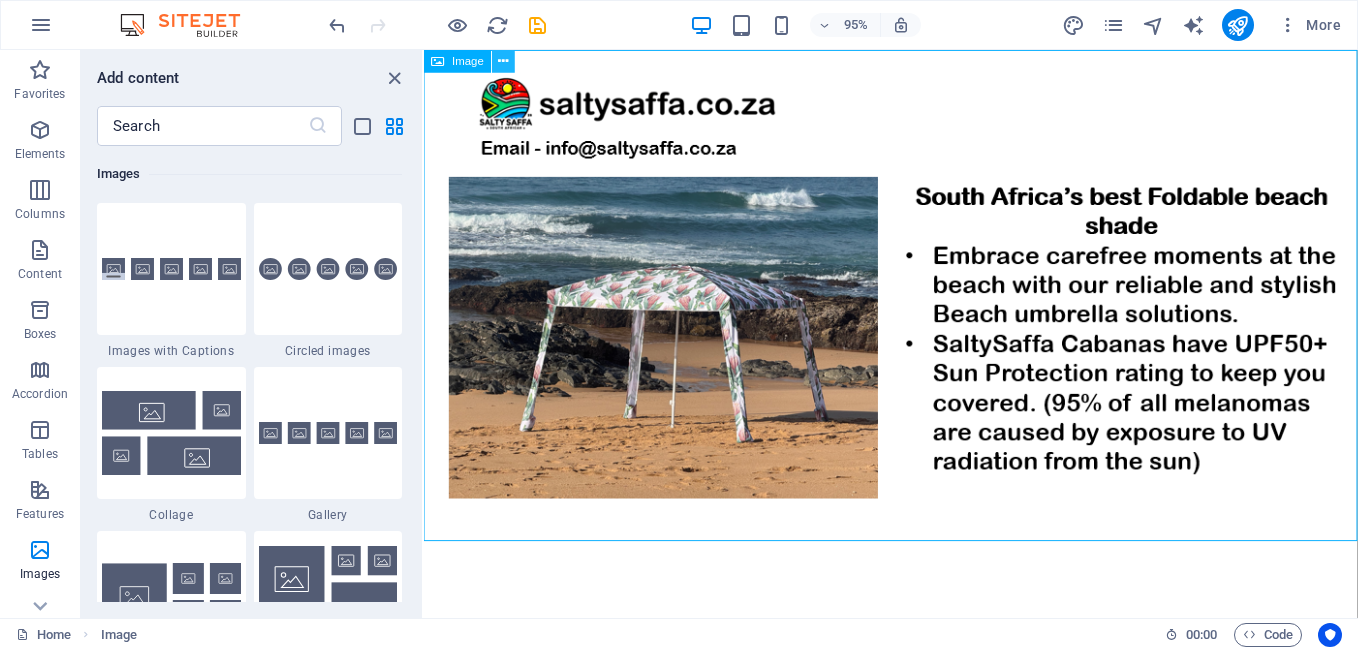 click at bounding box center [504, 61] 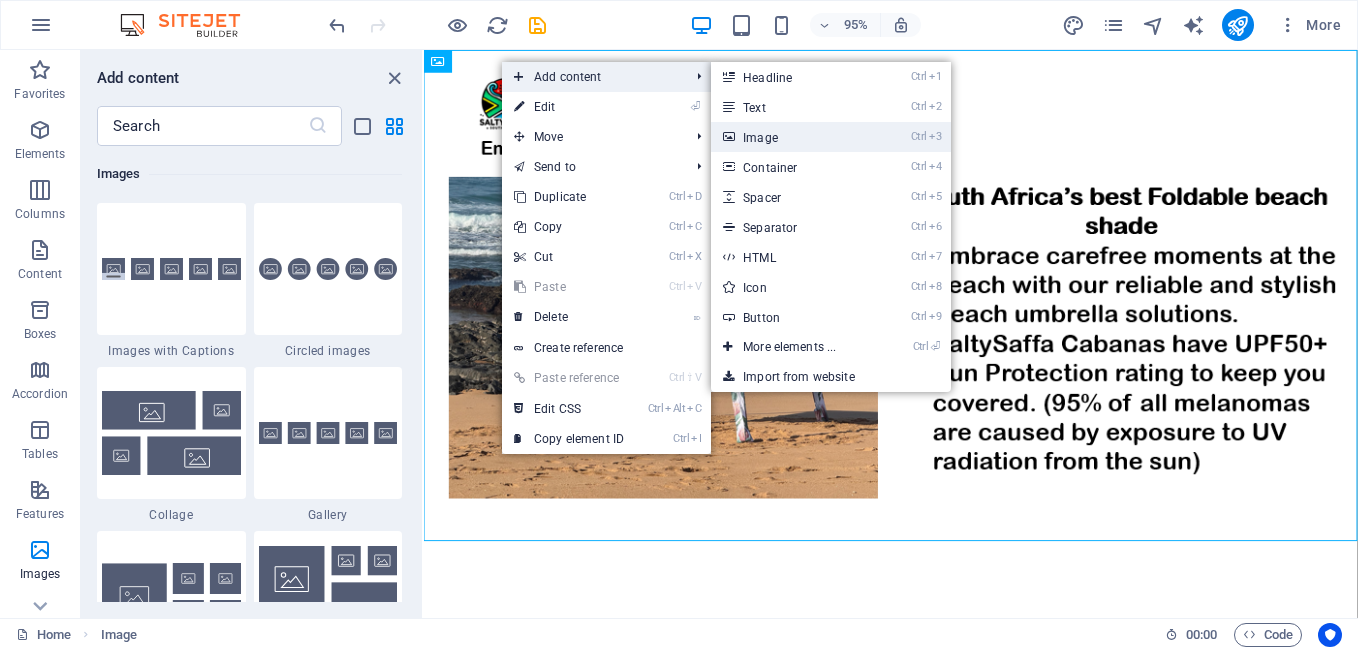 click on "Ctrl 3  Image" at bounding box center [793, 137] 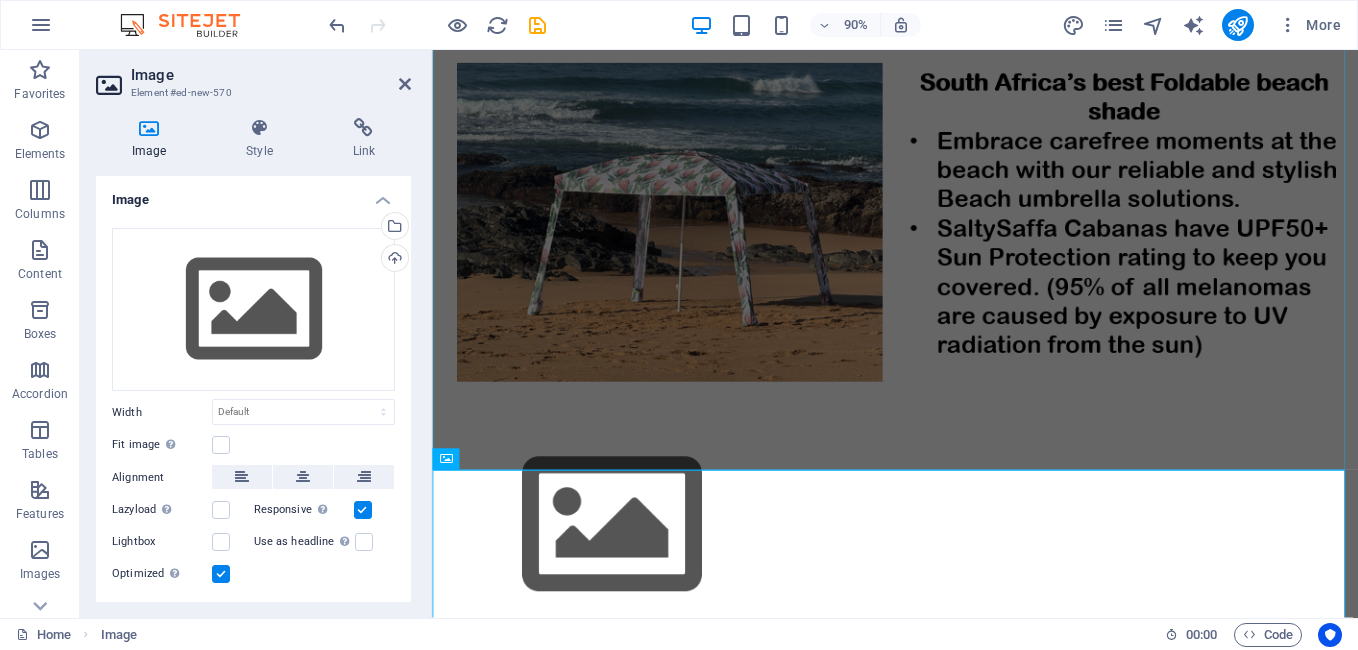 scroll, scrollTop: 127, scrollLeft: 0, axis: vertical 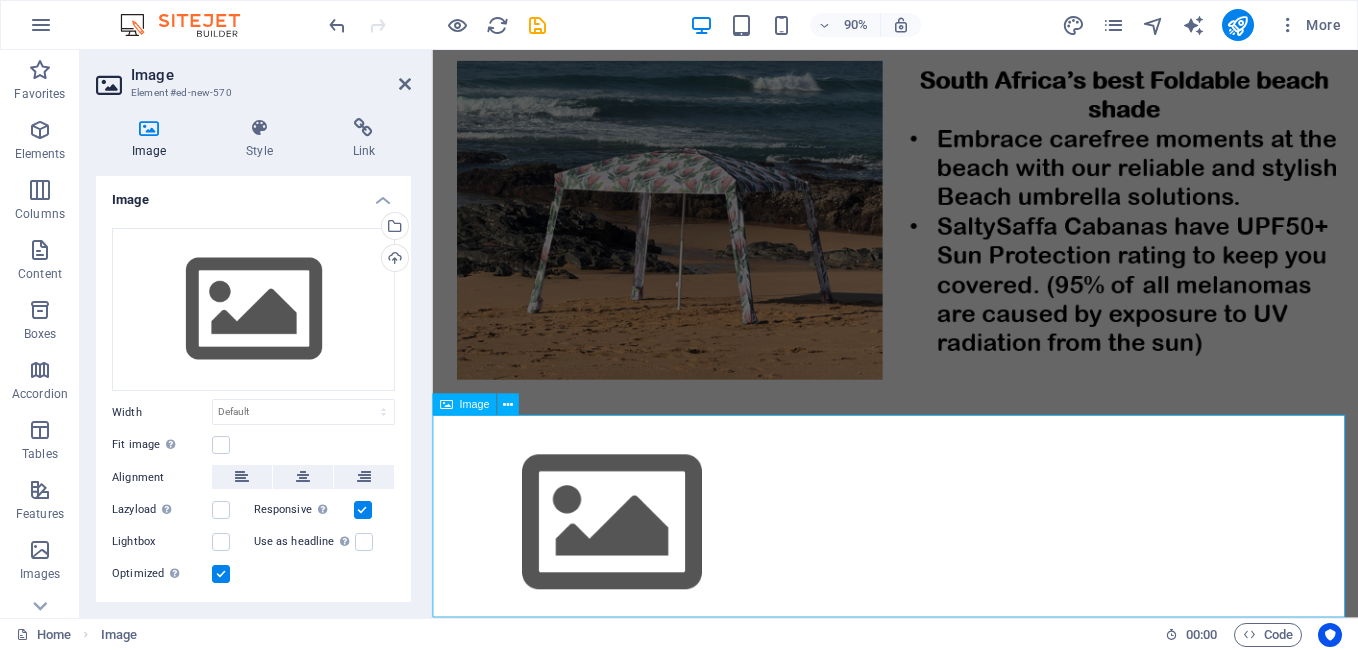 click at bounding box center (946, 576) 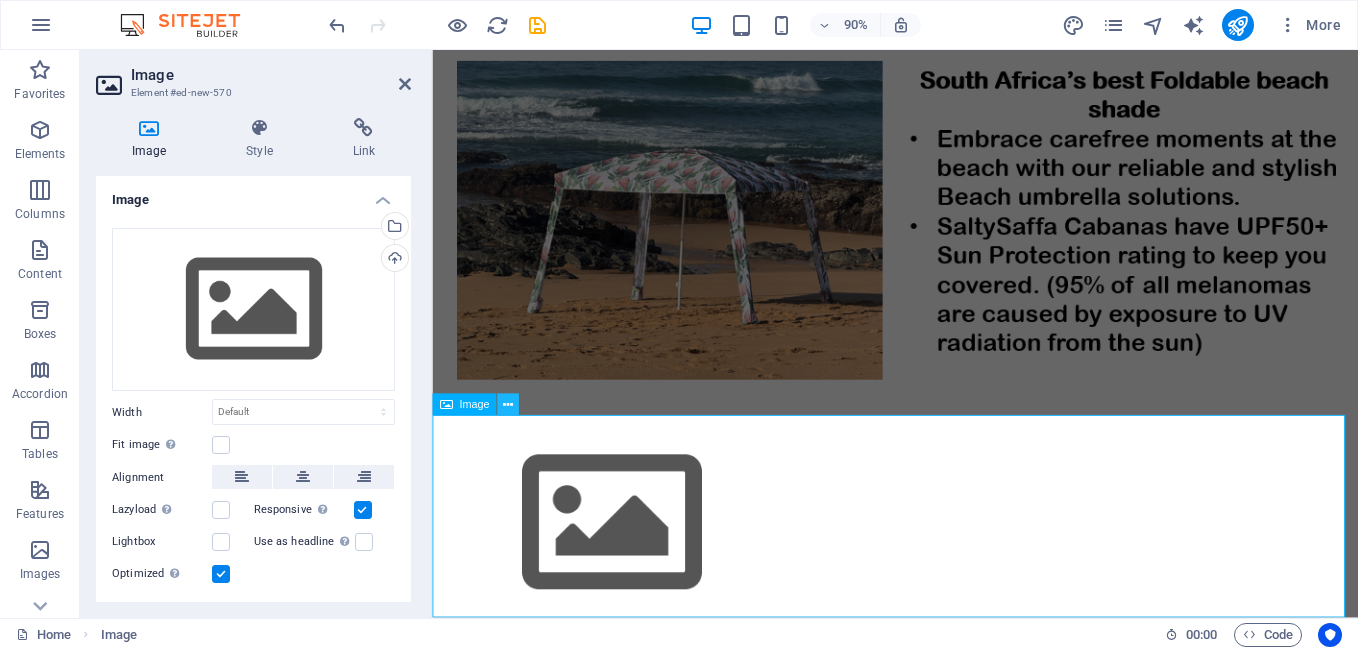 click at bounding box center (508, 404) 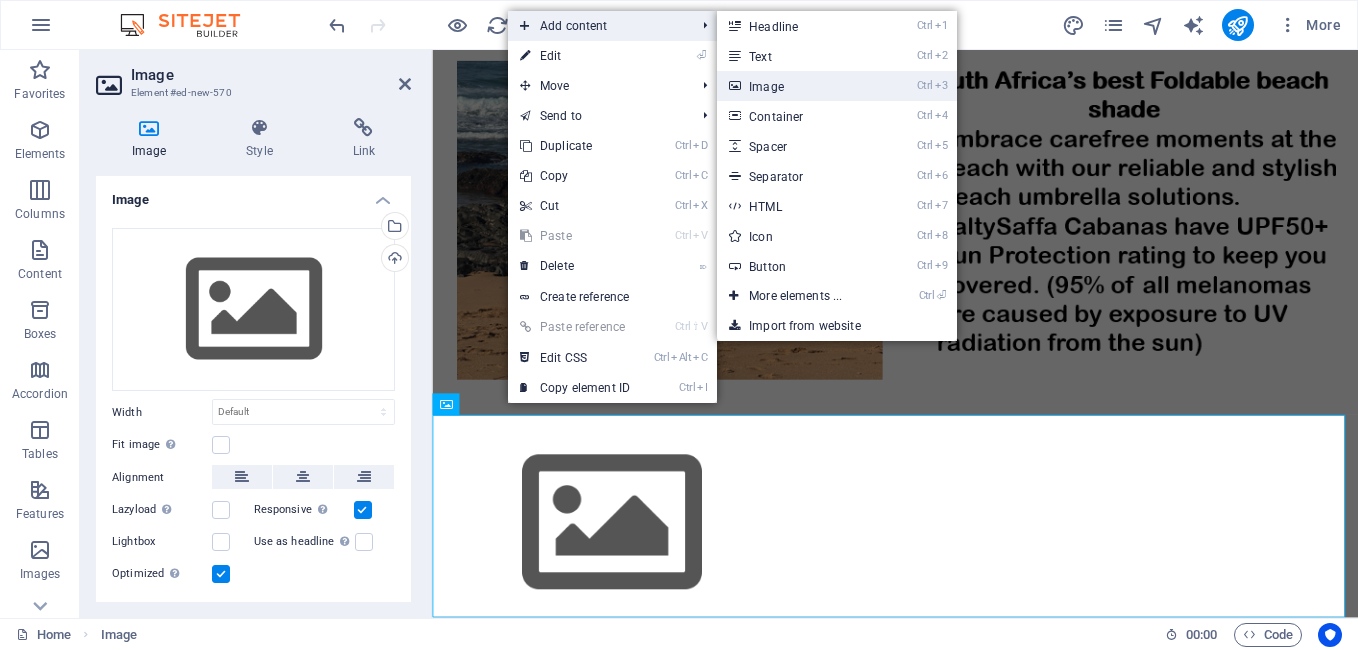click on "Ctrl 3  Image" at bounding box center [799, 86] 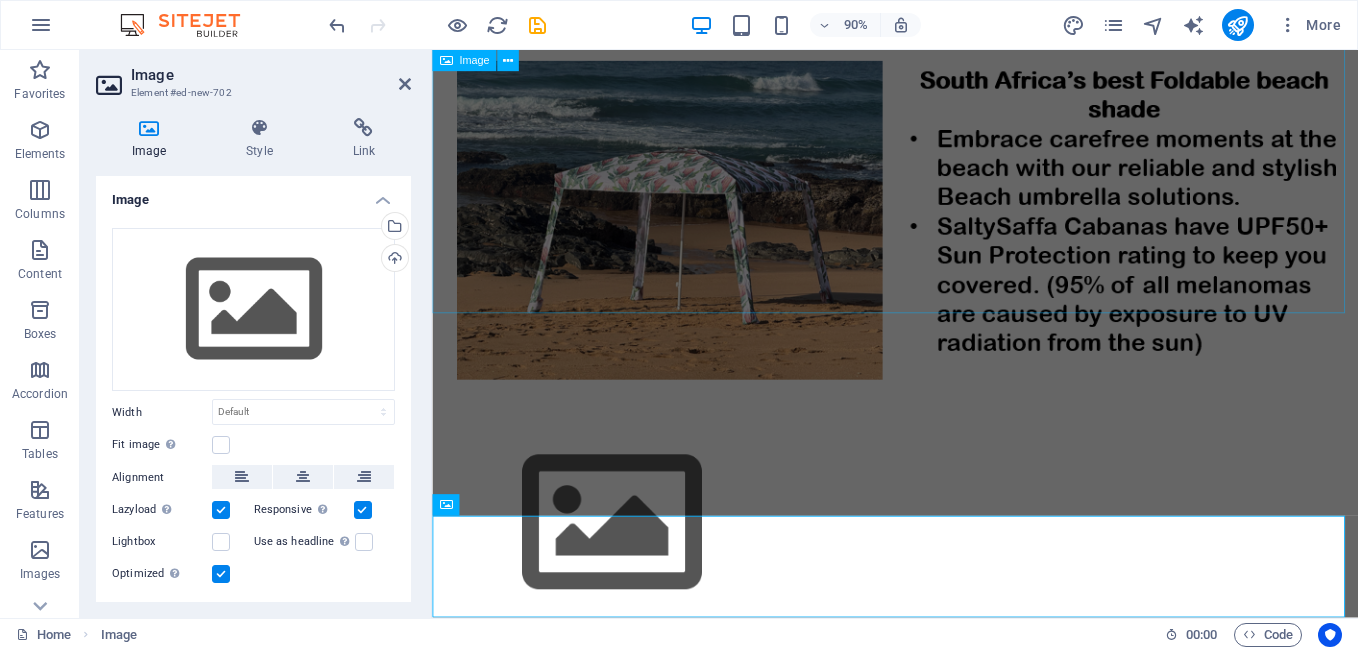 scroll, scrollTop: 240, scrollLeft: 0, axis: vertical 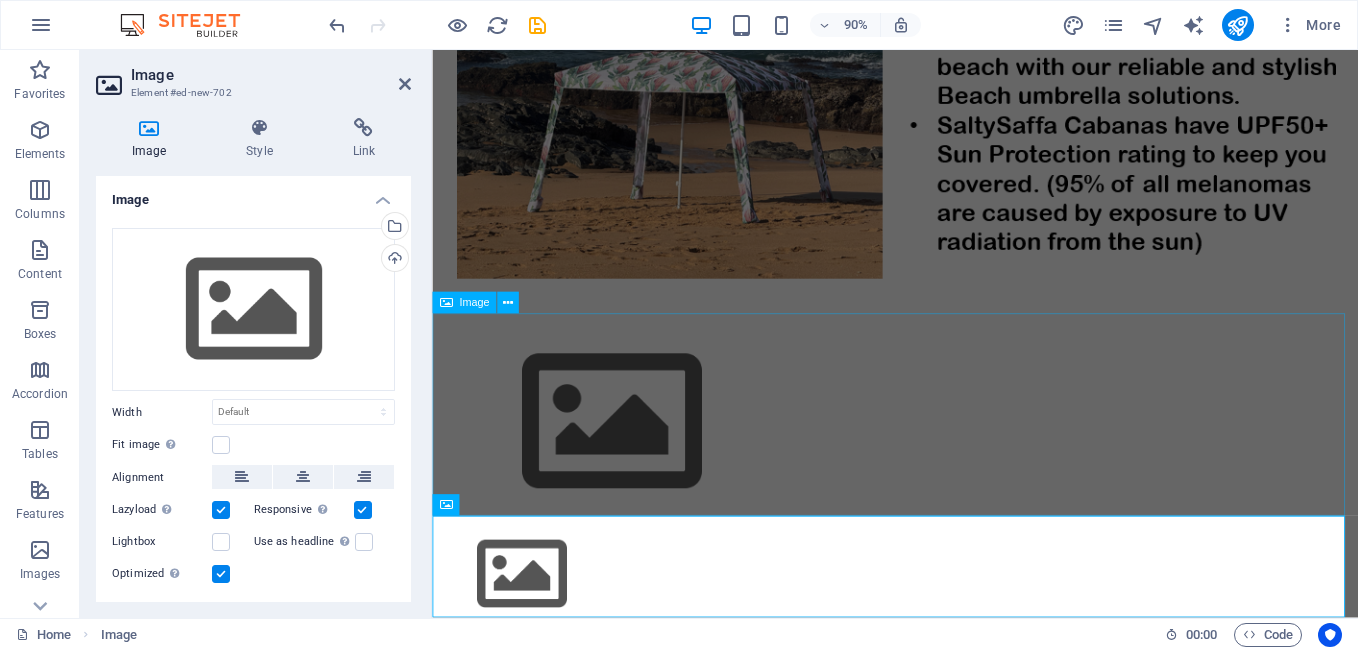 click at bounding box center [946, 463] 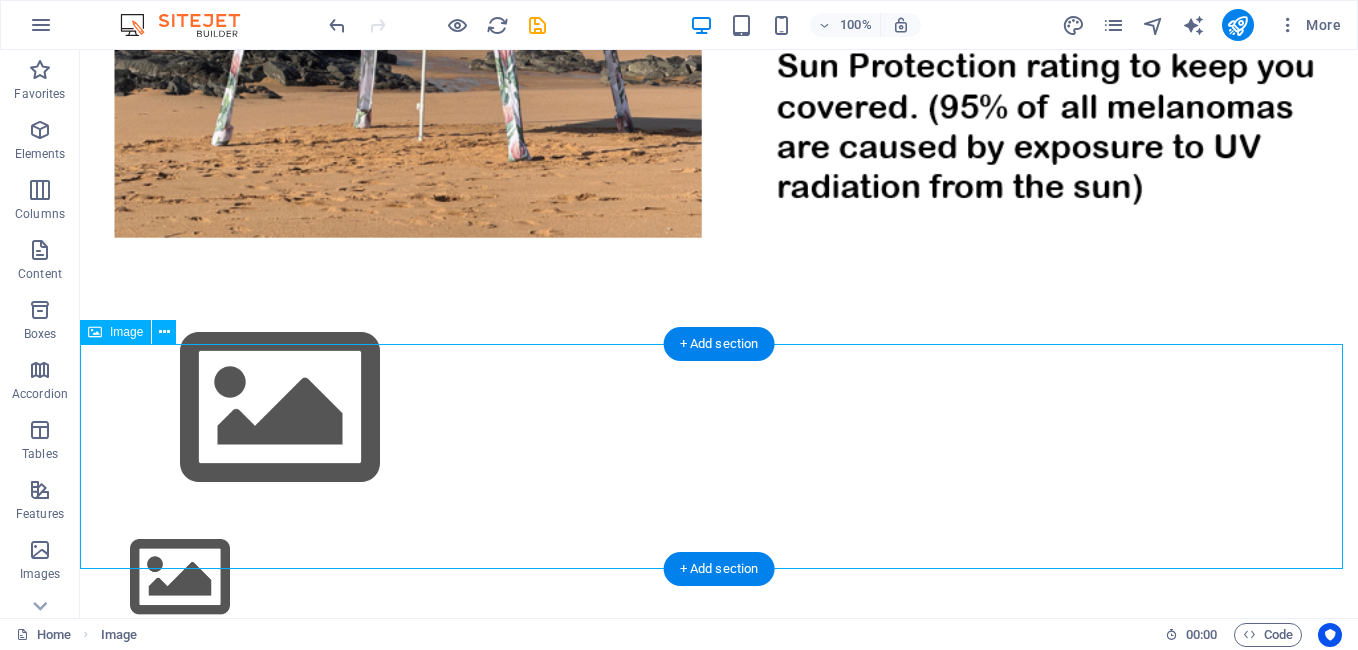 scroll, scrollTop: 434, scrollLeft: 0, axis: vertical 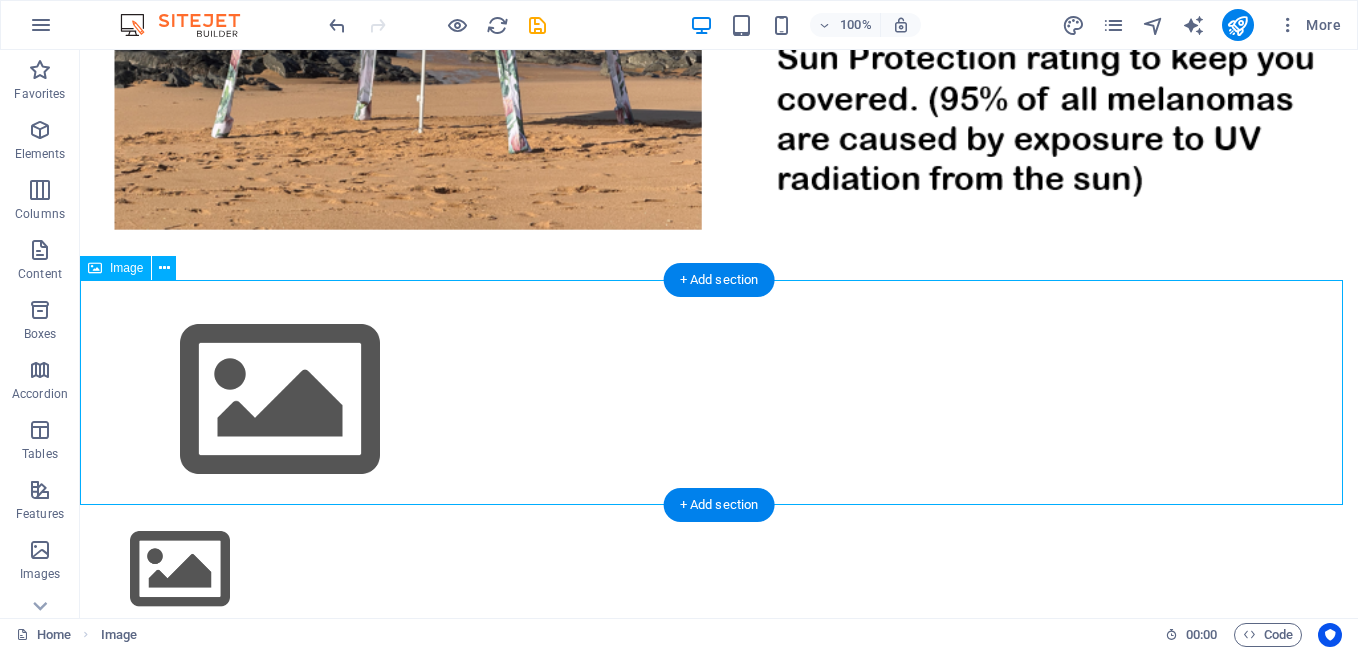 click at bounding box center [719, 400] 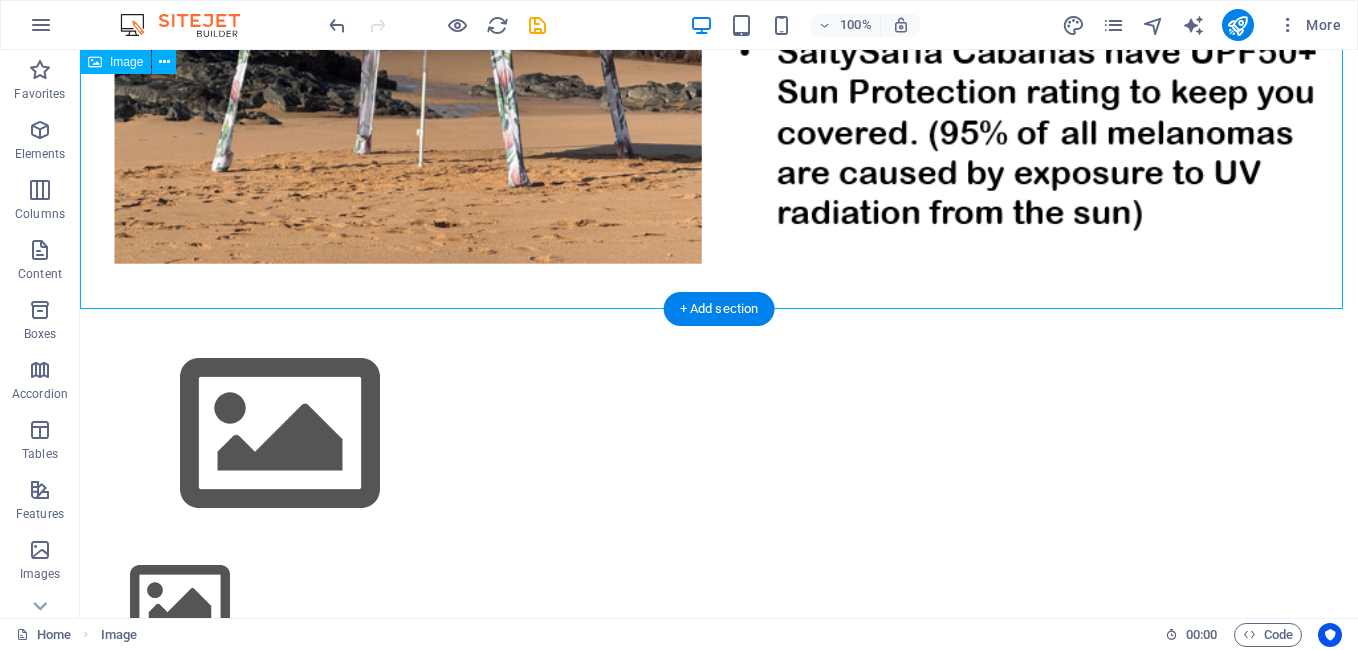scroll, scrollTop: 434, scrollLeft: 0, axis: vertical 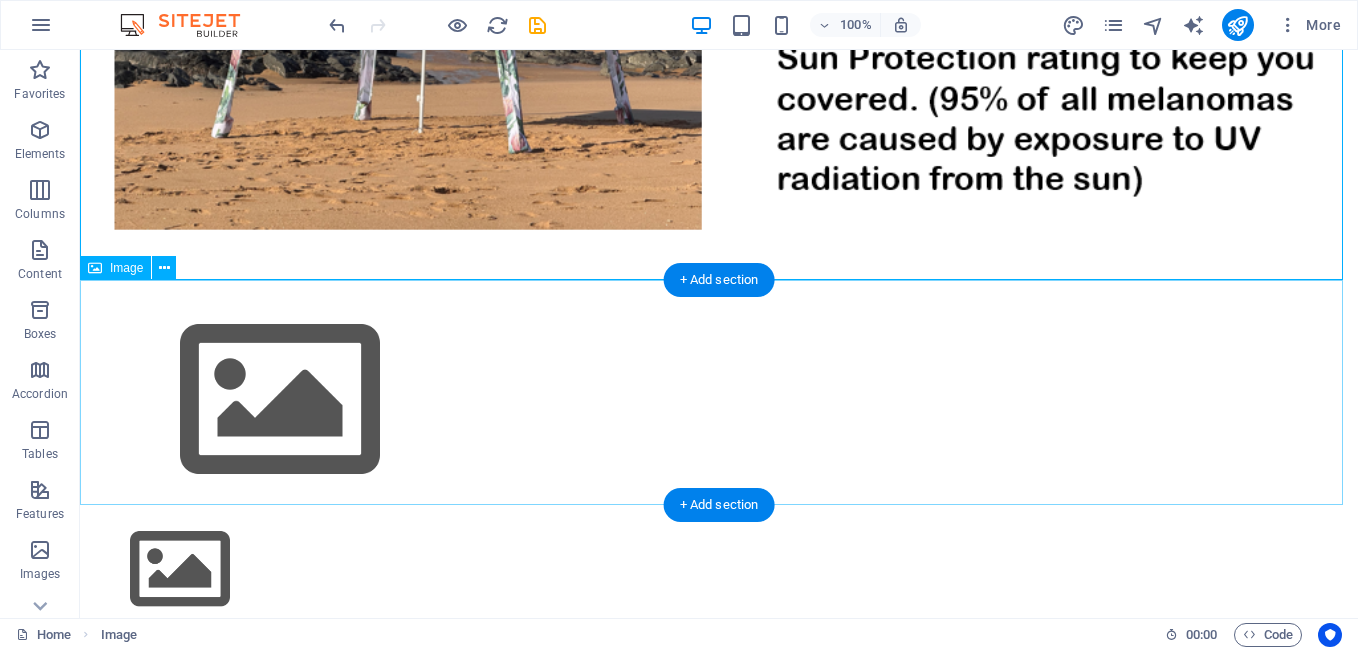 click at bounding box center [719, 400] 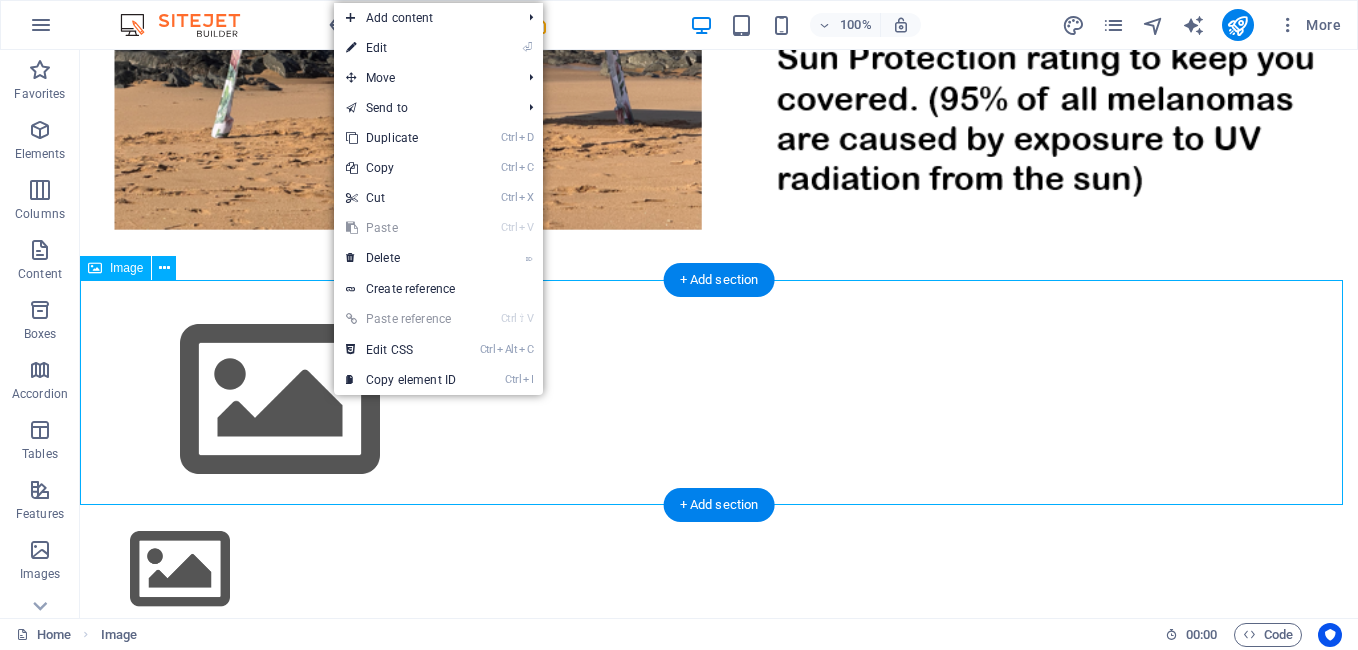 click at bounding box center (719, 400) 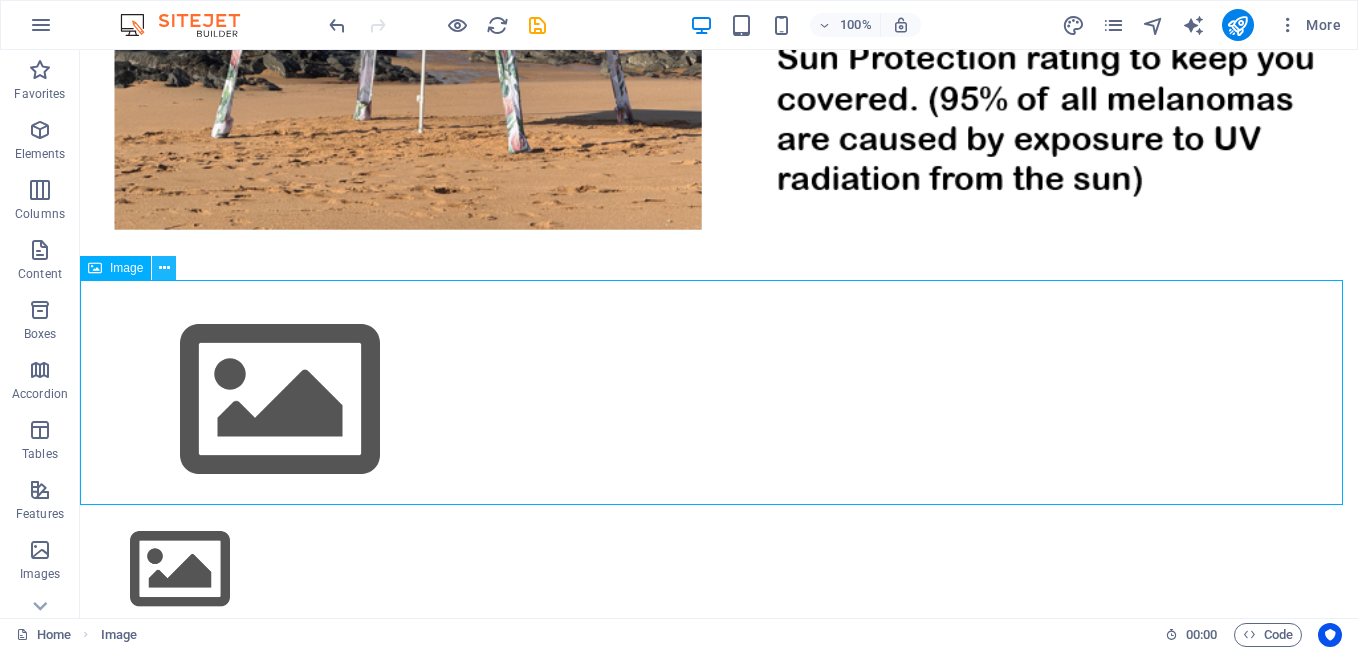 click at bounding box center [164, 268] 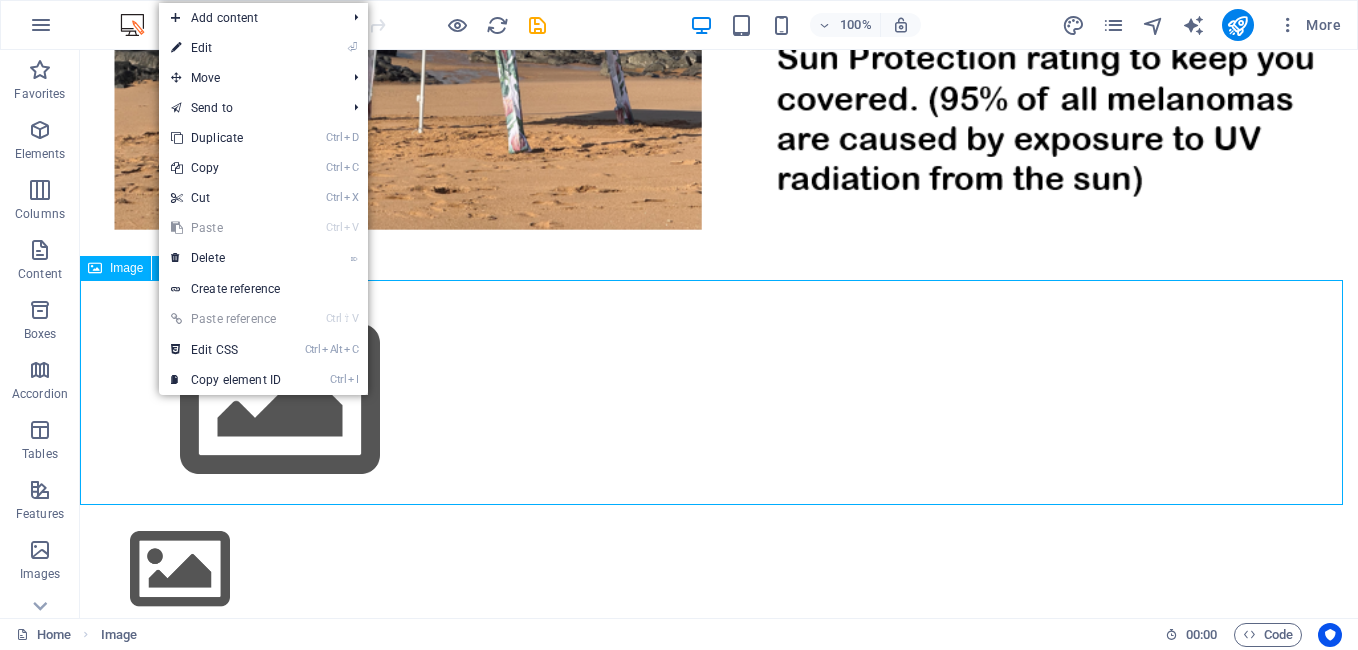 click on "Image" at bounding box center [126, 268] 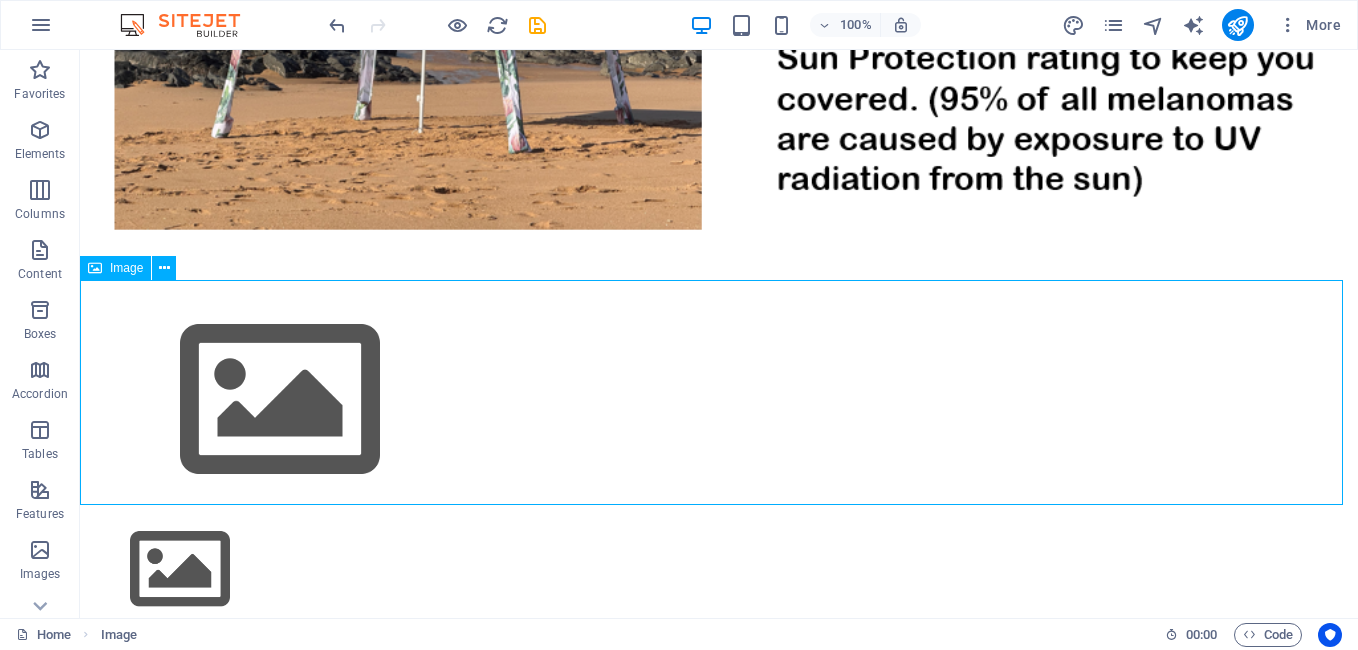 click on "Image" at bounding box center (126, 268) 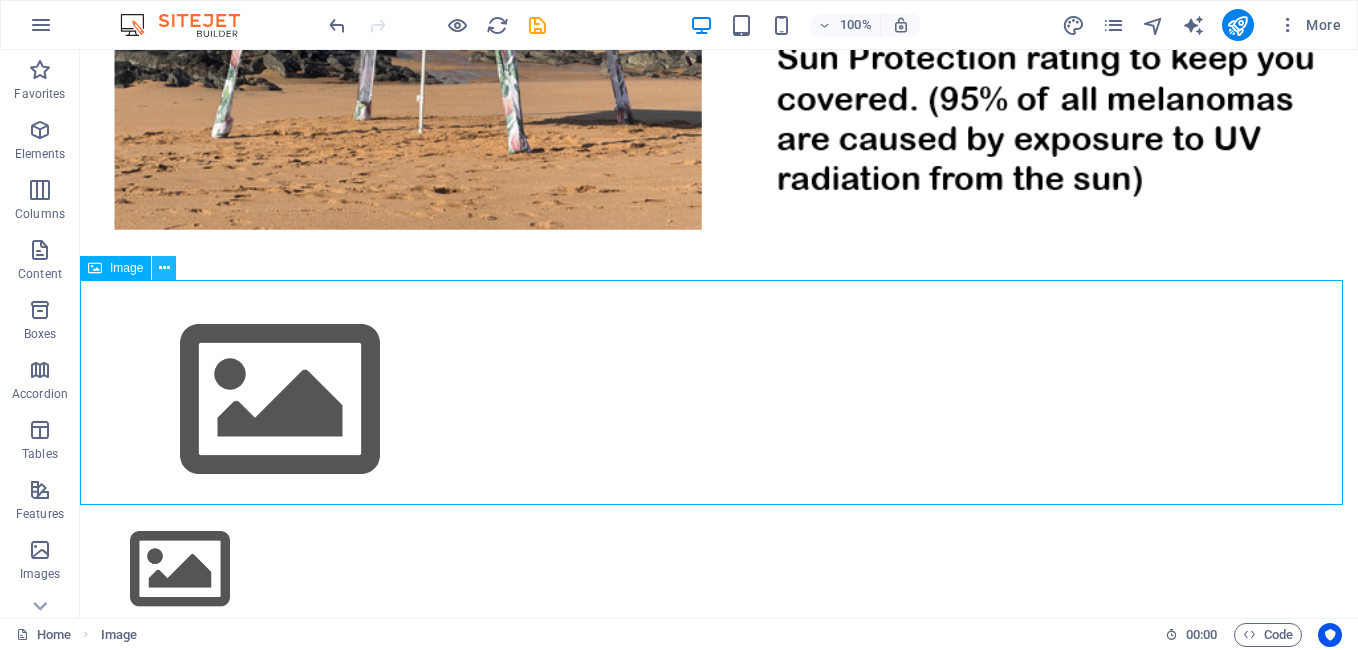 click at bounding box center (164, 268) 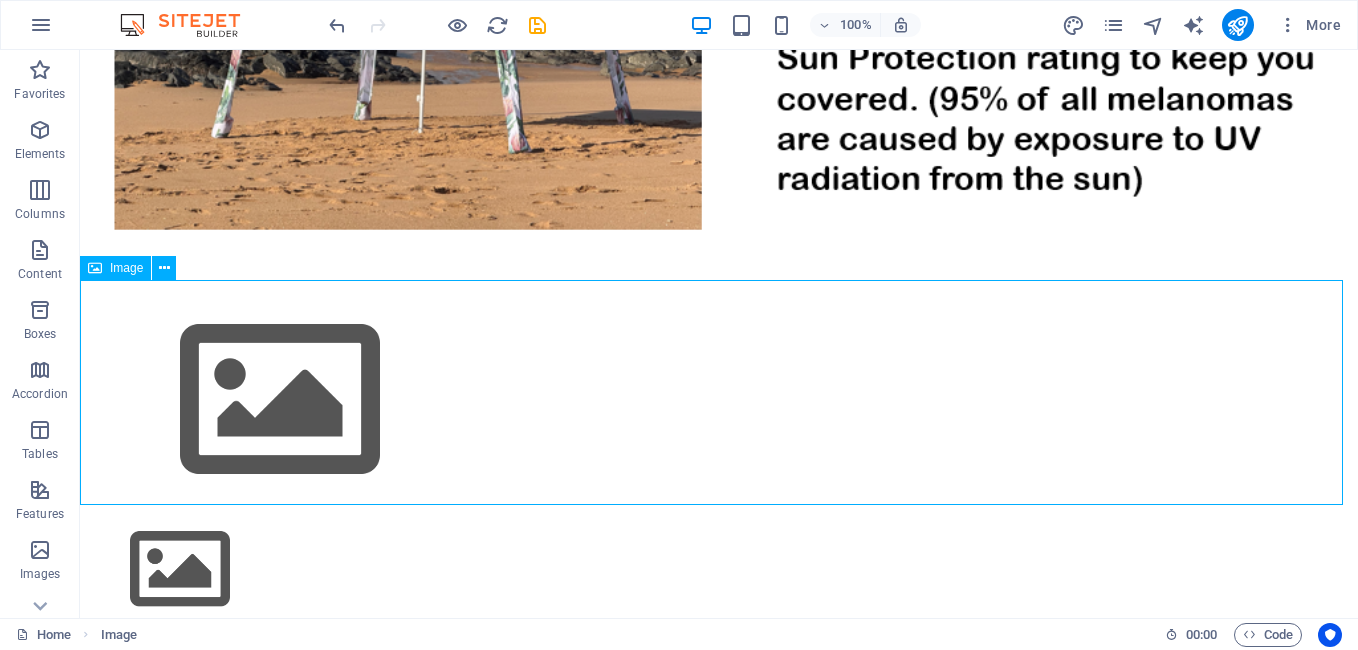 click at bounding box center (95, 268) 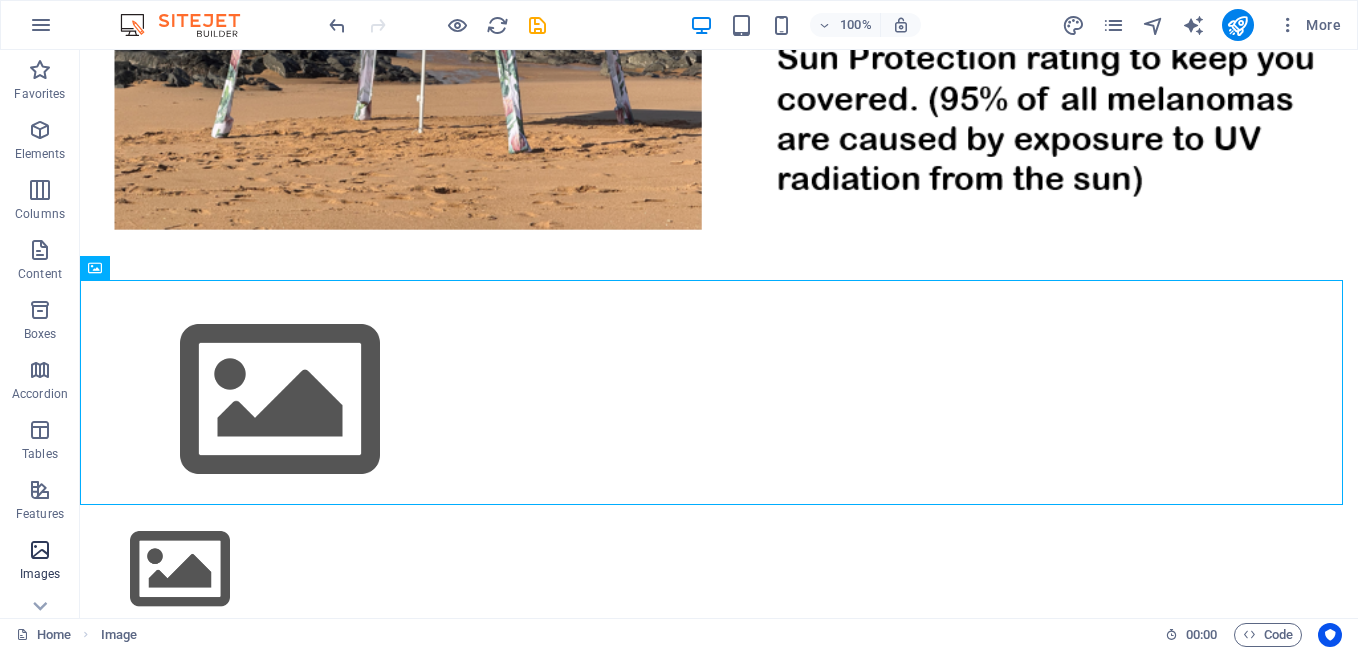 click at bounding box center (40, 550) 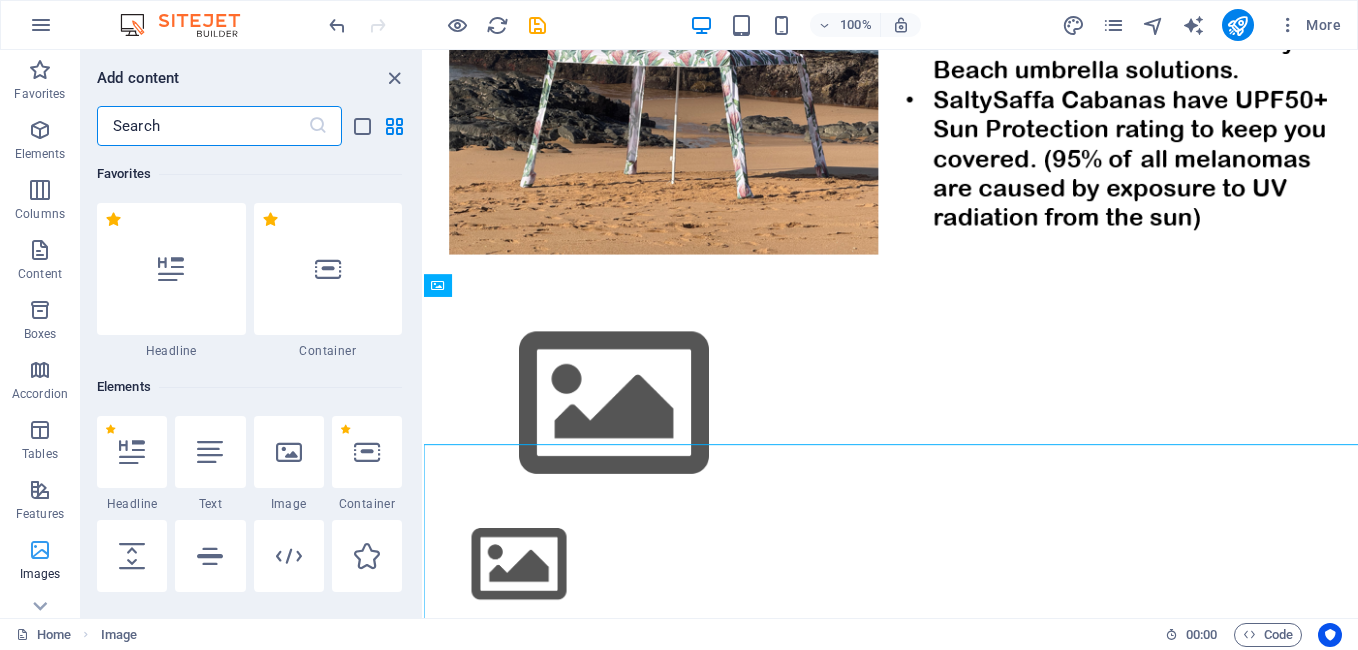 scroll, scrollTop: 249, scrollLeft: 0, axis: vertical 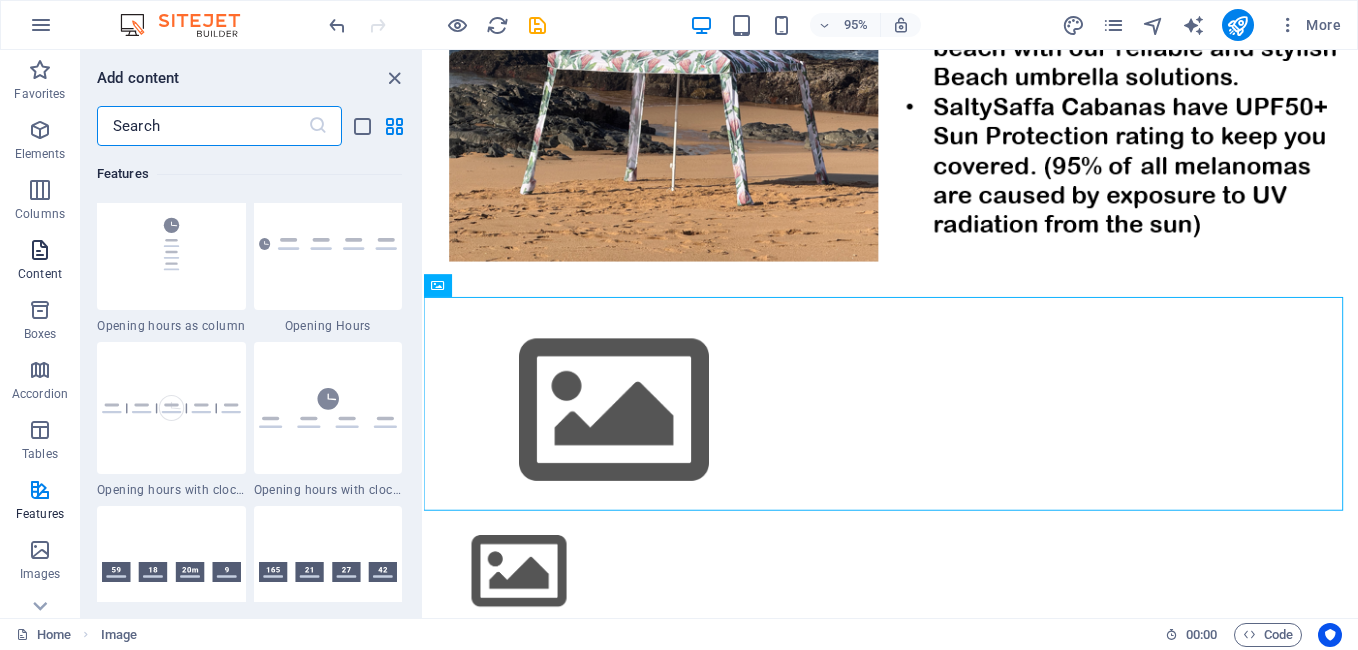 click at bounding box center (40, 250) 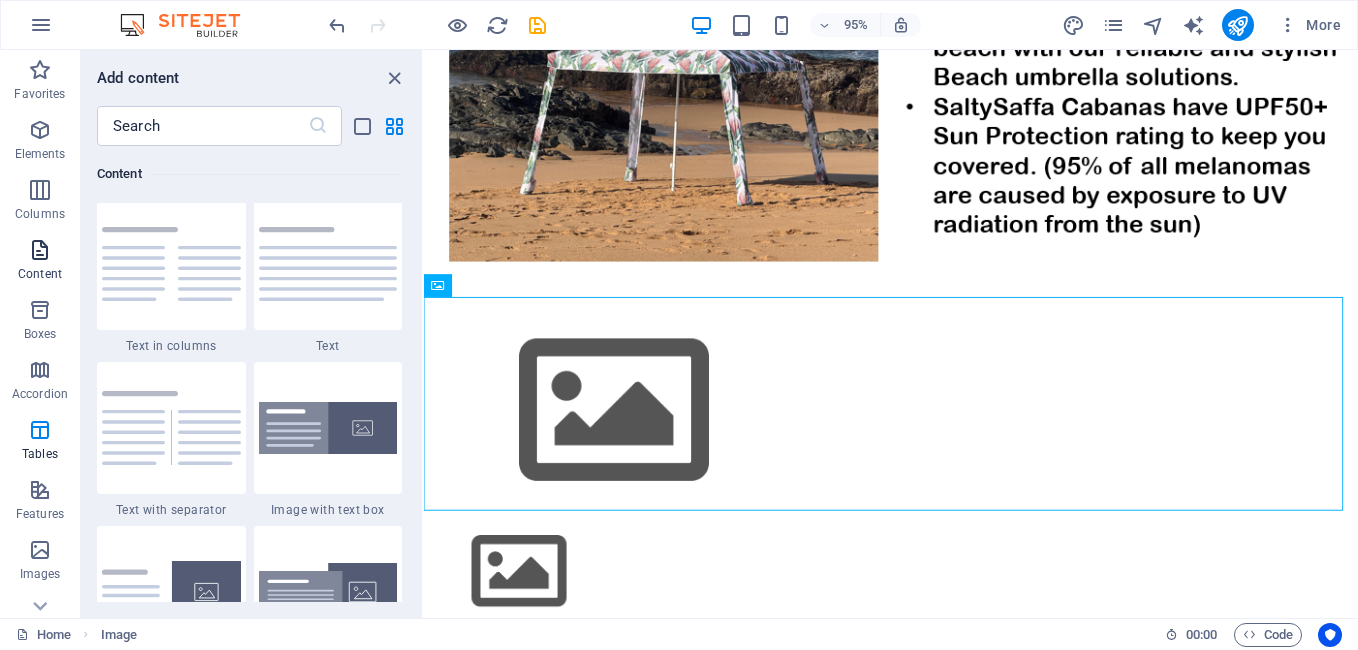 scroll, scrollTop: 3499, scrollLeft: 0, axis: vertical 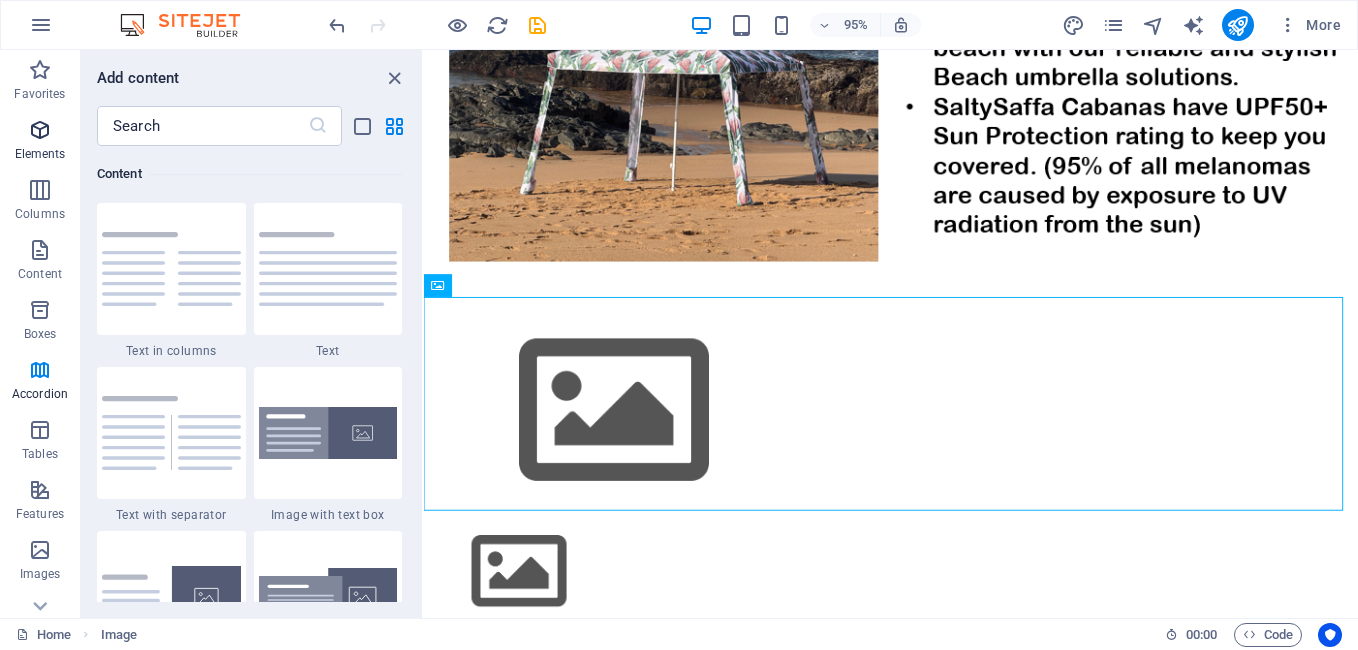 click at bounding box center (40, 130) 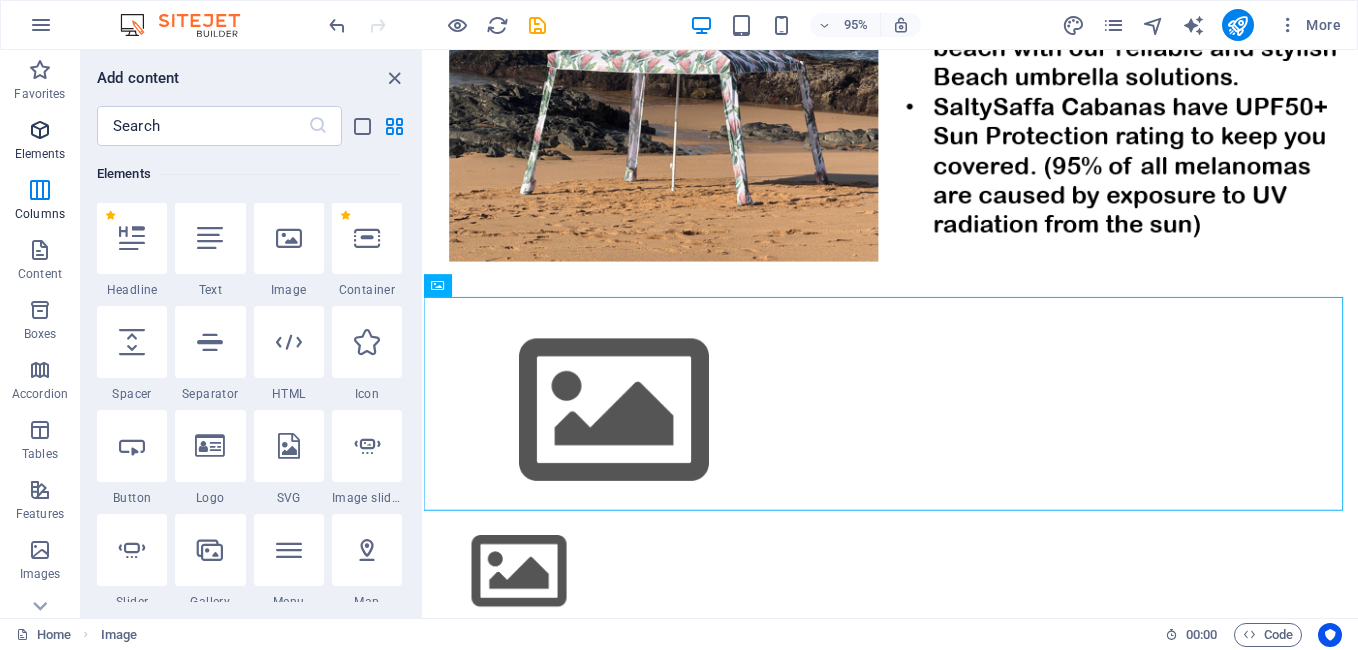 scroll, scrollTop: 213, scrollLeft: 0, axis: vertical 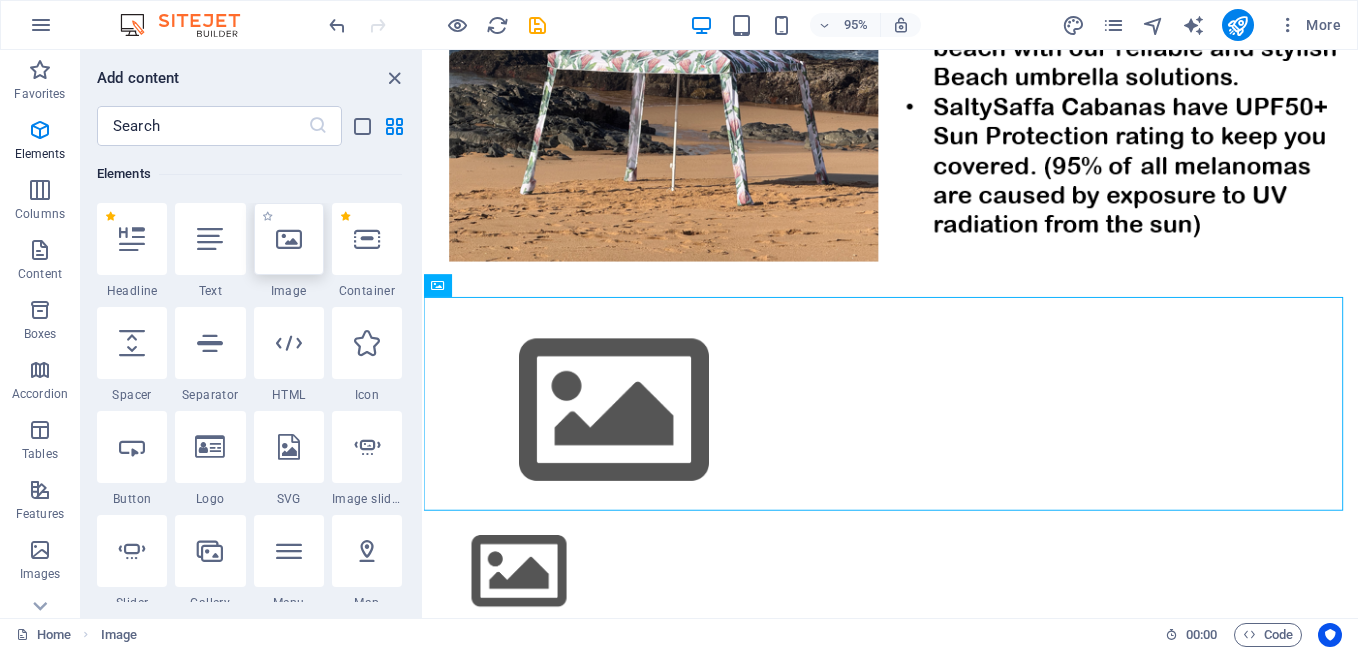 click at bounding box center [289, 239] 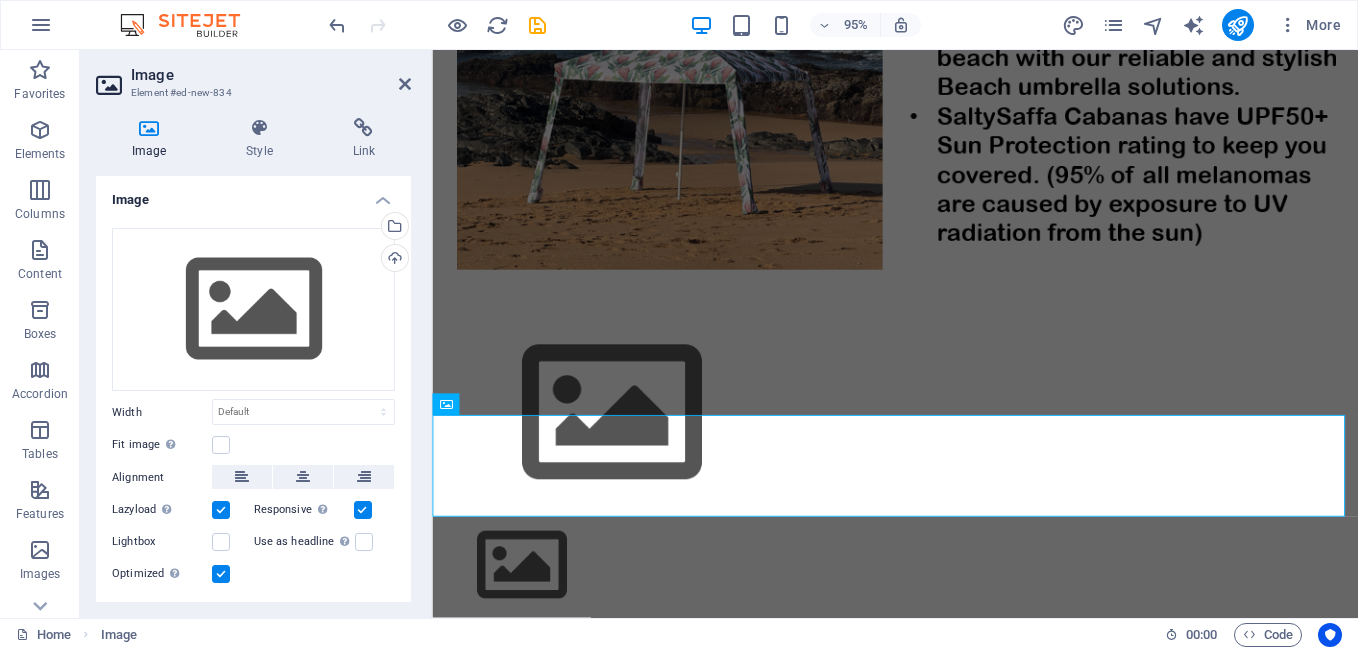 scroll, scrollTop: 352, scrollLeft: 0, axis: vertical 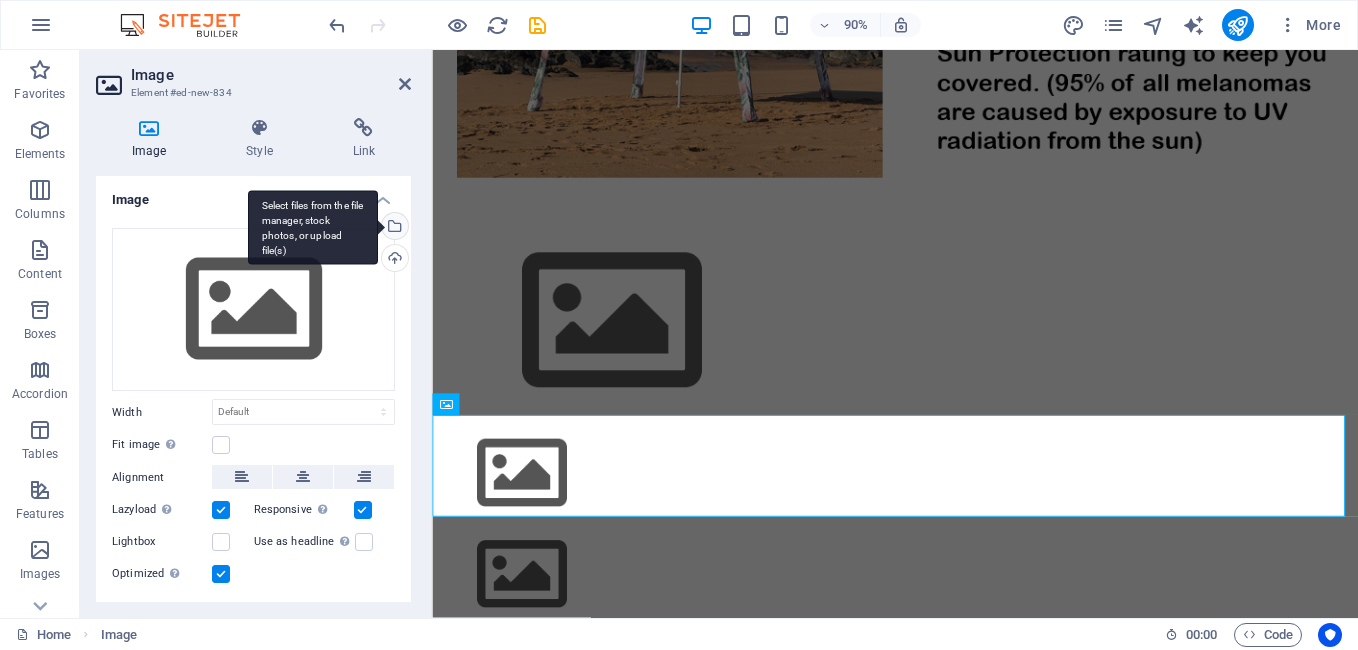 click on "Select files from the file manager, stock photos, or upload file(s)" at bounding box center [313, 227] 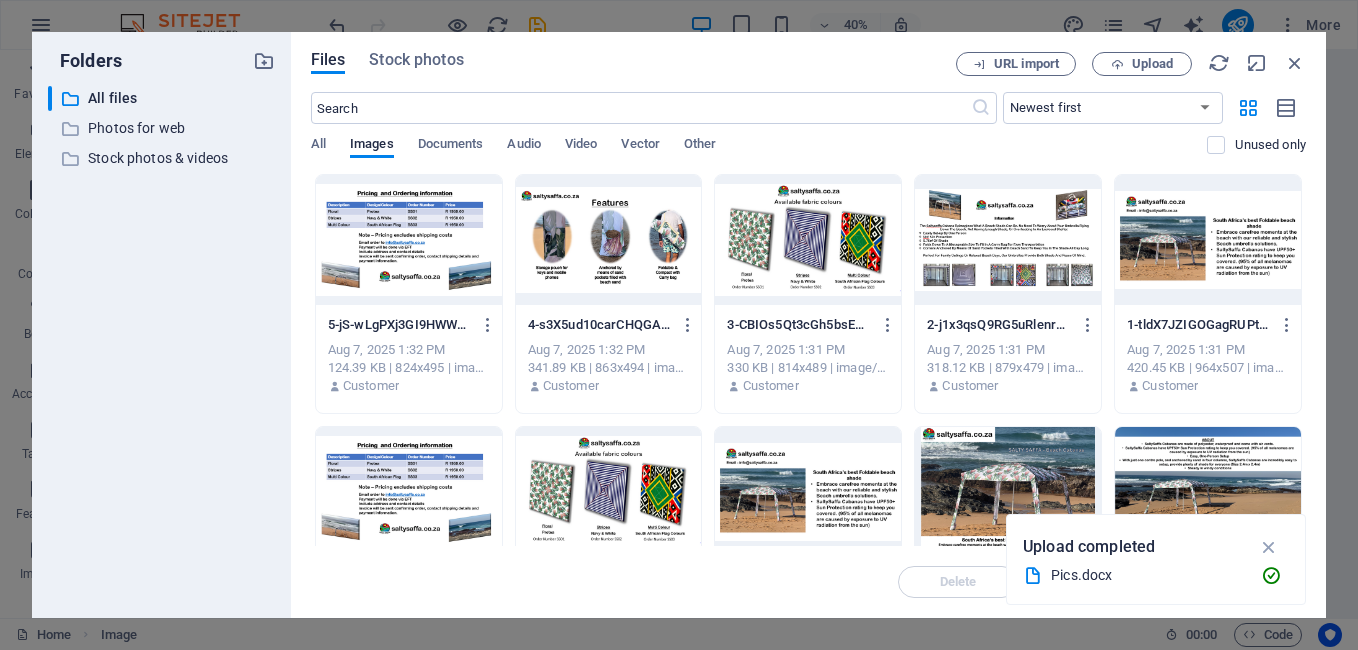click at bounding box center [1008, 240] 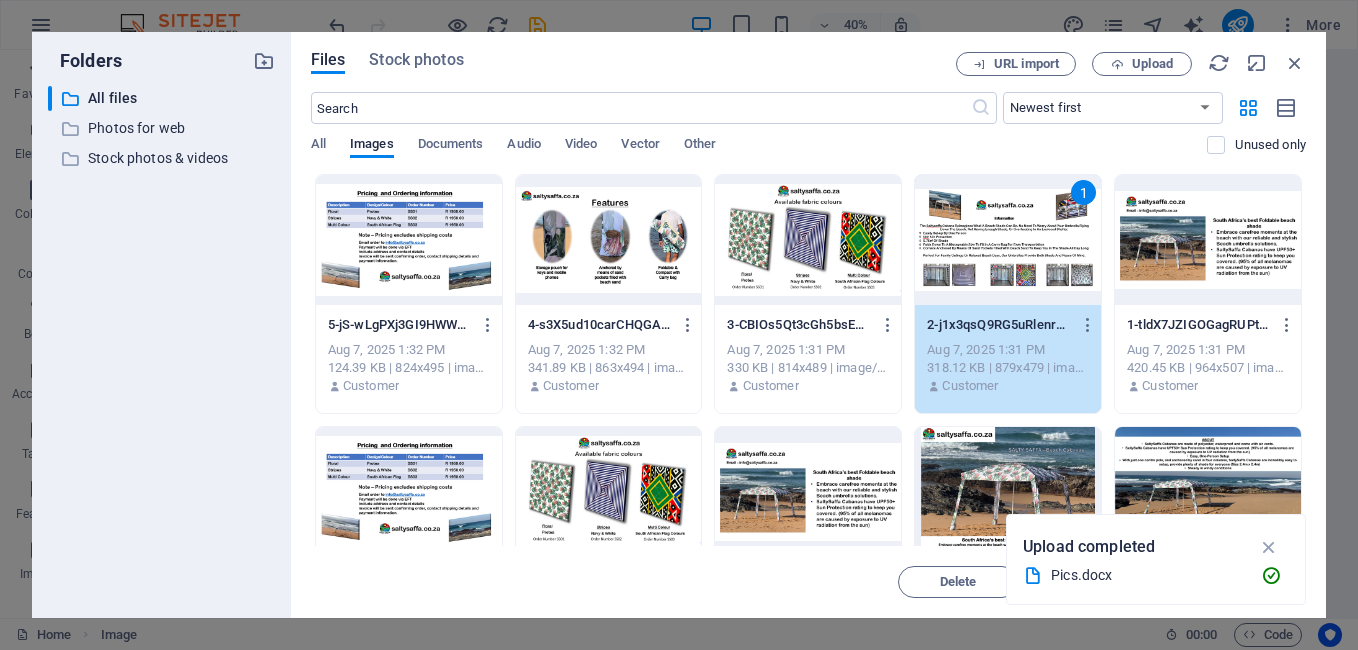 click on "1" at bounding box center [1008, 240] 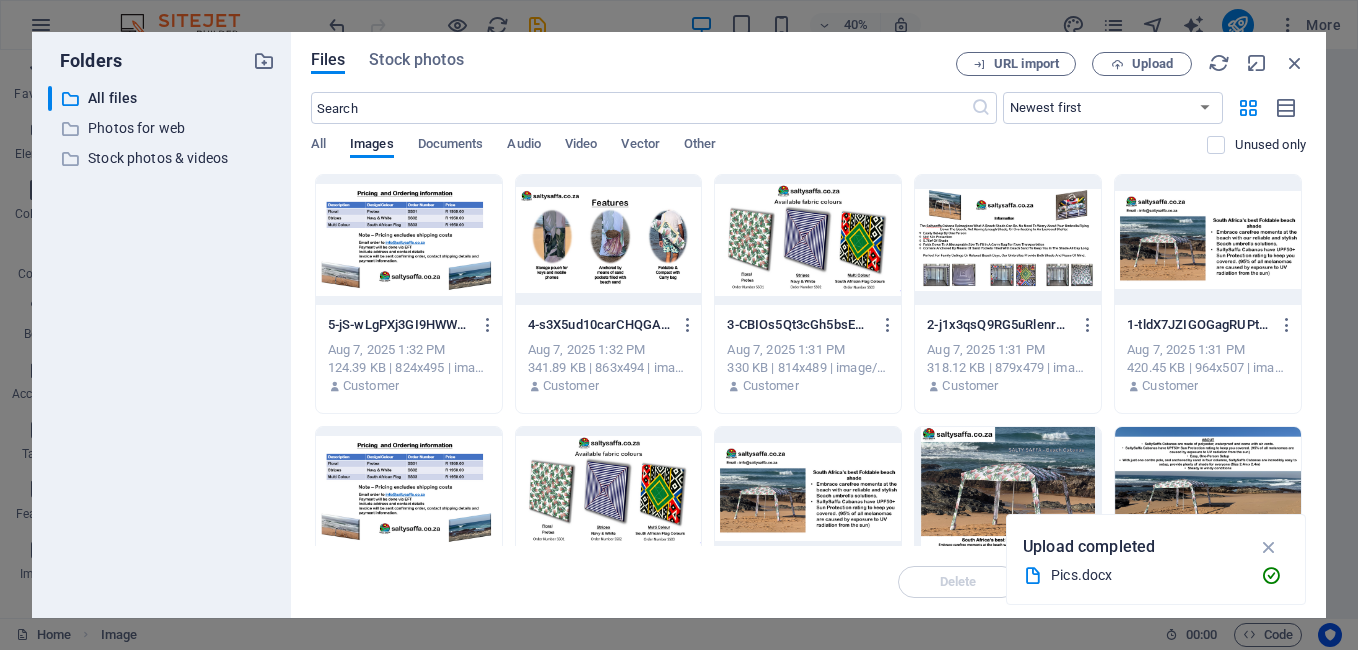 click at bounding box center [1008, 240] 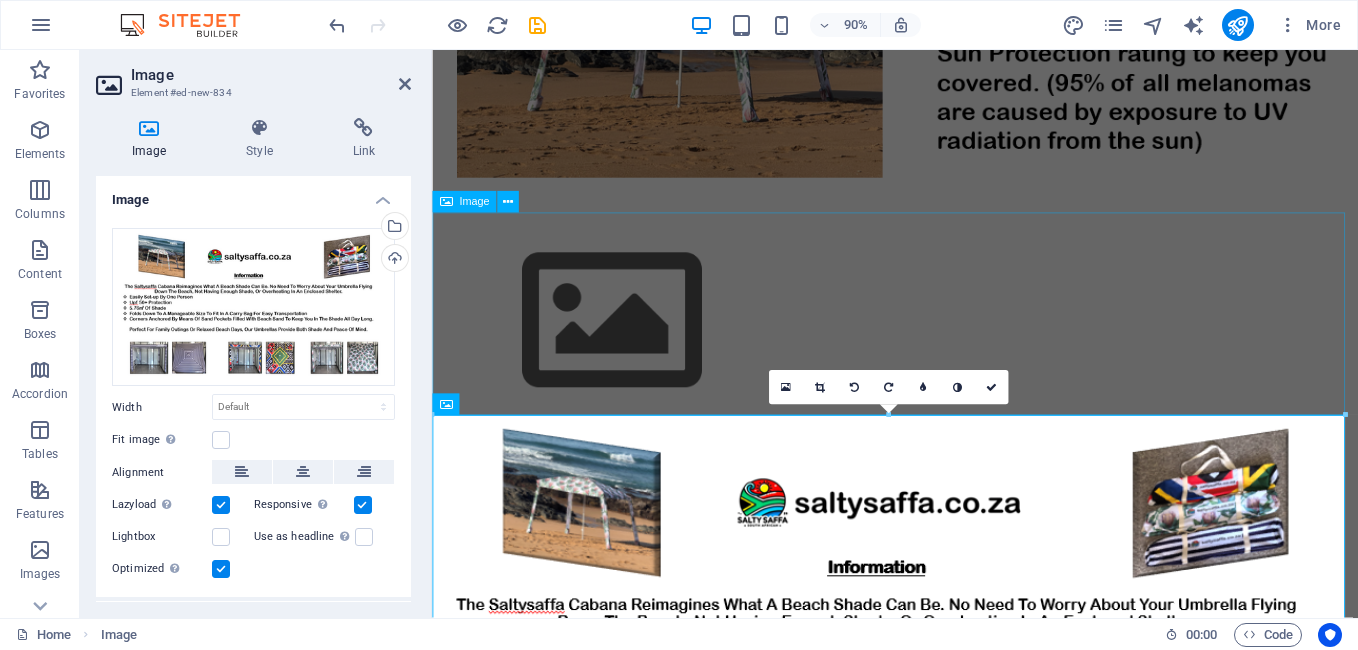 click at bounding box center [946, 351] 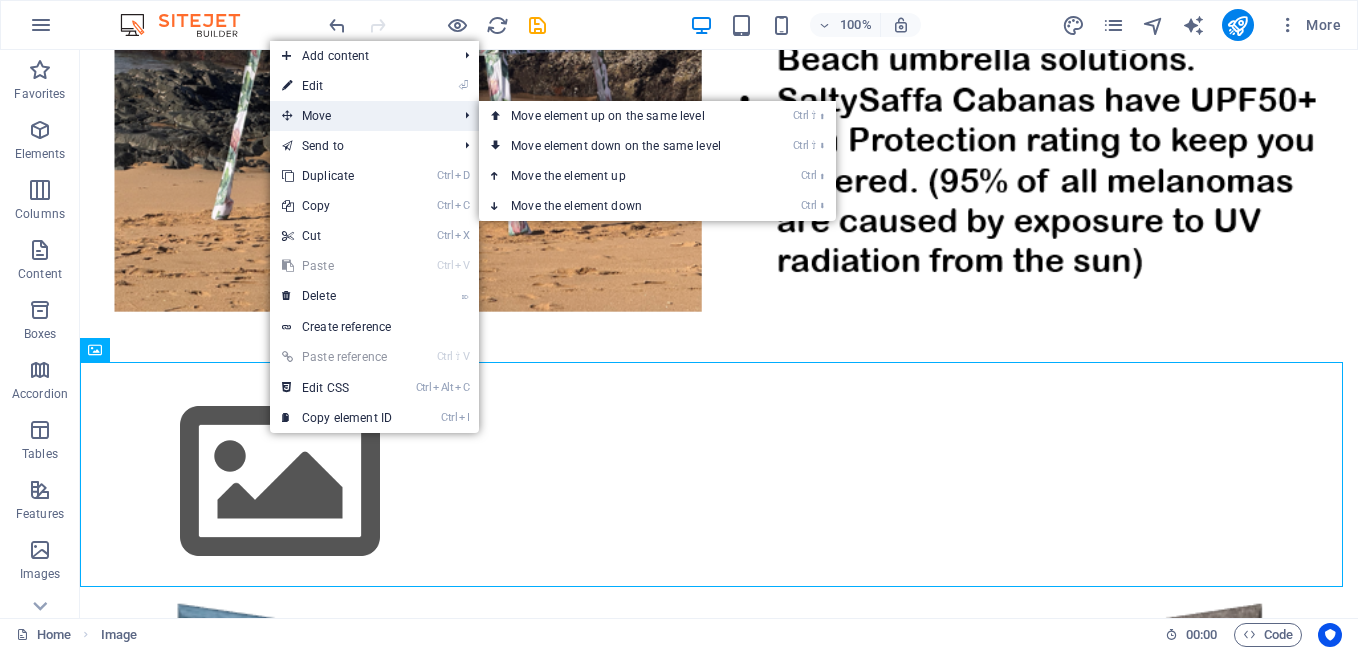 click on "Move" at bounding box center [359, 116] 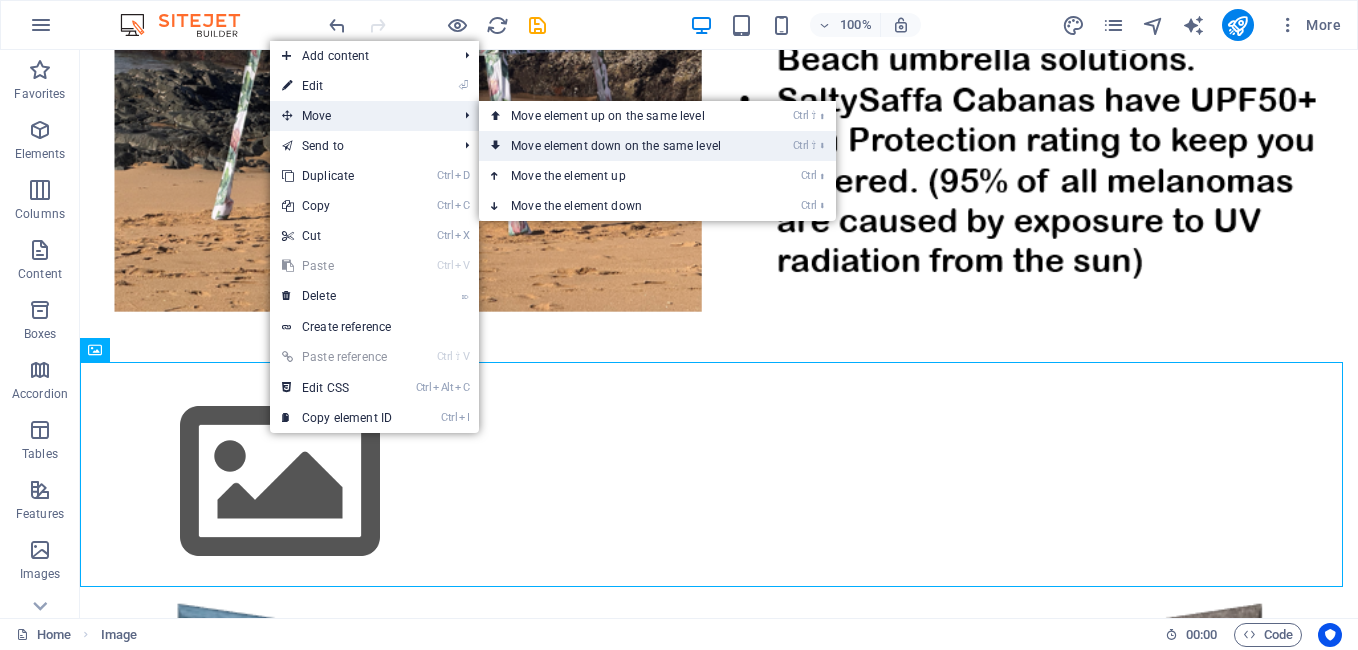 click on "Ctrl ⇧ ⬇  Move element down on the same level" at bounding box center [620, 146] 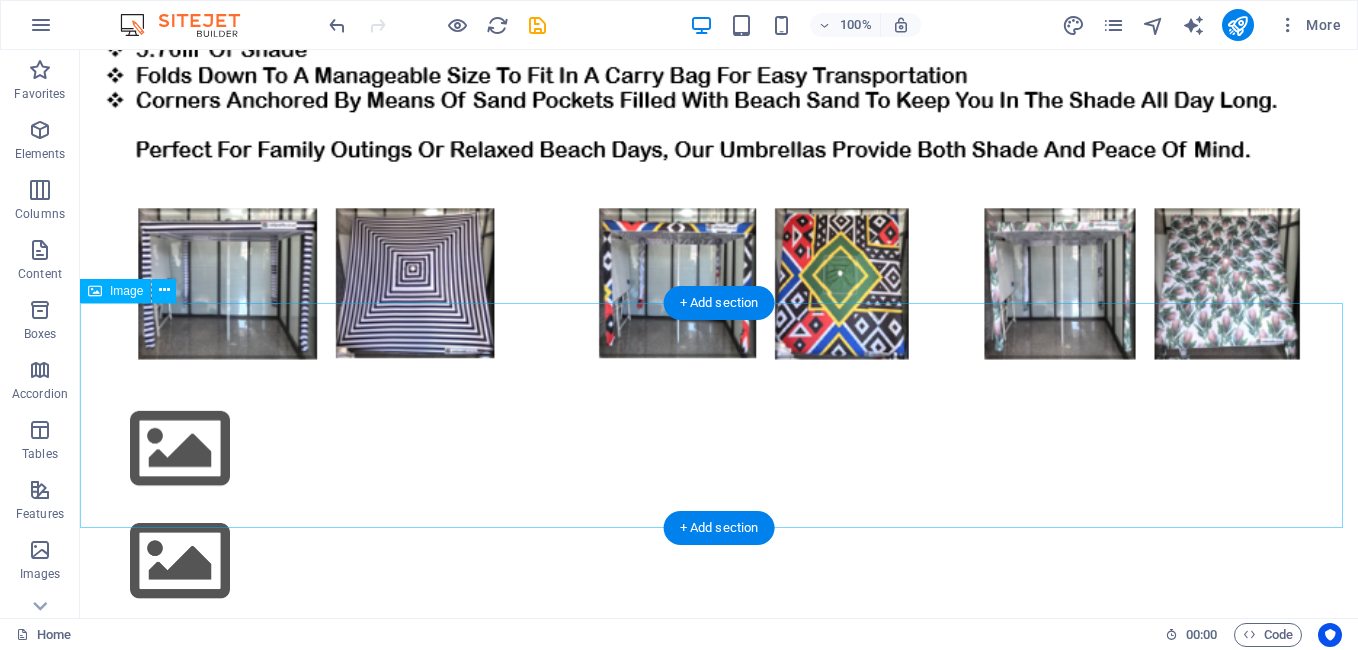 scroll, scrollTop: 1122, scrollLeft: 0, axis: vertical 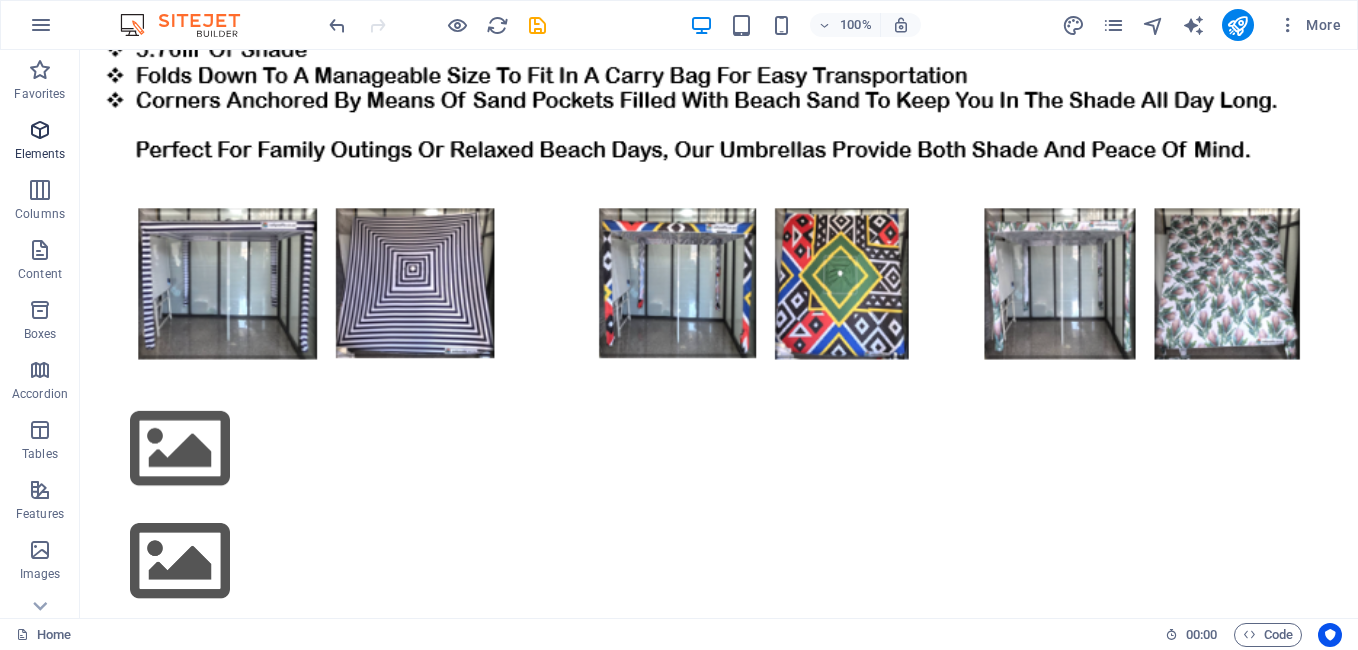 click at bounding box center [40, 130] 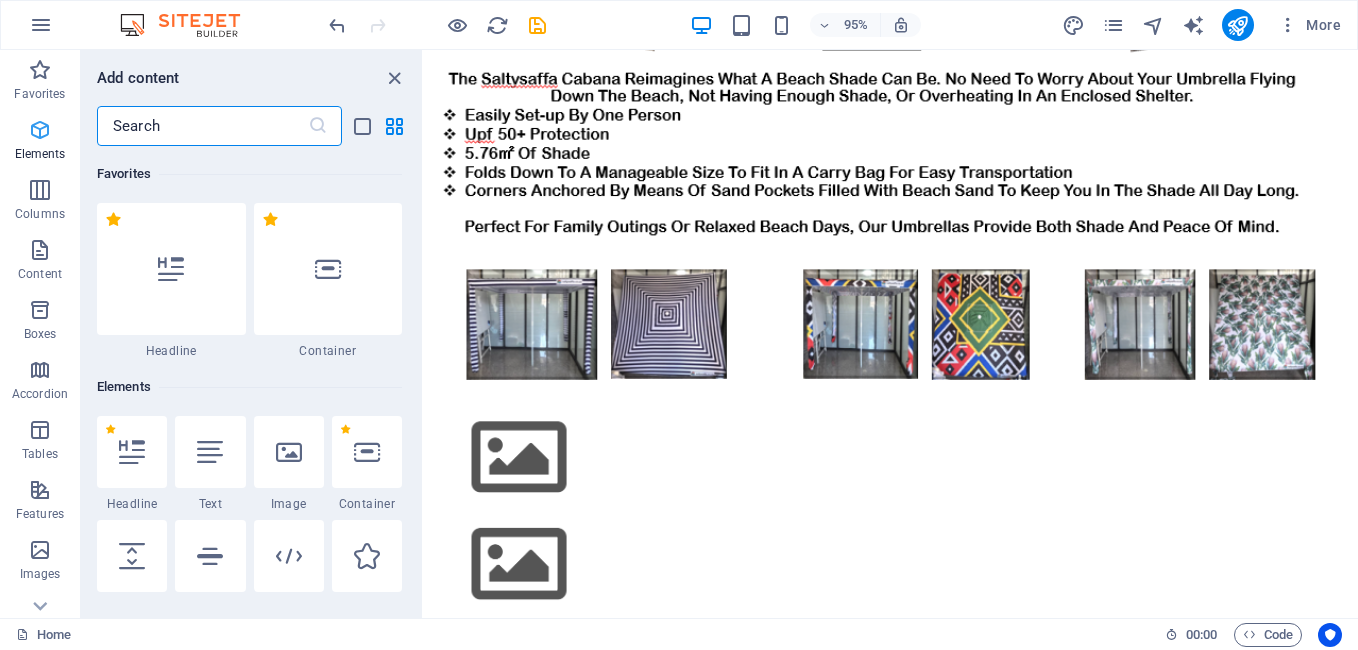 scroll, scrollTop: 664, scrollLeft: 0, axis: vertical 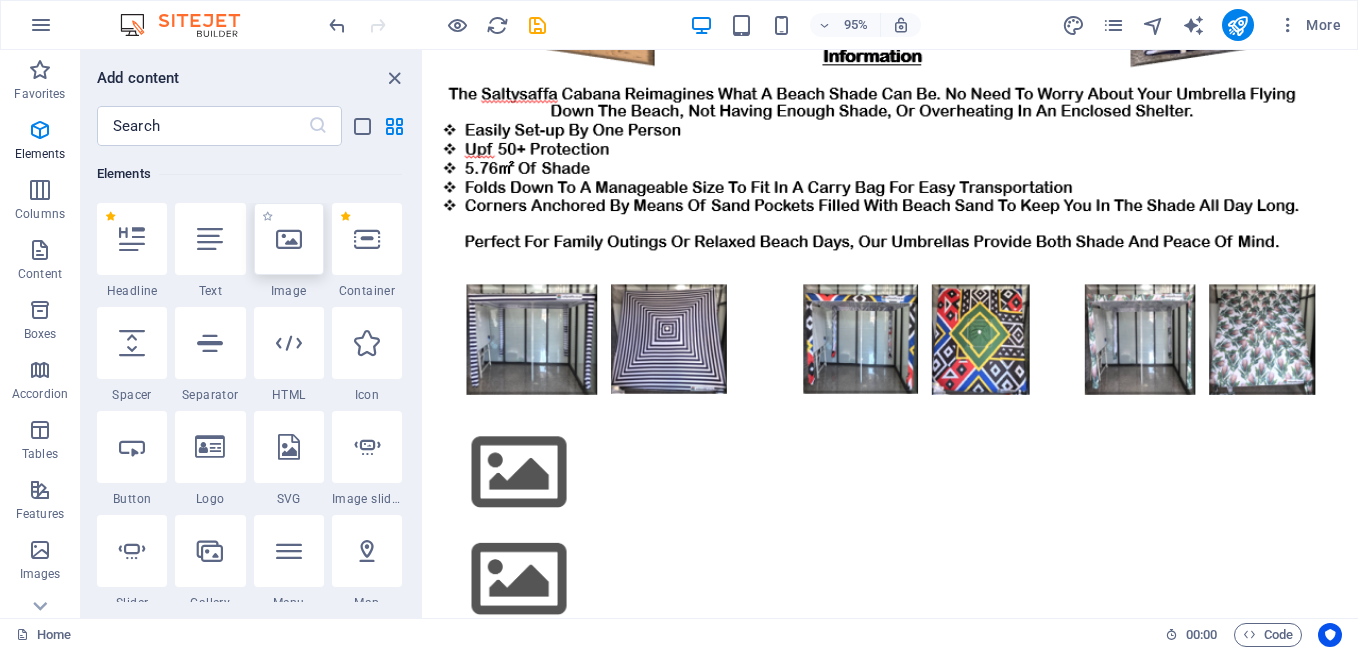 click at bounding box center (289, 239) 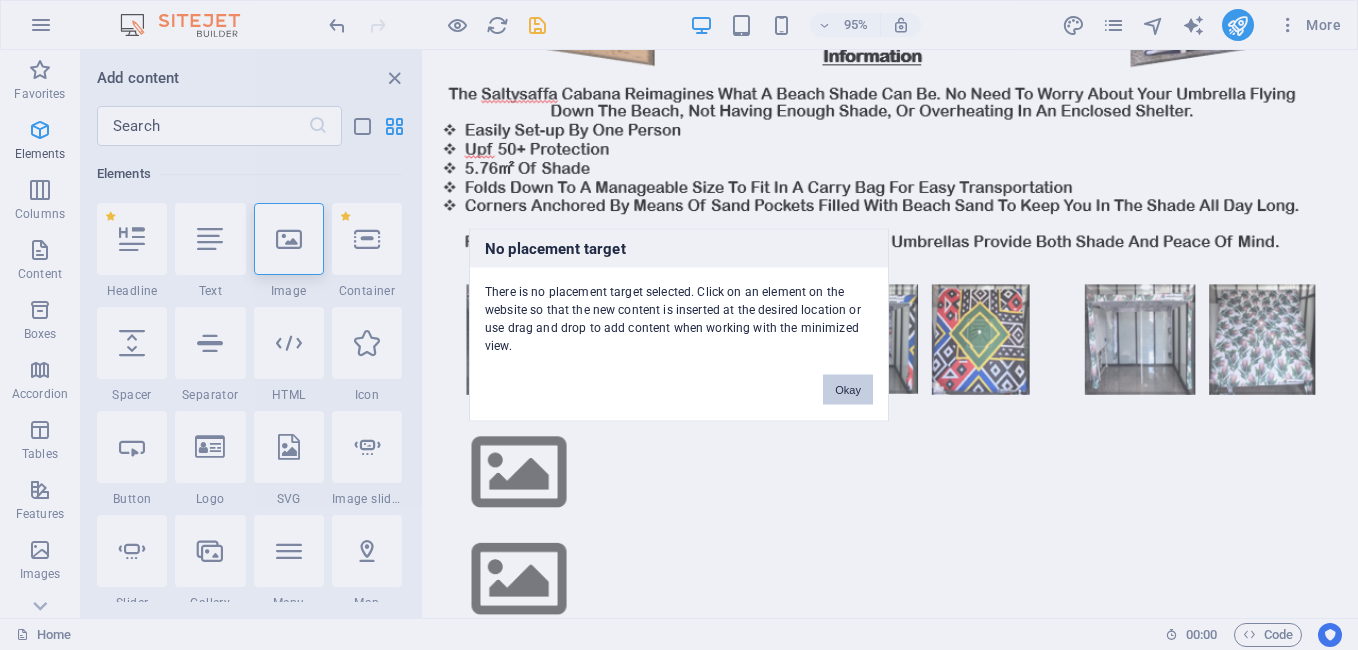 click on "Okay" at bounding box center [848, 390] 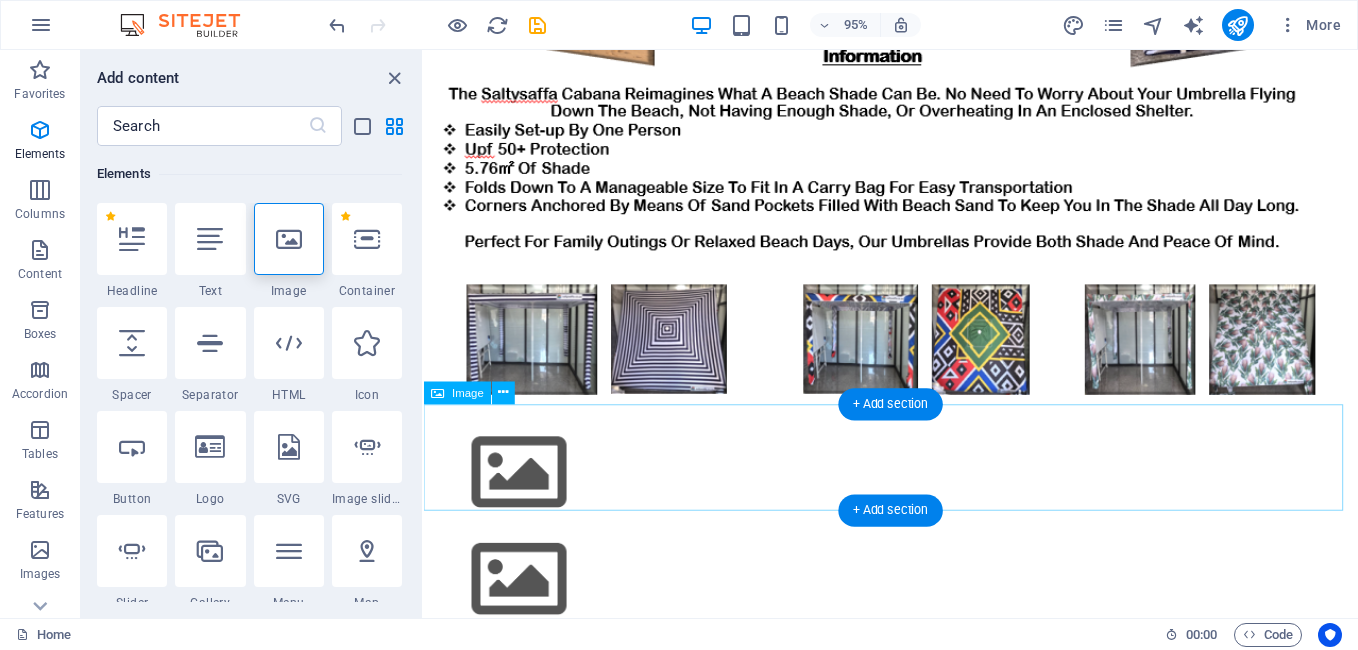 click at bounding box center (915, 495) 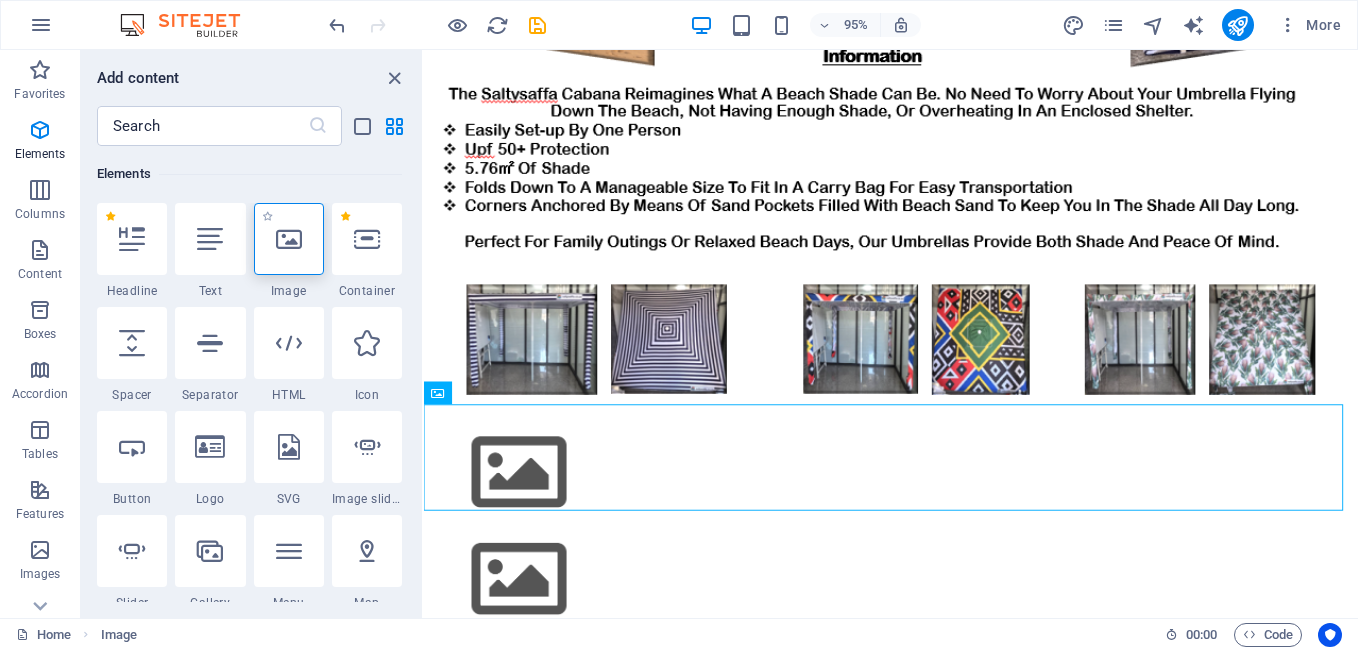 click at bounding box center (289, 239) 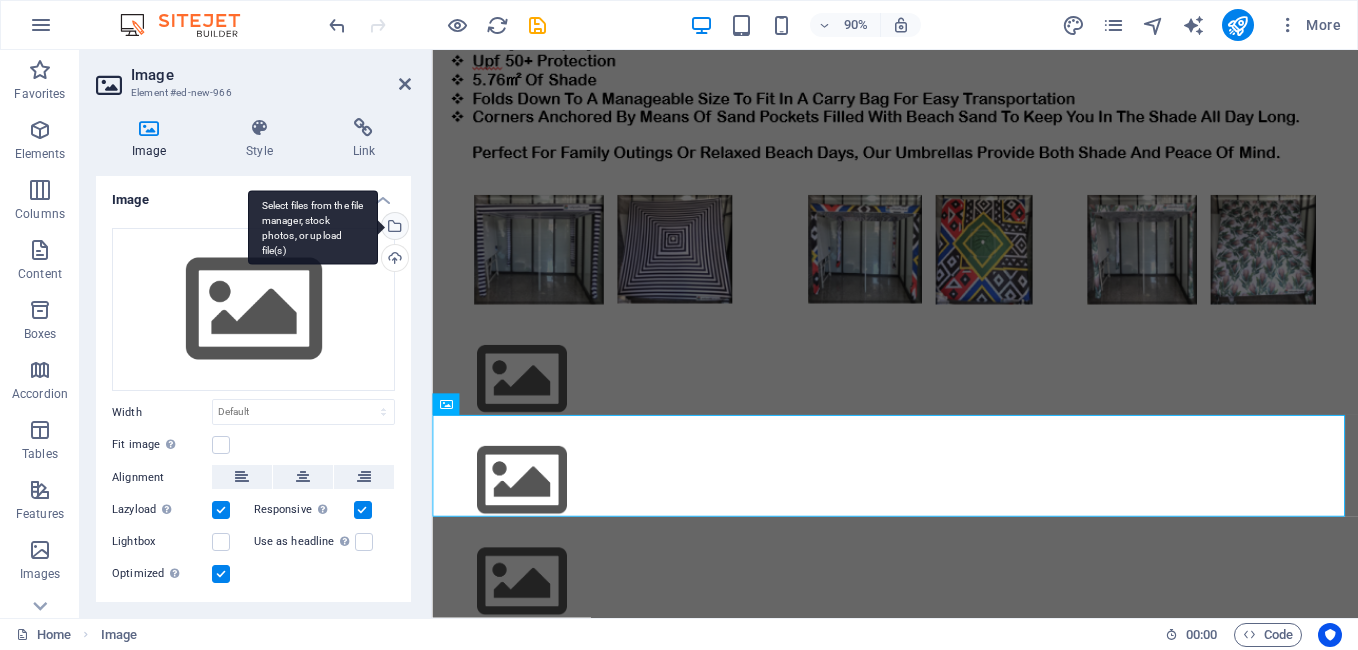 click on "Select files from the file manager, stock photos, or upload file(s)" at bounding box center [393, 228] 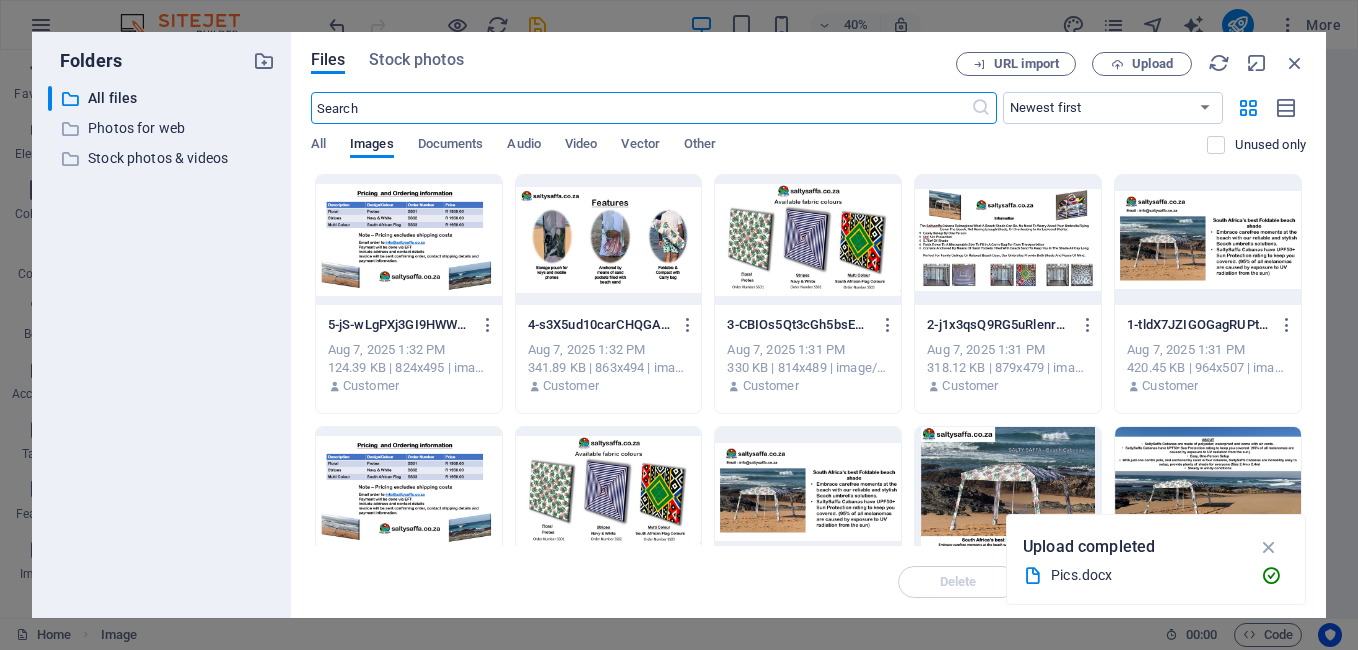 scroll, scrollTop: 69, scrollLeft: 0, axis: vertical 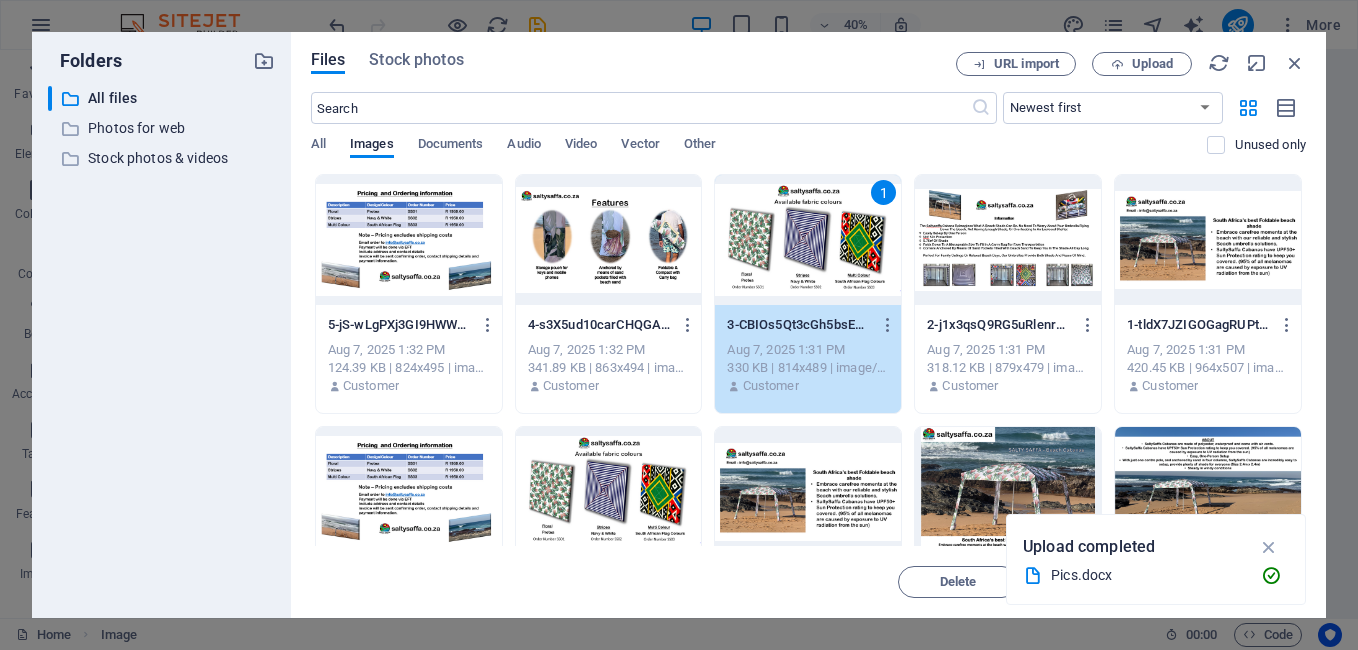 click on "3-CBIOs5Qt3cGh5bsEMcg6IA.png 3-CBIOs5Qt3cGh5bsEMcg6IA.png Aug 7, 2025 1:31 PM 330 KB | 814x489 | image/png Customer" at bounding box center [808, 356] 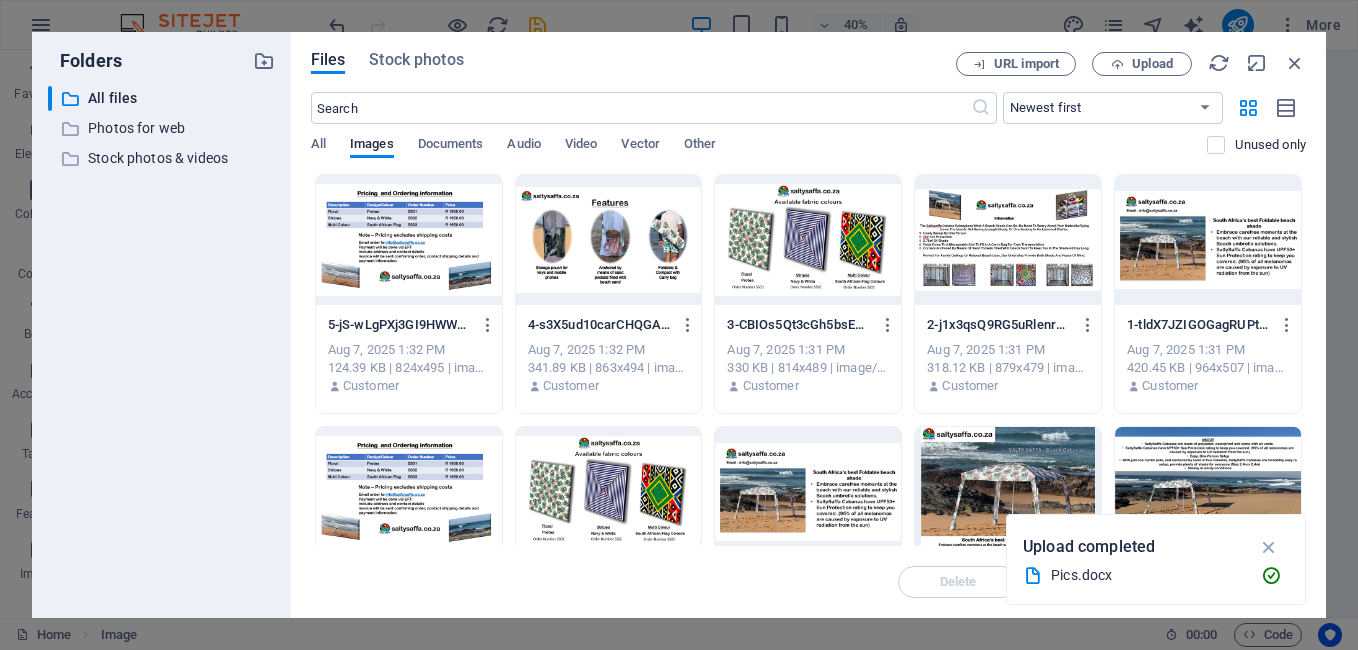 click at bounding box center (808, 240) 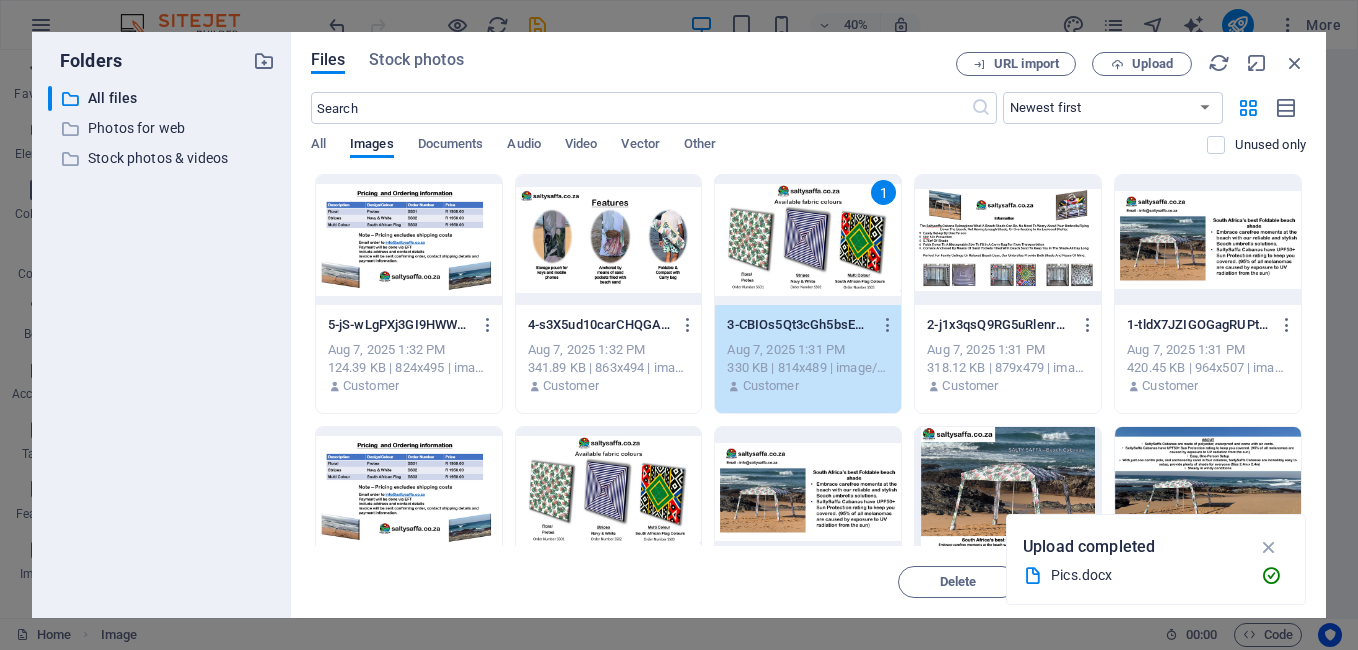 click on "1" at bounding box center [808, 240] 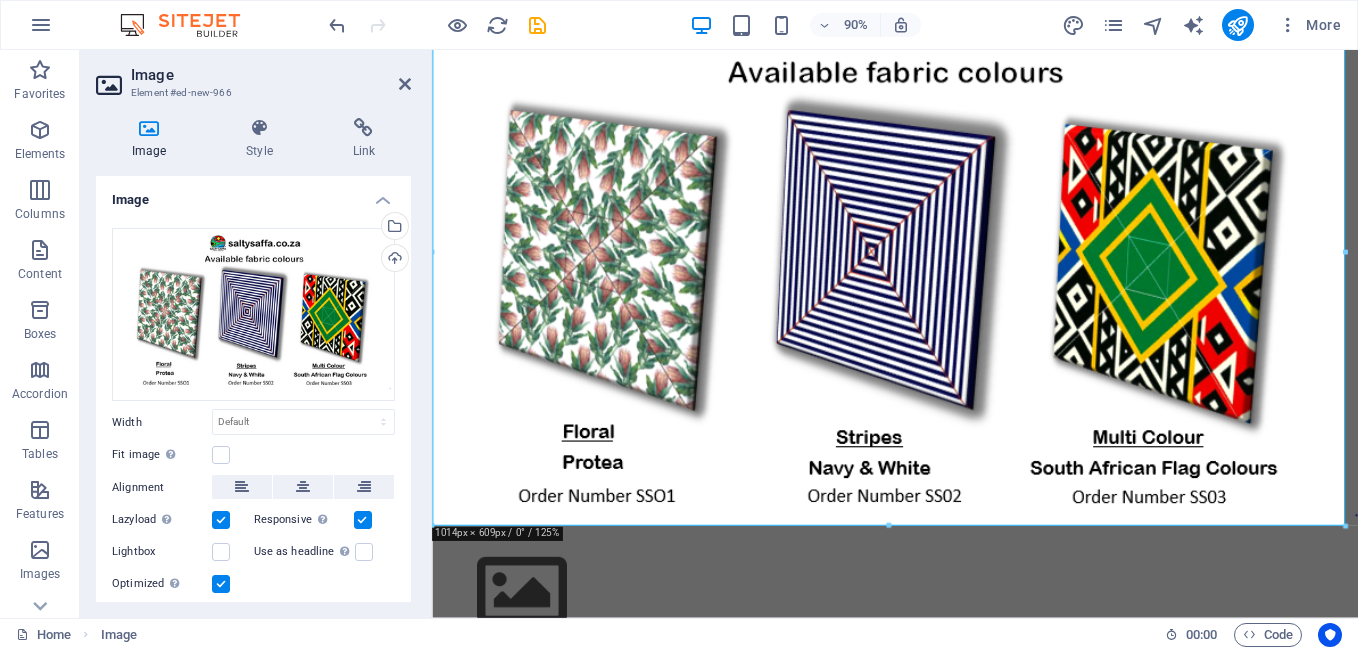 scroll, scrollTop: 1289, scrollLeft: 0, axis: vertical 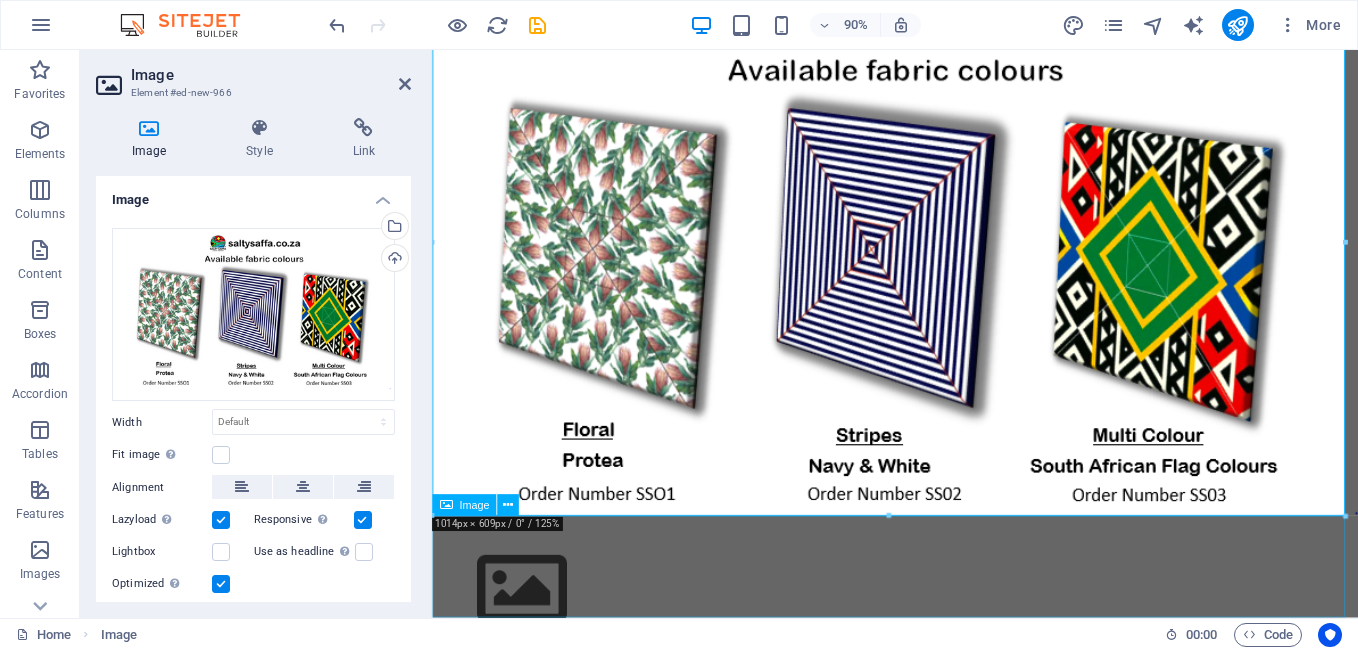 click at bounding box center (946, 650) 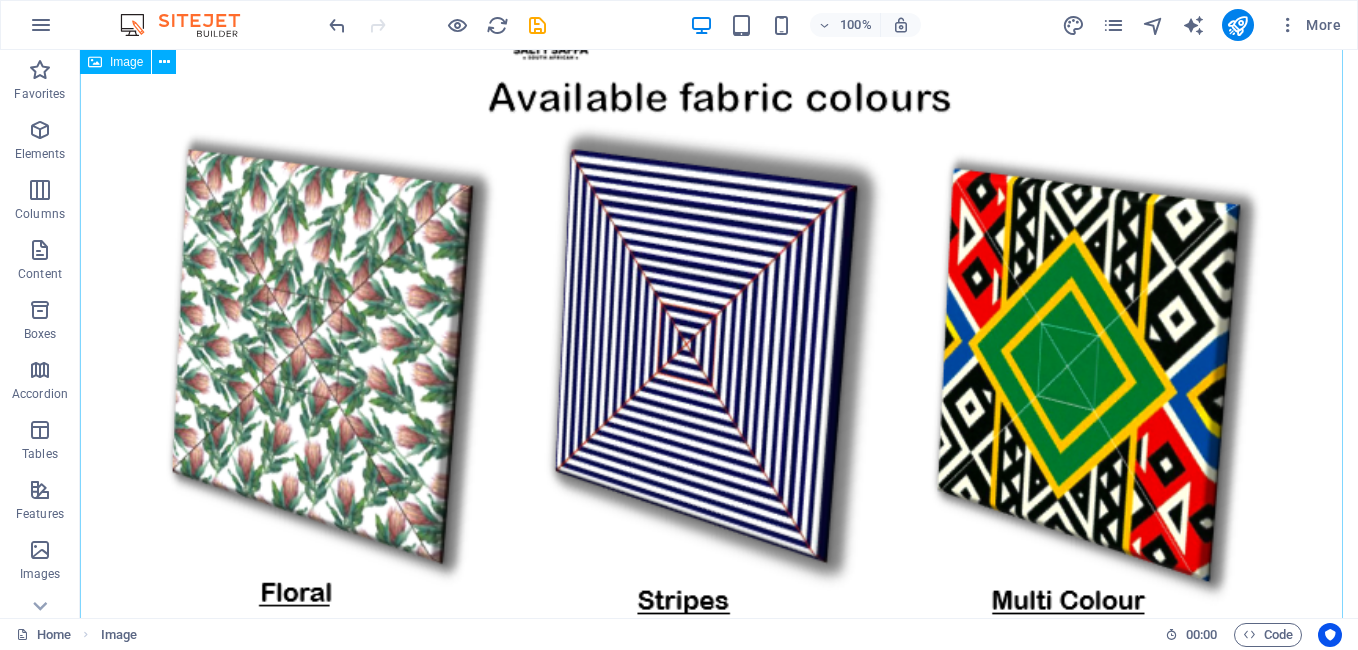 scroll, scrollTop: 1768, scrollLeft: 0, axis: vertical 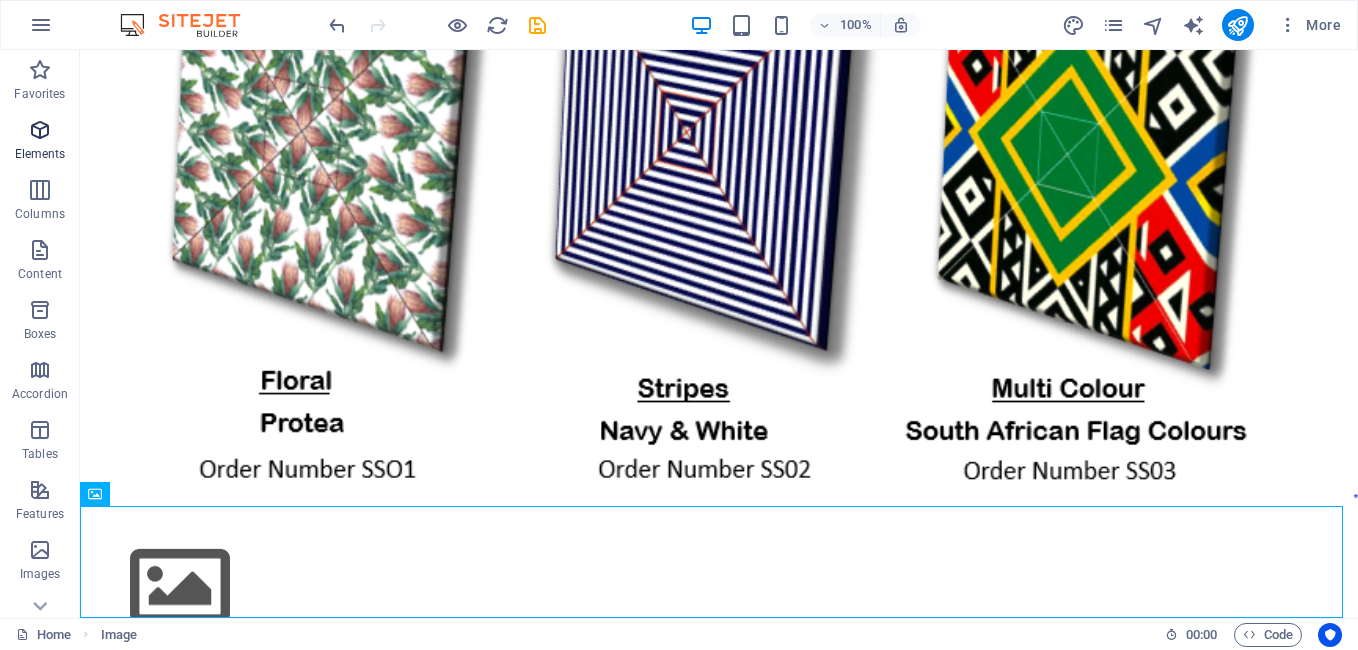 click on "Elements" at bounding box center [40, 142] 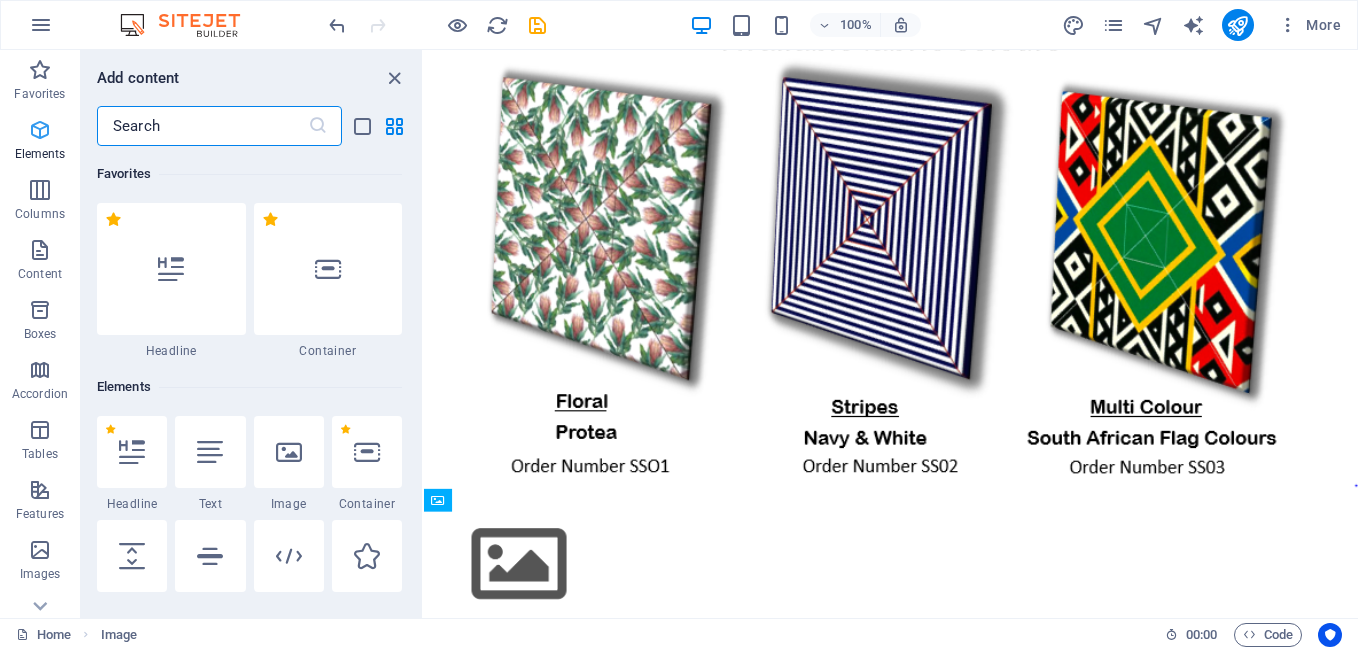 scroll, scrollTop: 1245, scrollLeft: 0, axis: vertical 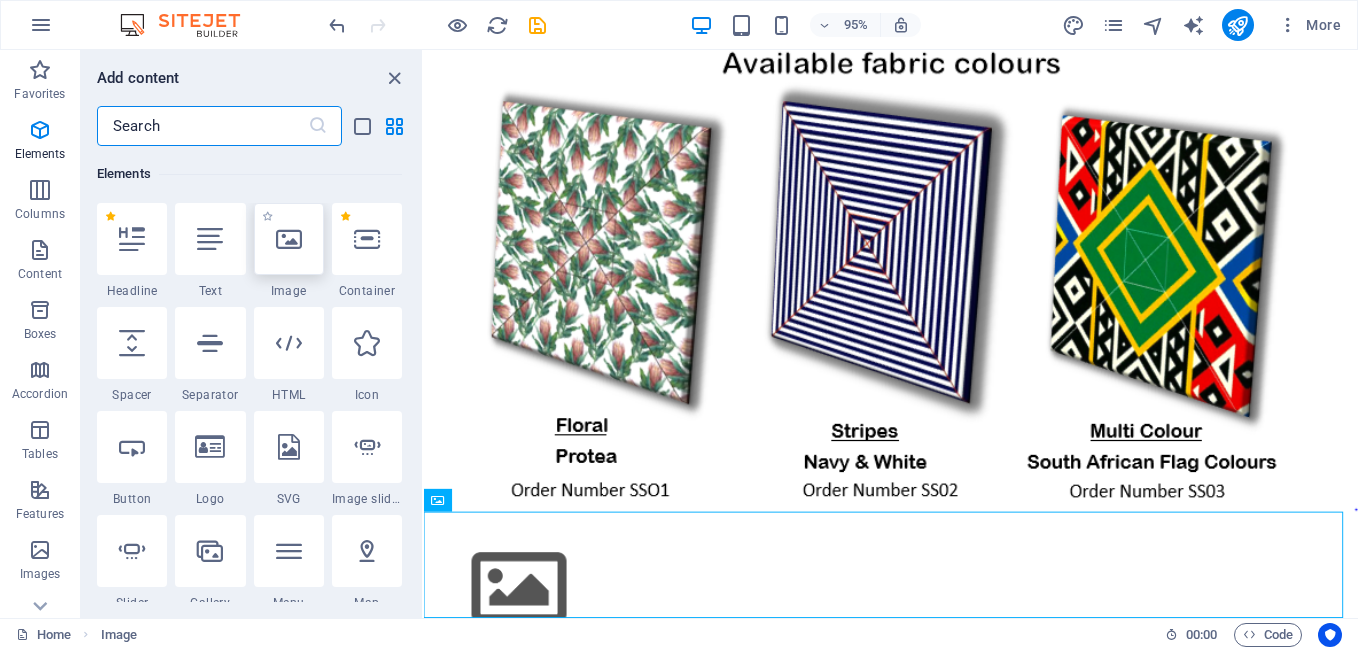 click at bounding box center (289, 239) 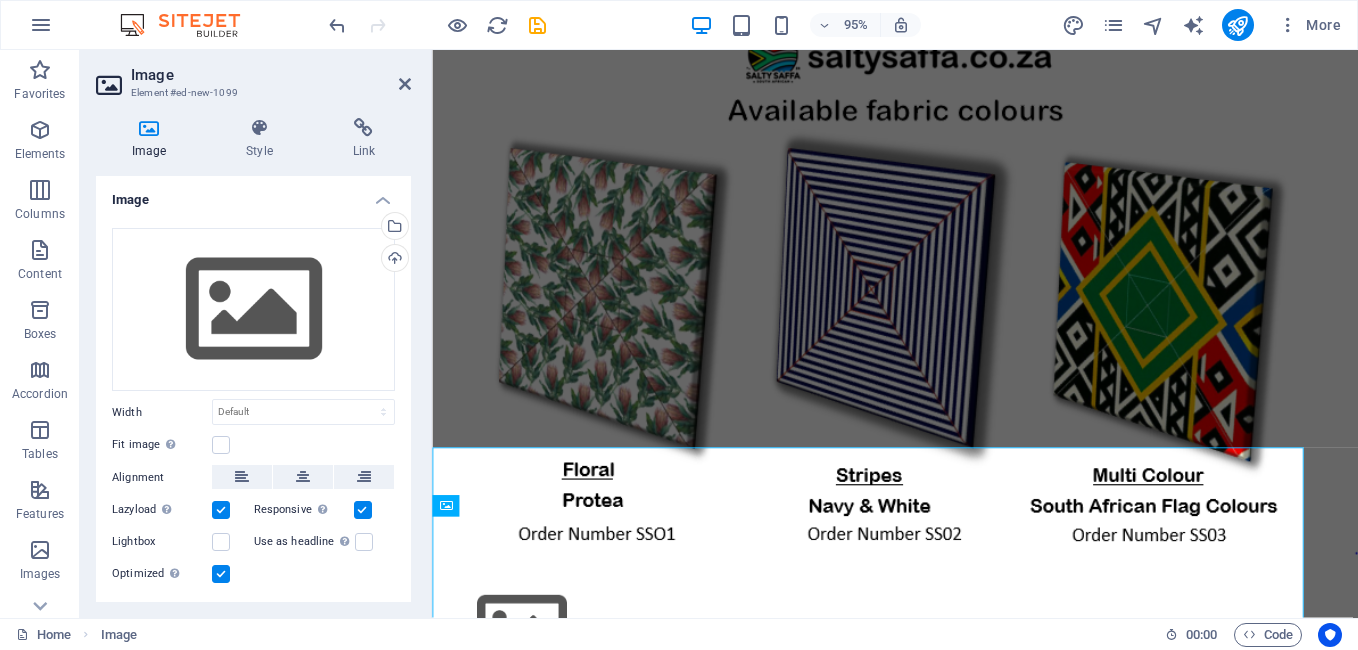 scroll, scrollTop: 1401, scrollLeft: 0, axis: vertical 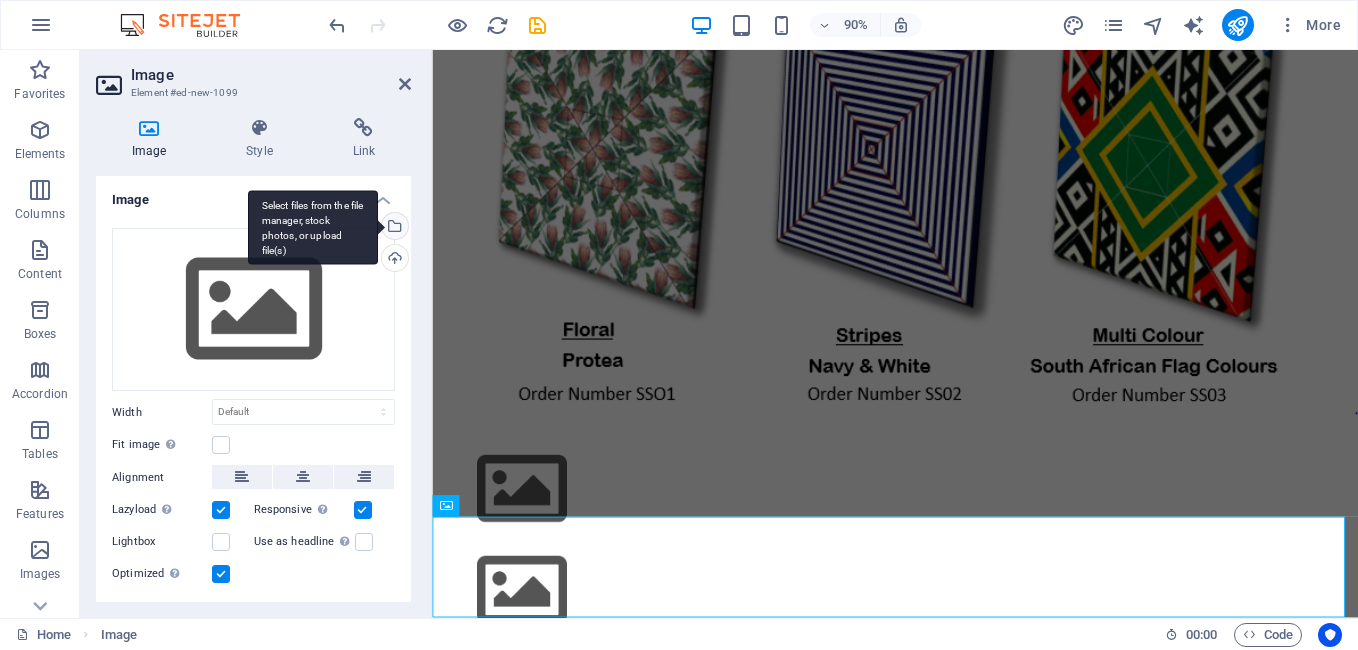 click on "Select files from the file manager, stock photos, or upload file(s)" at bounding box center (393, 228) 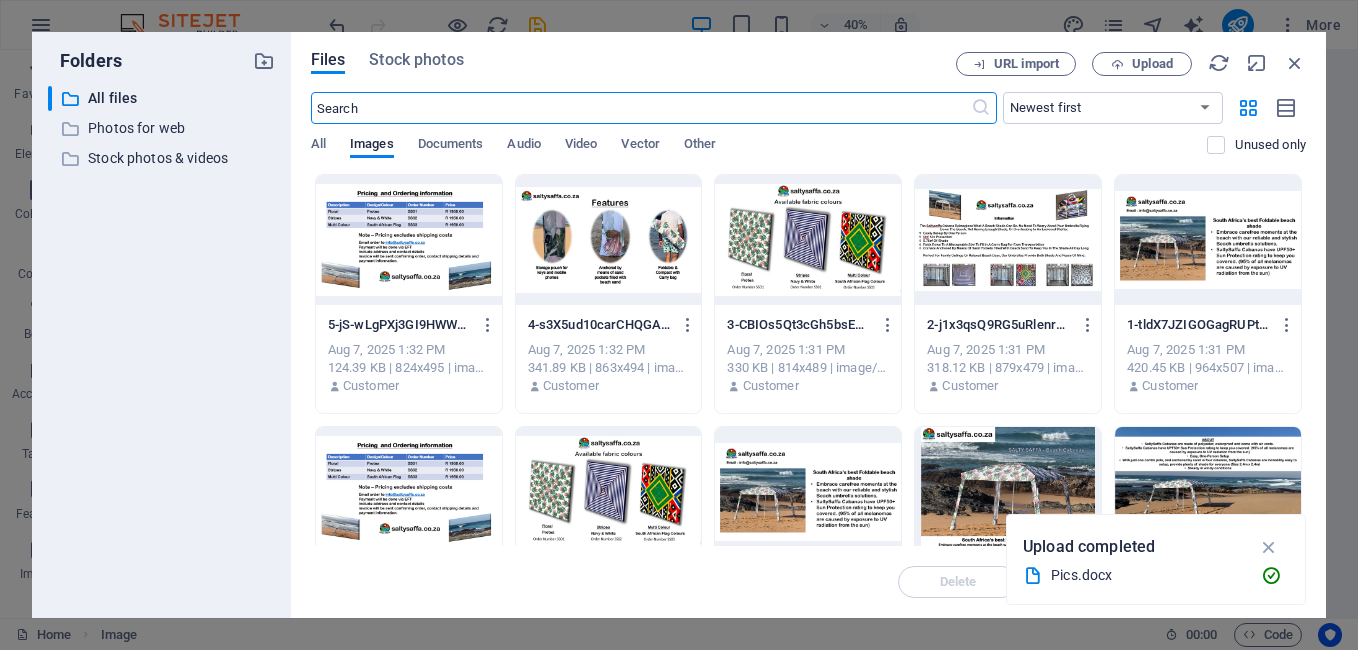 click at bounding box center (409, 240) 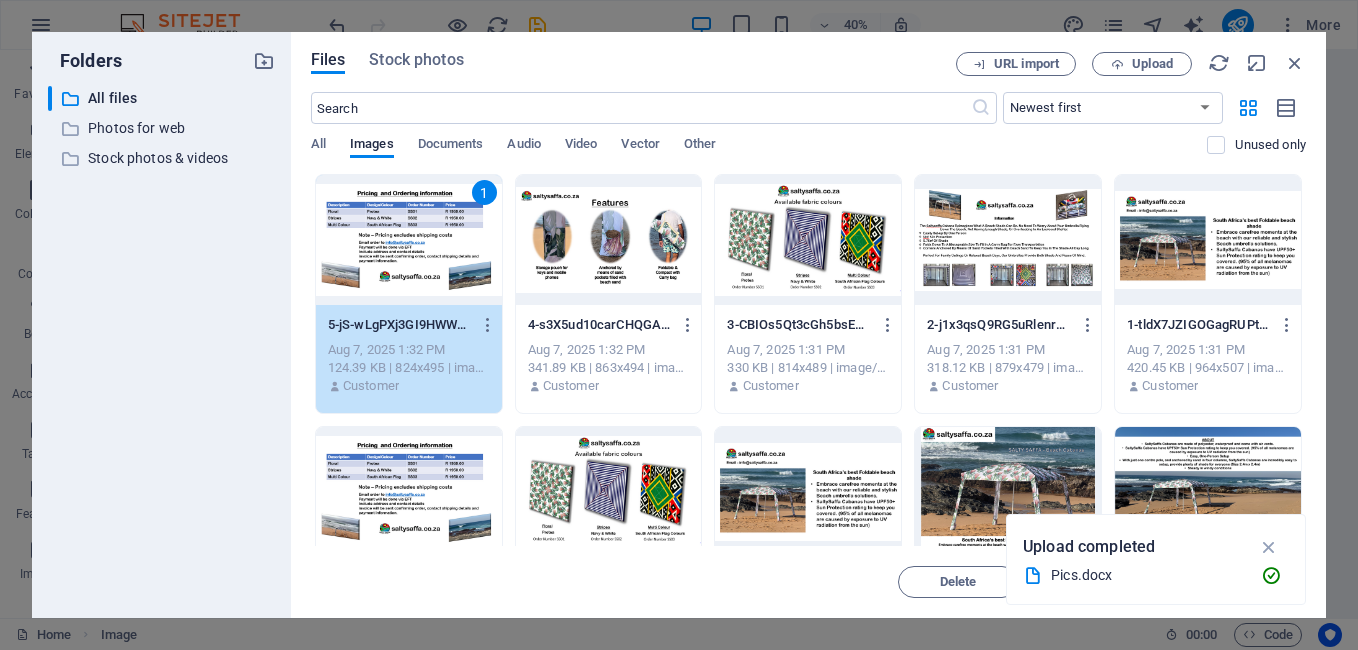 click at bounding box center (609, 240) 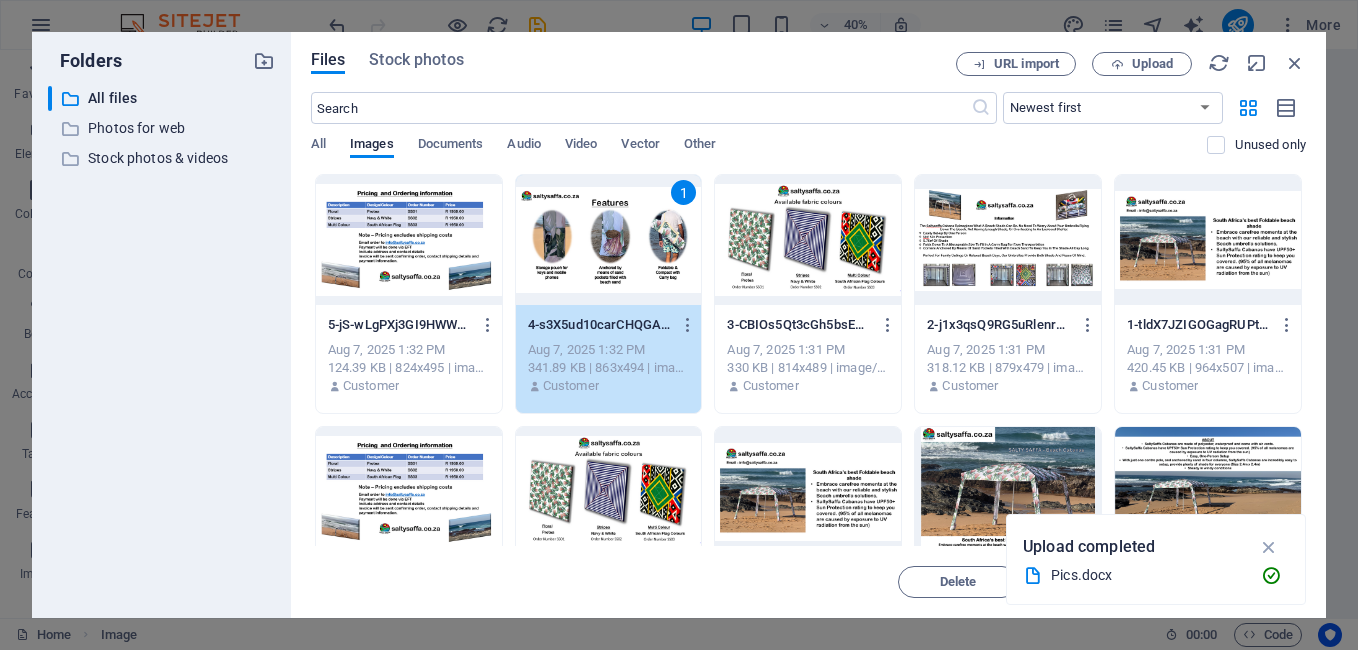 click on "1" at bounding box center [609, 240] 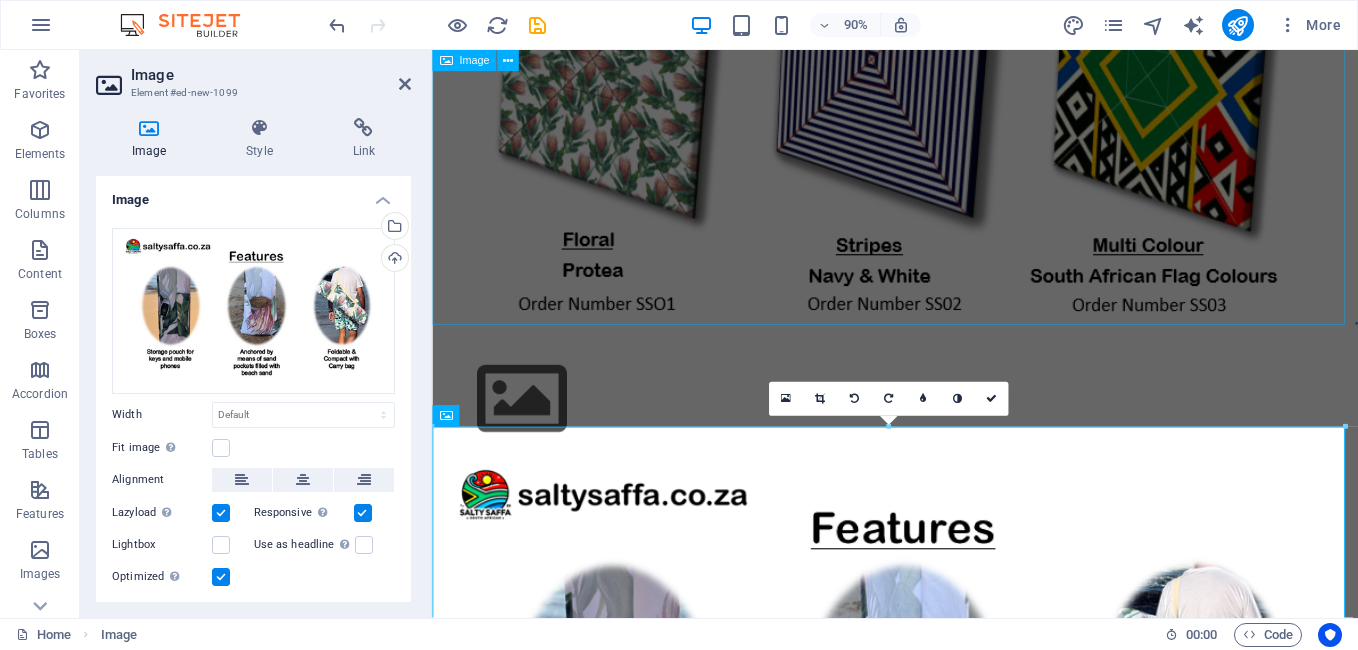 click at bounding box center (946, 72) 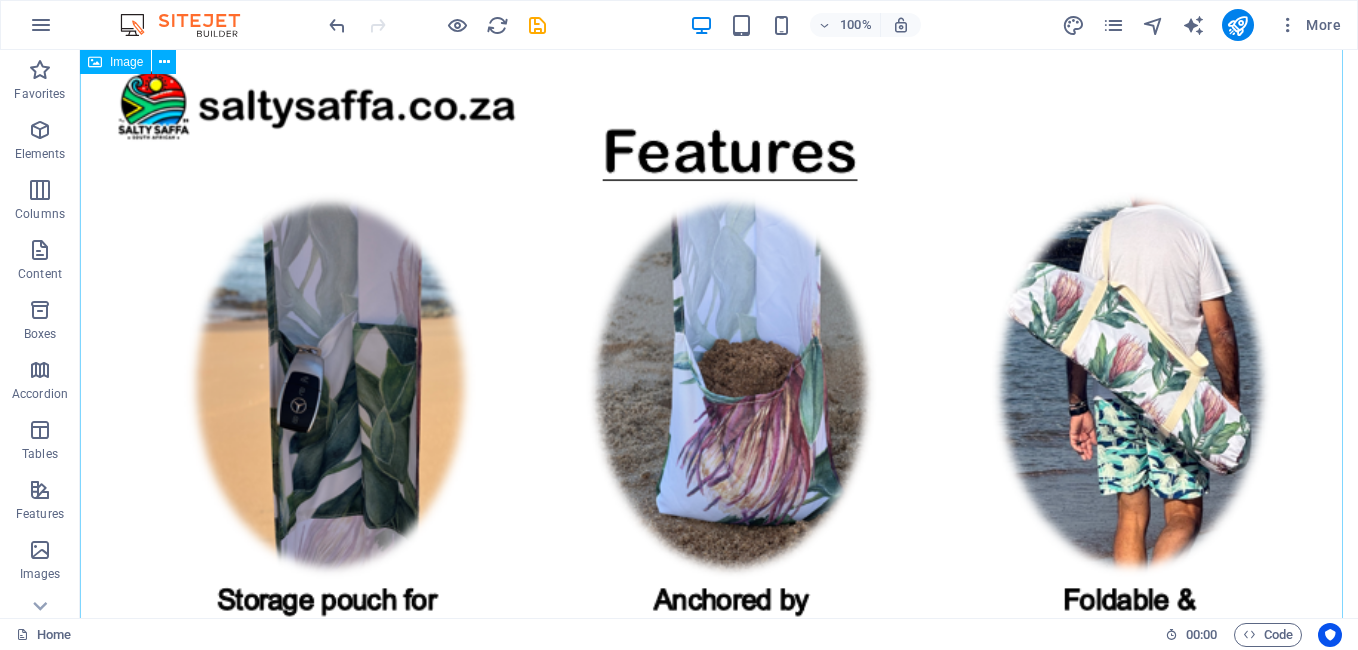 scroll, scrollTop: 2491, scrollLeft: 0, axis: vertical 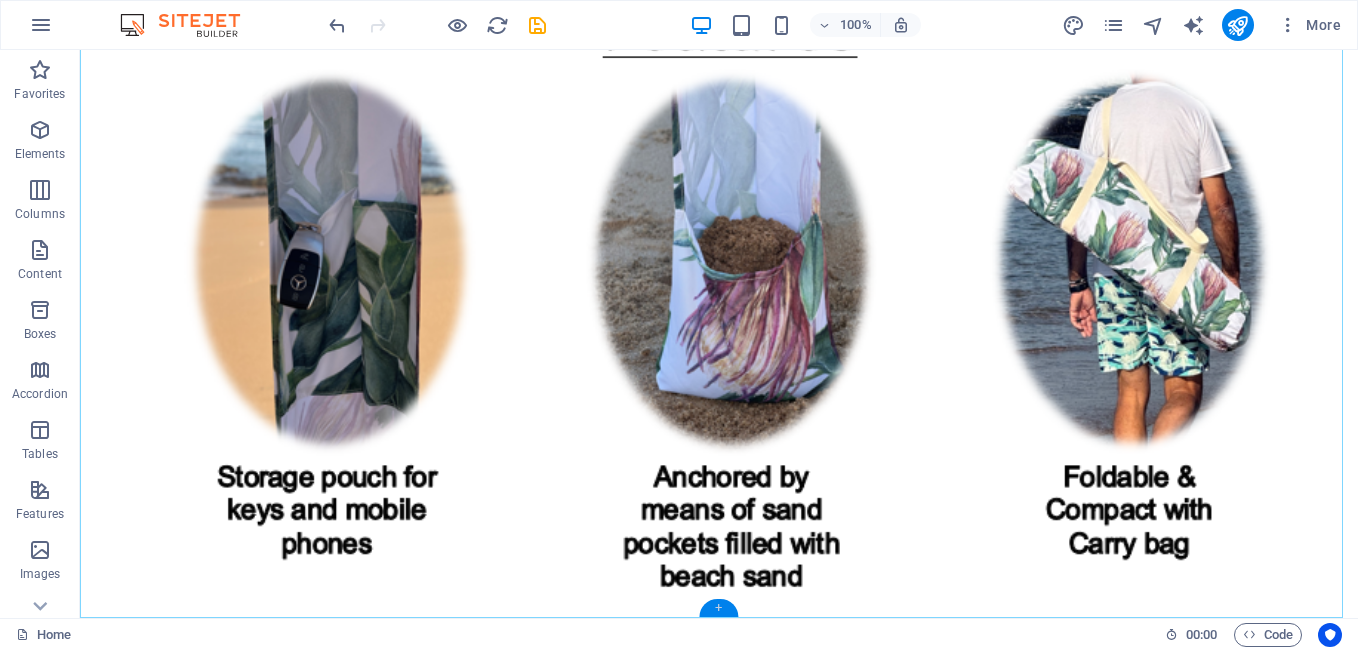click on "+" at bounding box center [718, 608] 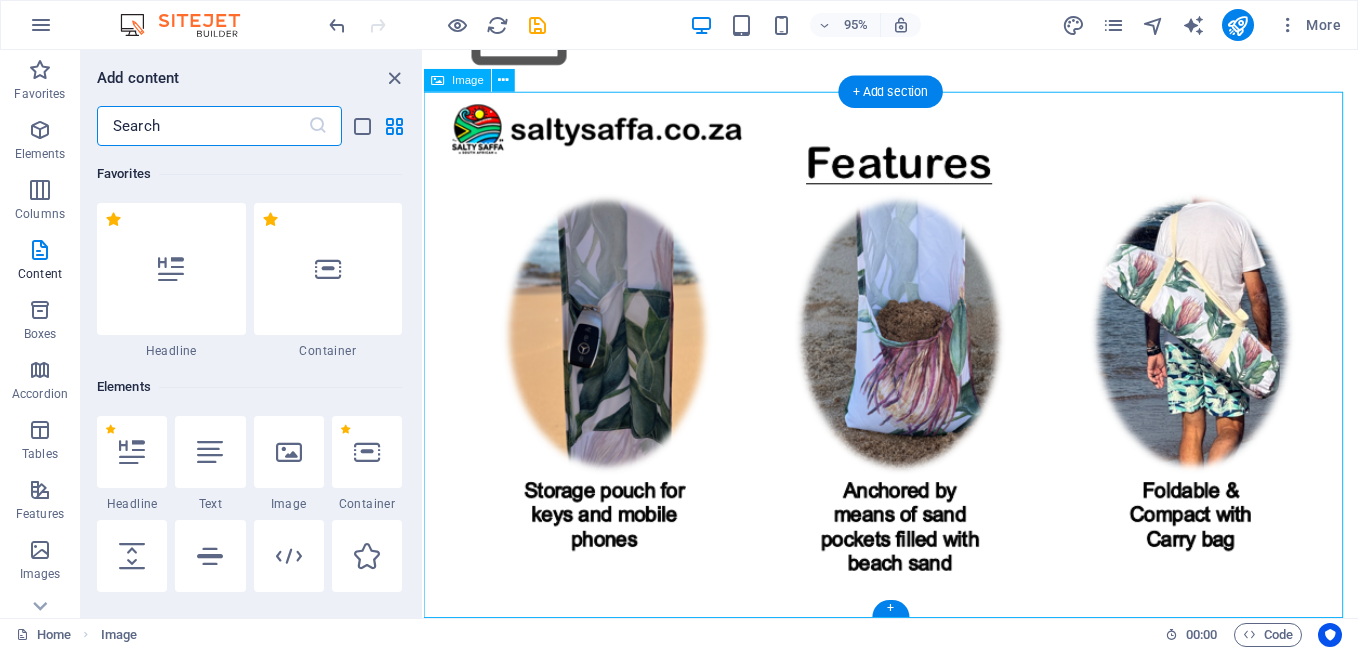 scroll, scrollTop: 1799, scrollLeft: 0, axis: vertical 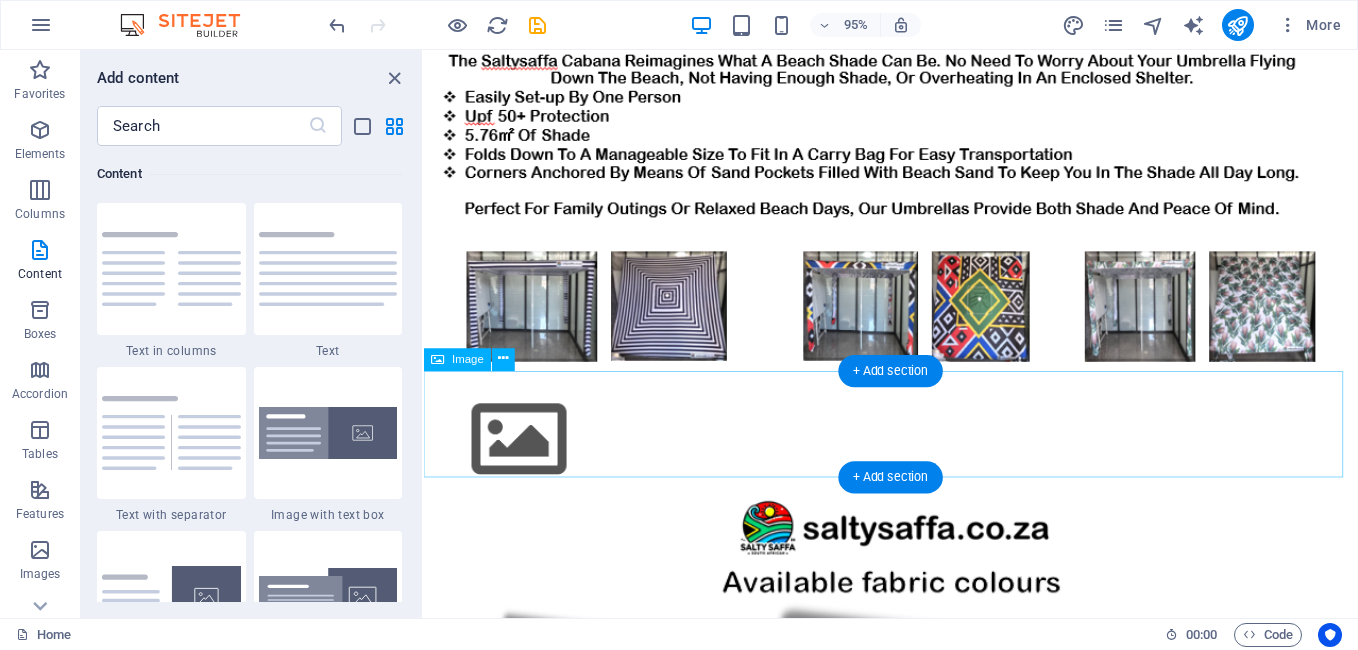 click at bounding box center [915, 460] 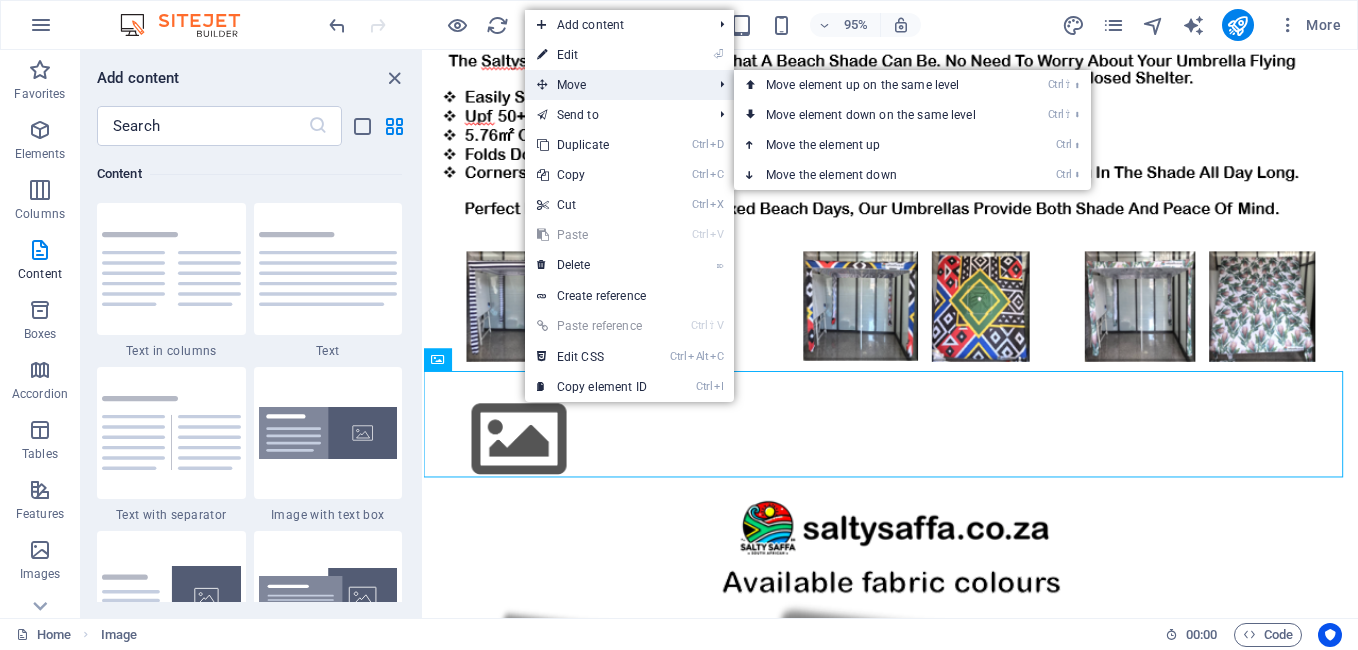 click on "Move" at bounding box center [614, 85] 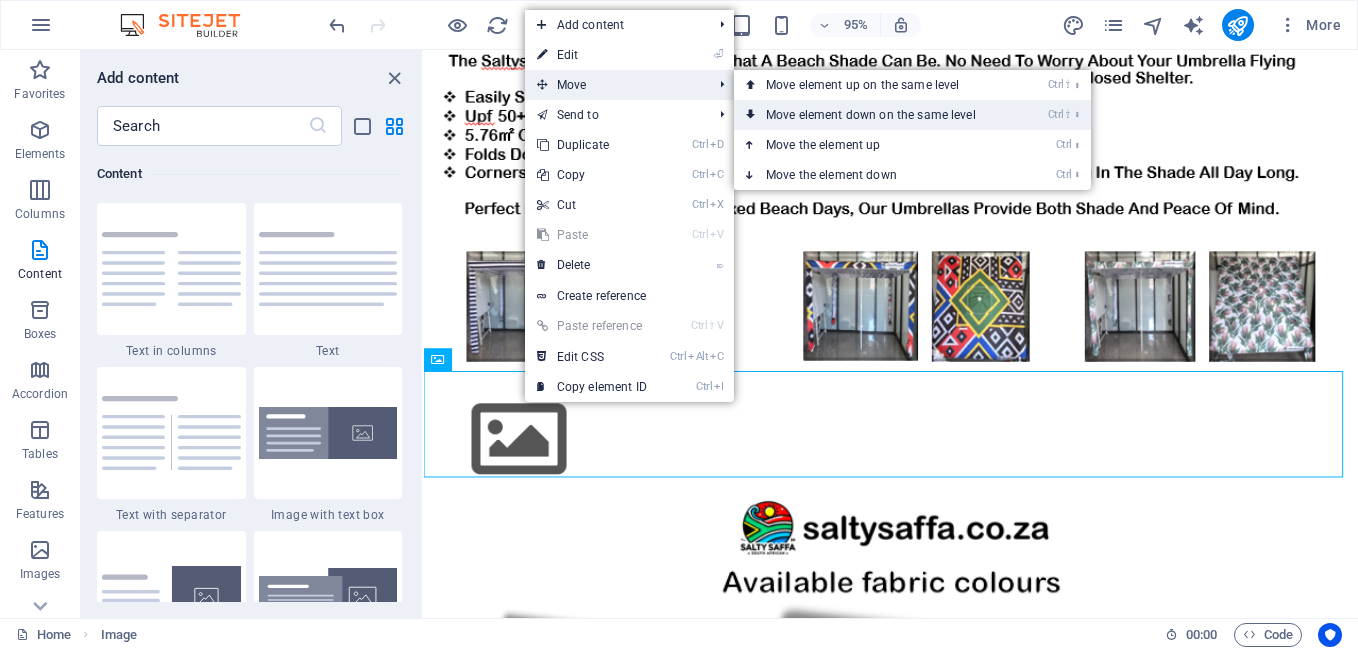 click on "Ctrl ⇧ ⬇  Move element down on the same level" at bounding box center (875, 115) 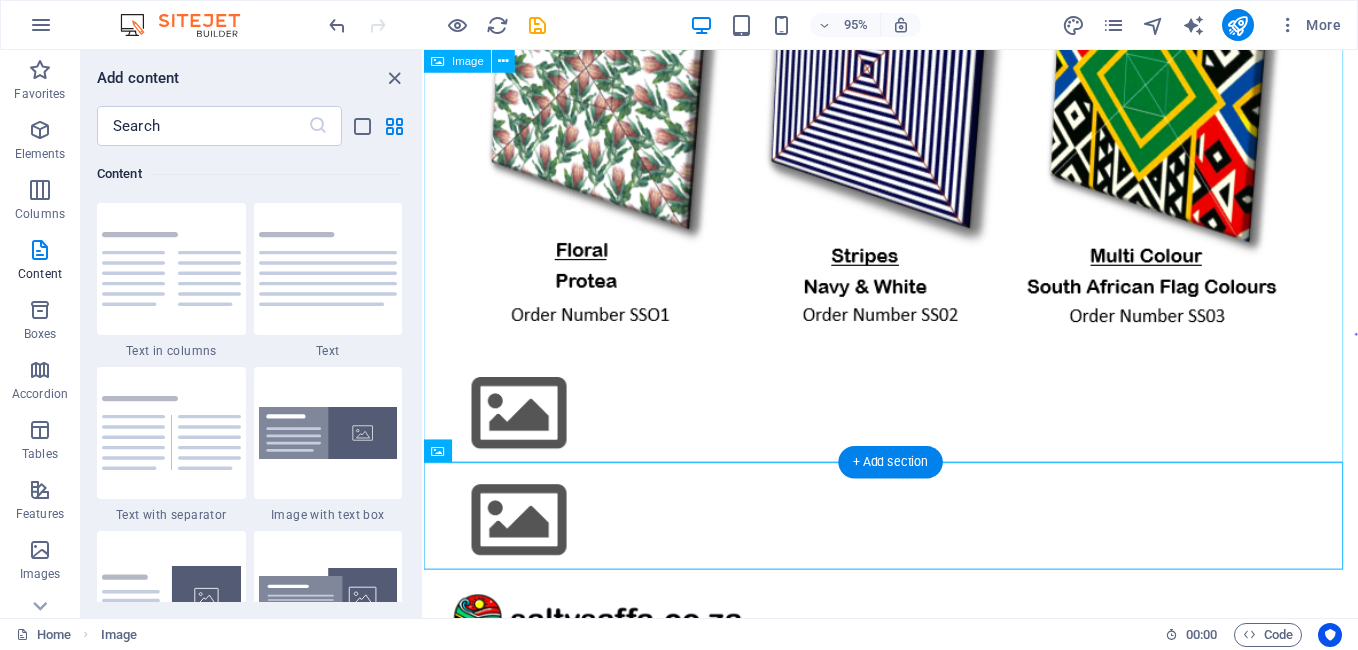 scroll, scrollTop: 1375, scrollLeft: 0, axis: vertical 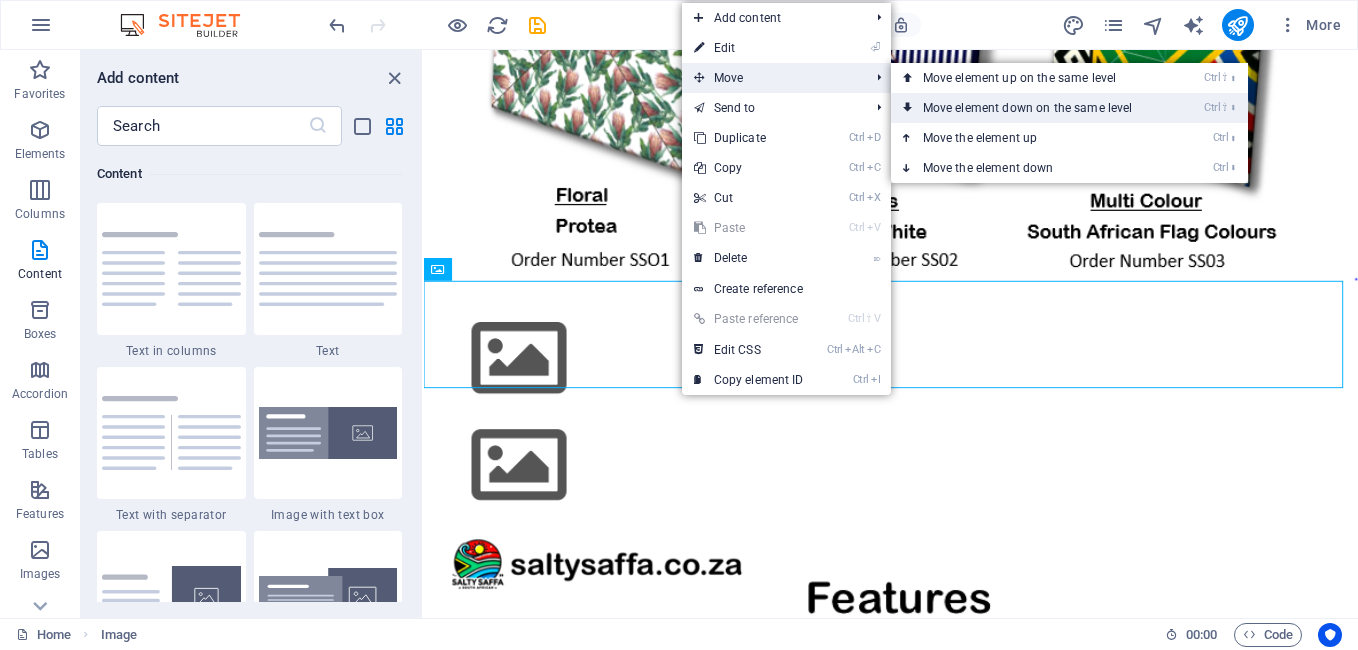 click on "Ctrl ⇧ ⬇  Move element down on the same level" at bounding box center (1032, 108) 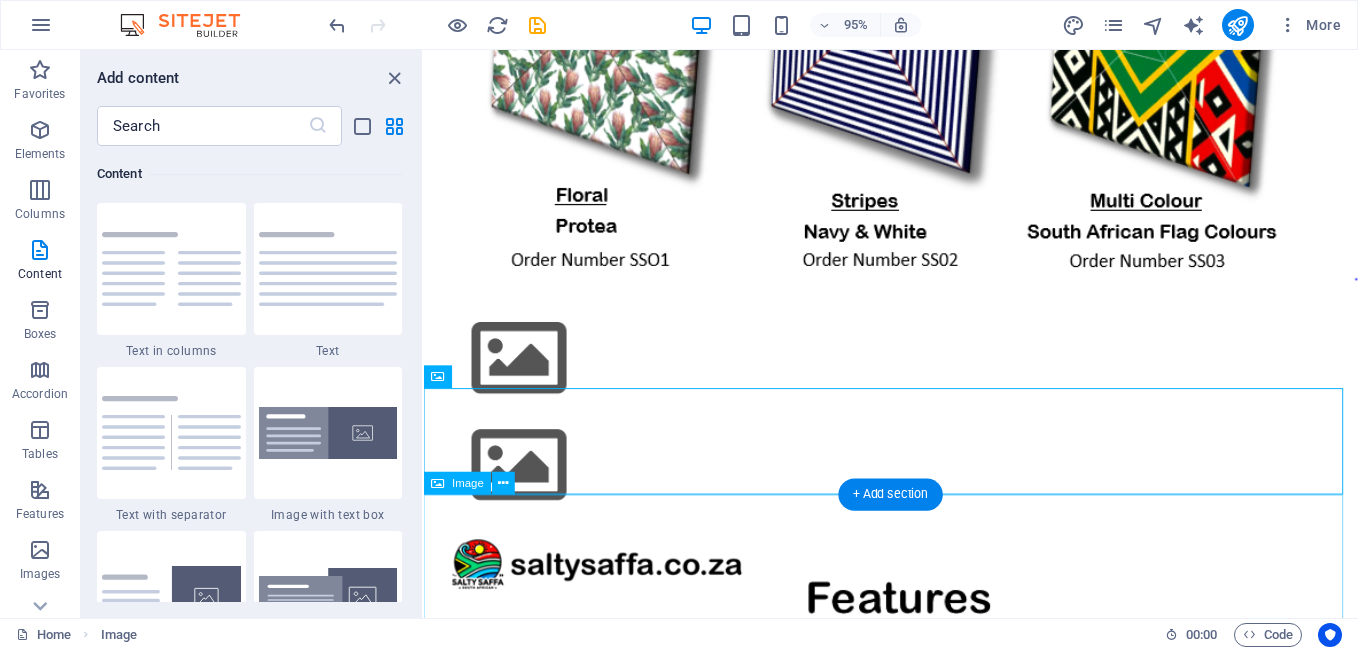 click at bounding box center [915, 824] 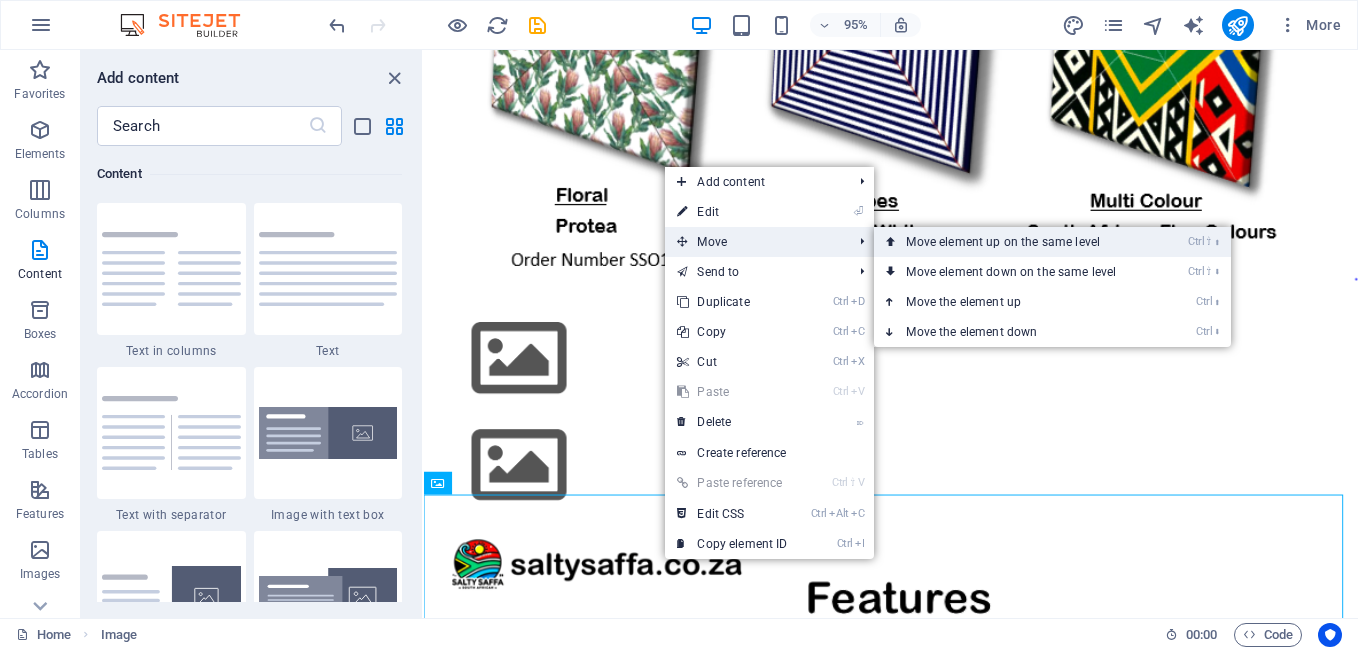 click on "Ctrl ⇧ ⬆  Move element up on the same level" at bounding box center (1015, 242) 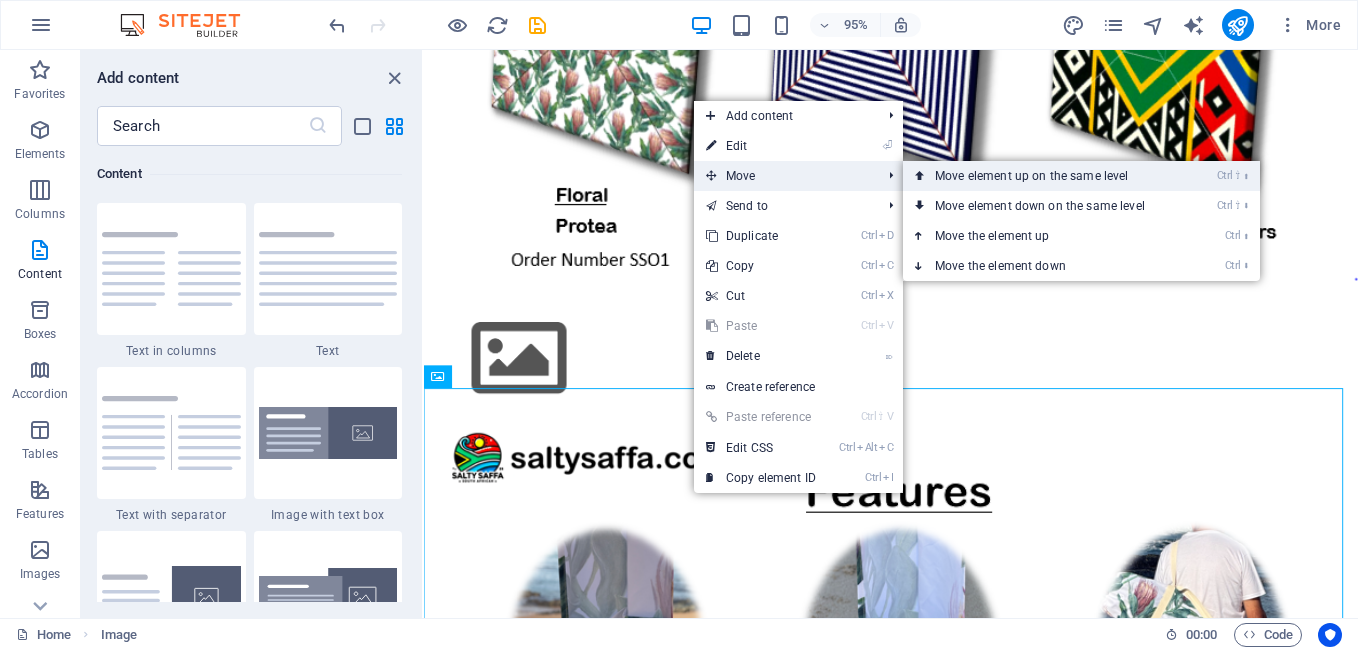 click on "Ctrl ⇧ ⬆  Move element up on the same level" at bounding box center (1044, 176) 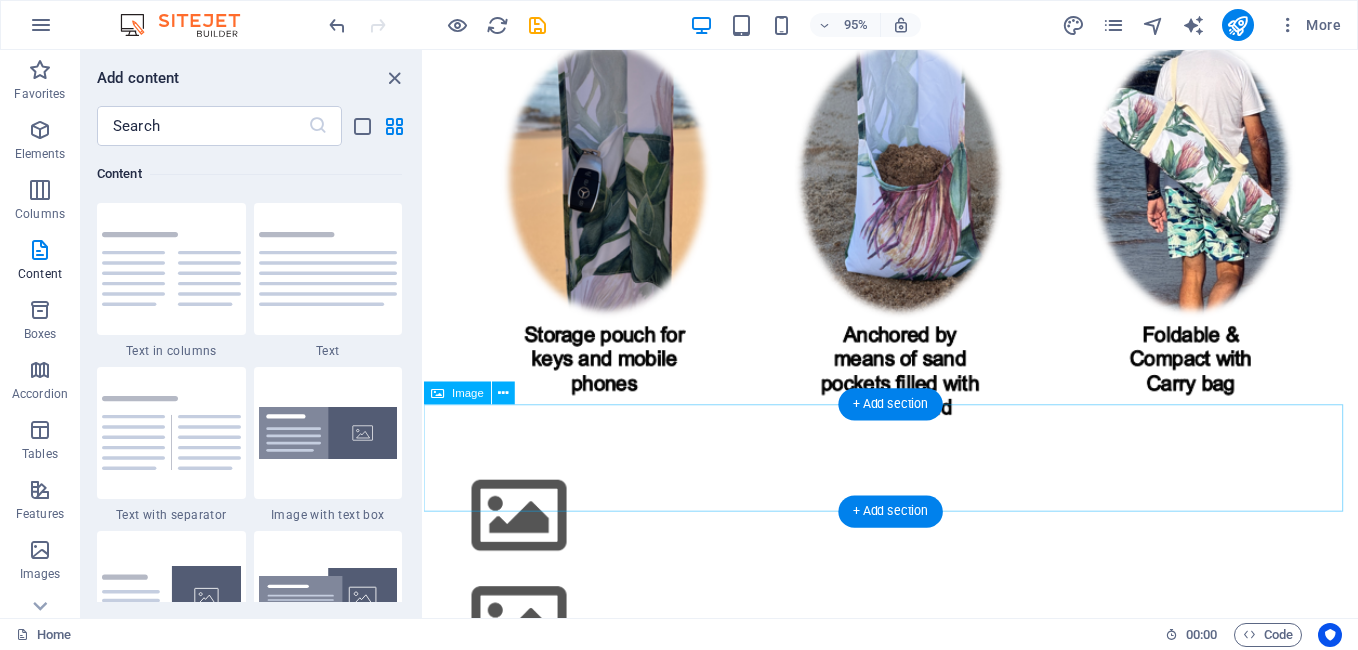 scroll, scrollTop: 1799, scrollLeft: 0, axis: vertical 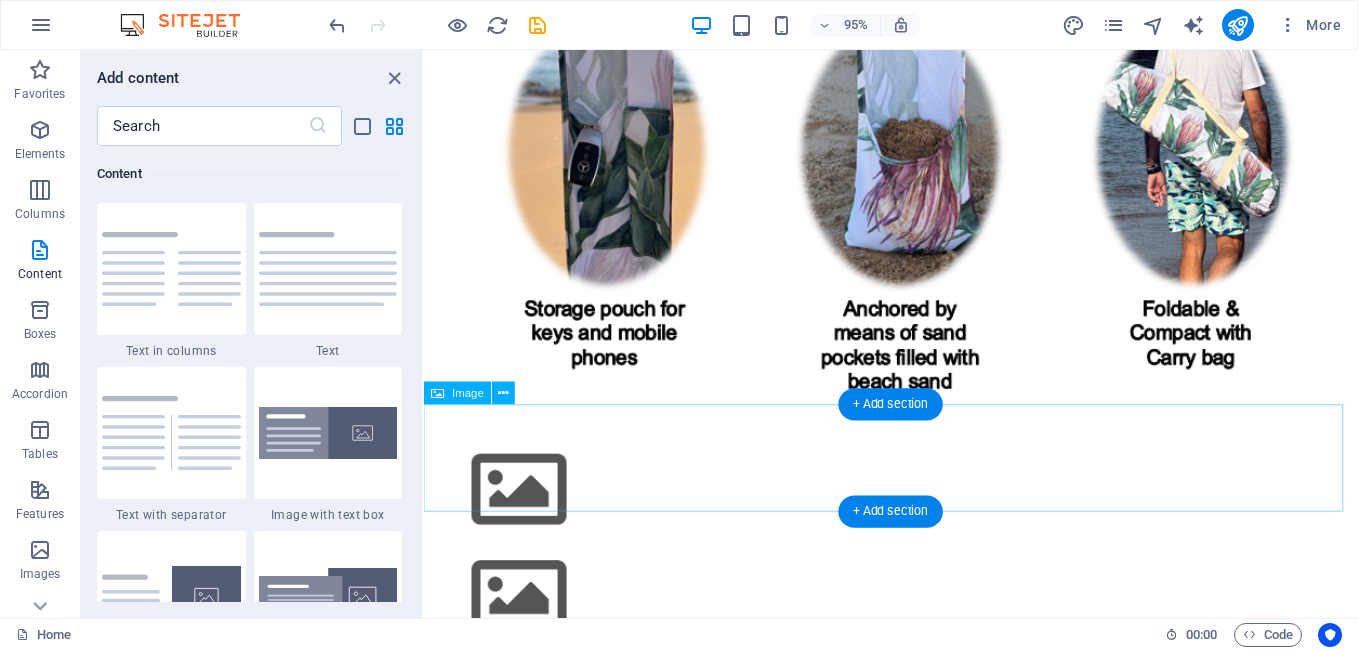 click at bounding box center (915, 513) 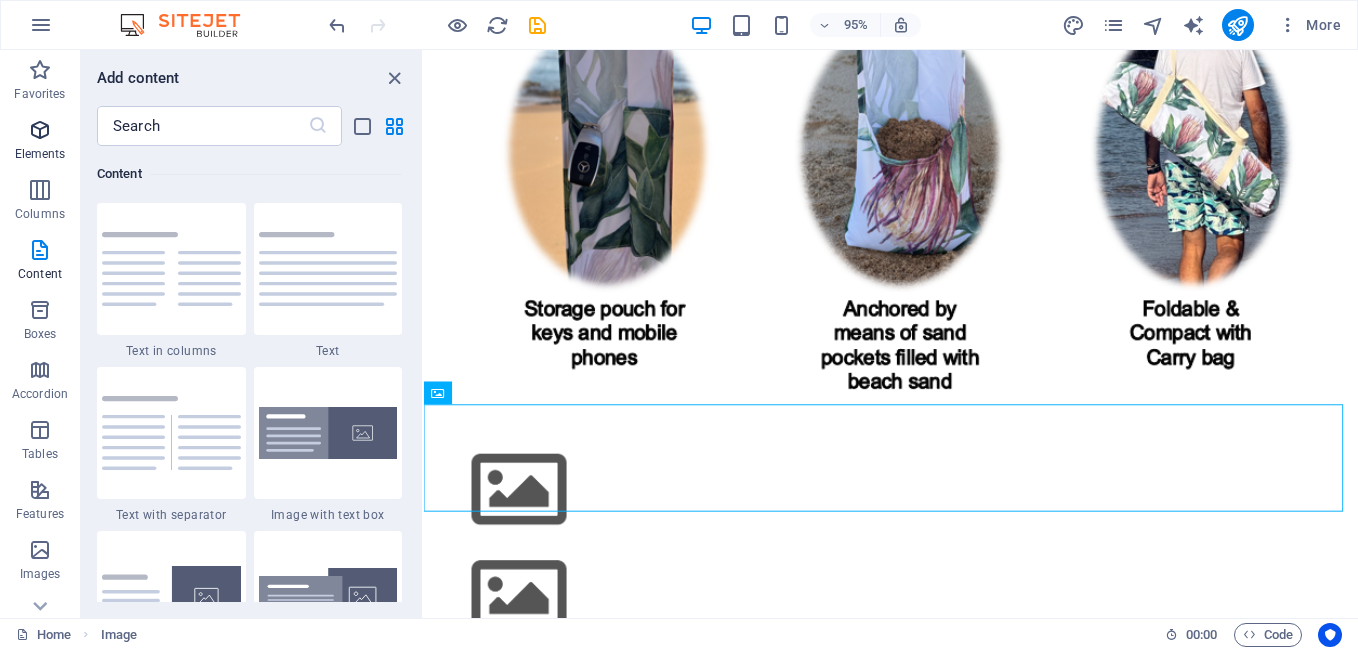 click at bounding box center (40, 130) 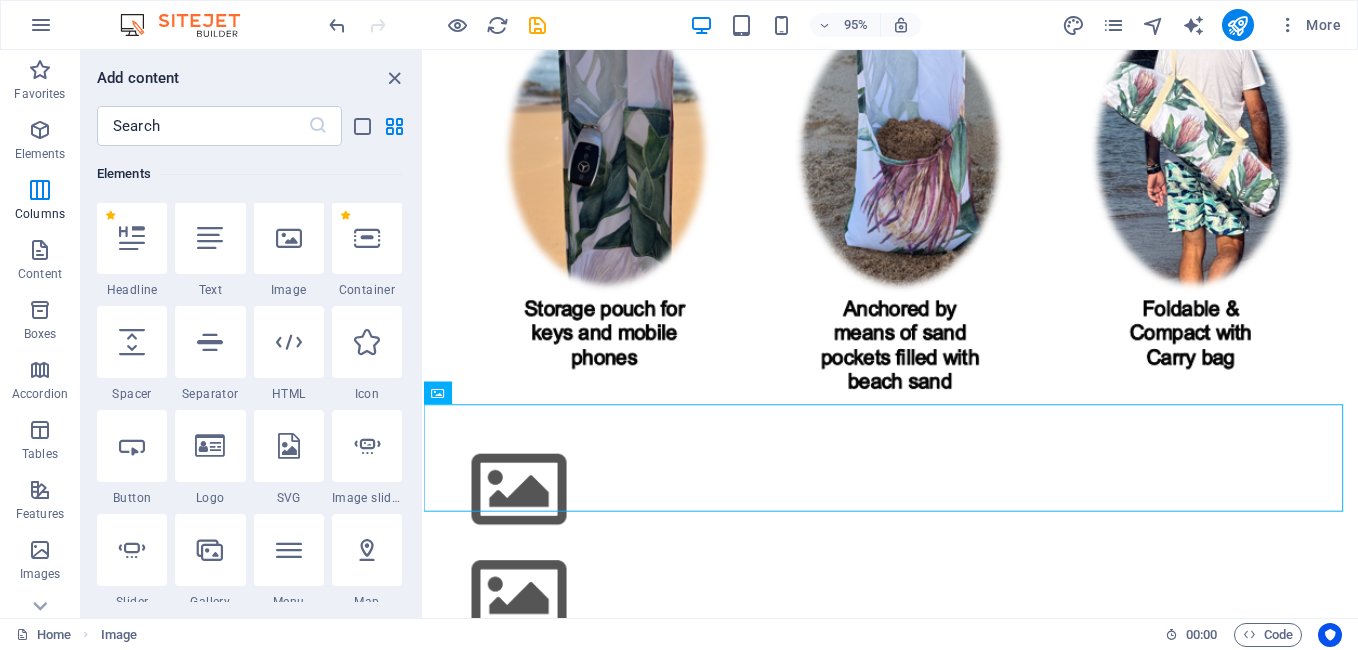 scroll, scrollTop: 213, scrollLeft: 0, axis: vertical 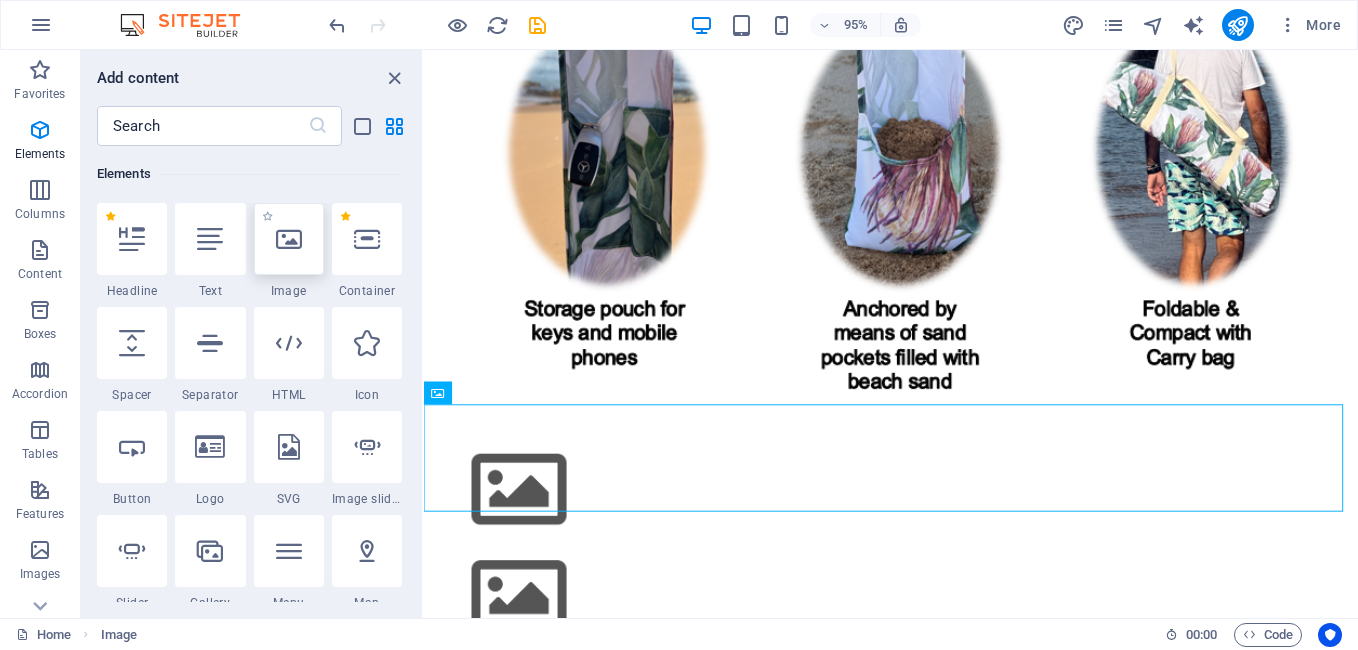 click at bounding box center (289, 239) 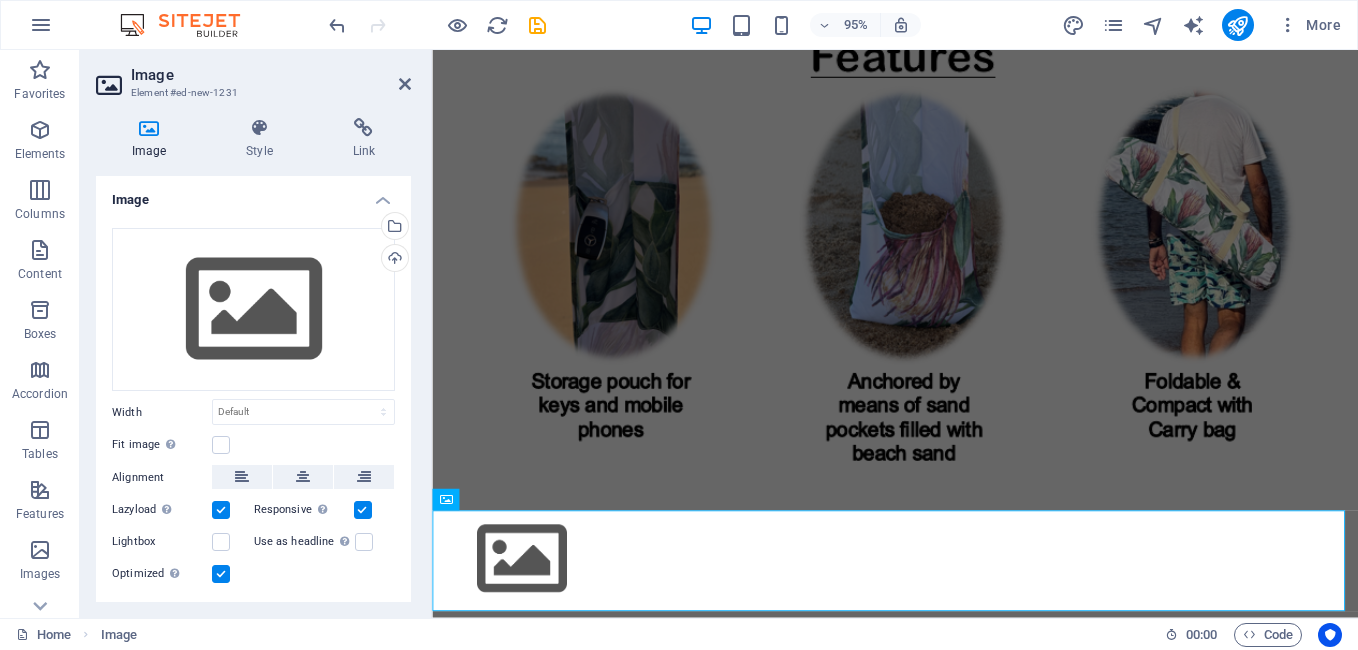 scroll, scrollTop: 1876, scrollLeft: 0, axis: vertical 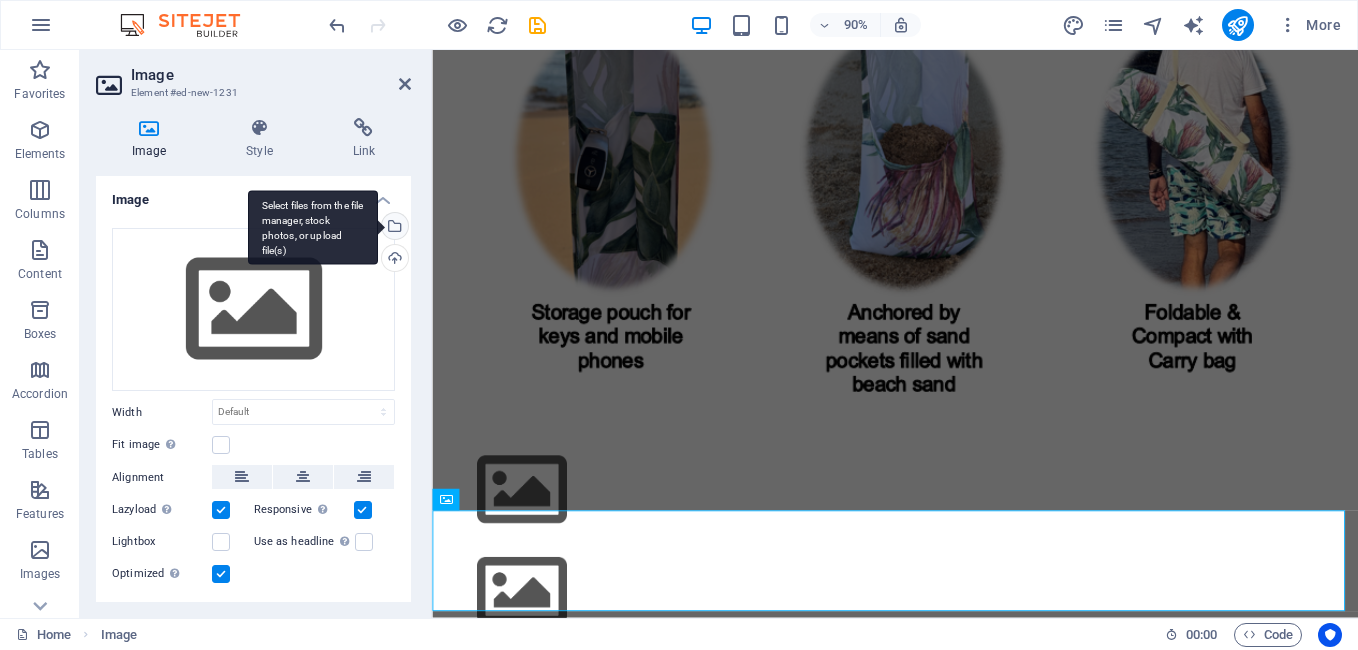 click on "Select files from the file manager, stock photos, or upload file(s)" at bounding box center (393, 228) 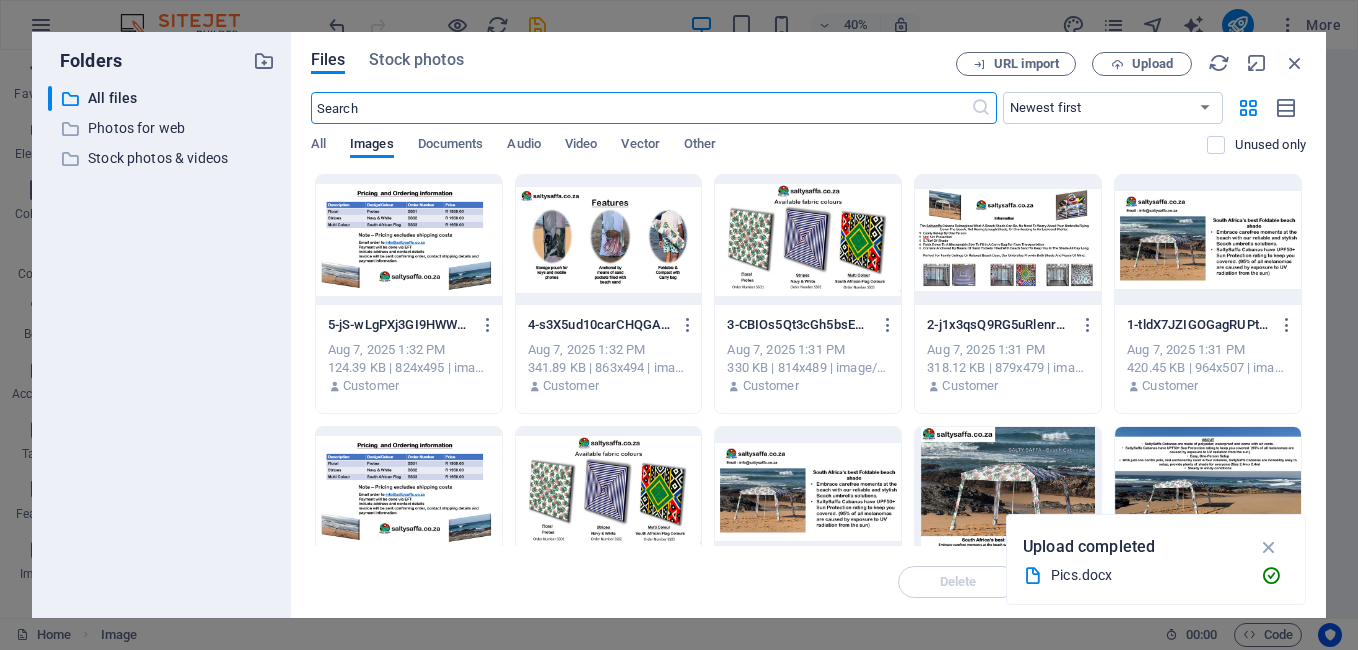 click at bounding box center (409, 240) 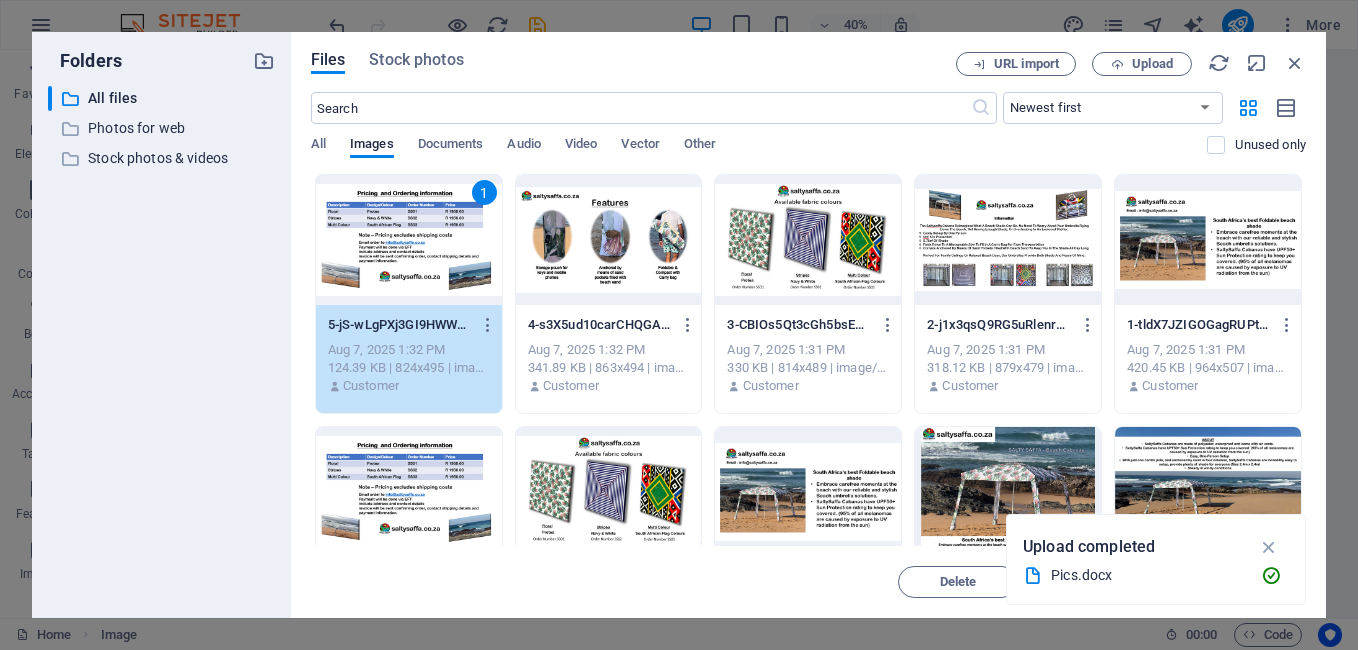 click on "1" at bounding box center (409, 240) 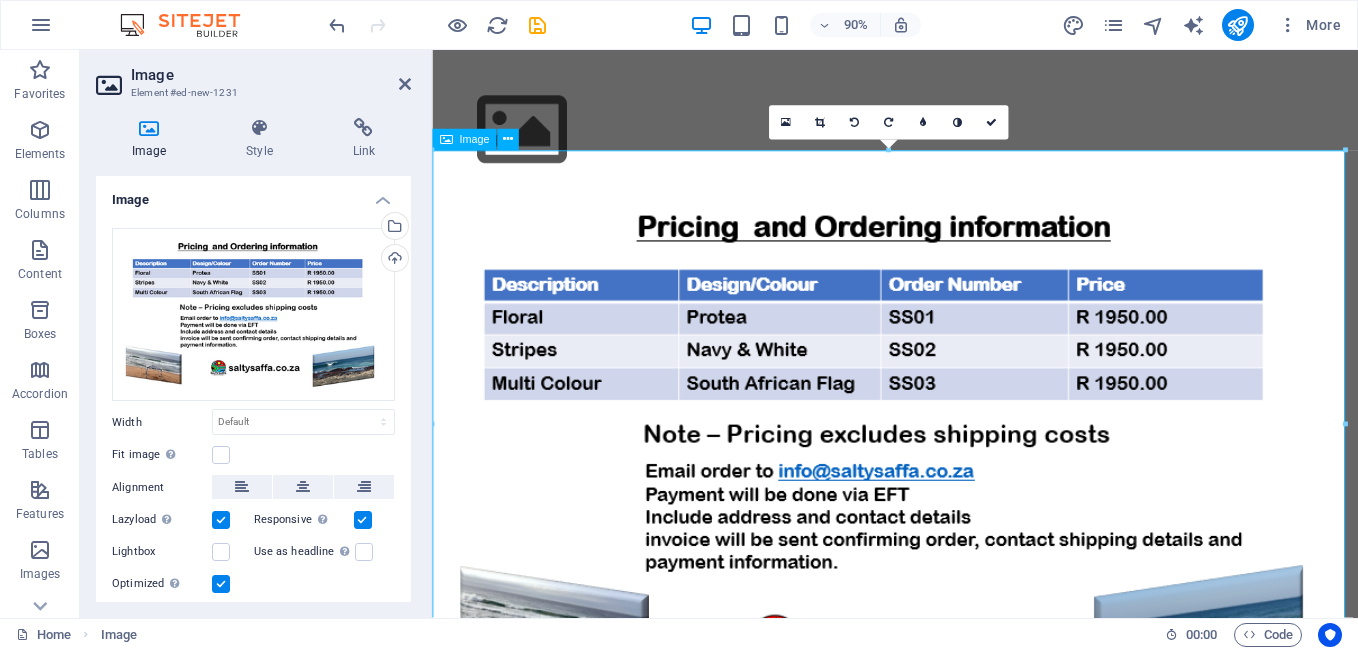 scroll, scrollTop: 2076, scrollLeft: 0, axis: vertical 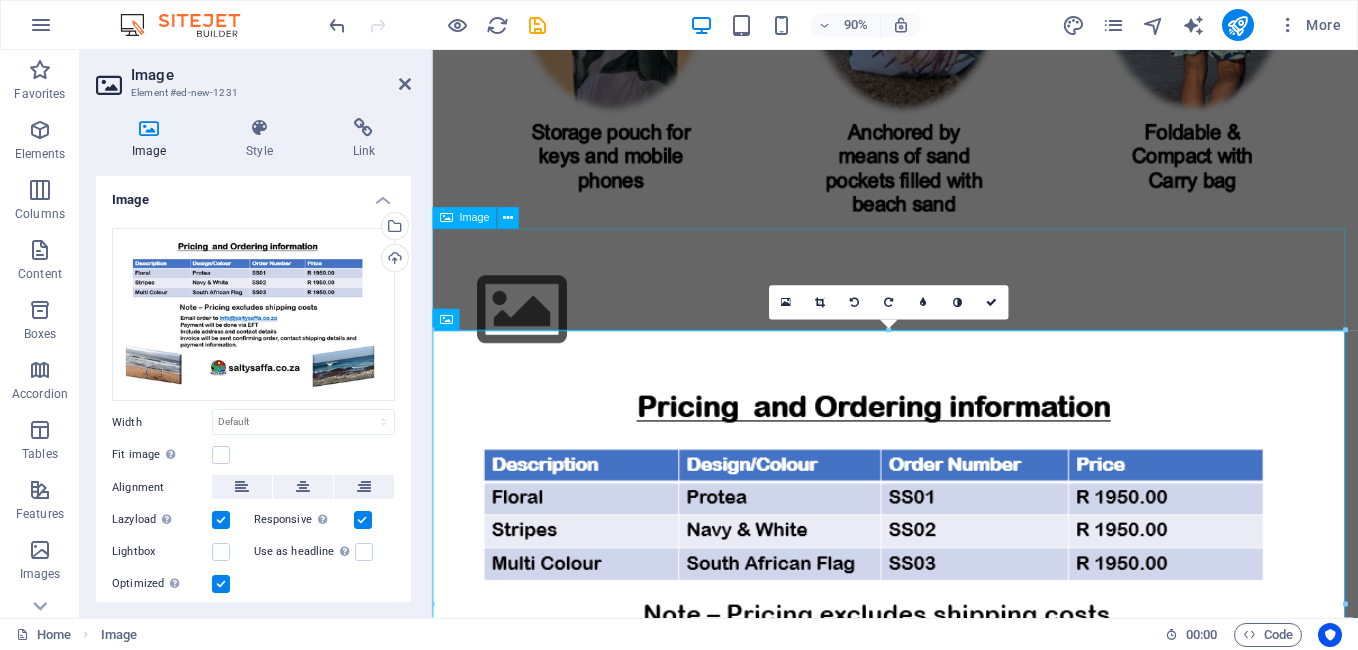 click at bounding box center (946, 339) 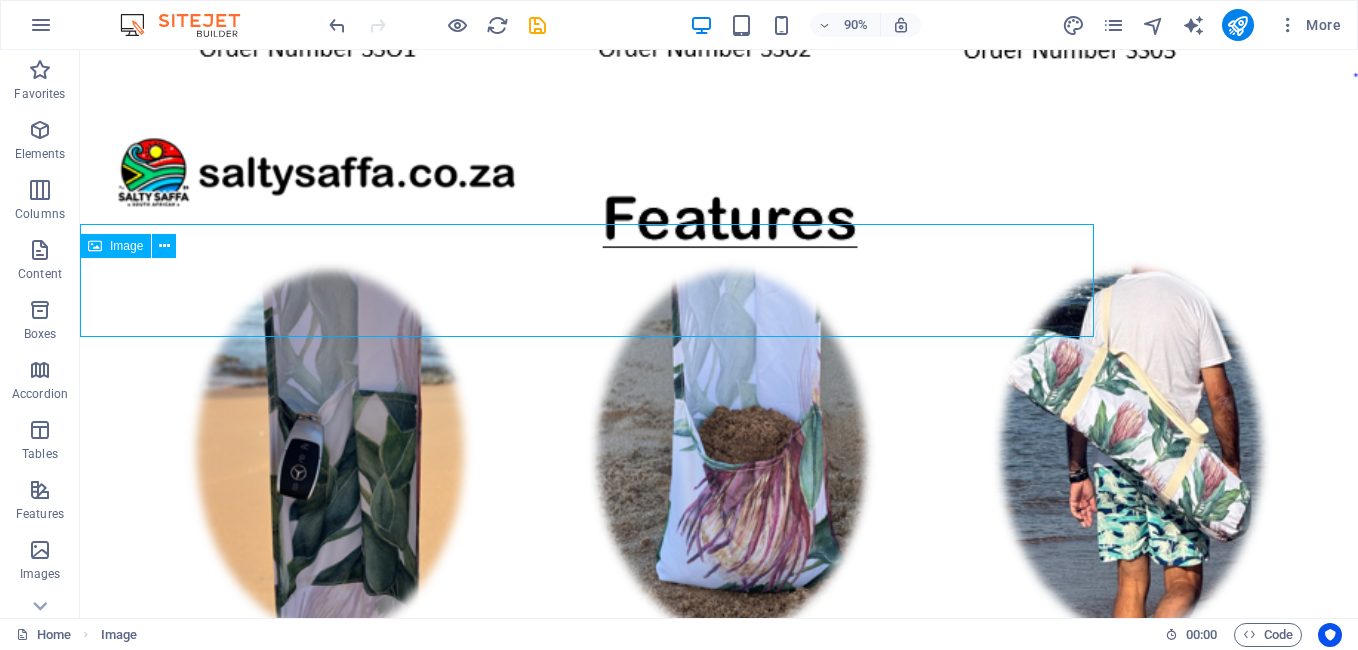 scroll, scrollTop: 2492, scrollLeft: 0, axis: vertical 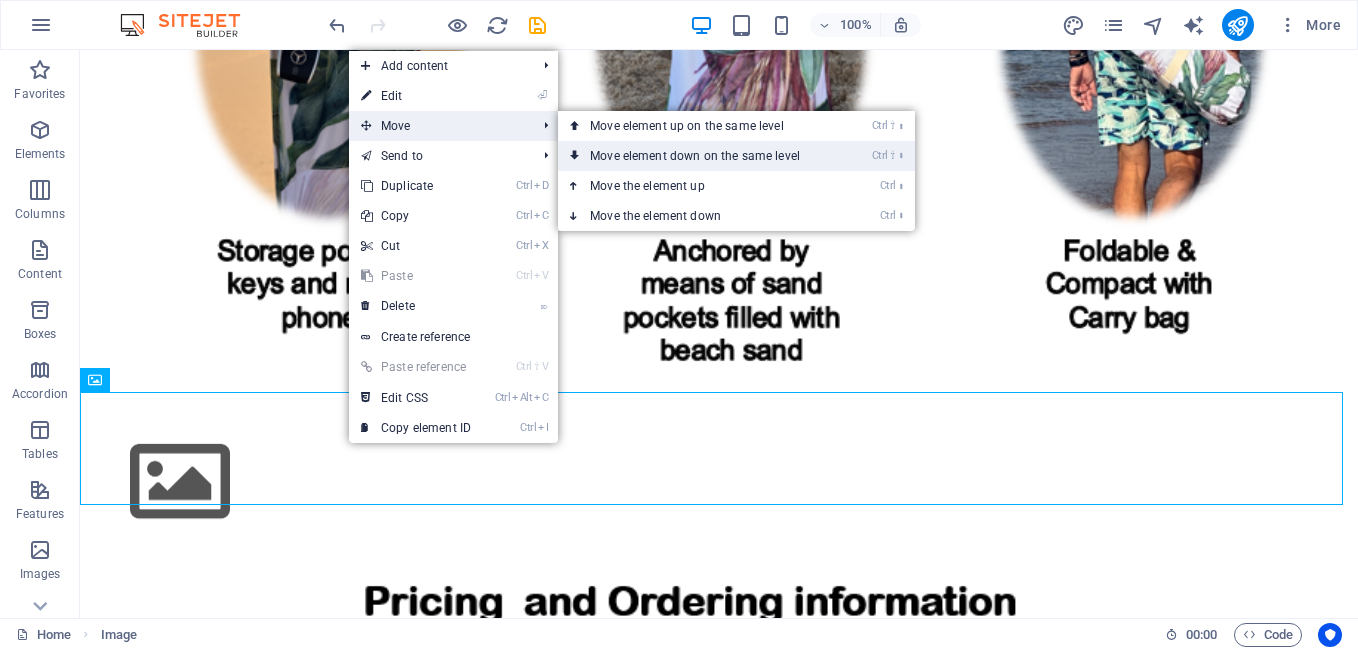 click on "Ctrl ⇧ ⬇  Move element down on the same level" at bounding box center [699, 156] 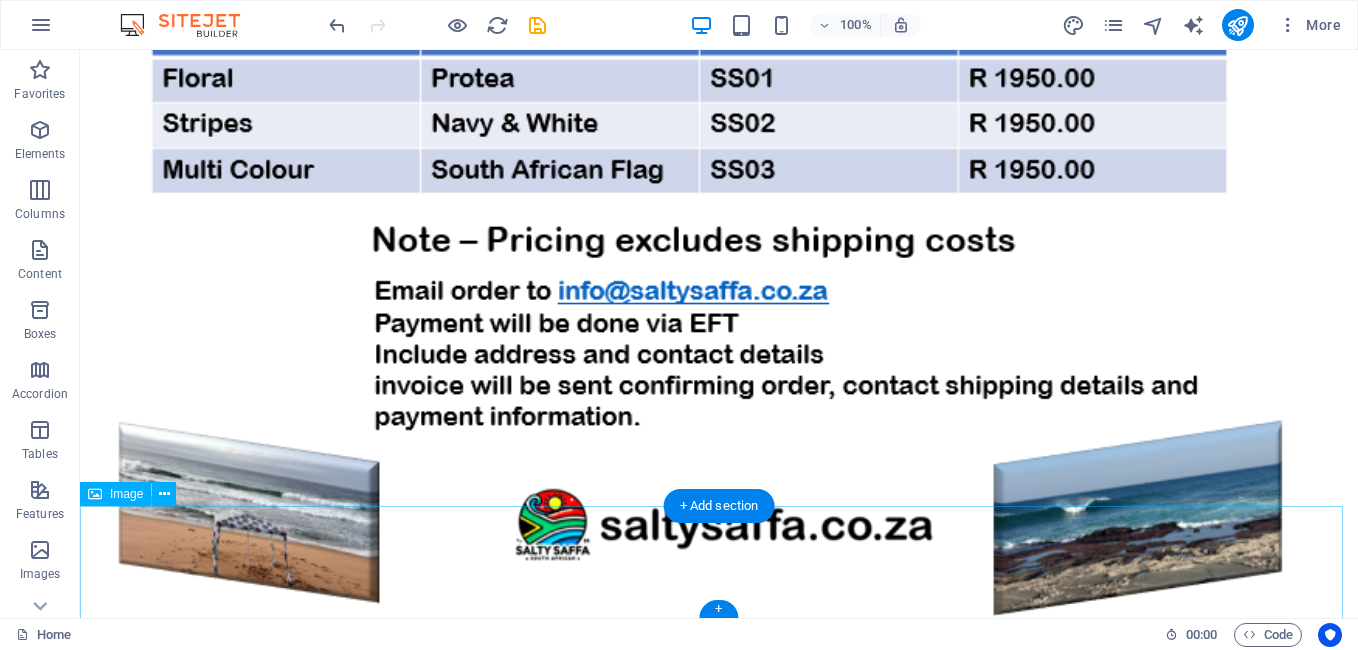scroll, scrollTop: 3250, scrollLeft: 0, axis: vertical 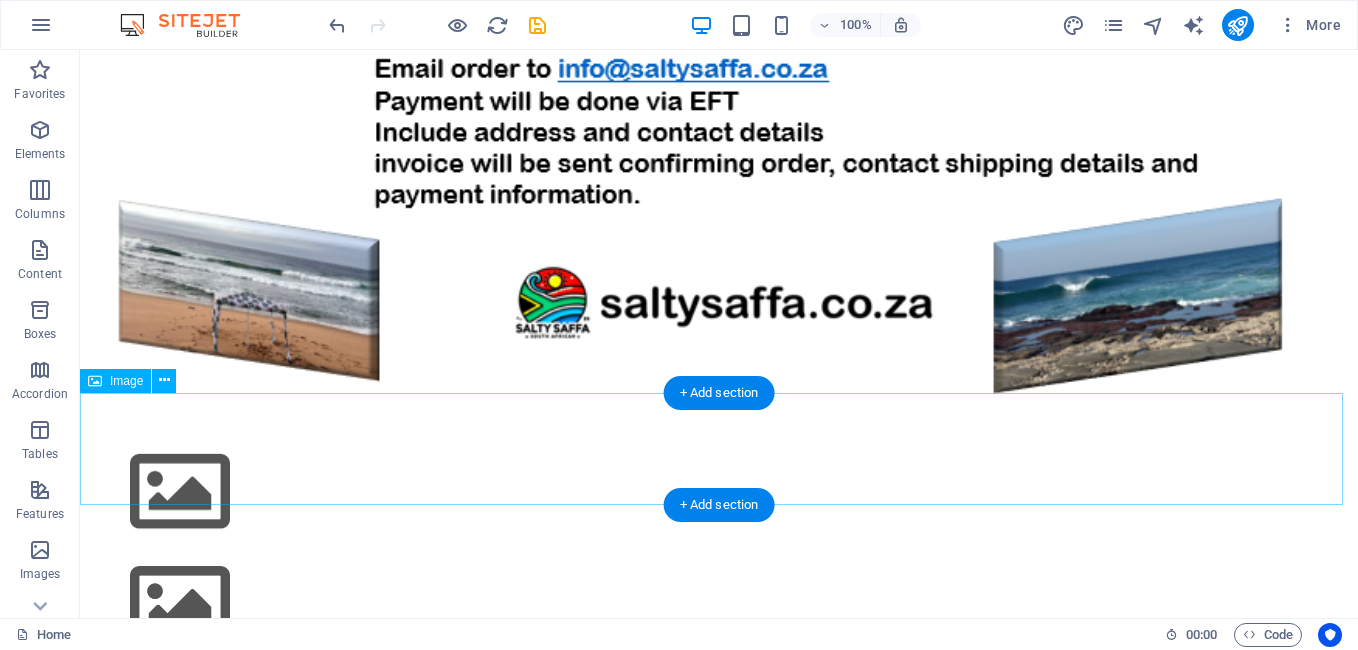 click at bounding box center [719, 492] 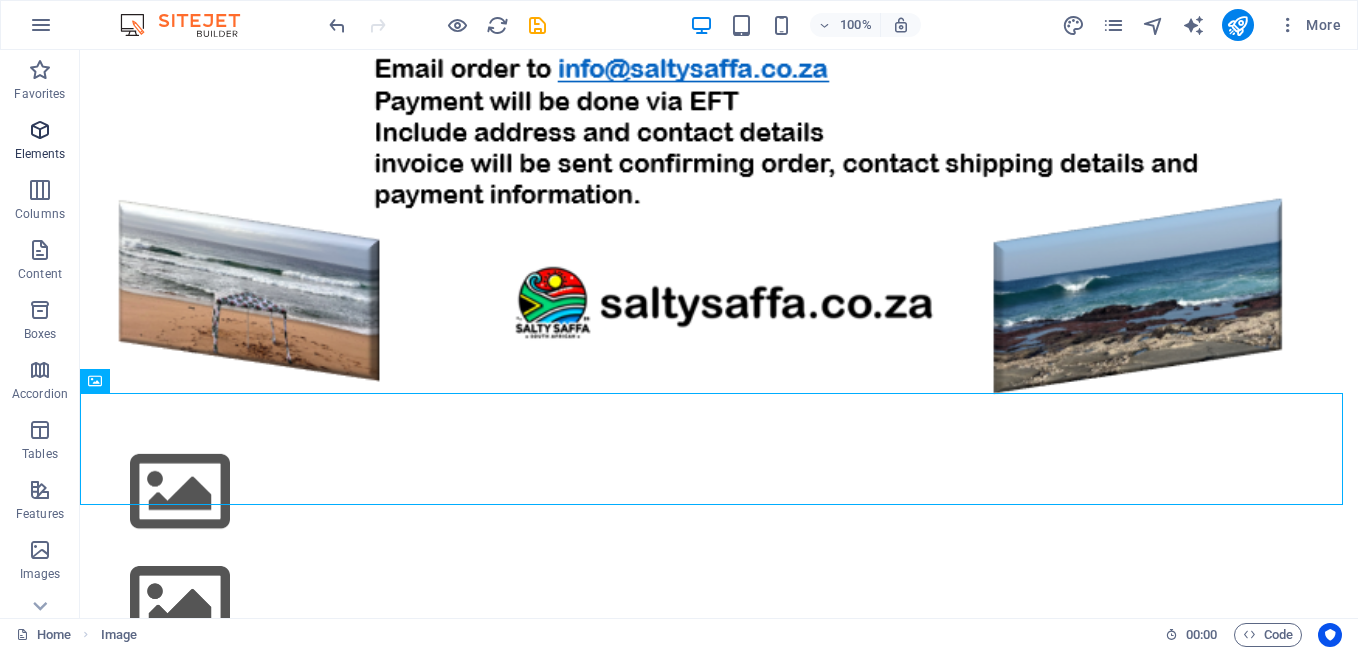 click on "Elements" at bounding box center (40, 140) 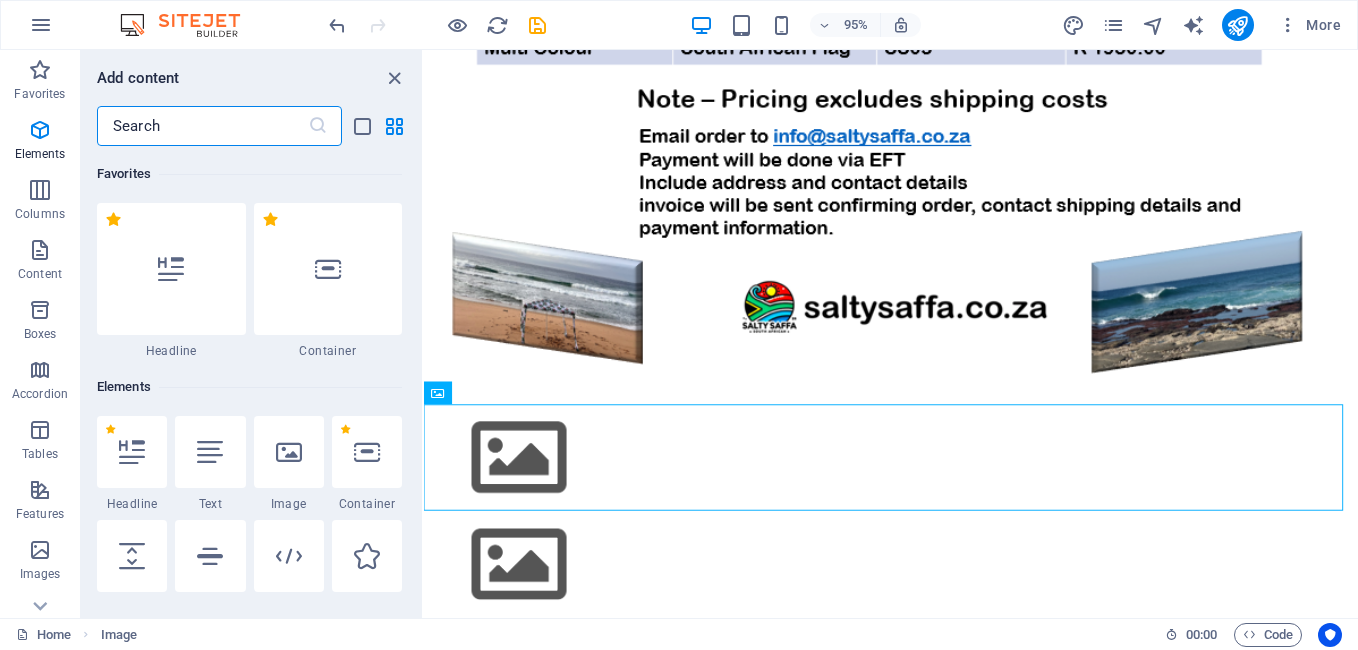 scroll, scrollTop: 2381, scrollLeft: 0, axis: vertical 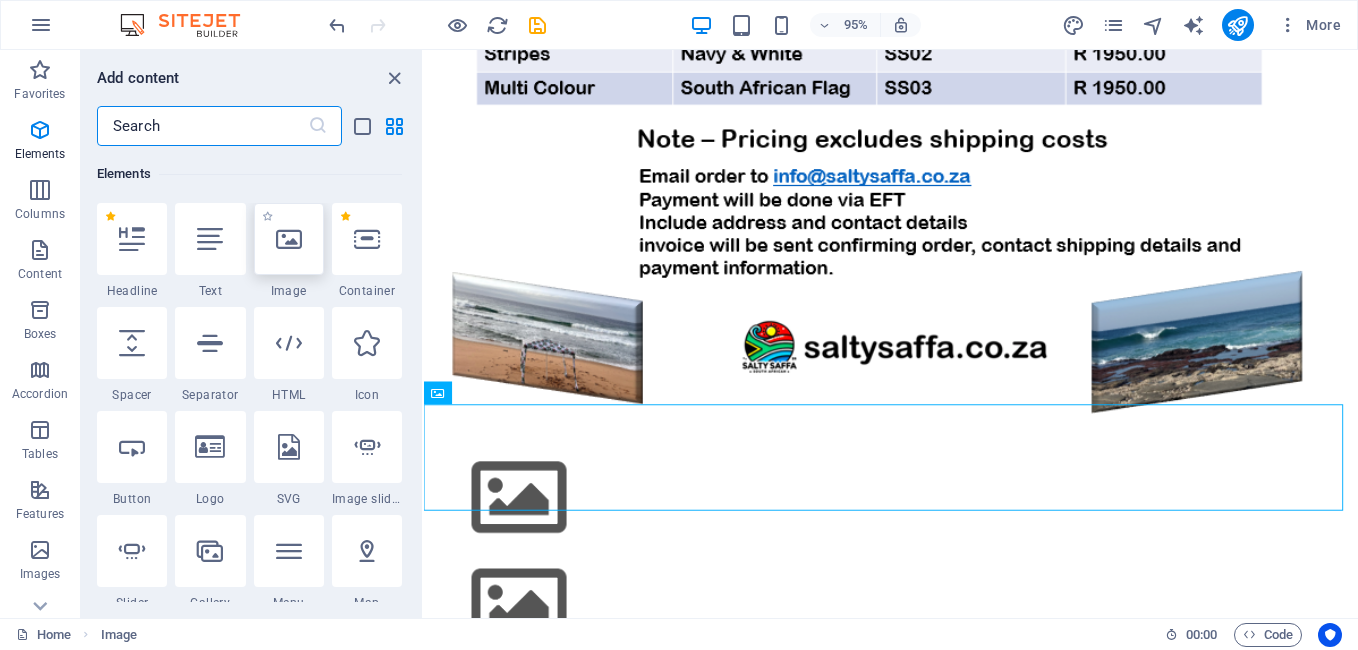 click at bounding box center [289, 239] 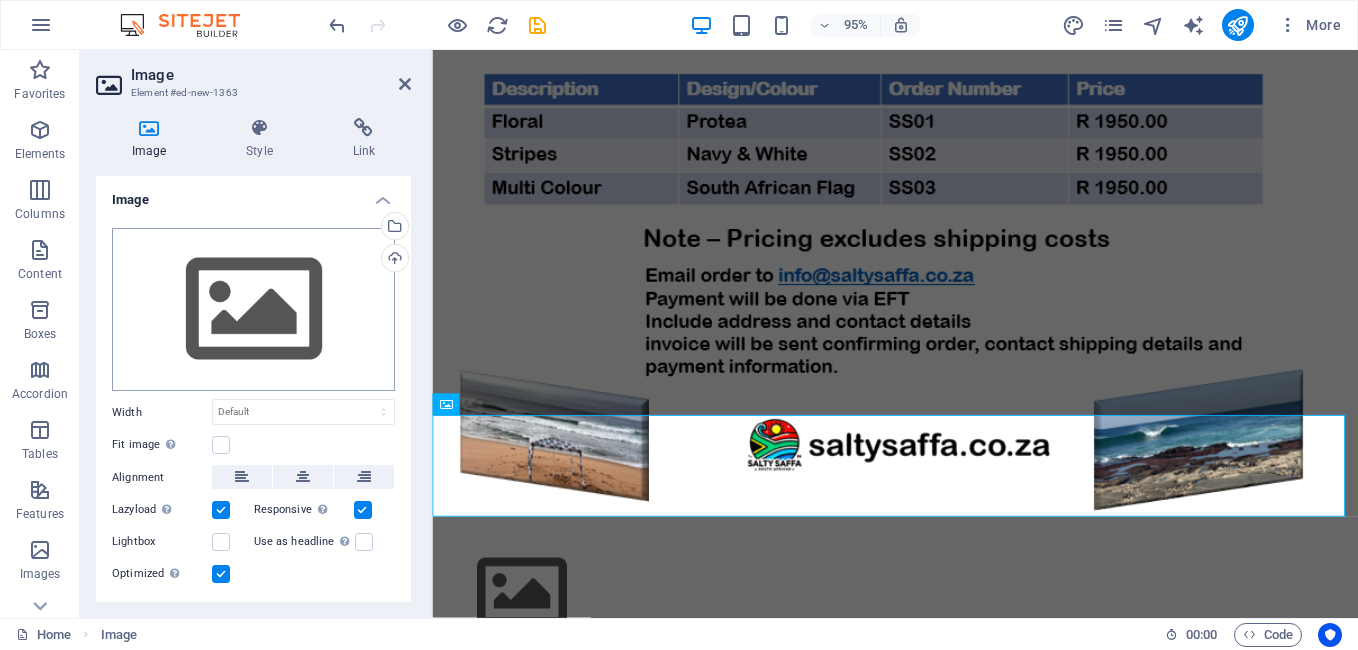 scroll, scrollTop: 2591, scrollLeft: 0, axis: vertical 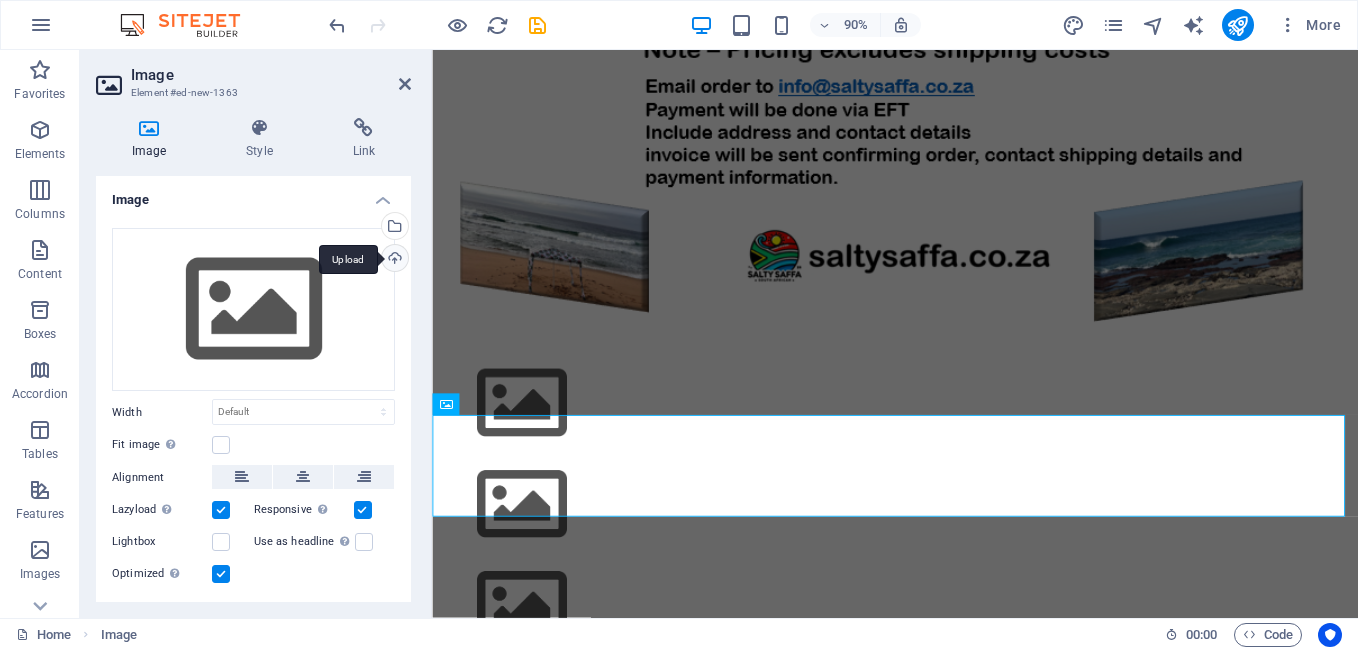 click on "Upload" at bounding box center (393, 260) 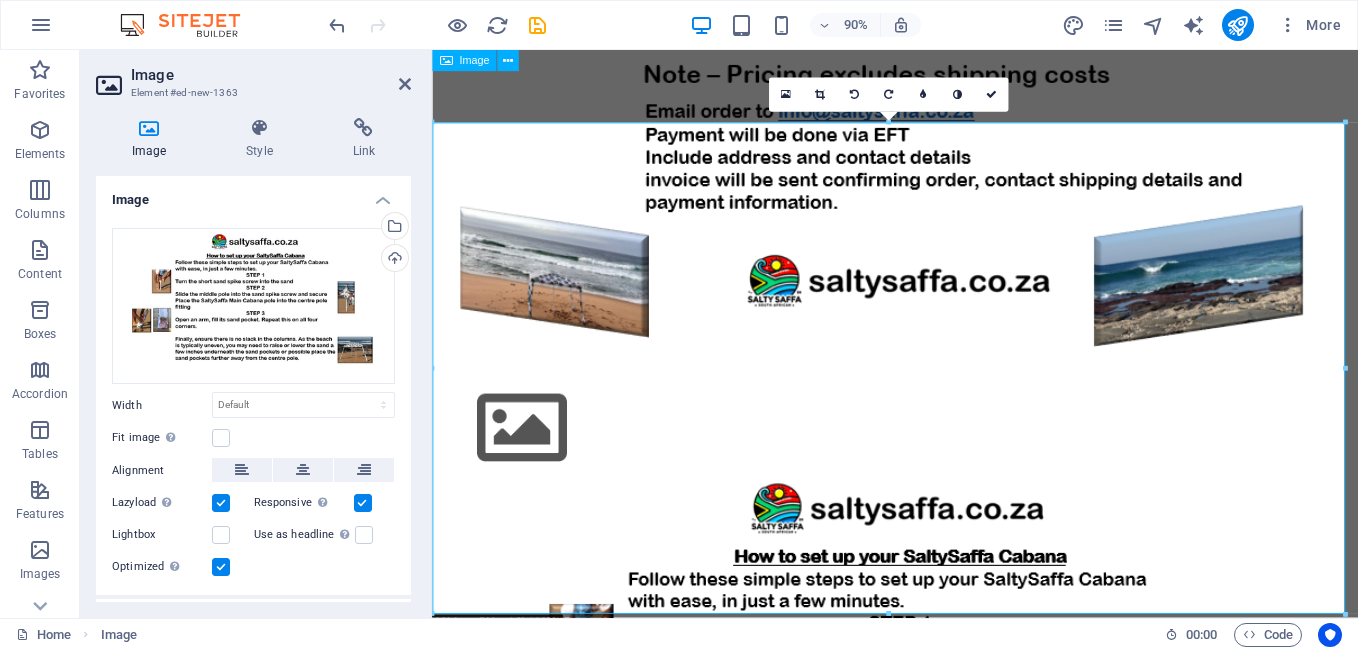 scroll, scrollTop: 2525, scrollLeft: 0, axis: vertical 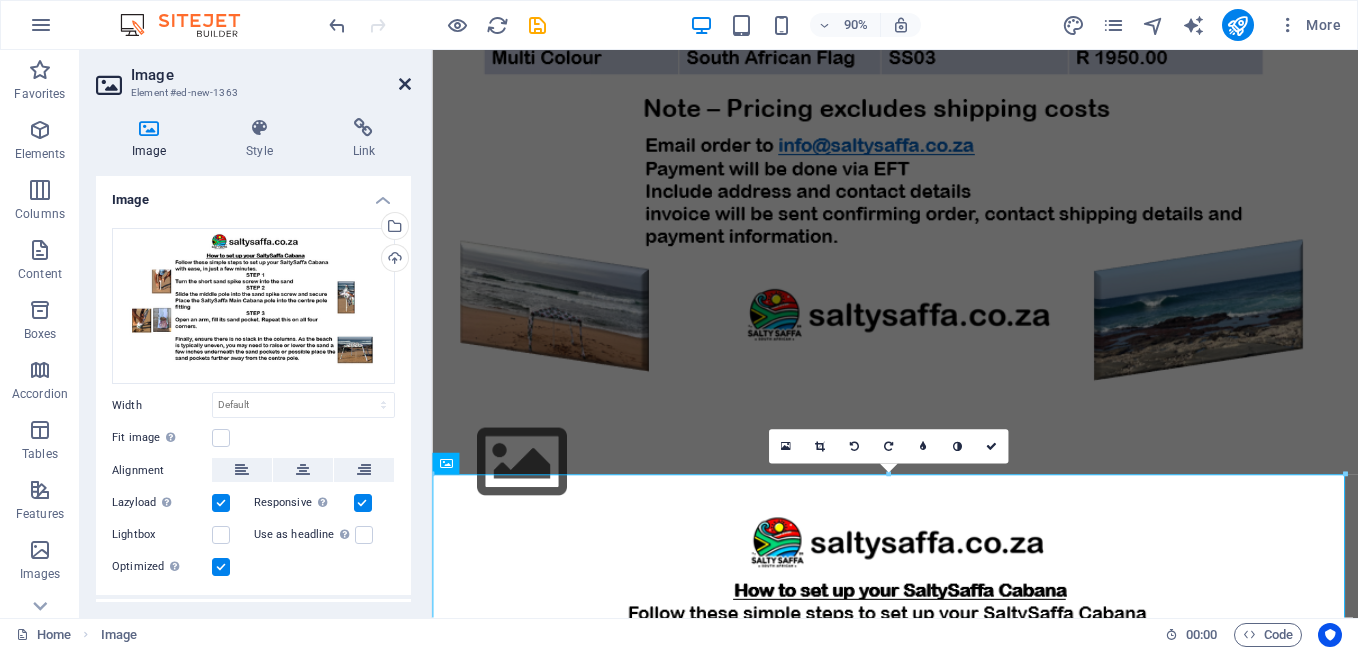 click at bounding box center (405, 84) 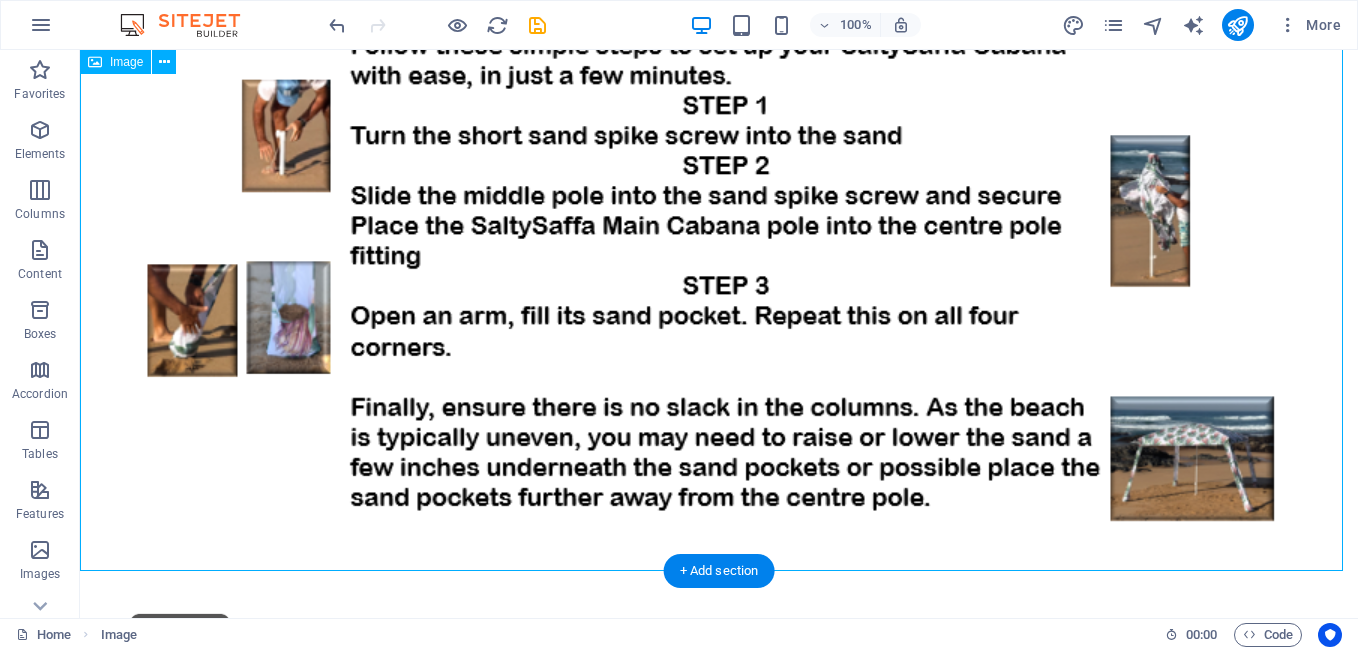 scroll, scrollTop: 3930, scrollLeft: 0, axis: vertical 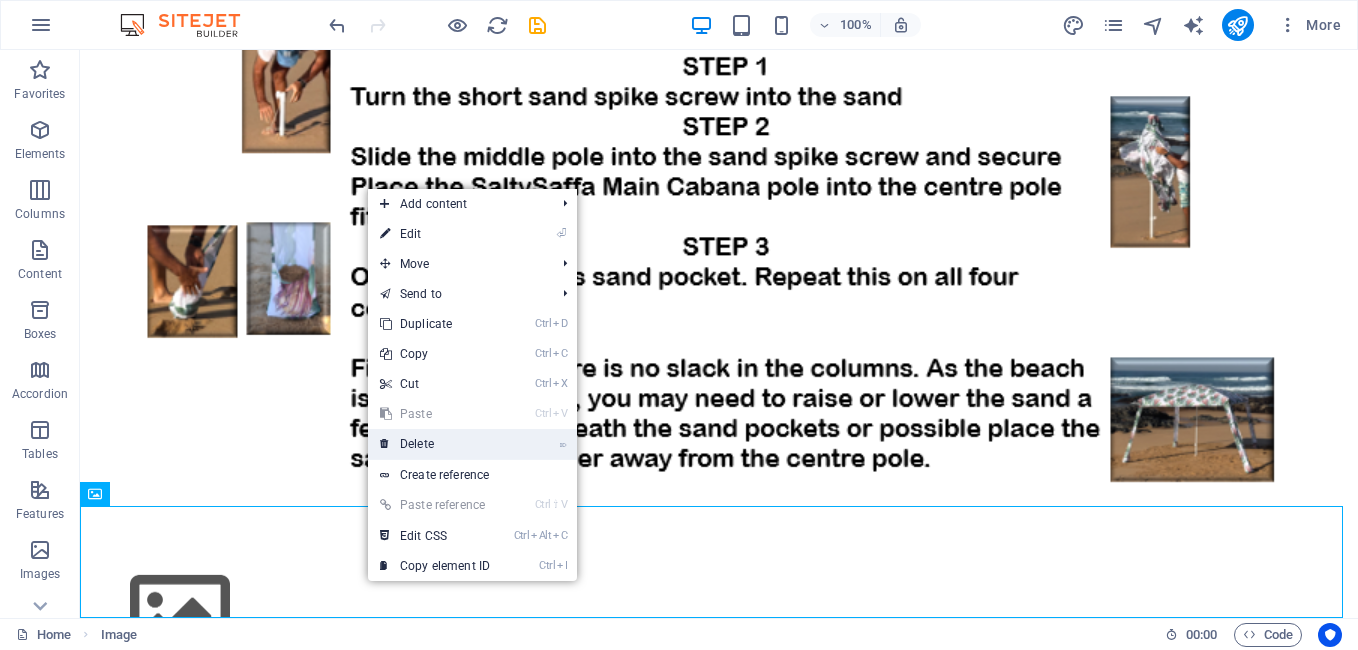 click on "⌦  Delete" at bounding box center [435, 444] 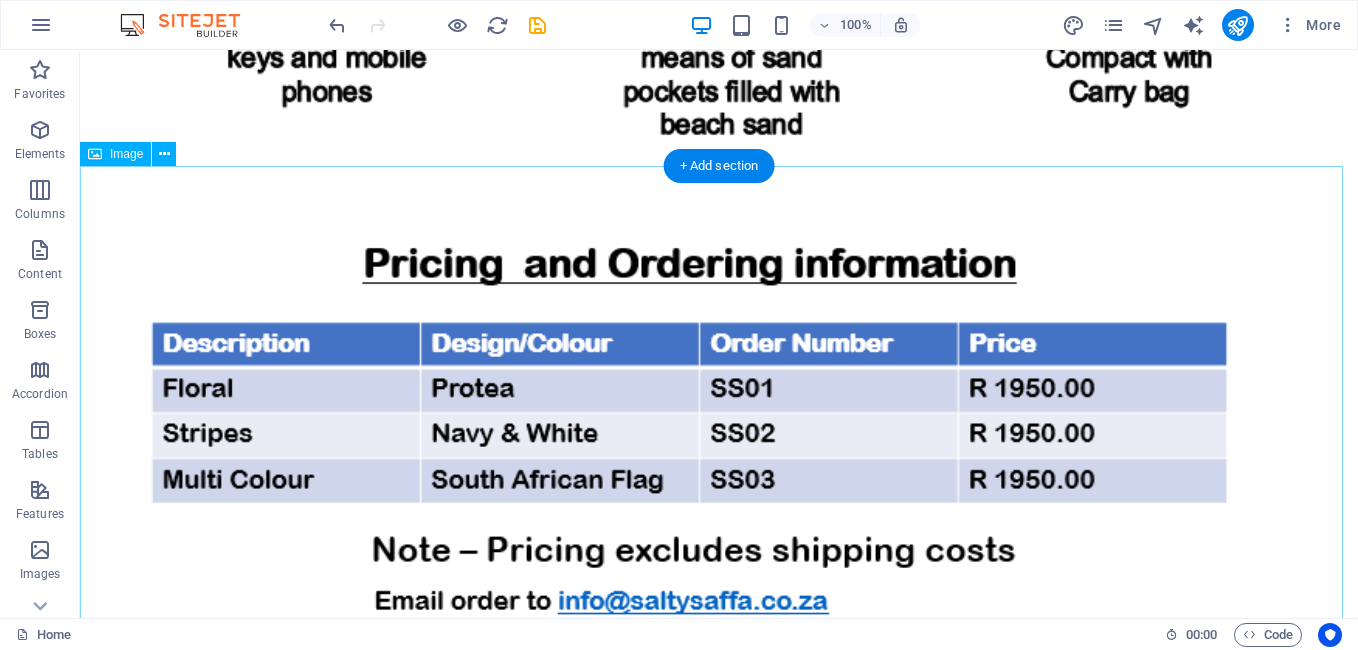 scroll, scrollTop: 2118, scrollLeft: 0, axis: vertical 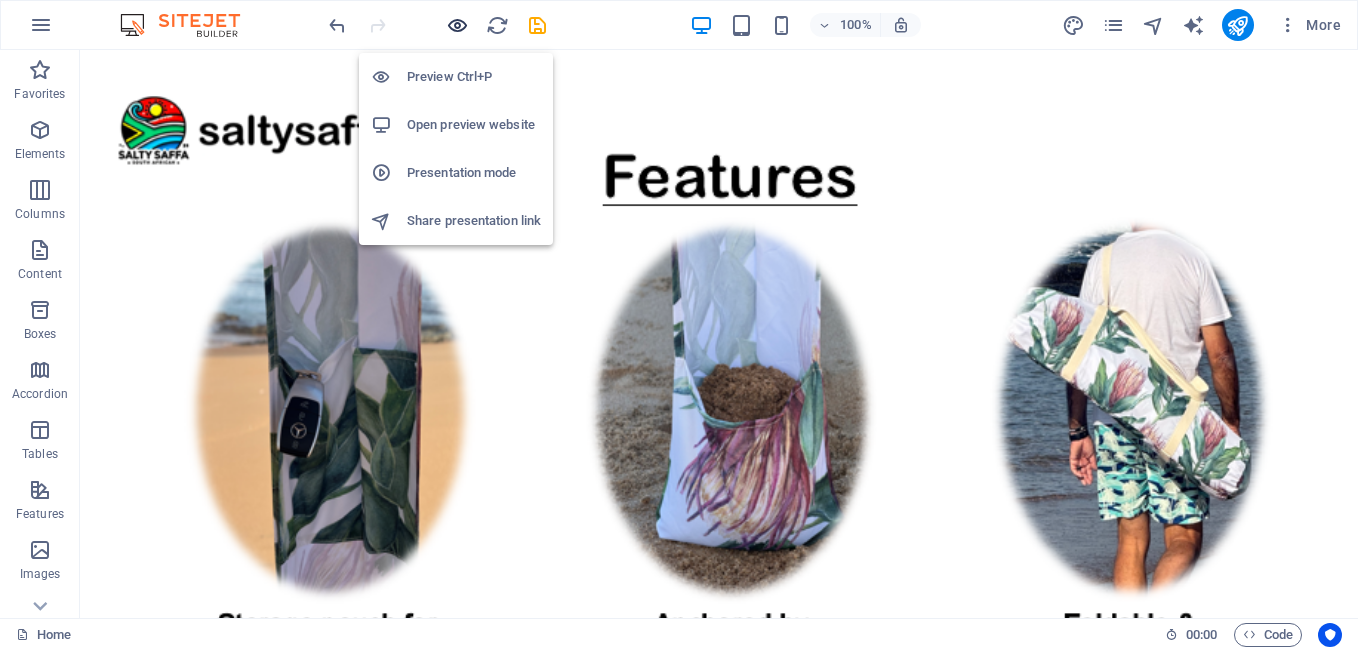 click at bounding box center [457, 25] 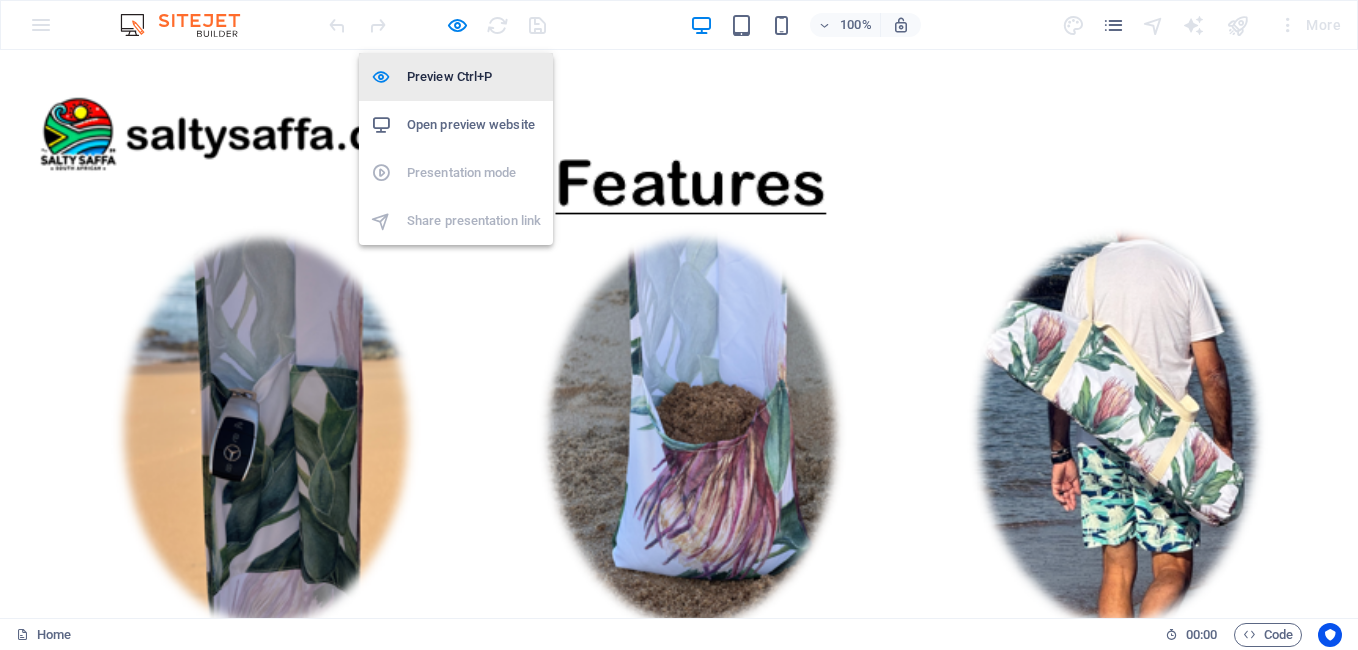 click on "Preview Ctrl+P" at bounding box center [474, 77] 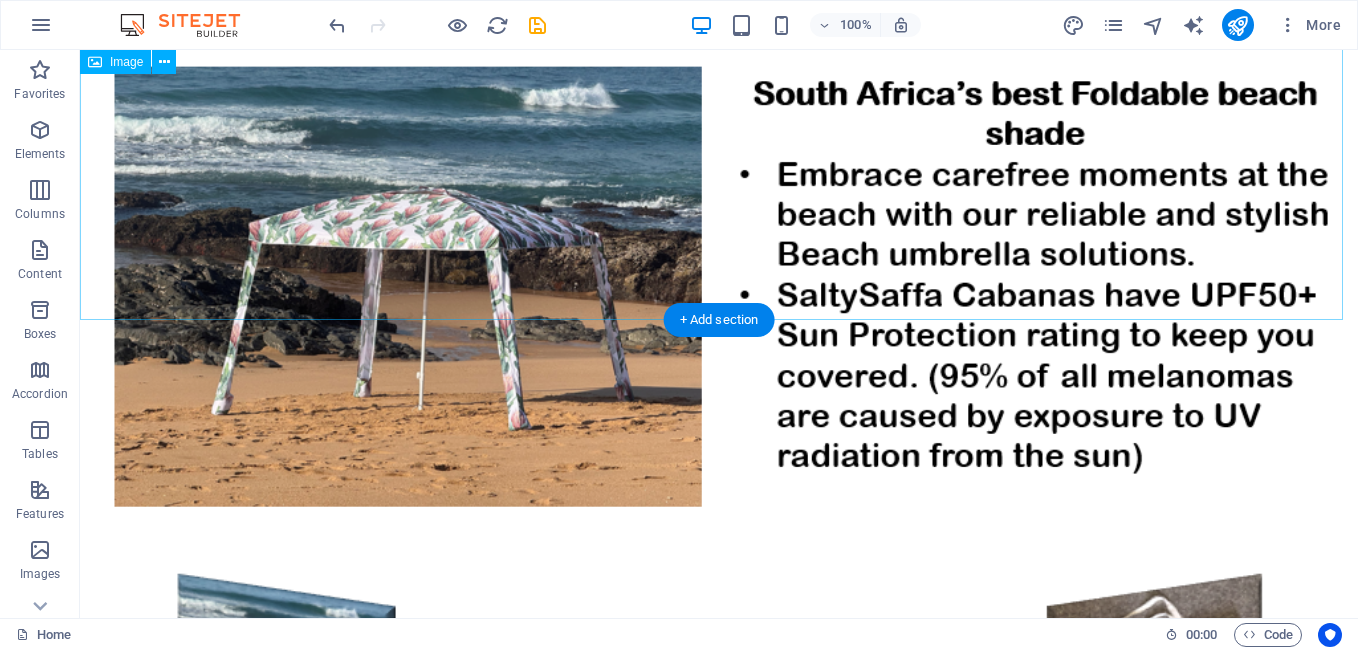 scroll, scrollTop: 0, scrollLeft: 0, axis: both 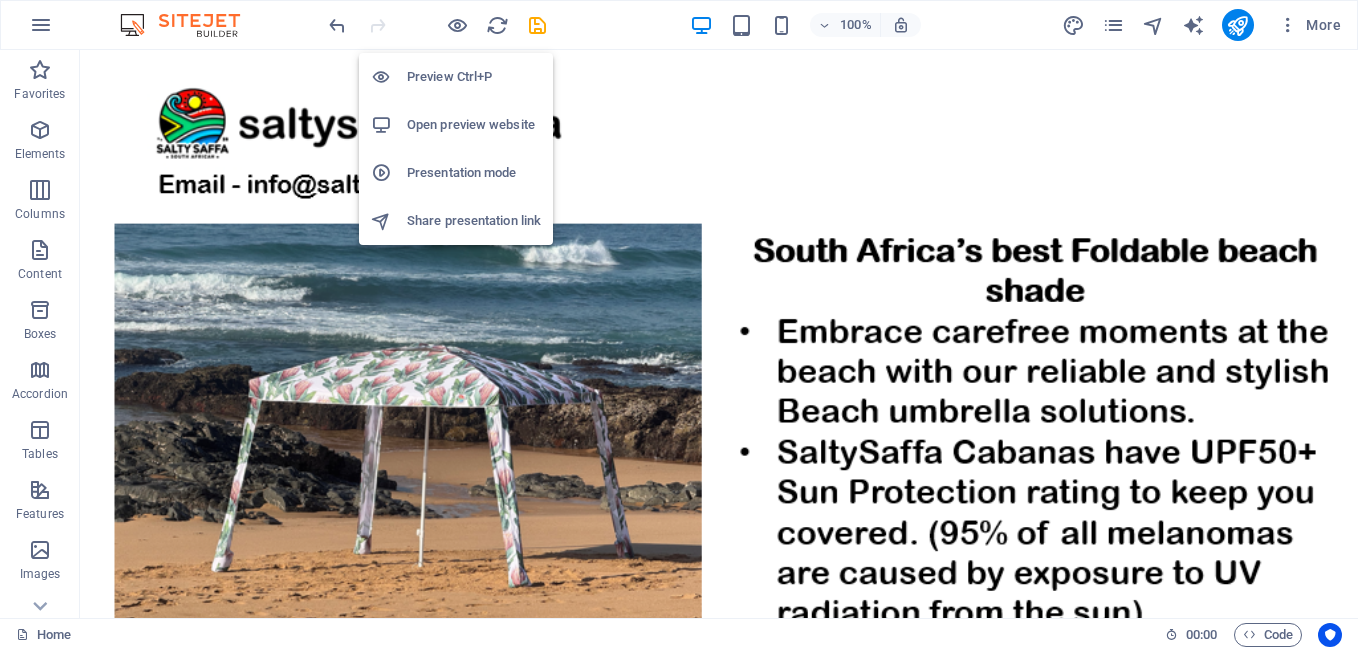 click on "Preview Ctrl+P" at bounding box center [474, 77] 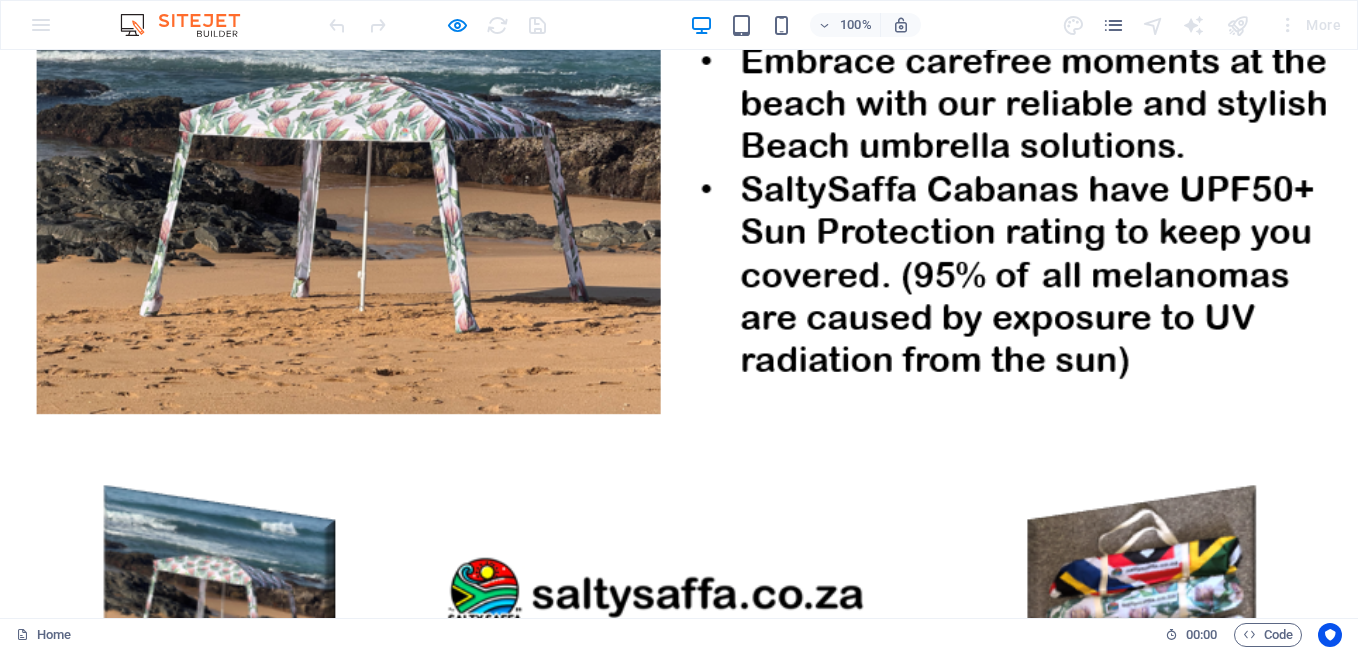 scroll, scrollTop: 0, scrollLeft: 0, axis: both 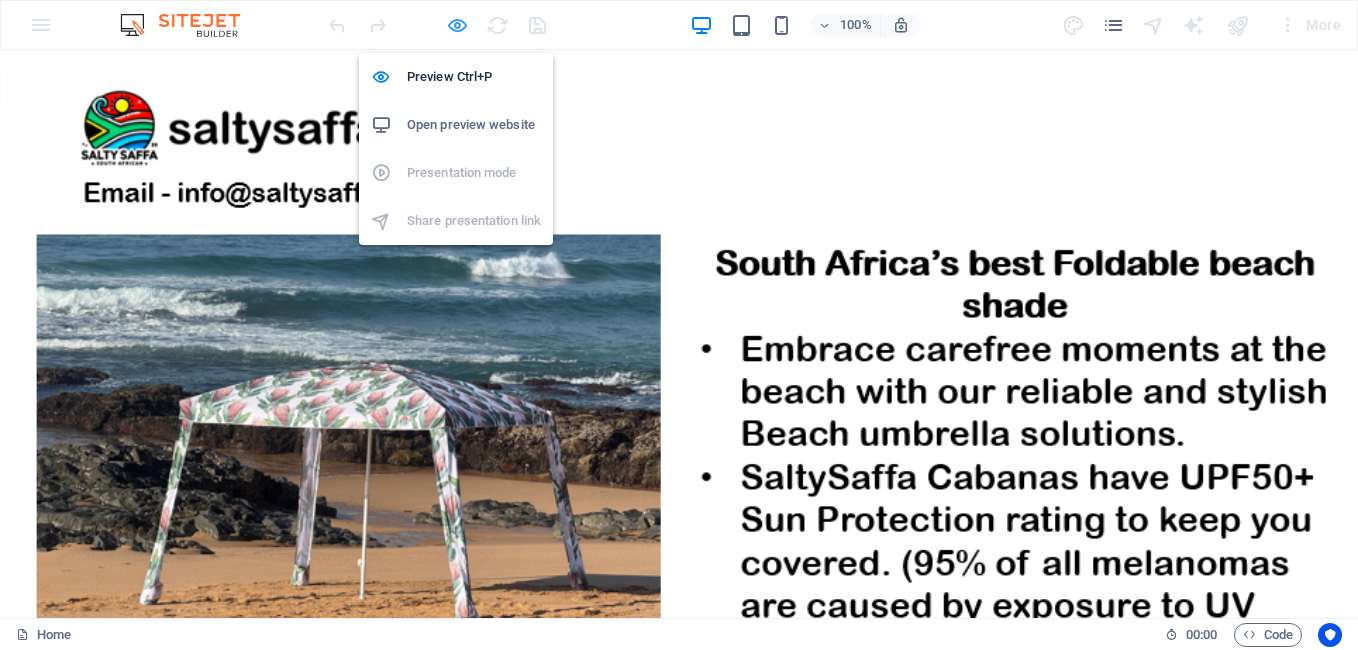 click at bounding box center (457, 25) 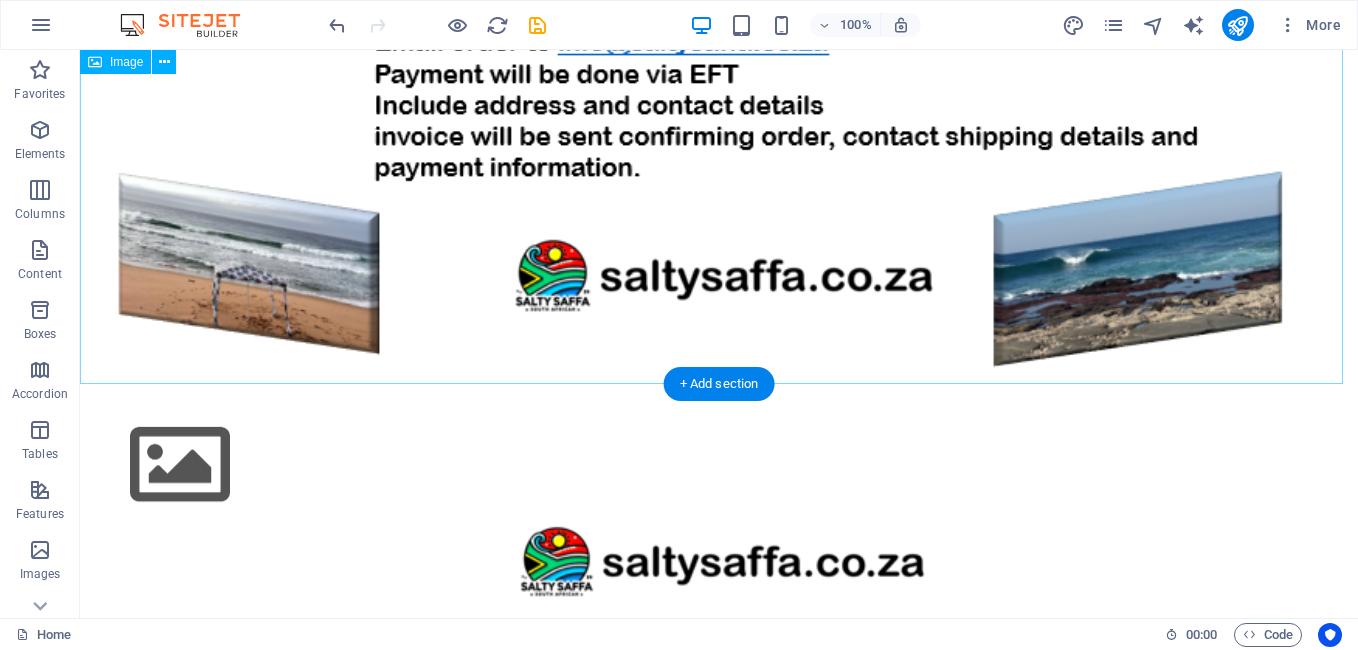scroll, scrollTop: 3400, scrollLeft: 0, axis: vertical 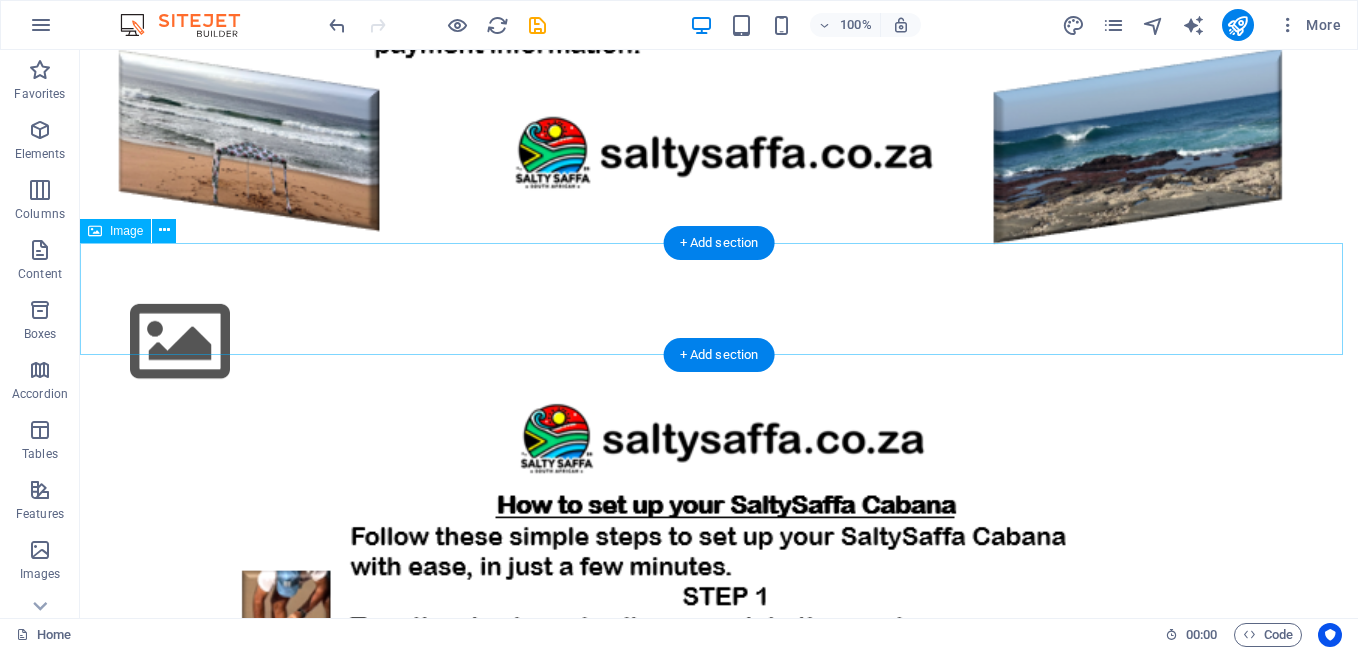 click at bounding box center [719, 342] 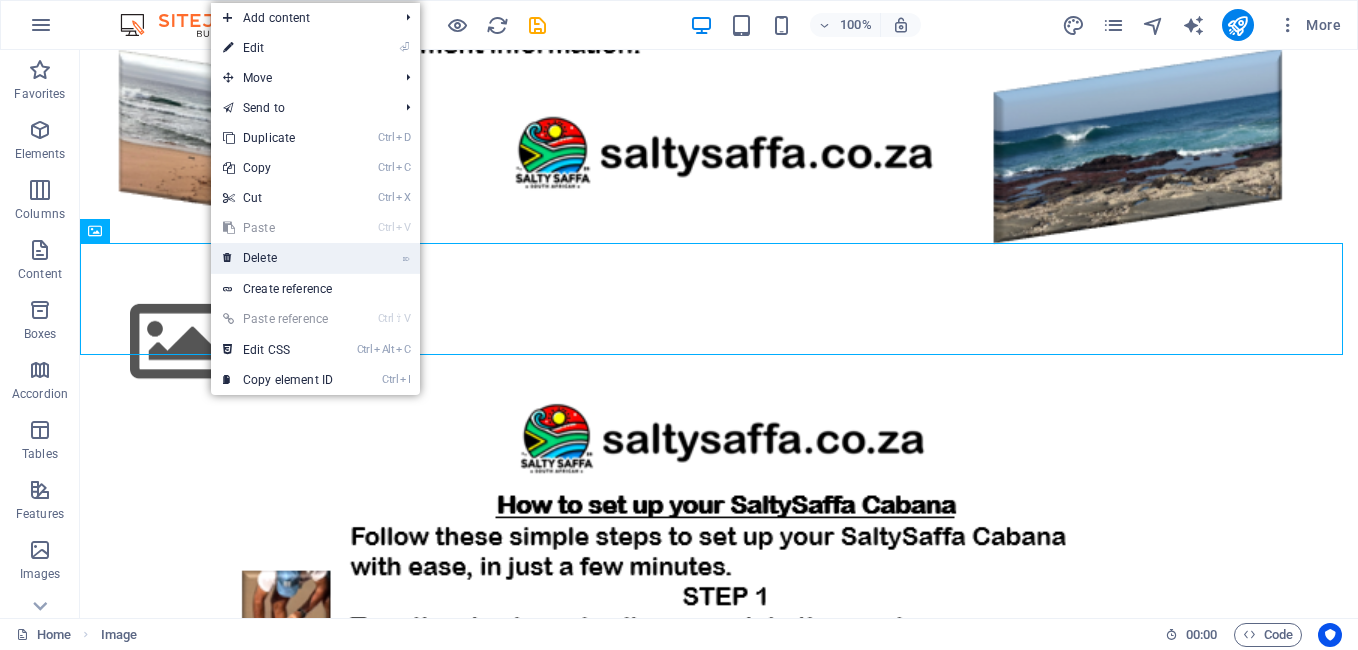 click on "⌦  Delete" at bounding box center (278, 258) 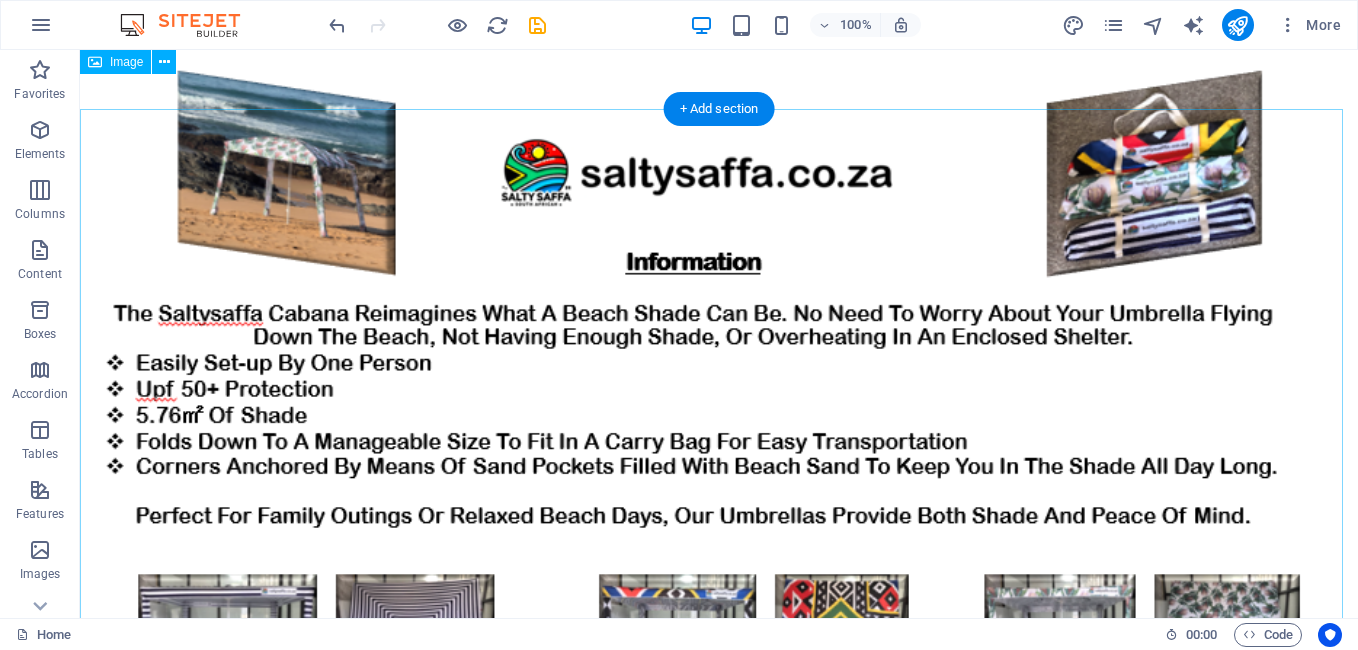 scroll, scrollTop: 605, scrollLeft: 0, axis: vertical 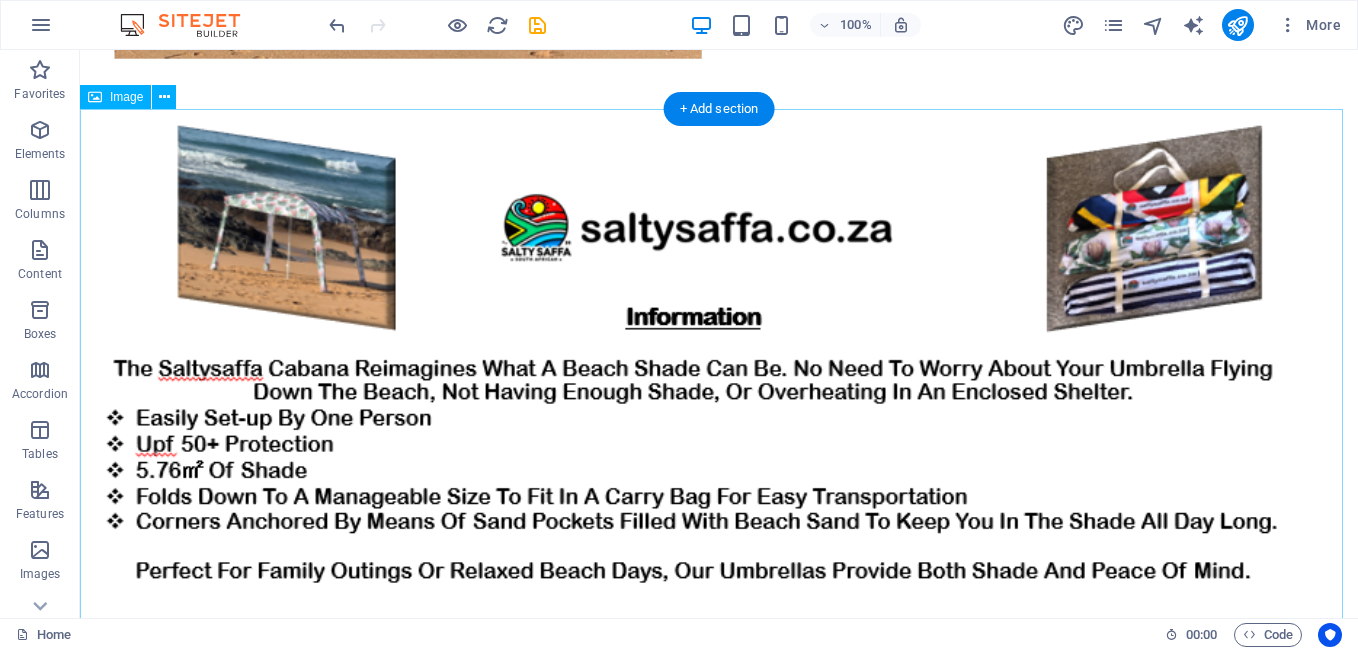 click at bounding box center (719, 465) 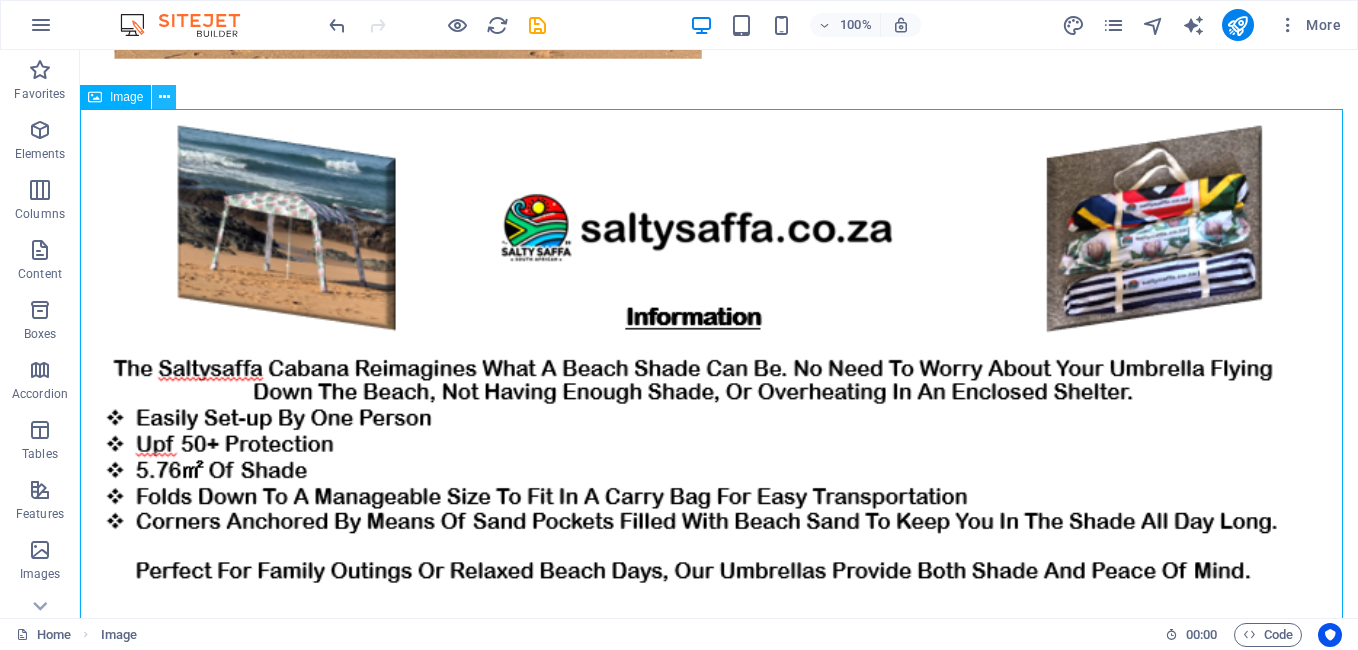click at bounding box center [164, 97] 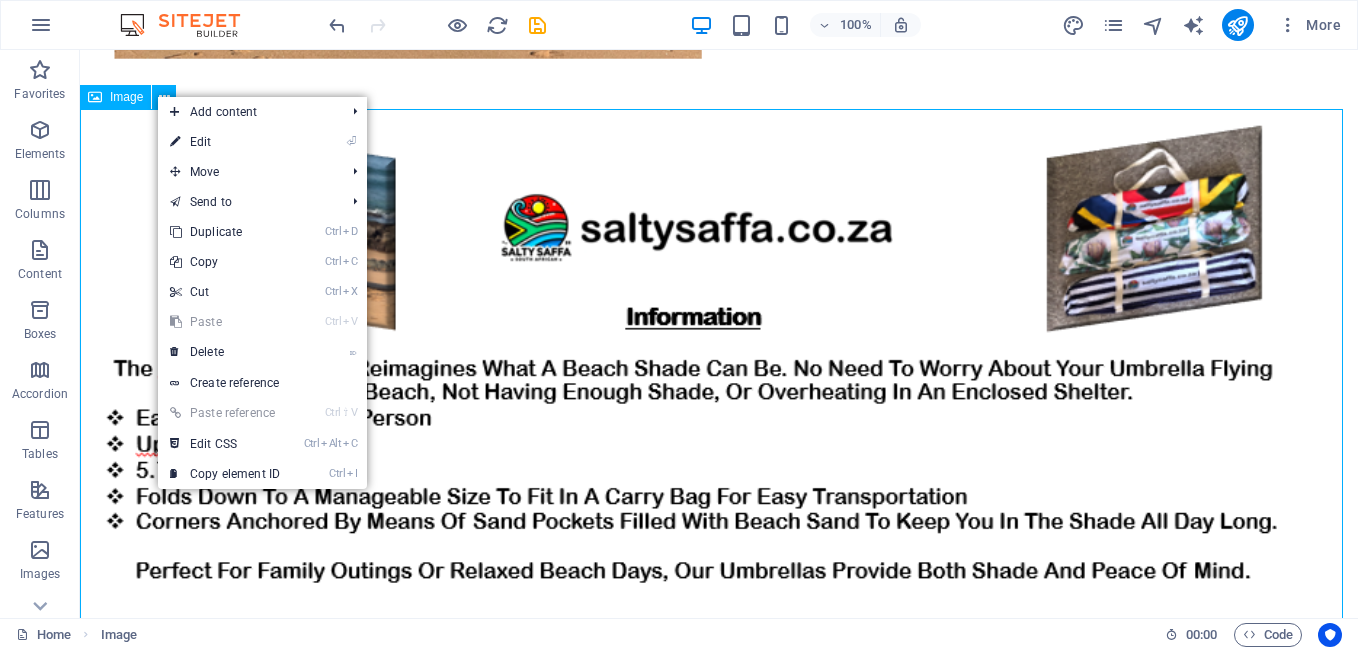 click on "Image" at bounding box center [126, 97] 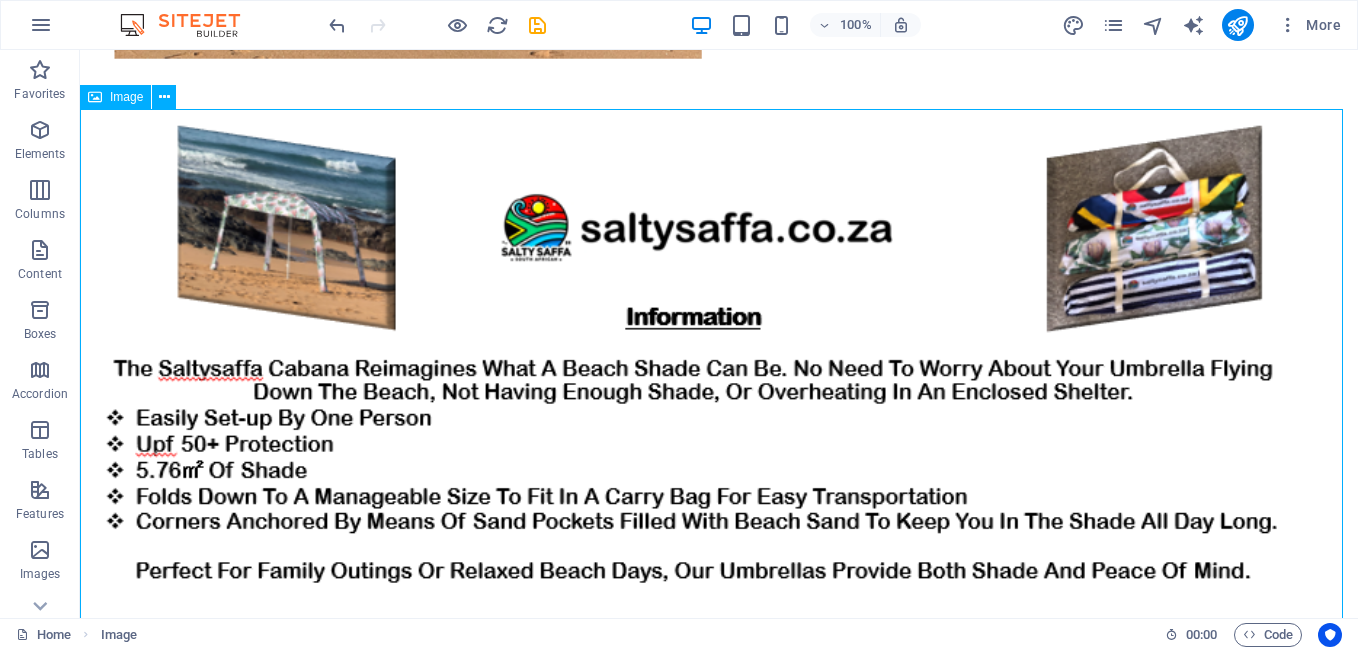 click on "Image" at bounding box center (126, 97) 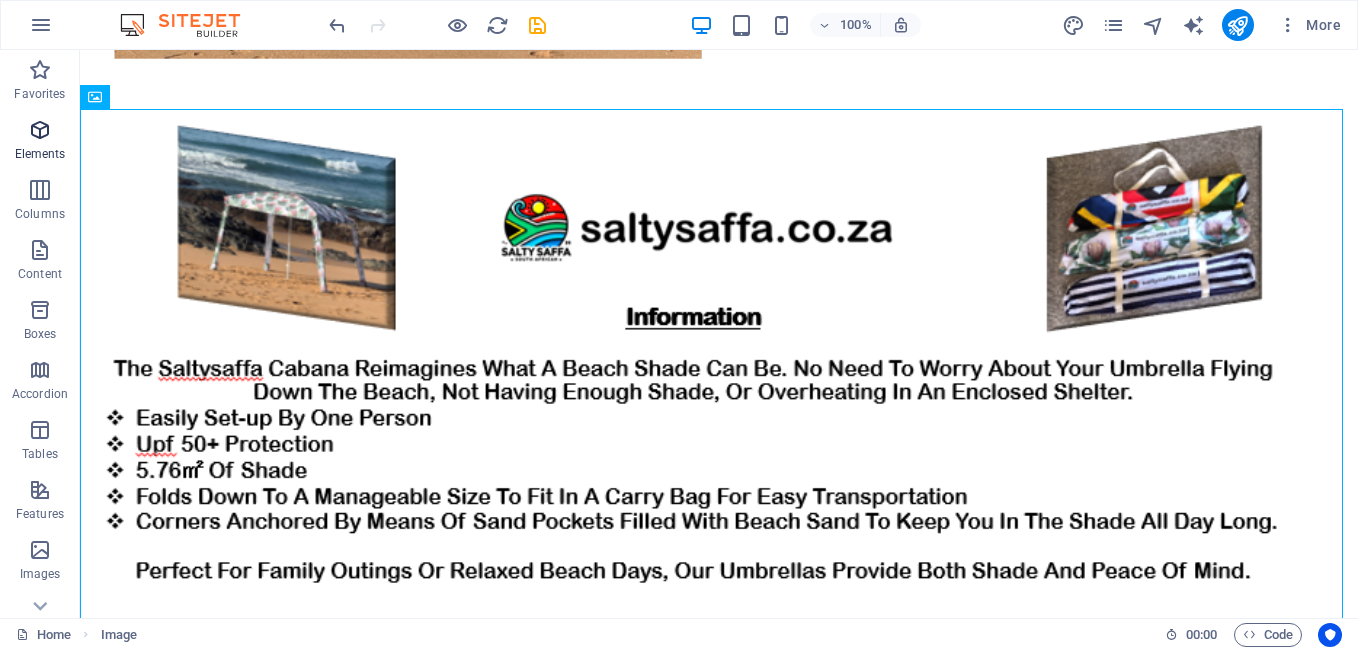 click at bounding box center (40, 130) 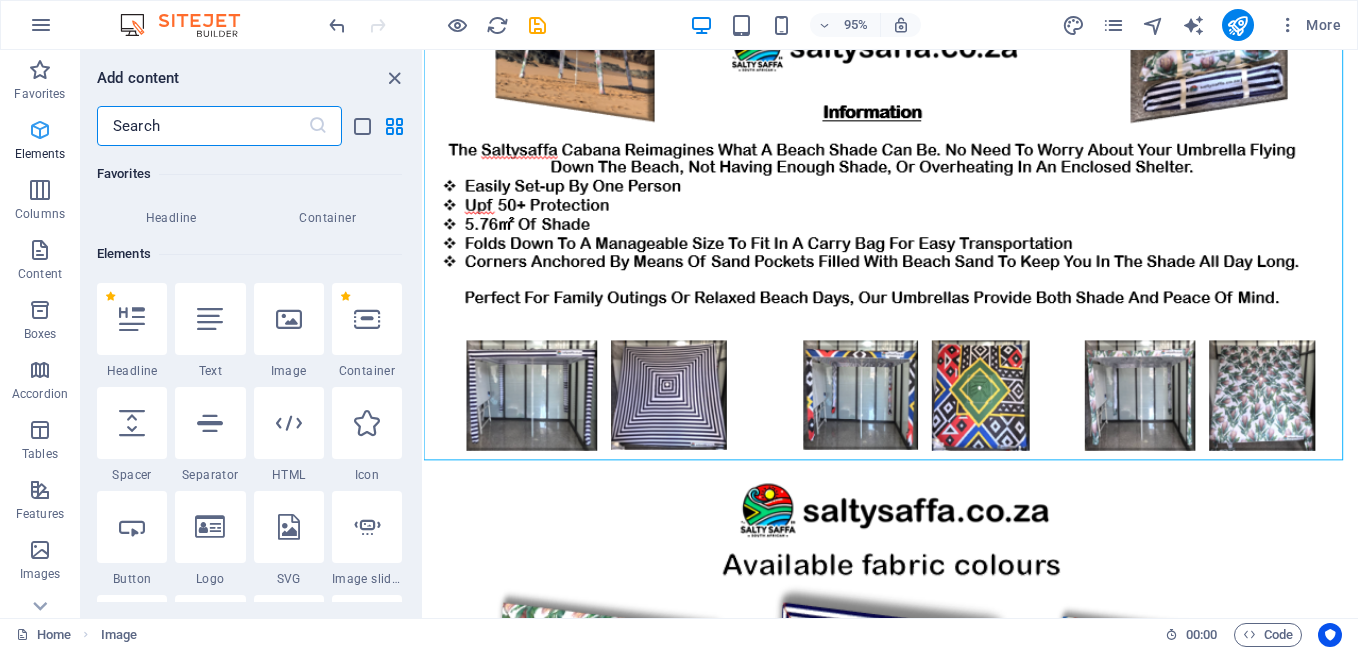 scroll, scrollTop: 213, scrollLeft: 0, axis: vertical 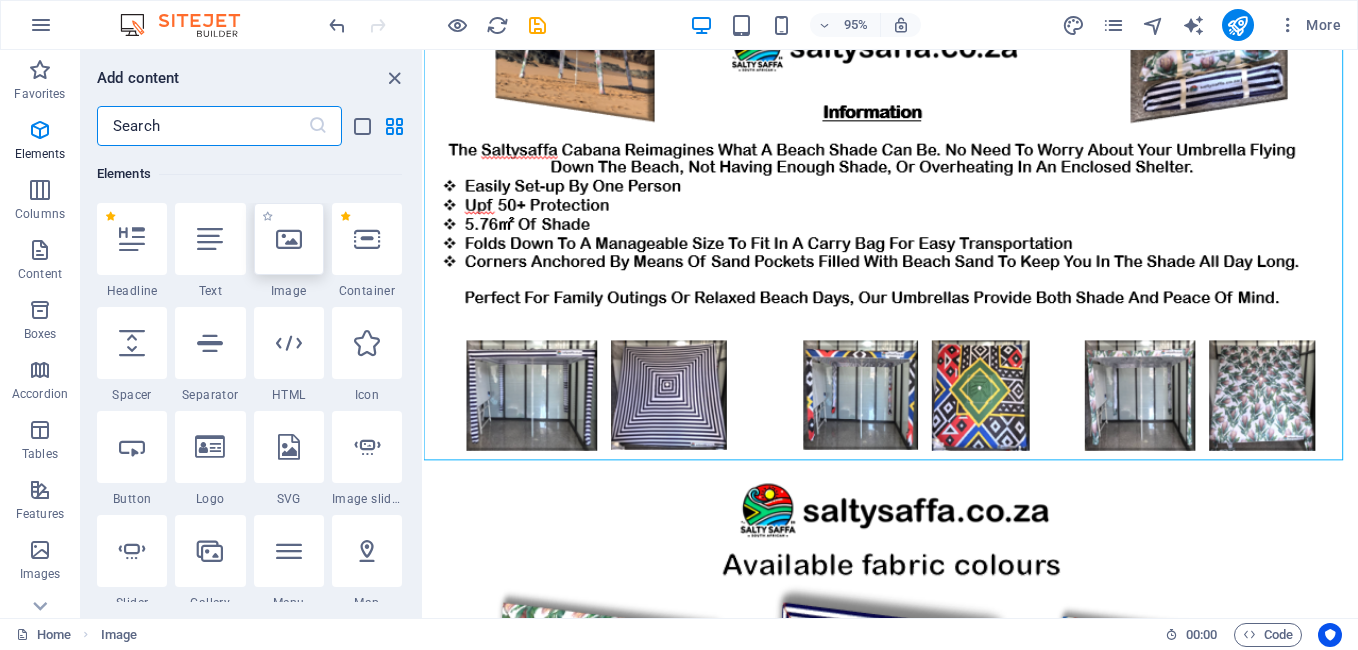click at bounding box center [289, 239] 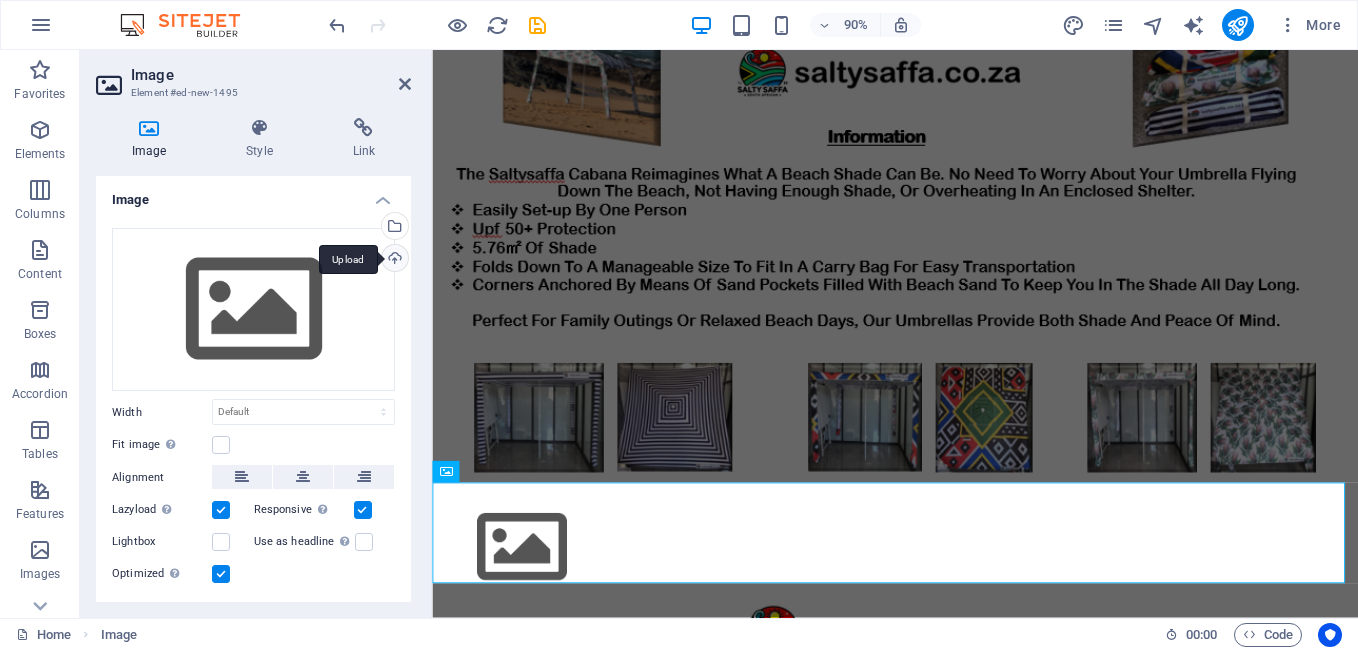 click on "Upload" at bounding box center (393, 260) 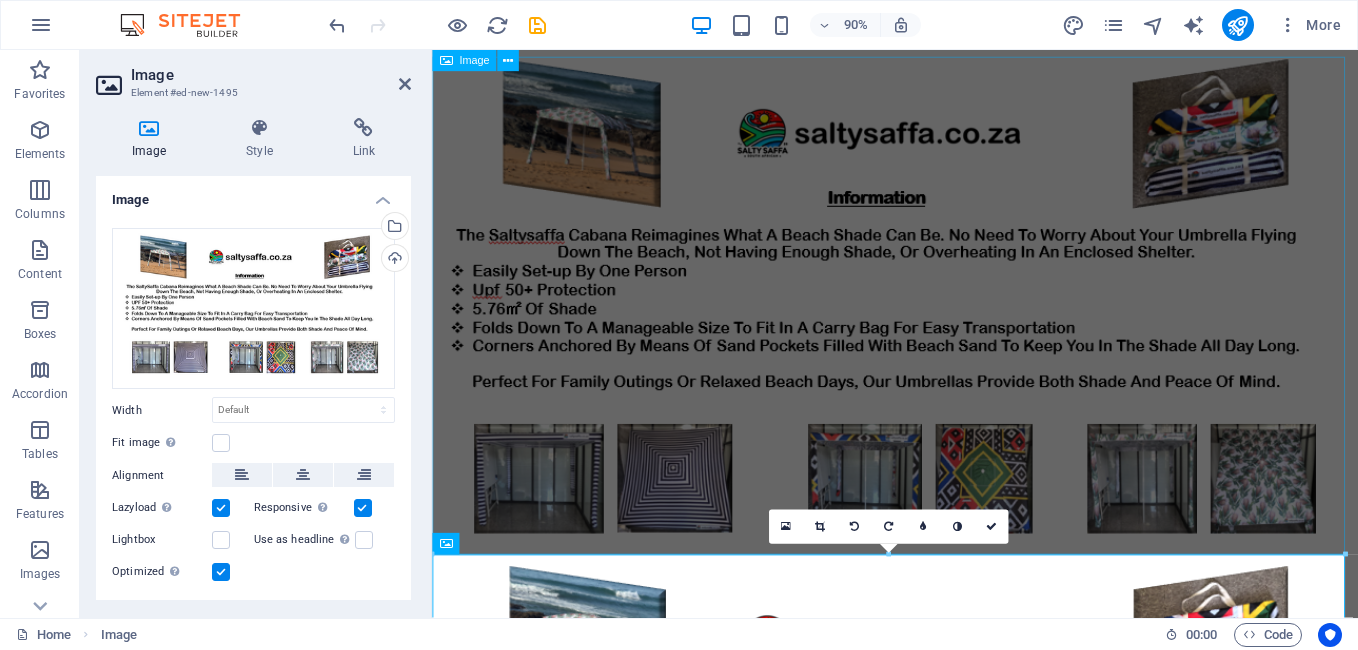 scroll, scrollTop: 505, scrollLeft: 0, axis: vertical 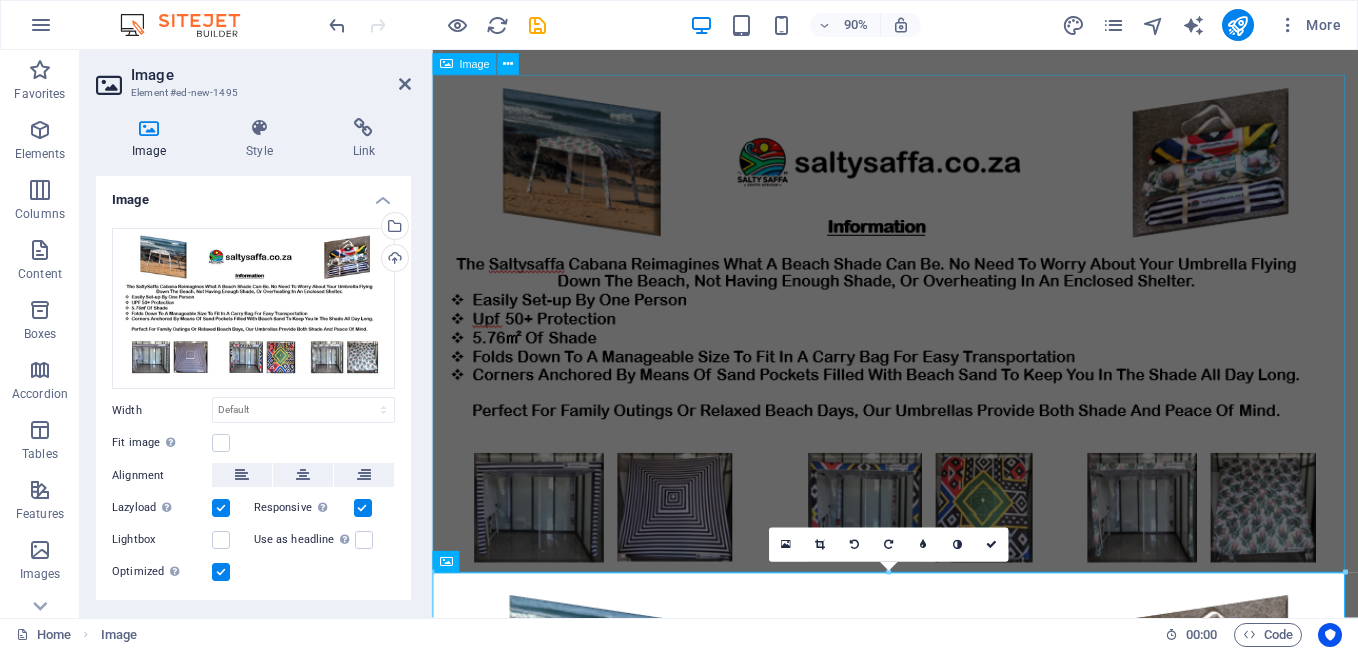 click at bounding box center [946, 366] 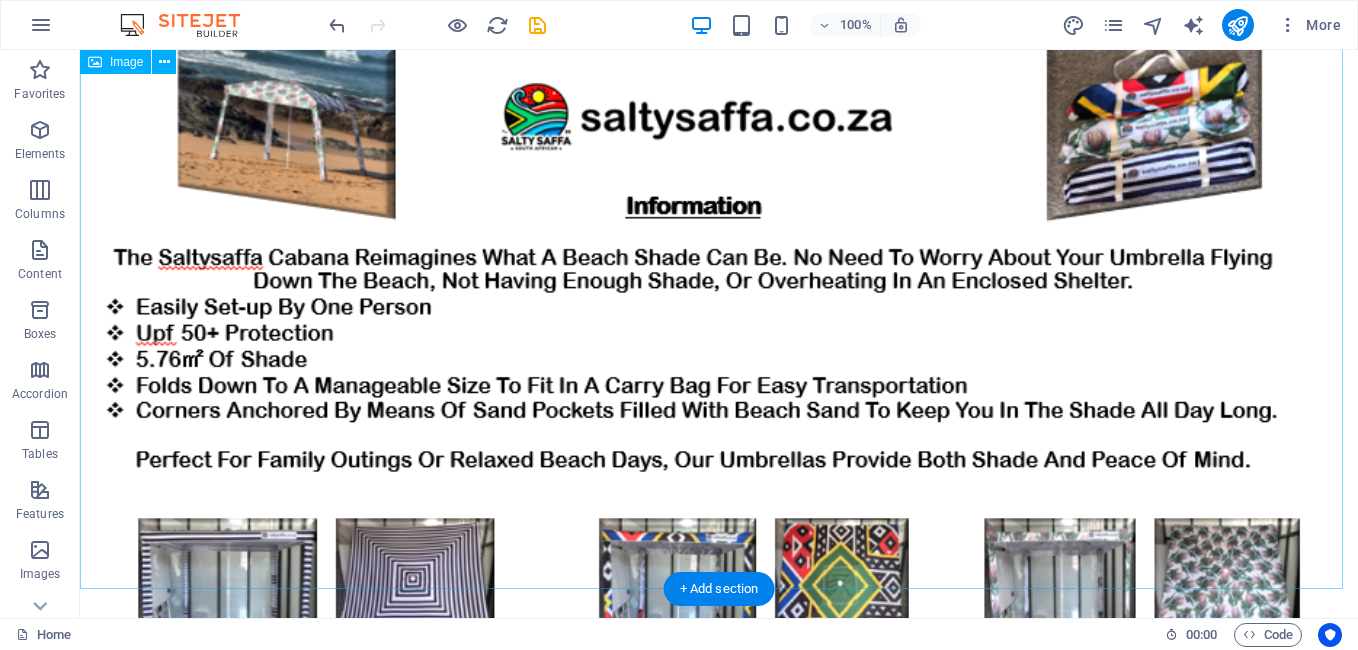 scroll, scrollTop: 700, scrollLeft: 0, axis: vertical 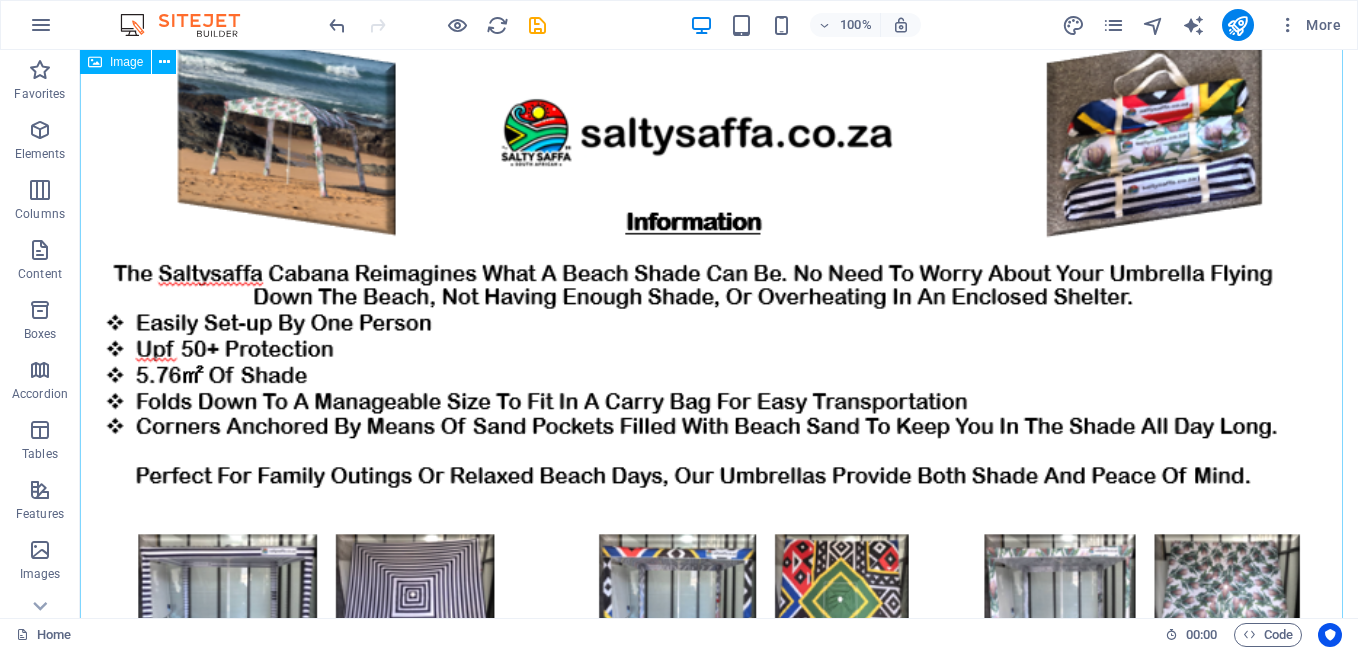 click at bounding box center (719, 370) 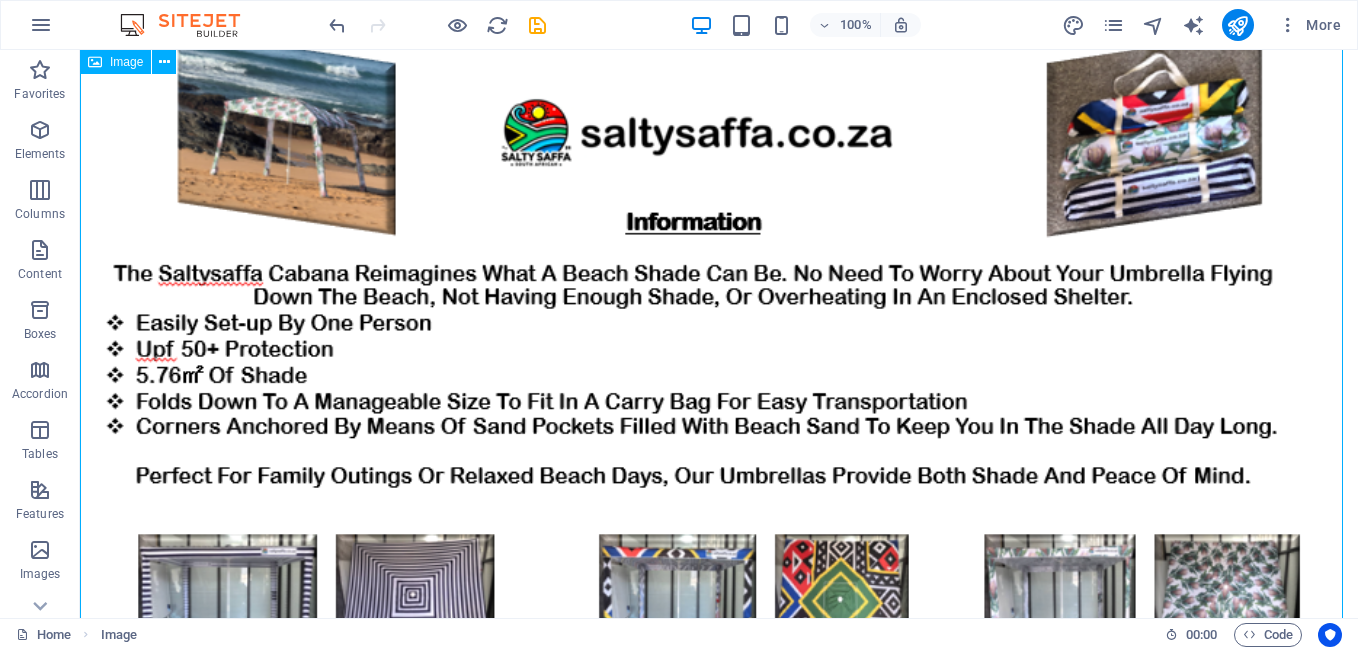 click at bounding box center (719, 370) 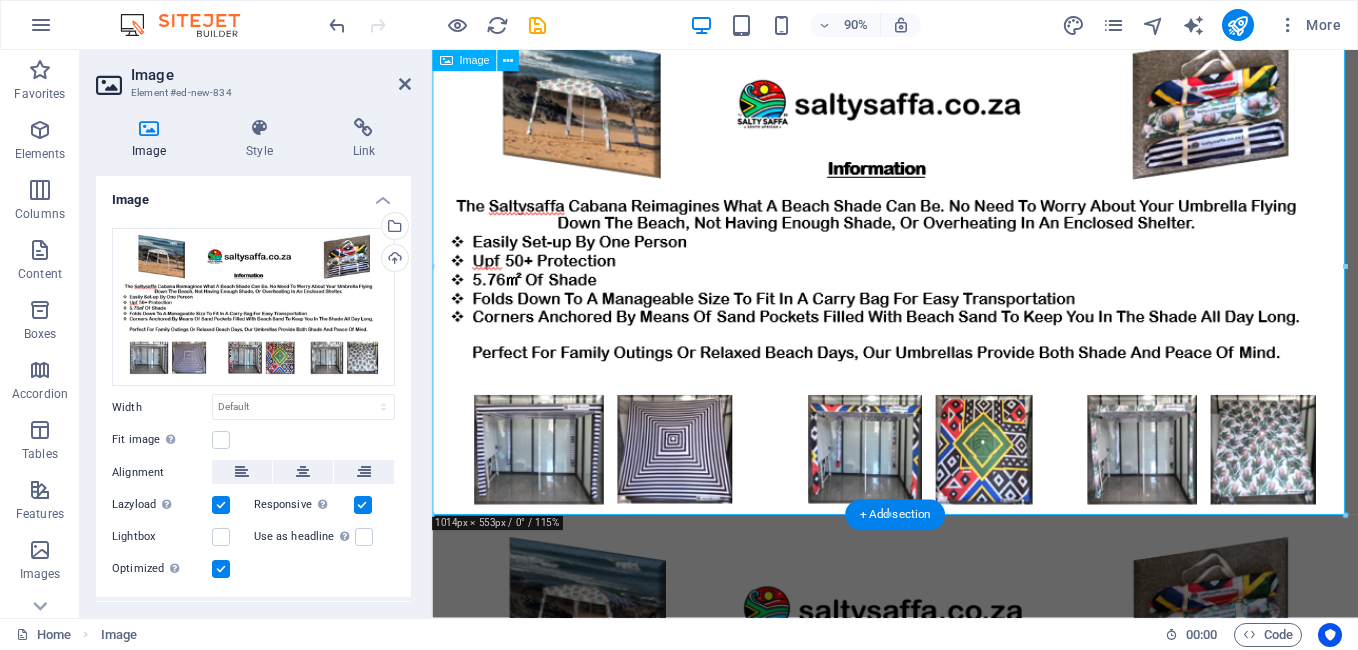 click at bounding box center (946, 302) 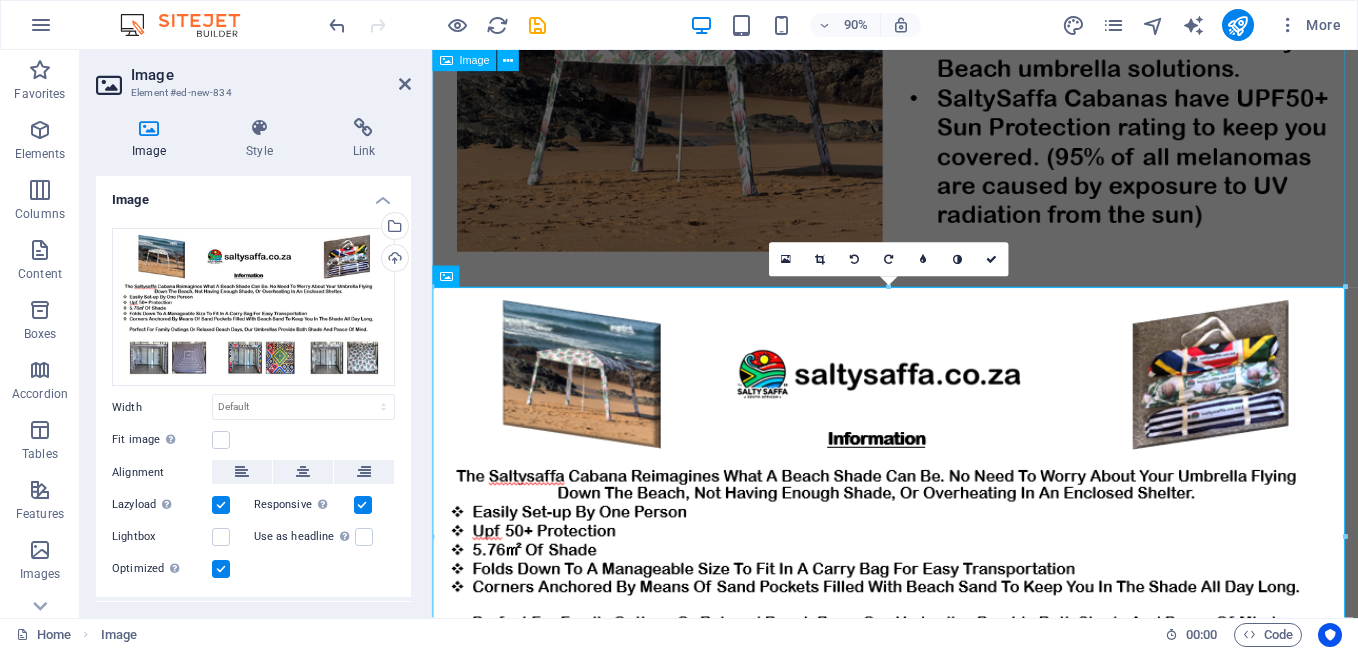 scroll, scrollTop: 369, scrollLeft: 0, axis: vertical 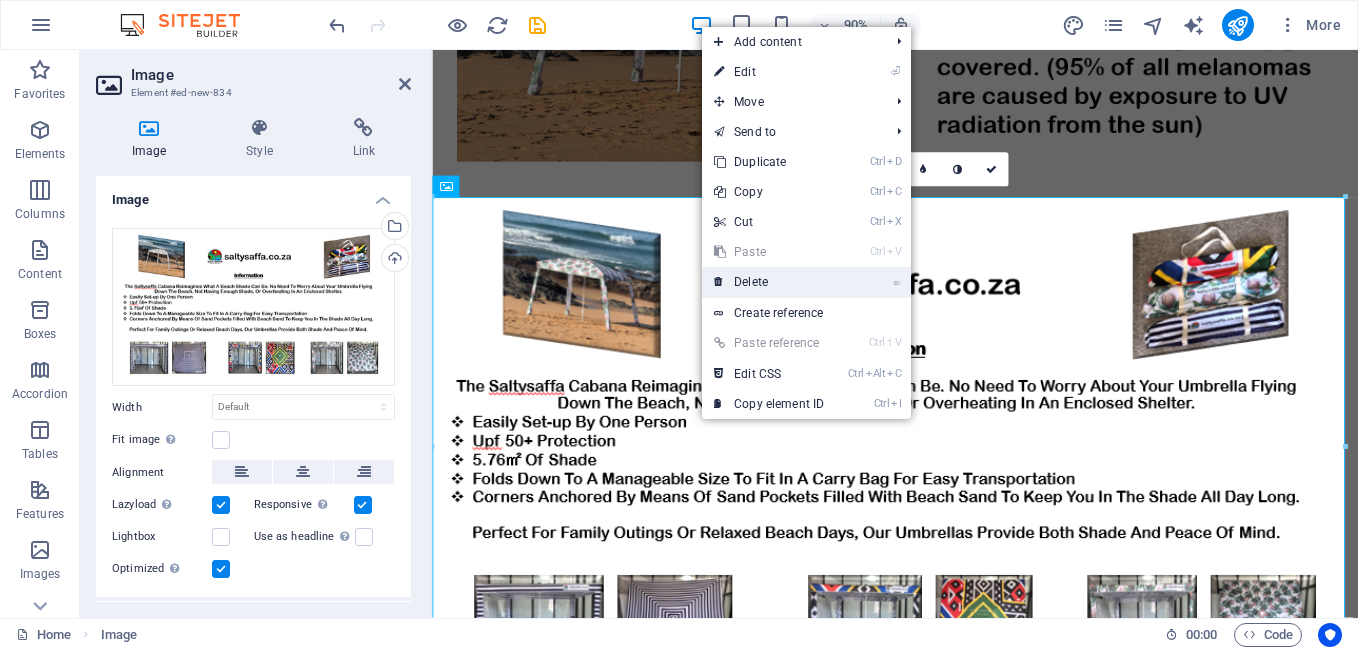 click on "⌦  Delete" at bounding box center [769, 282] 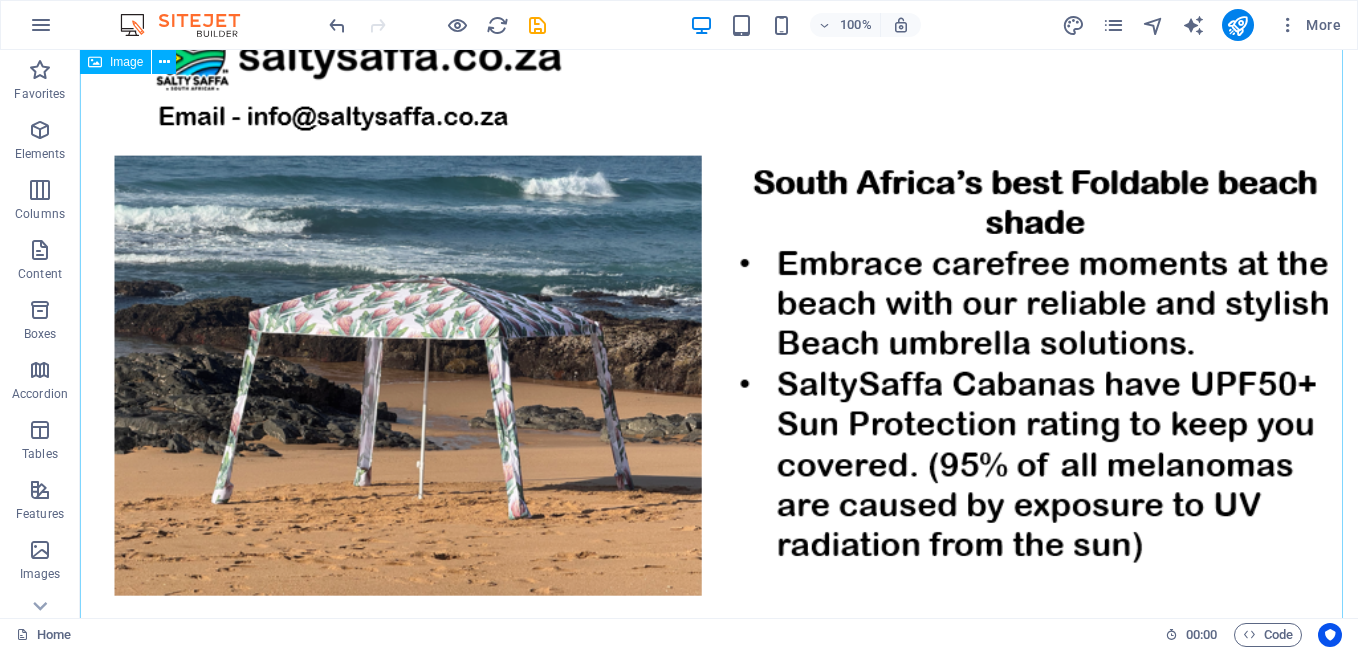 scroll, scrollTop: 0, scrollLeft: 0, axis: both 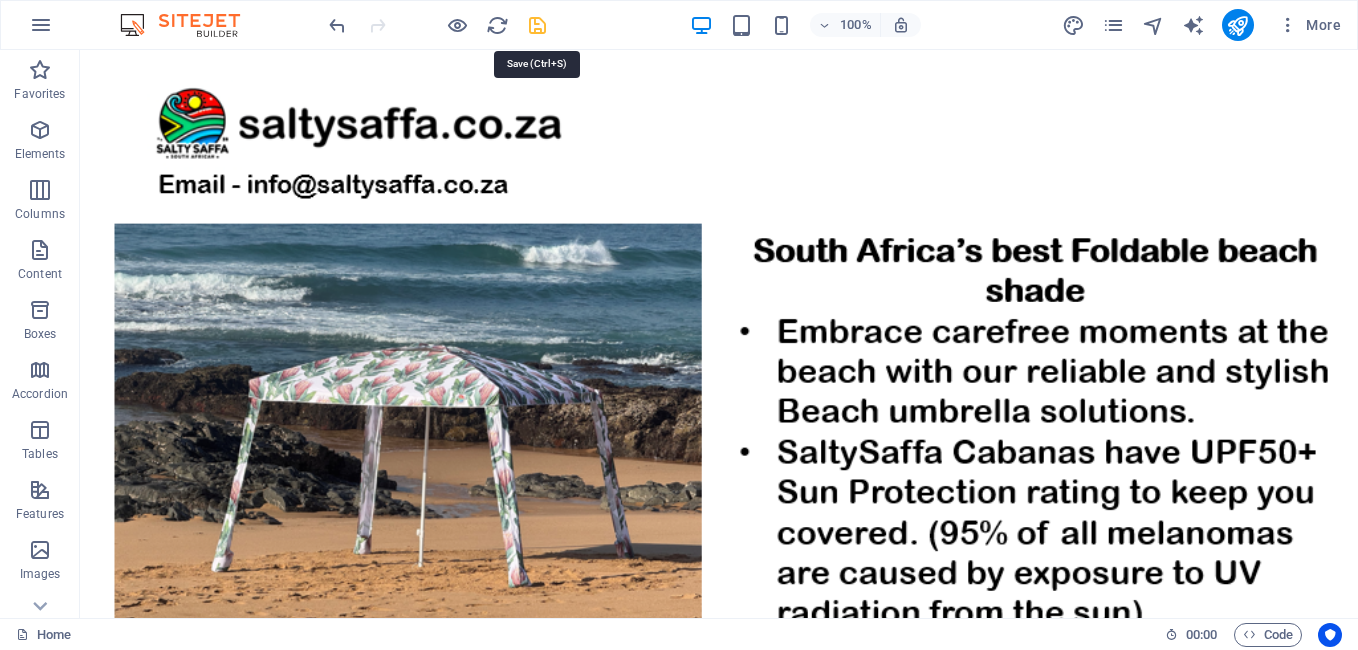 click at bounding box center [537, 25] 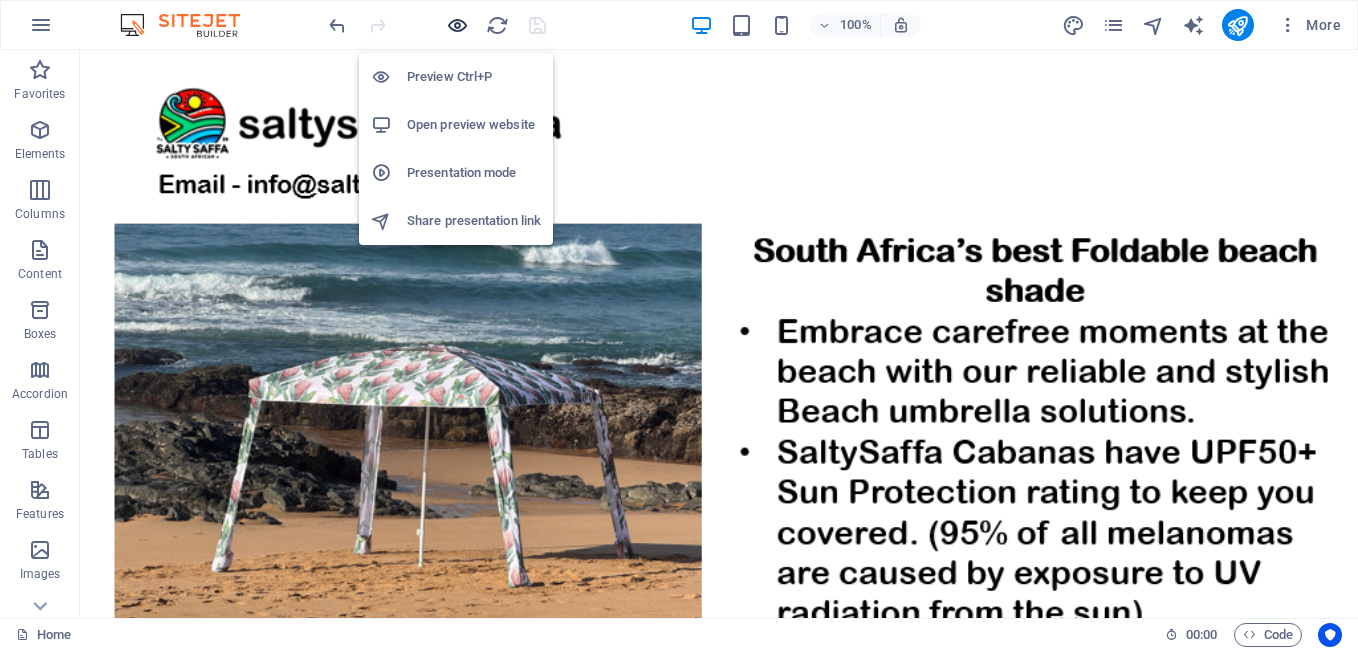 click at bounding box center (457, 25) 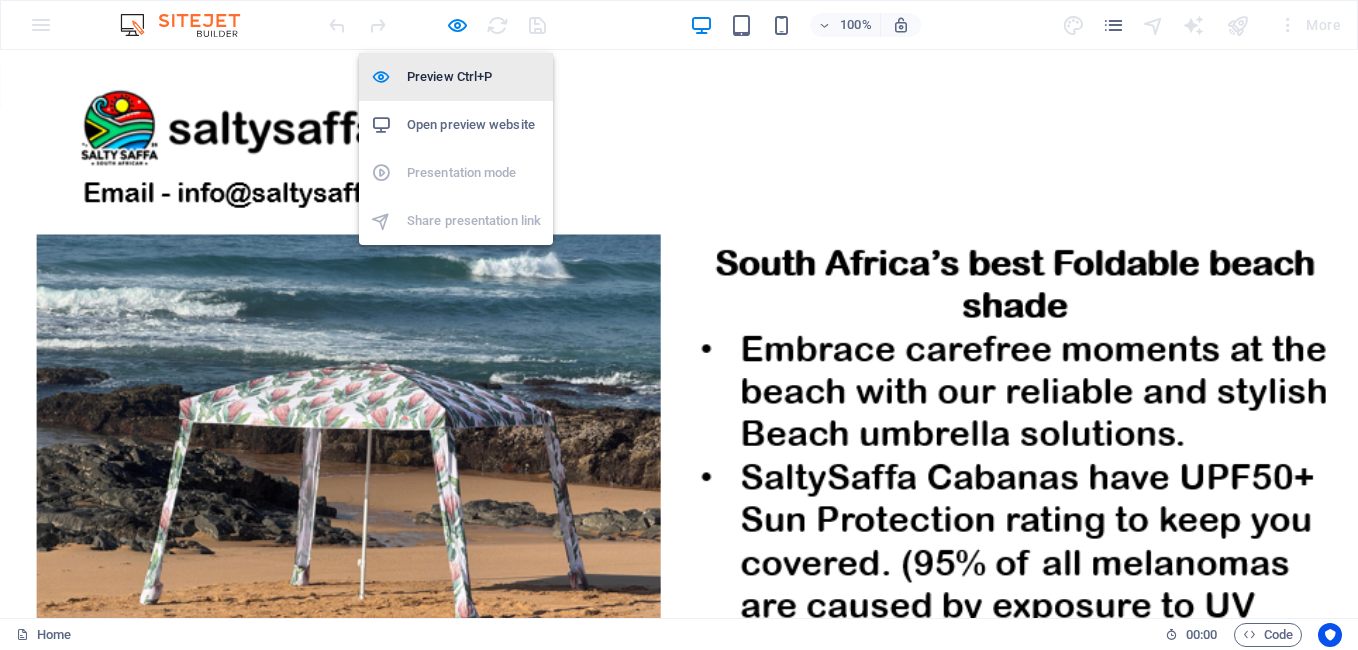 click on "Preview Ctrl+P" at bounding box center [474, 77] 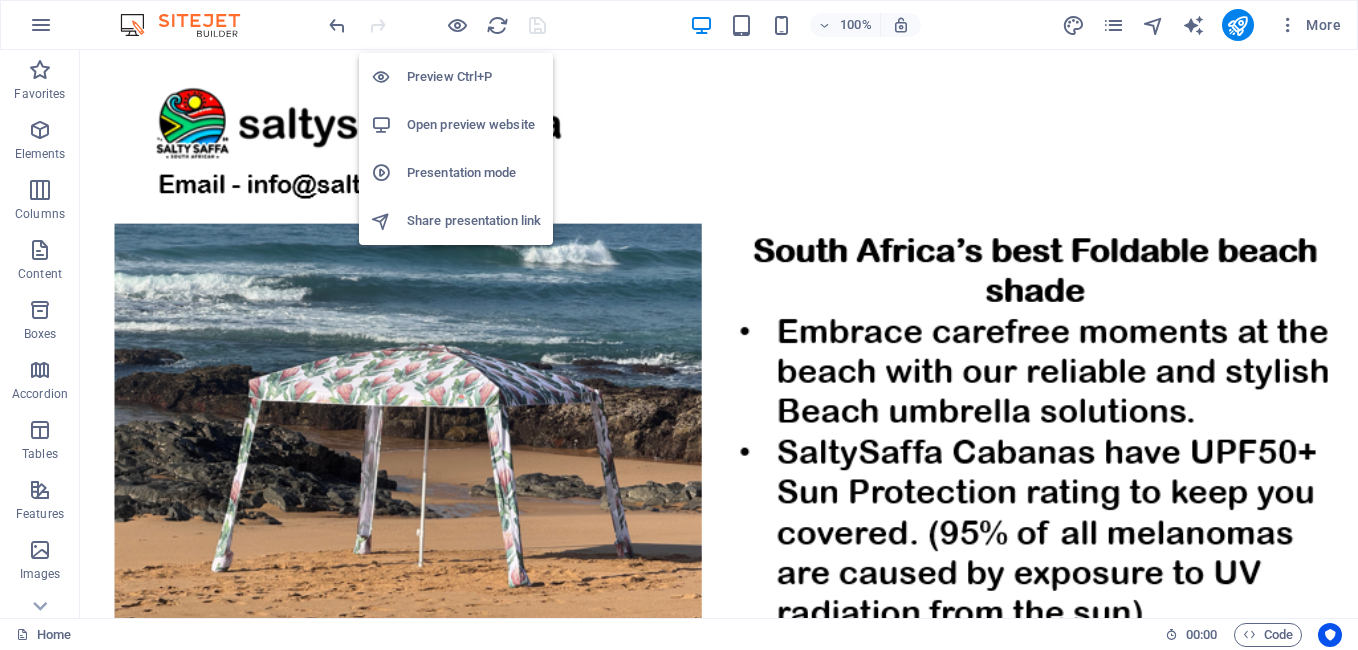 click on "Preview Ctrl+P" at bounding box center [474, 77] 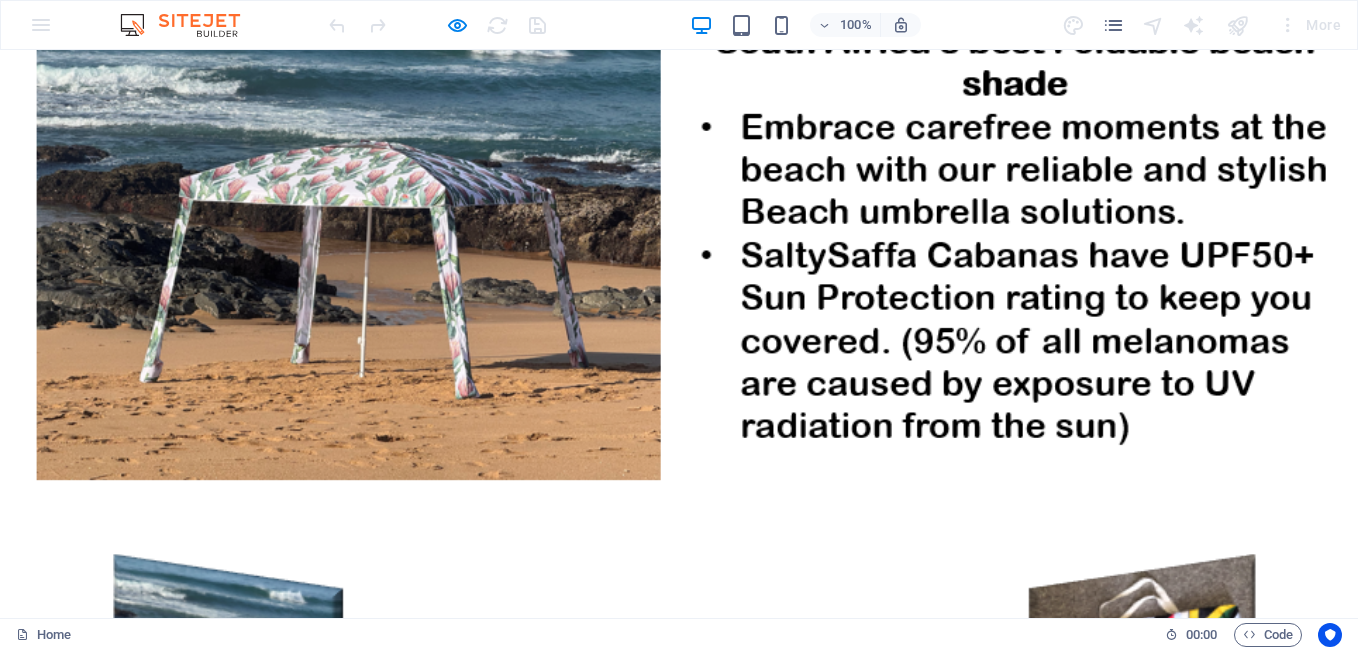 scroll, scrollTop: 0, scrollLeft: 0, axis: both 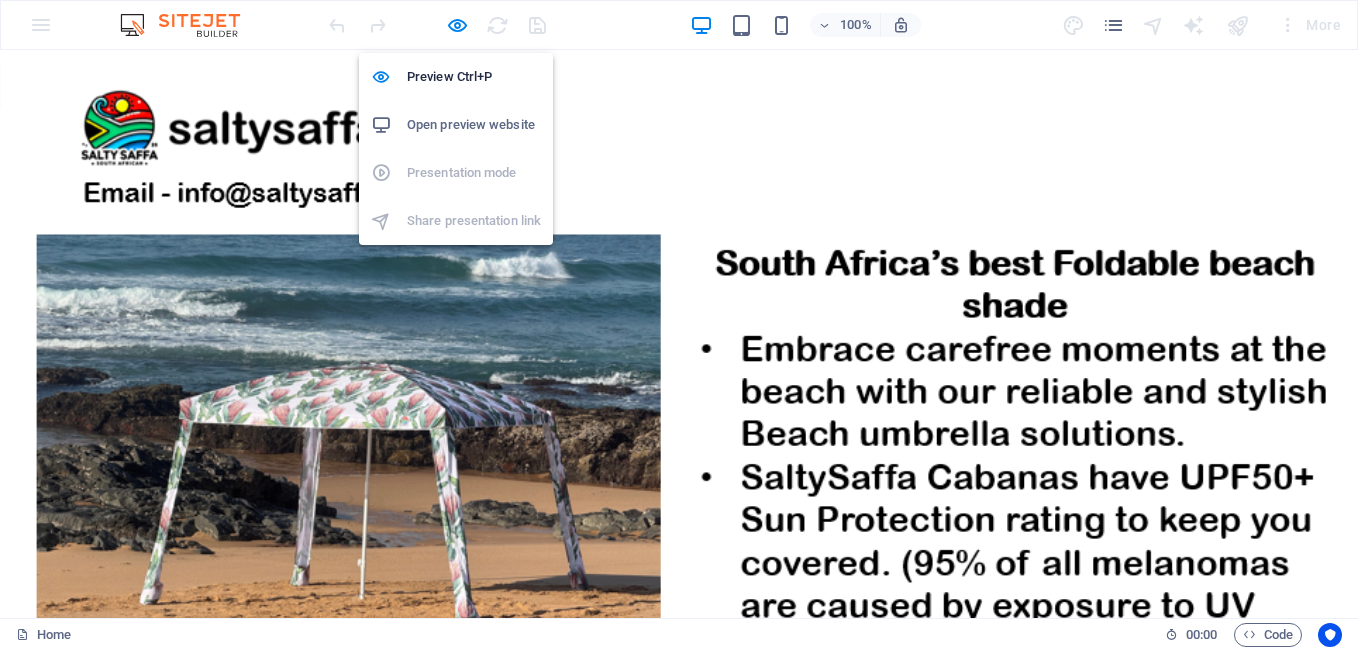 click on "Open preview website" at bounding box center (474, 125) 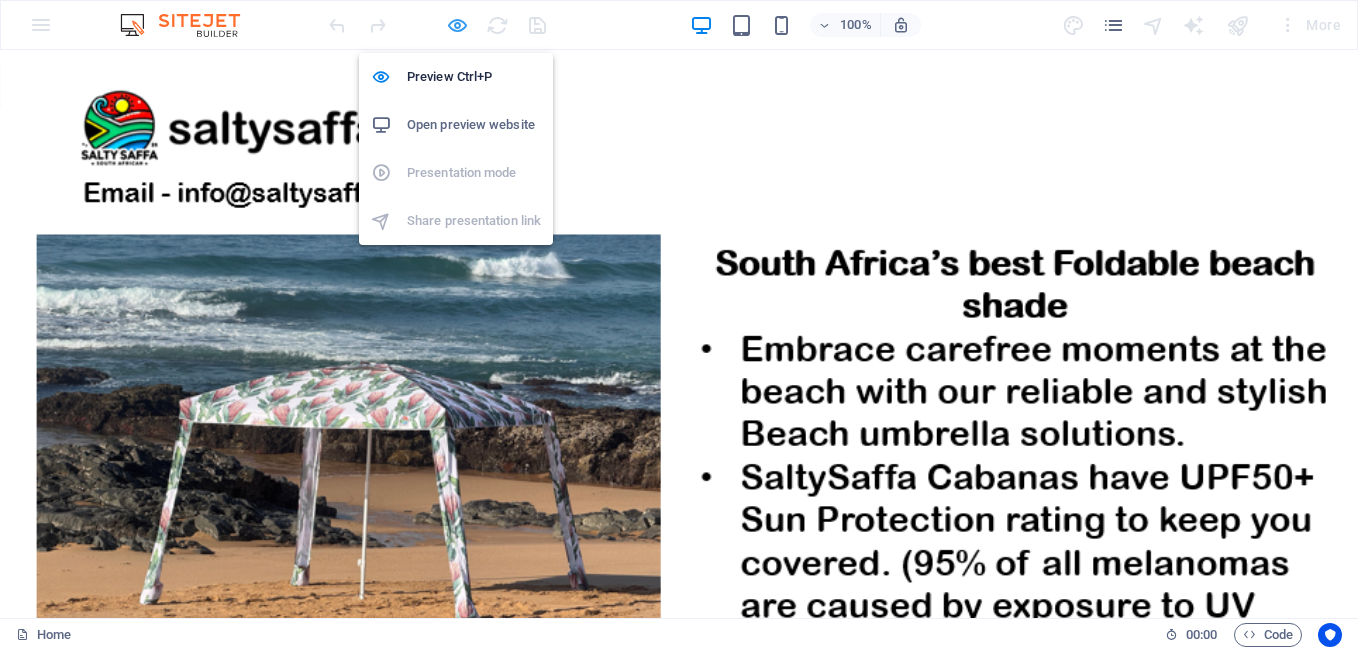 click at bounding box center [457, 25] 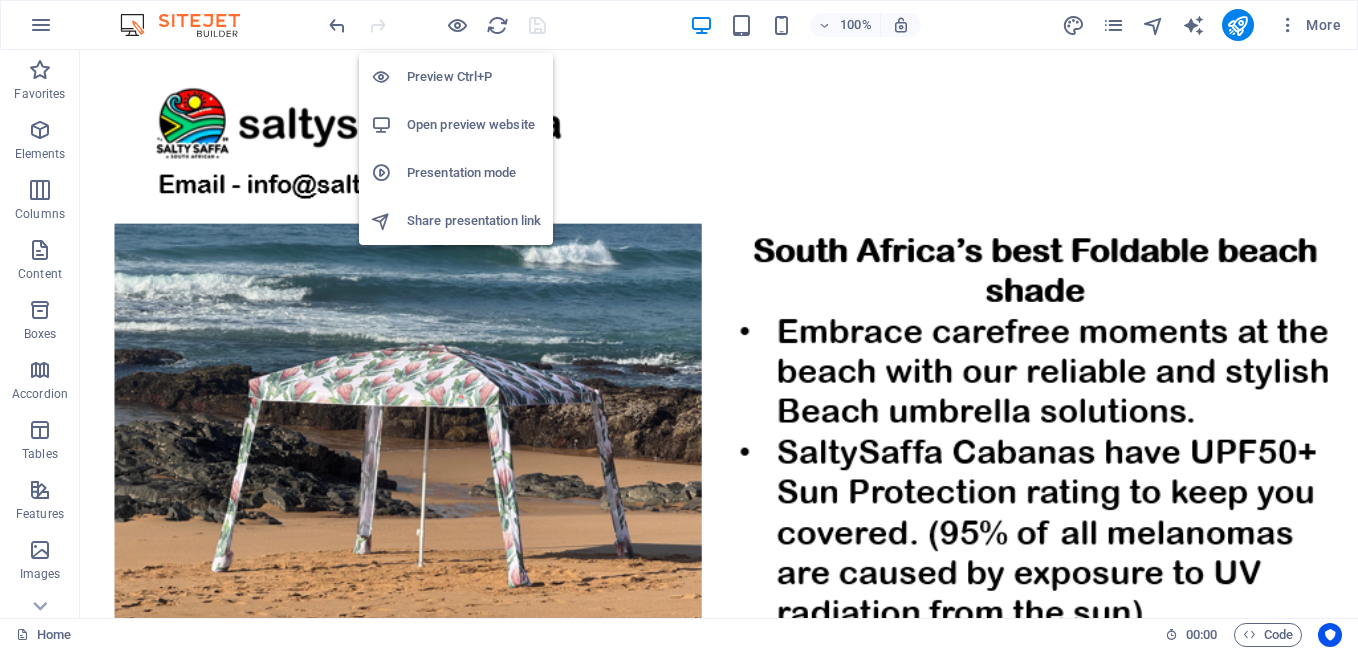 click on "Share presentation link" at bounding box center [474, 221] 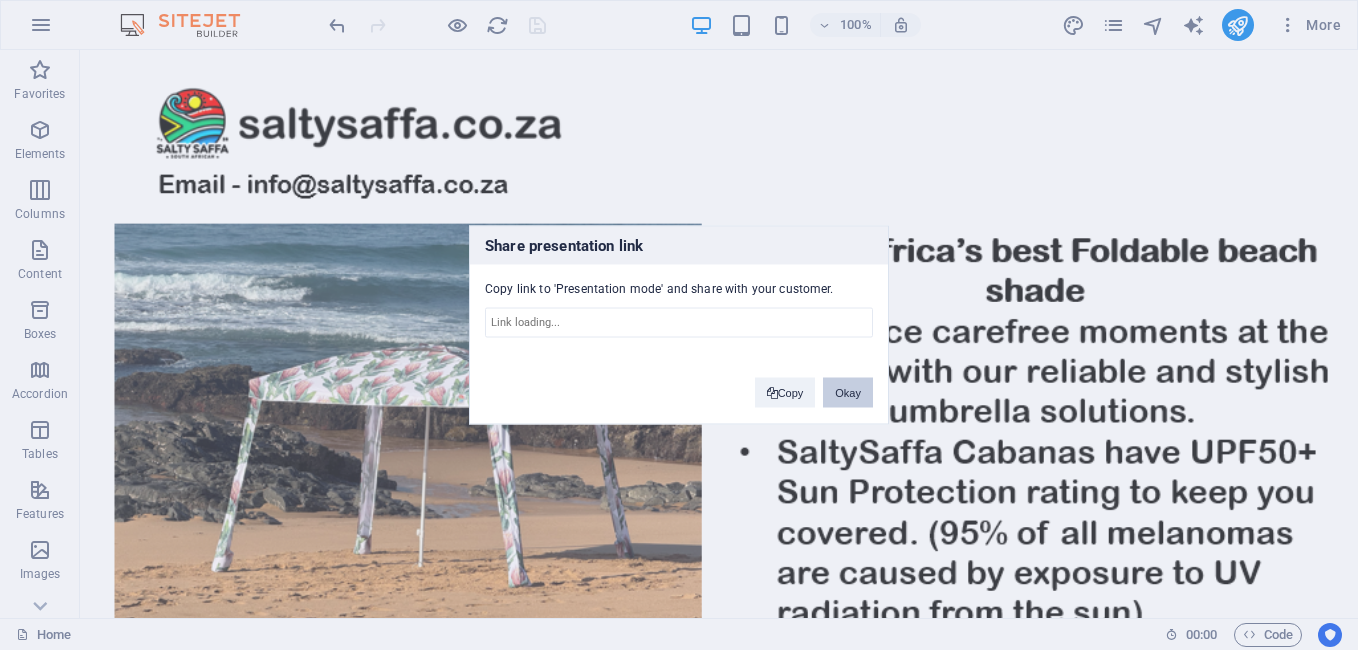 type on "https://cms.sitehub.io/presentation/1857340/f254d5195990dcf7059137dbcd9b603dd135048c0262ebe3edf30da46f70f33a" 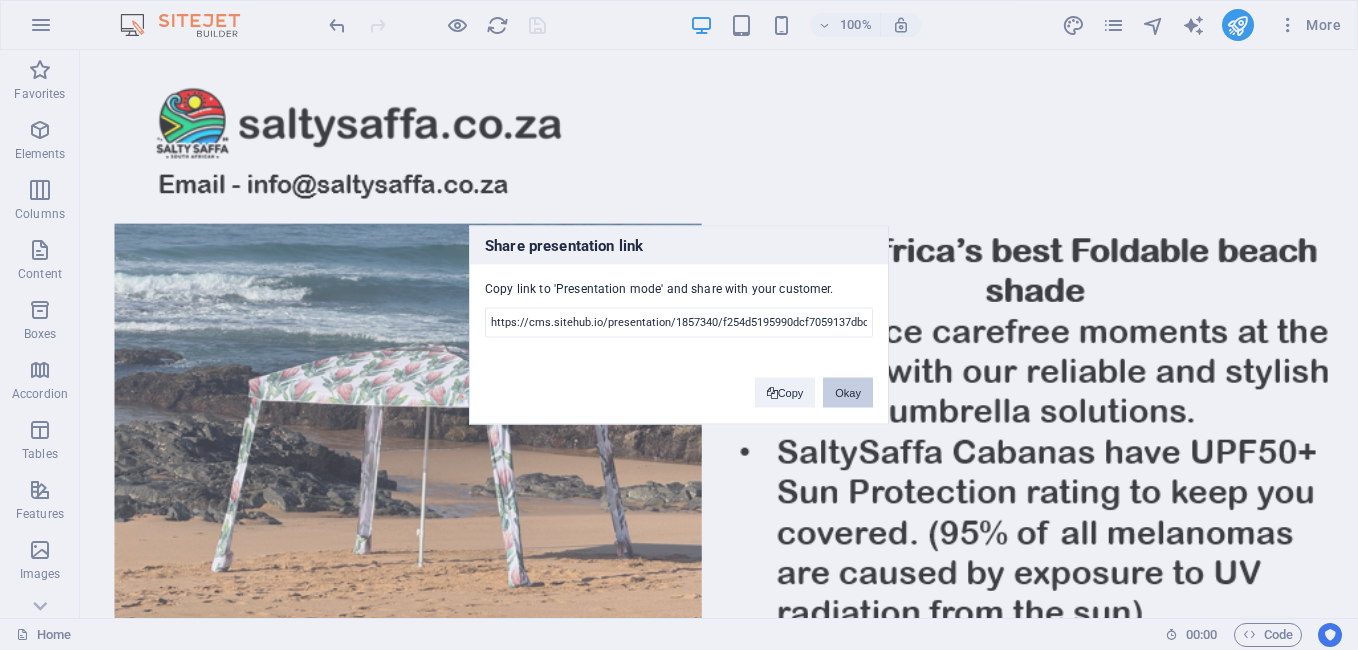 click on "Okay" at bounding box center [848, 393] 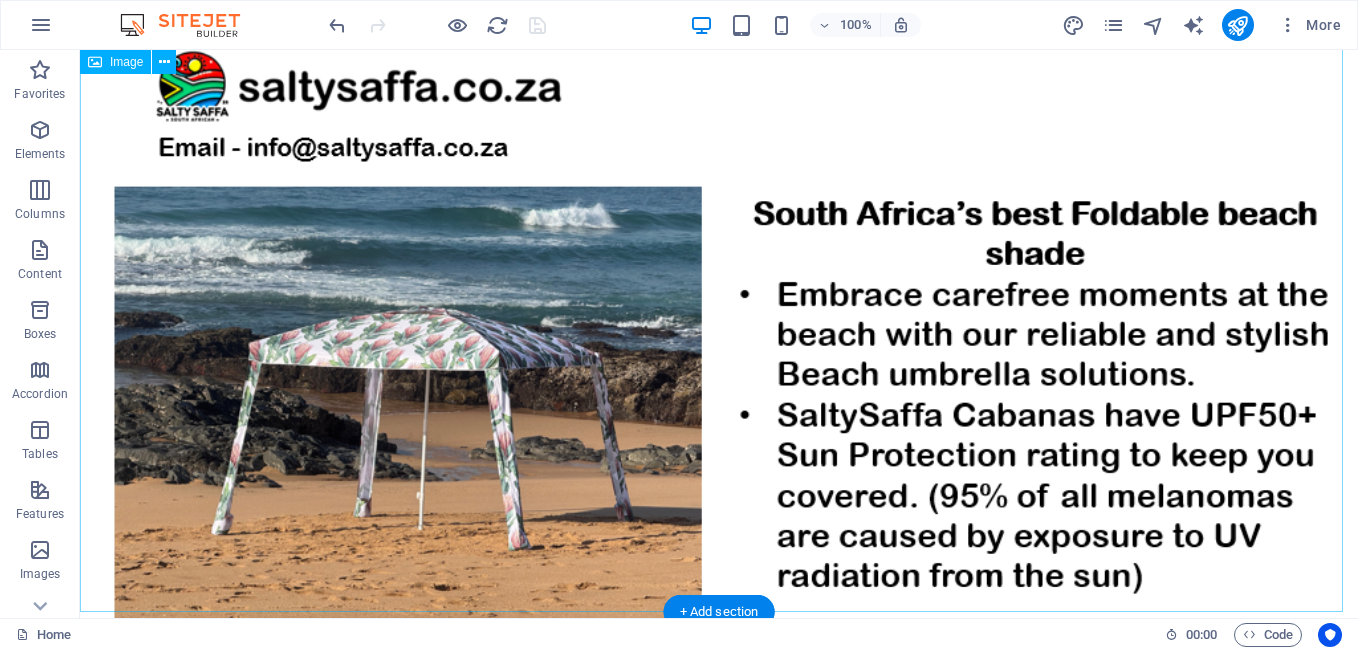scroll, scrollTop: 0, scrollLeft: 0, axis: both 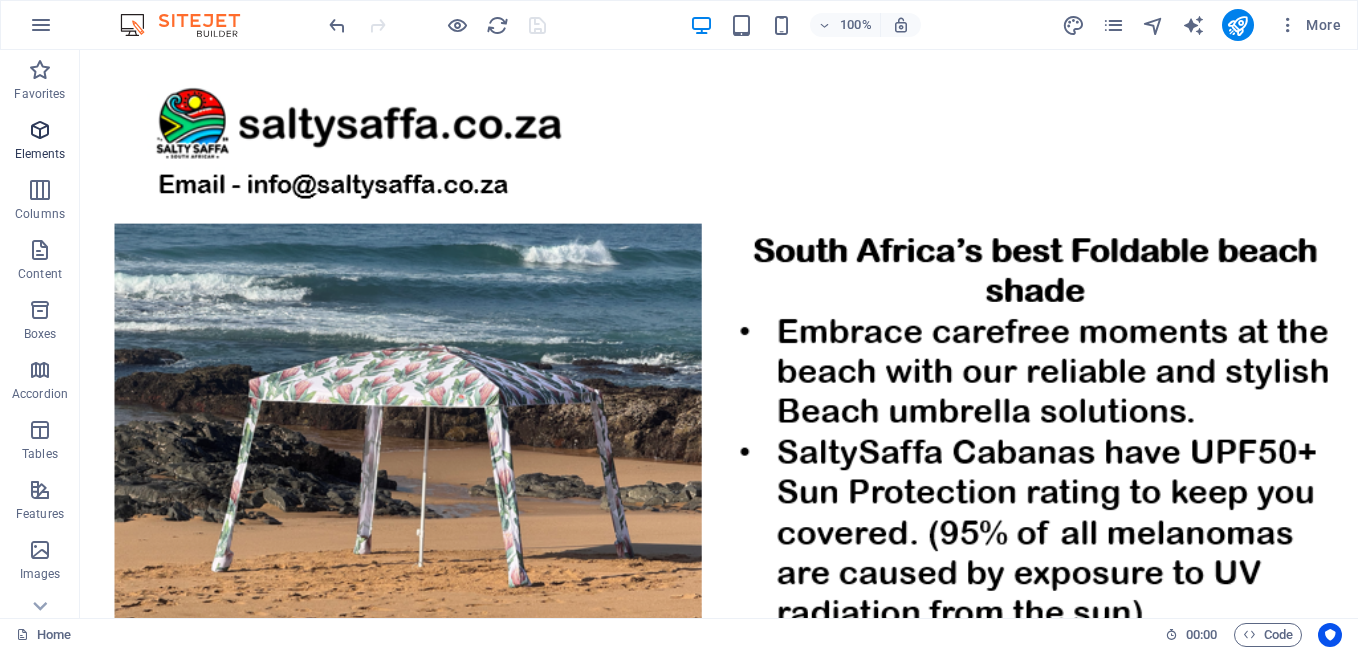 click at bounding box center [40, 130] 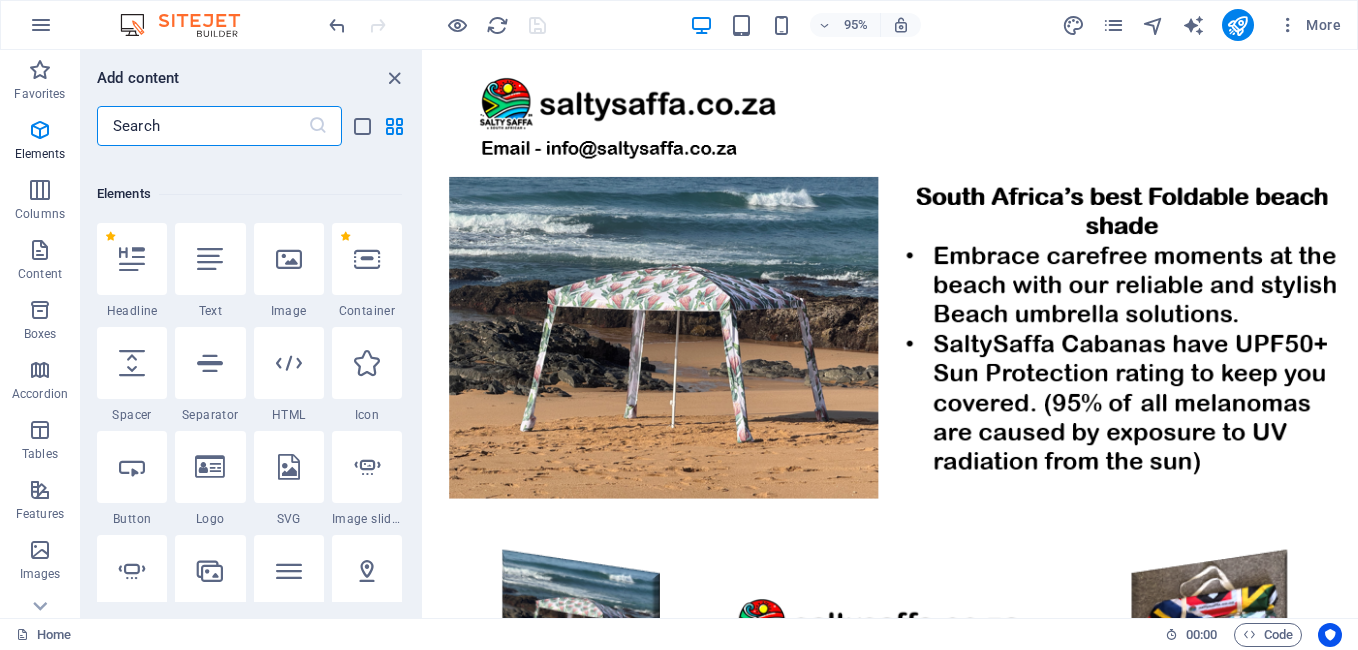 scroll, scrollTop: 213, scrollLeft: 0, axis: vertical 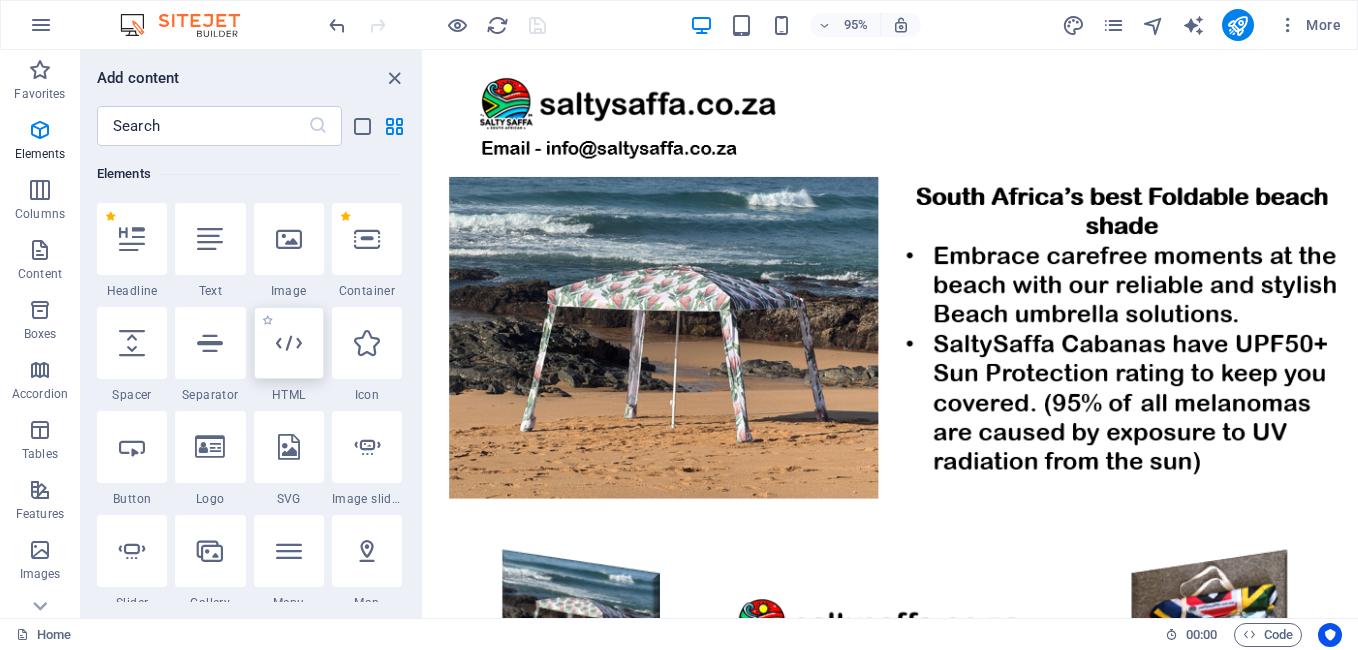 click at bounding box center [289, 343] 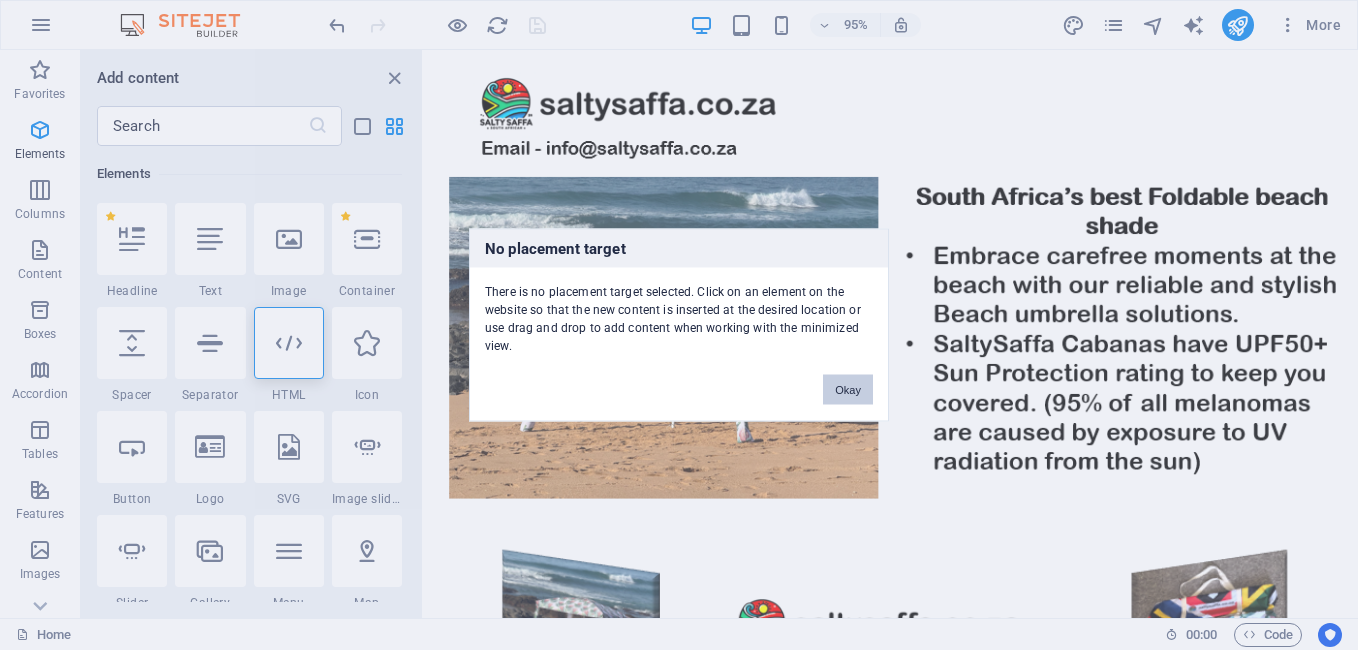 click on "Okay" at bounding box center [848, 390] 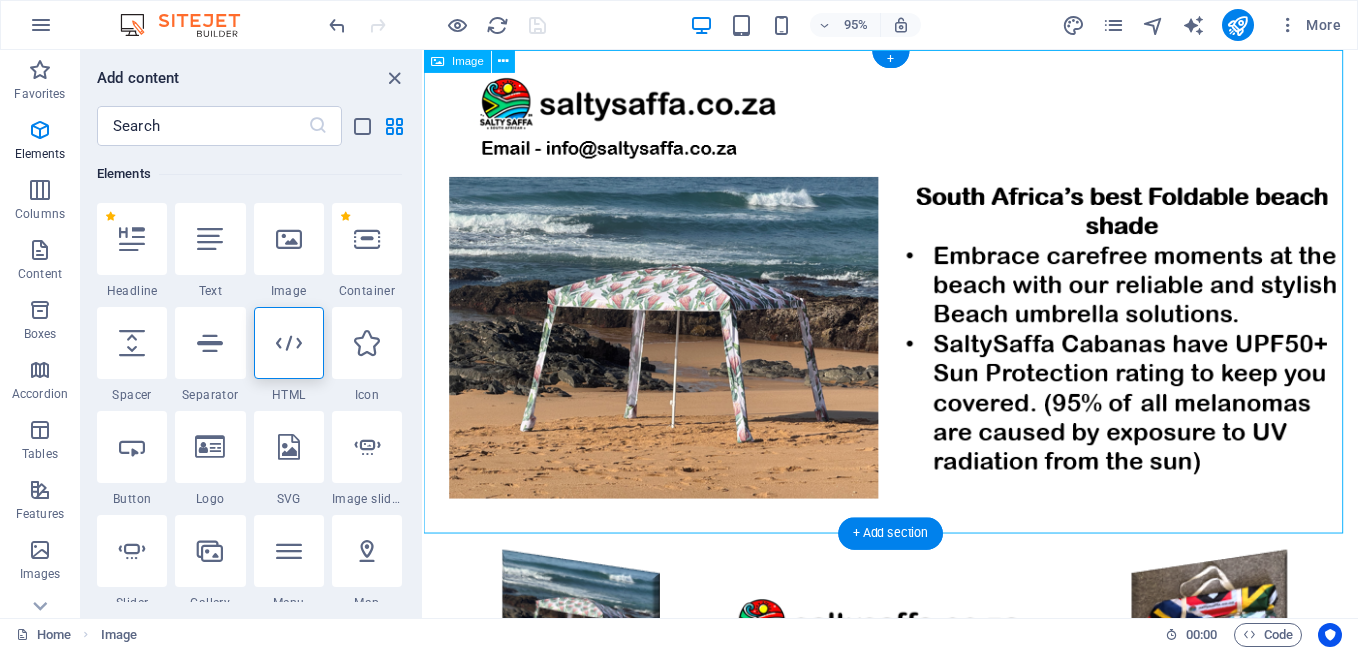 drag, startPoint x: 1026, startPoint y: 98, endPoint x: 1134, endPoint y: 134, distance: 113.841995 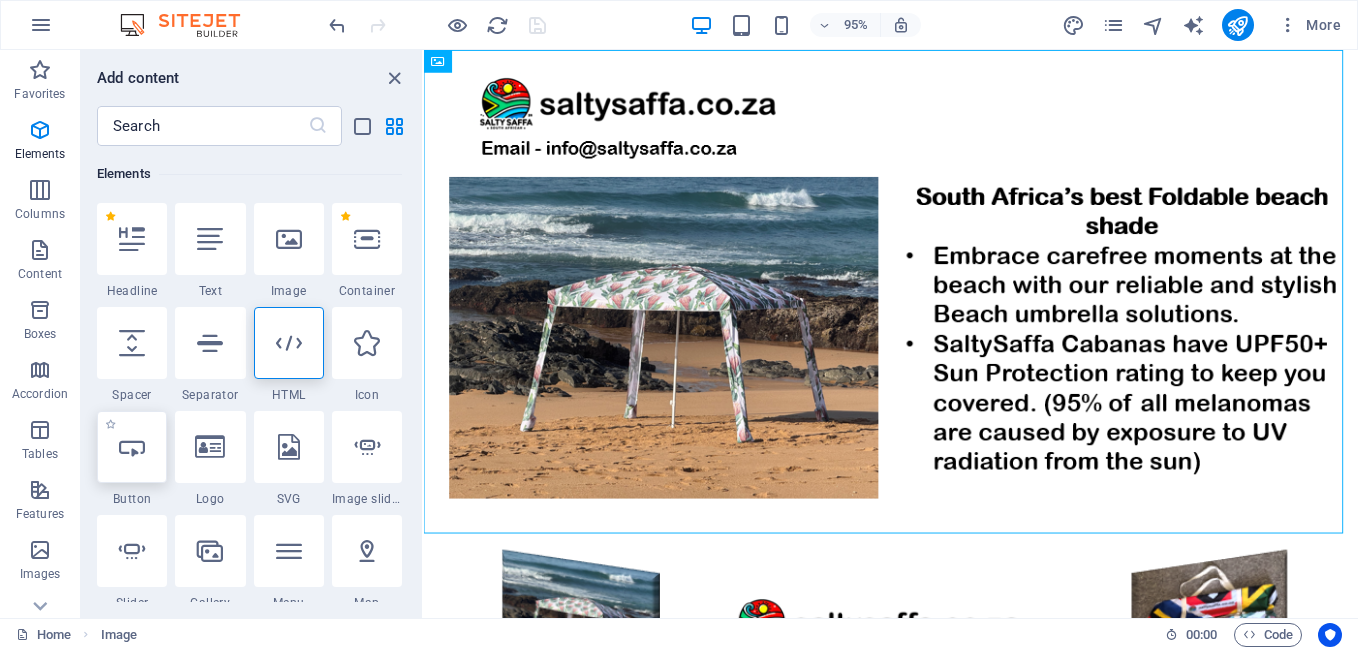 click at bounding box center (132, 447) 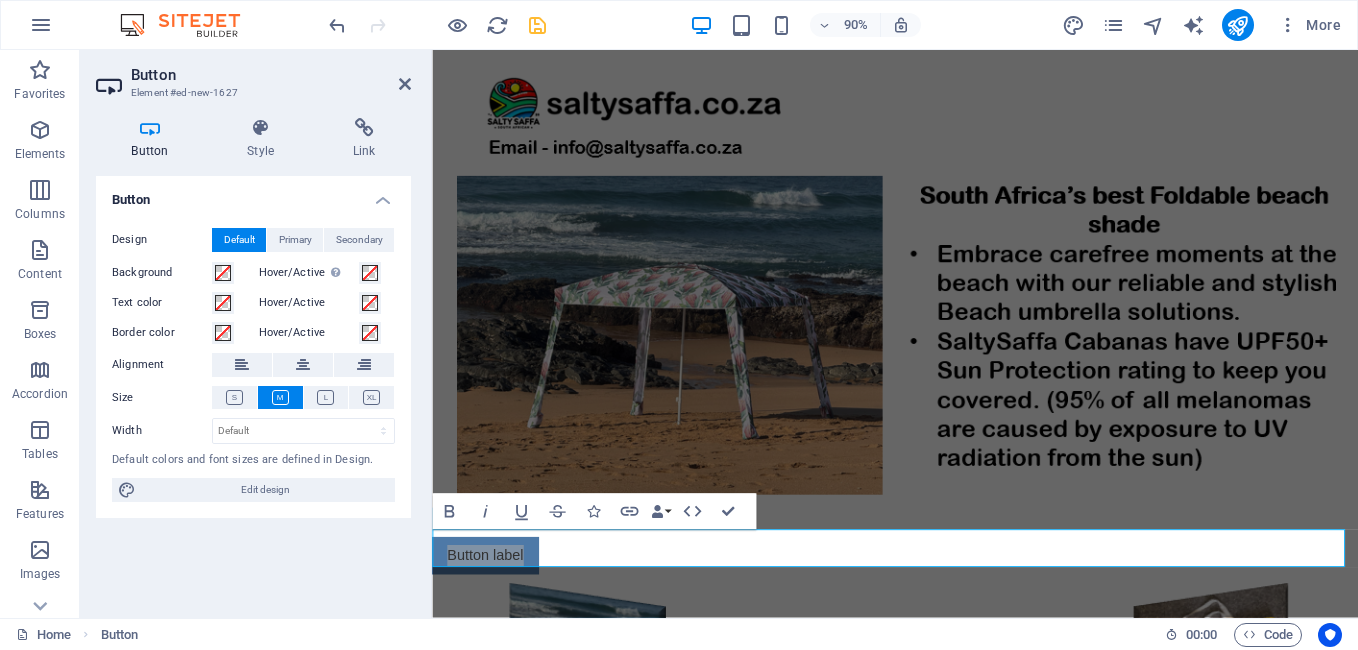 click at bounding box center (280, 397) 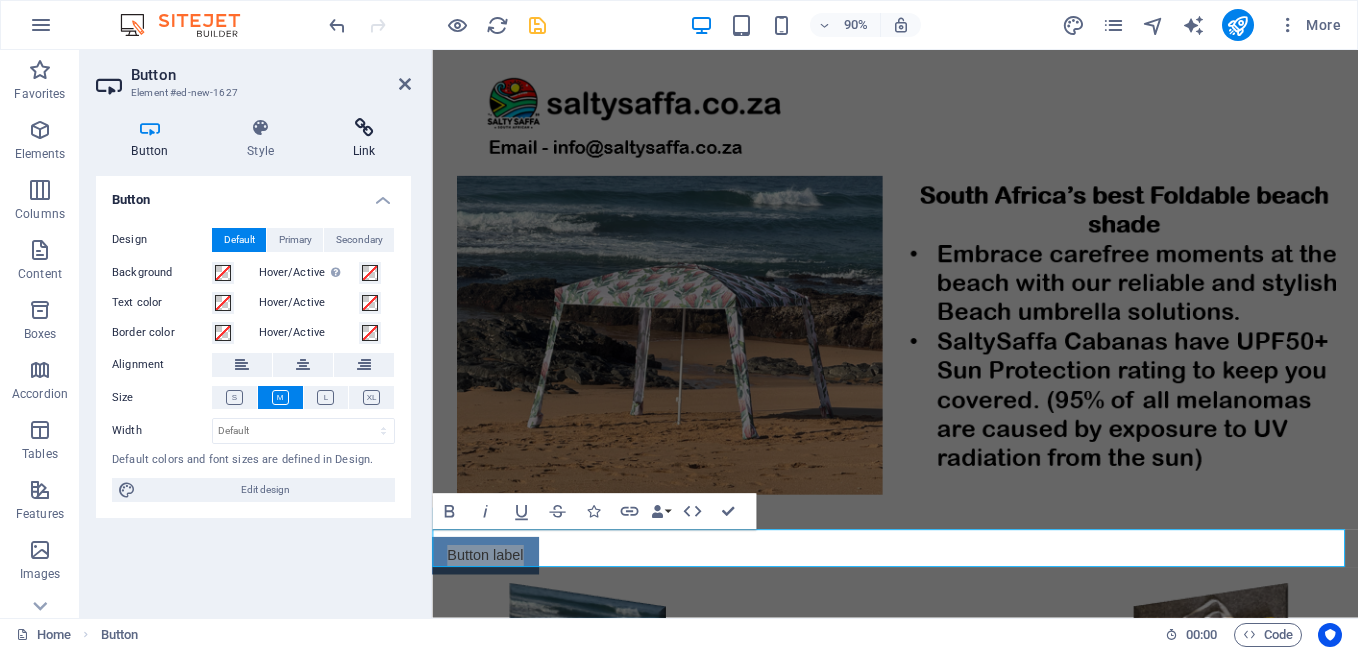 click at bounding box center [364, 128] 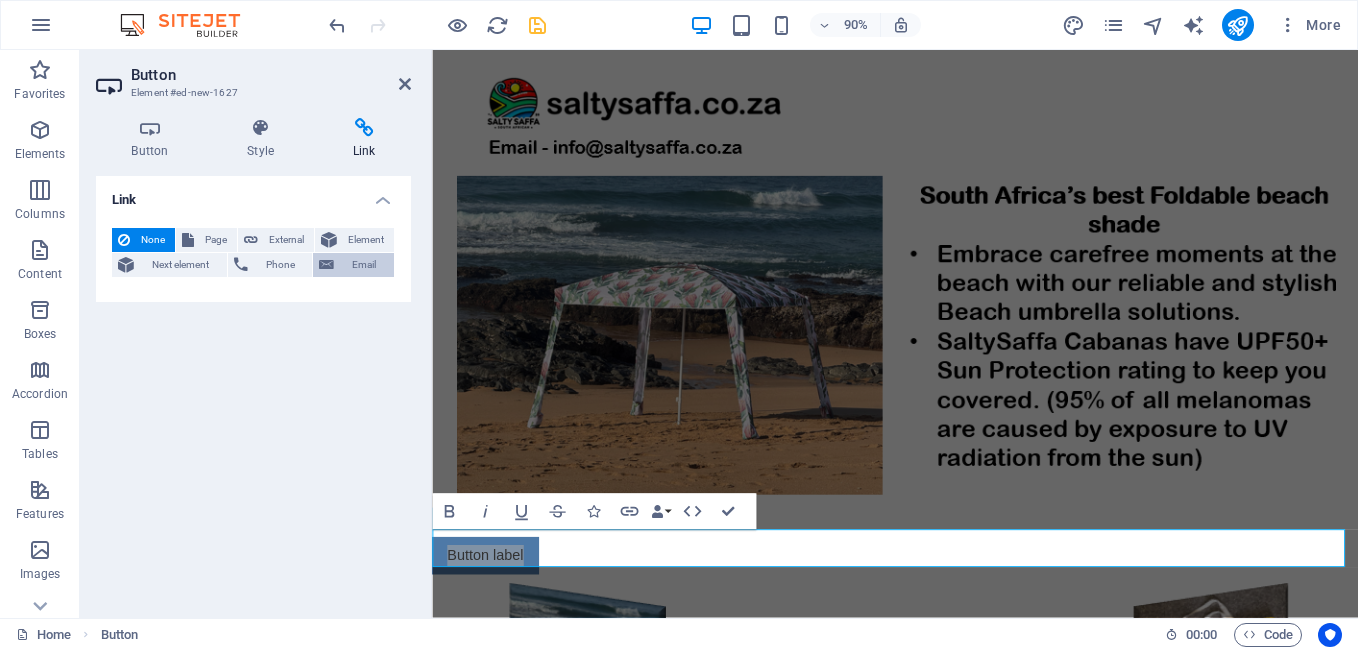 click on "Email" at bounding box center (364, 265) 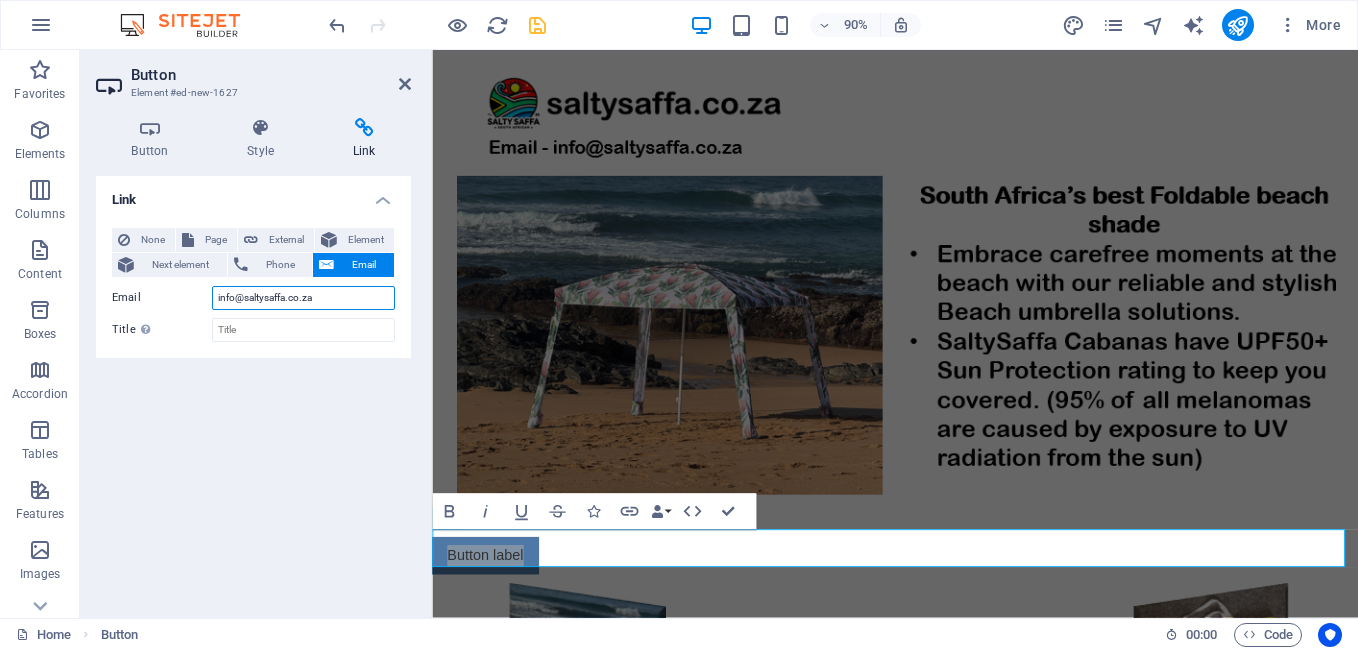 type on "info@saltysaffa.co.za" 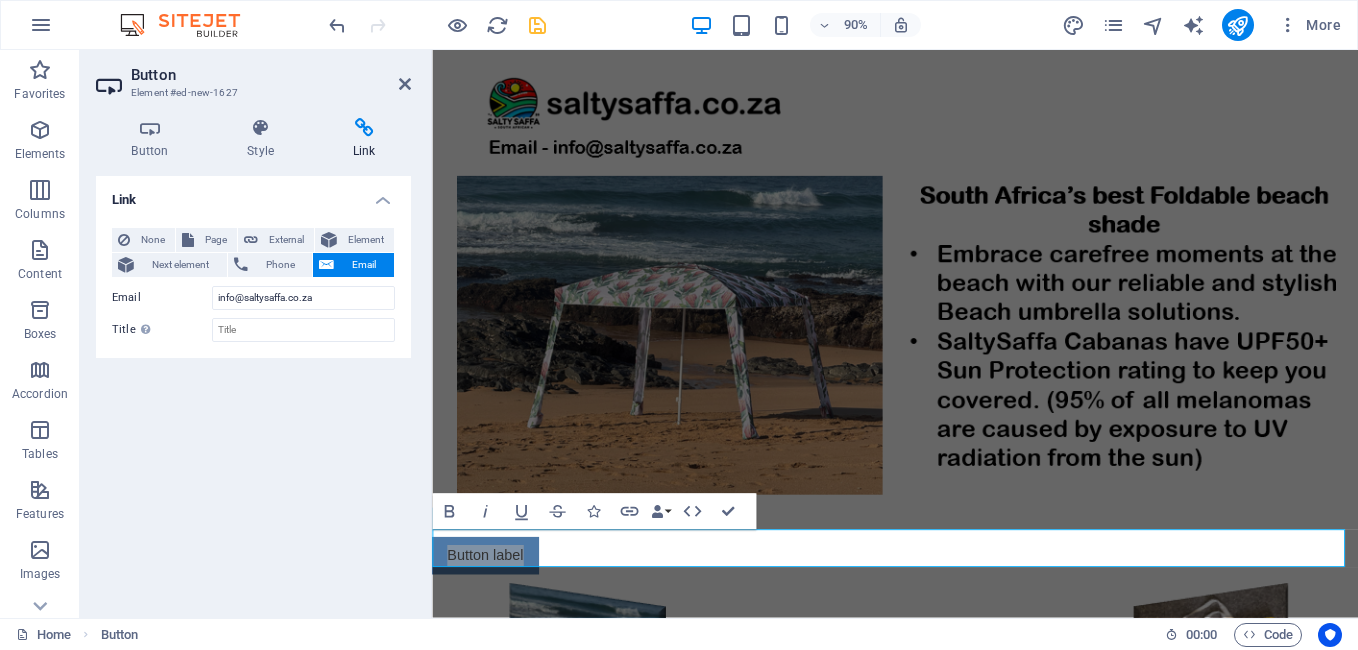 click on "Link None Page External Element Next element Phone Email Page Home Legal Notice Privacy Element URL Phone Email info@saltysaffa.co.za Invalid email address. Link target New tab Same tab Overlay Title Additional link description, should not be the same as the link text. The title is most often shown as a tooltip text when the mouse moves over the element. Leave empty if uncertain. Relationship Sets the relationship of this link to the link target. For example, the value "nofollow" instructs search engines not to follow the link. Can be left empty. alternate author bookmark external help license next nofollow noreferrer noopener prev tag" at bounding box center [253, 389] 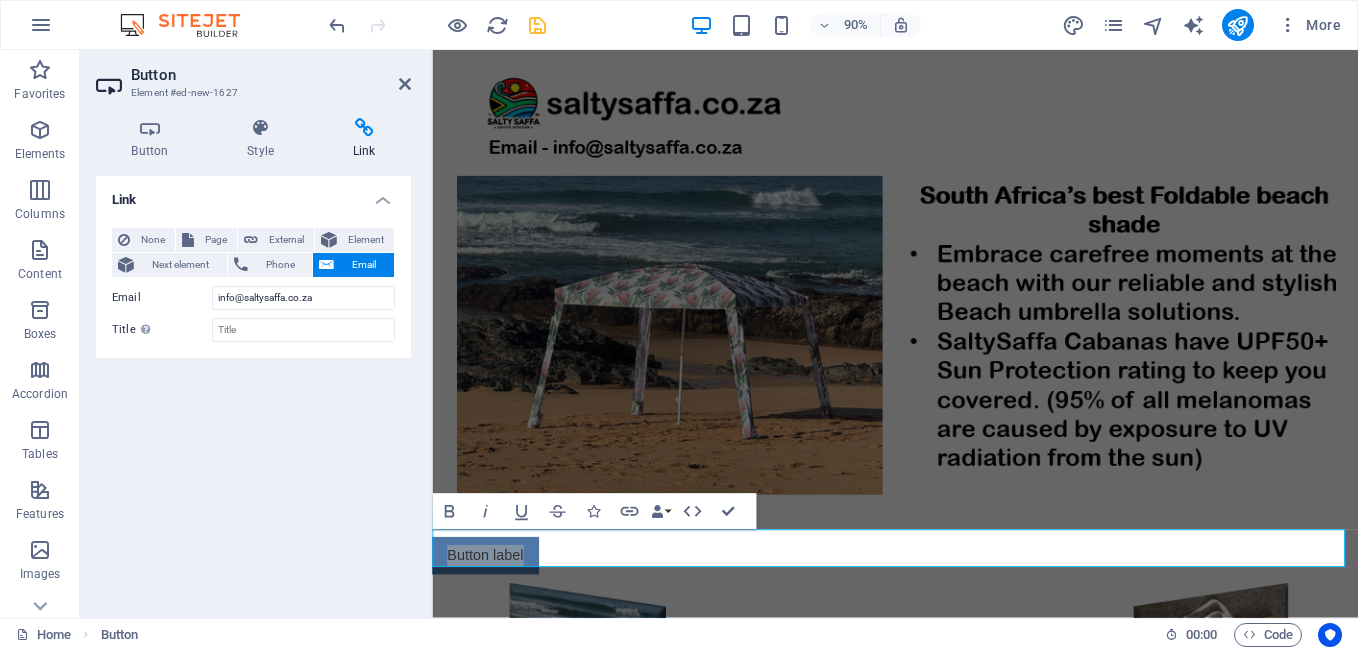 click on "Link None Page External Element Next element Phone Email Page Home Legal Notice Privacy Element URL Phone Email info@saltysaffa.co.za Invalid email address. Link target New tab Same tab Overlay Title Additional link description, should not be the same as the link text. The title is most often shown as a tooltip text when the mouse moves over the element. Leave empty if uncertain. Relationship Sets the relationship of this link to the link target. For example, the value "nofollow" instructs search engines not to follow the link. Can be left empty. alternate author bookmark external help license next nofollow noreferrer noopener prev tag" at bounding box center (253, 389) 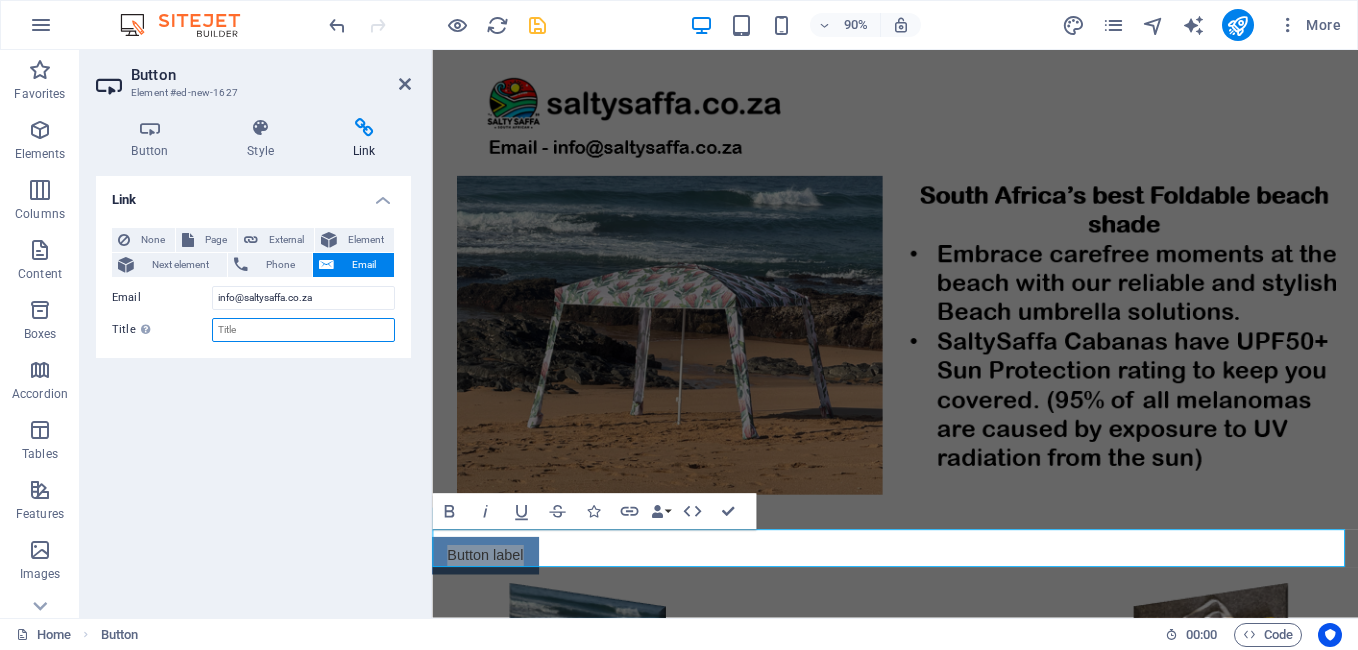 click on "Title Additional link description, should not be the same as the link text. The title is most often shown as a tooltip text when the mouse moves over the element. Leave empty if uncertain." at bounding box center (303, 330) 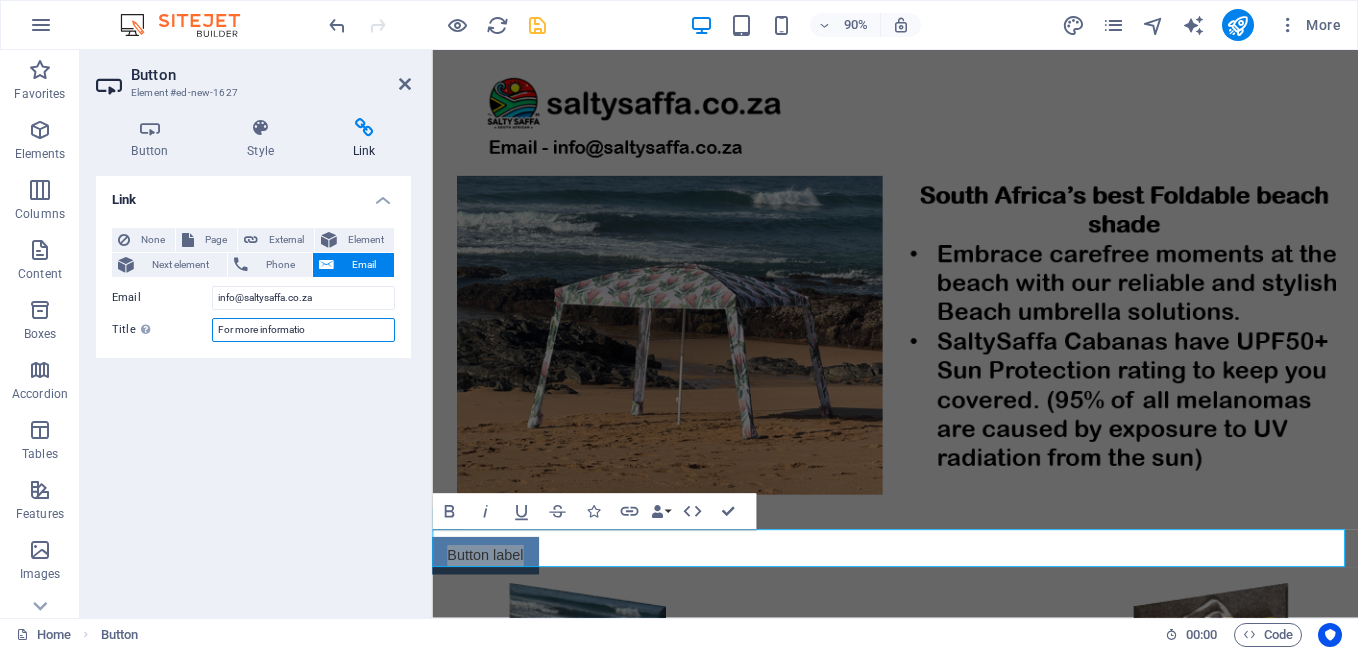 type on "For more information" 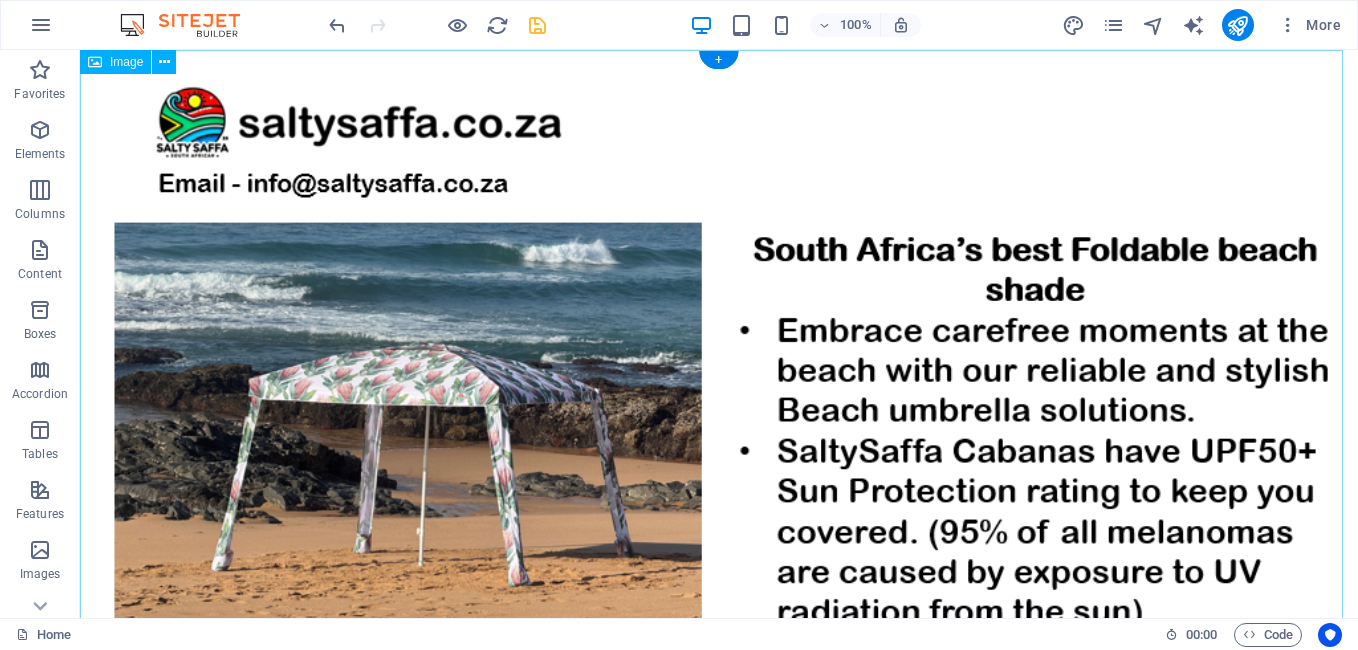 scroll, scrollTop: 0, scrollLeft: 0, axis: both 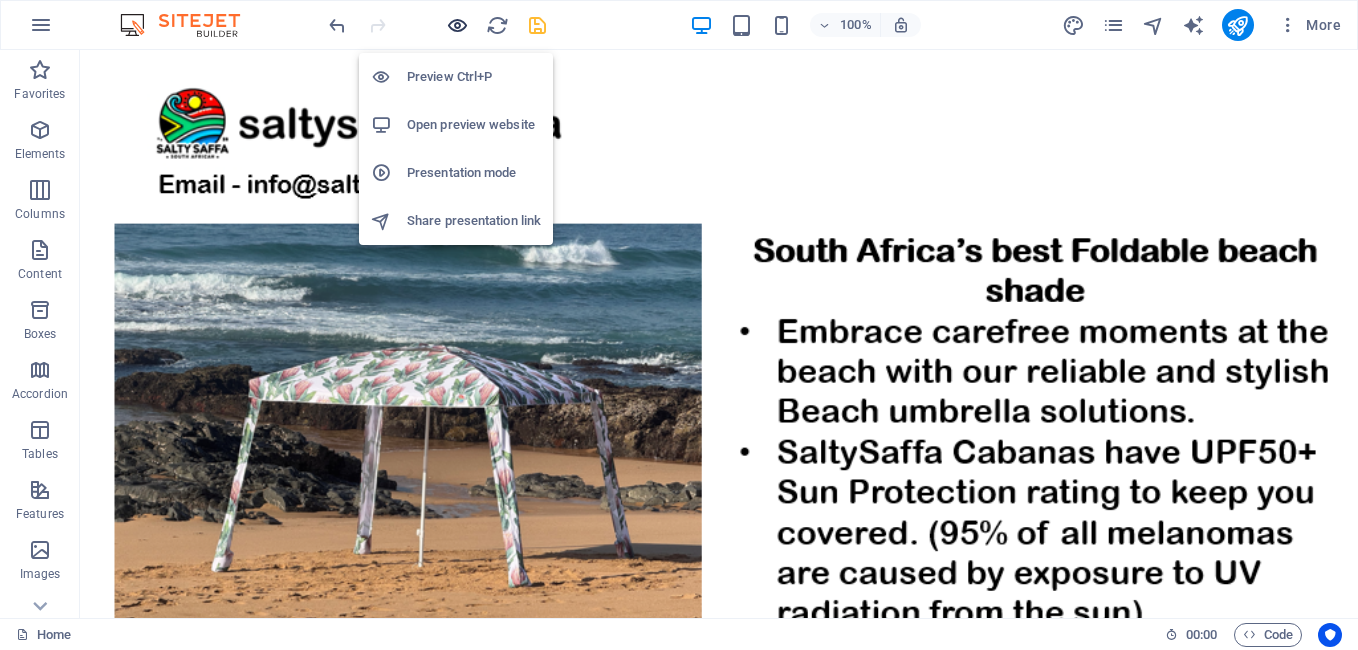 click at bounding box center (457, 25) 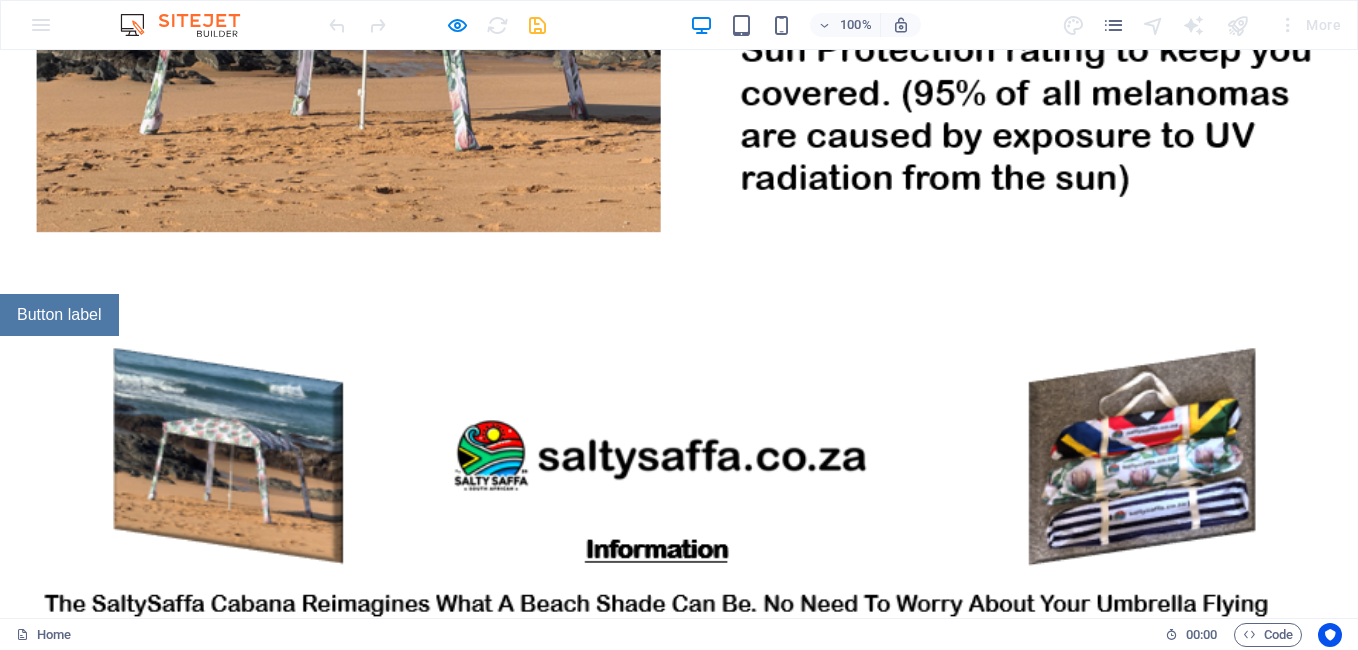 scroll, scrollTop: 500, scrollLeft: 0, axis: vertical 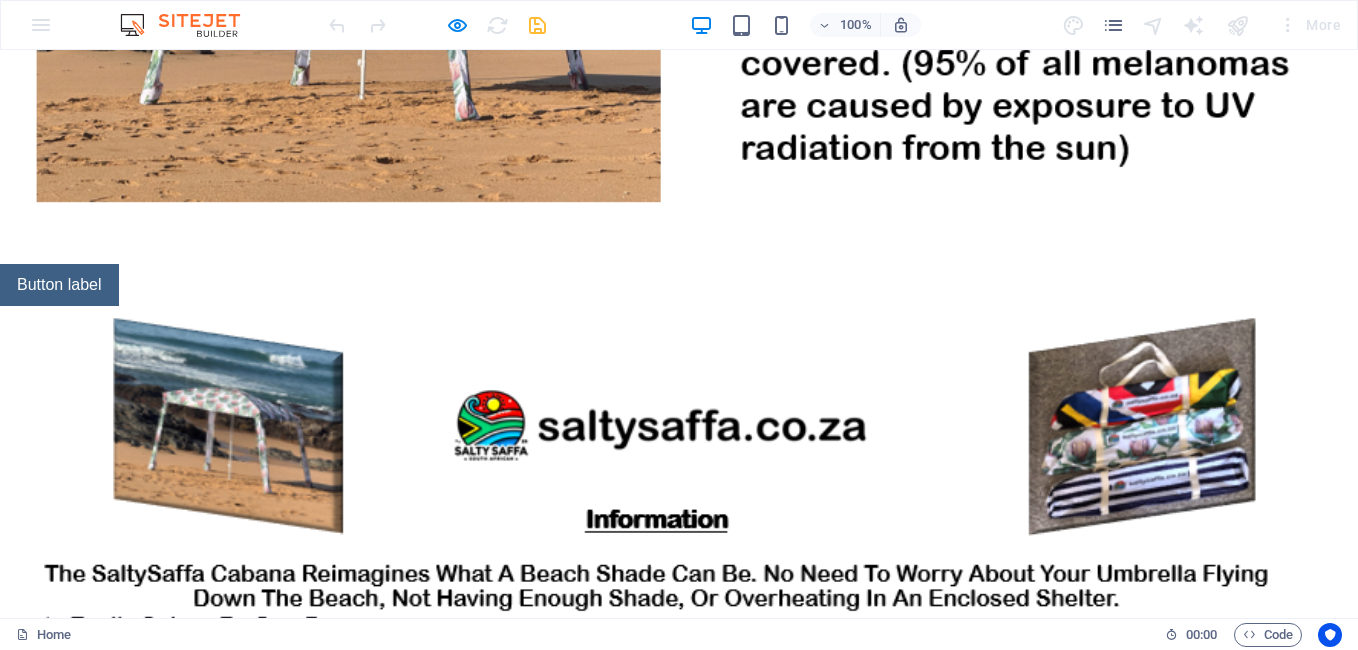 click on "Button label" at bounding box center [59, 285] 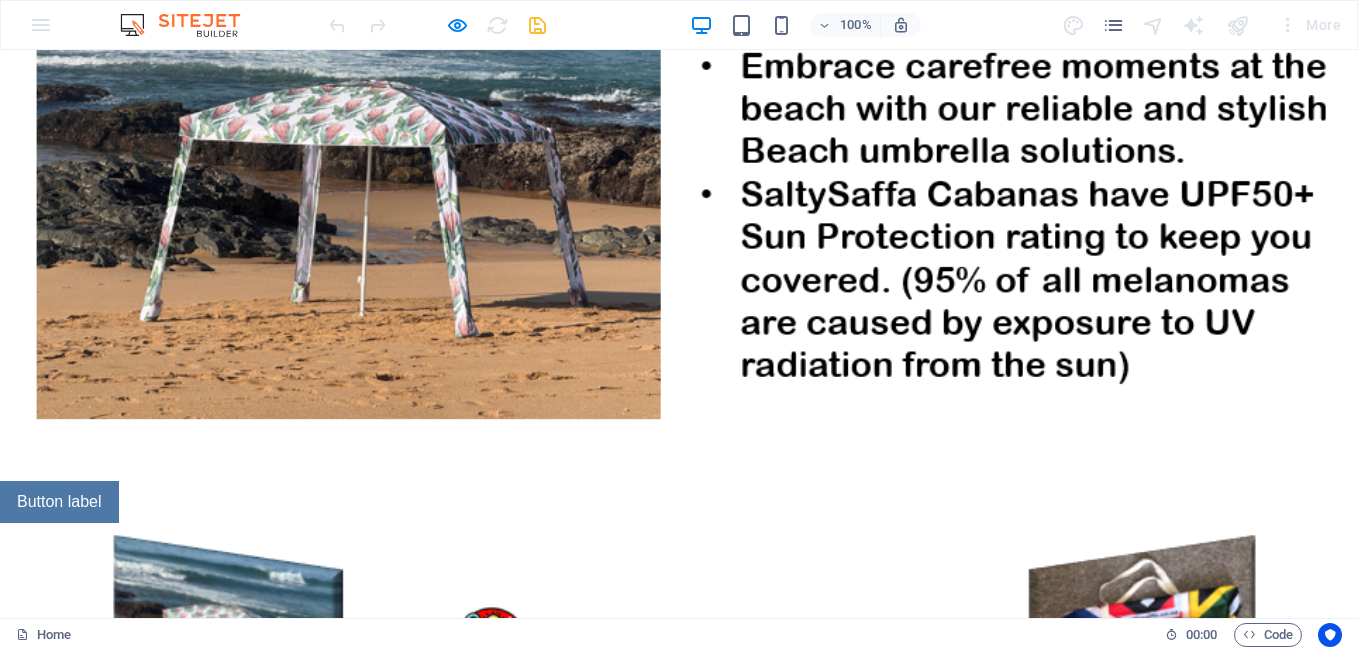scroll, scrollTop: 100, scrollLeft: 0, axis: vertical 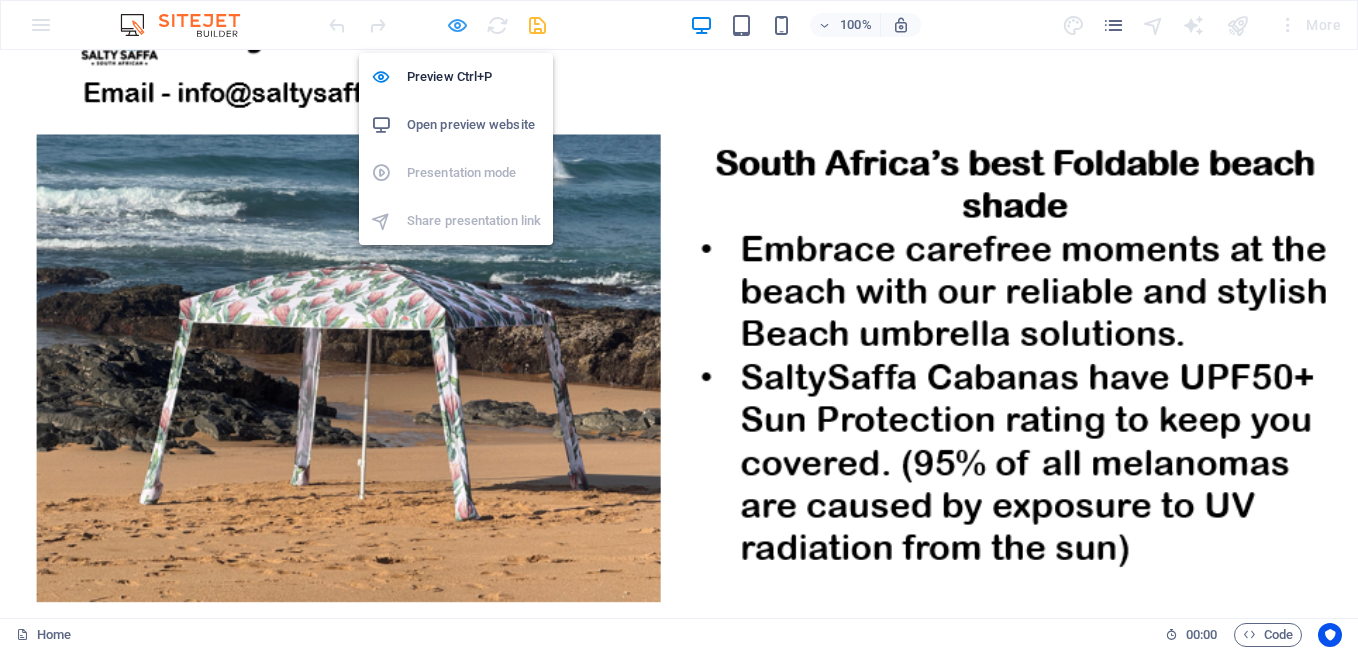 click at bounding box center [457, 25] 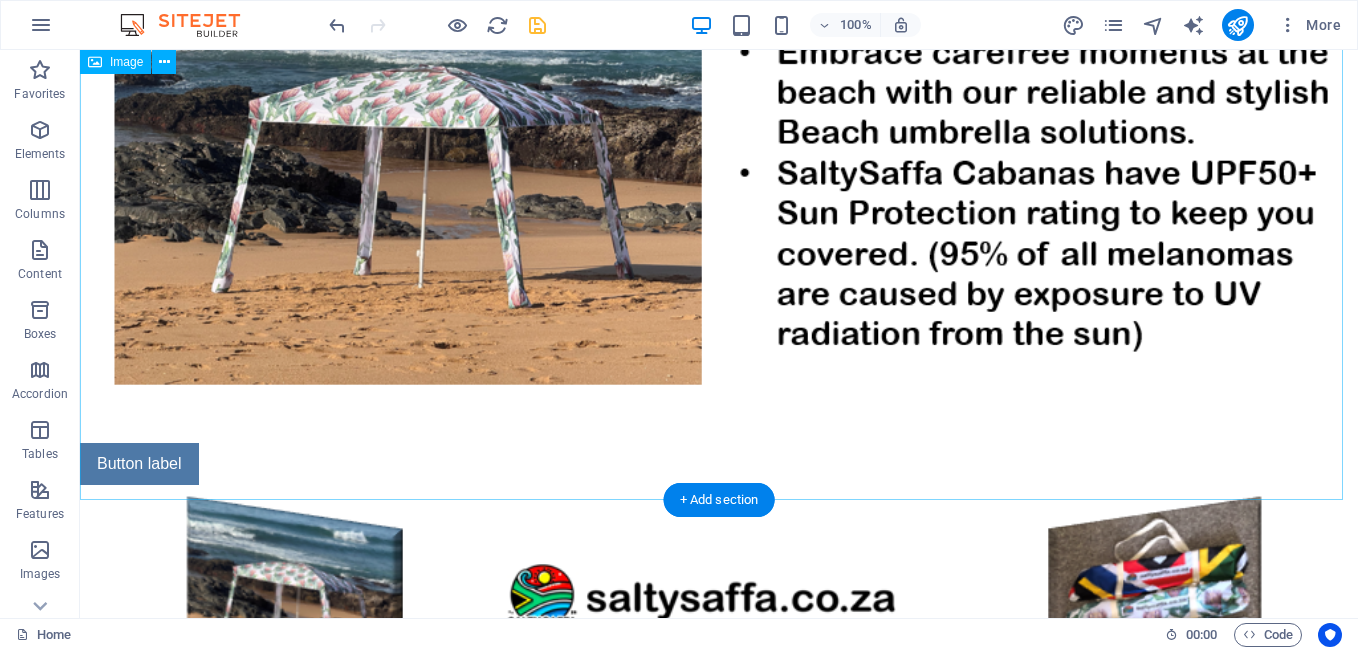 scroll, scrollTop: 400, scrollLeft: 0, axis: vertical 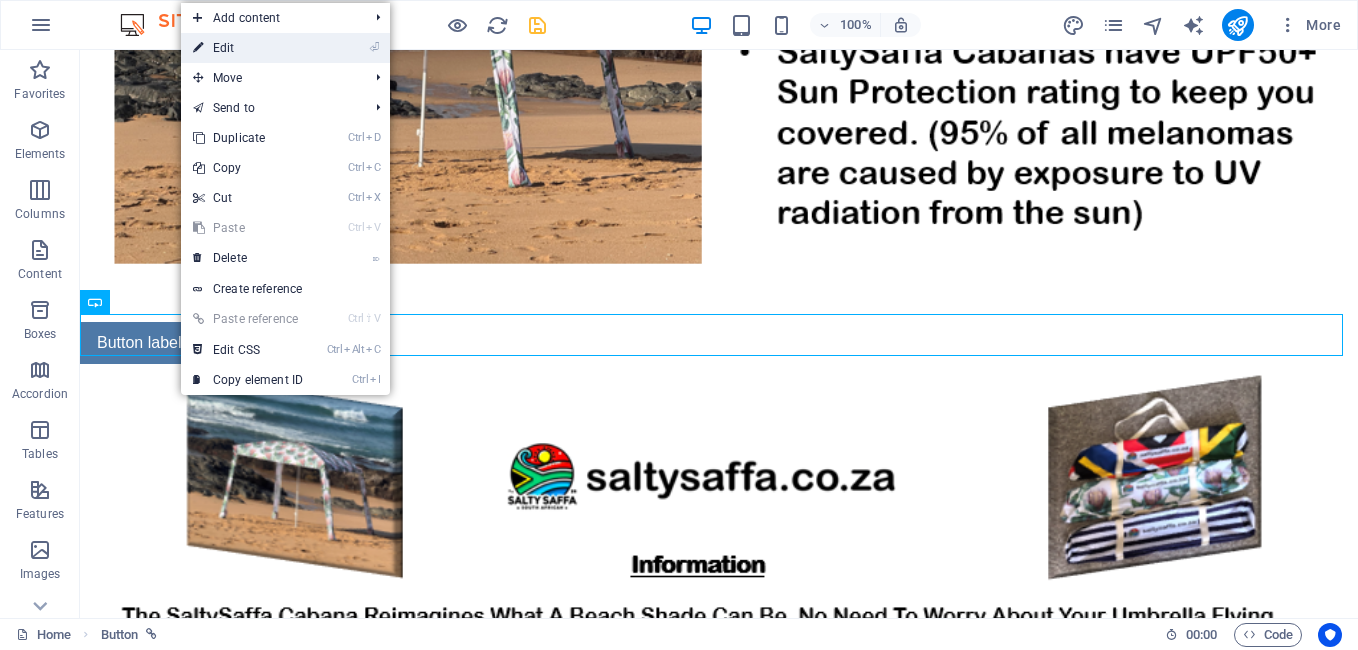 click on "⏎  Edit" at bounding box center (248, 48) 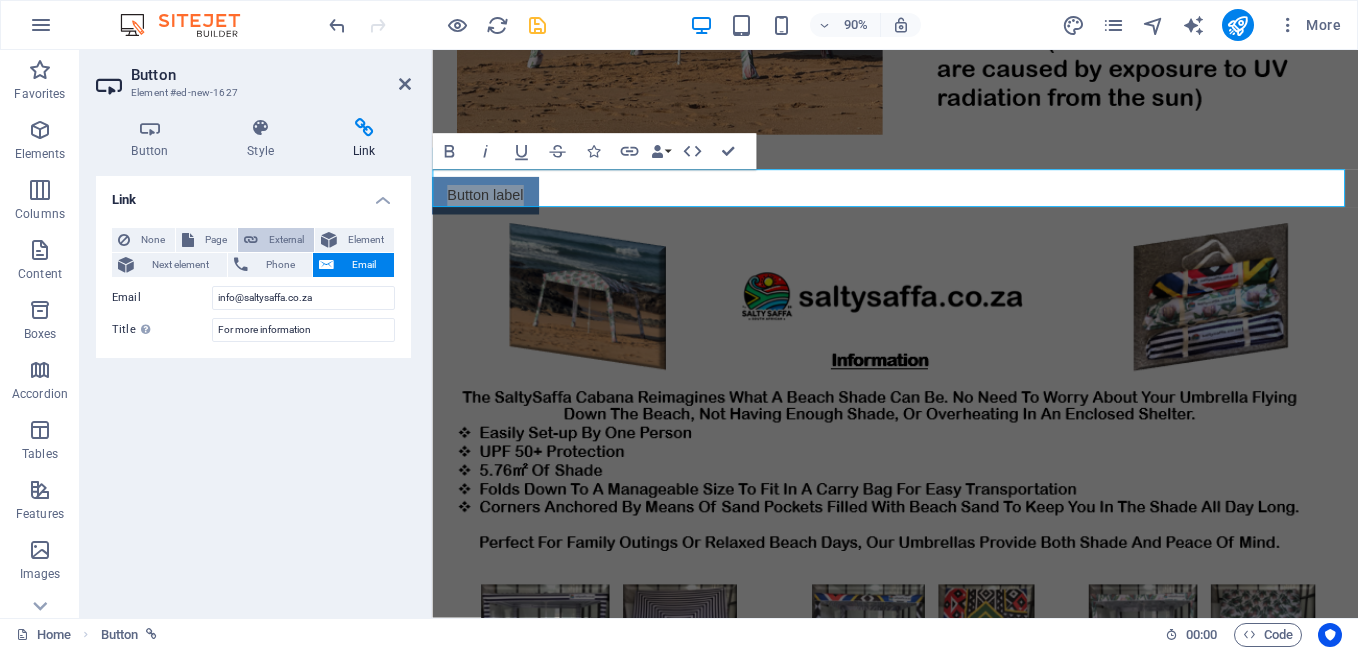 click on "External" at bounding box center [286, 240] 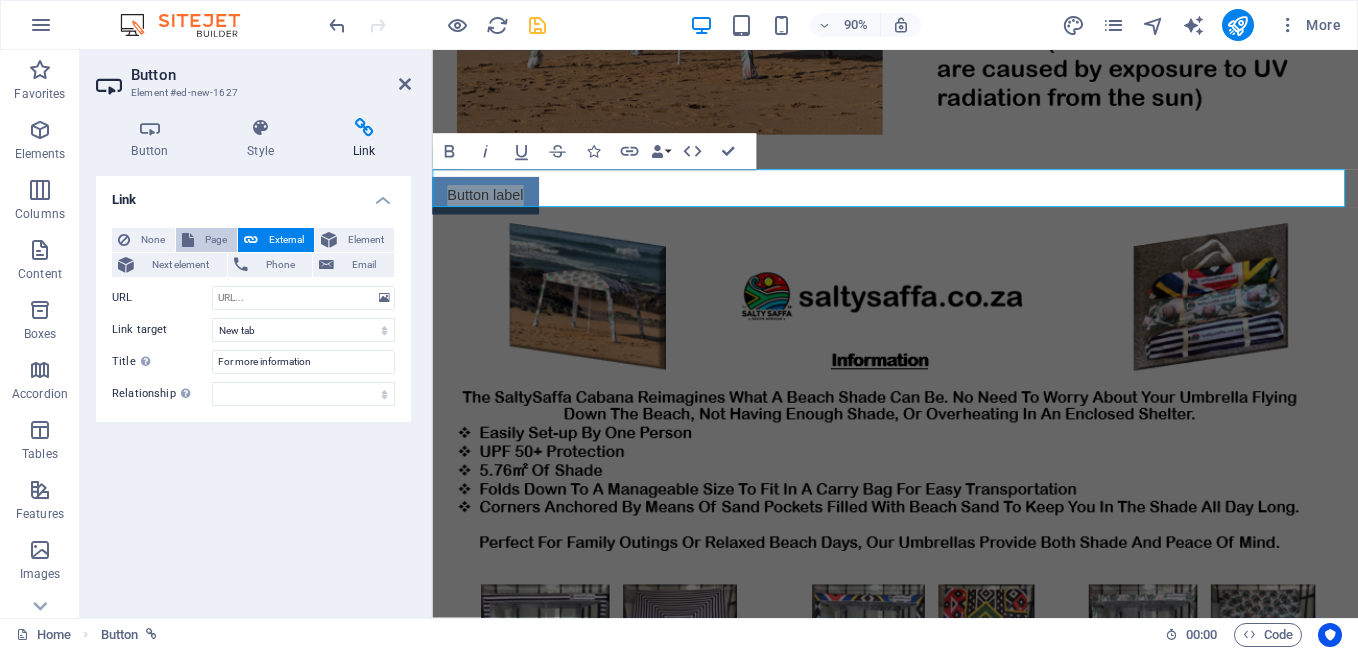 click on "Page" at bounding box center [215, 240] 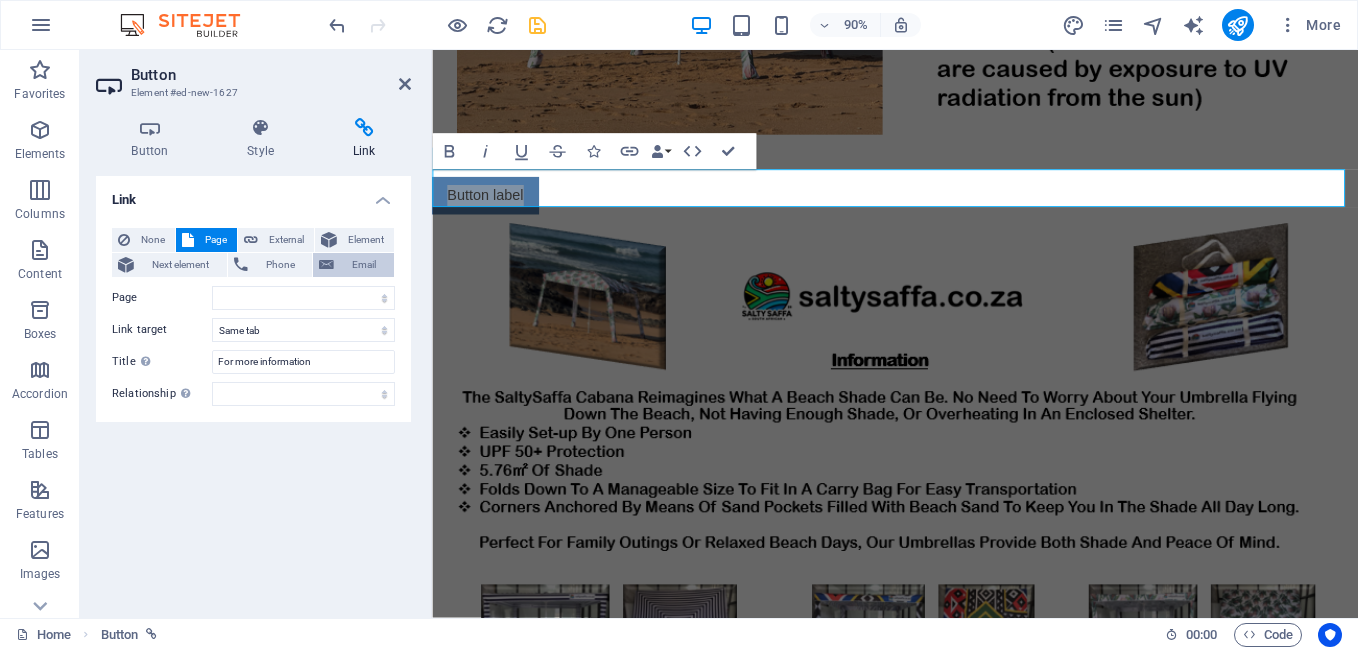 click on "Email" at bounding box center [364, 265] 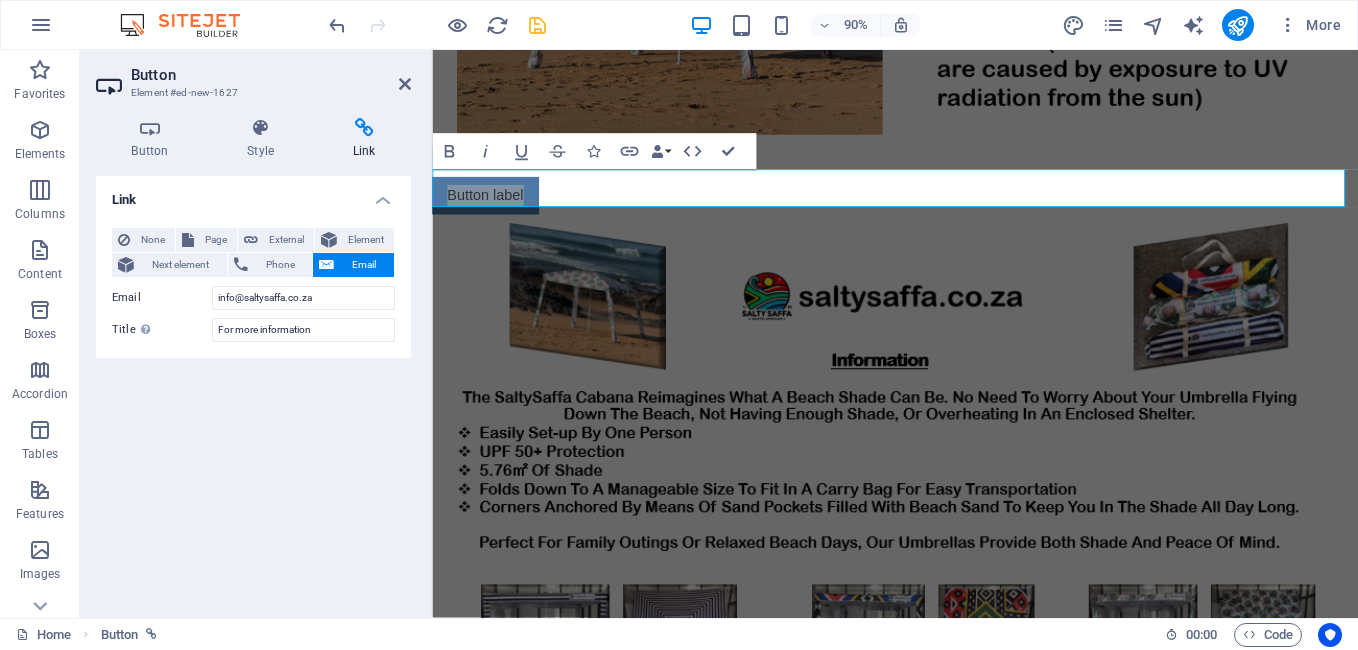 drag, startPoint x: 105, startPoint y: 156, endPoint x: 364, endPoint y: 470, distance: 407.0344 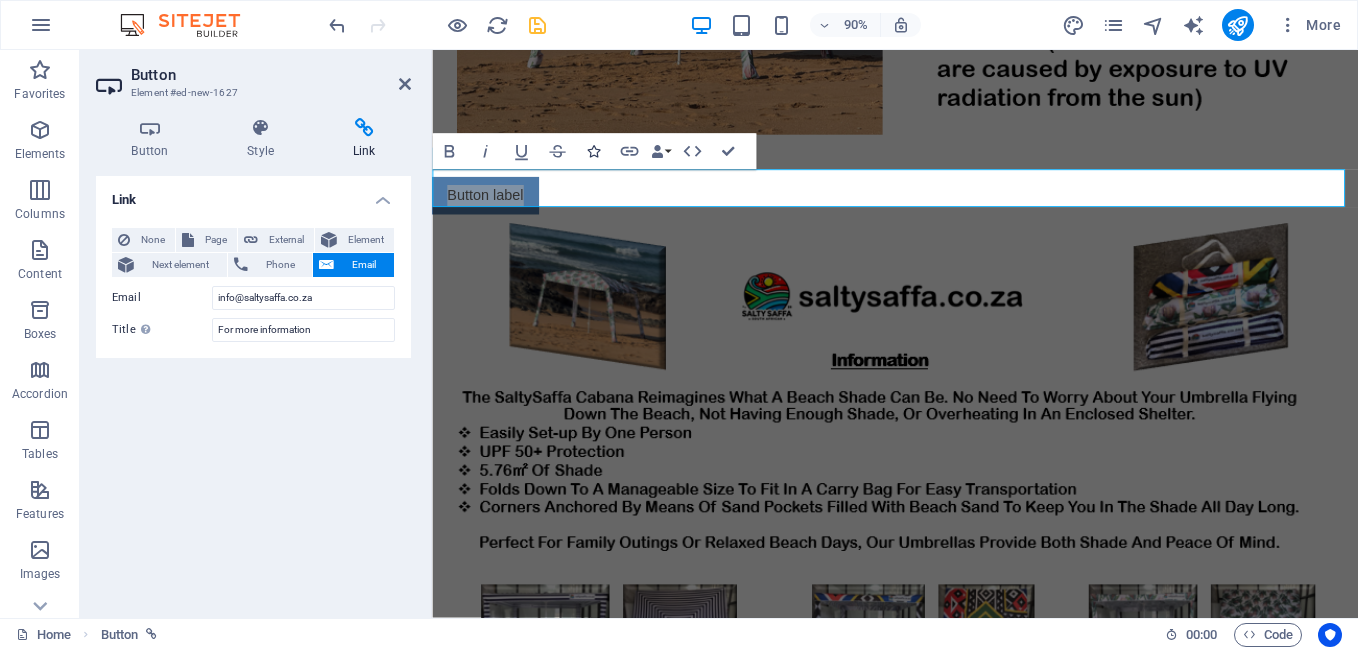 click at bounding box center [593, 152] 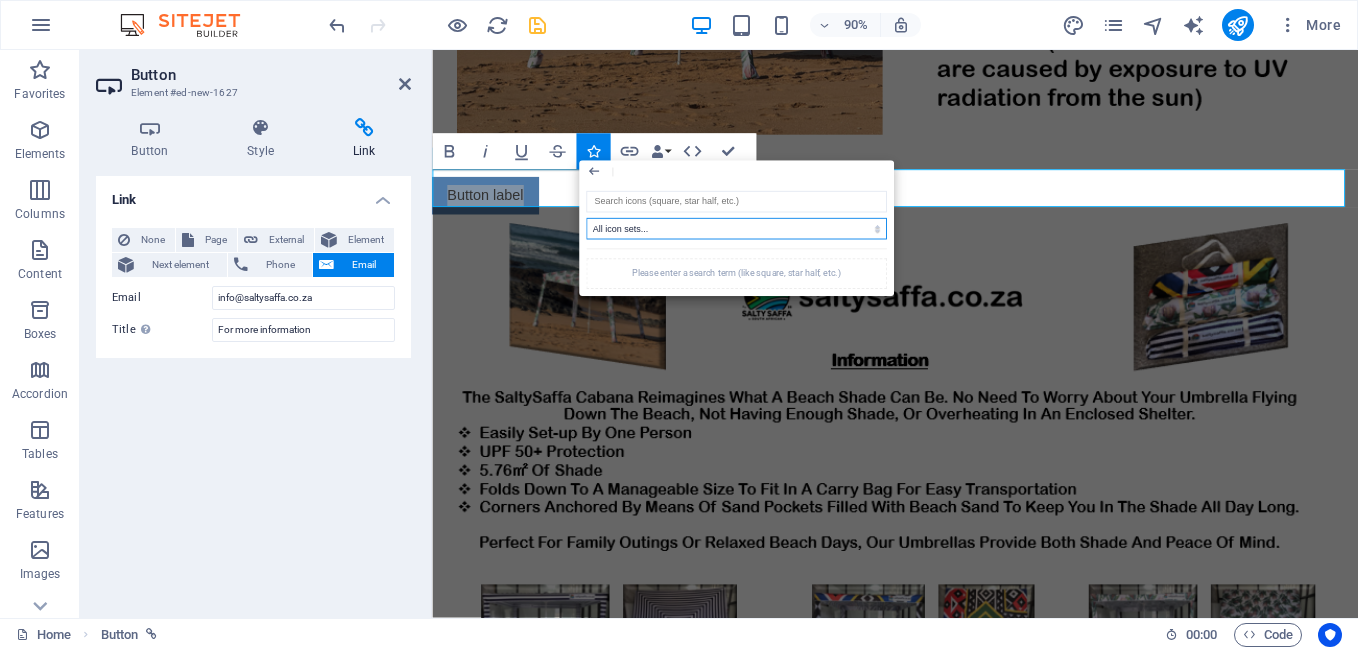 click on "All icon sets... IcoFont Ionicons FontAwesome Brands FontAwesome Duotone FontAwesome Solid FontAwesome Regular FontAwesome Light FontAwesome Thin FontAwesome Sharp Solid FontAwesome Sharp Regular FontAwesome Sharp Light FontAwesome Sharp Thin" at bounding box center (736, 230) 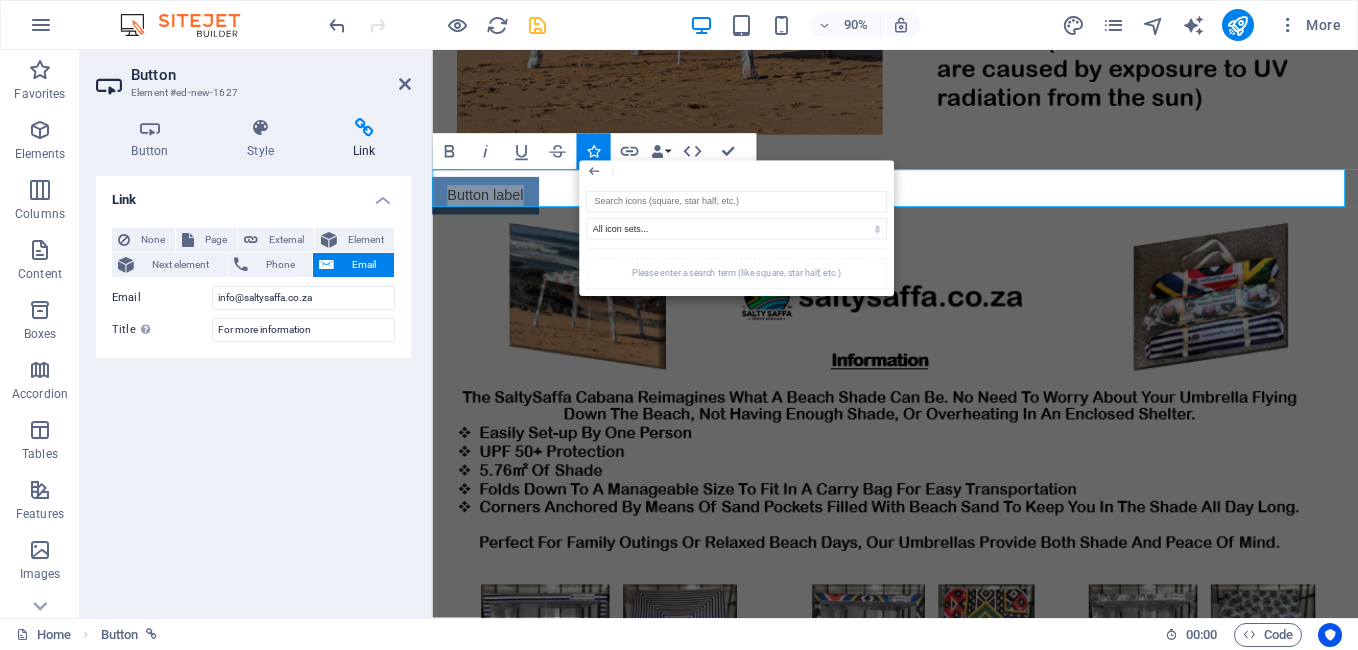 click on "All icon sets... IcoFont Ionicons FontAwesome Brands FontAwesome Duotone FontAwesome Solid FontAwesome Regular FontAwesome Light FontAwesome Thin FontAwesome Sharp Solid FontAwesome Sharp Regular FontAwesome Sharp Light FontAwesome Sharp Thin Please enter a search term (like square, star half, etc.)" at bounding box center (736, 240) 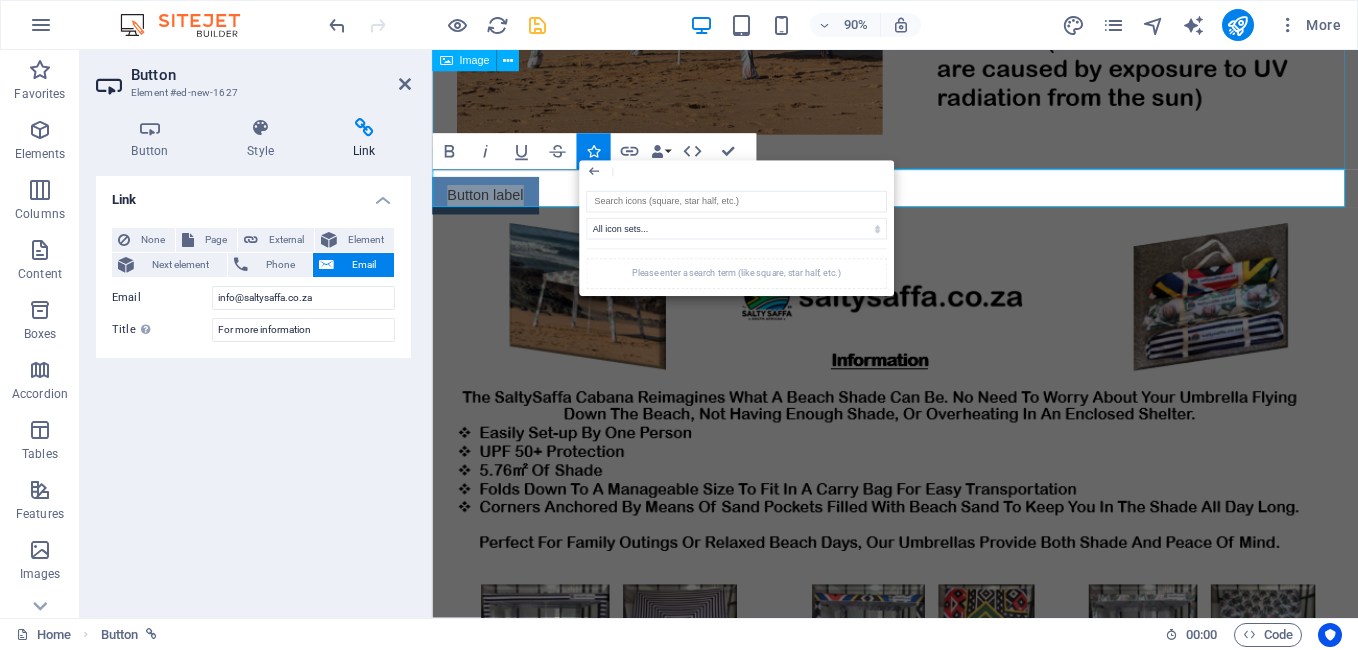 click at bounding box center (946, -80) 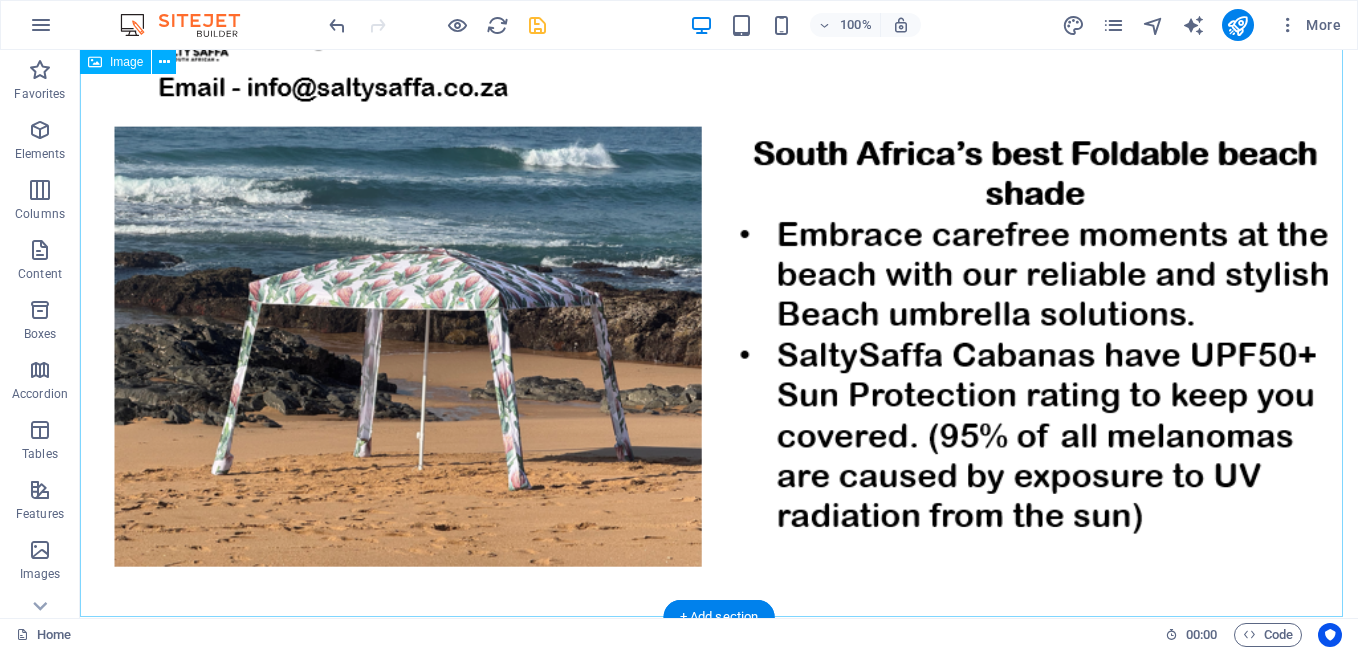 scroll, scrollTop: 0, scrollLeft: 0, axis: both 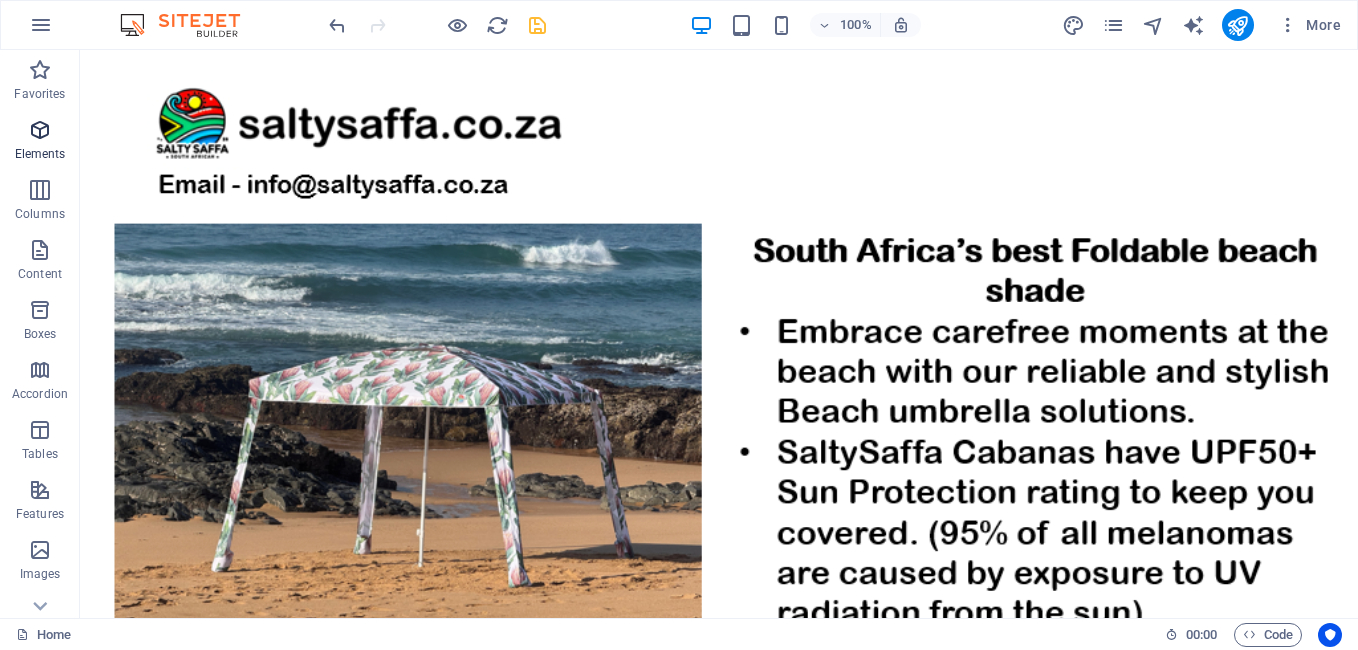 click at bounding box center (40, 130) 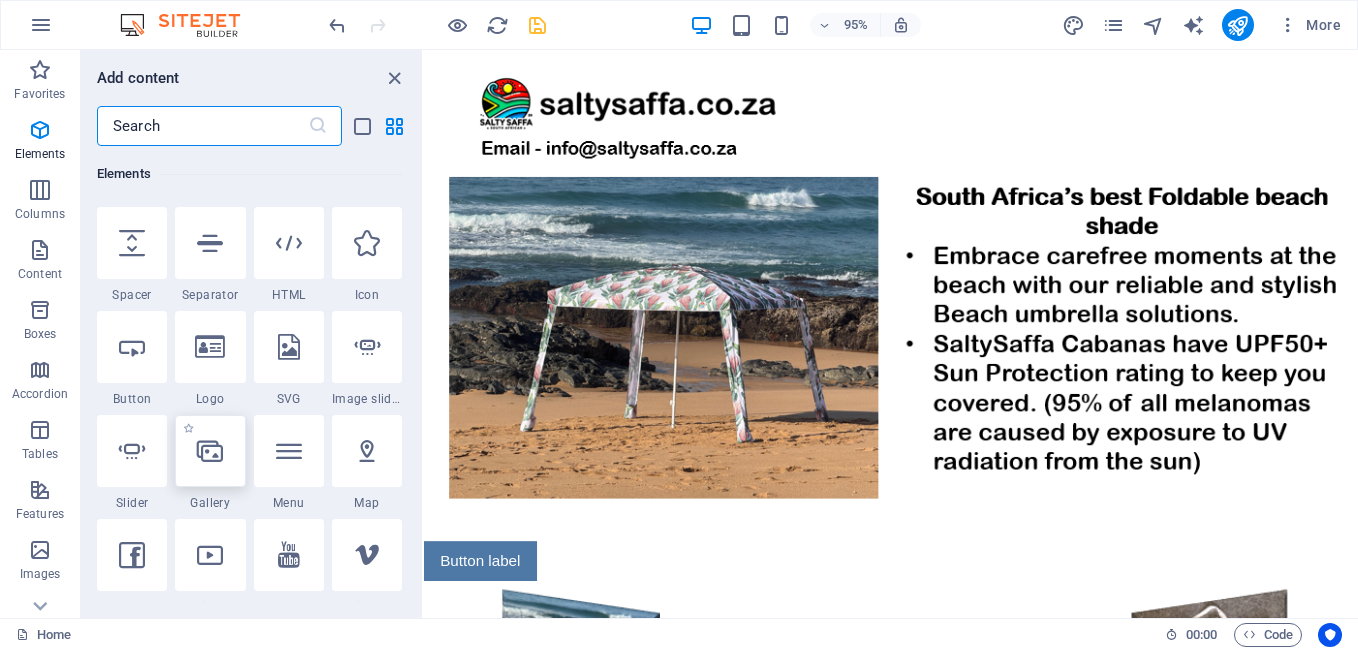 scroll, scrollTop: 413, scrollLeft: 0, axis: vertical 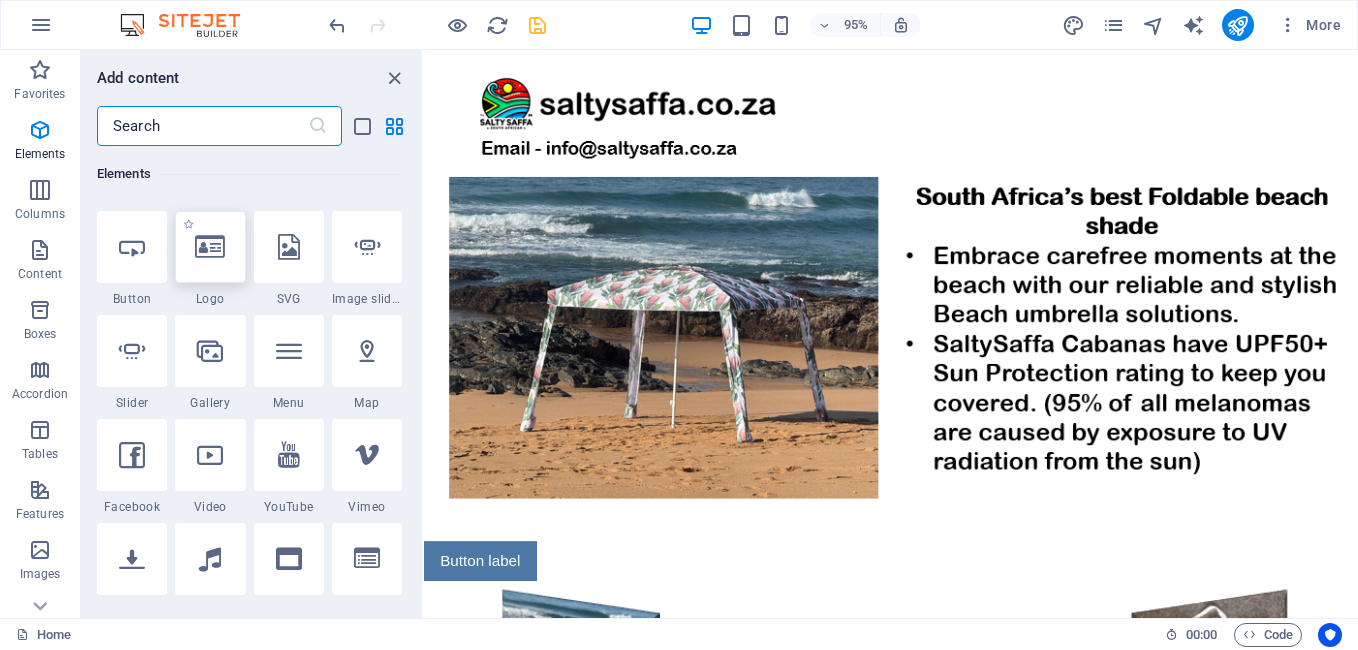 click at bounding box center [210, 247] 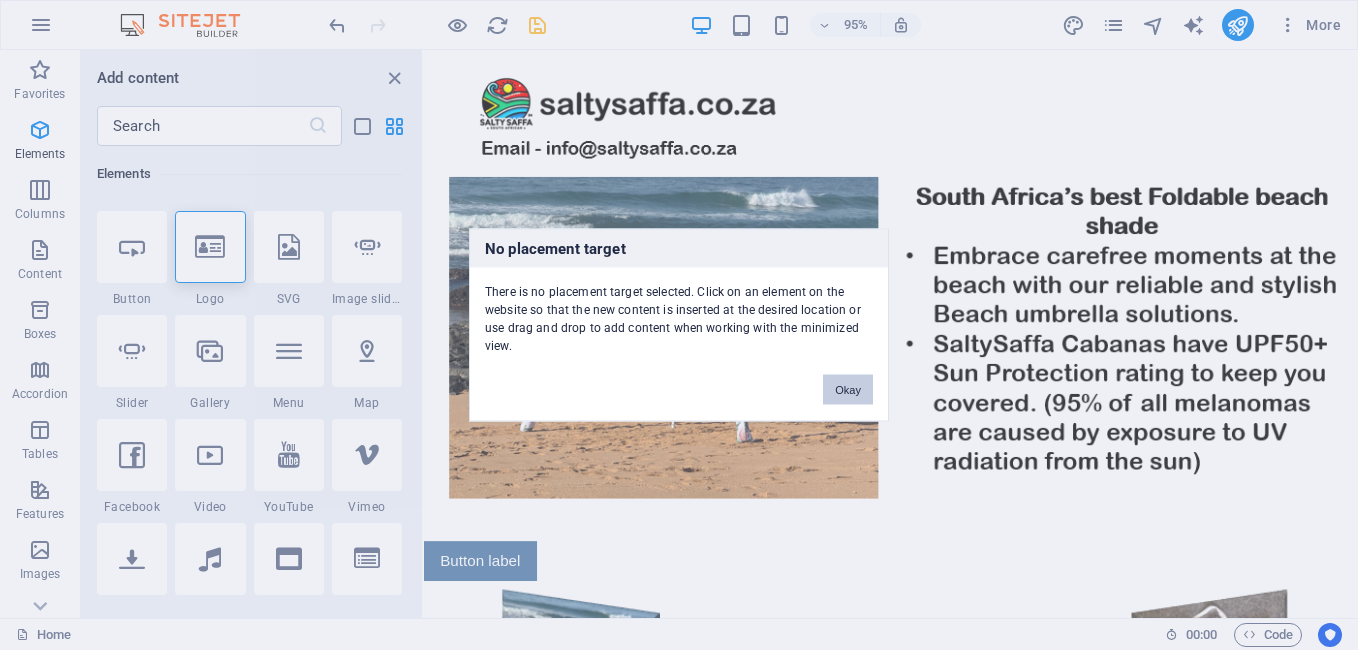 click on "Okay" at bounding box center [848, 390] 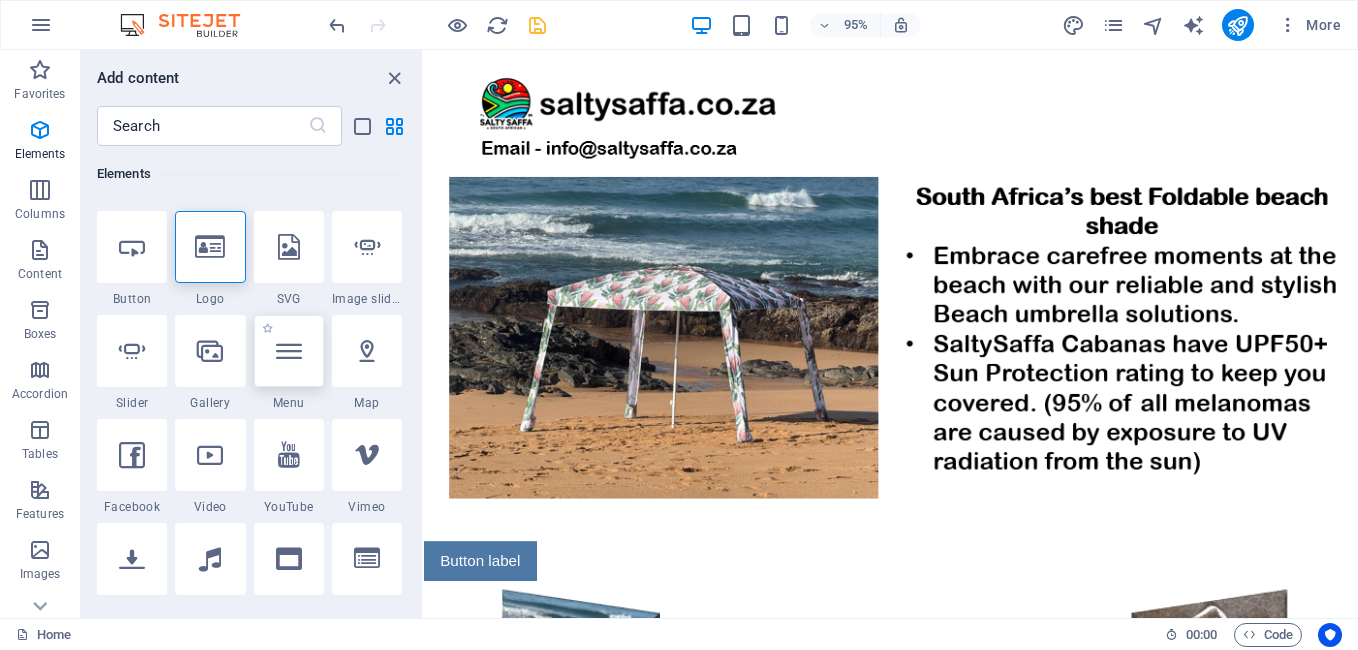 click at bounding box center [289, 351] 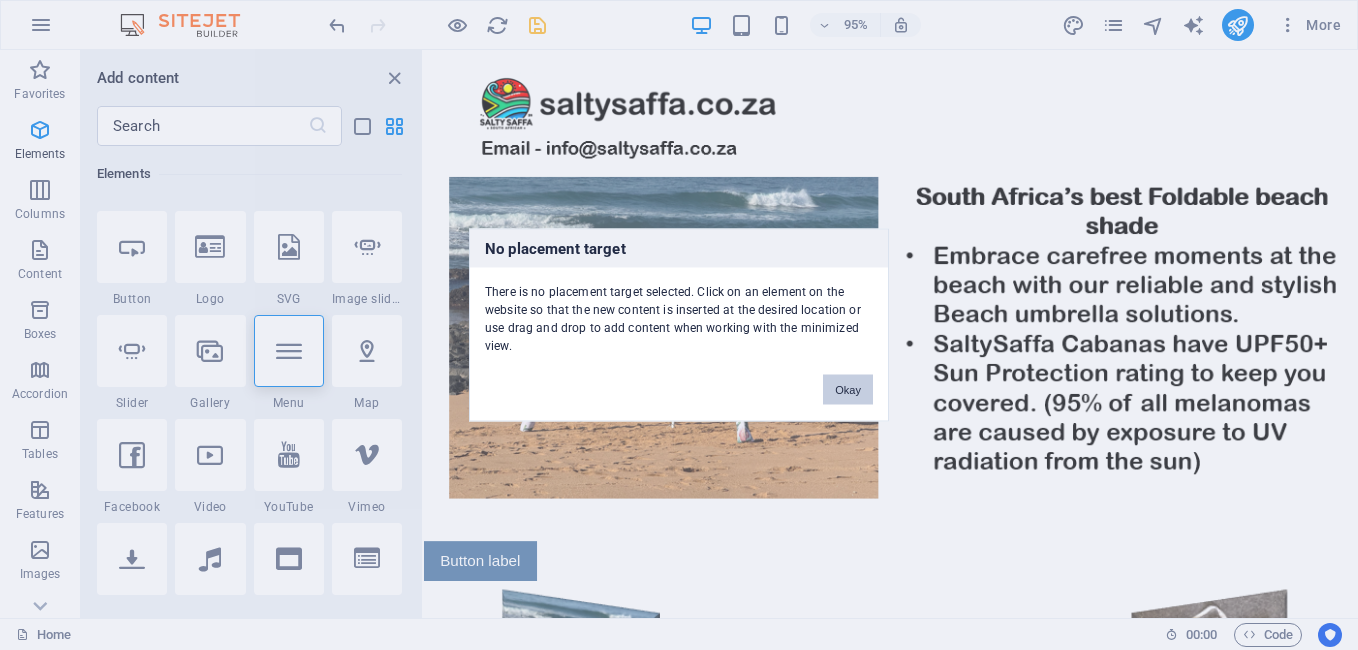 drag, startPoint x: 841, startPoint y: 386, endPoint x: 111, endPoint y: 353, distance: 730.7455 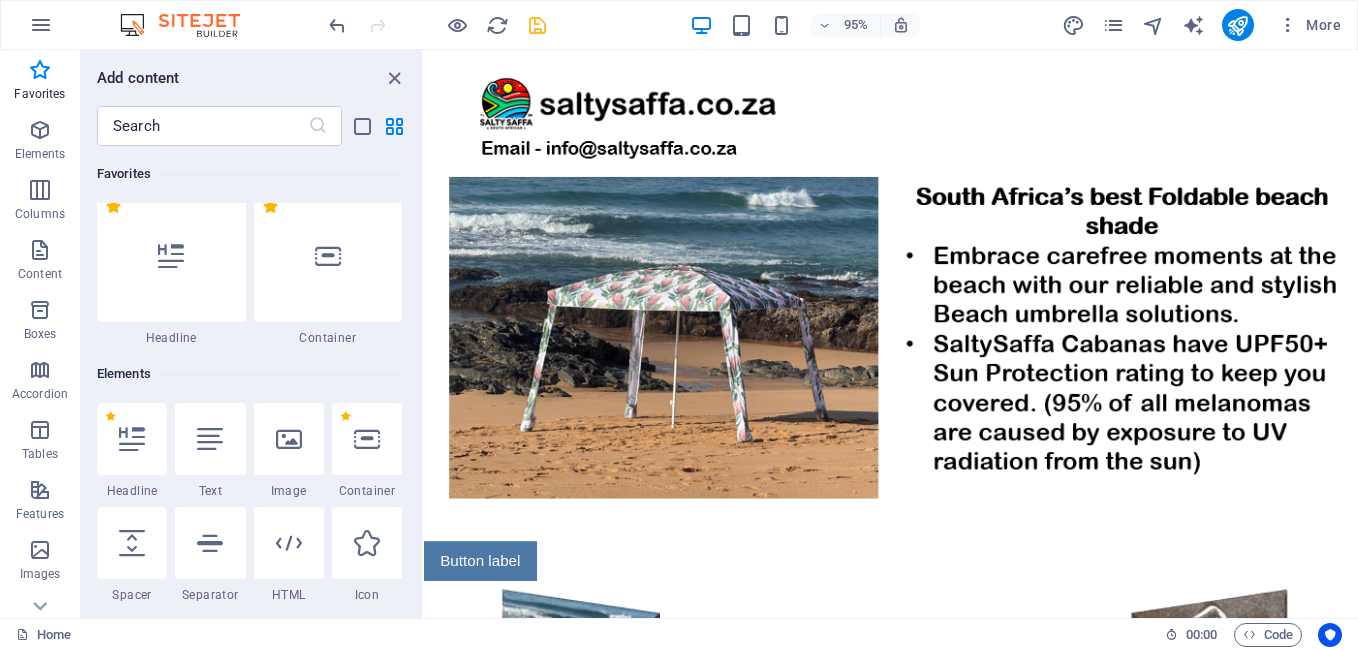 scroll, scrollTop: 0, scrollLeft: 0, axis: both 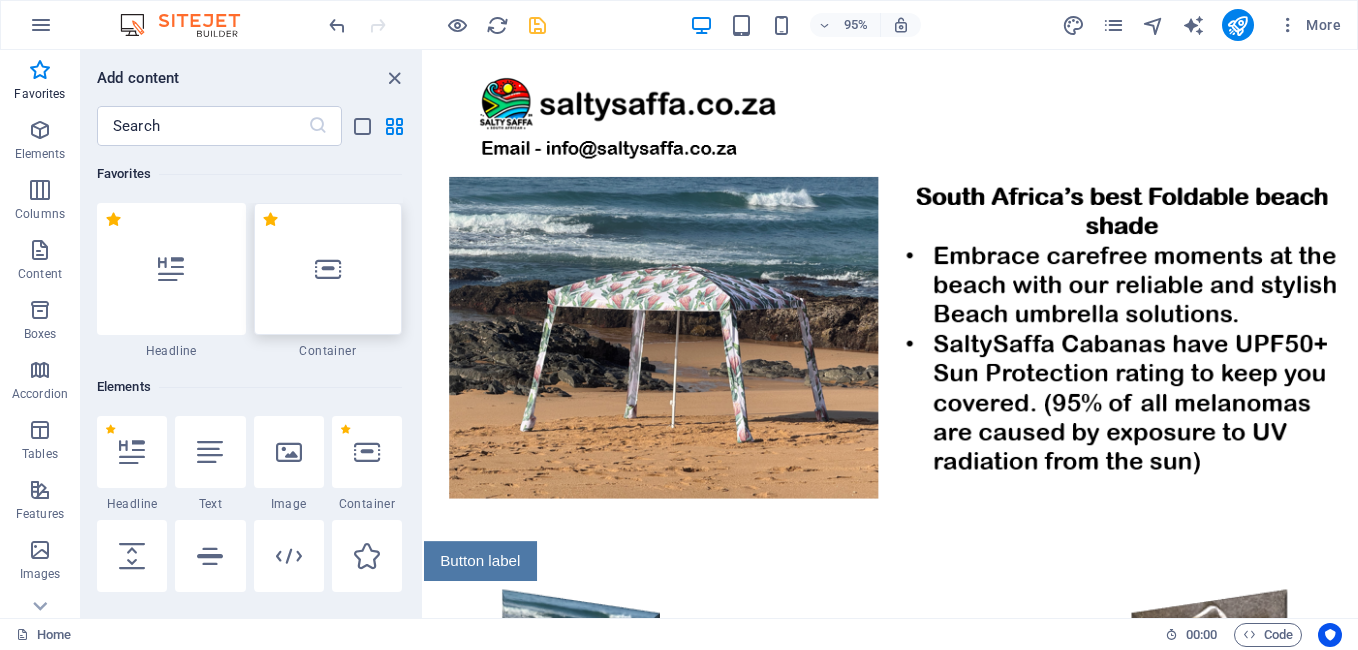 click at bounding box center (328, 269) 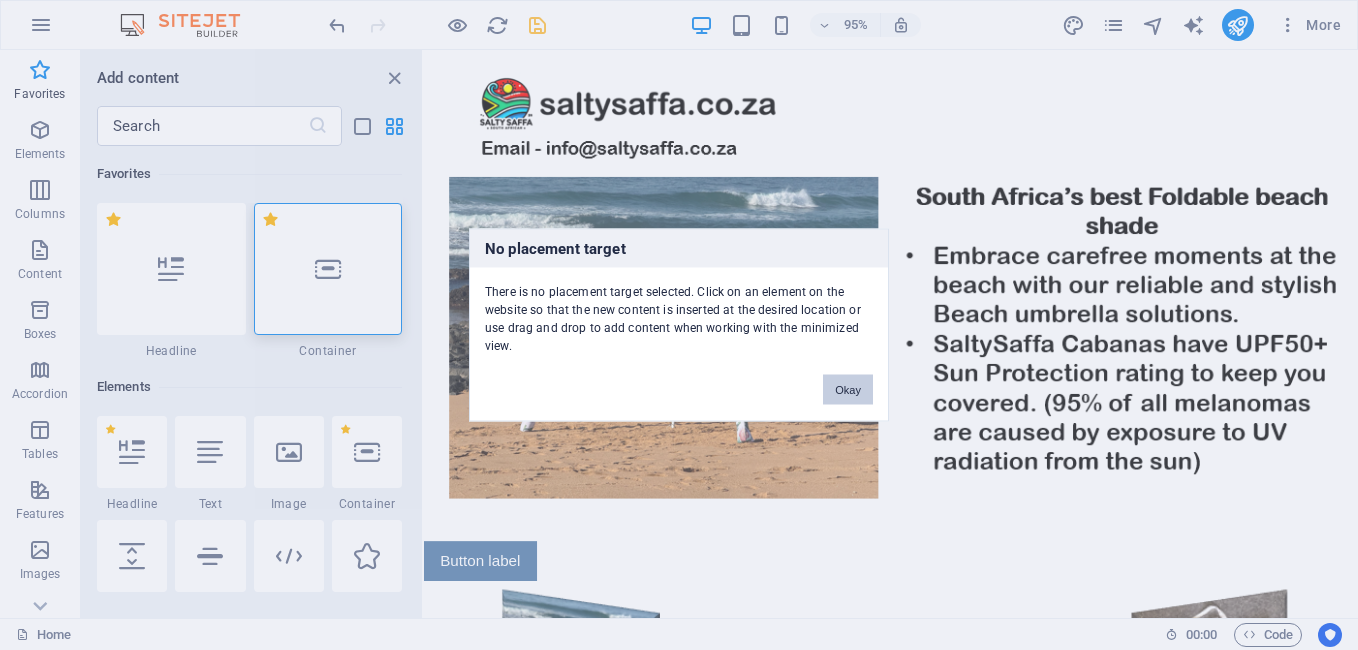 click on "Okay" at bounding box center (848, 390) 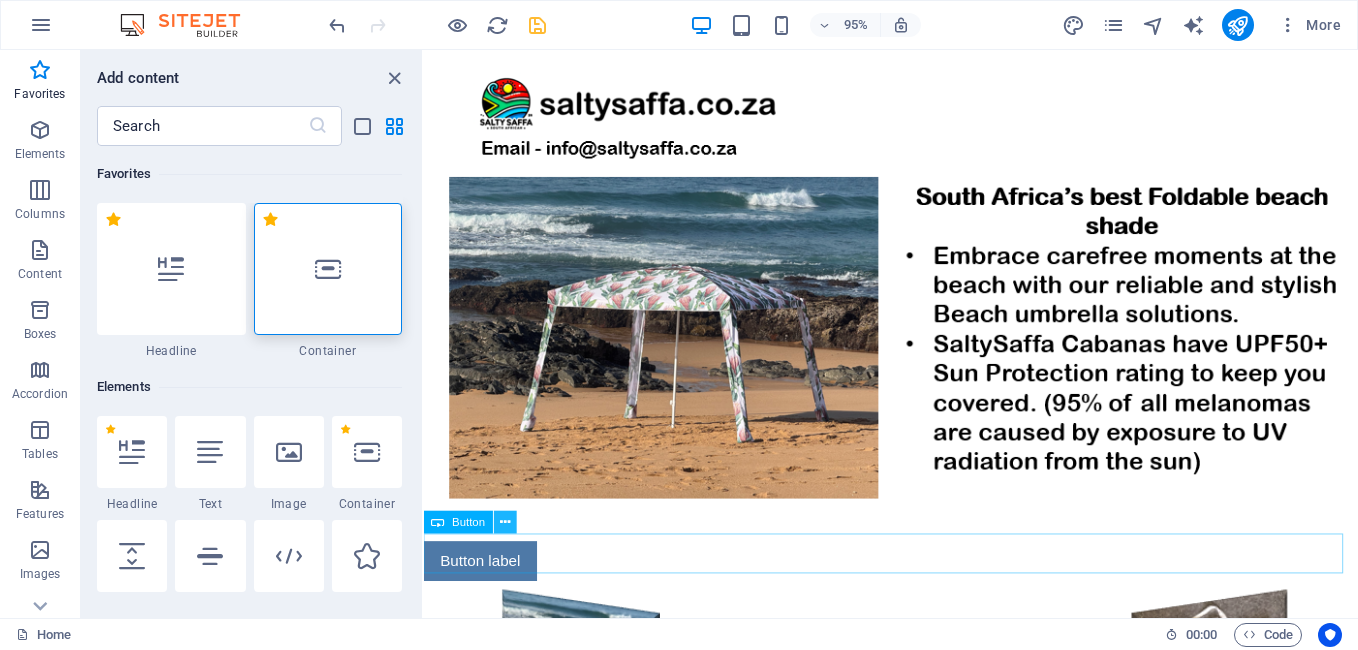click at bounding box center [505, 522] 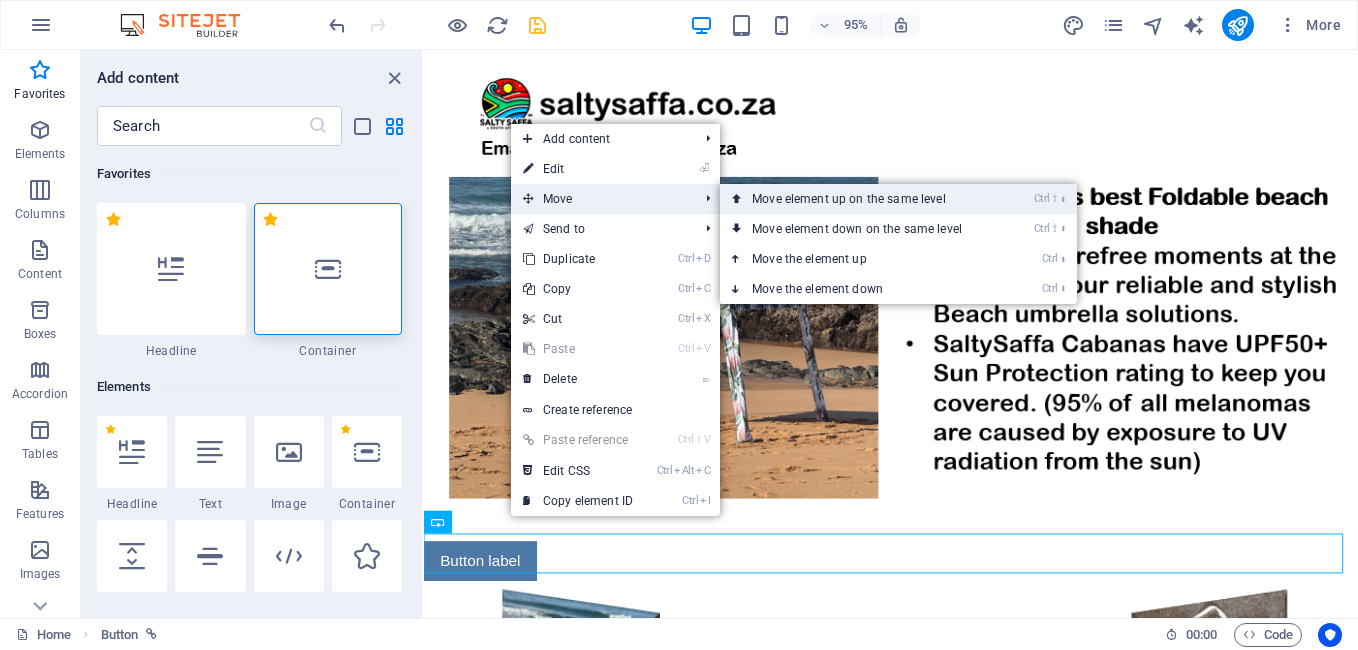 click on "Ctrl ⇧ ⬆  Move element up on the same level" at bounding box center (861, 199) 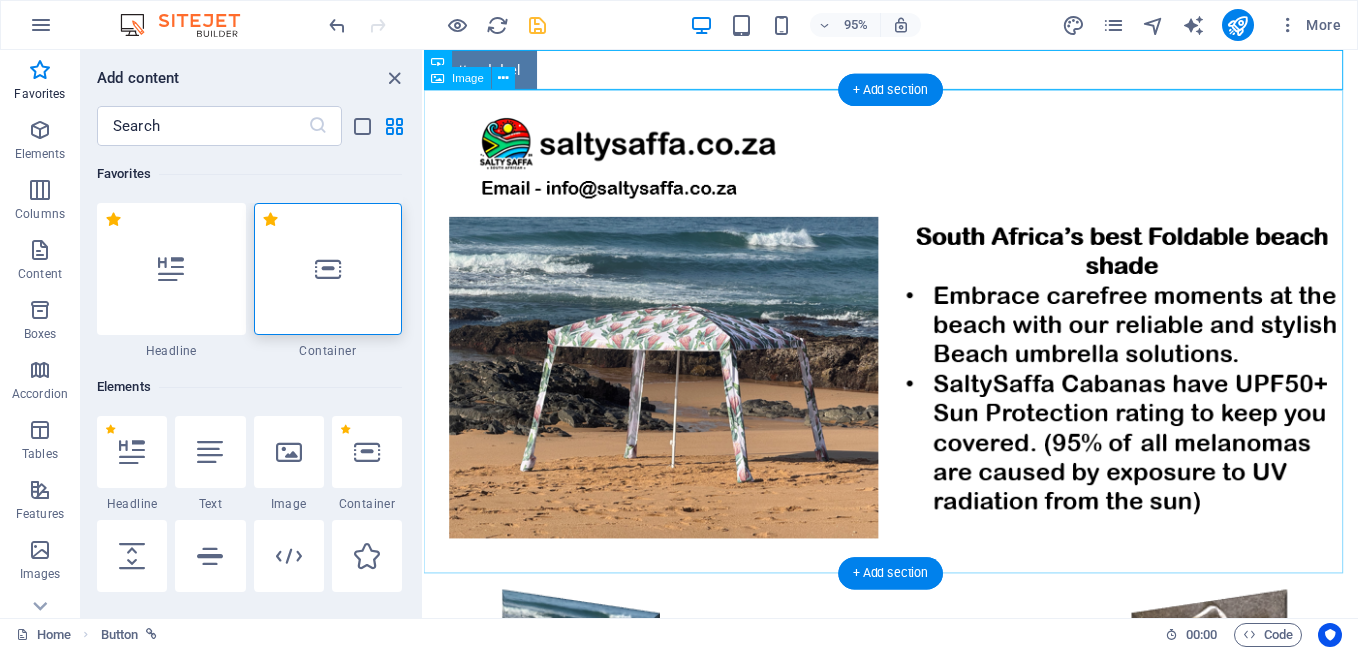 click at bounding box center (915, 350) 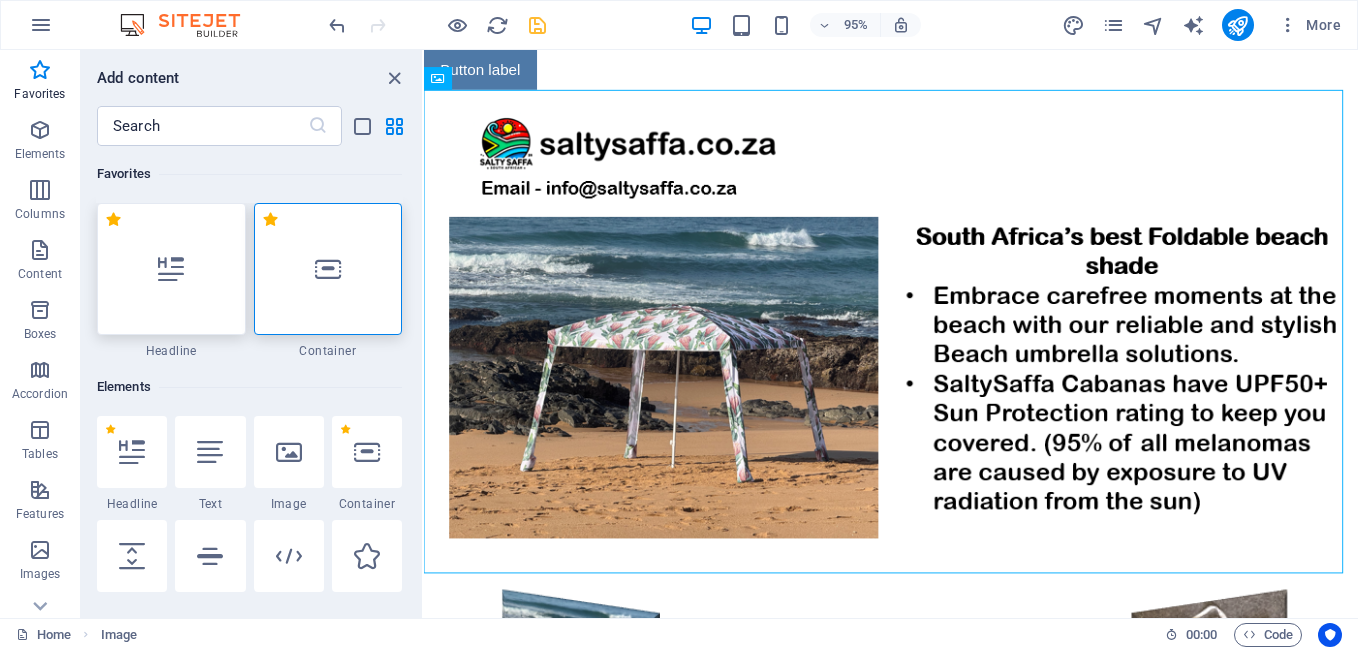 click at bounding box center (171, 269) 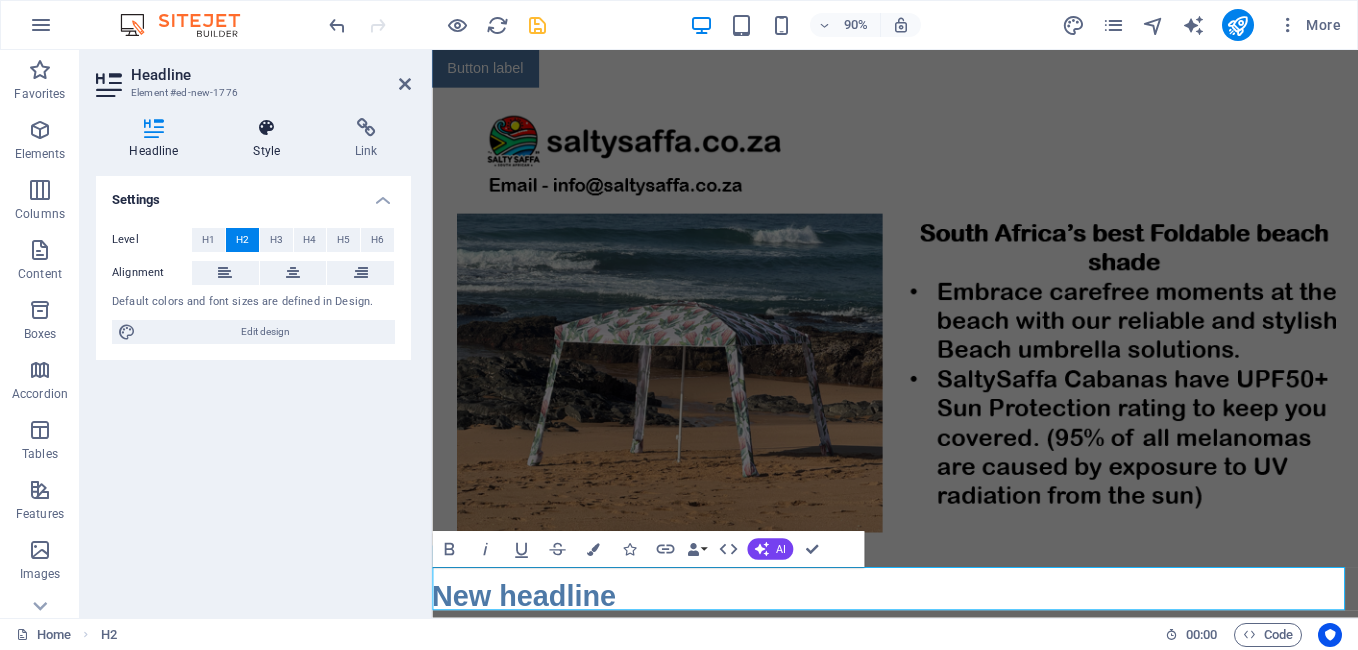 click at bounding box center [267, 128] 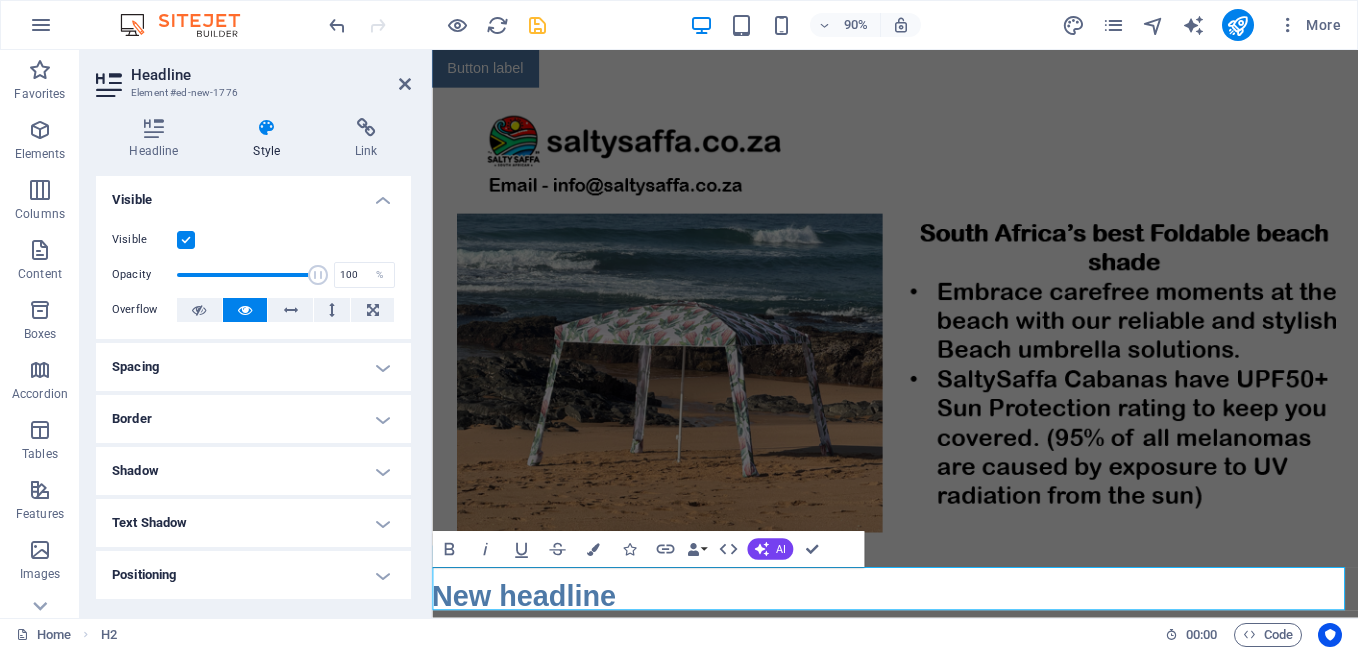 click on "Border" at bounding box center (253, 419) 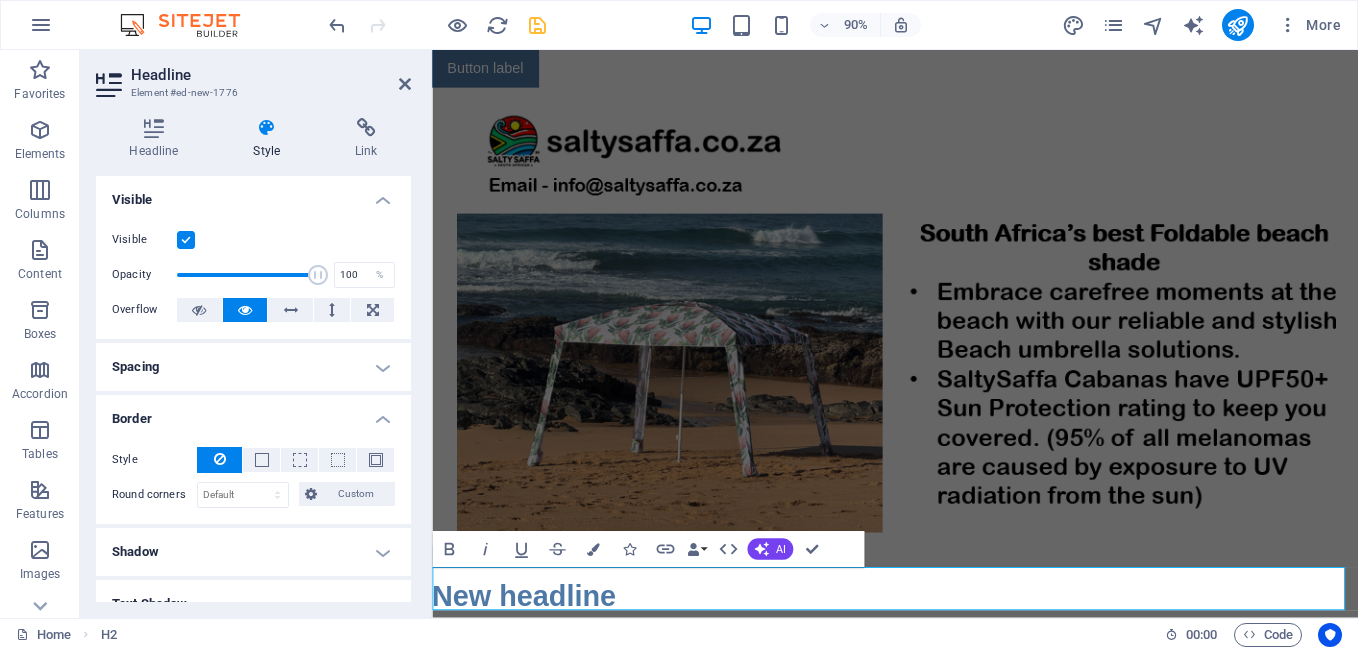 click on "Border" at bounding box center [253, 413] 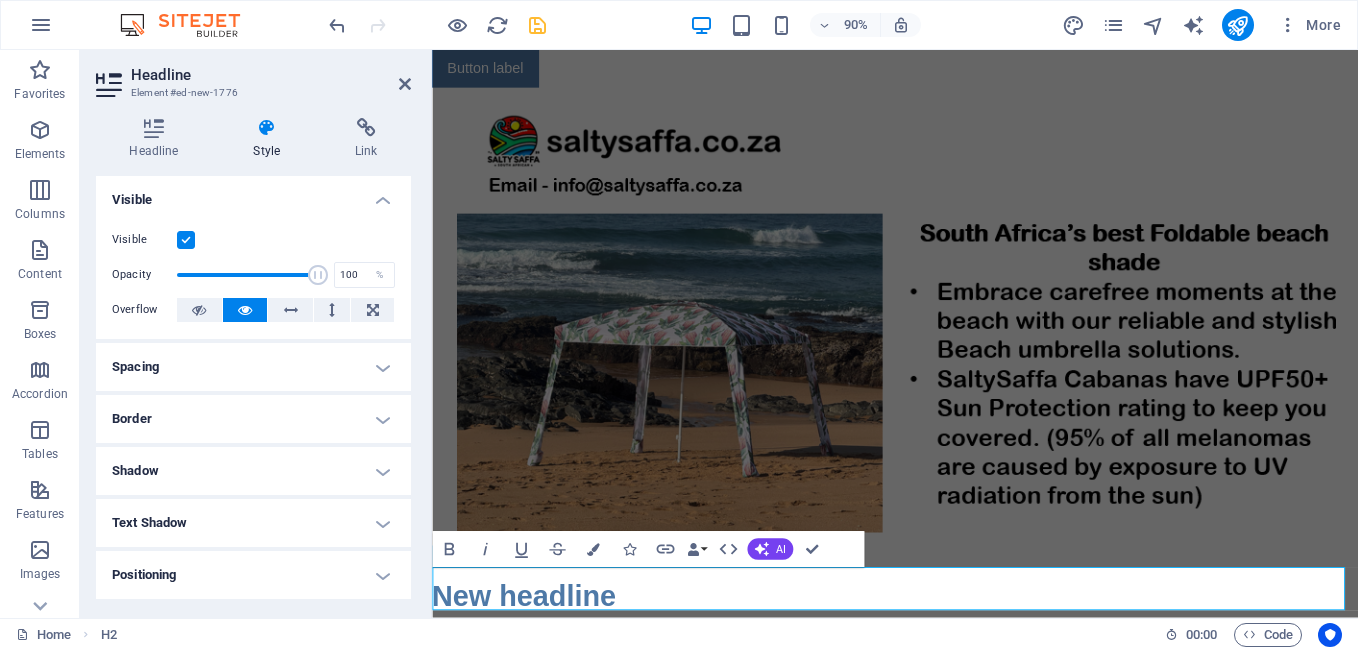 click on "Positioning" at bounding box center [253, 575] 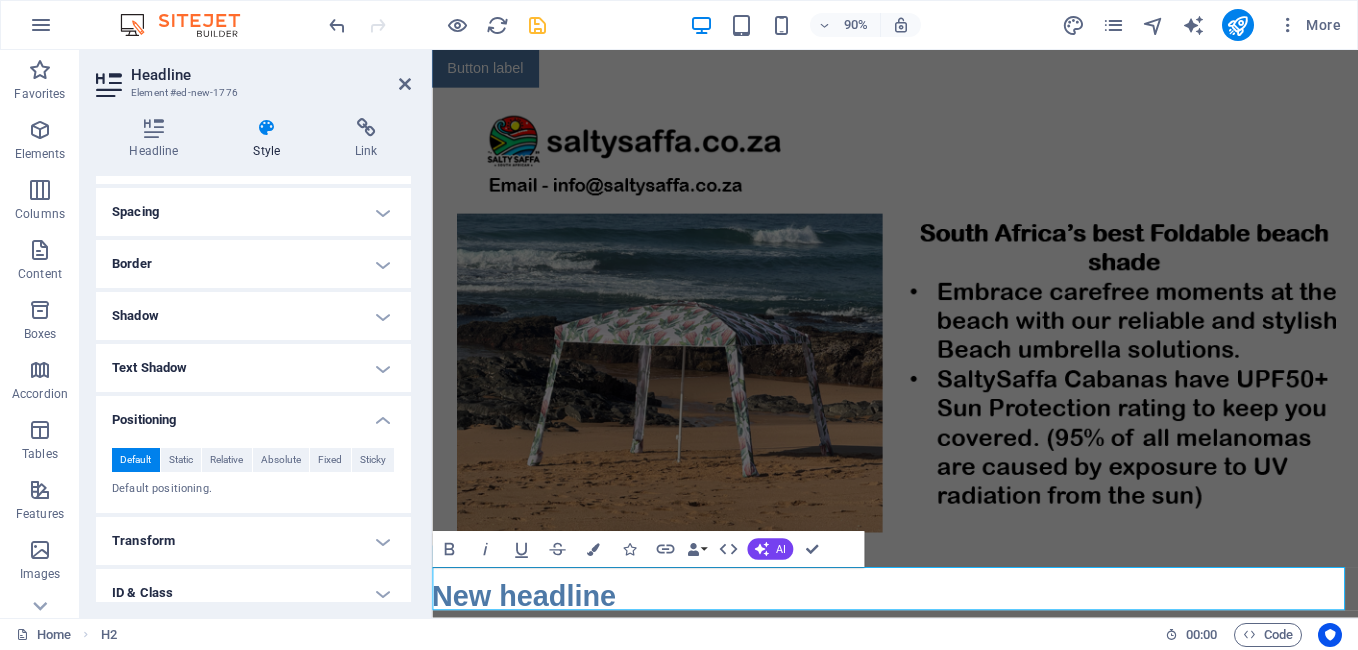 scroll, scrollTop: 274, scrollLeft: 0, axis: vertical 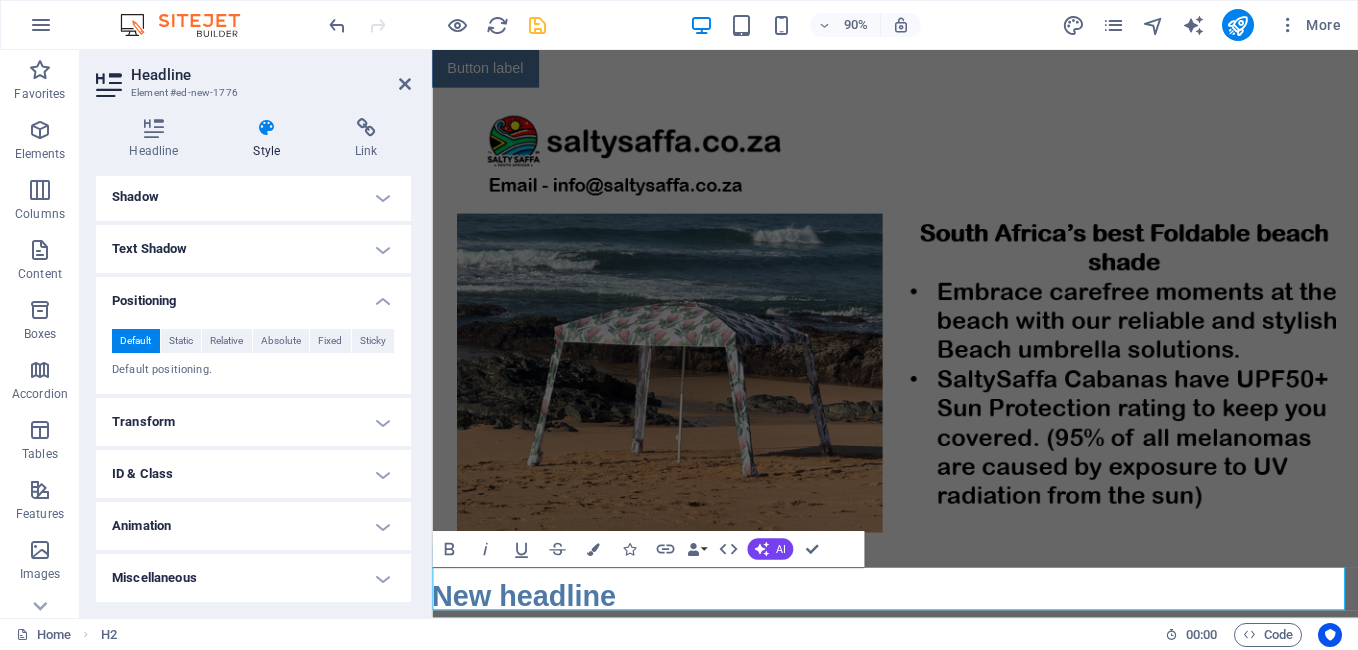 click on "Animation" at bounding box center [253, 526] 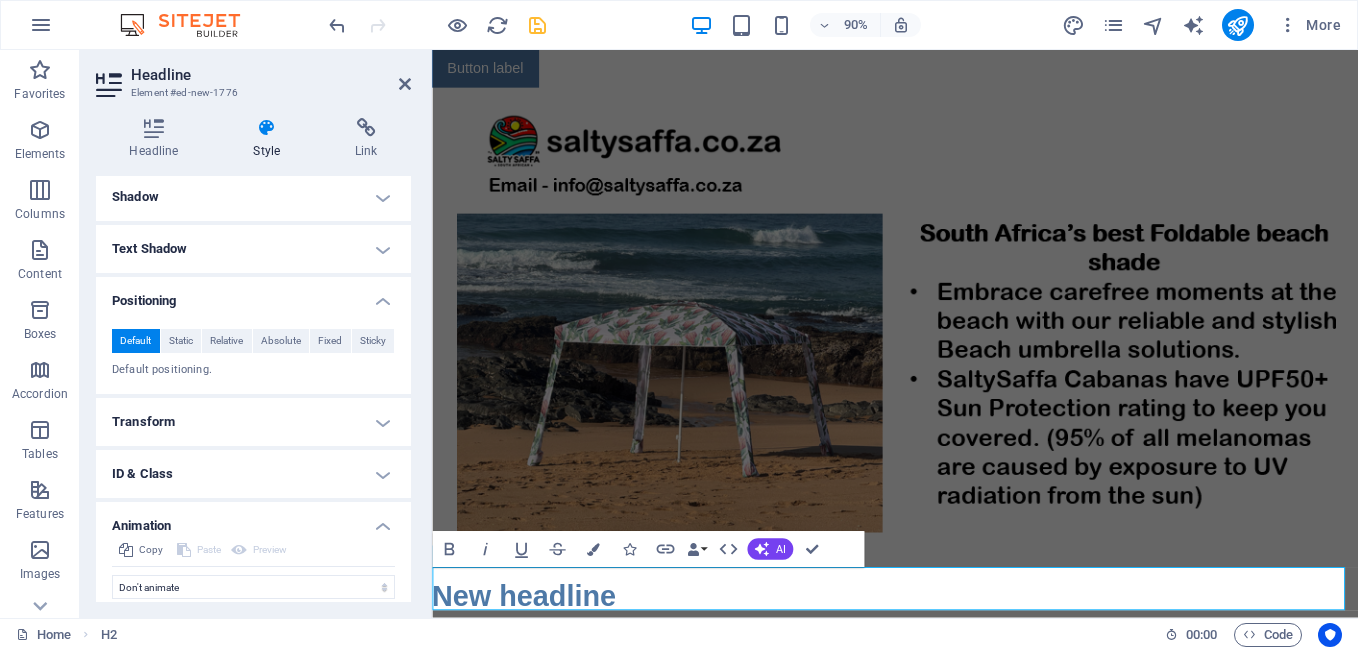 scroll, scrollTop: 339, scrollLeft: 0, axis: vertical 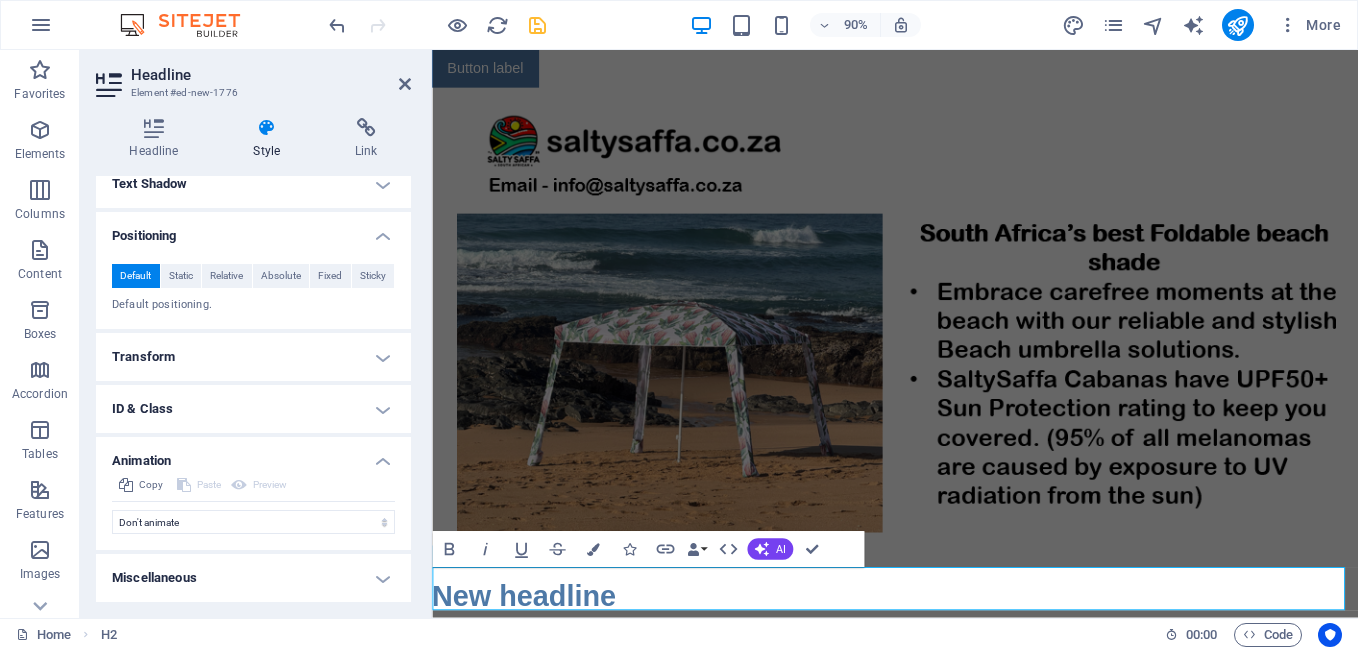 click on "Animation" at bounding box center (253, 455) 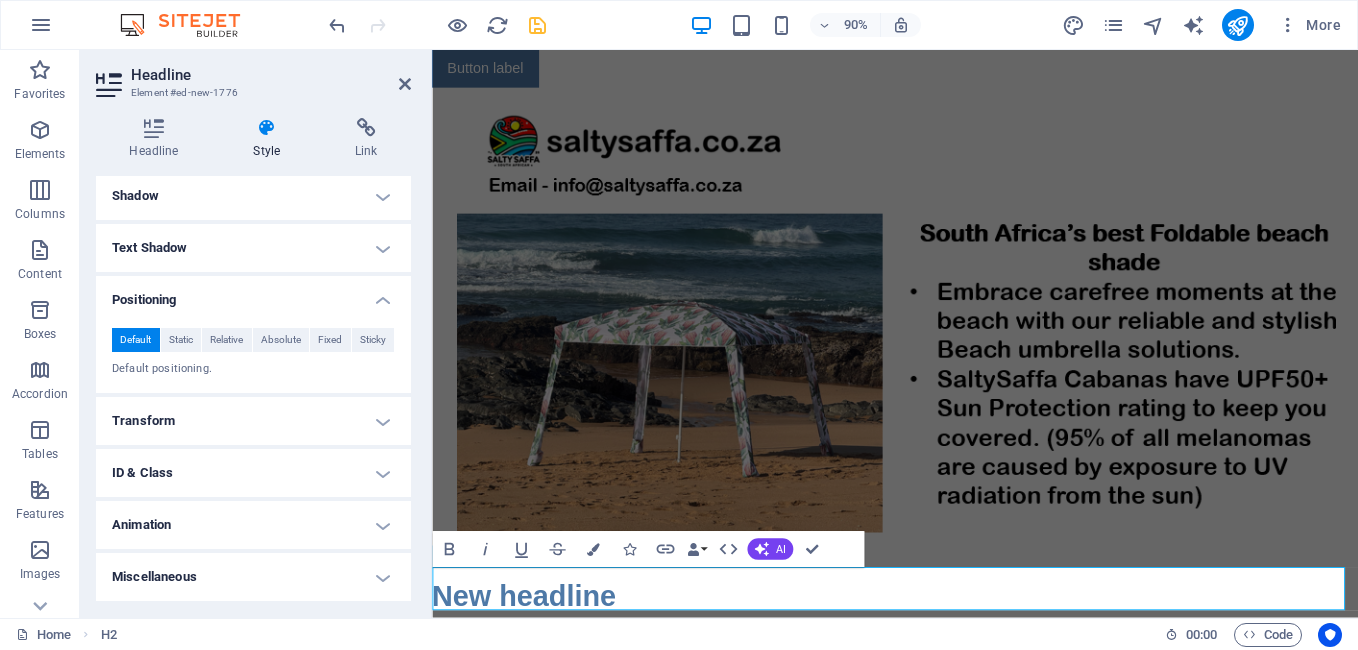 scroll, scrollTop: 275, scrollLeft: 0, axis: vertical 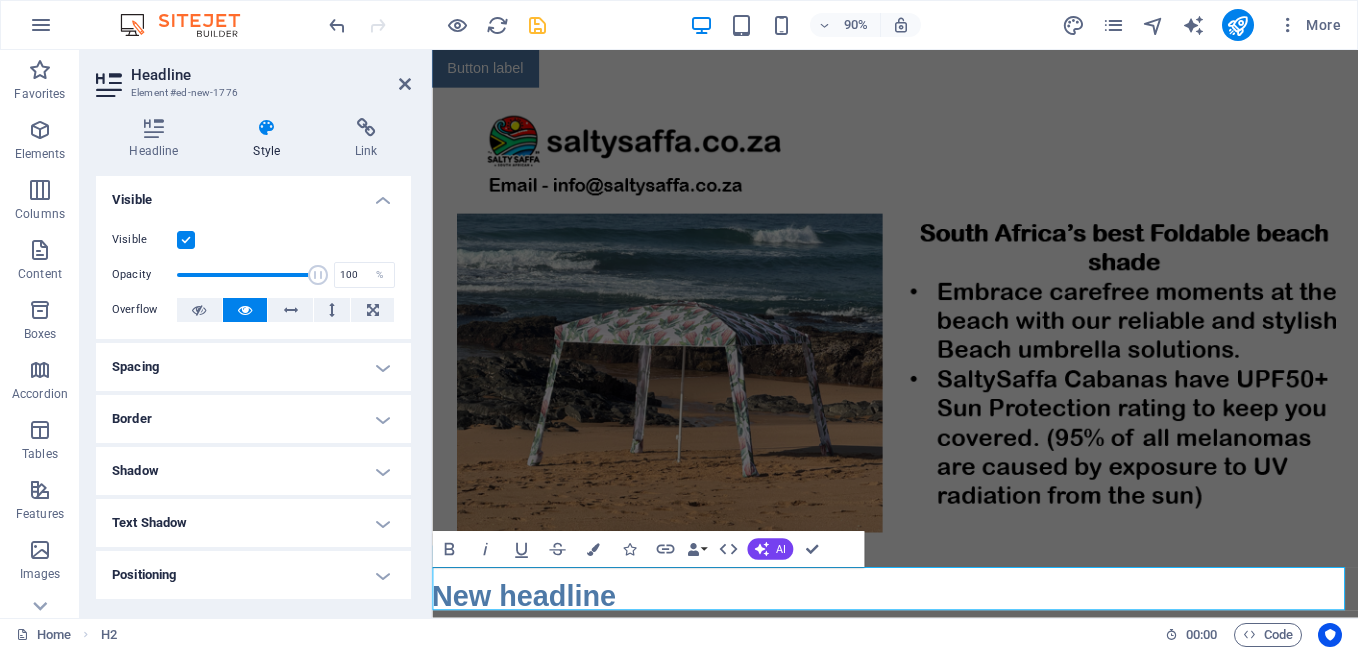 click on "Headline" at bounding box center (271, 75) 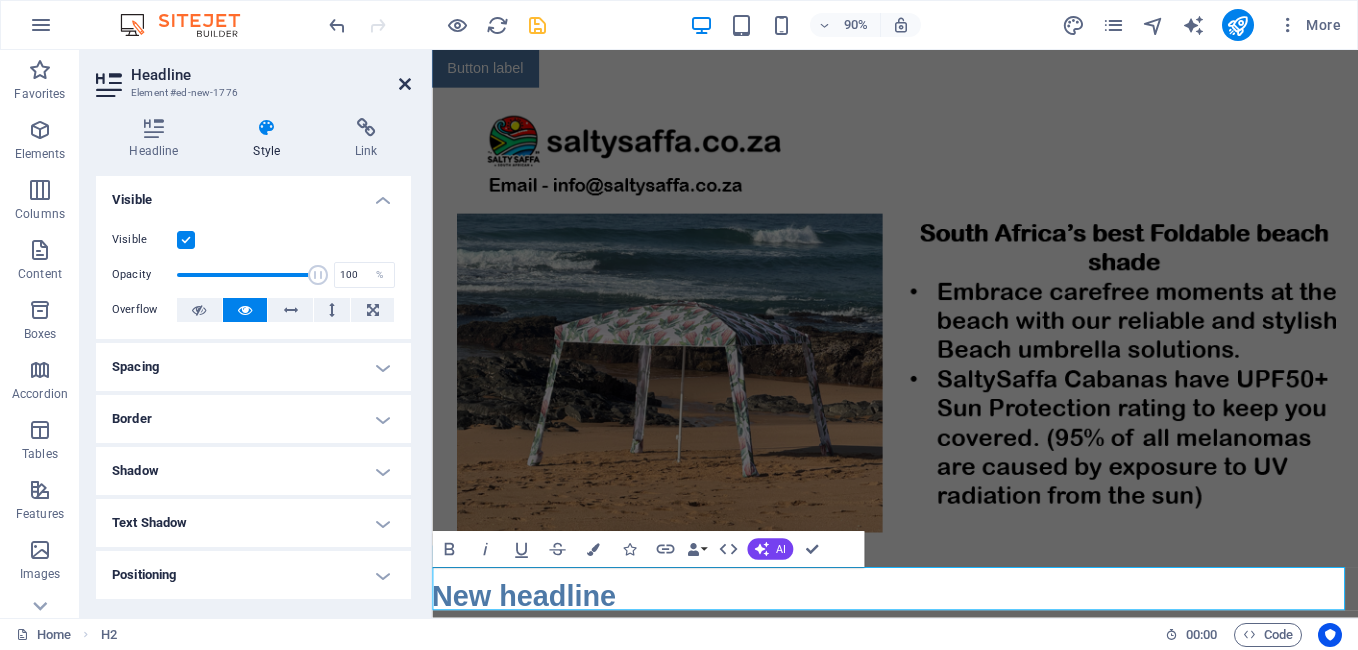 click at bounding box center (405, 84) 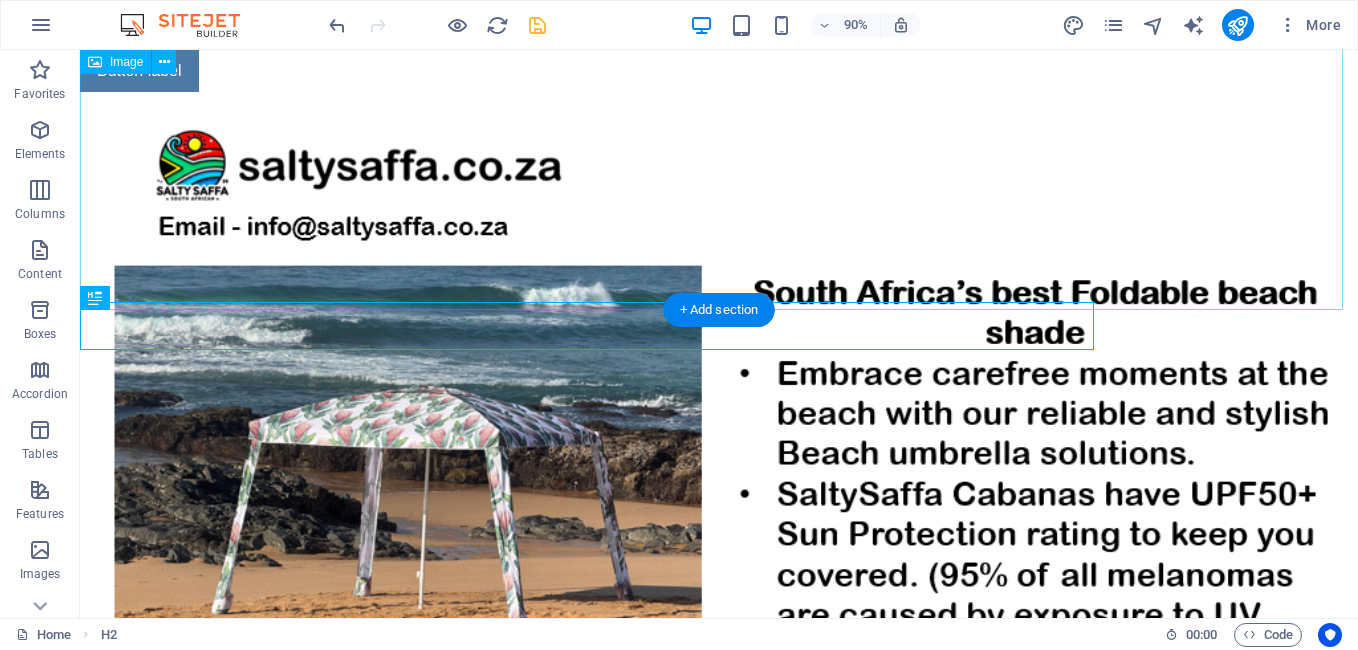 scroll, scrollTop: 323, scrollLeft: 0, axis: vertical 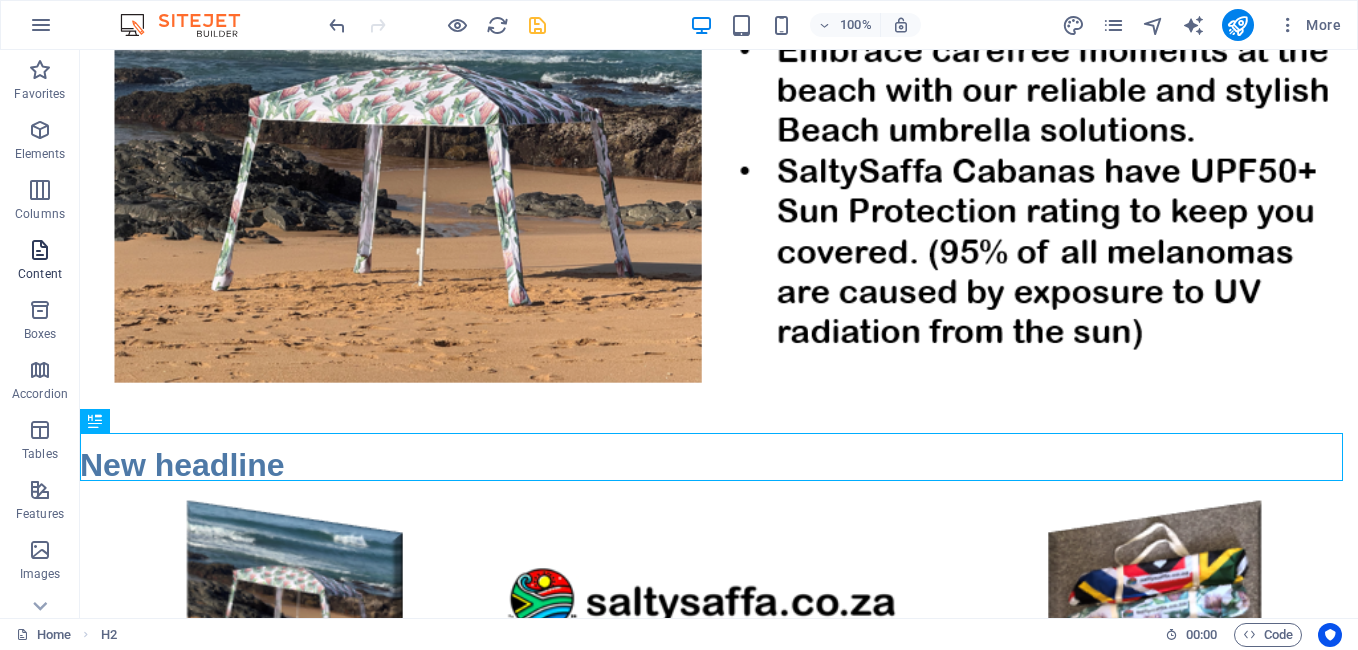 click at bounding box center (40, 250) 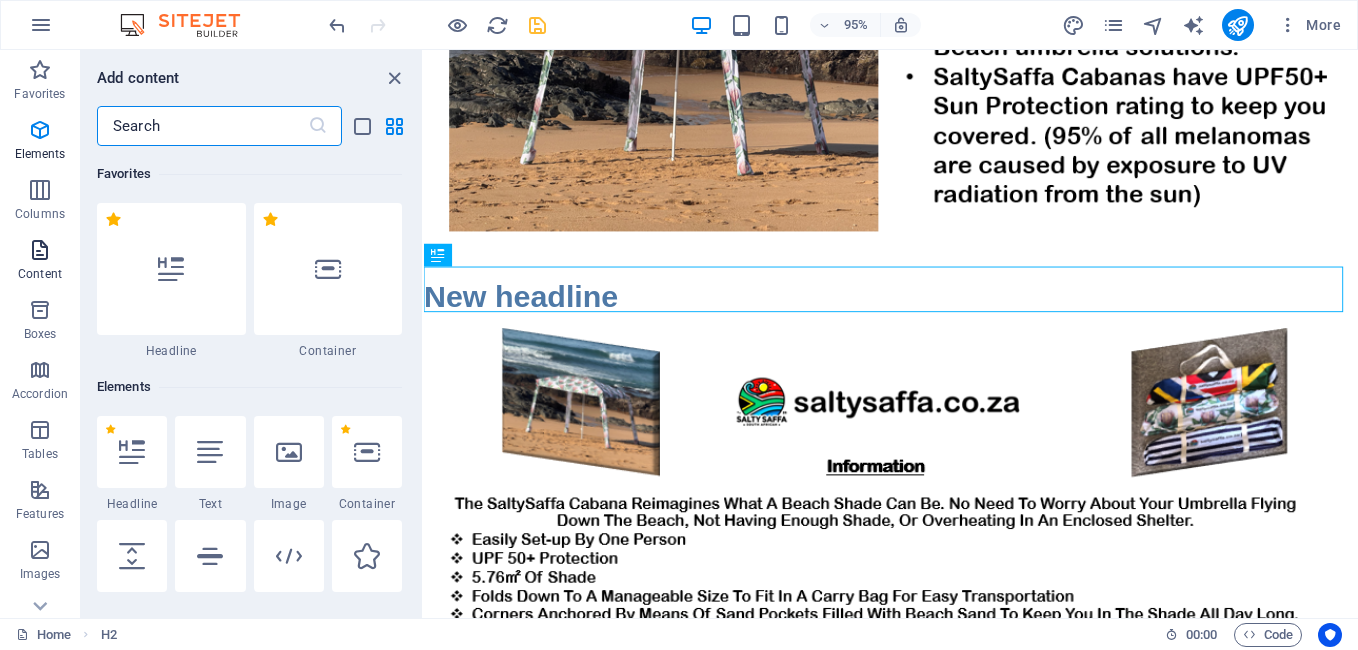 scroll, scrollTop: 3499, scrollLeft: 0, axis: vertical 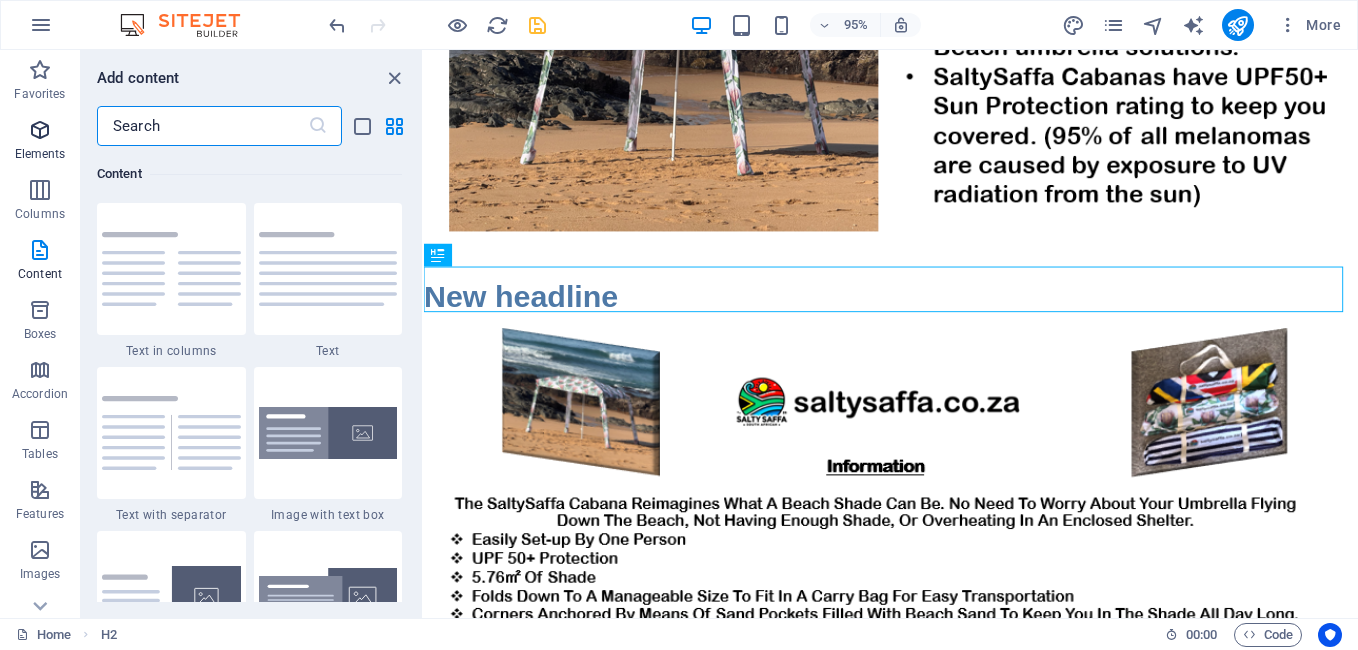 click at bounding box center (40, 130) 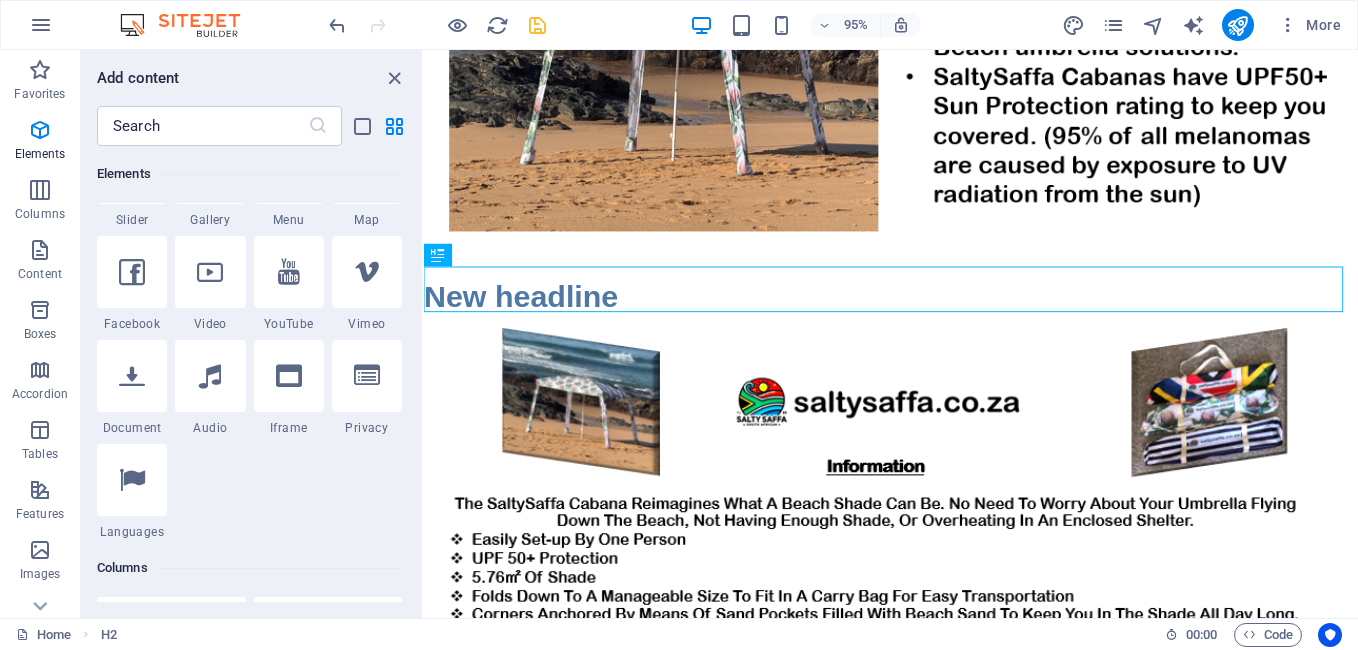 scroll, scrollTop: 613, scrollLeft: 0, axis: vertical 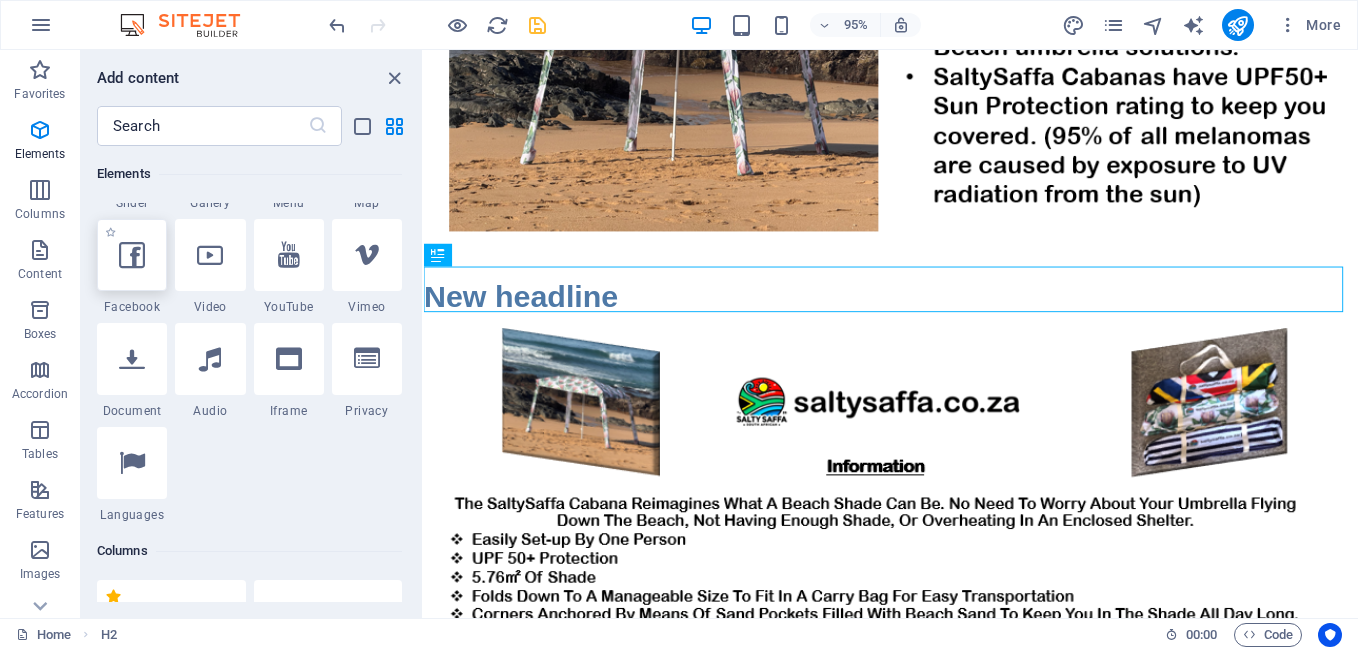 click at bounding box center [132, 255] 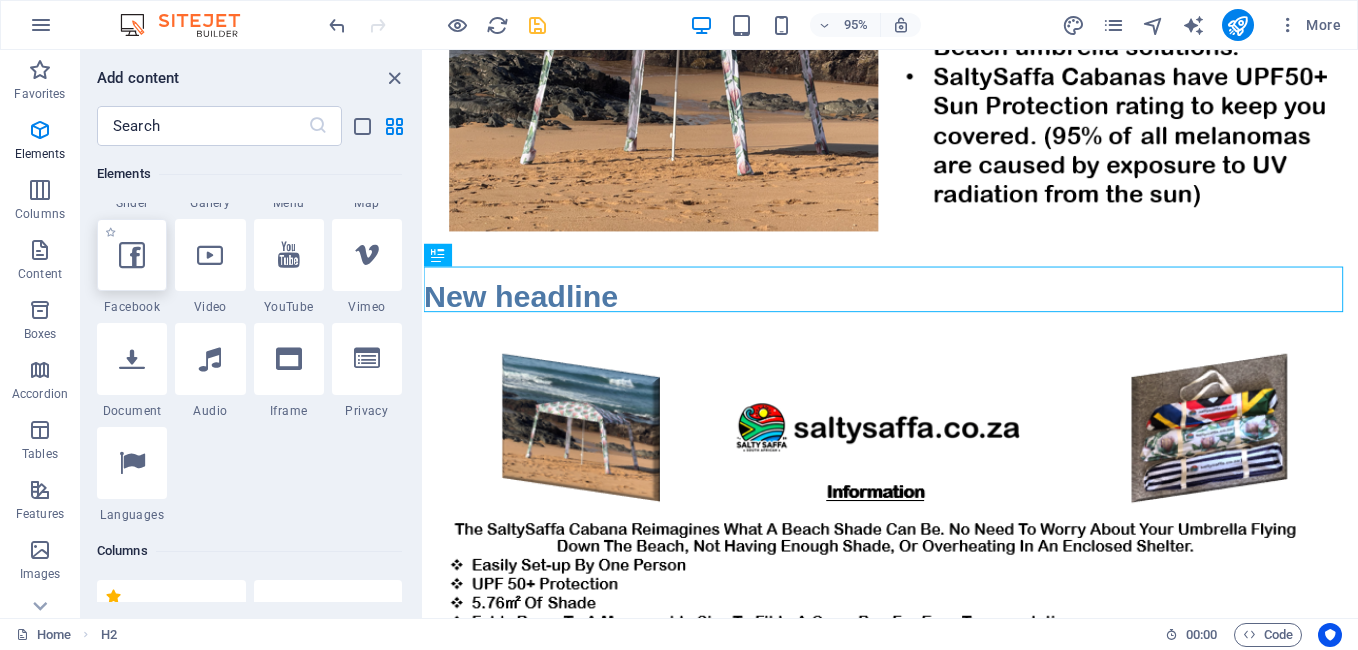 select on "%" 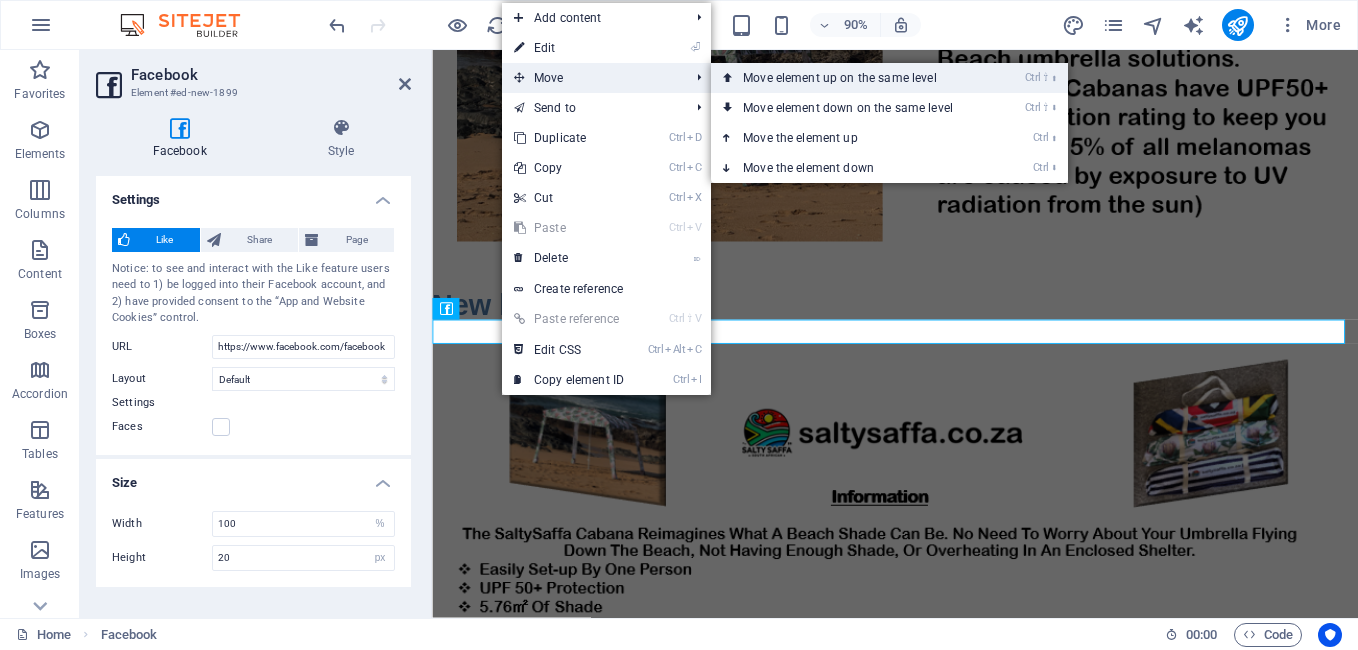 click on "Ctrl ⇧ ⬆  Move element up on the same level" at bounding box center [852, 78] 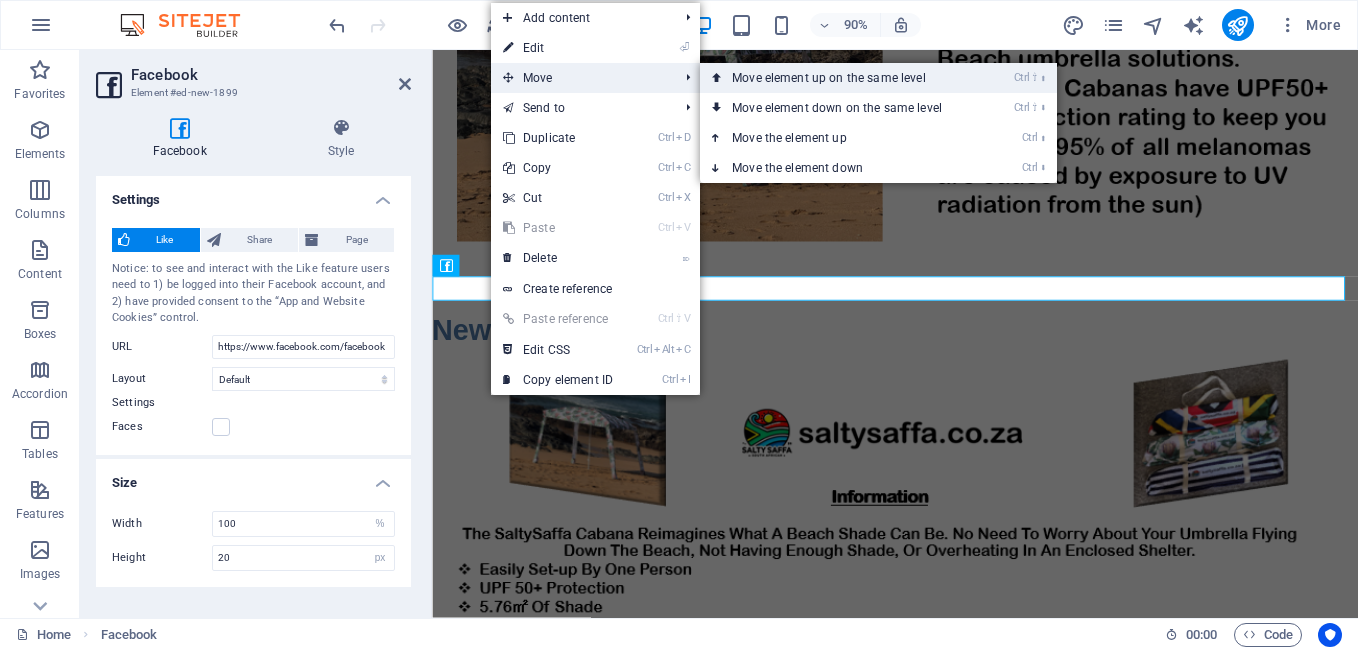 click on "Ctrl ⇧ ⬆  Move element up on the same level" at bounding box center (841, 78) 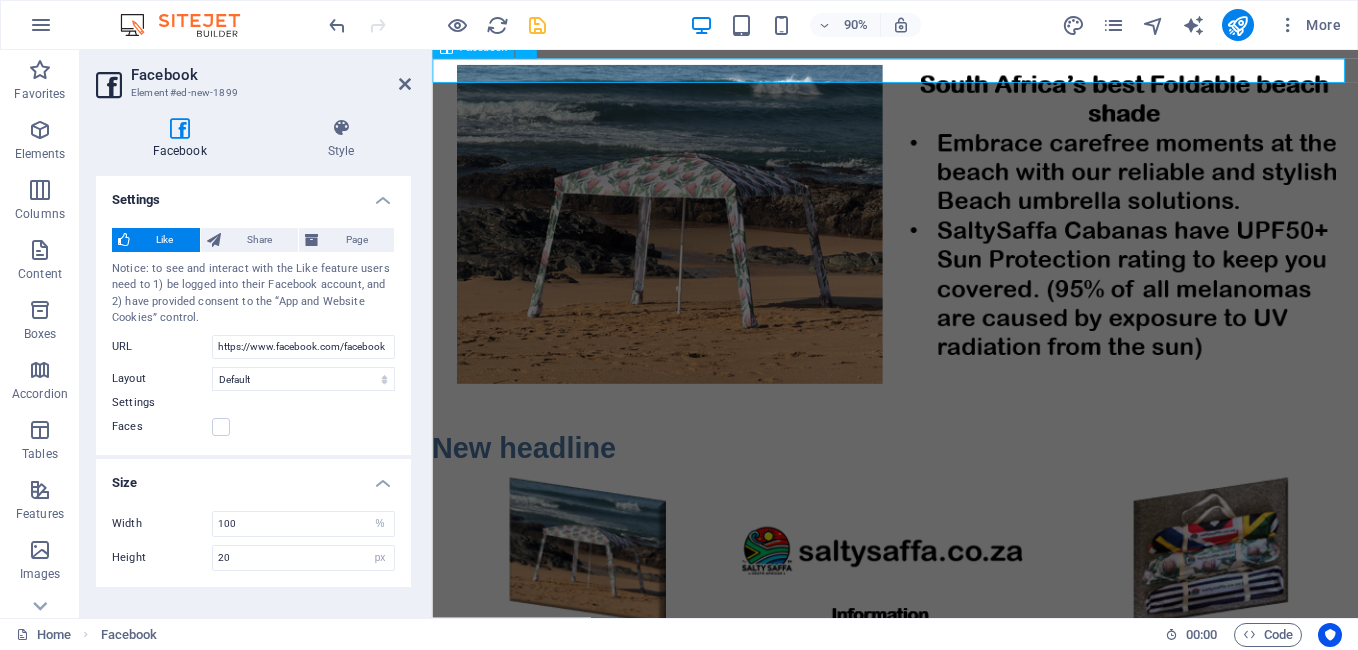 scroll, scrollTop: 0, scrollLeft: 0, axis: both 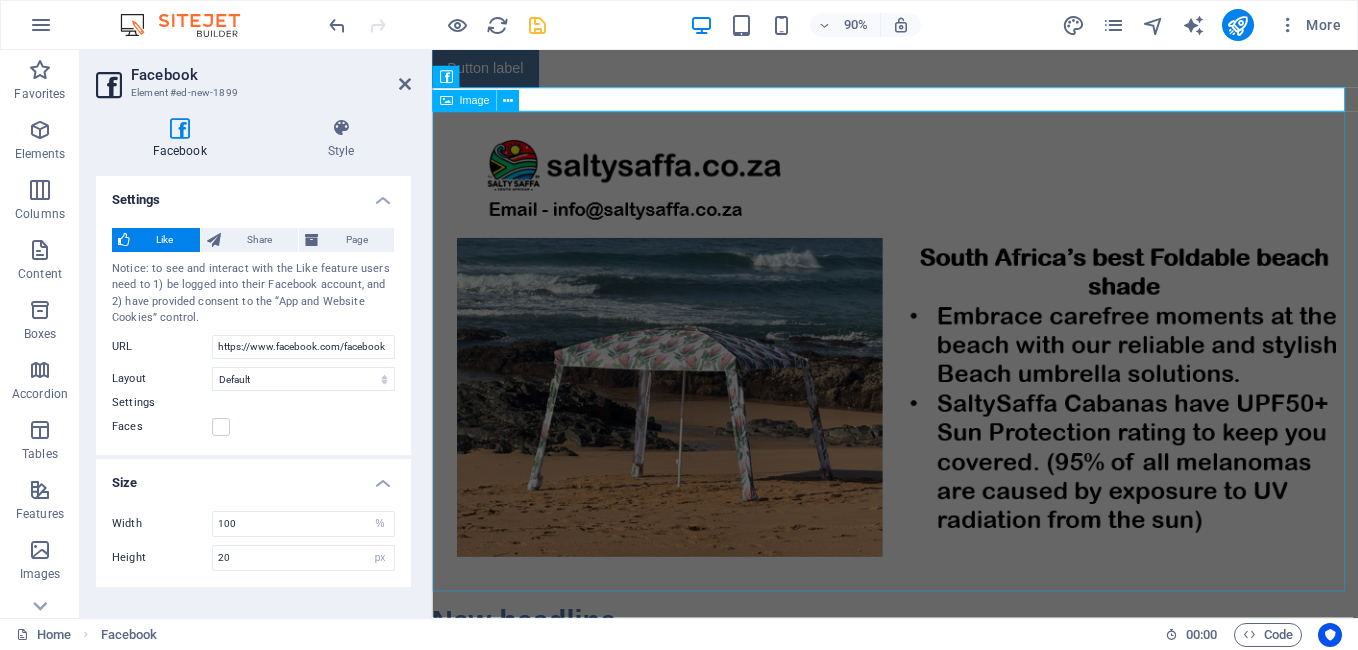 click at bounding box center [946, 389] 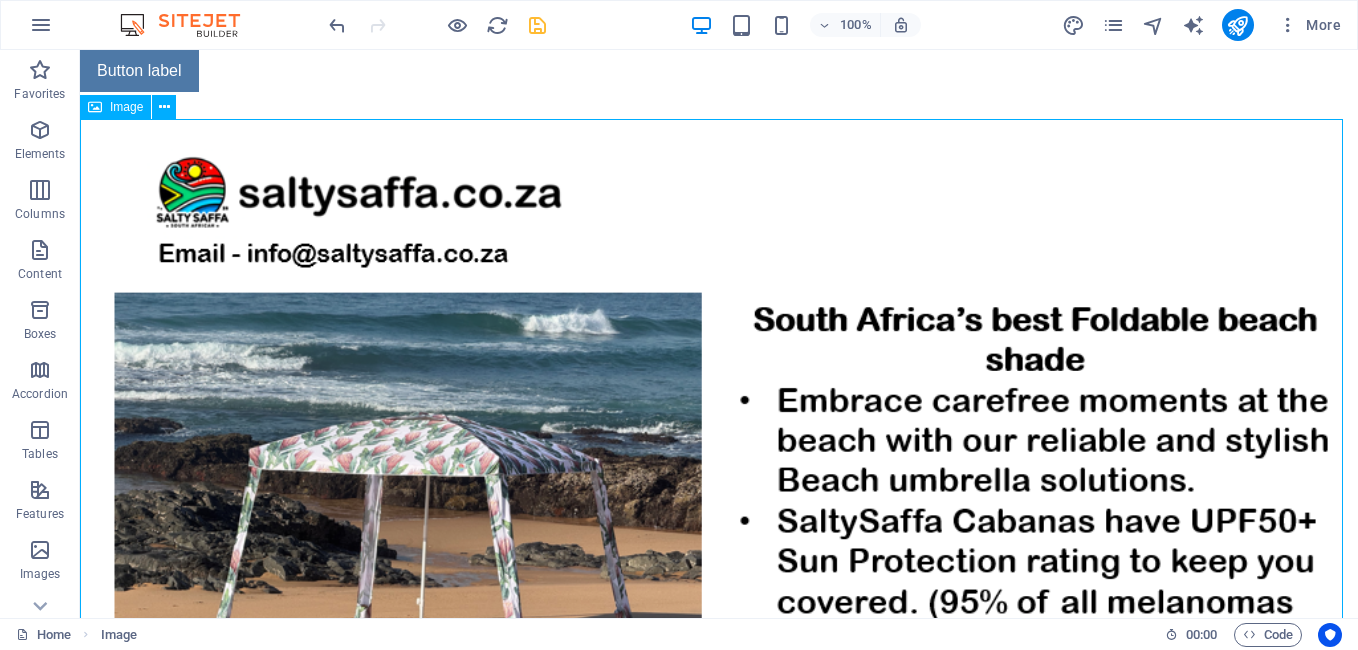 click at bounding box center (719, 455) 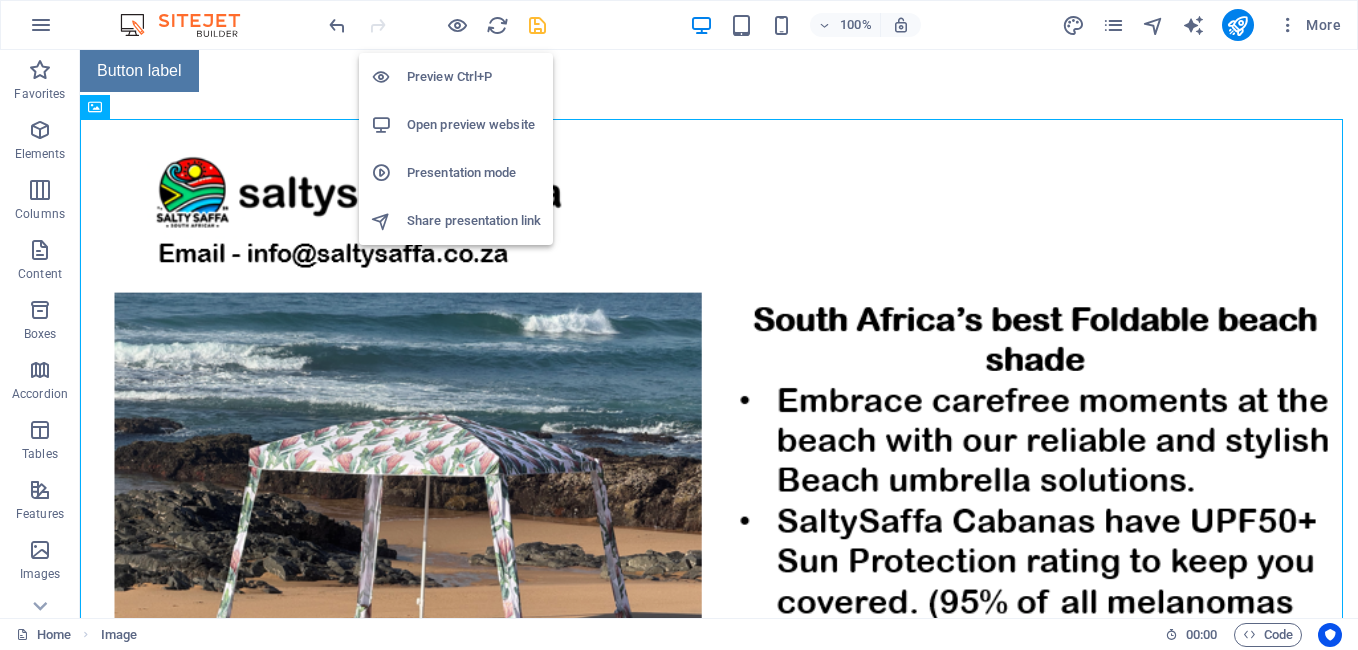 click on "Open preview website" at bounding box center [474, 125] 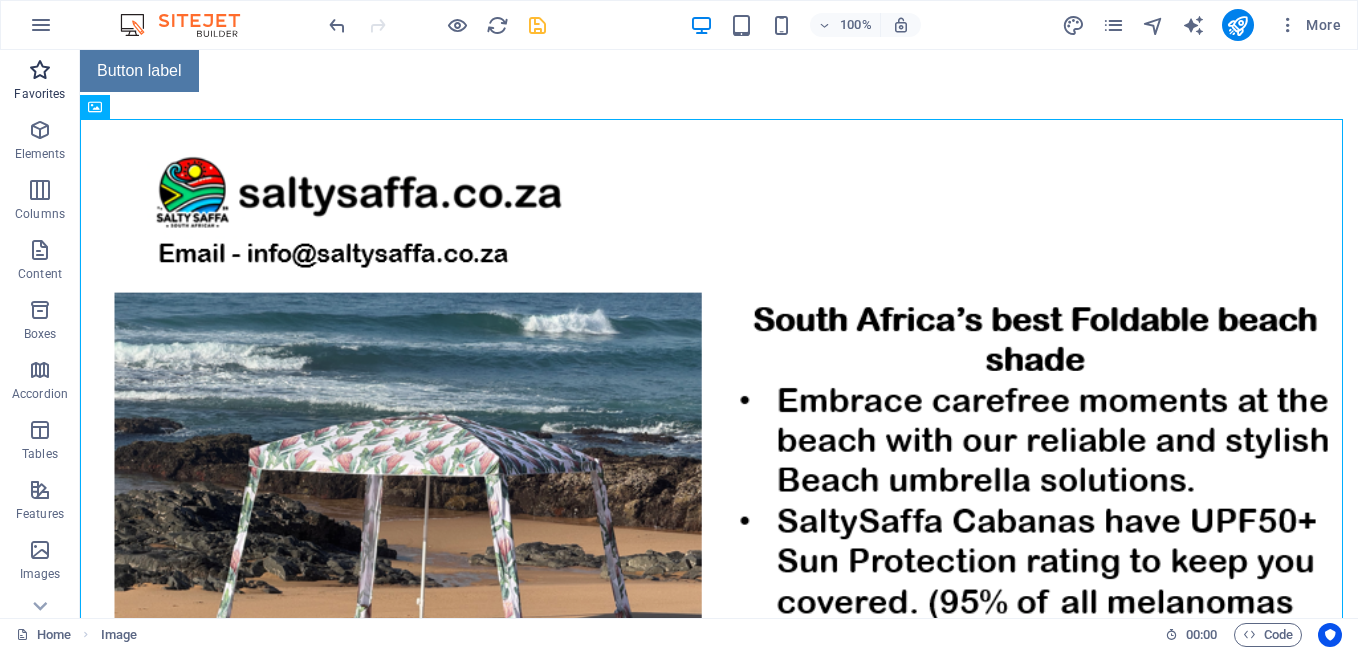 click at bounding box center (40, 70) 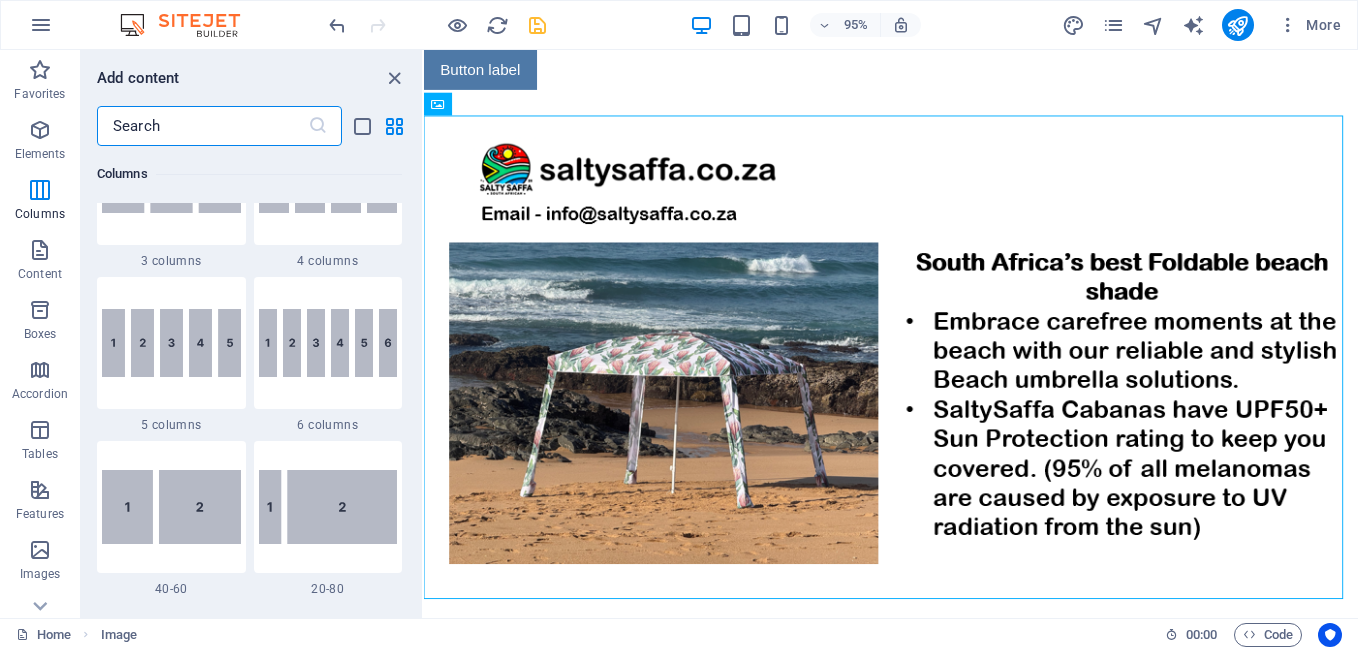 scroll, scrollTop: 1600, scrollLeft: 0, axis: vertical 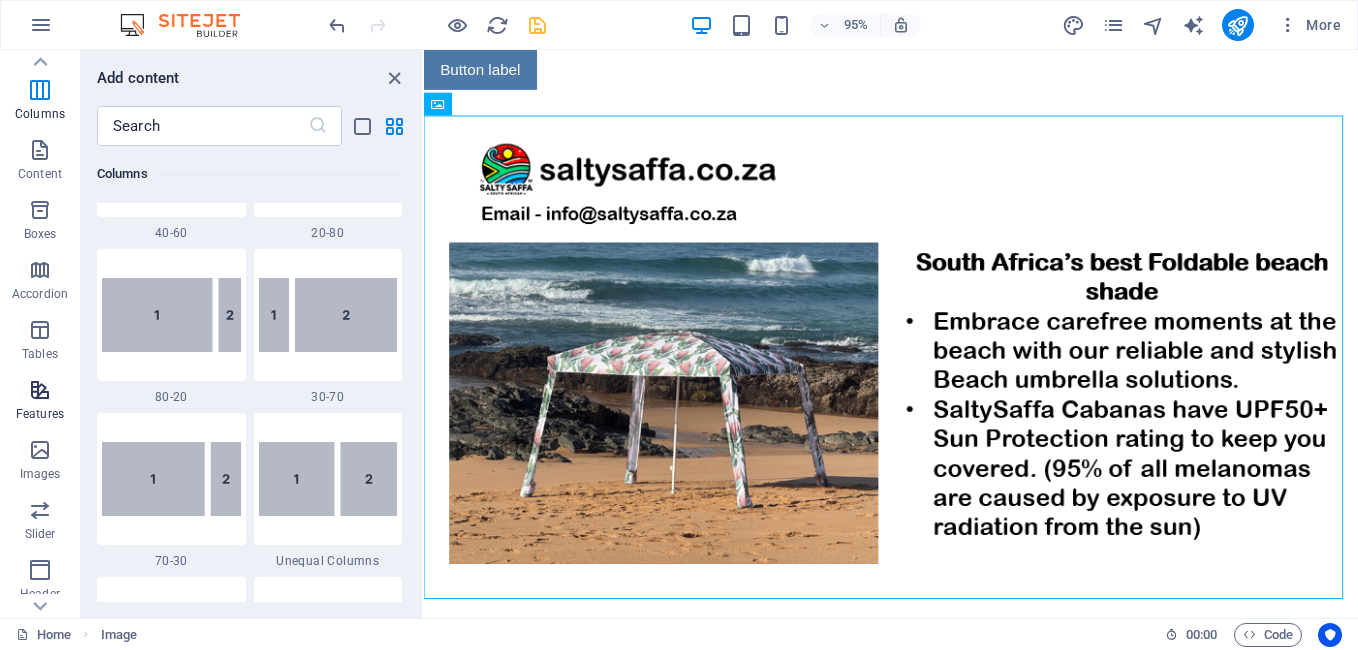 click at bounding box center [40, 390] 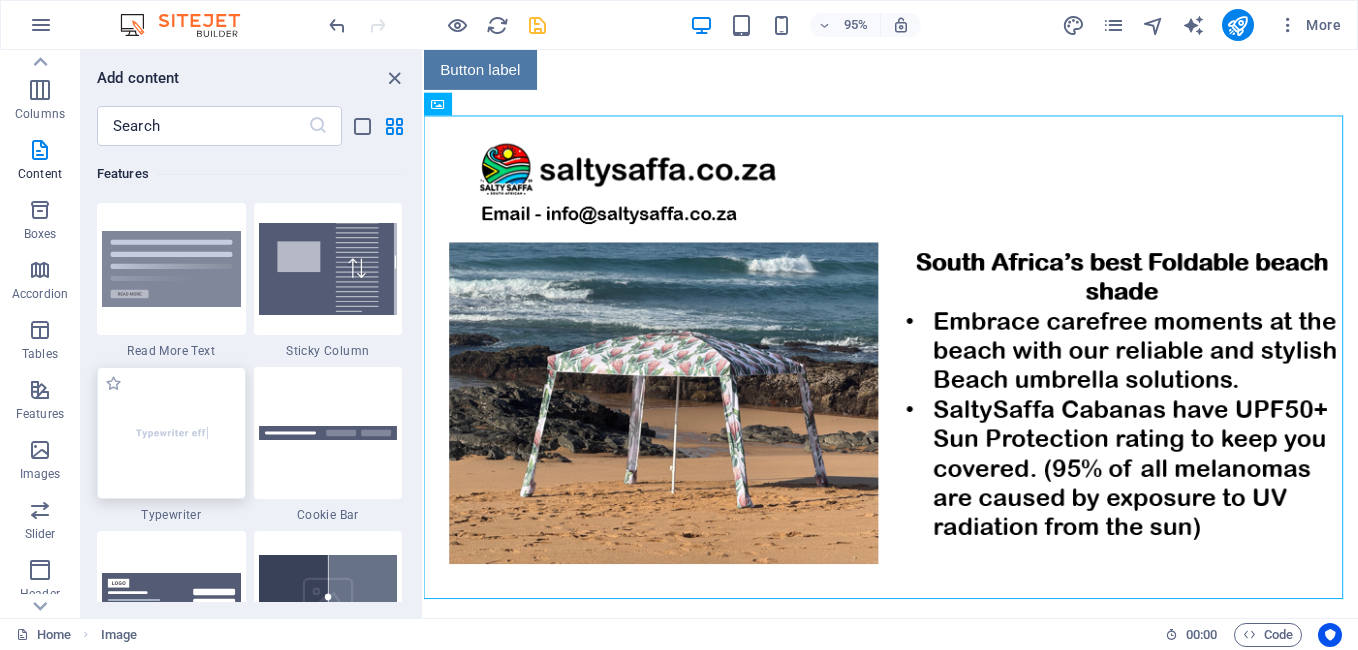 scroll, scrollTop: 7795, scrollLeft: 0, axis: vertical 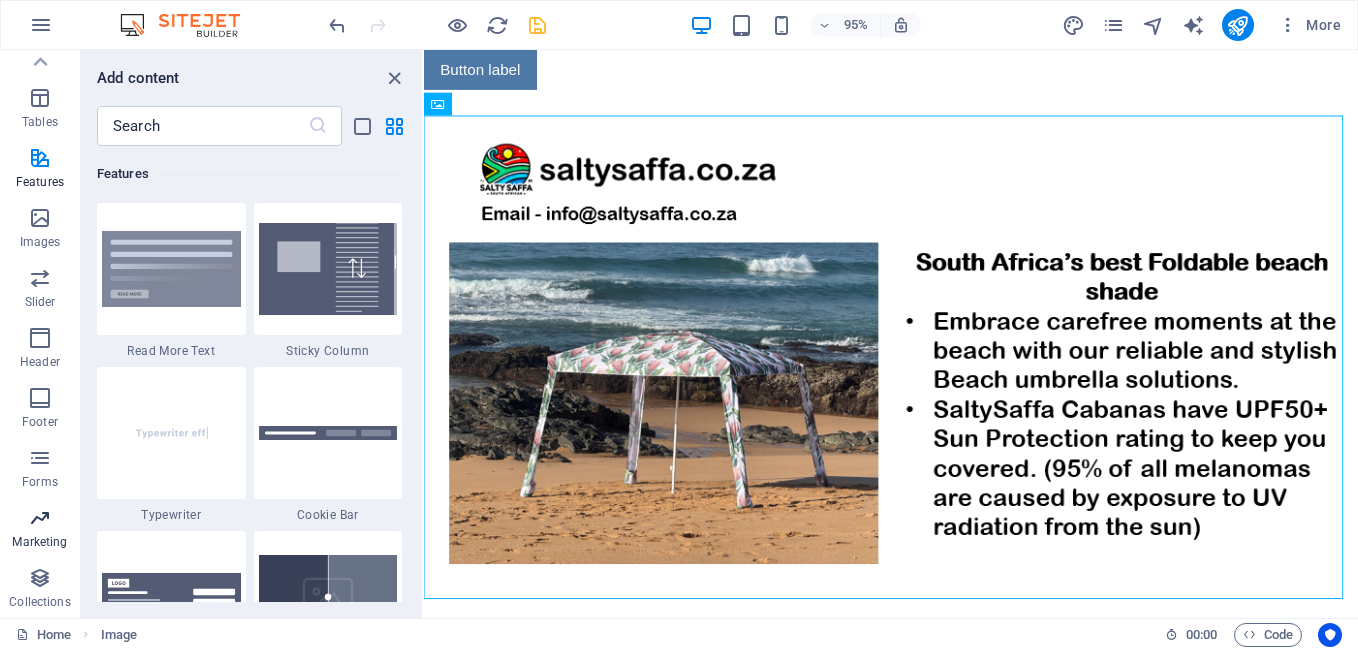 click at bounding box center (40, 518) 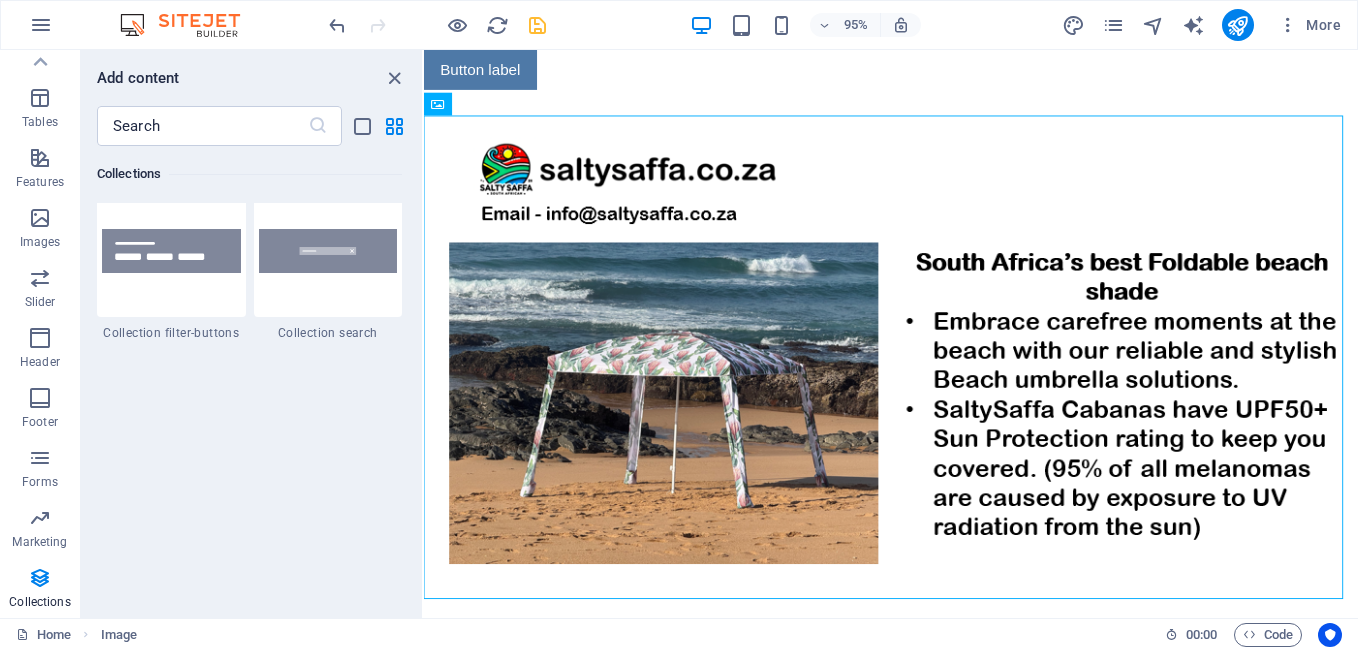scroll, scrollTop: 19165, scrollLeft: 0, axis: vertical 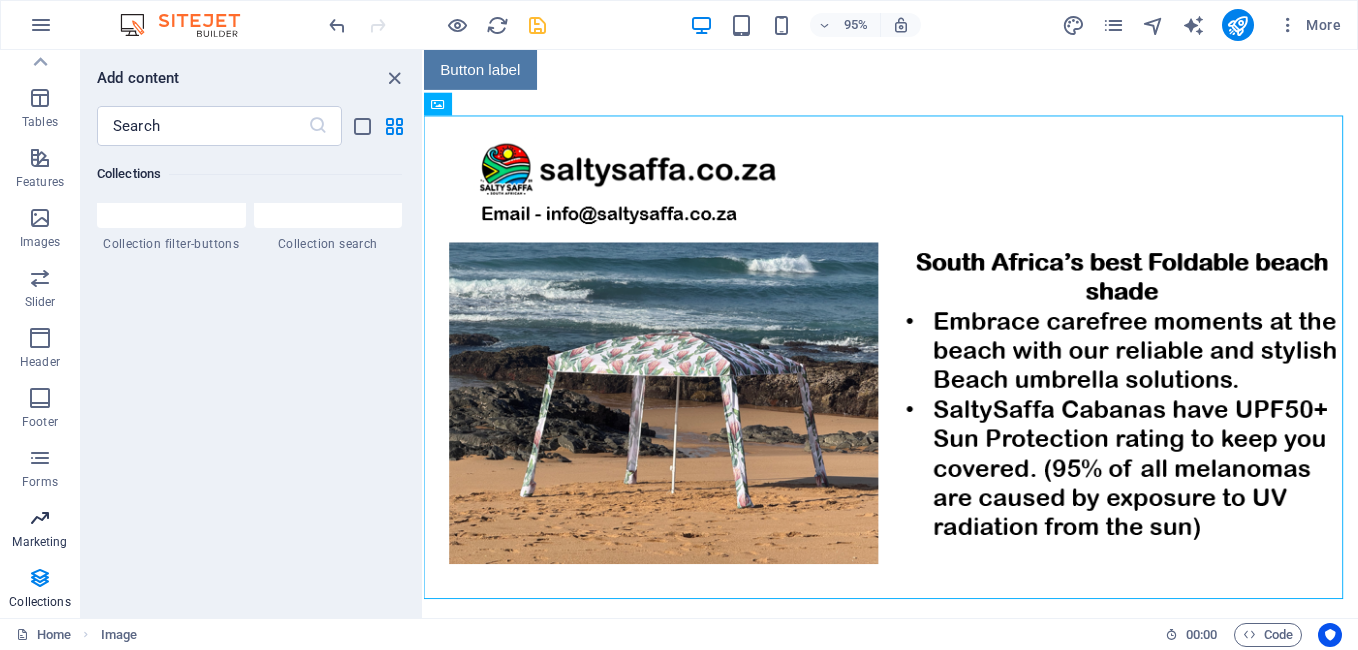 click at bounding box center [40, 518] 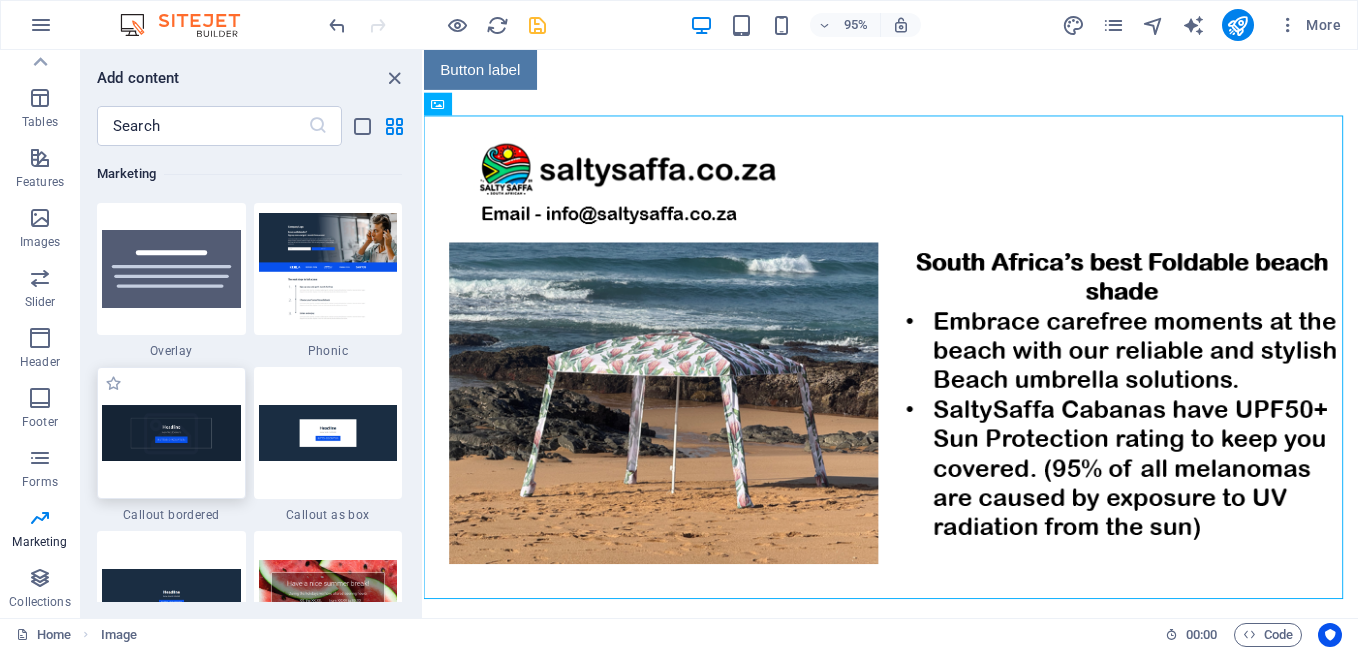 scroll, scrollTop: 16389, scrollLeft: 0, axis: vertical 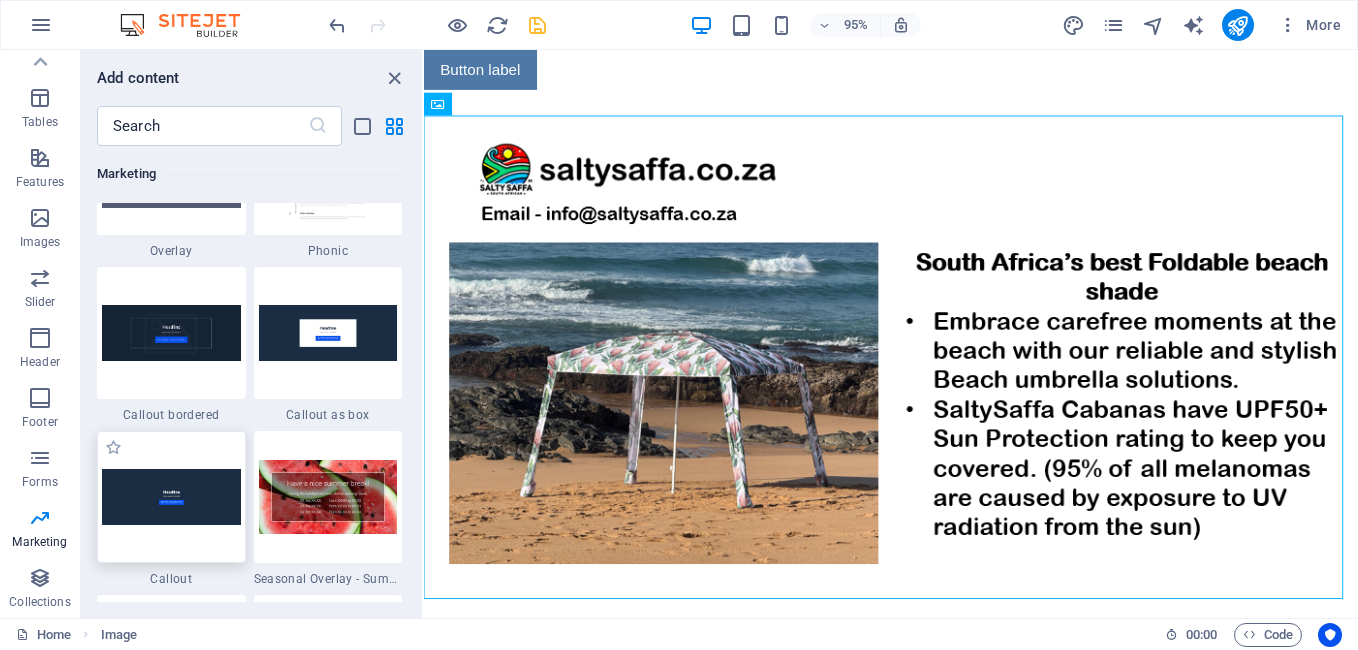 click at bounding box center [171, 496] 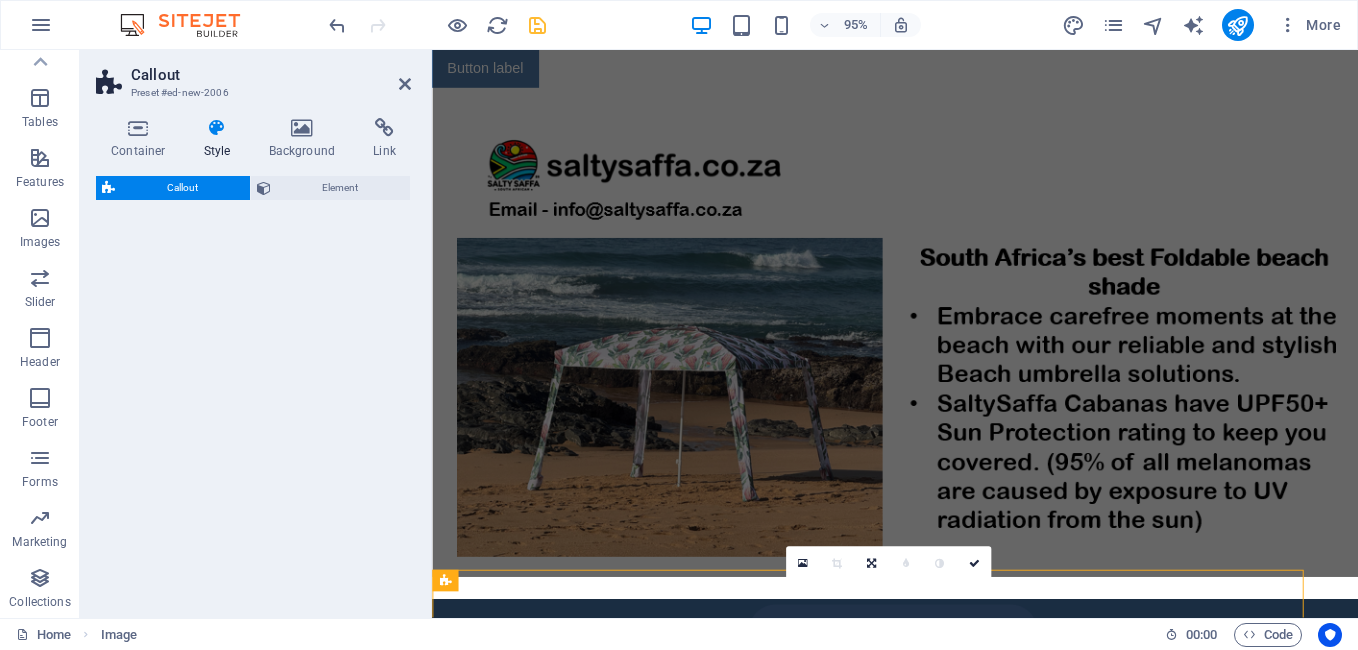 select on "%" 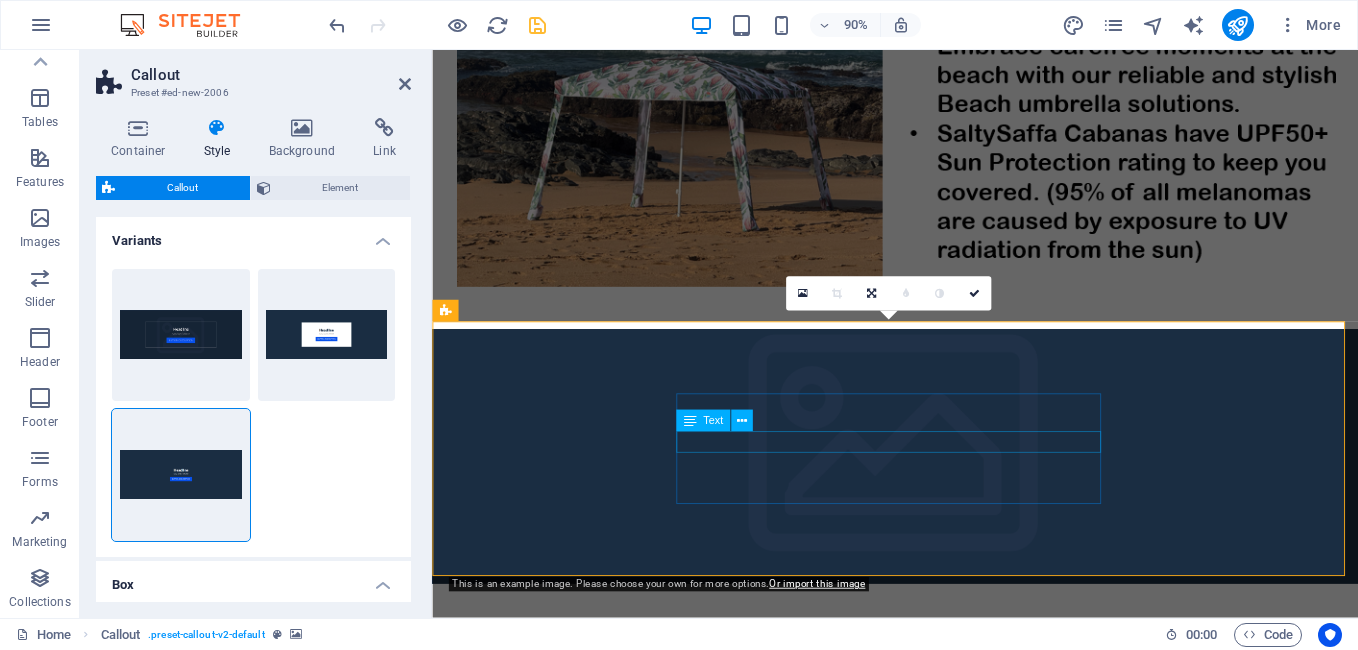 scroll, scrollTop: 300, scrollLeft: 0, axis: vertical 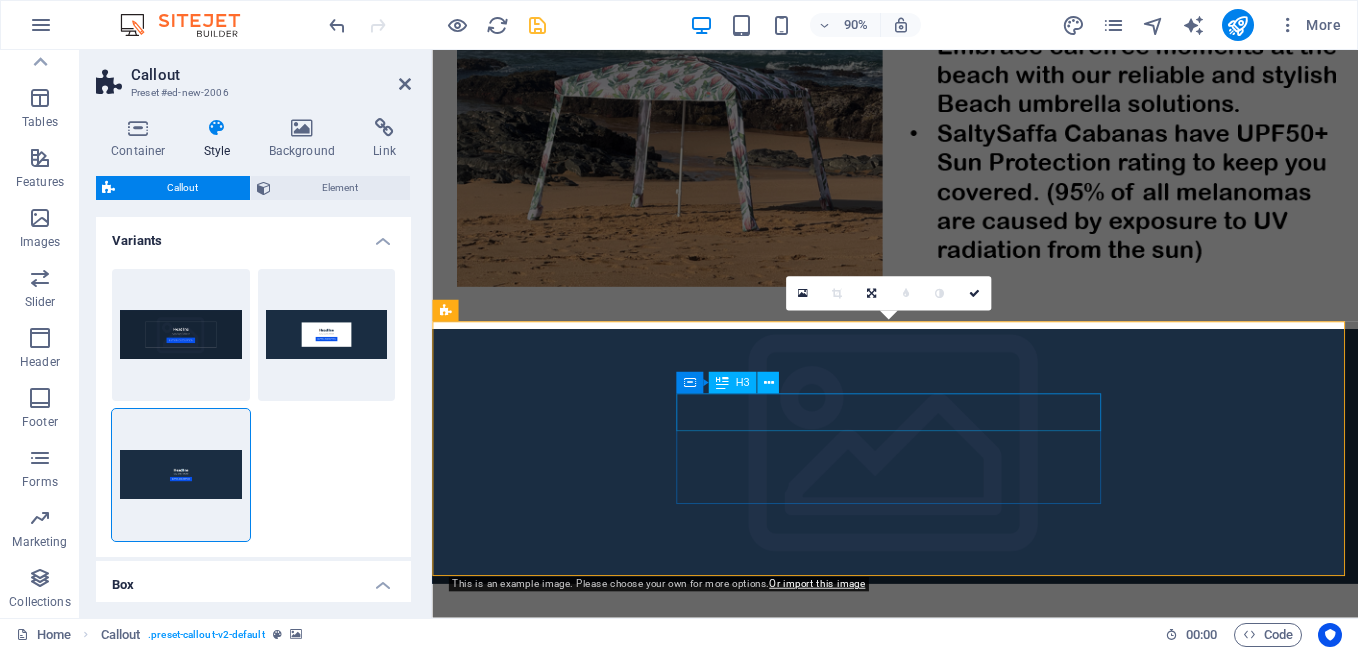 click on "Headline" at bounding box center [711, 744] 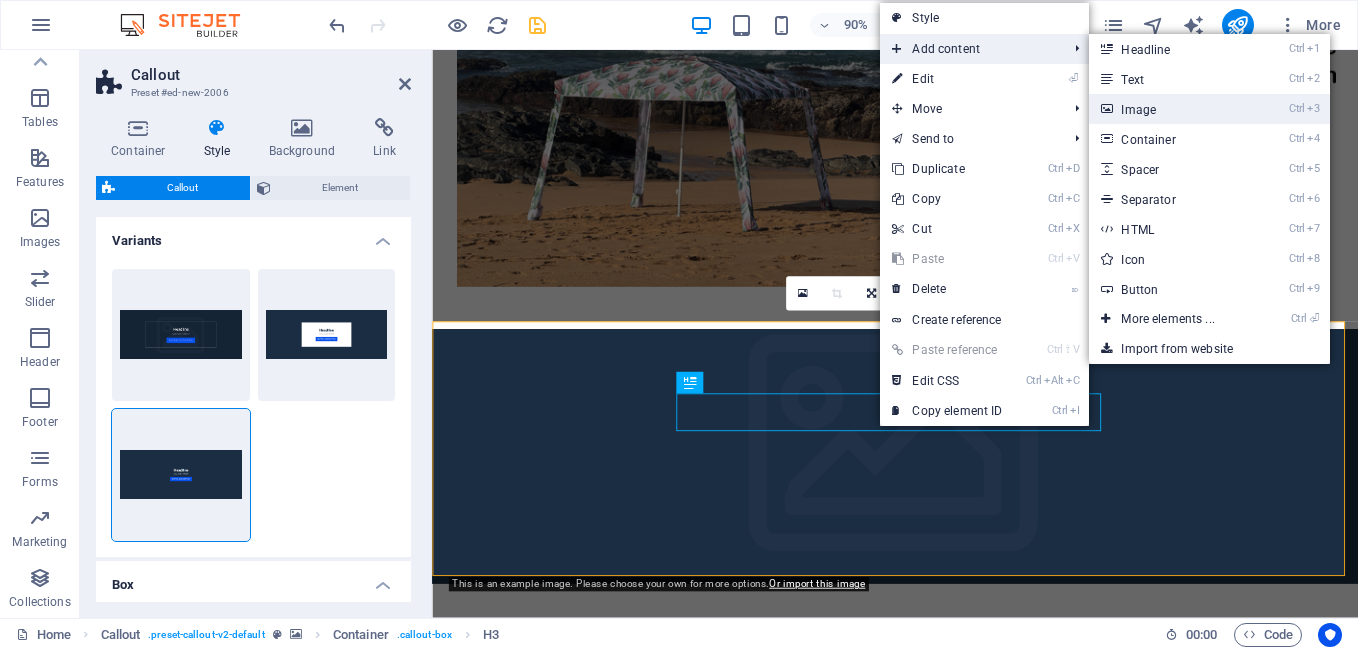 click on "Ctrl 3  Image" at bounding box center [1171, 109] 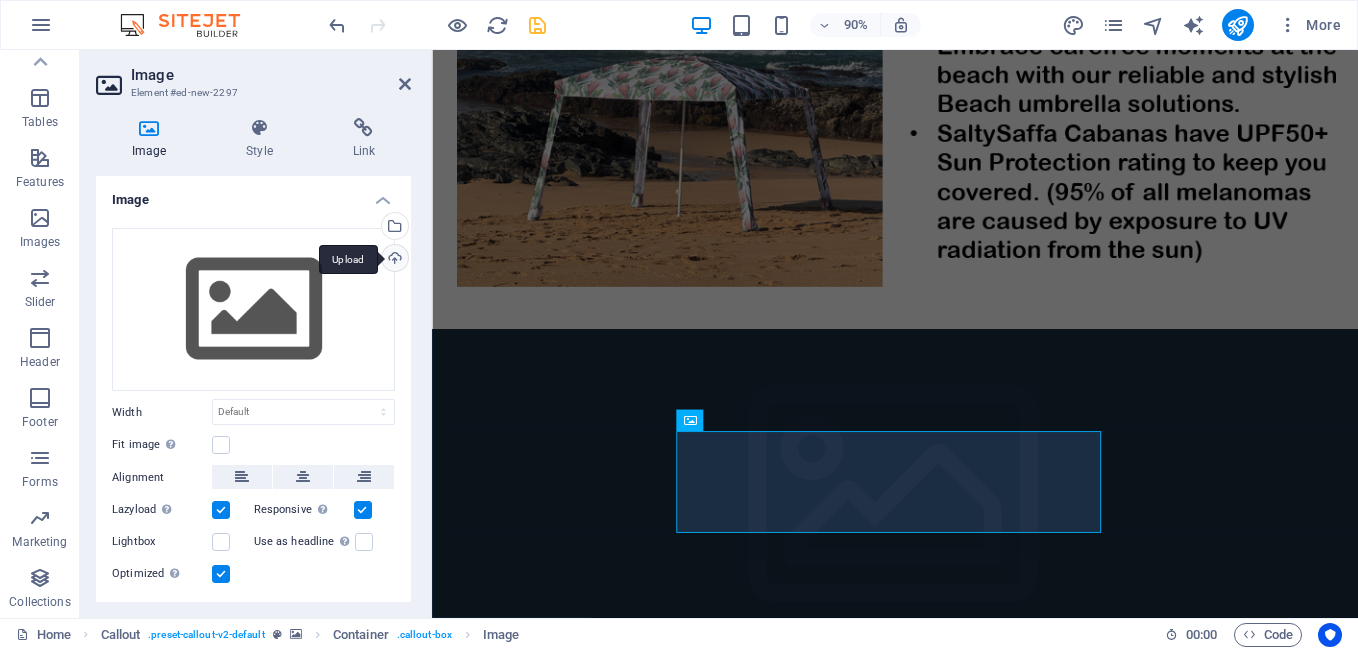 click on "Upload" at bounding box center [393, 260] 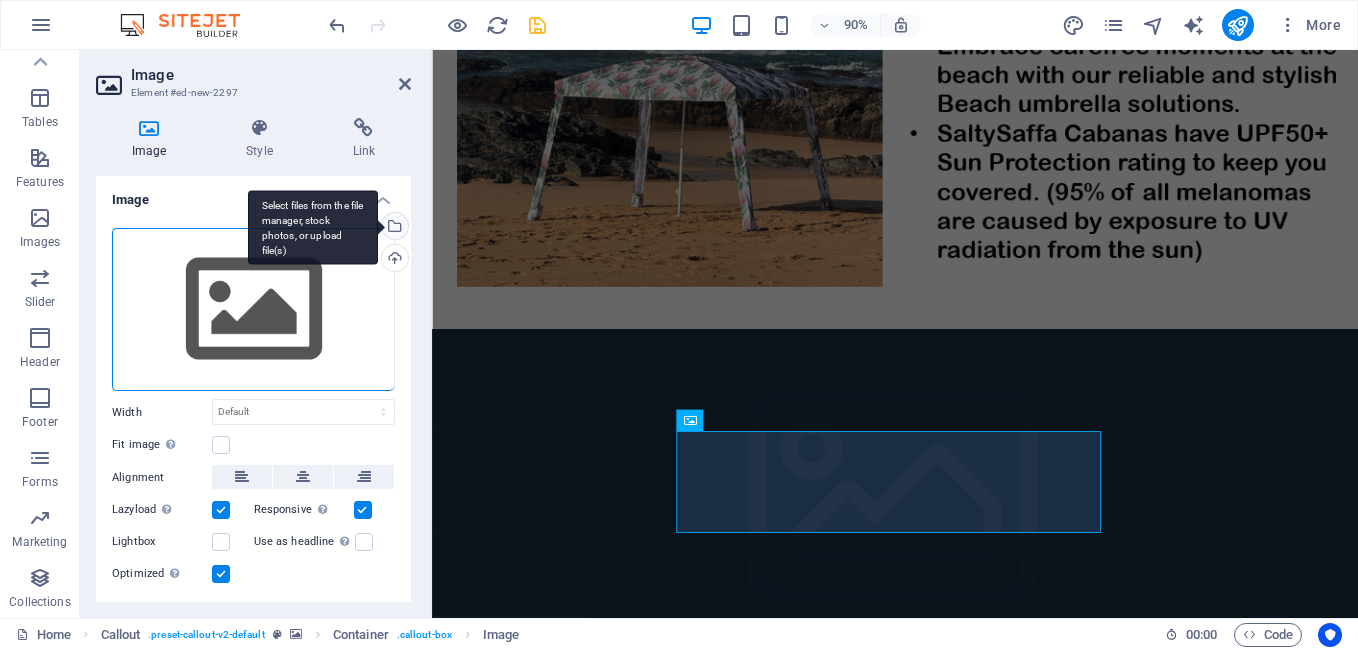 click on "Select files from the file manager, stock photos, or upload file(s)" at bounding box center [393, 228] 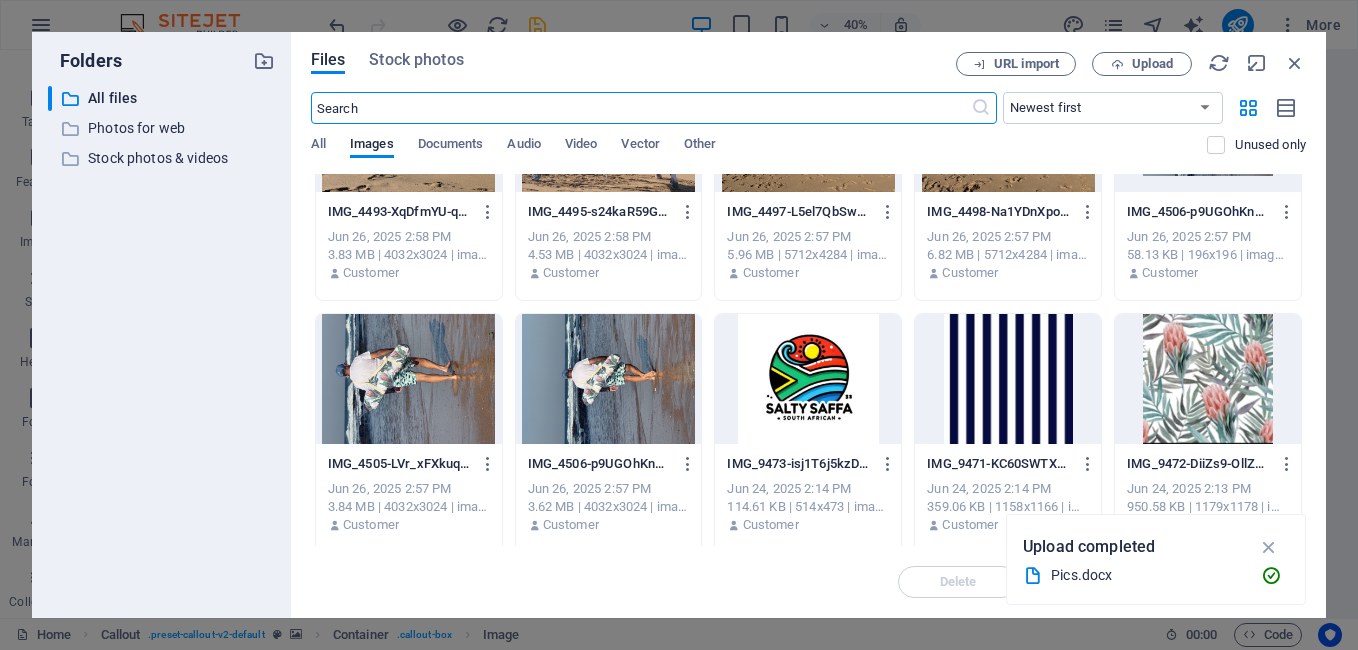 scroll, scrollTop: 2100, scrollLeft: 0, axis: vertical 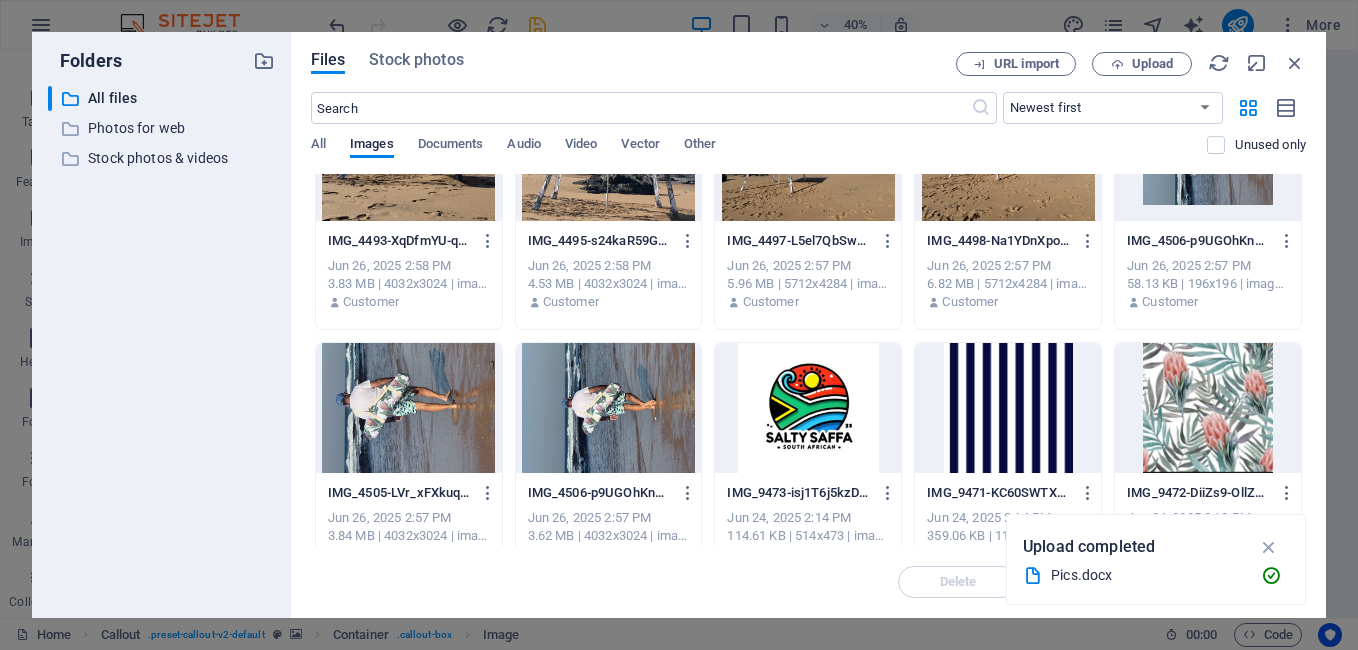 click at bounding box center [808, 408] 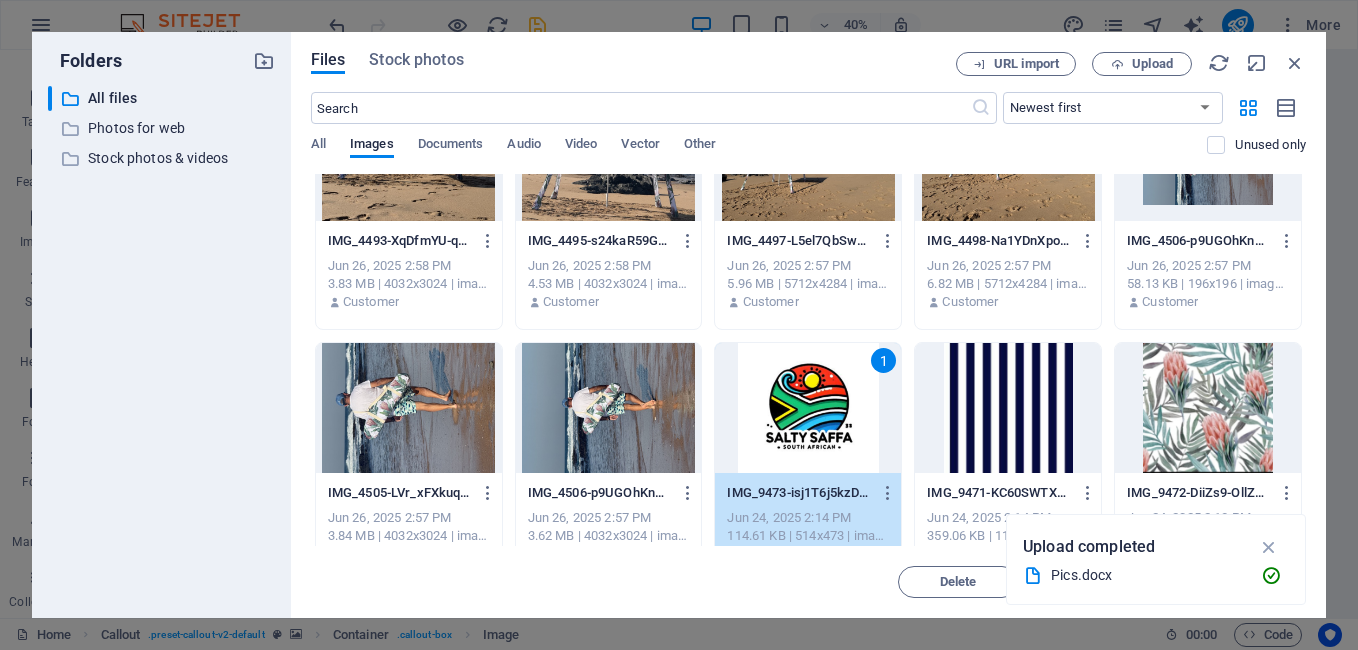 click on "1" at bounding box center [808, 408] 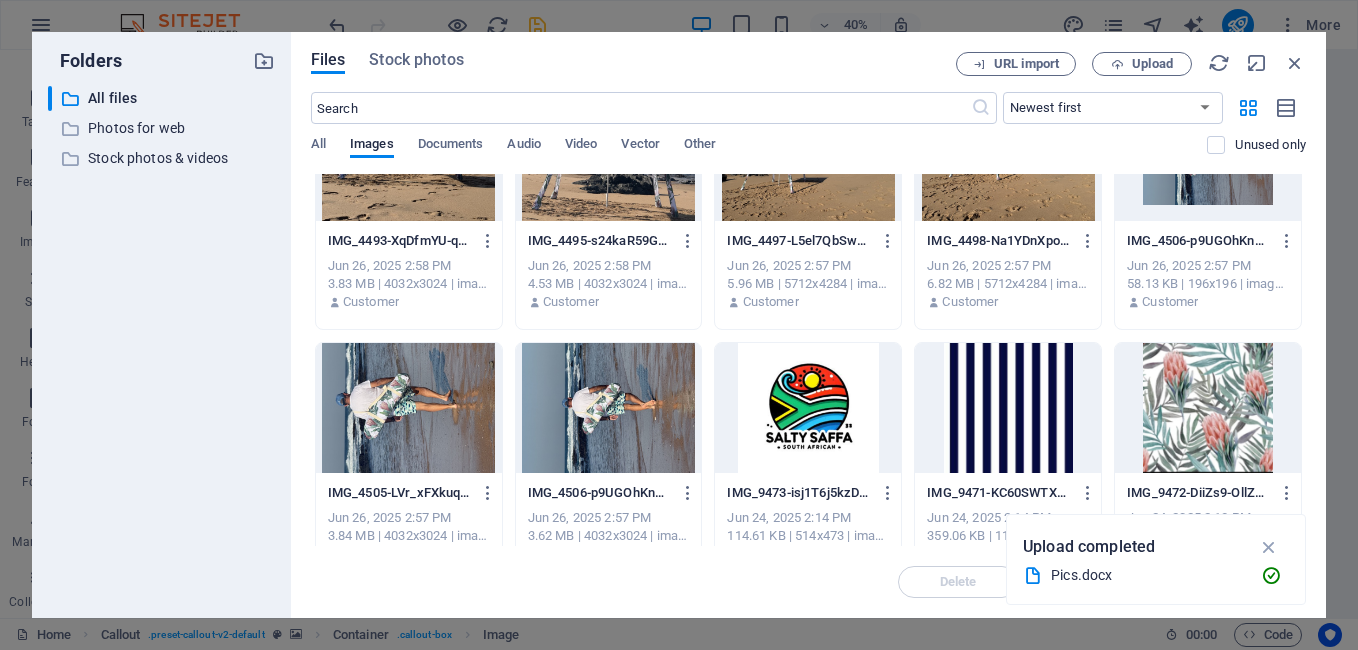 click at bounding box center [808, 408] 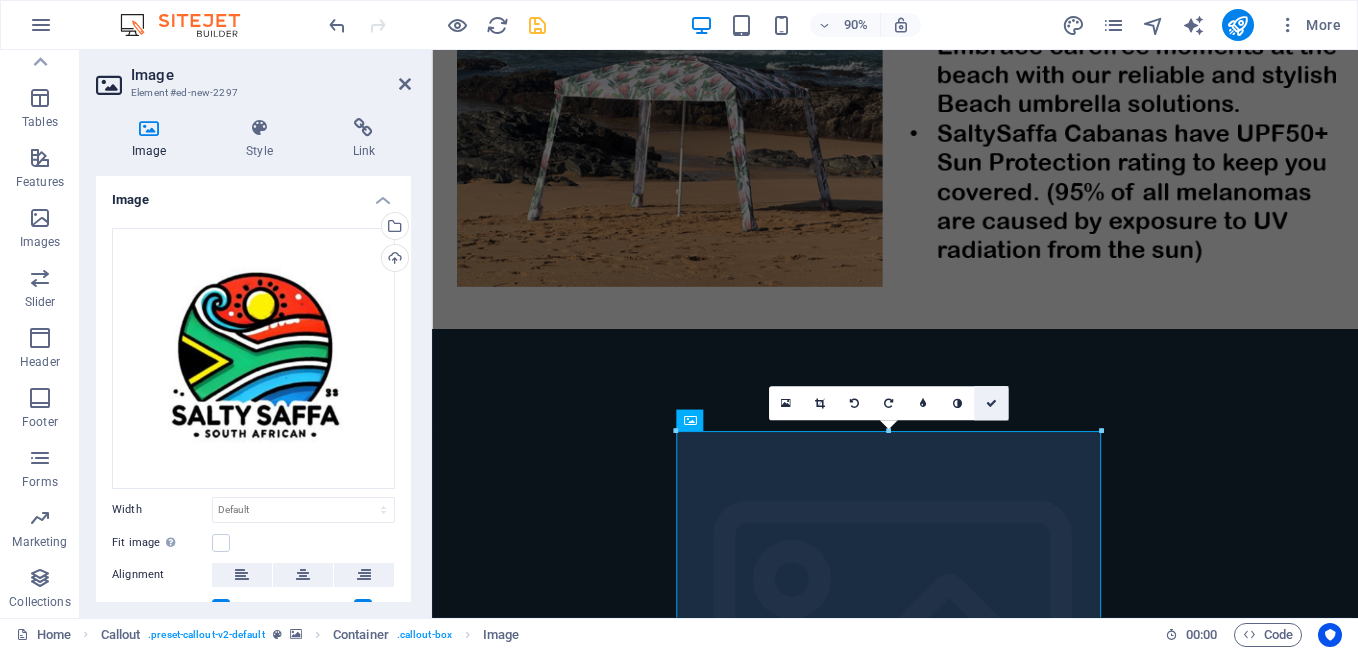 click at bounding box center [990, 404] 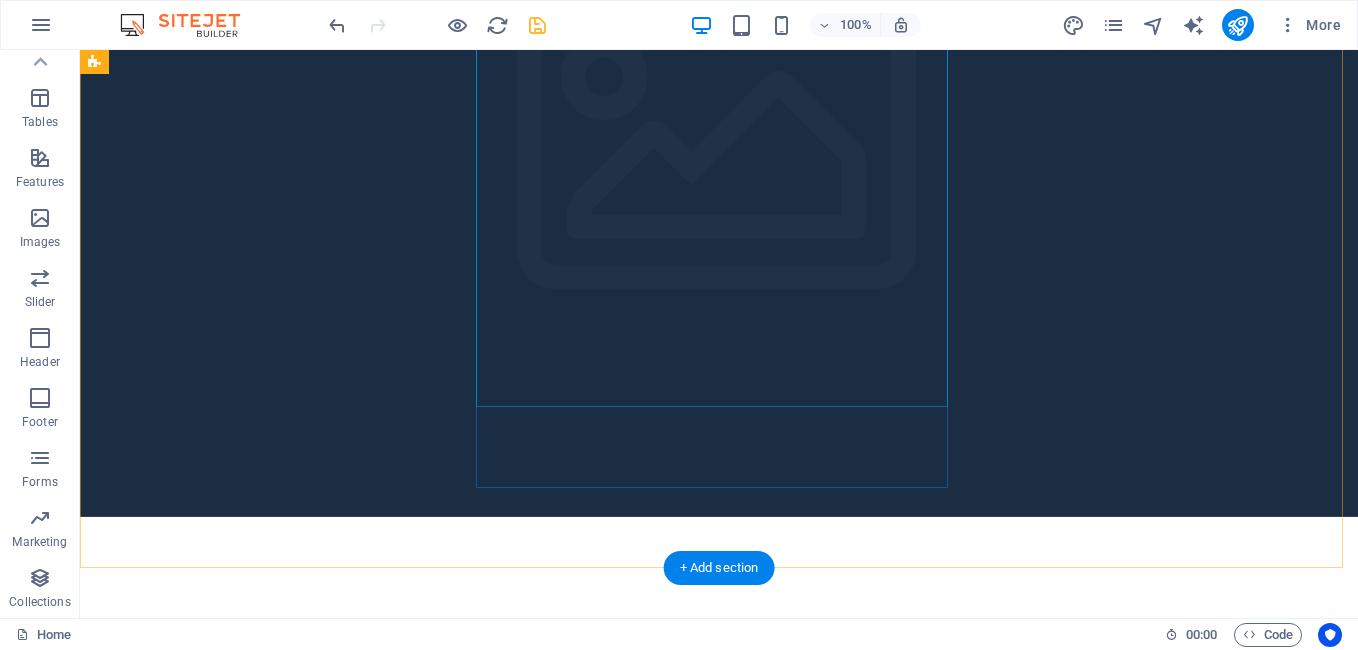 scroll, scrollTop: 1000, scrollLeft: 0, axis: vertical 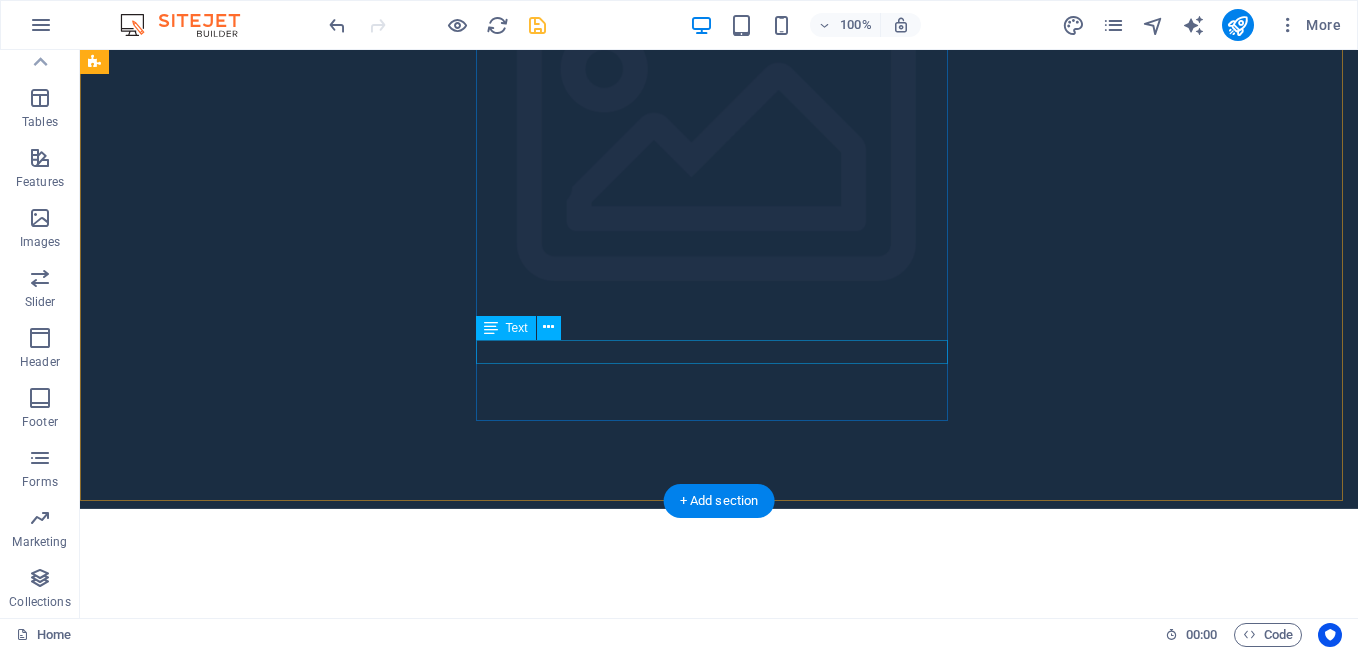 click on "New Text-Element" at bounding box center (483, 1147) 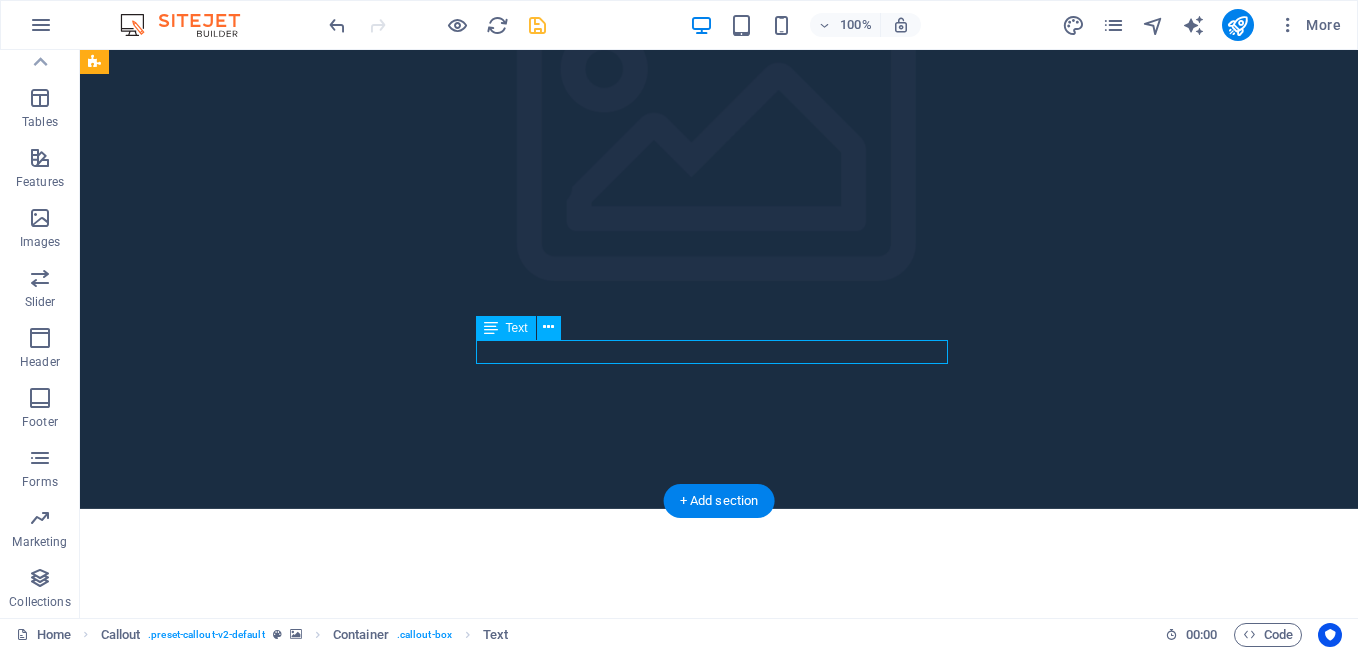click on "New Text-Element" at bounding box center [483, 1147] 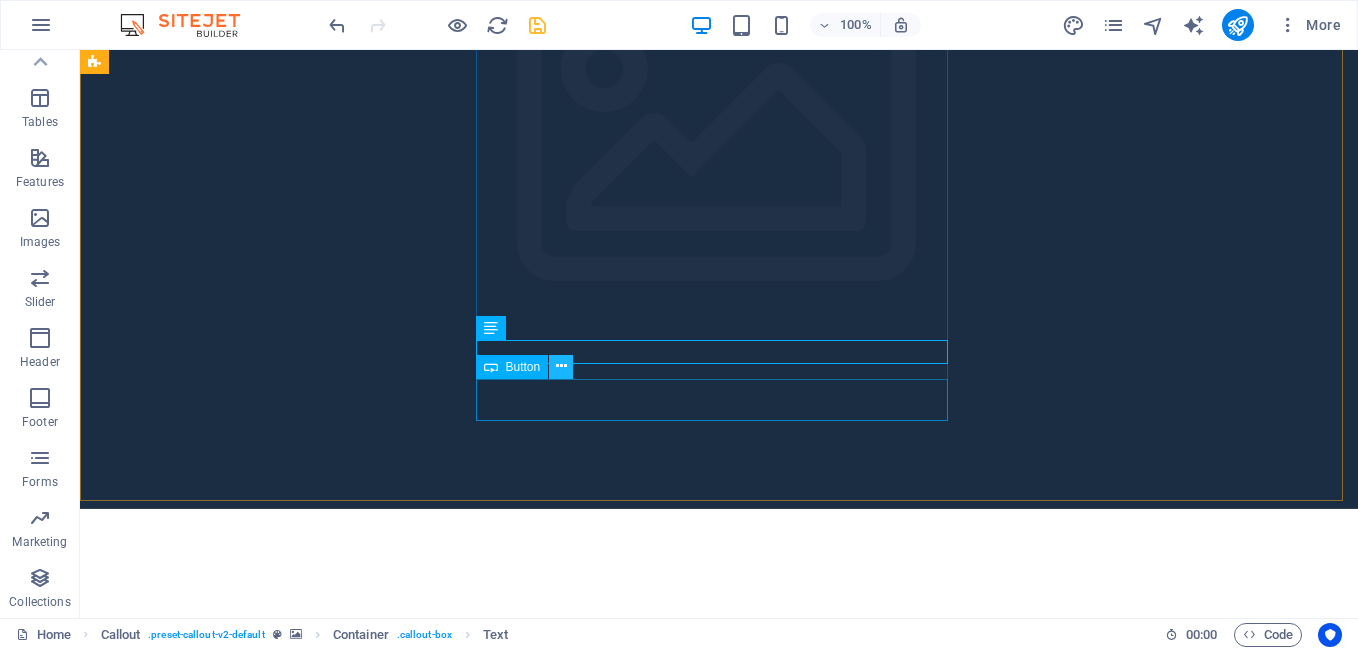 click at bounding box center (561, 366) 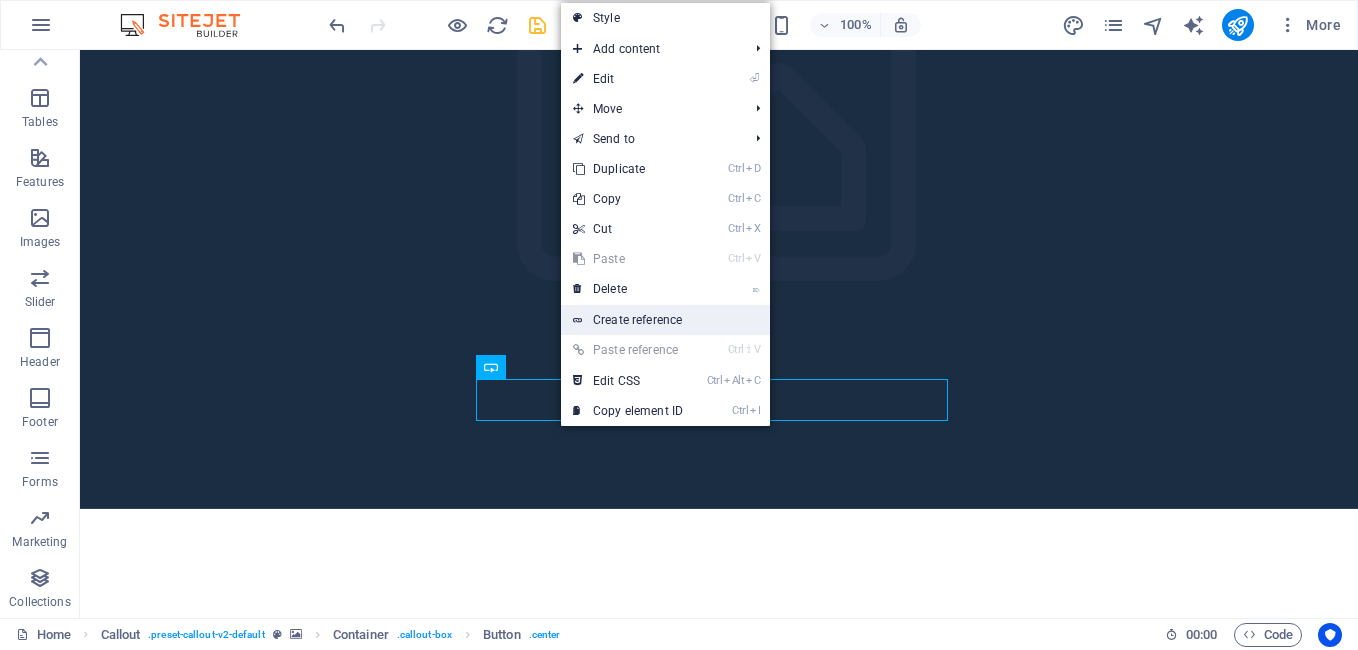 click on "Create reference" at bounding box center (665, 320) 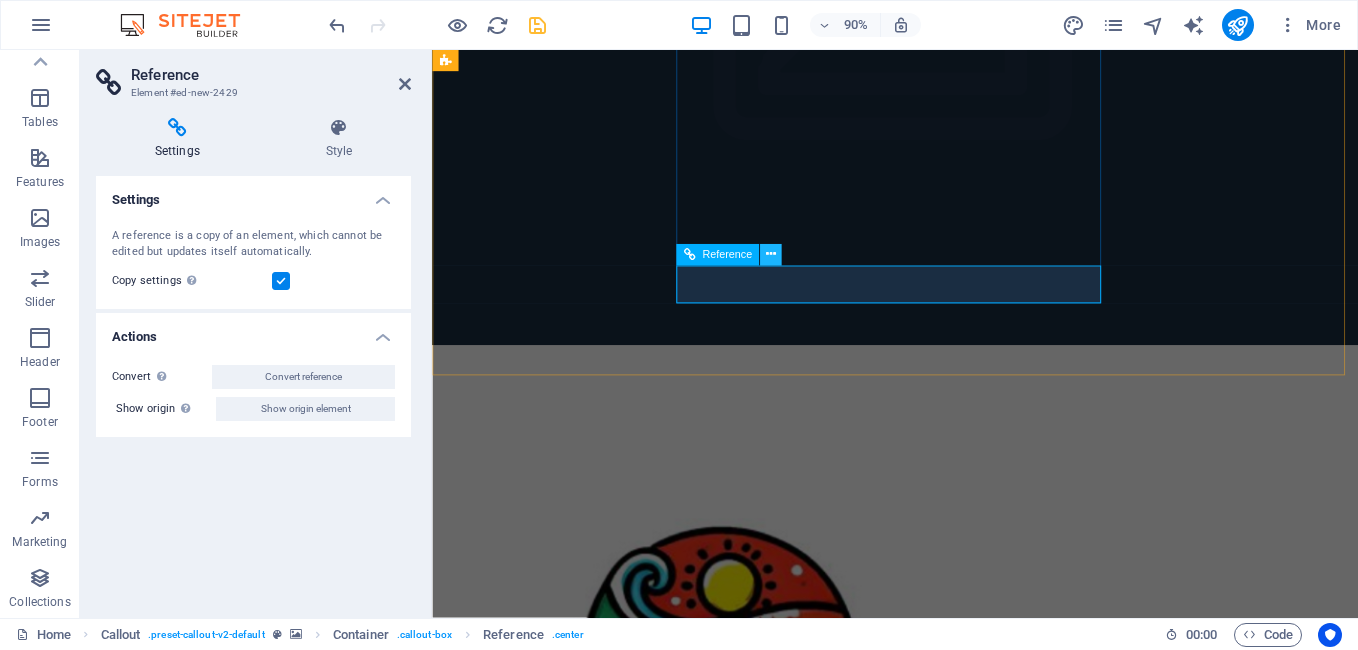 click at bounding box center [771, 254] 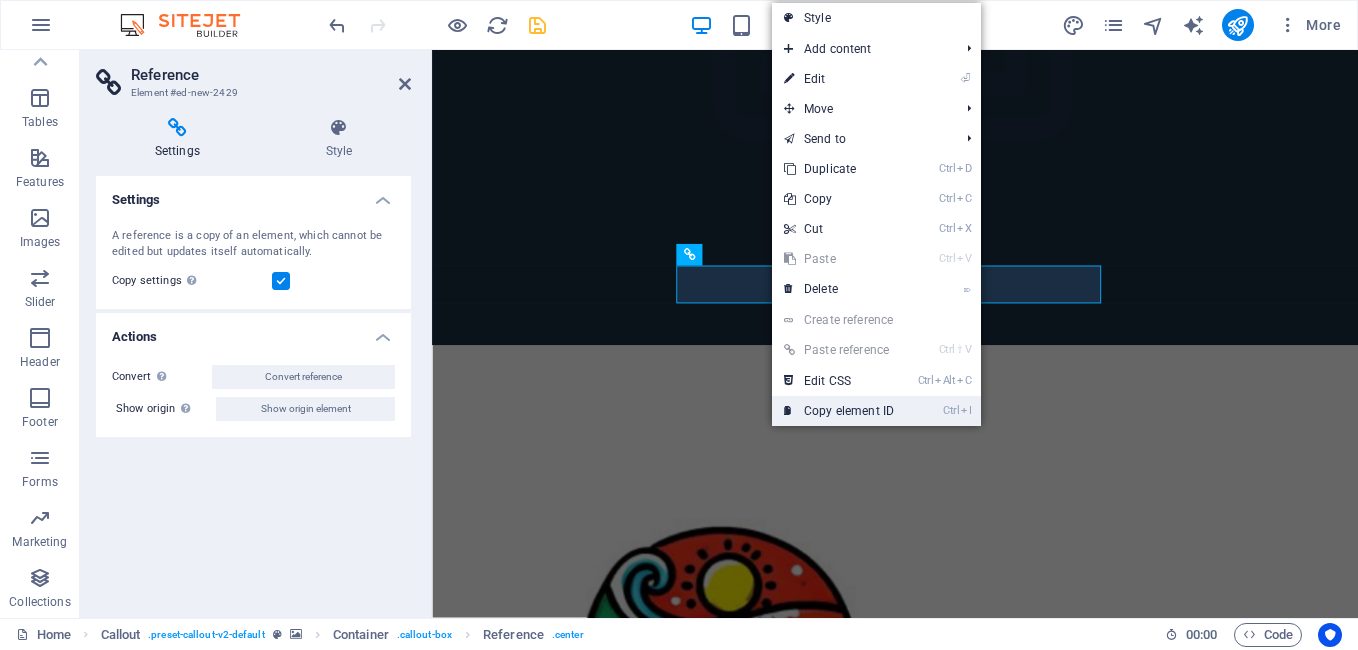 click on "Ctrl I  Copy element ID" at bounding box center (839, 411) 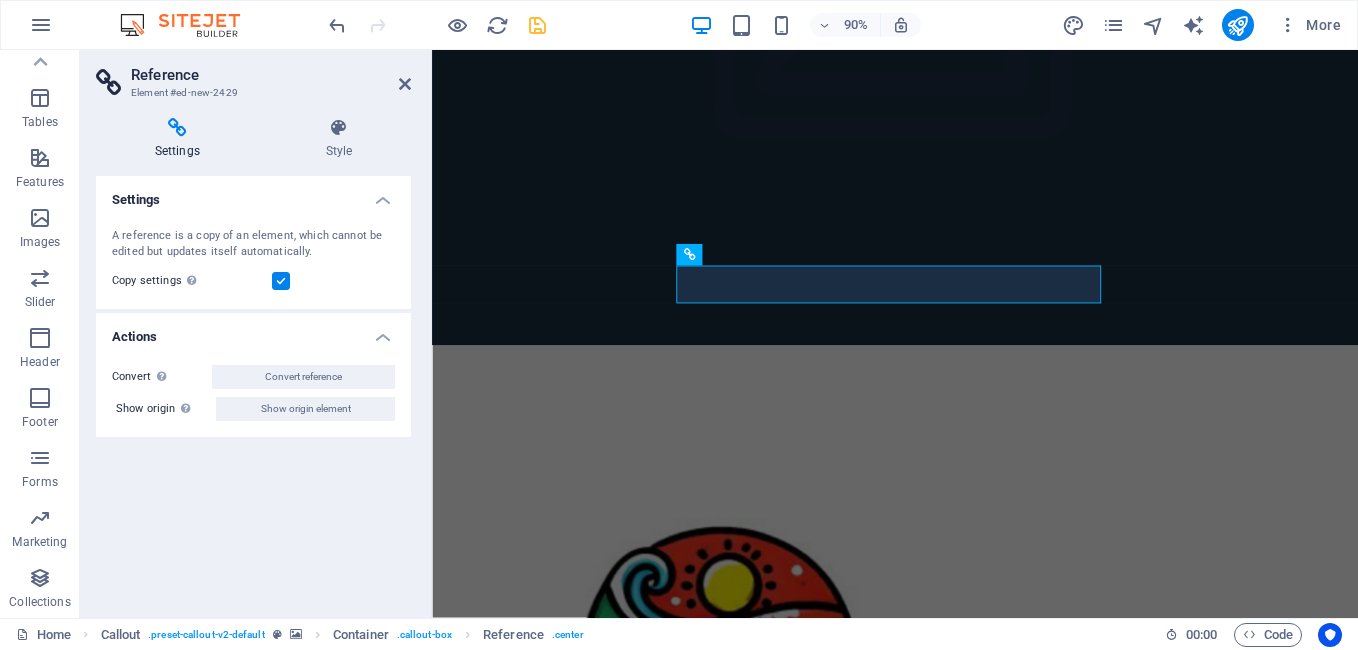 click at bounding box center (177, 128) 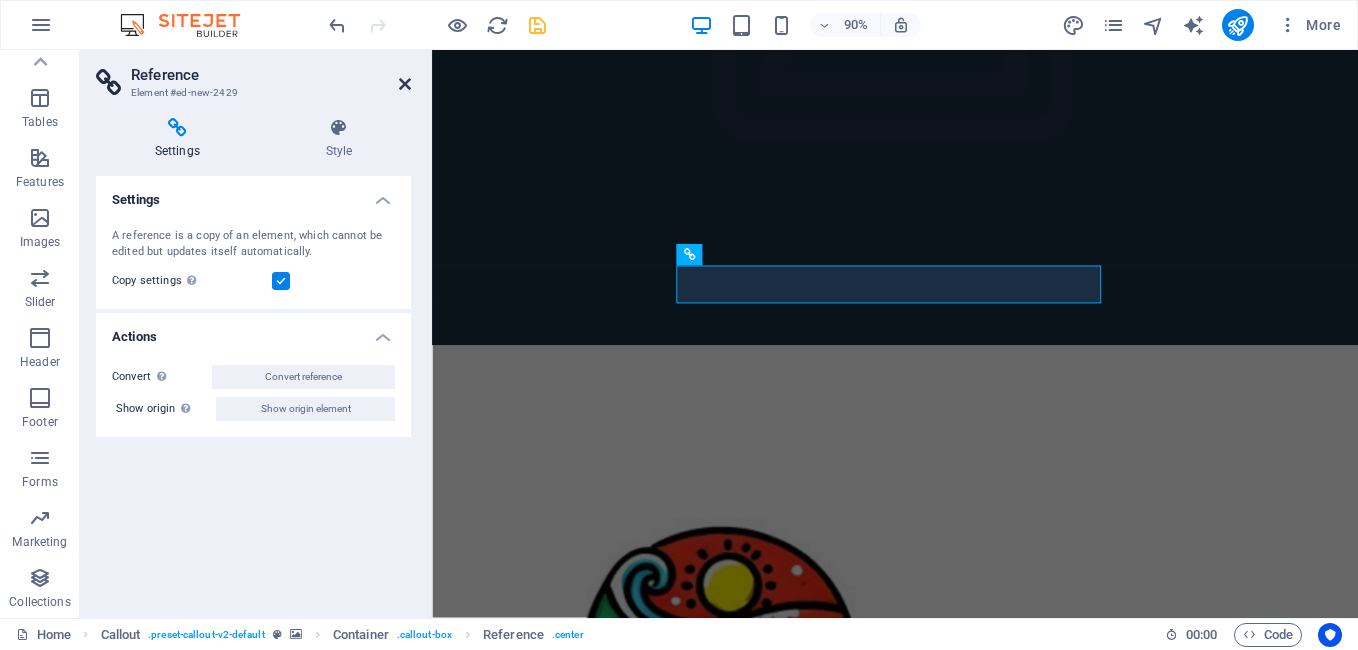 click at bounding box center (405, 84) 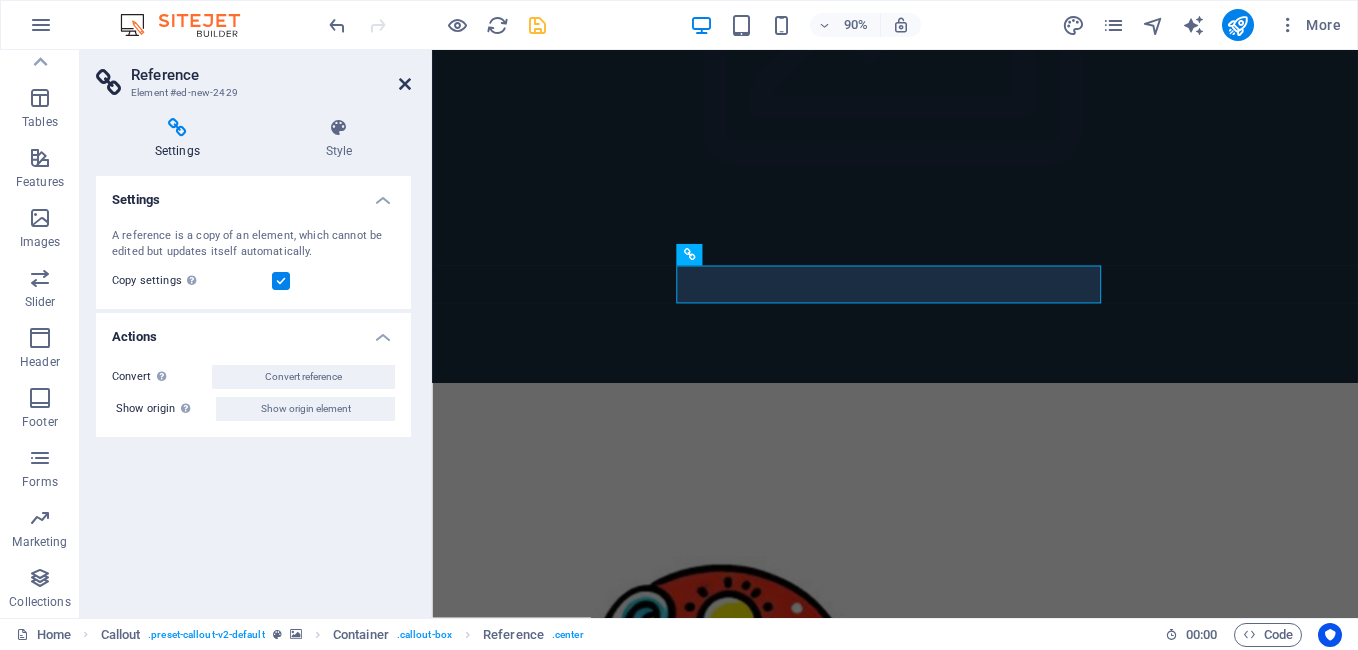 scroll, scrollTop: 1123, scrollLeft: 0, axis: vertical 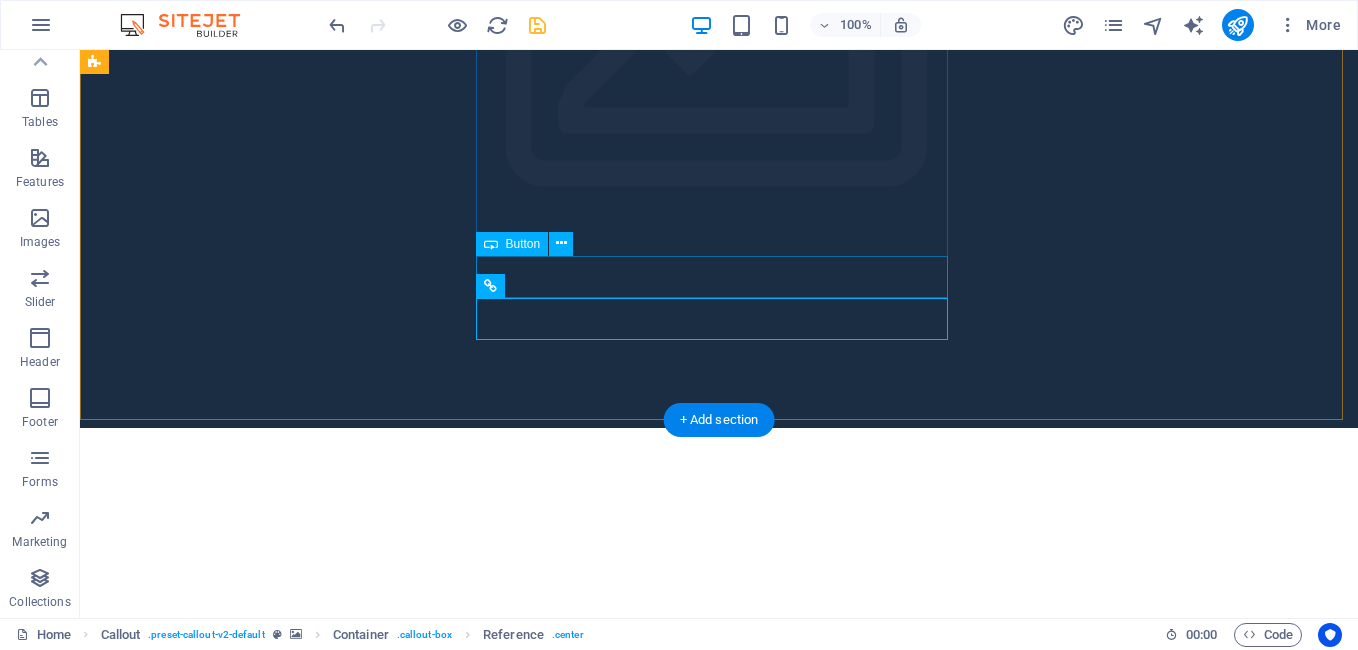 click on "BUTTON" at bounding box center [483, 1114] 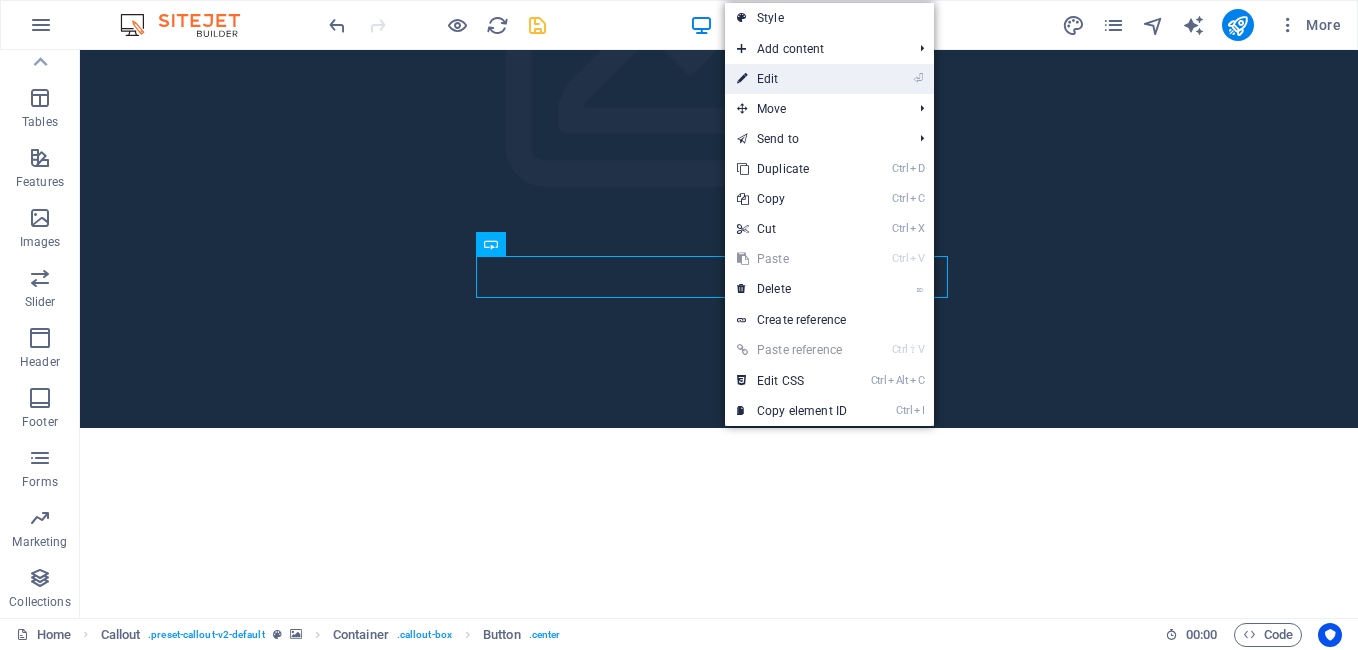 click on "⏎  Edit" at bounding box center (792, 79) 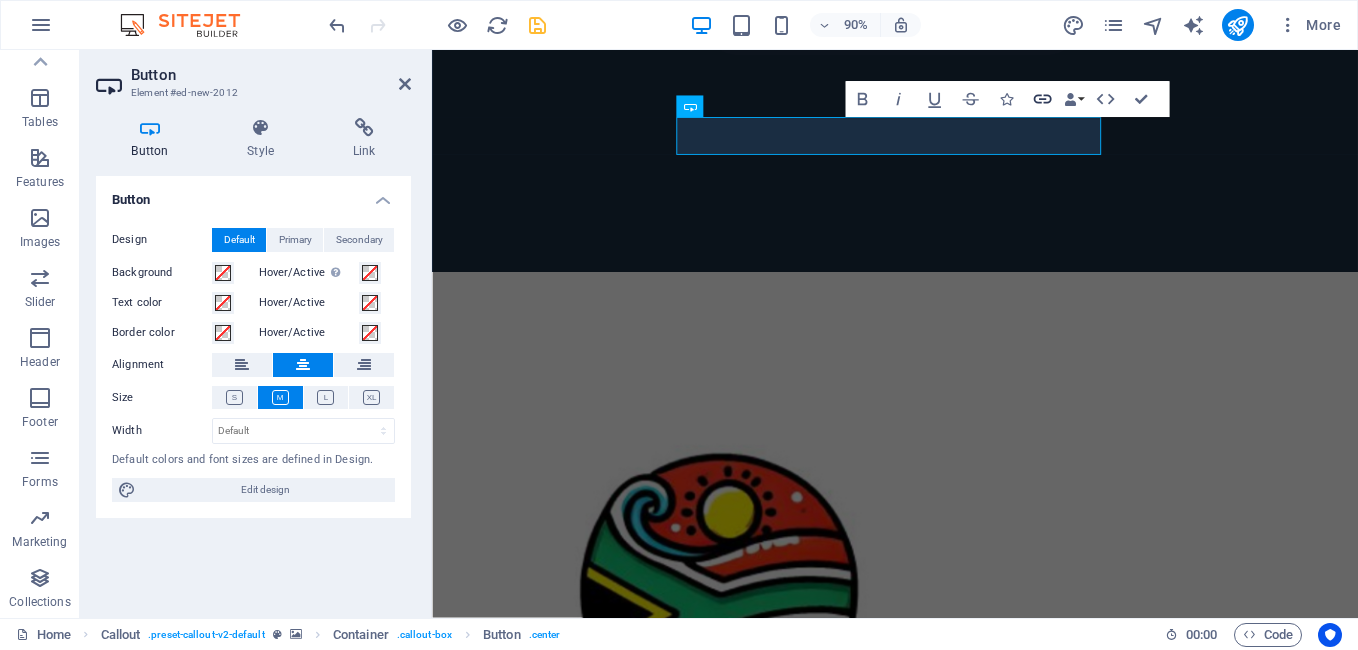 click 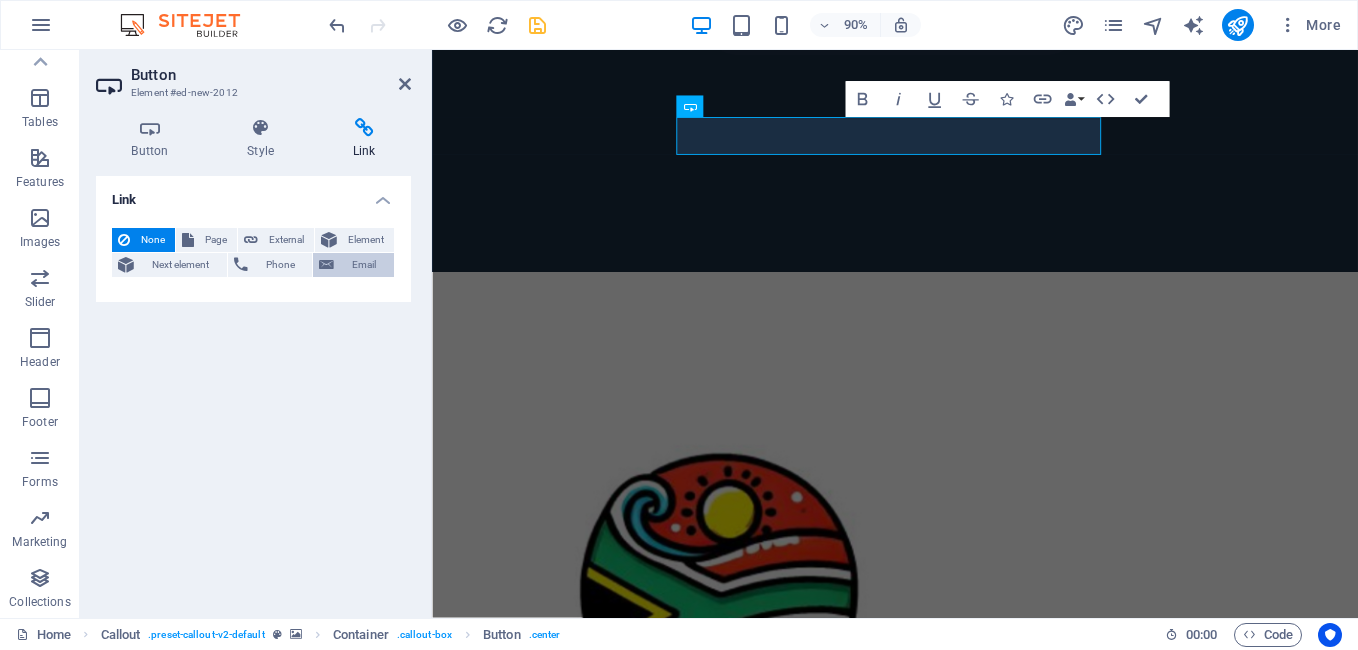 click on "Email" at bounding box center [364, 265] 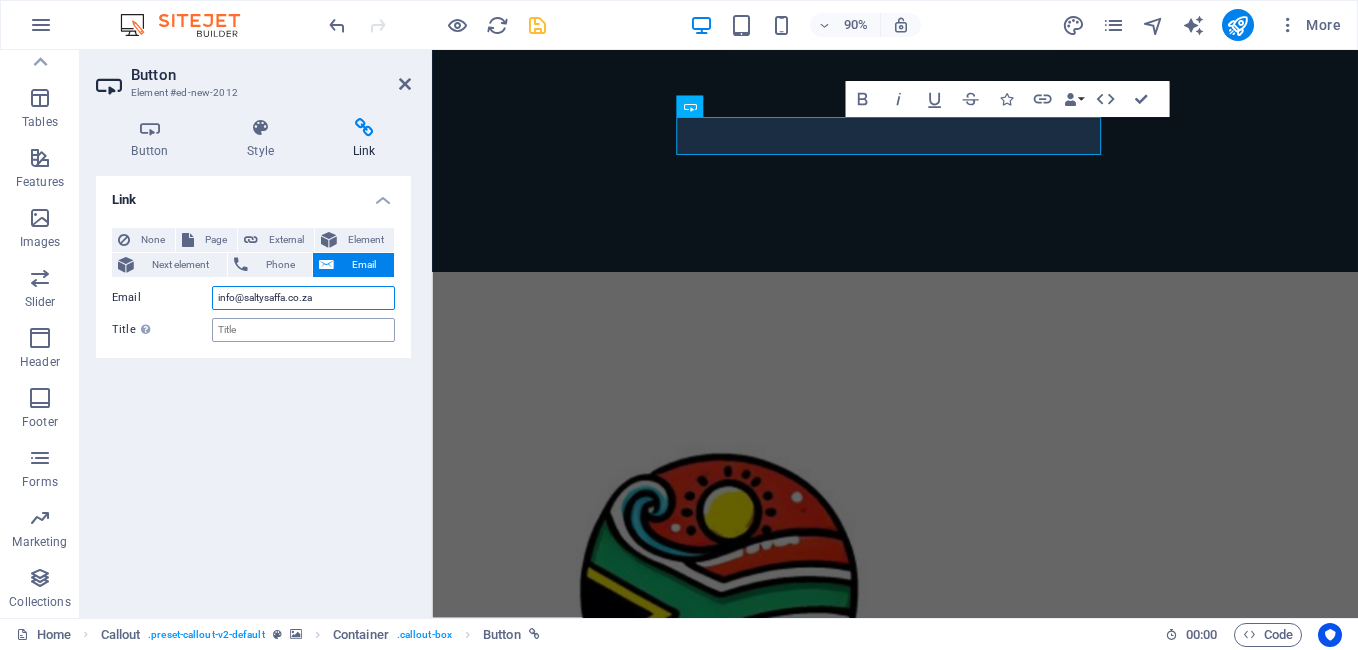 type on "info@saltysaffa.co.za" 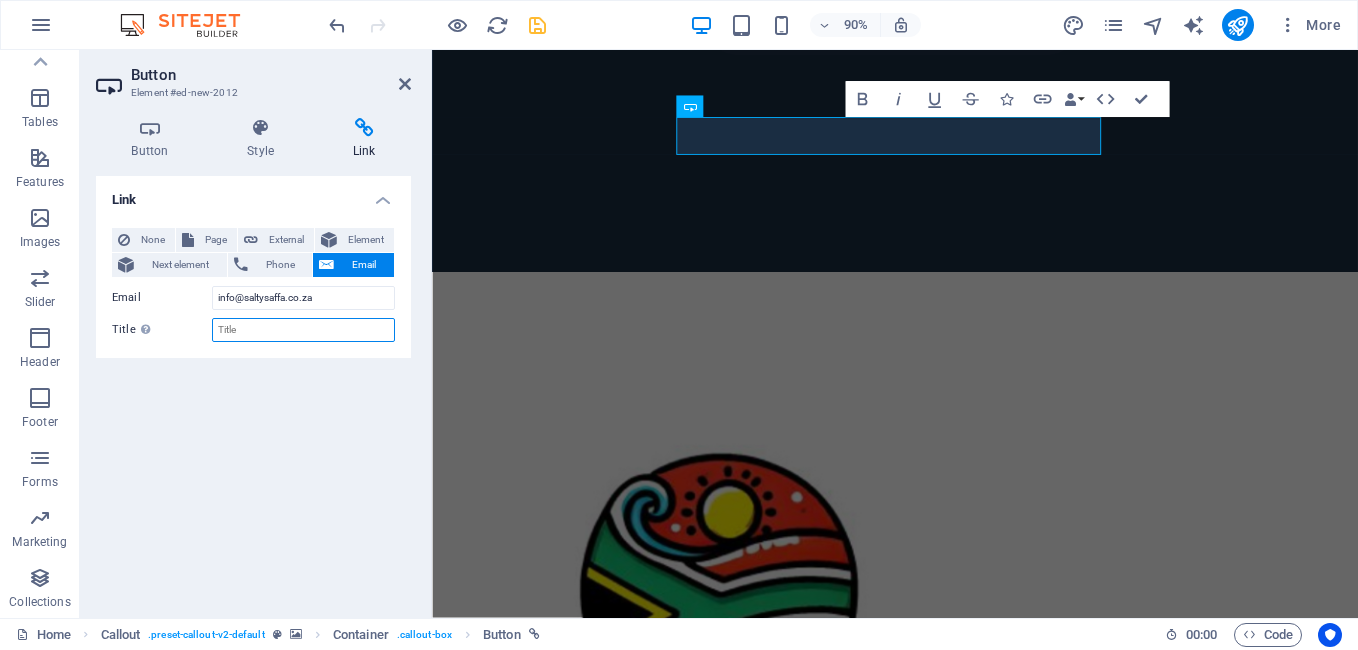 click on "Title Additional link description, should not be the same as the link text. The title is most often shown as a tooltip text when the mouse moves over the element. Leave empty if uncertain." at bounding box center (303, 330) 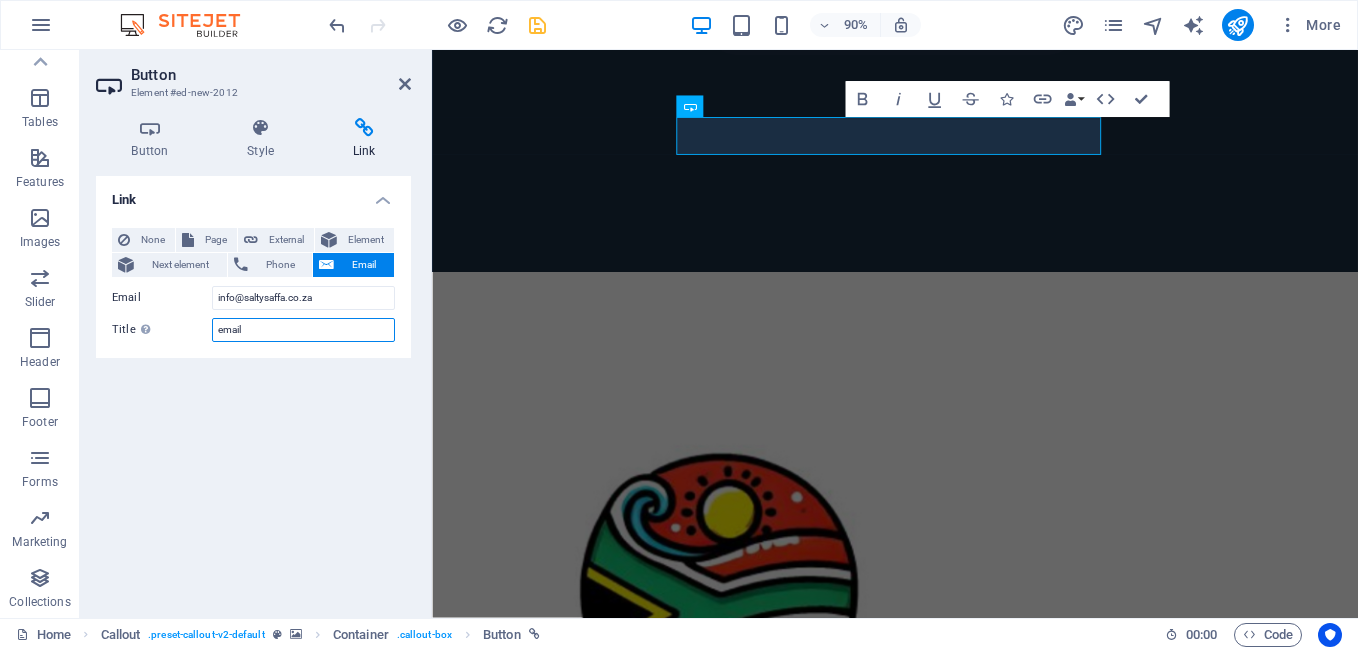 type on "email" 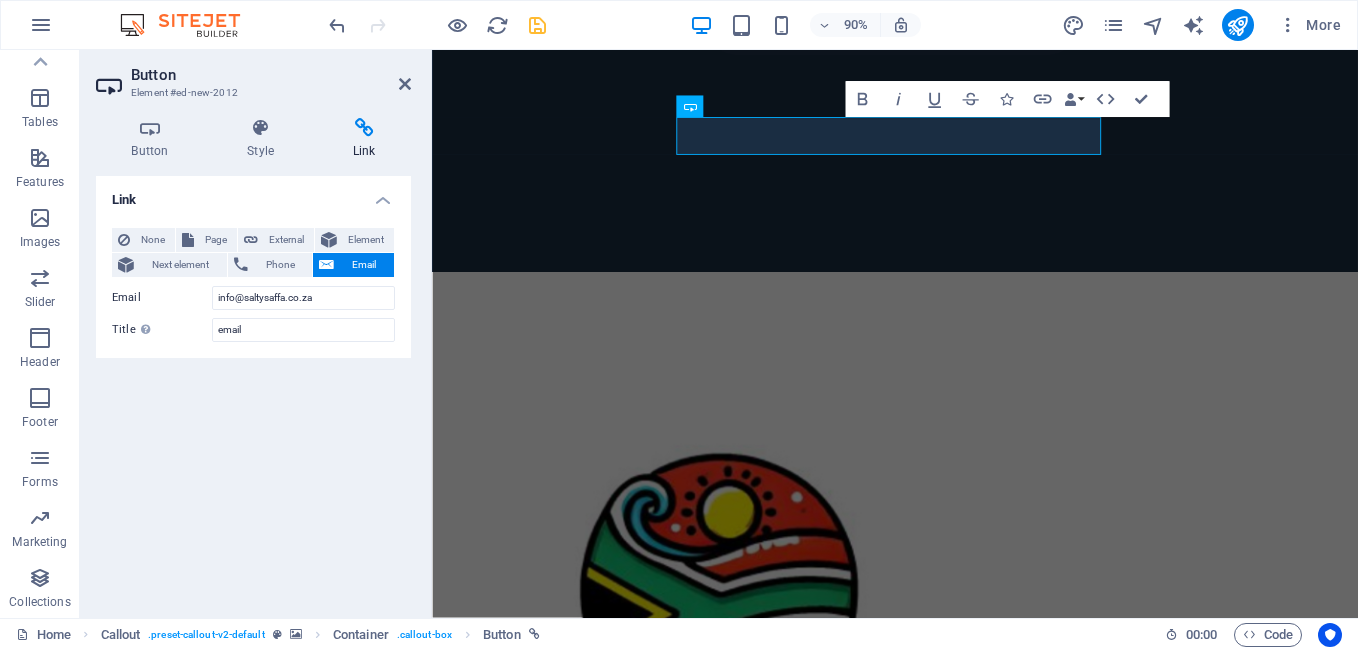 click on "Link None Page External Element Next element Phone Email Page Home Legal Notice Privacy Element
URL Phone Email info@example.com Invalid email address. Link target New tab Same tab Overlay Title Additional link description, should not be the same as the link text. The title is most often shown as a tooltip text when the mouse moves over the element. Leave empty if uncertain. email Relationship Sets the  relationship of this link to the link target . For example, the value "nofollow" instructs search engines not to follow the link. Can be left empty. alternate author bookmark external help license next nofollow noreferrer noopener prev search tag" at bounding box center [253, 389] 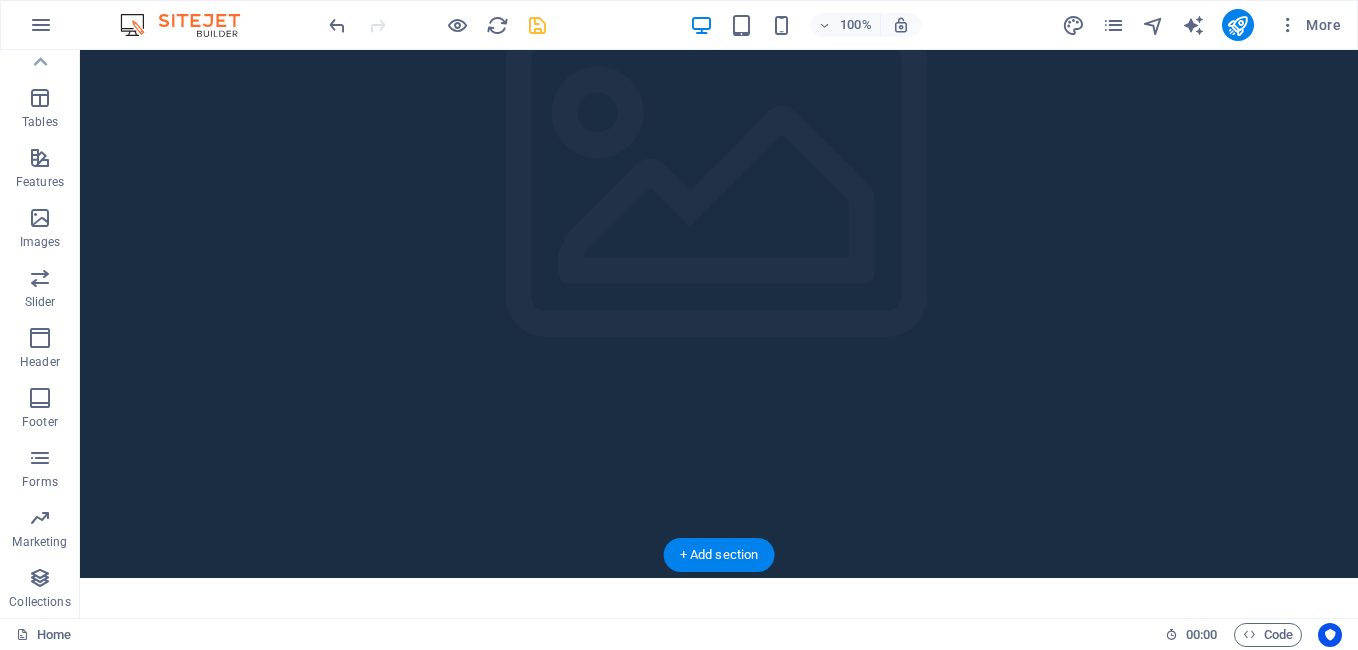 scroll, scrollTop: 946, scrollLeft: 0, axis: vertical 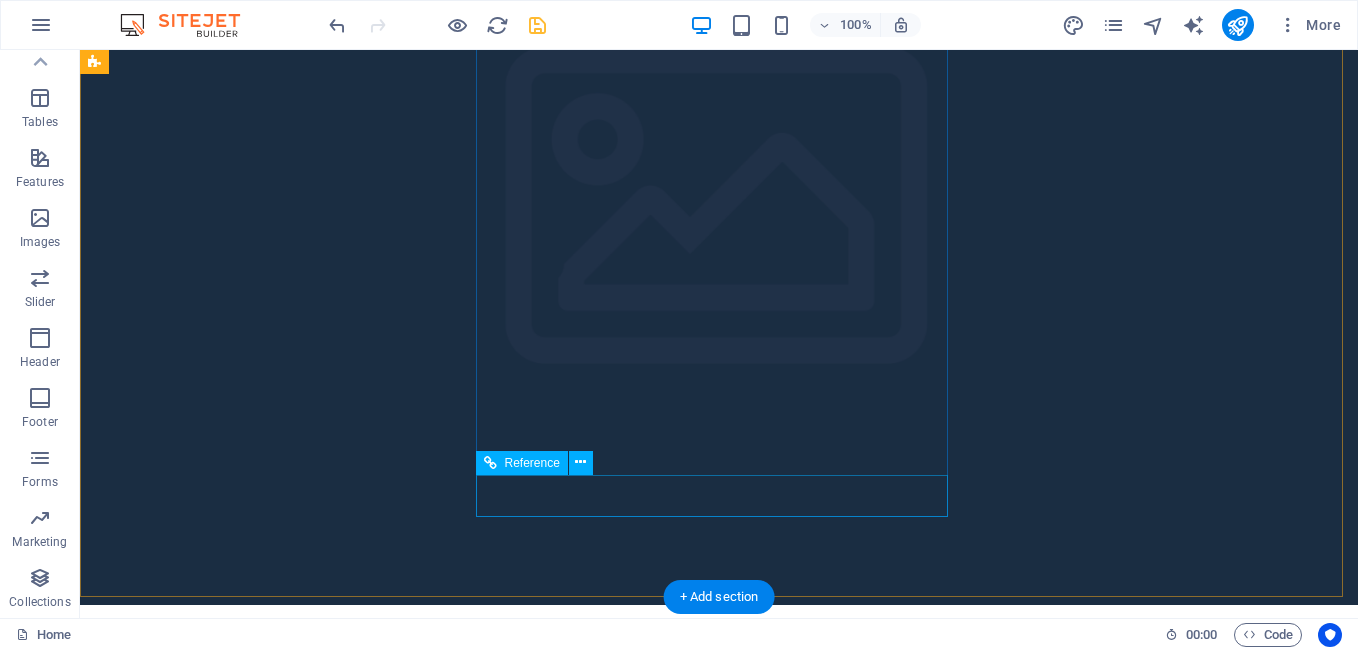 click on "BUTTON" at bounding box center (483, 1333) 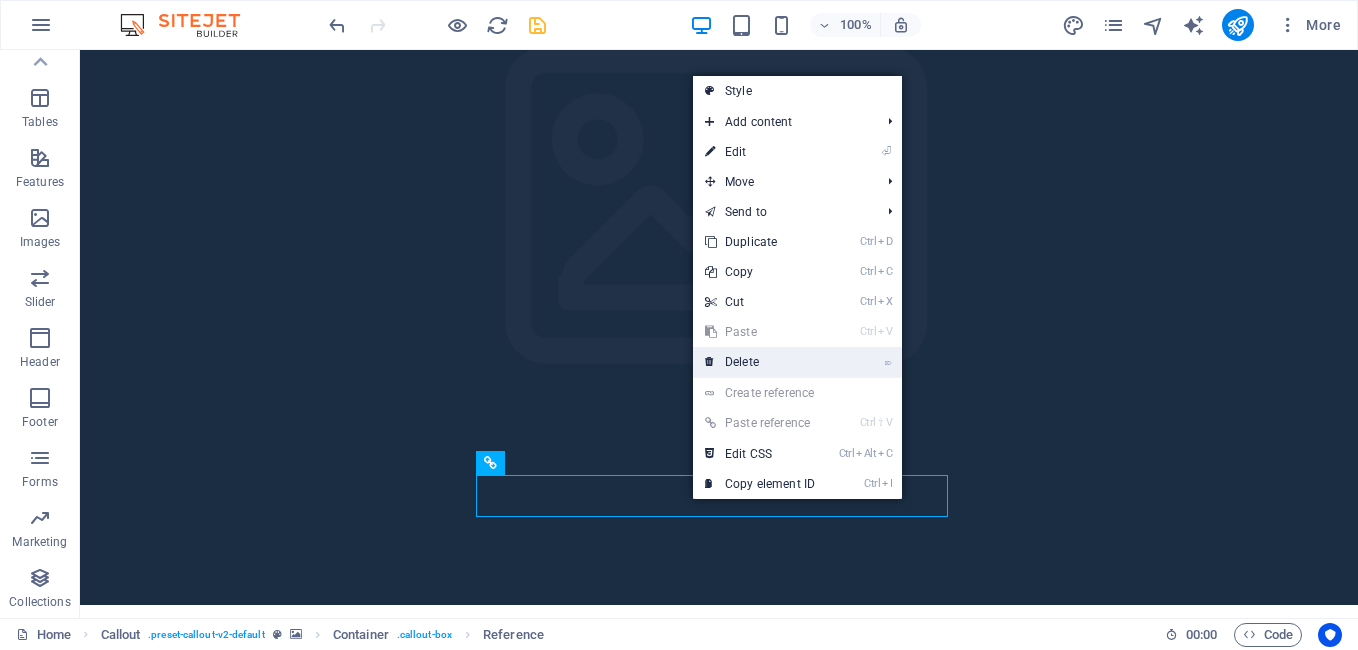click on "⌦  Delete" at bounding box center (760, 362) 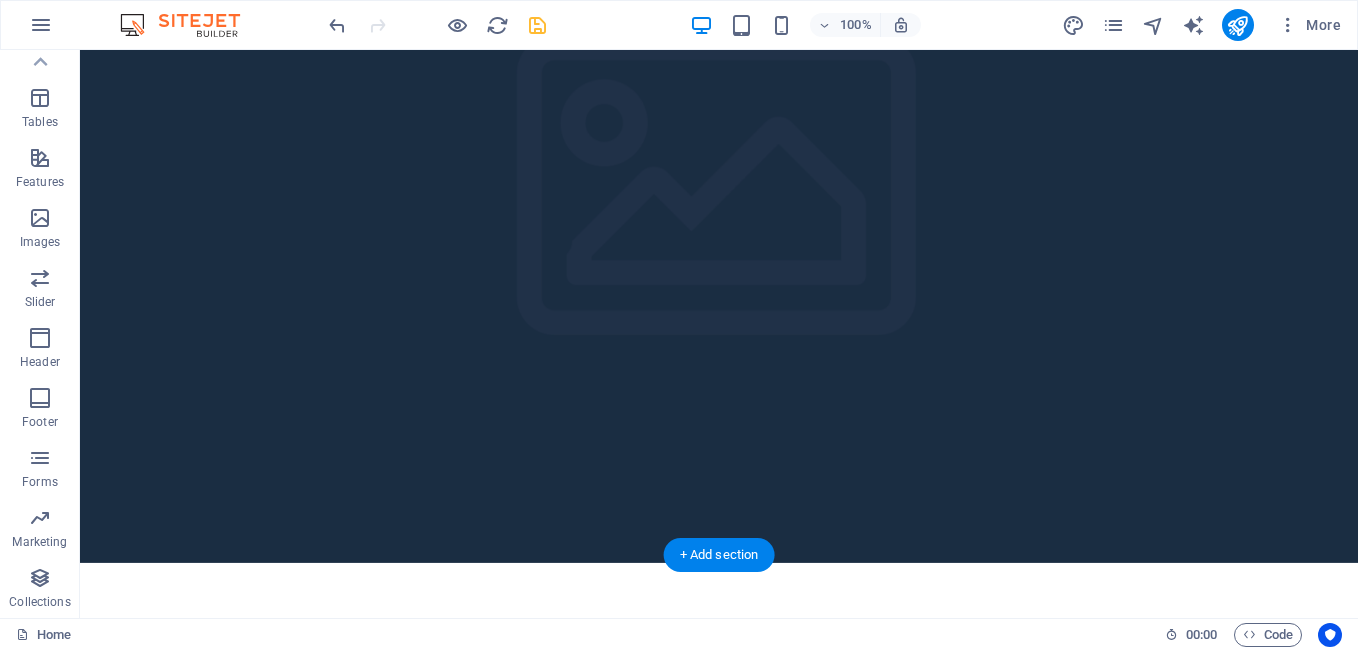 click at bounding box center [719, 204] 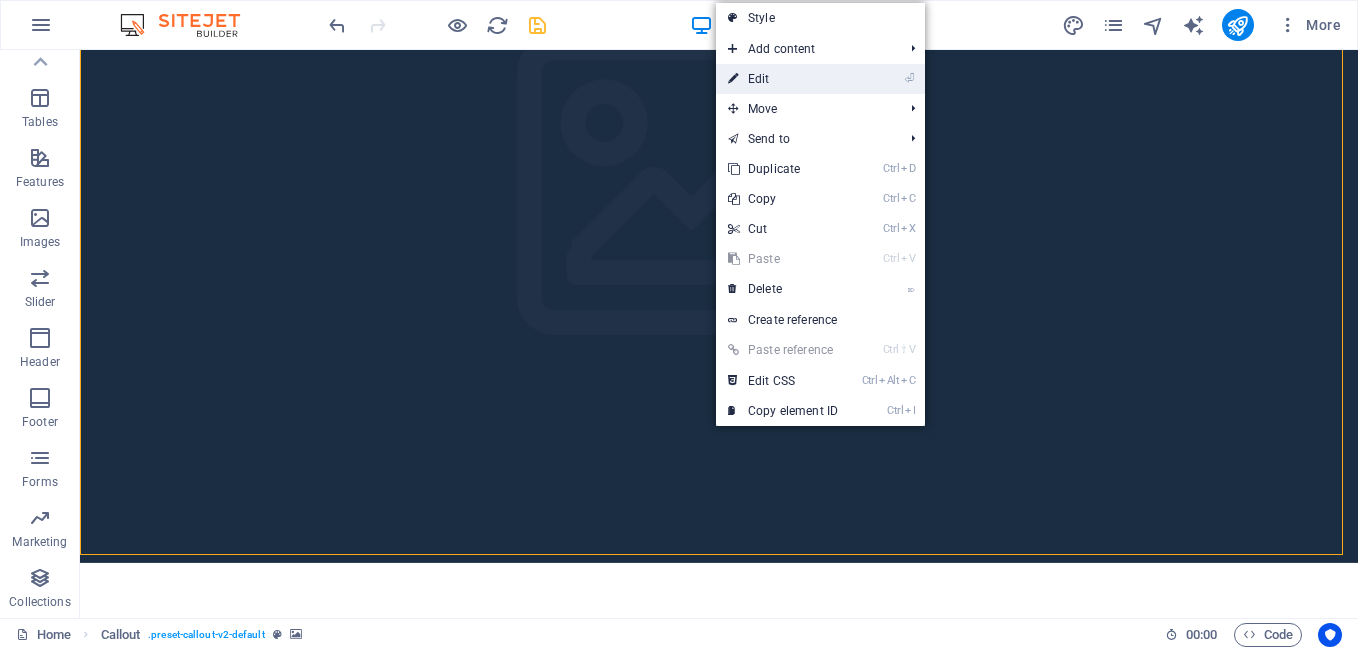 click on "⏎  Edit" at bounding box center [783, 79] 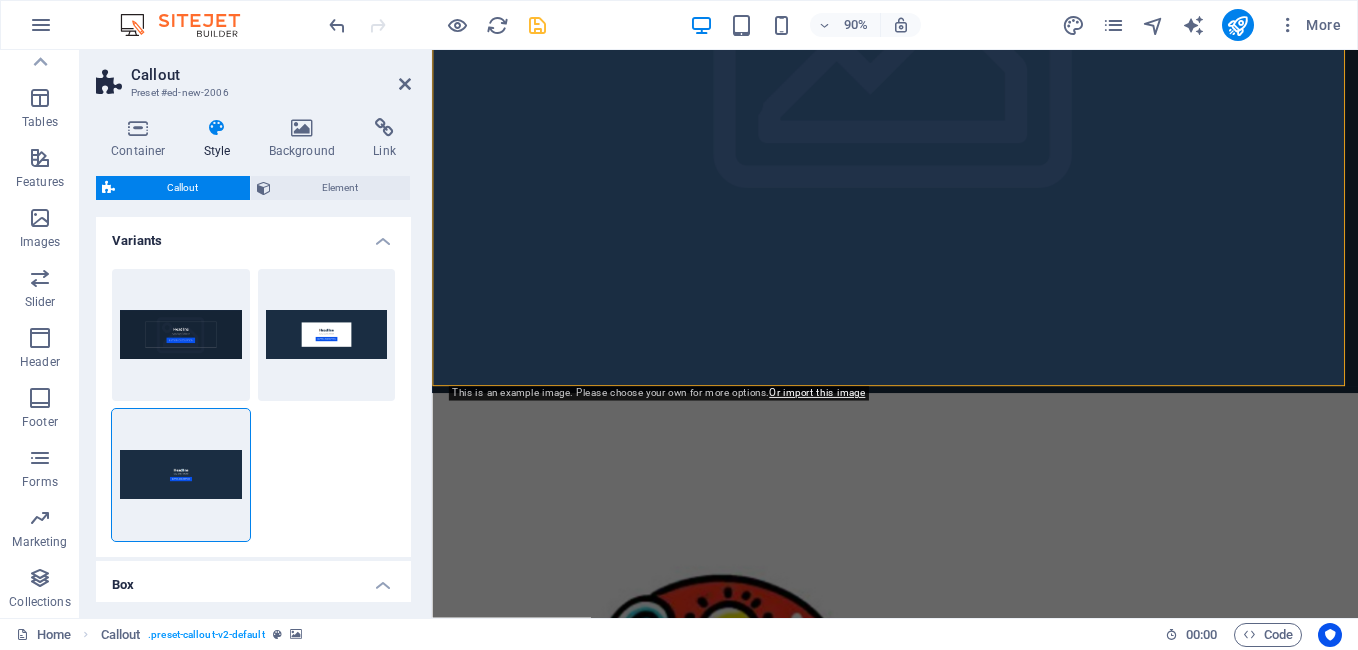 click at bounding box center [946, 73] 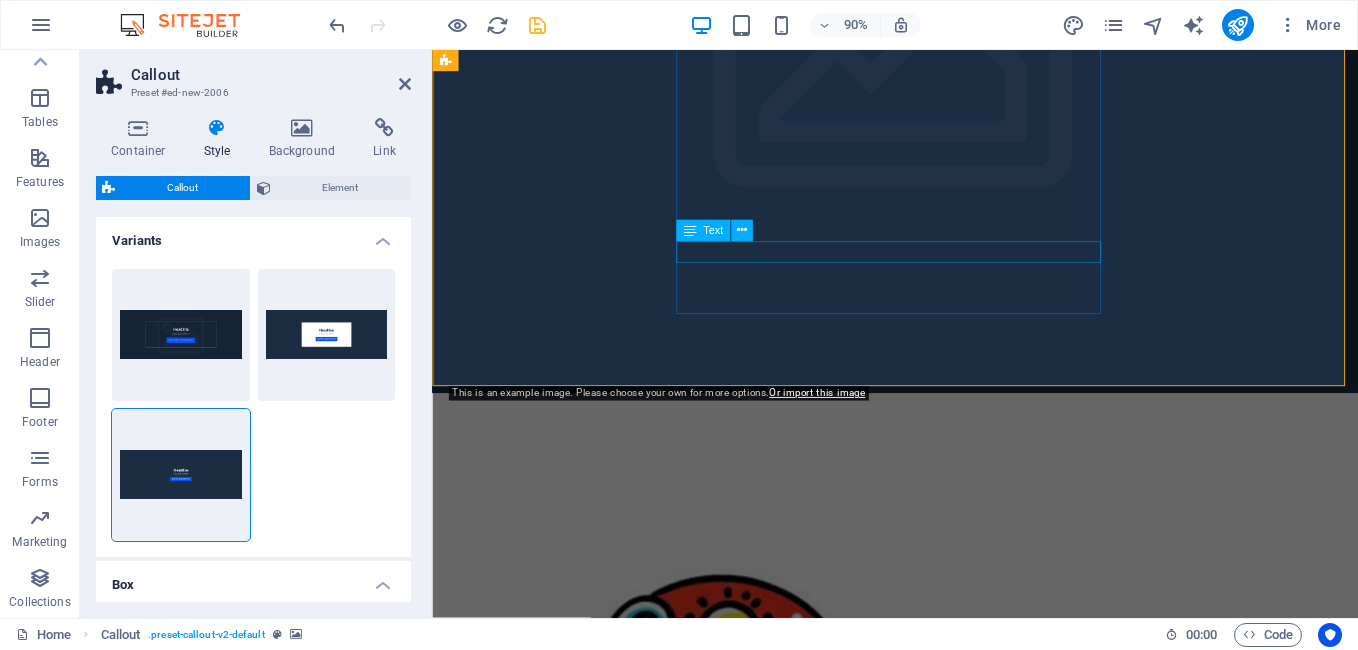 click on "New Text-Element" at bounding box center (711, 1070) 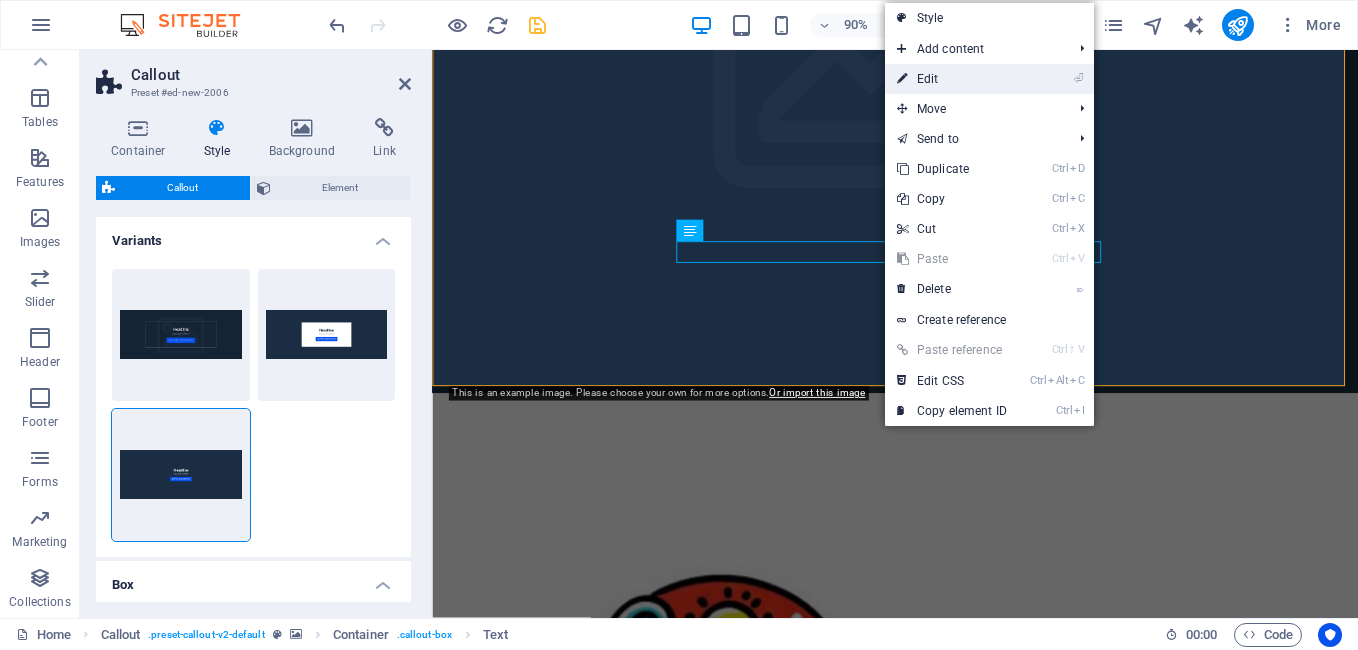click on "⏎  Edit" at bounding box center (952, 79) 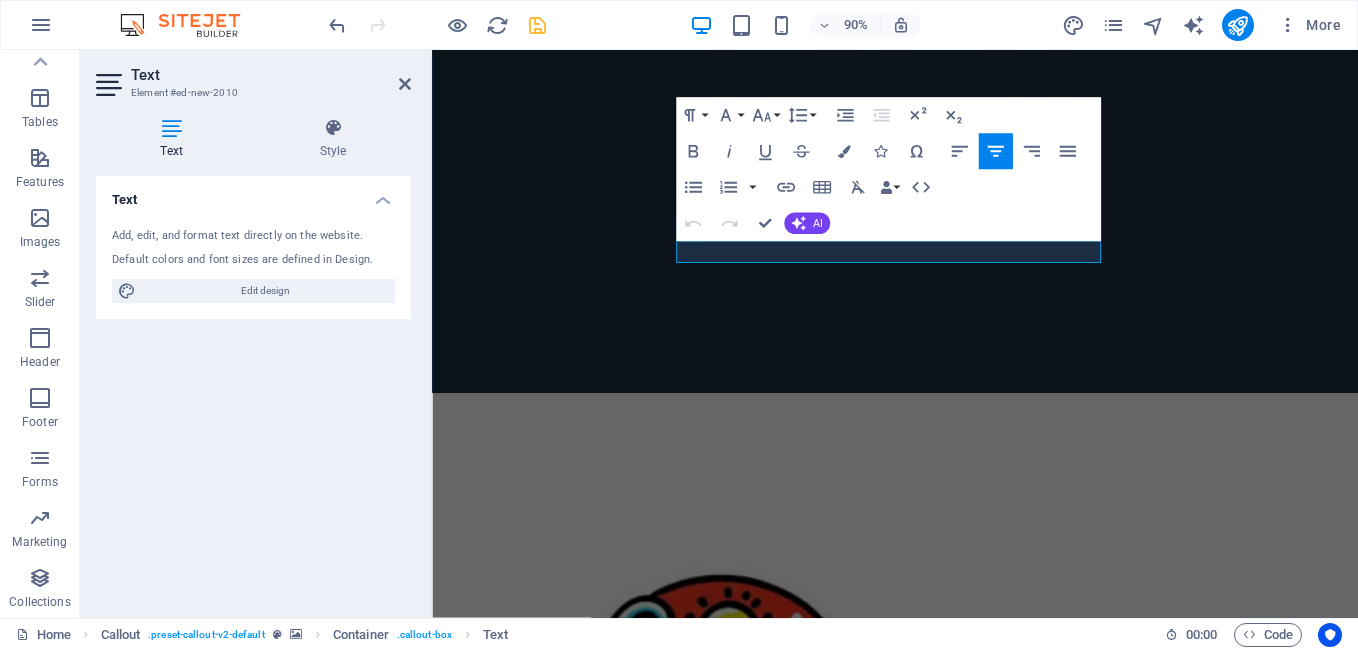 click at bounding box center (171, 128) 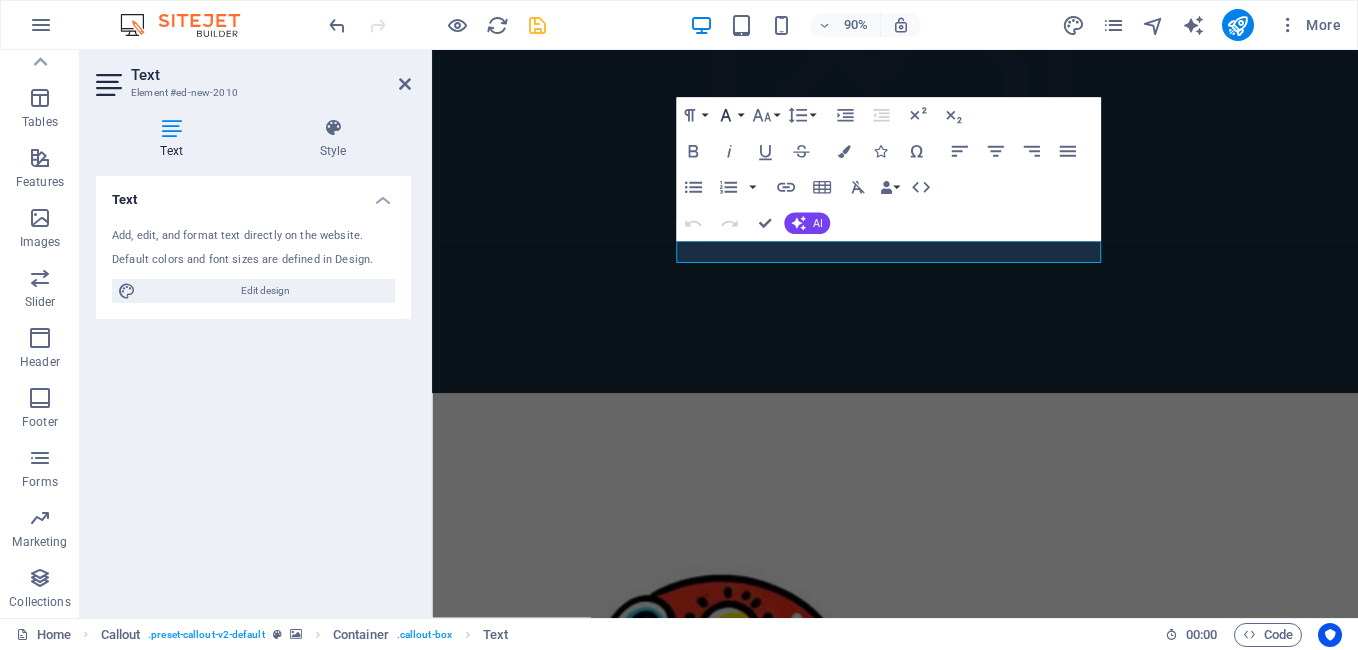 click 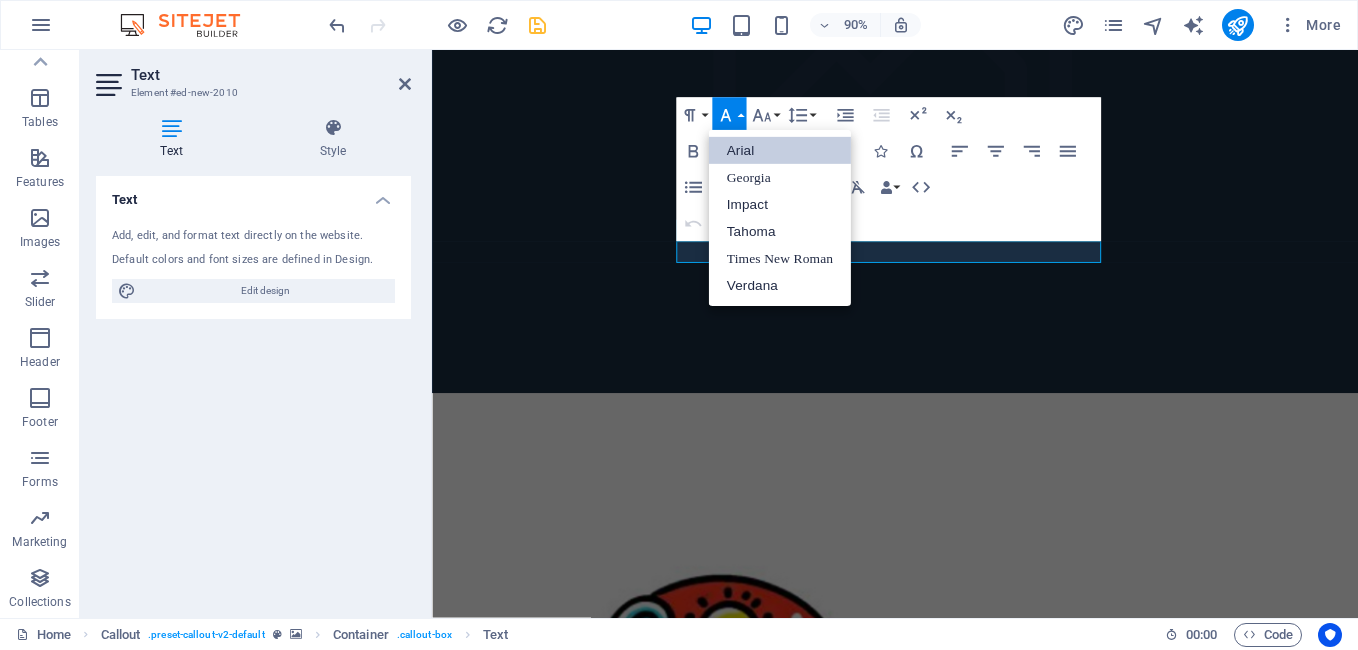 scroll, scrollTop: 0, scrollLeft: 0, axis: both 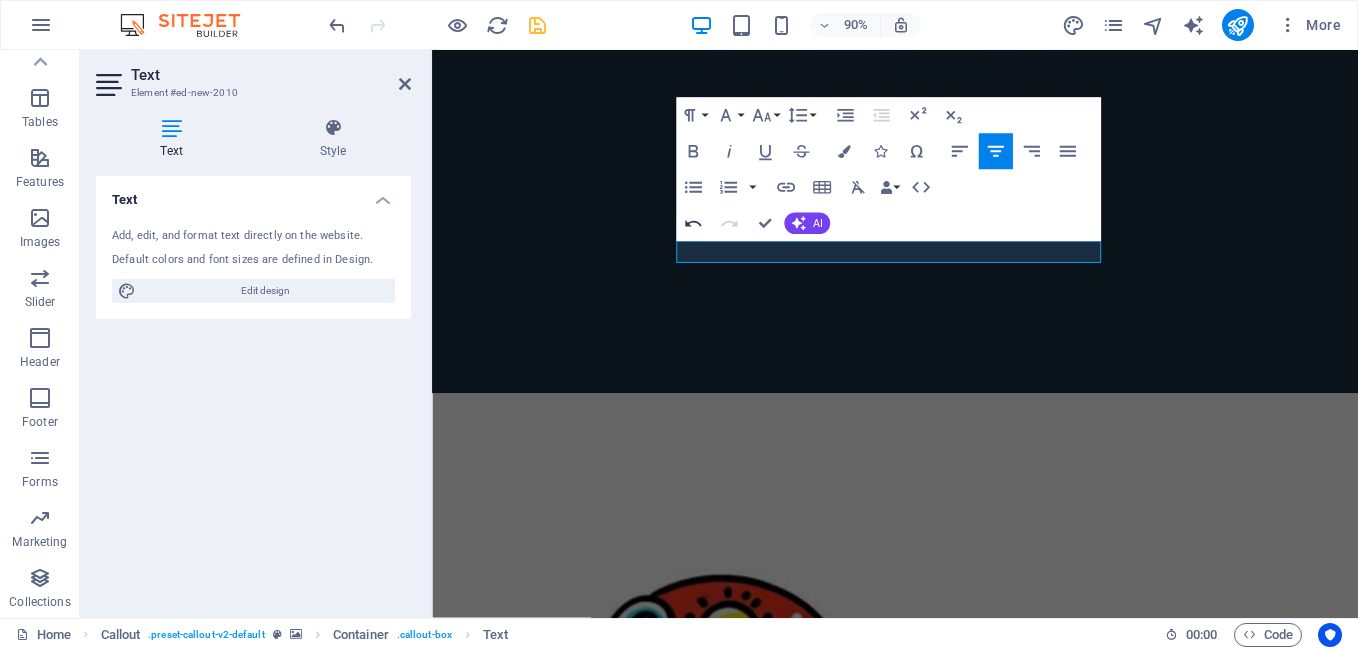 type 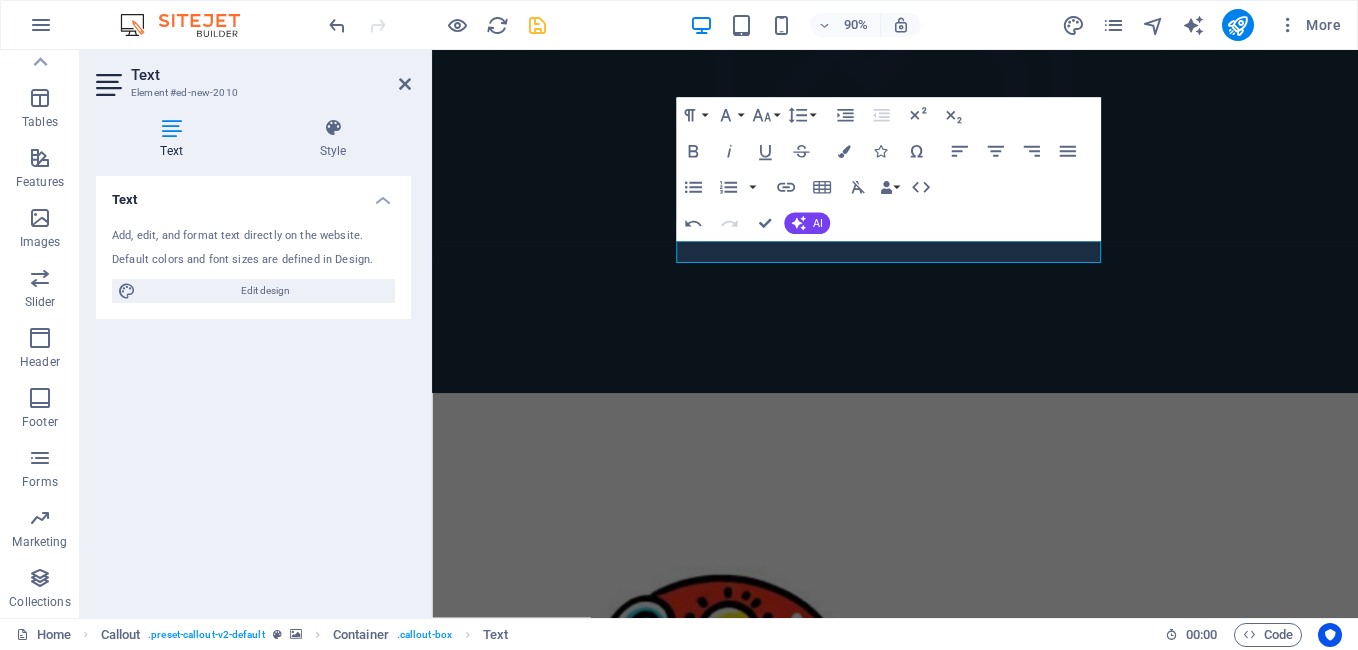 click at bounding box center (946, 73) 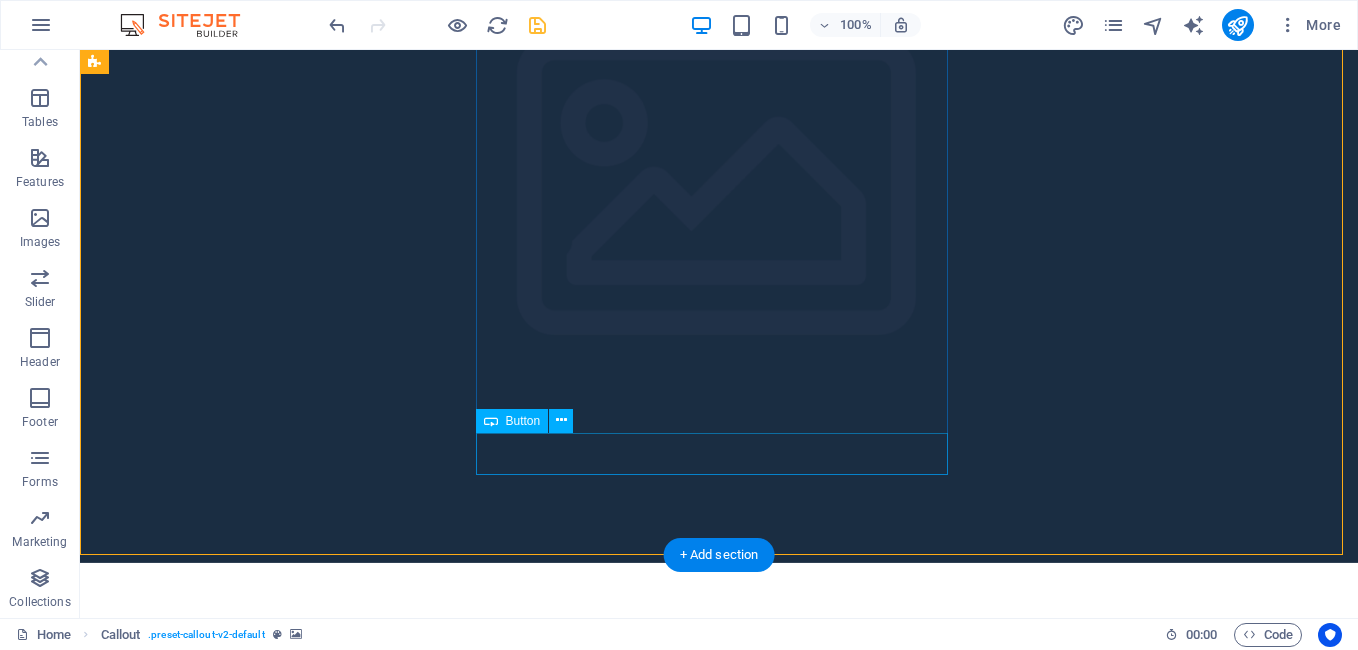 click on "BUTTON" at bounding box center (483, 1249) 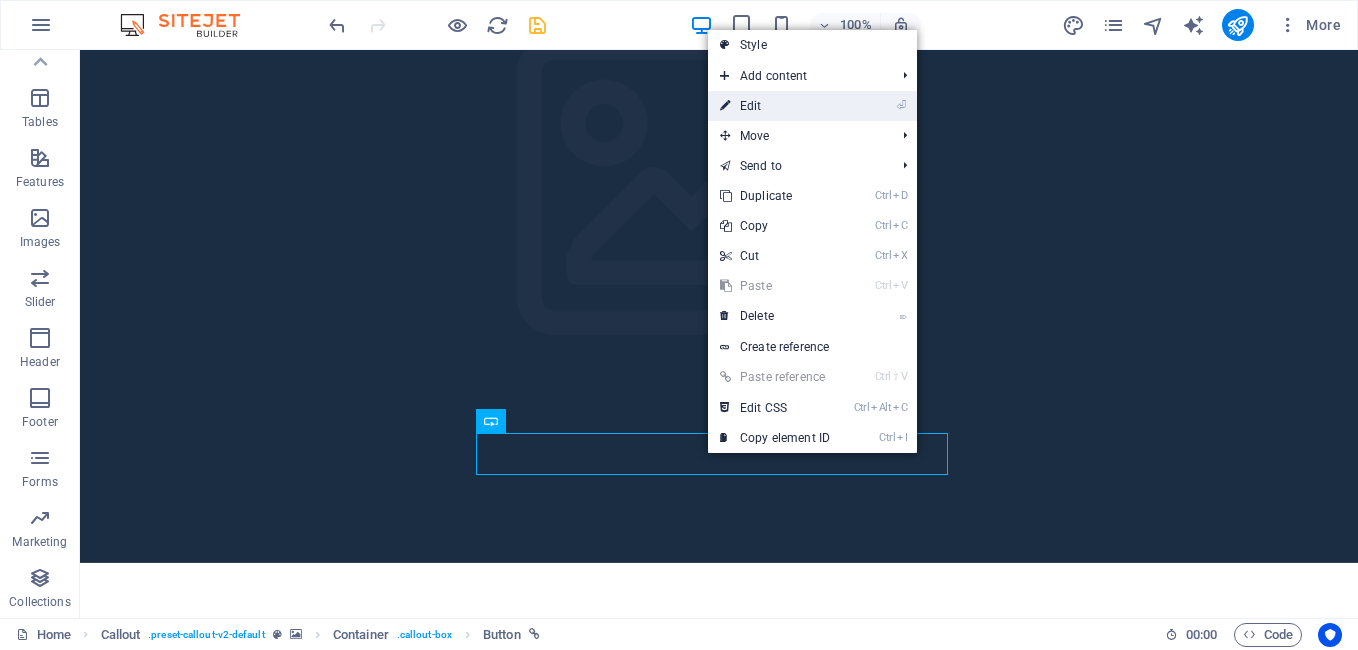 click on "⏎  Edit" at bounding box center [775, 106] 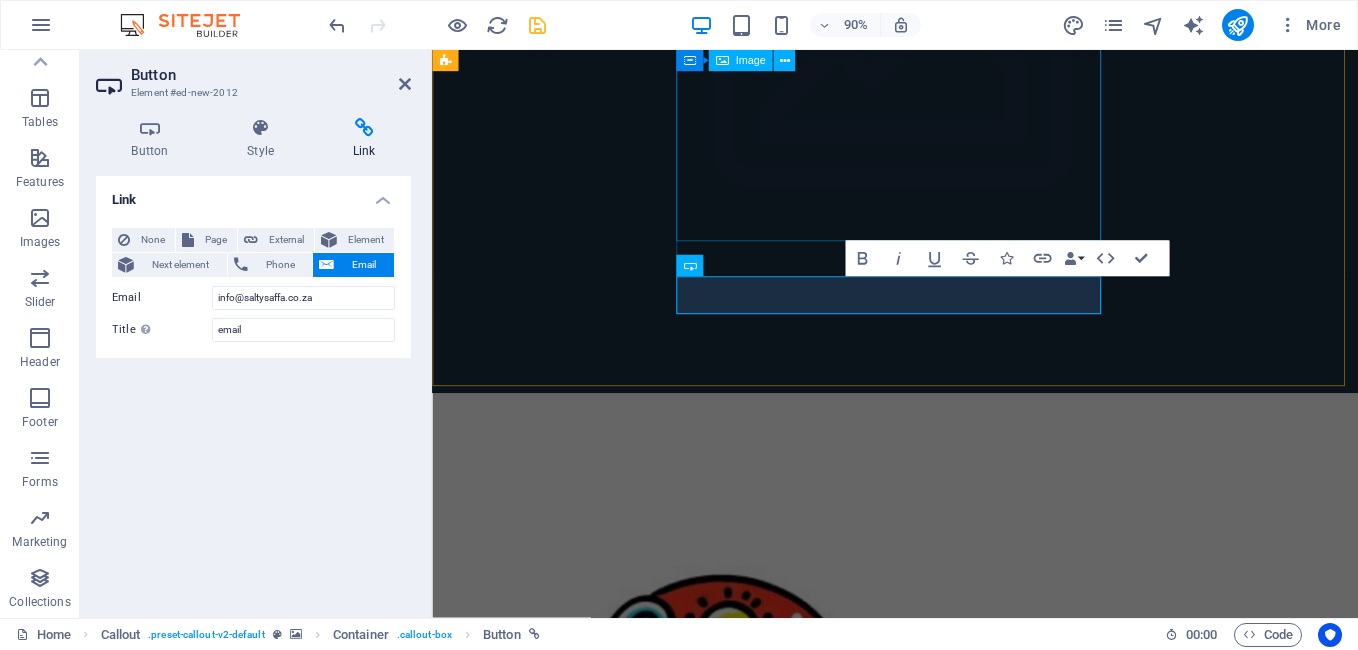 type 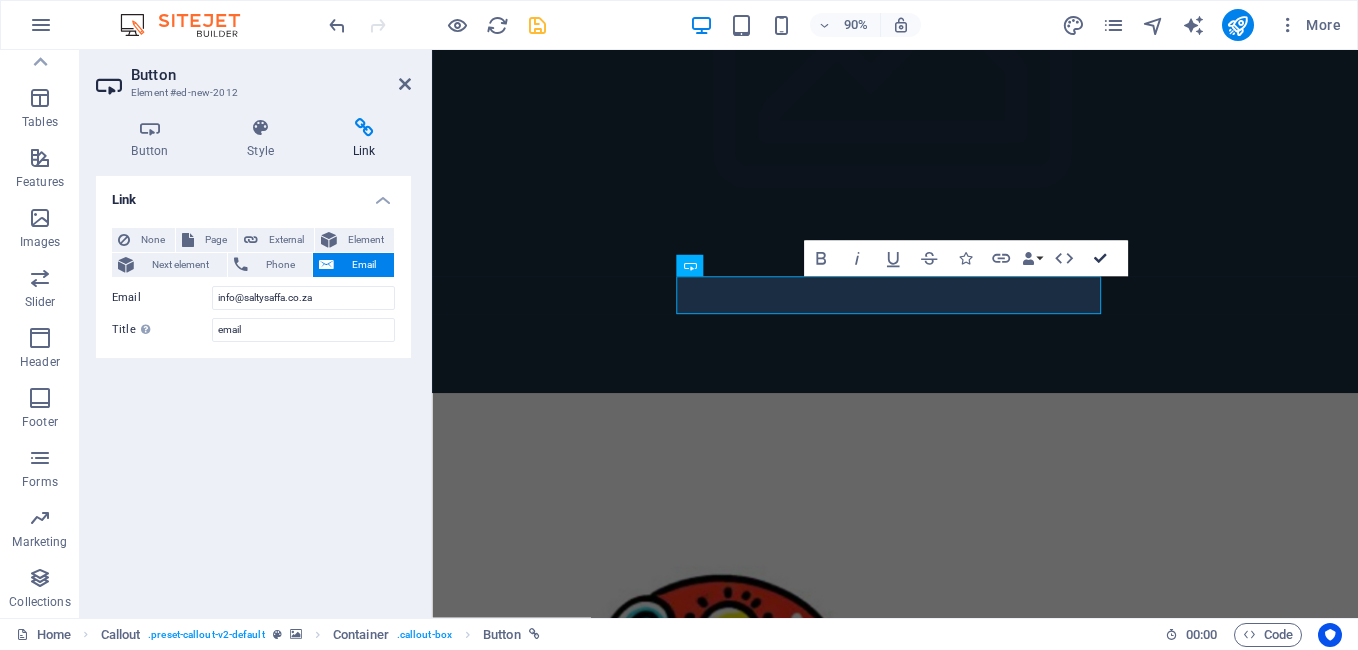 scroll, scrollTop: 954, scrollLeft: 0, axis: vertical 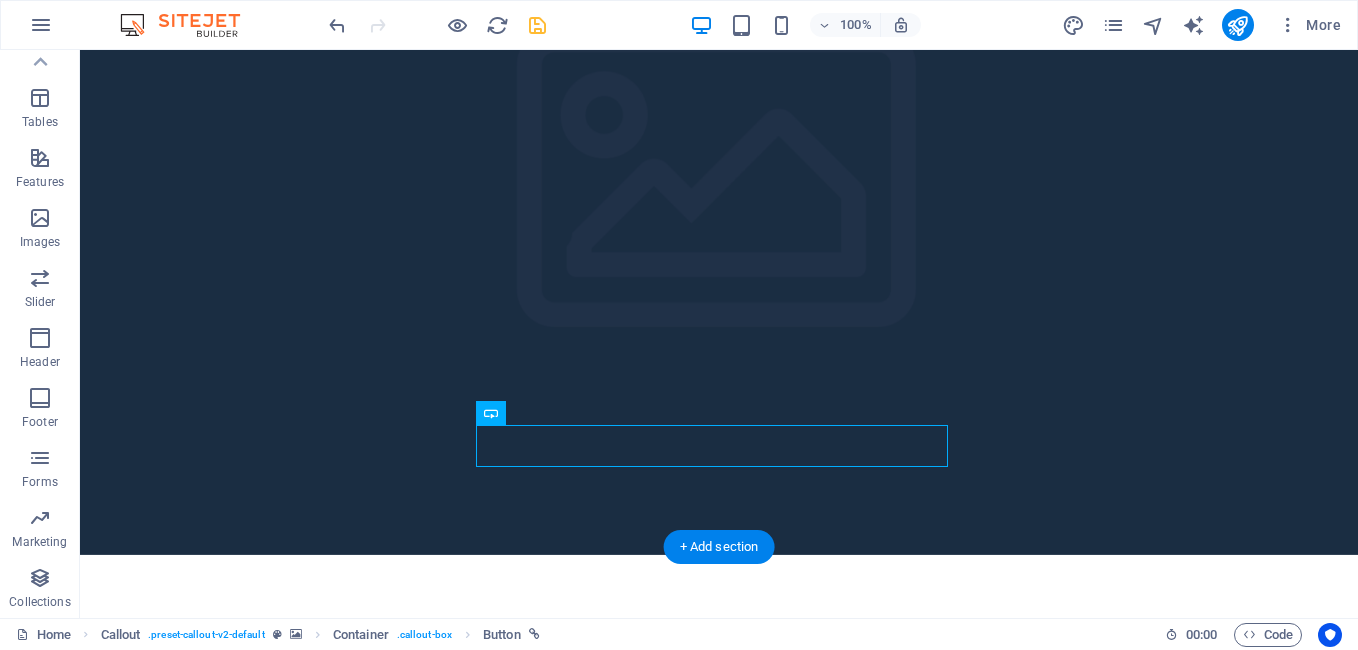 click at bounding box center [719, 196] 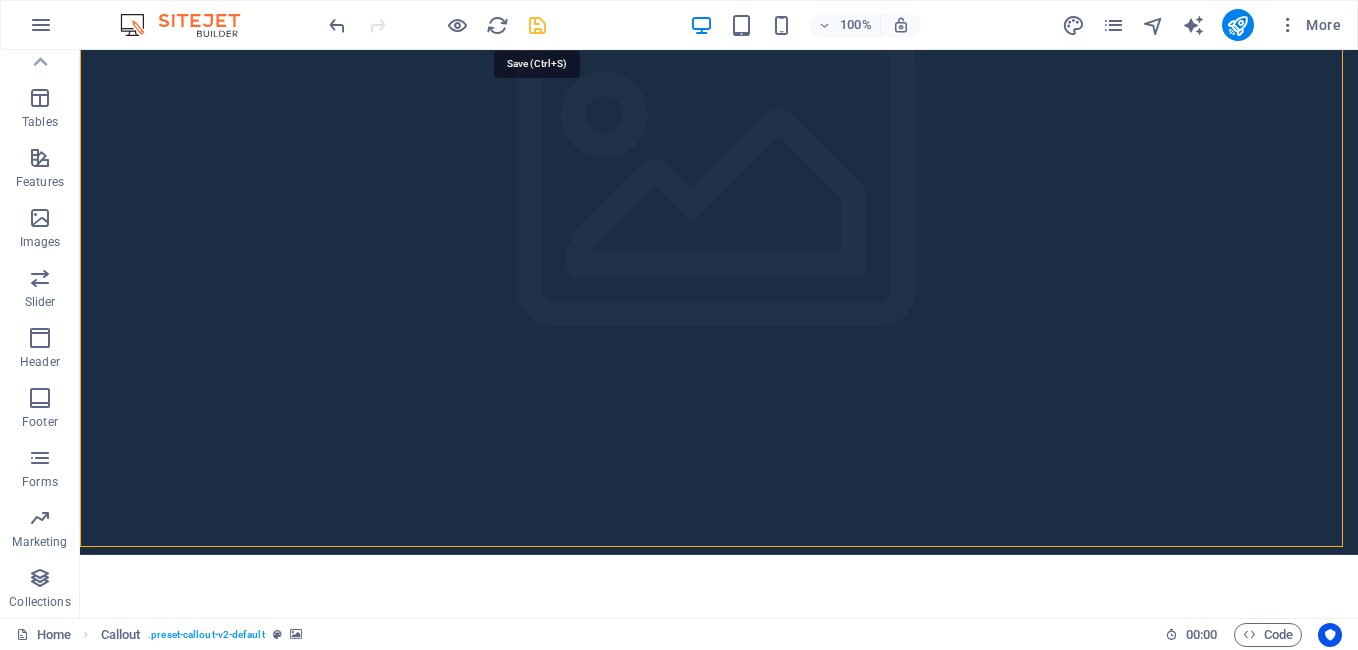 click at bounding box center [537, 25] 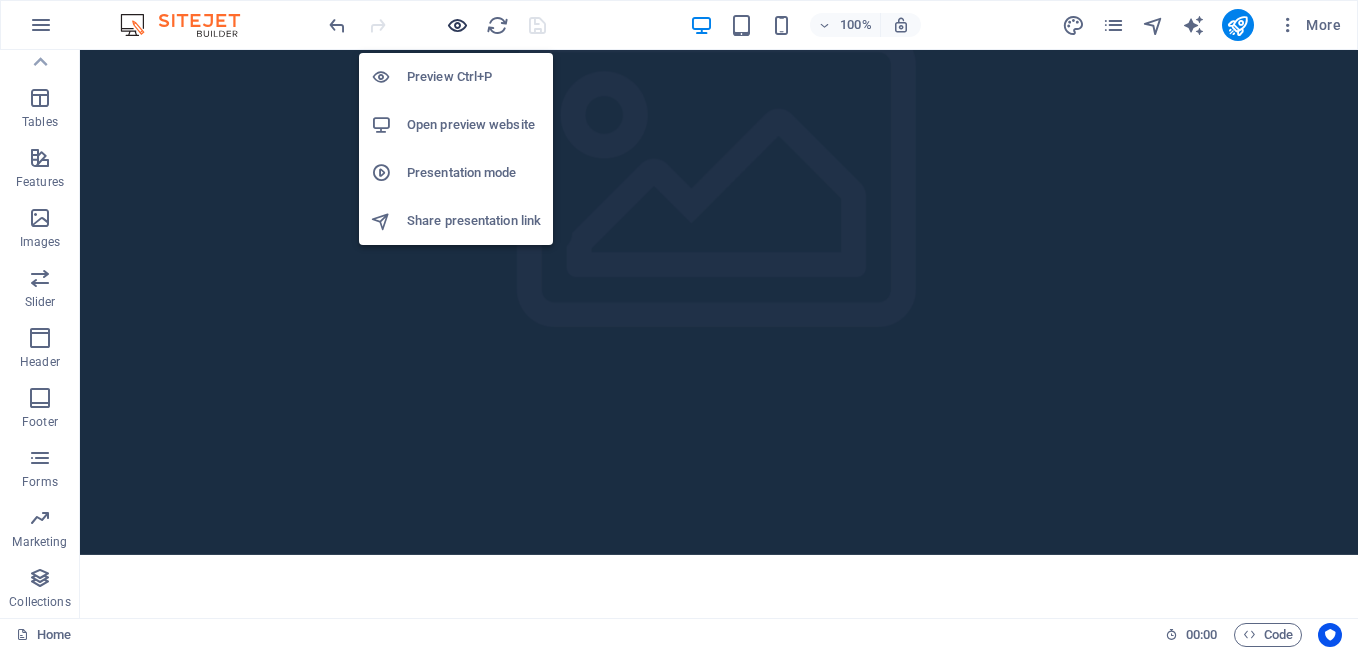 click at bounding box center [457, 25] 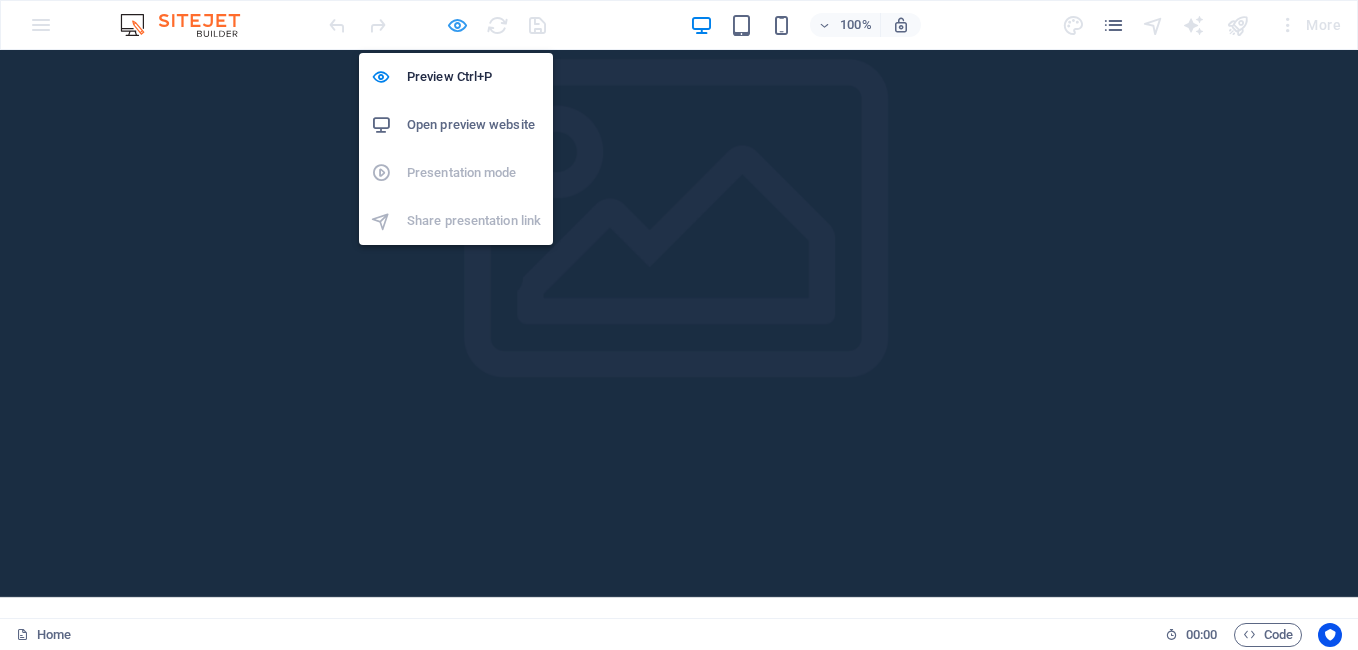 scroll, scrollTop: 988, scrollLeft: 0, axis: vertical 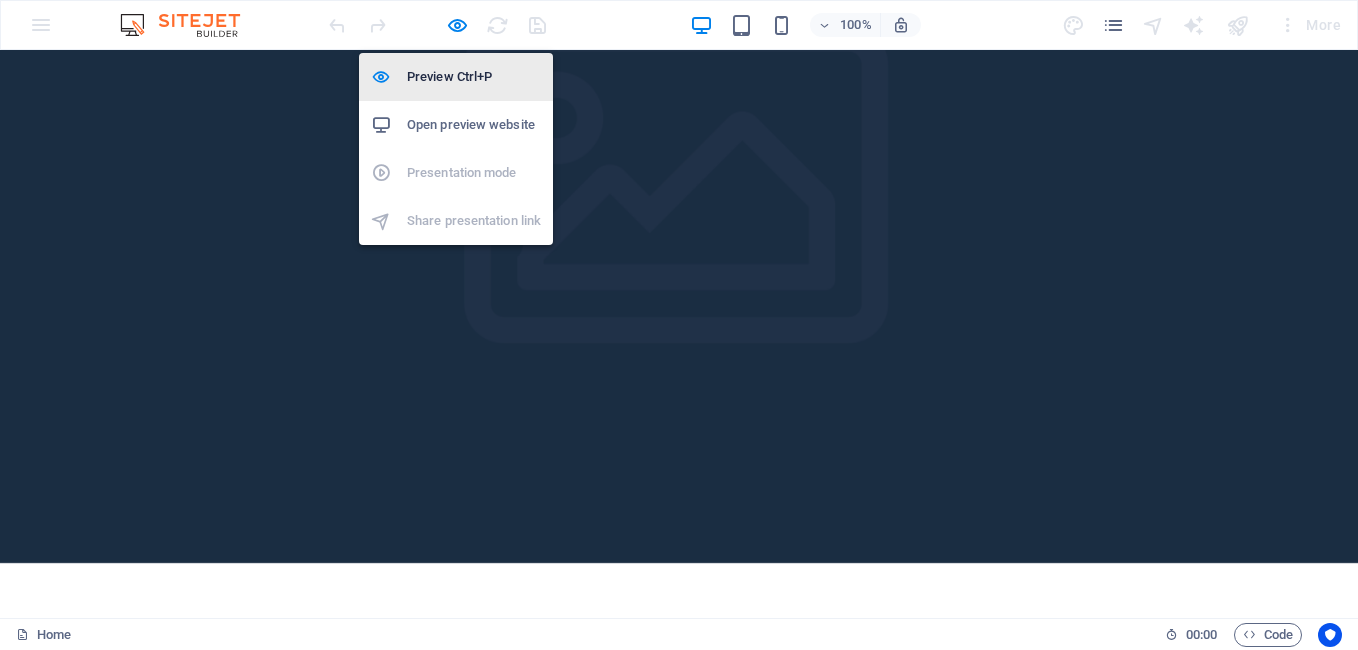 click on "Preview Ctrl+P" at bounding box center [474, 77] 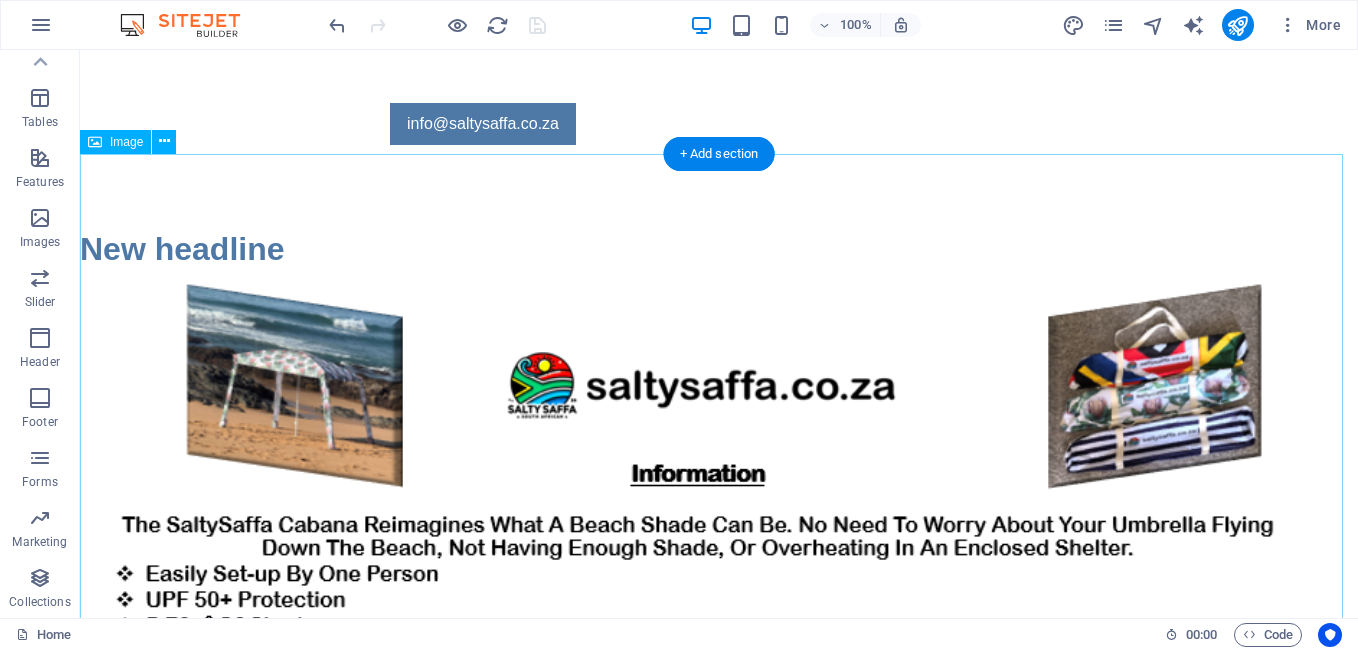 scroll, scrollTop: 2100, scrollLeft: 0, axis: vertical 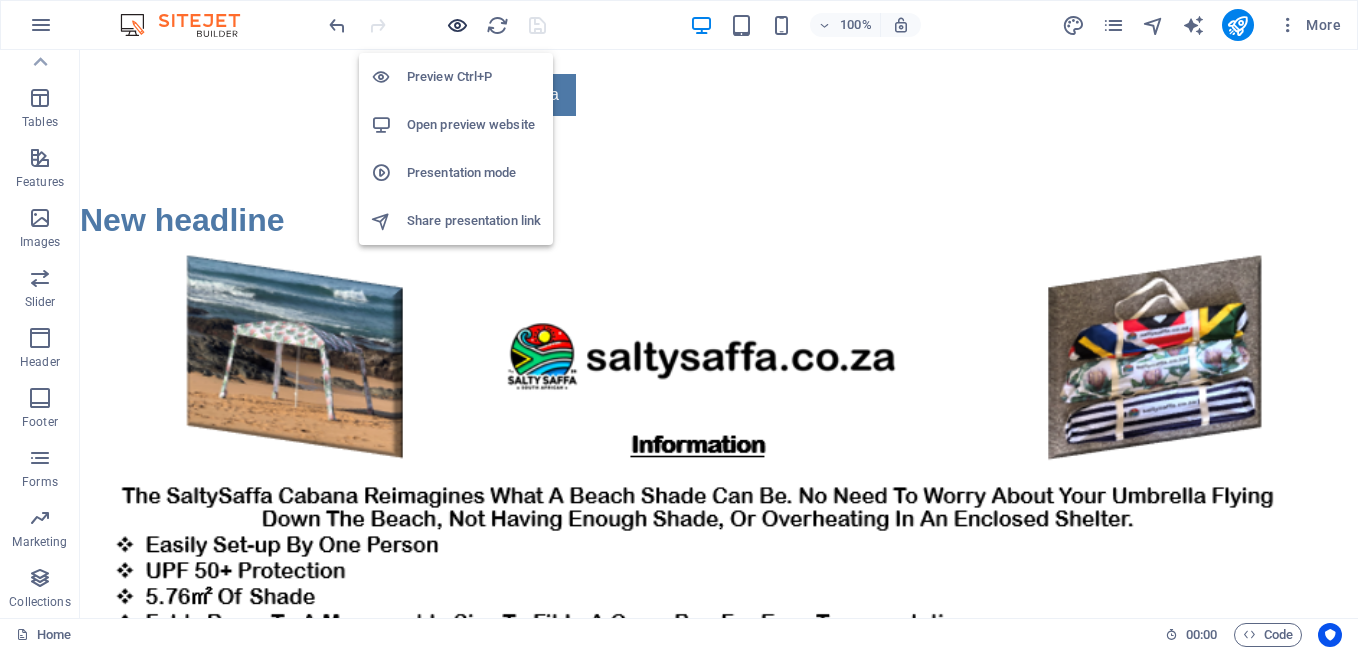 click at bounding box center (457, 25) 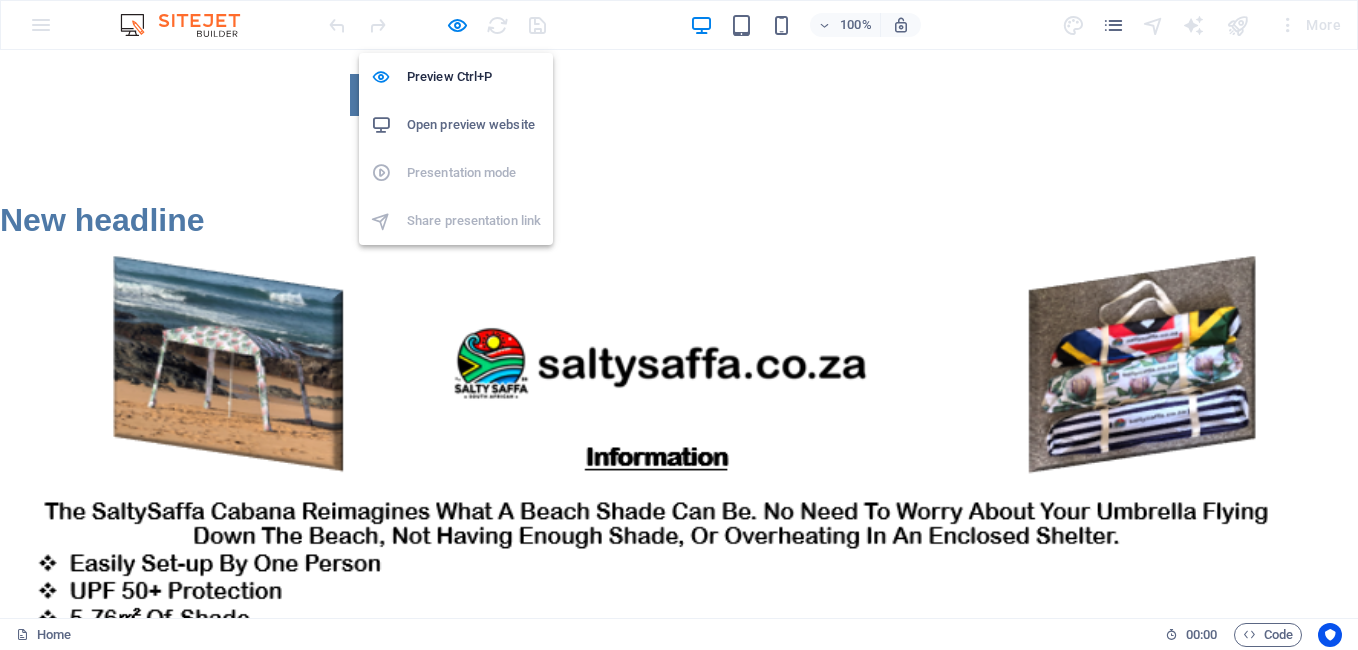 click on "Open preview website" at bounding box center [474, 125] 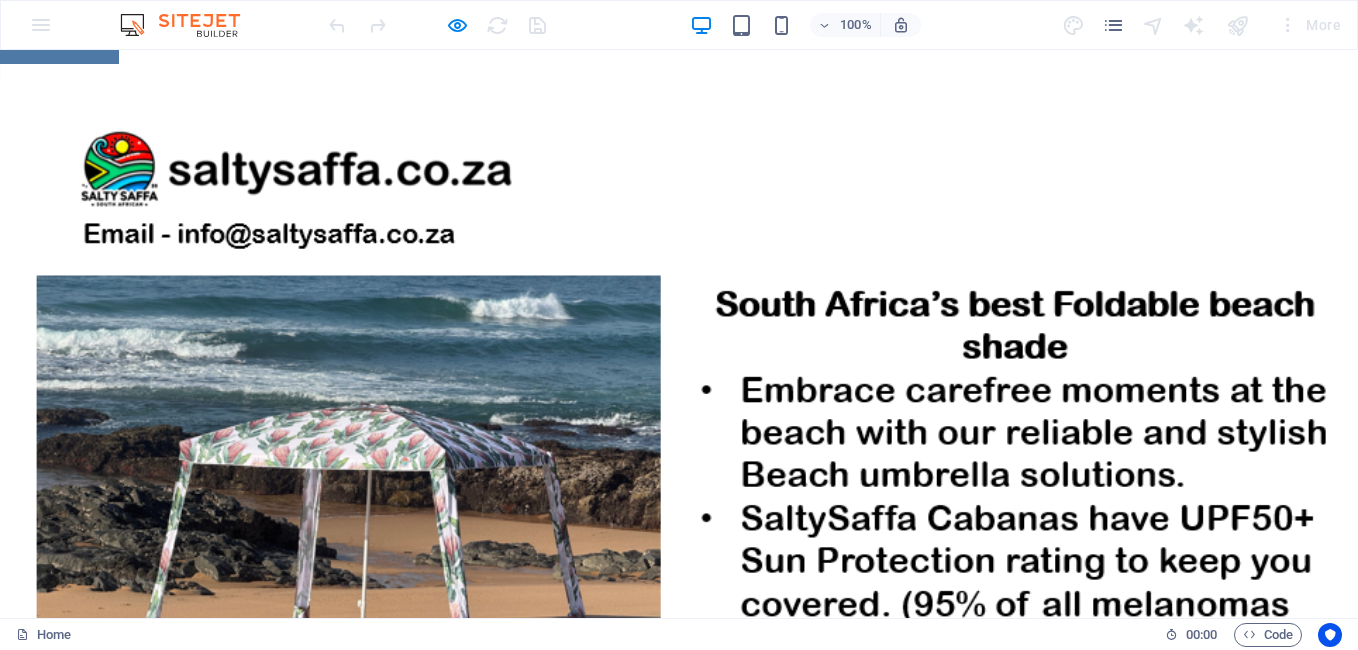 scroll, scrollTop: 0, scrollLeft: 0, axis: both 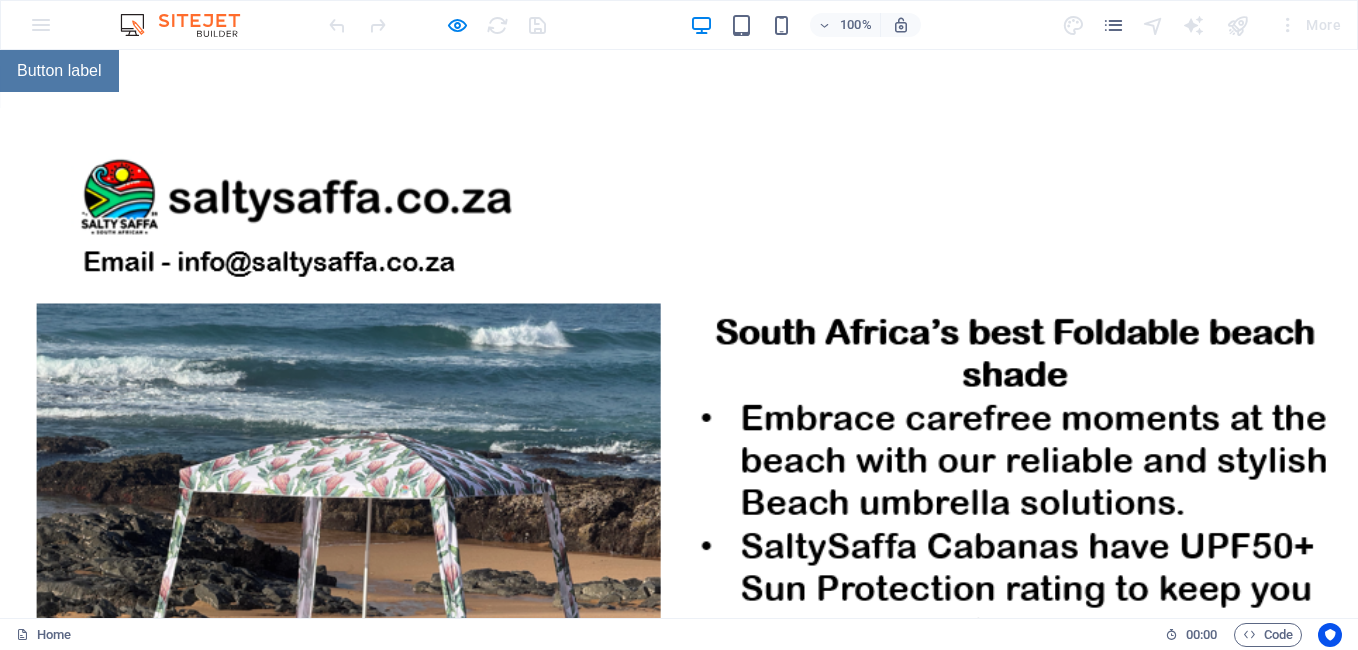 click at bounding box center [437, 25] 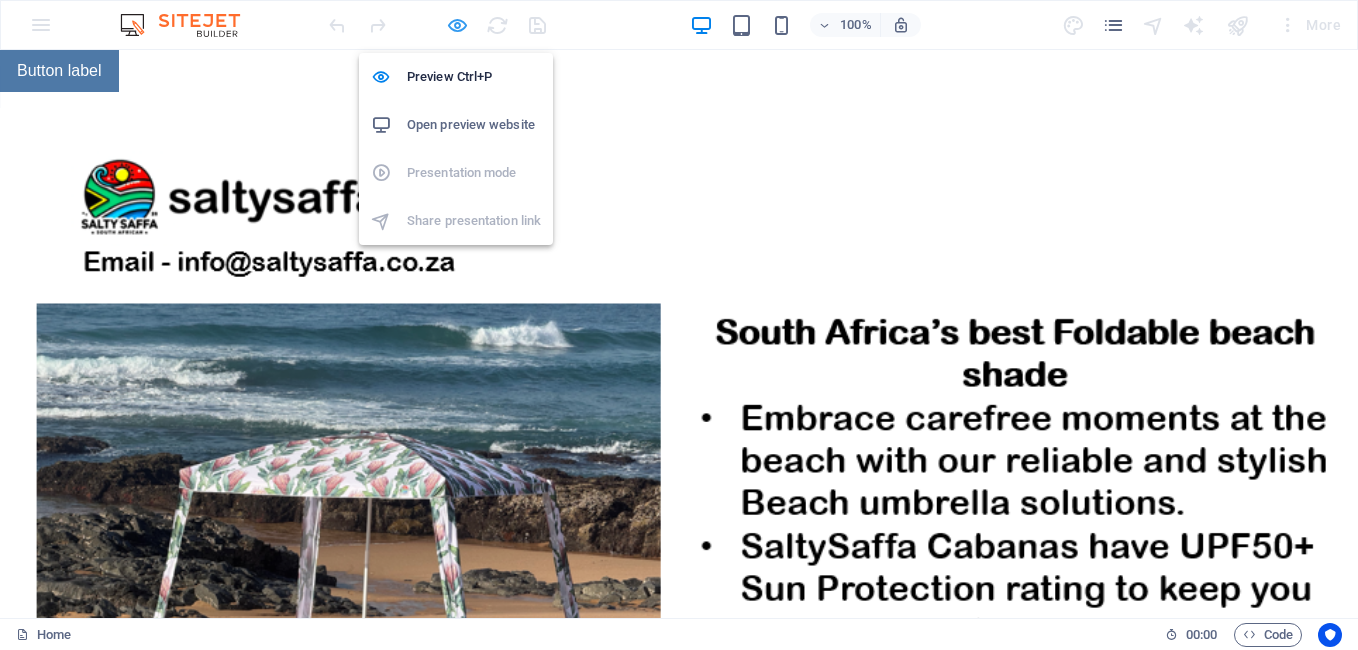 click at bounding box center (457, 25) 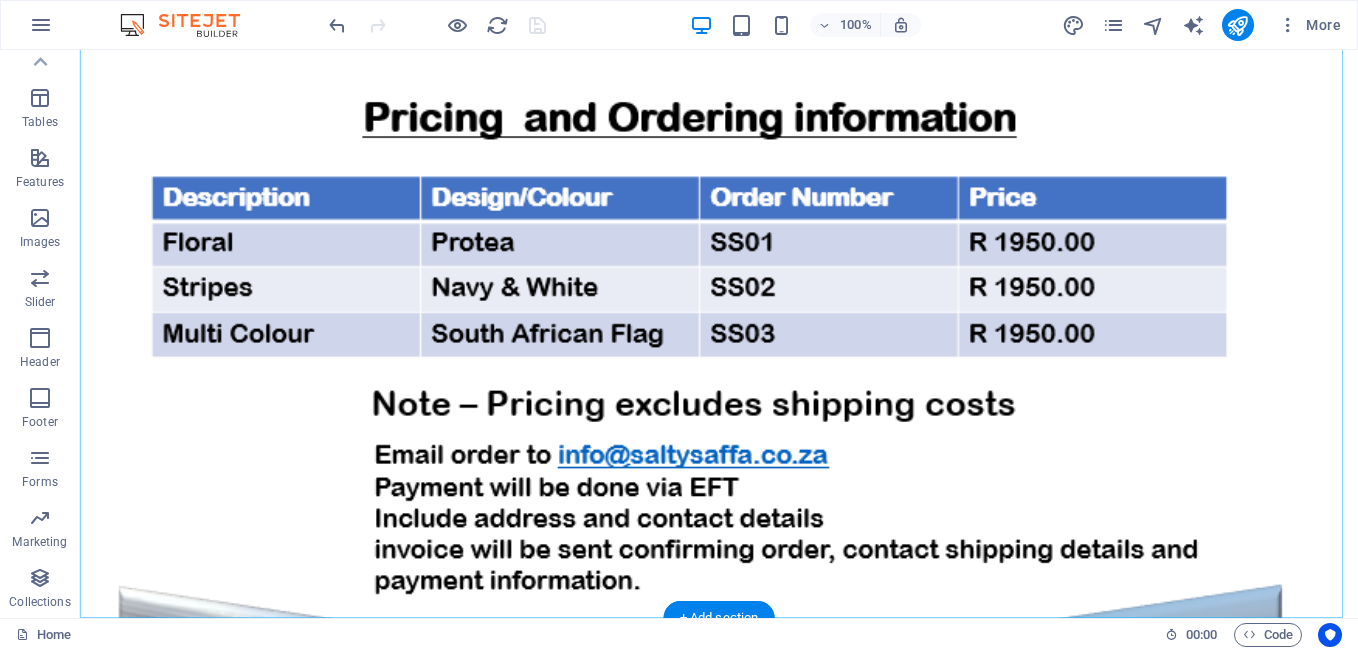 scroll, scrollTop: 4553, scrollLeft: 0, axis: vertical 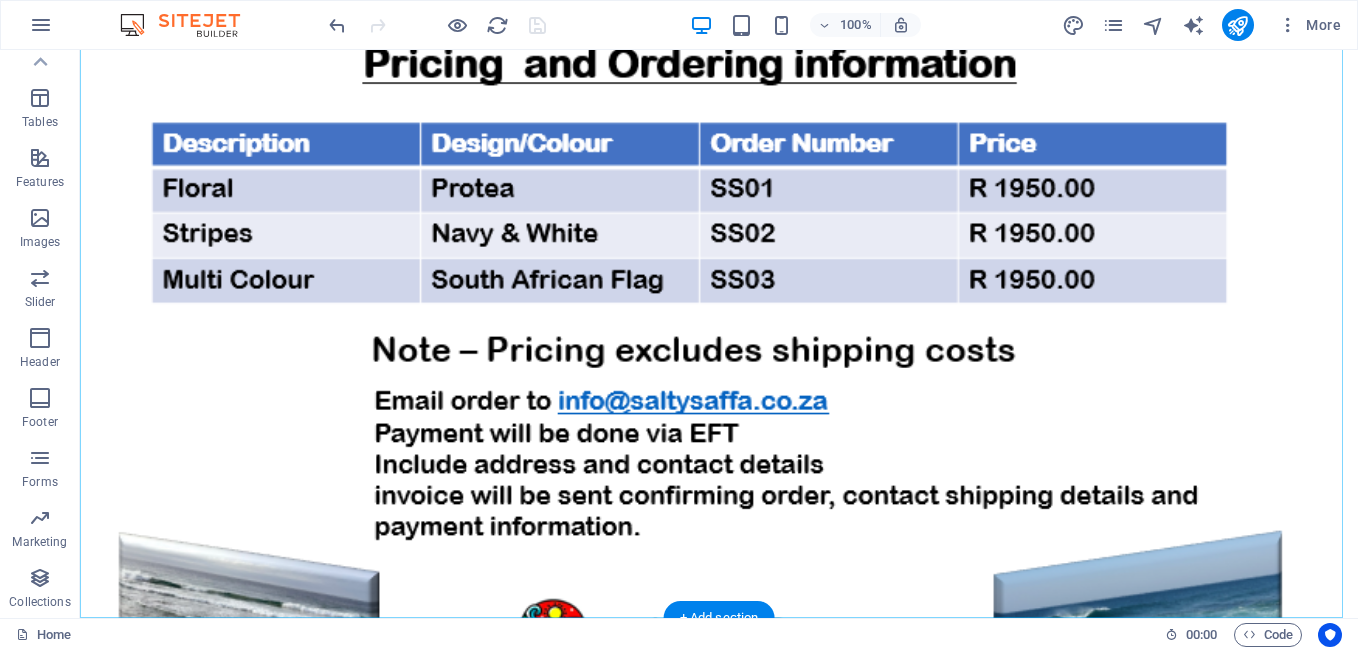 click on "+ Add section" at bounding box center [719, 618] 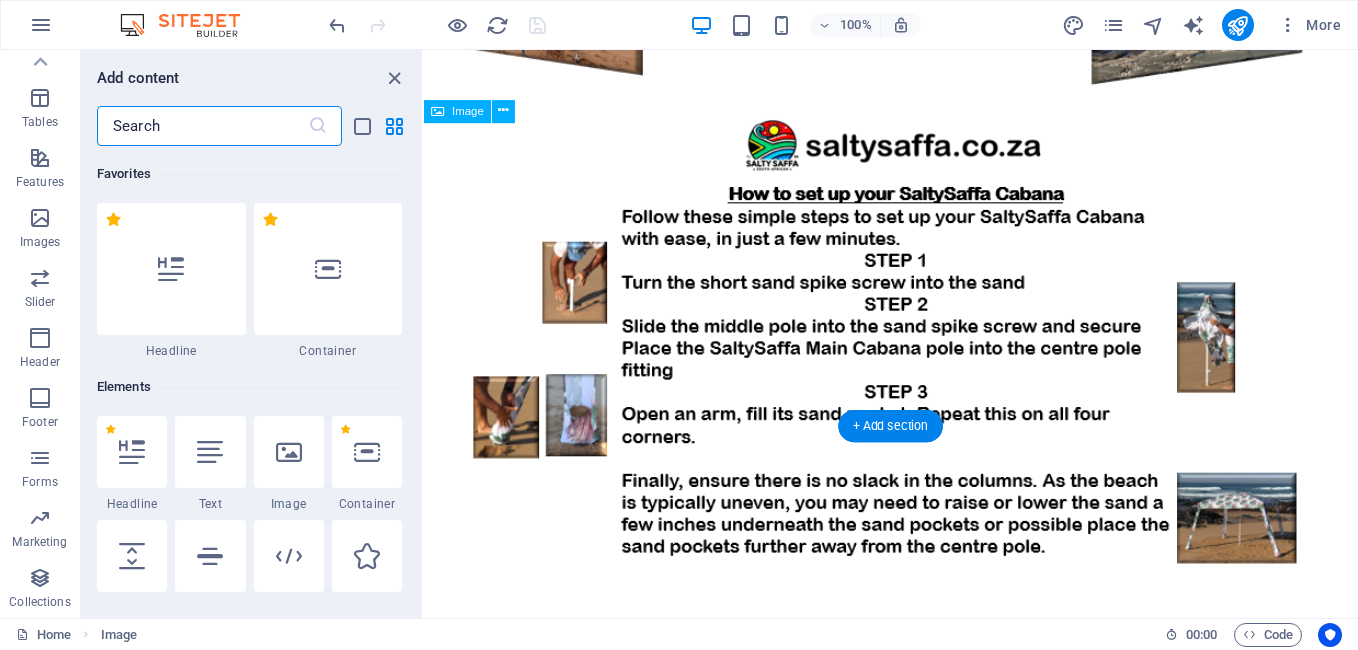 scroll, scrollTop: 3518, scrollLeft: 0, axis: vertical 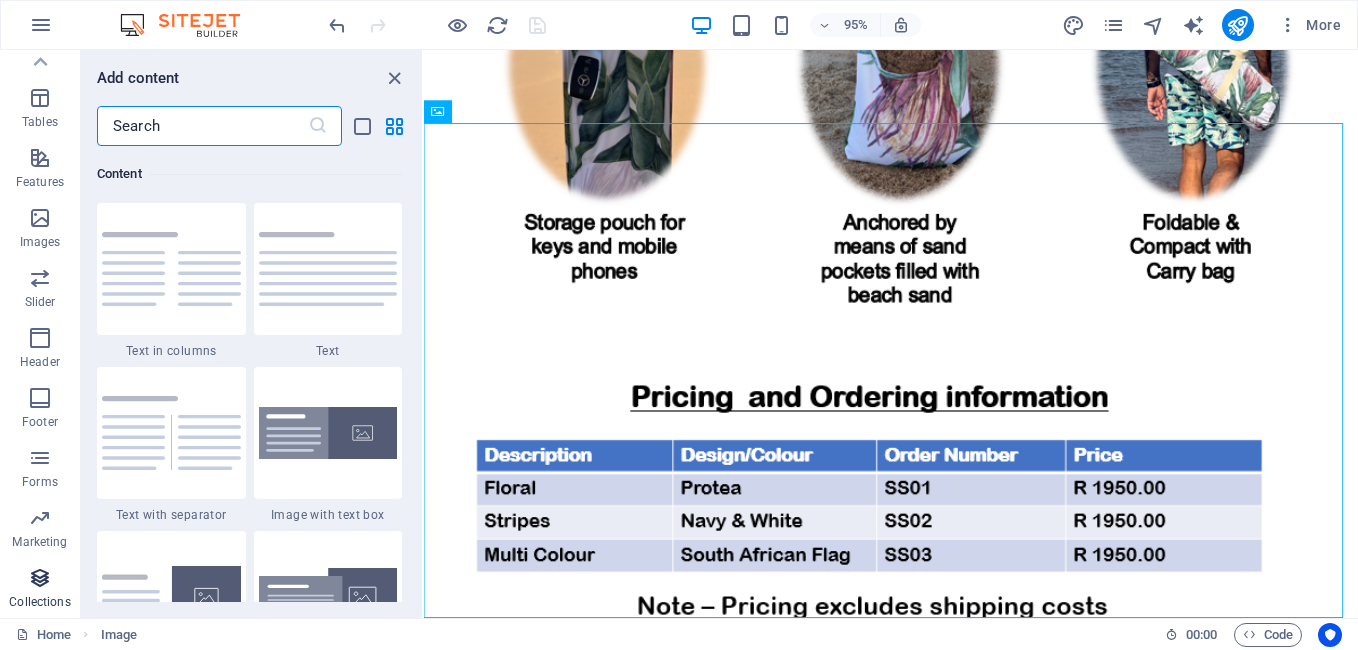 click at bounding box center (40, 578) 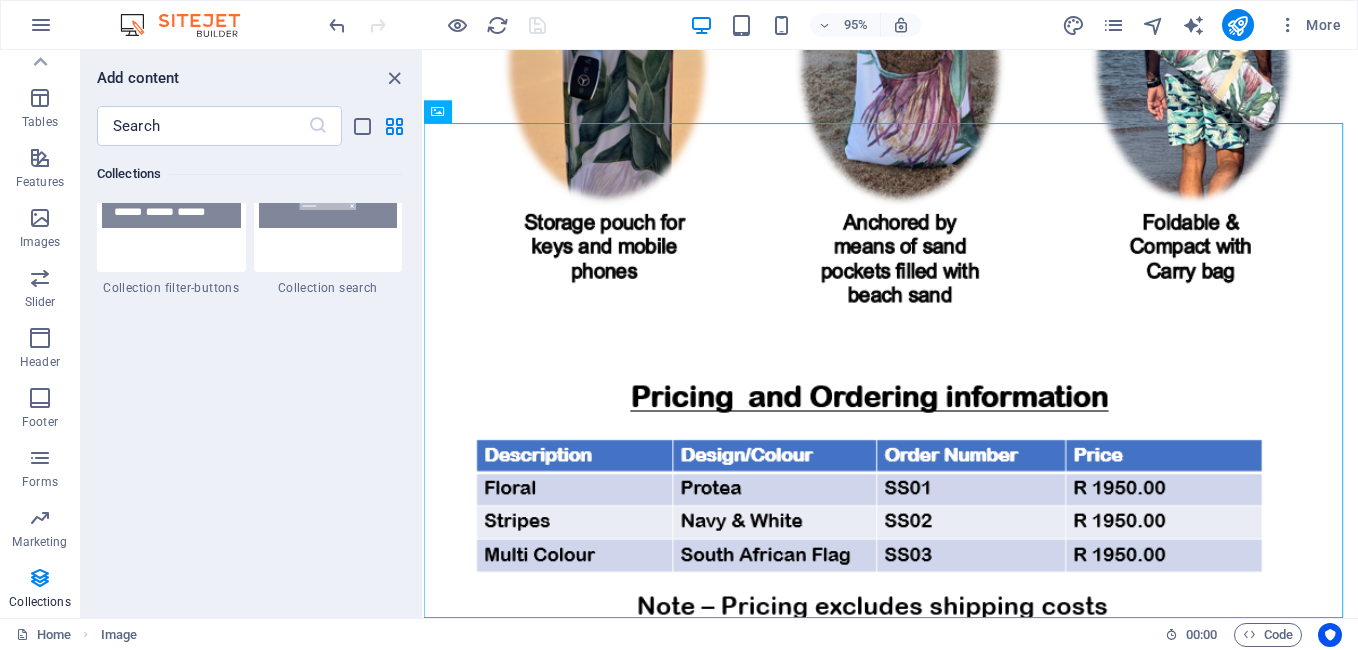 scroll, scrollTop: 19165, scrollLeft: 0, axis: vertical 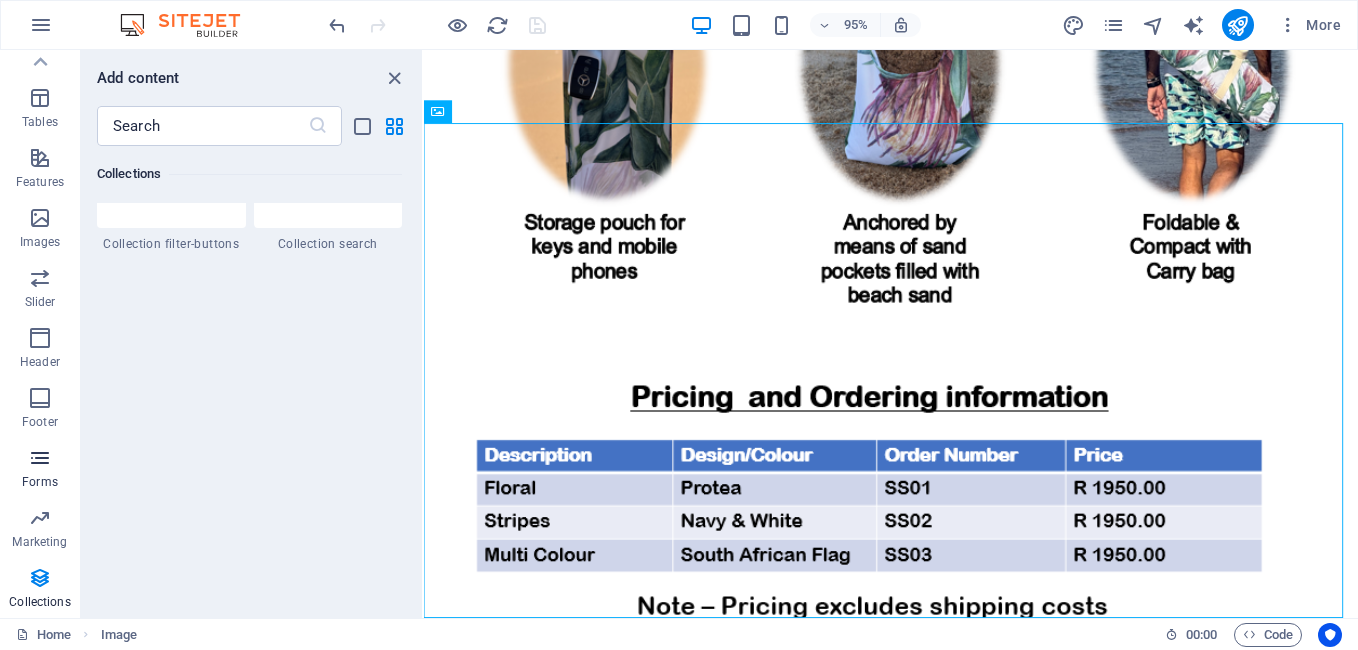 click at bounding box center (40, 458) 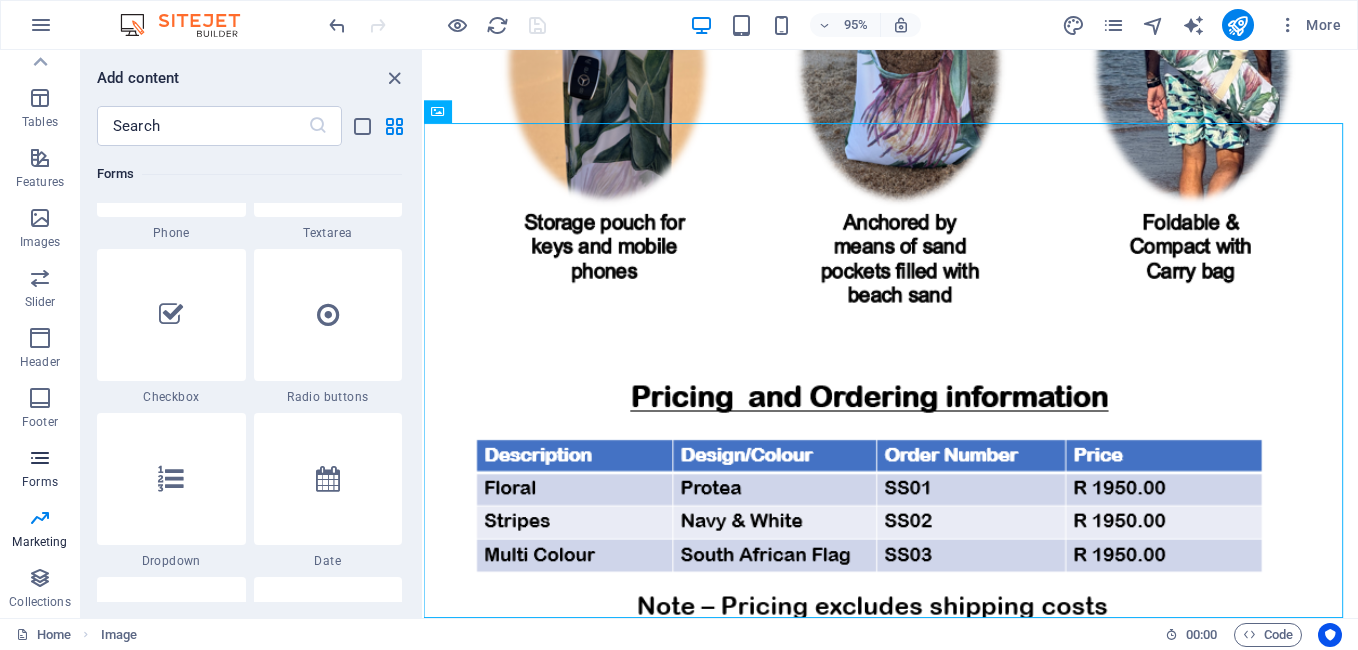 scroll, scrollTop: 14600, scrollLeft: 0, axis: vertical 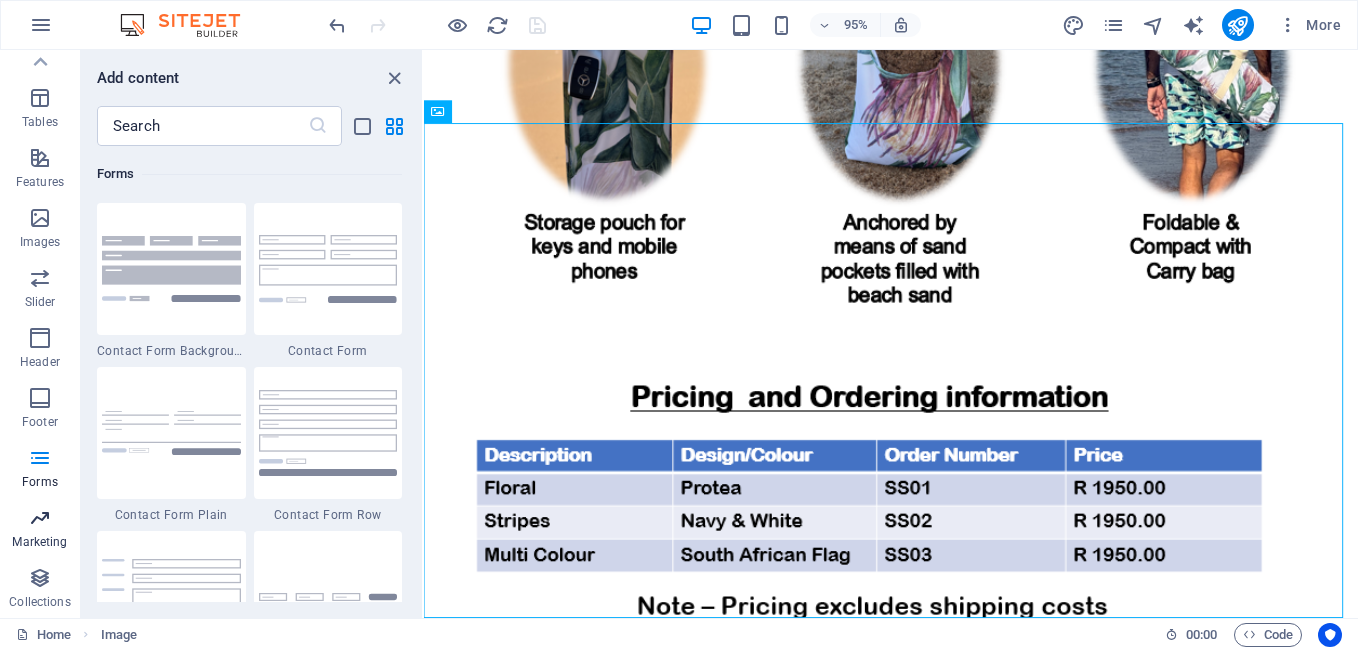 click at bounding box center [40, 518] 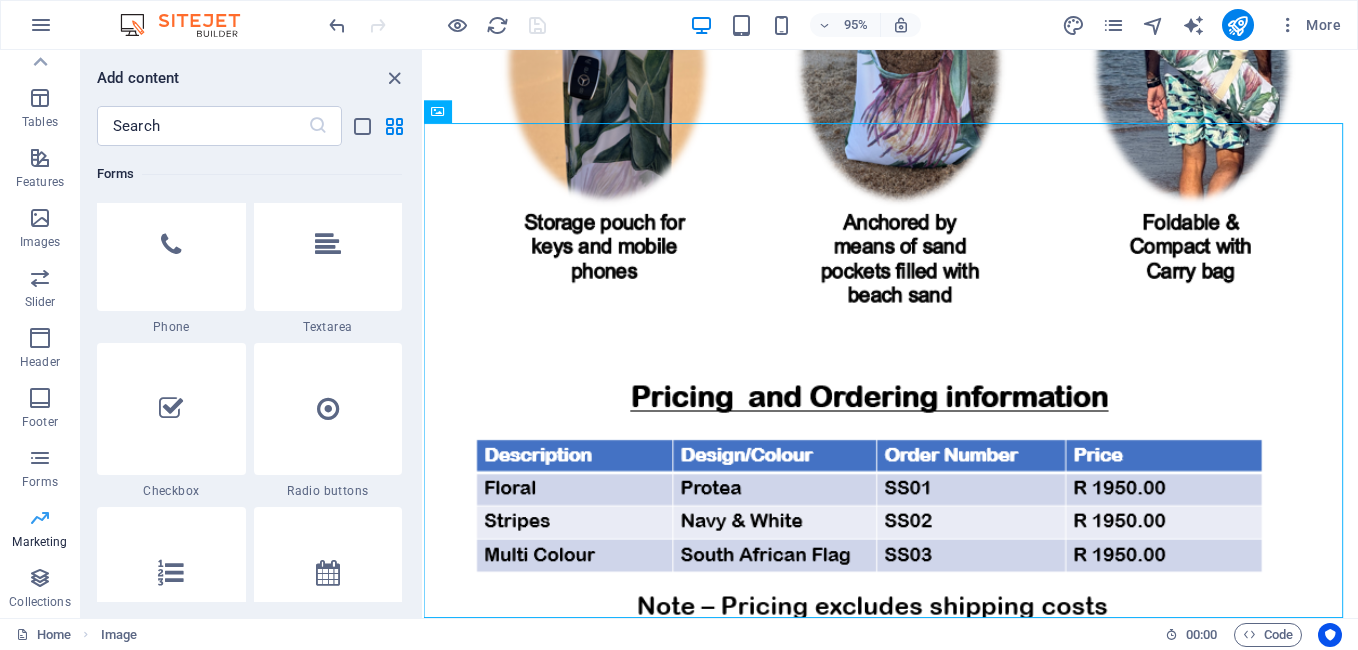 scroll, scrollTop: 16289, scrollLeft: 0, axis: vertical 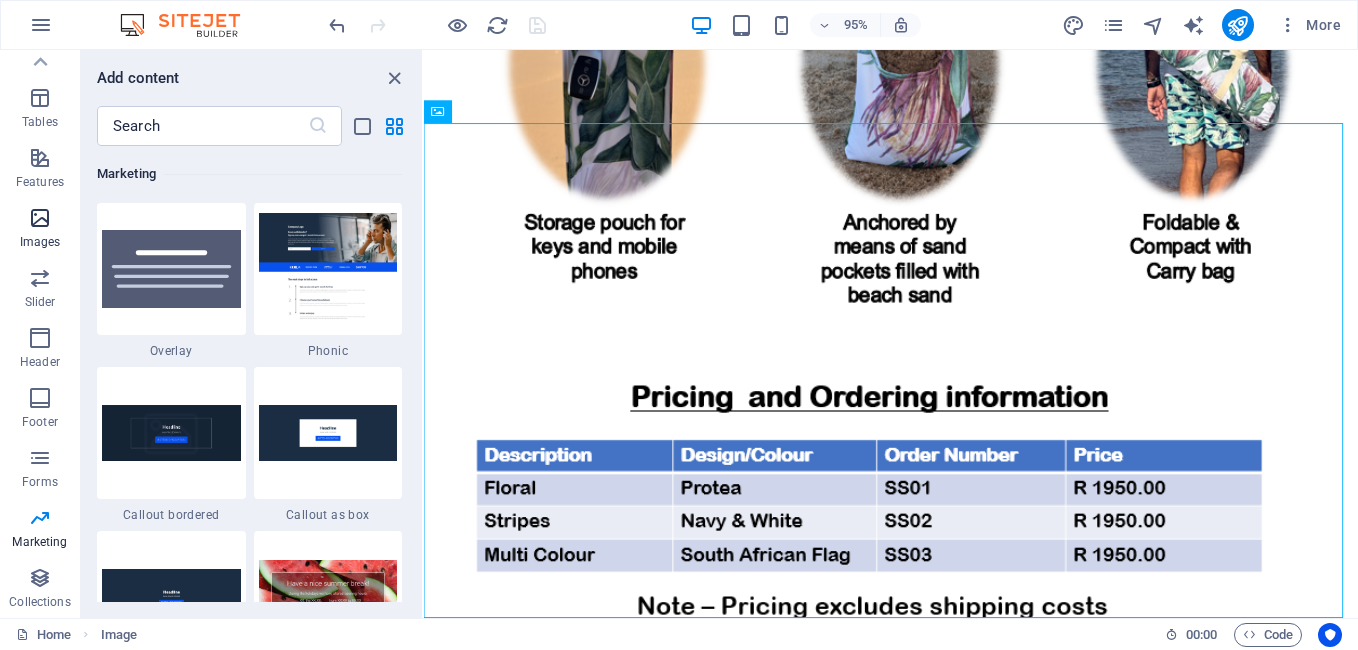 click at bounding box center (40, 218) 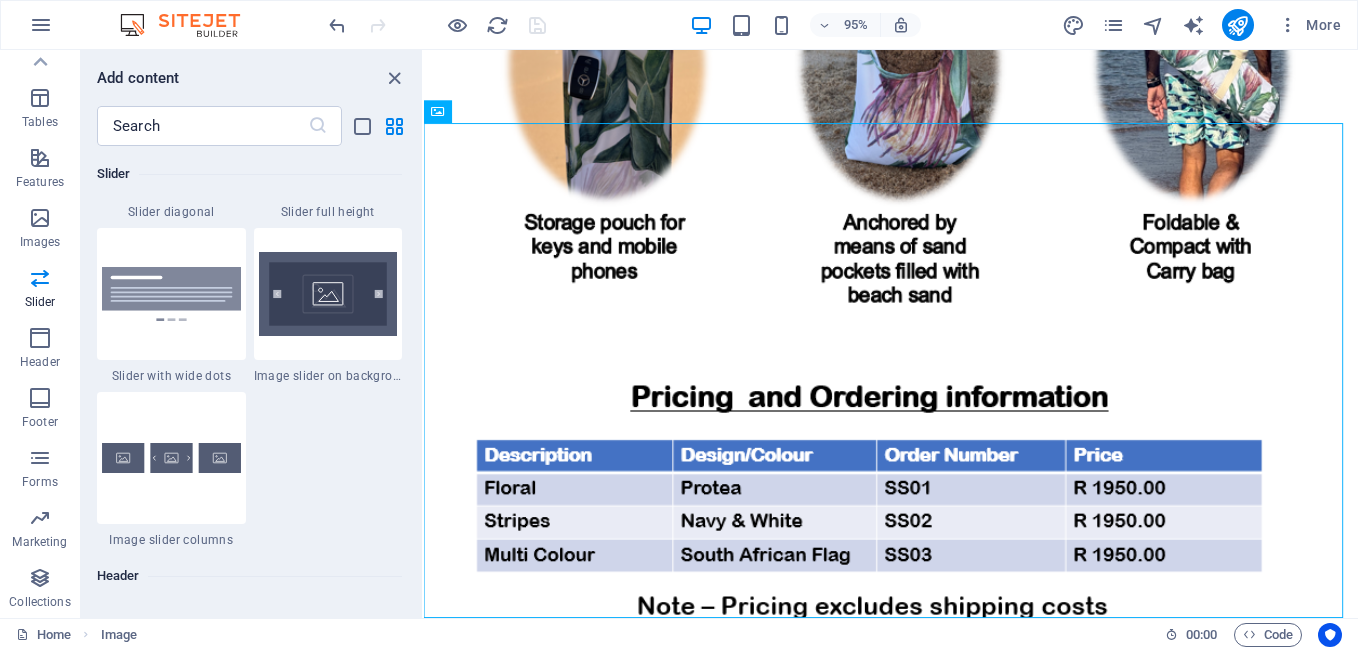 scroll, scrollTop: 12440, scrollLeft: 0, axis: vertical 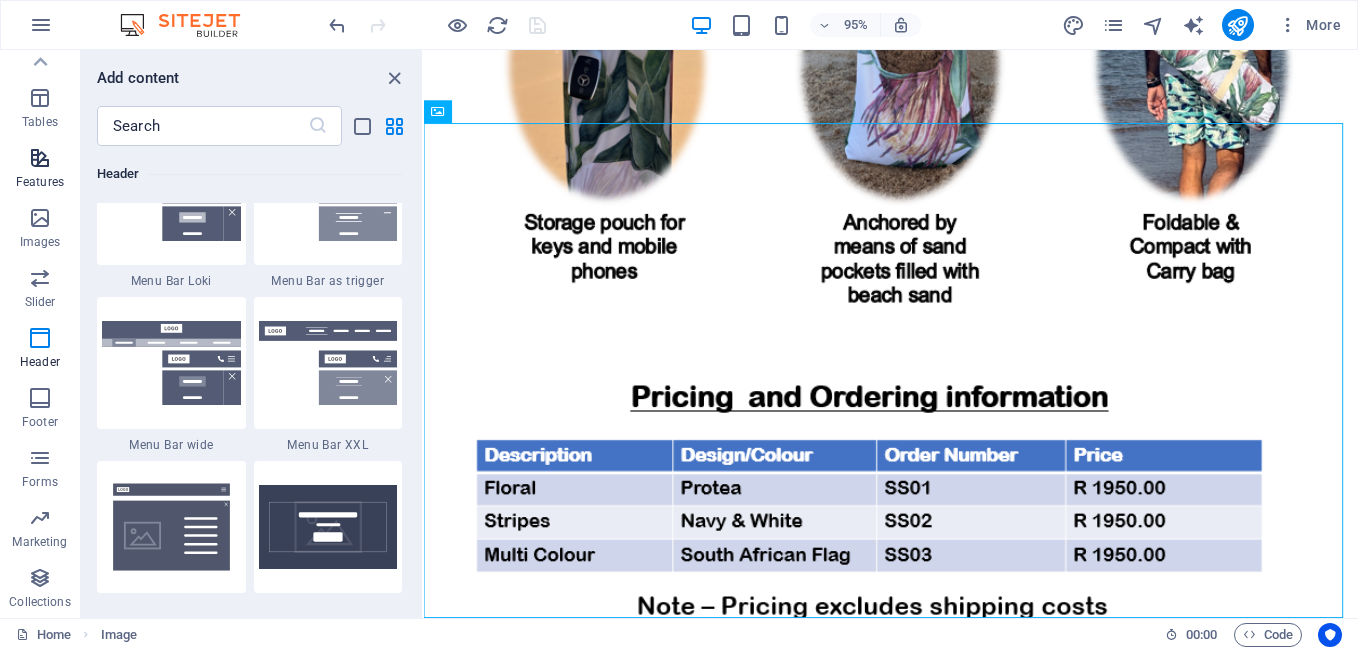 click at bounding box center (40, 158) 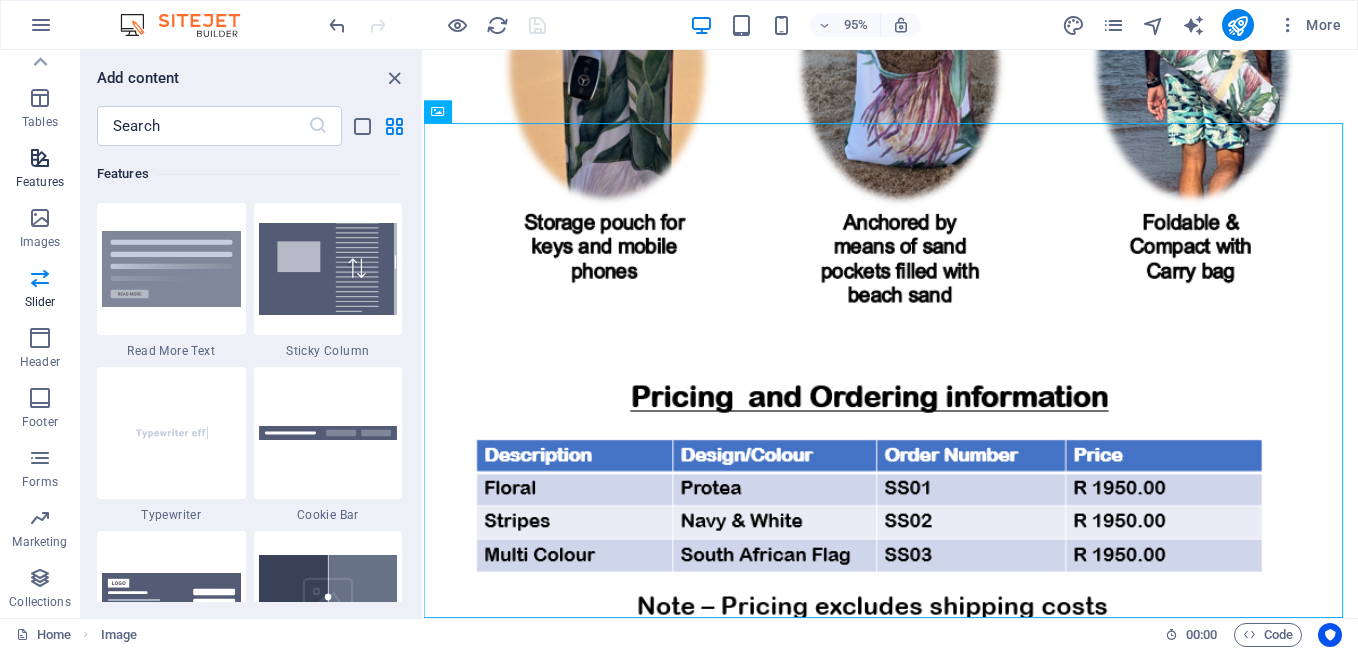scroll, scrollTop: 7795, scrollLeft: 0, axis: vertical 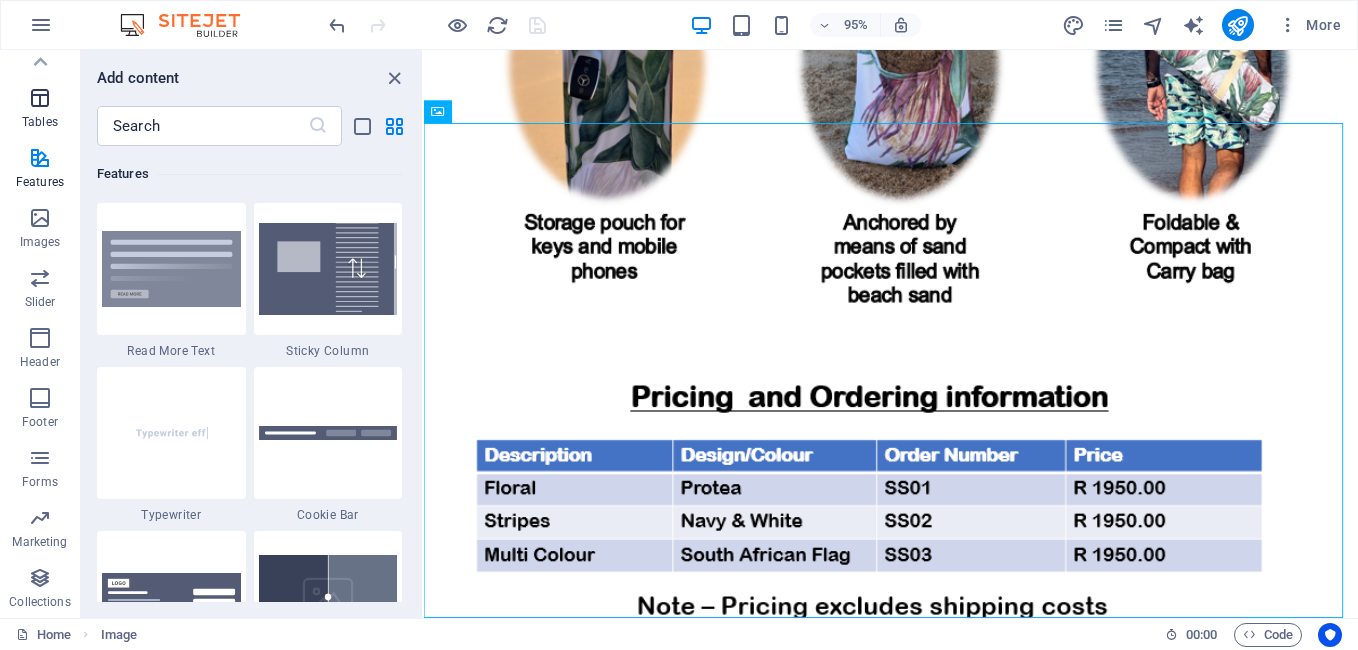 click on "Tables" at bounding box center [40, 122] 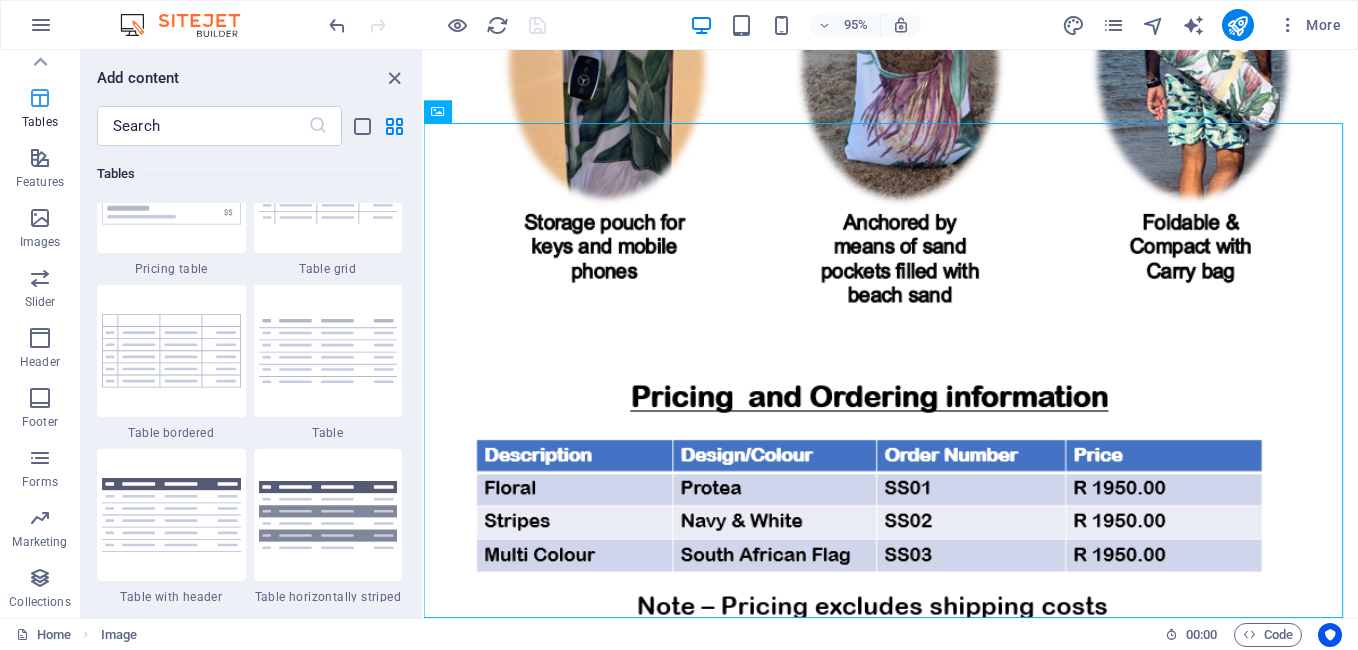 scroll, scrollTop: 6926, scrollLeft: 0, axis: vertical 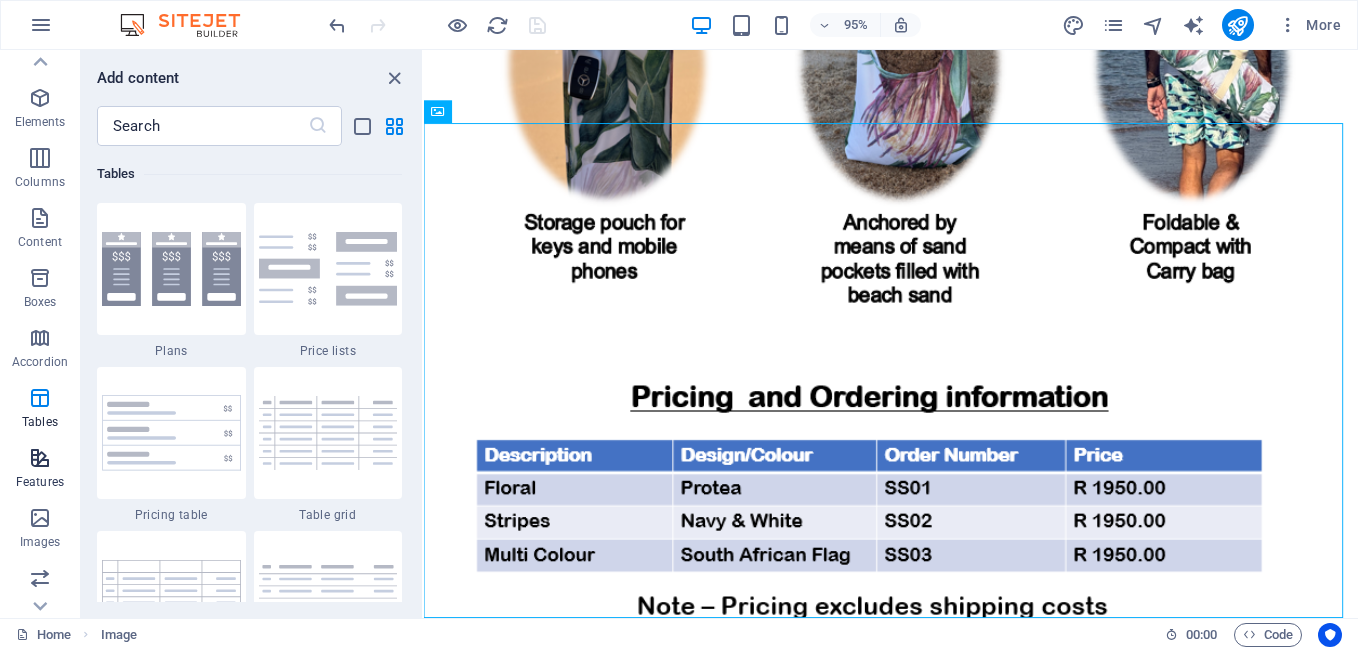 click at bounding box center (40, 458) 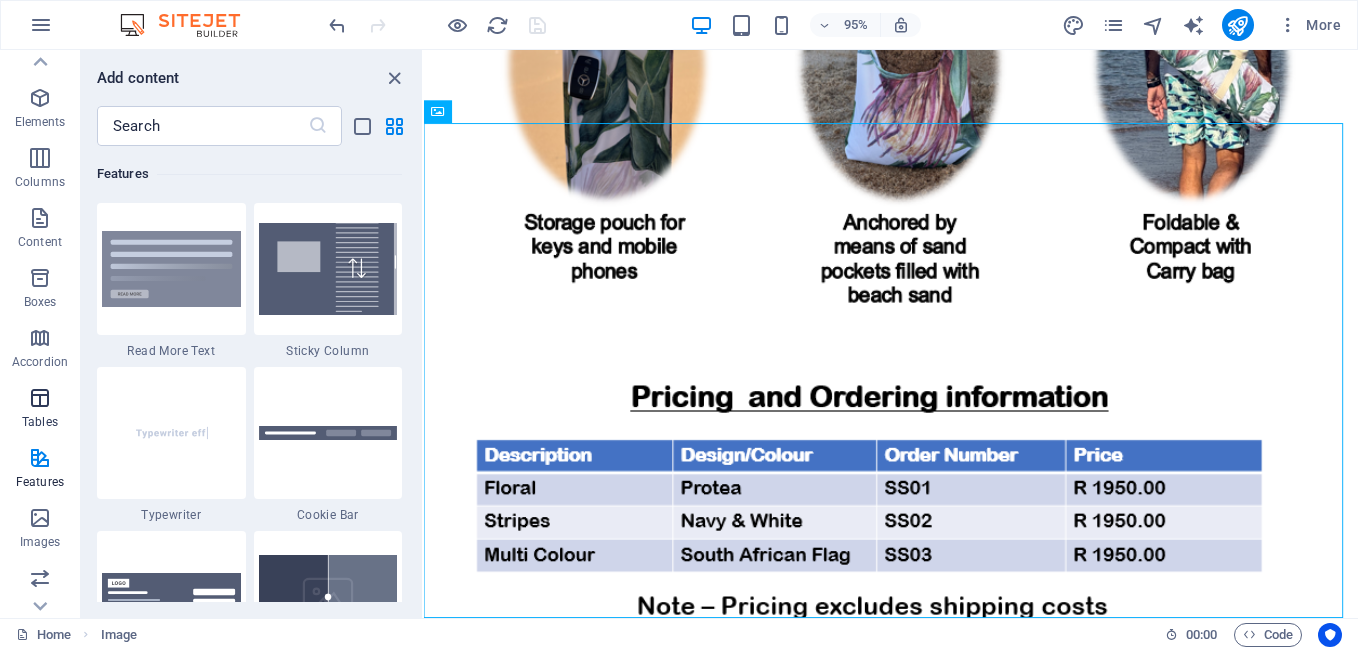 click at bounding box center (40, 398) 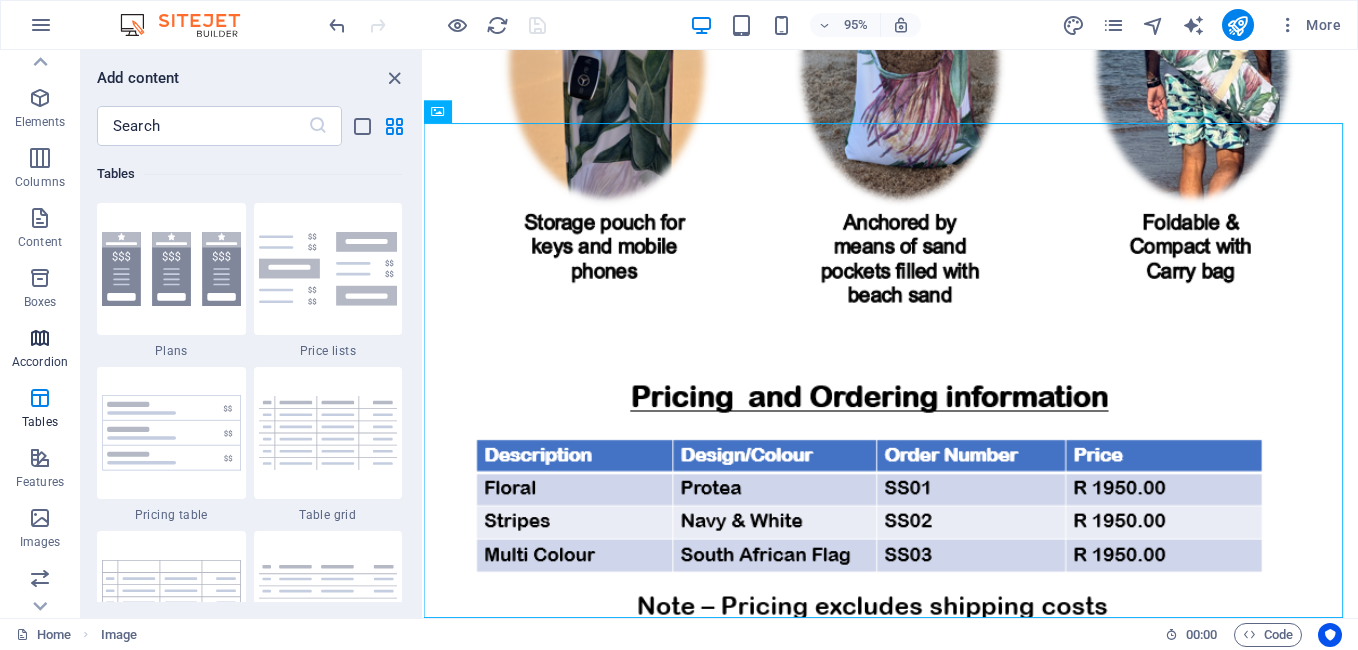 click at bounding box center (40, 338) 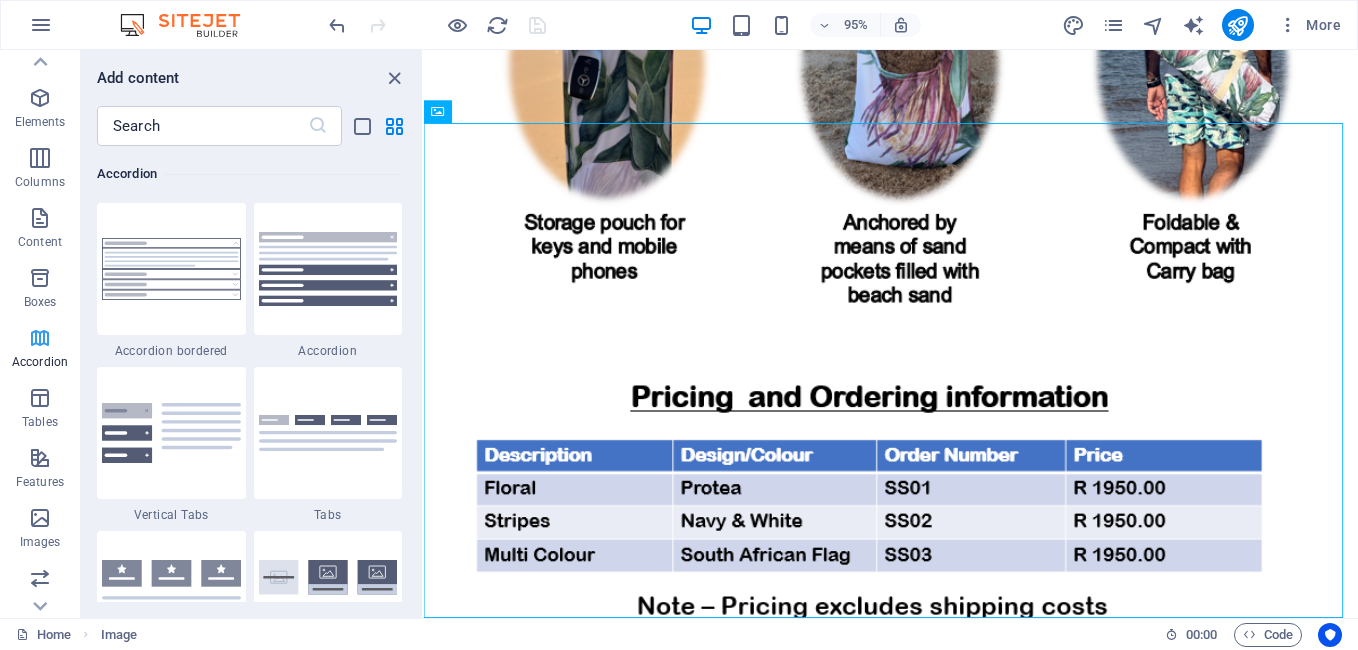 scroll, scrollTop: 6385, scrollLeft: 0, axis: vertical 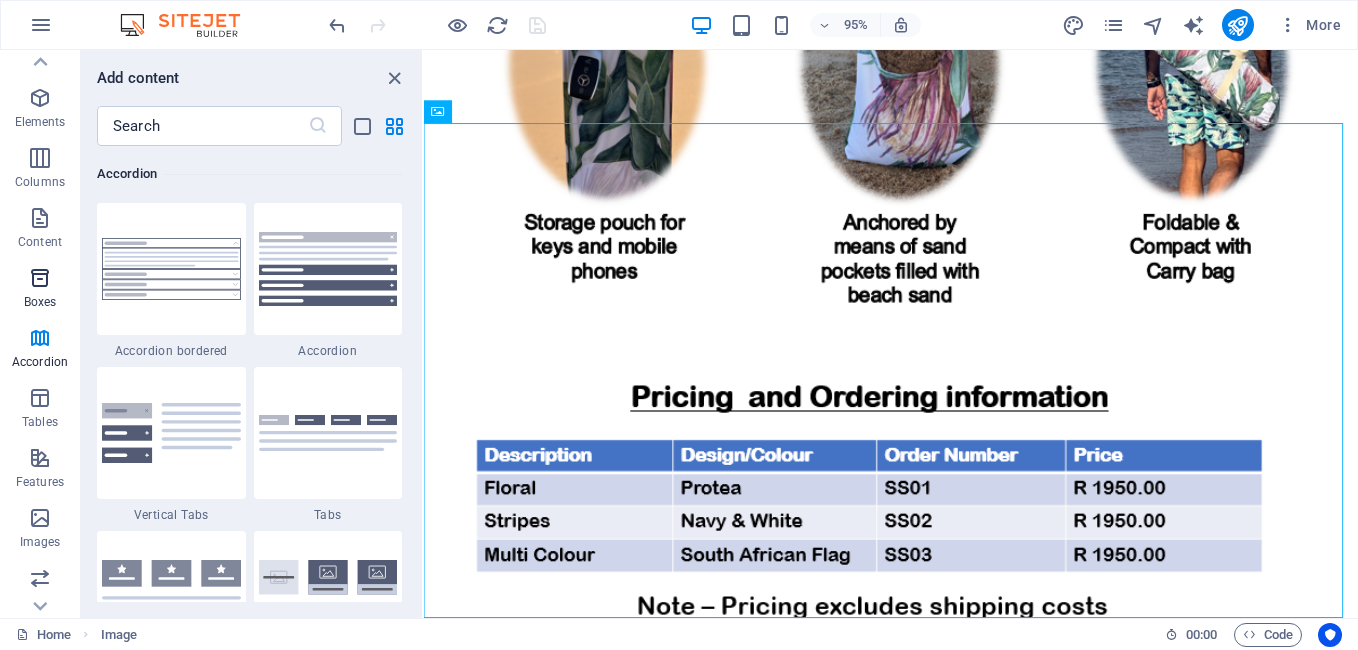 click at bounding box center [40, 278] 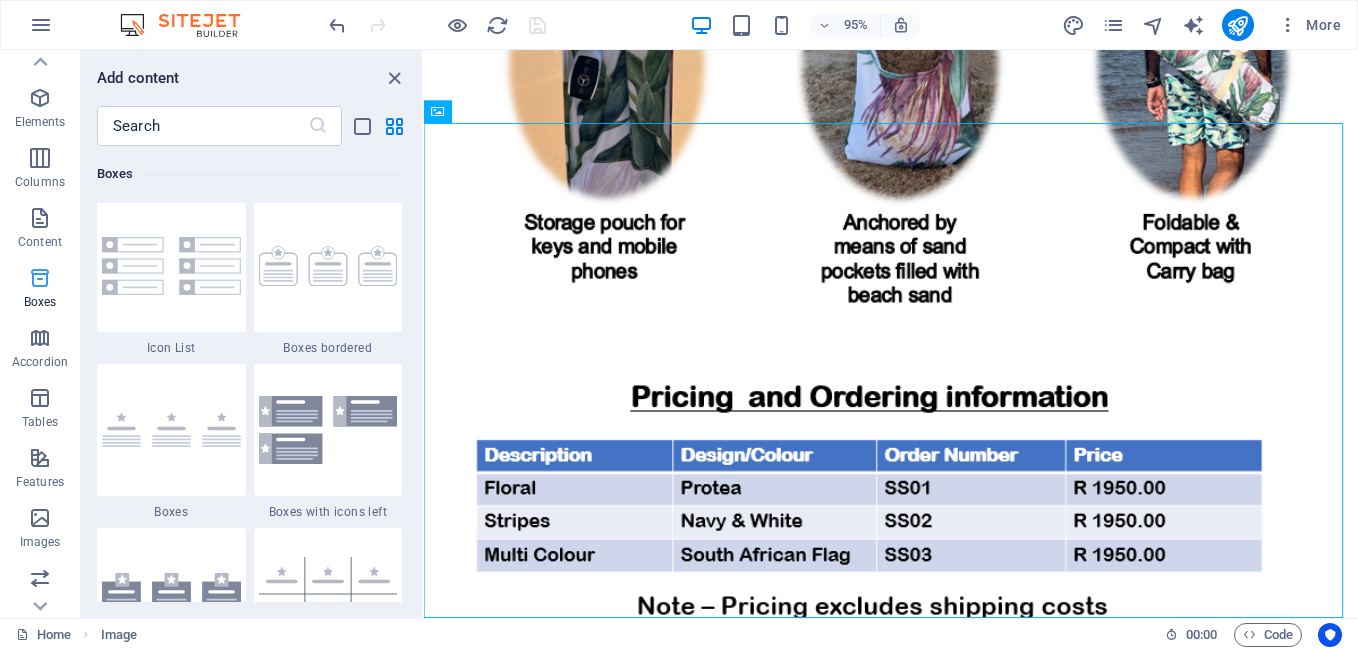 scroll, scrollTop: 5516, scrollLeft: 0, axis: vertical 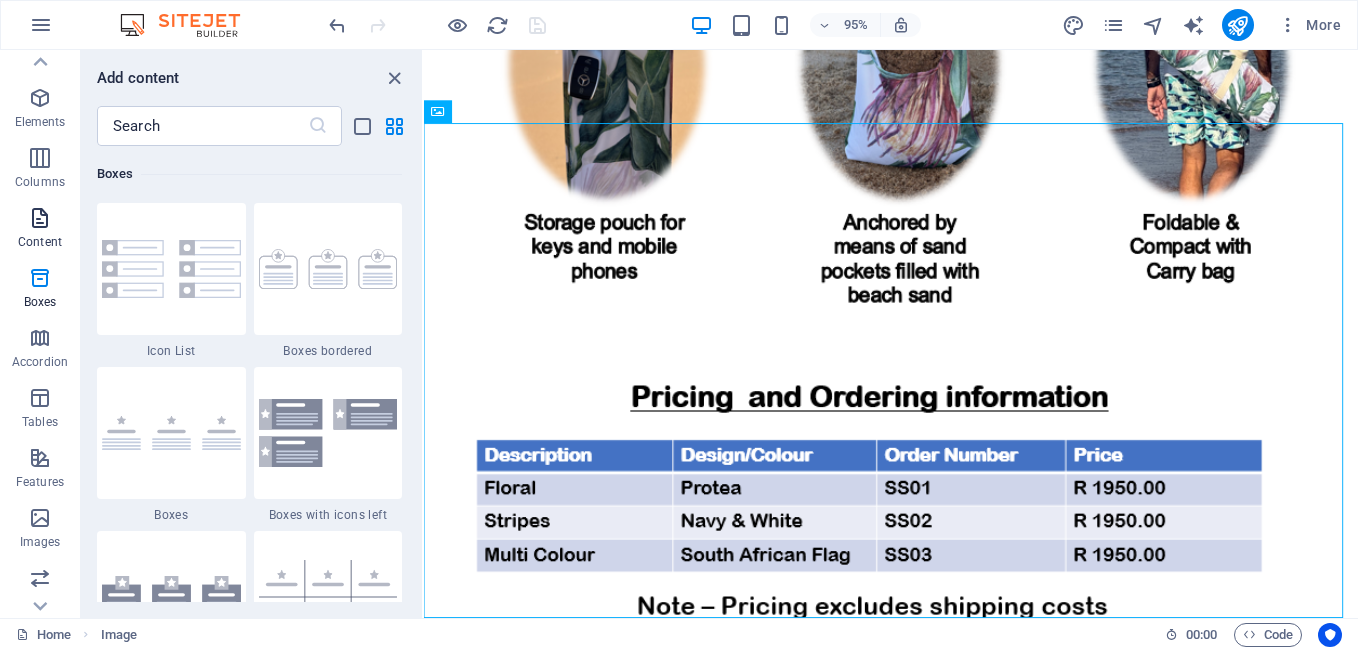 click at bounding box center [40, 218] 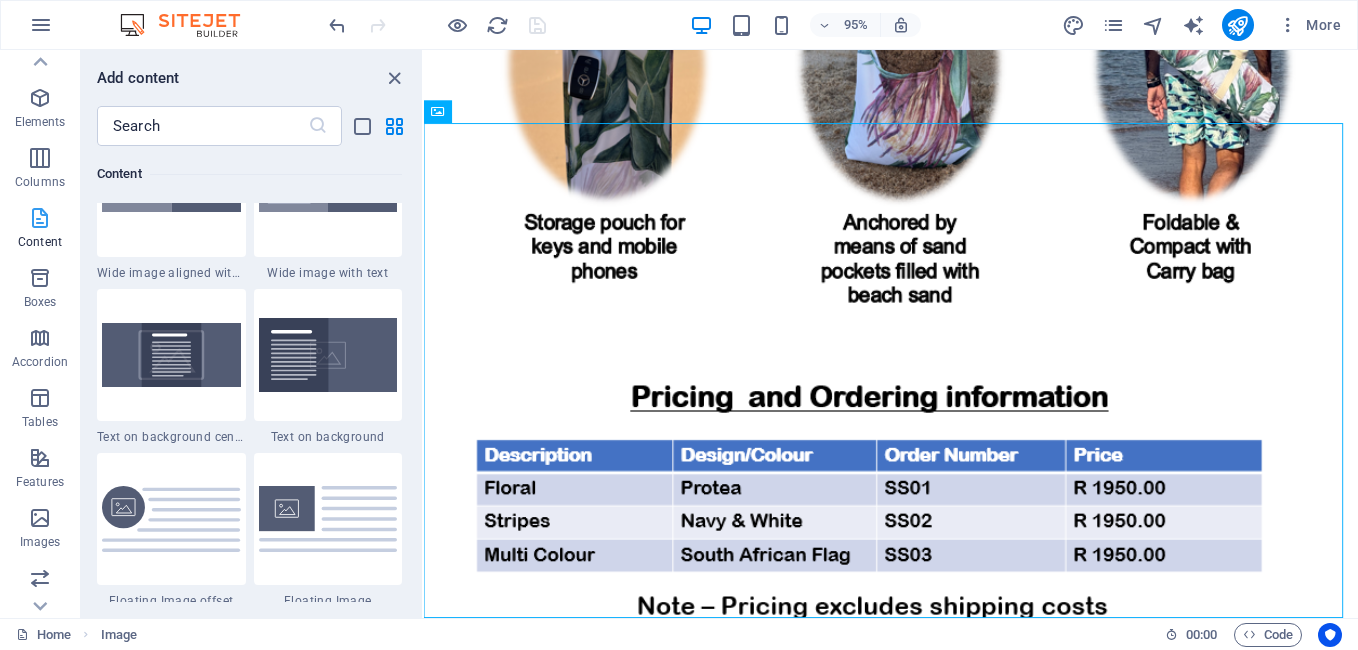 scroll, scrollTop: 3499, scrollLeft: 0, axis: vertical 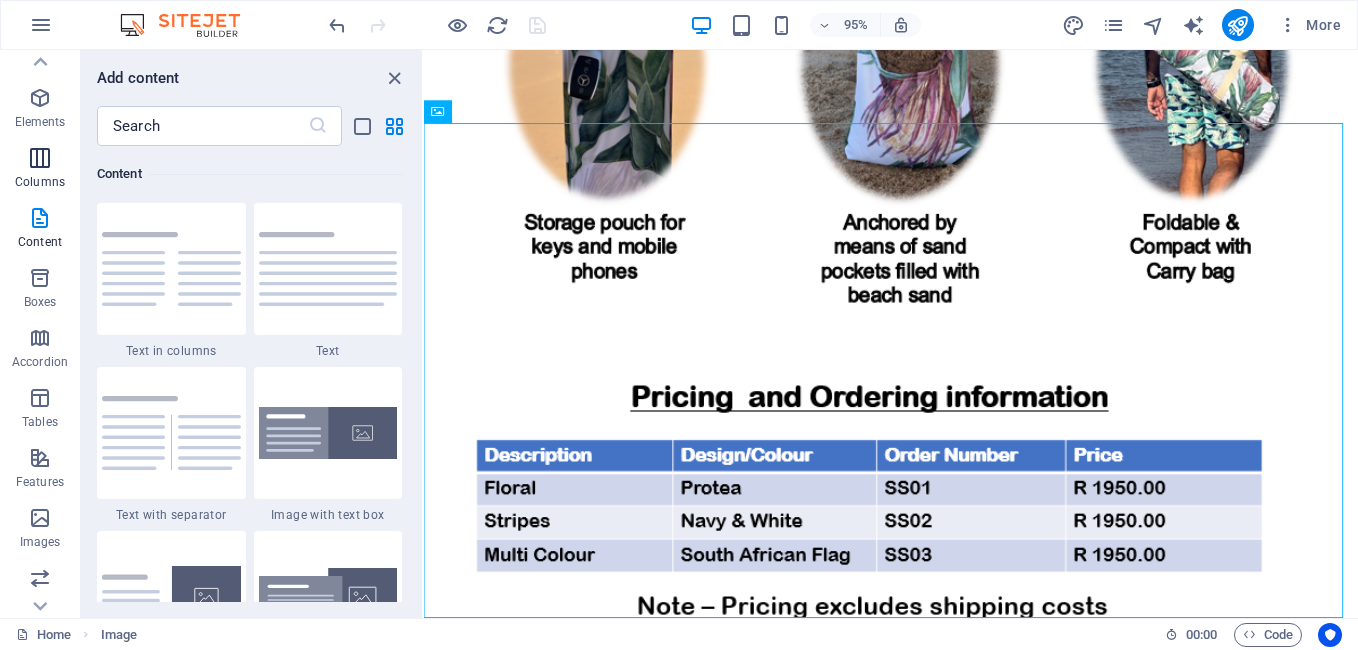 click at bounding box center (40, 158) 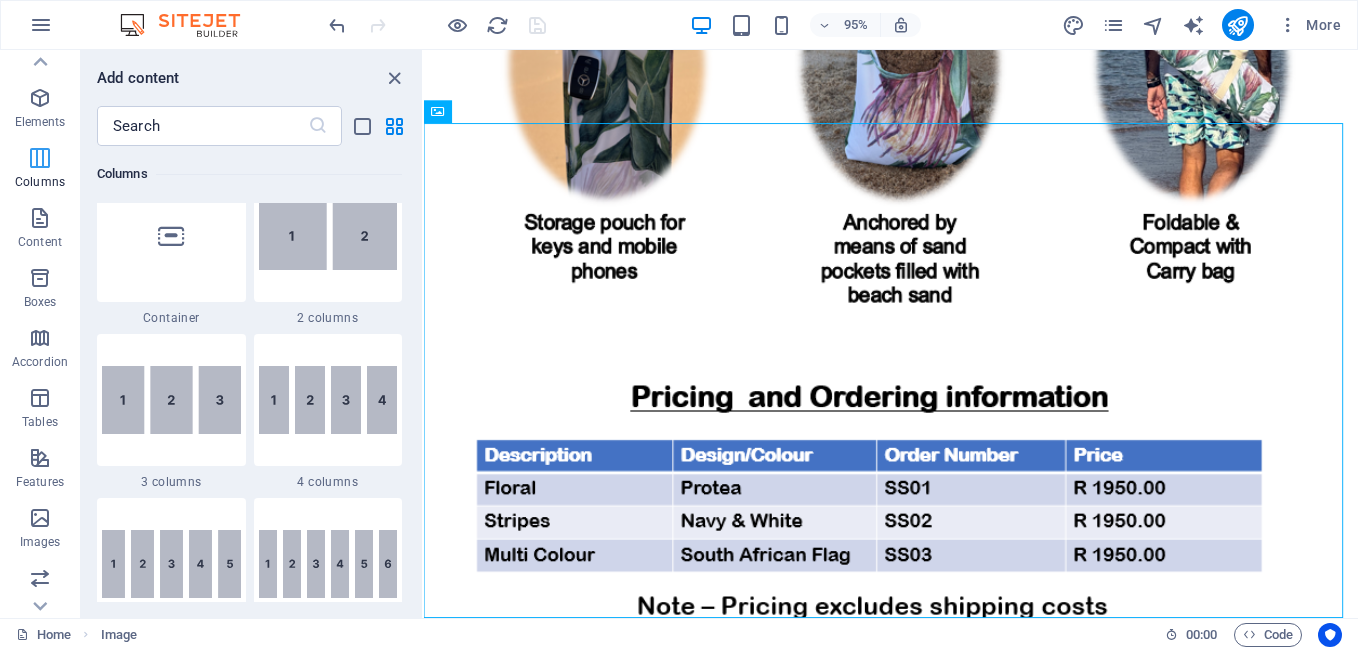 scroll, scrollTop: 990, scrollLeft: 0, axis: vertical 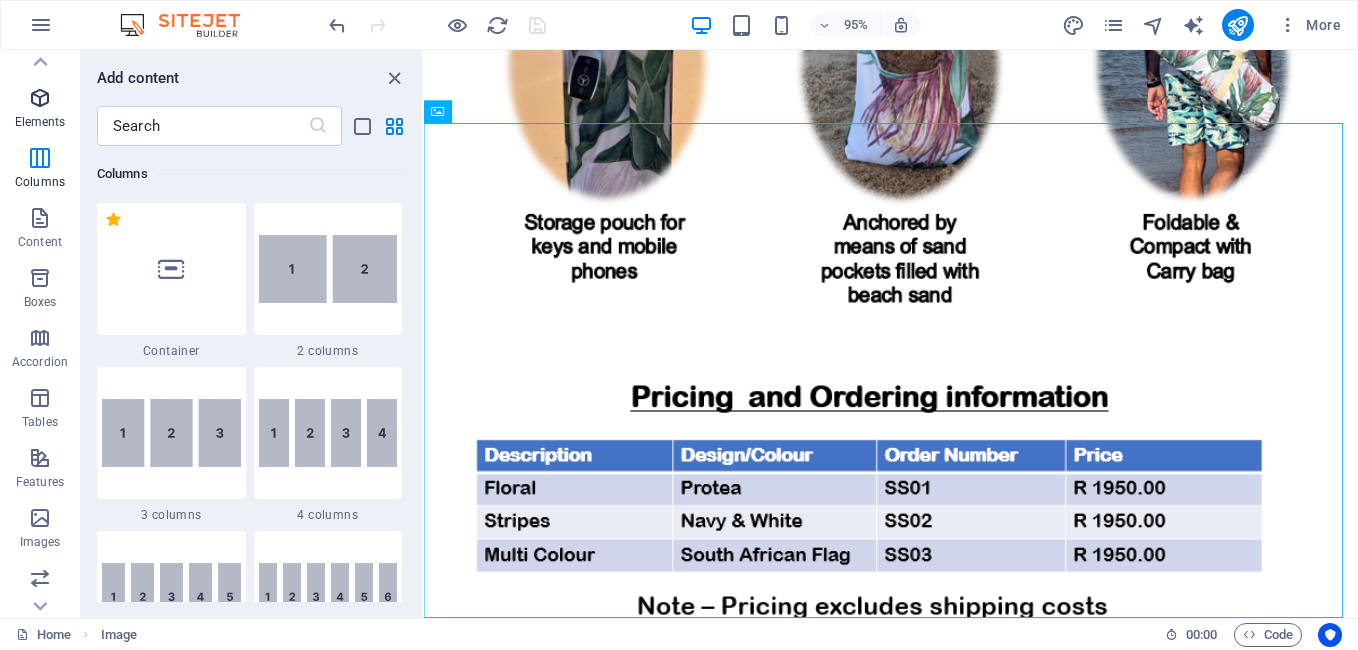 click at bounding box center [40, 98] 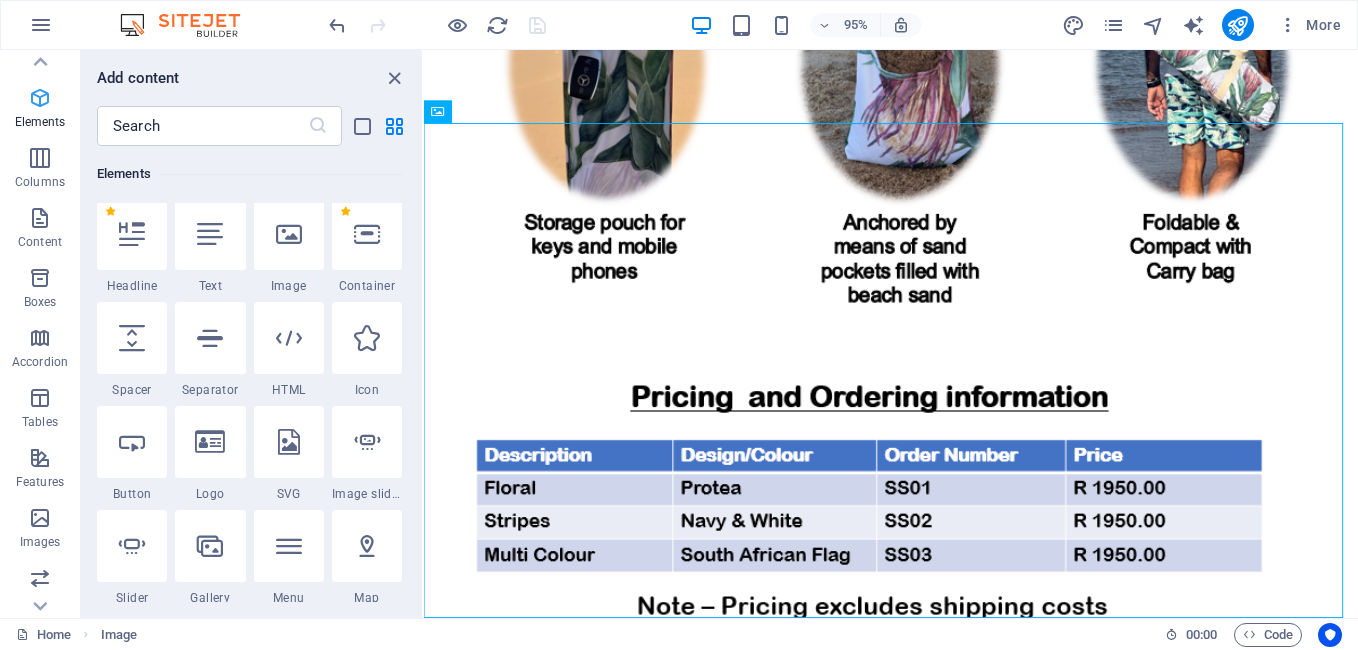 scroll, scrollTop: 213, scrollLeft: 0, axis: vertical 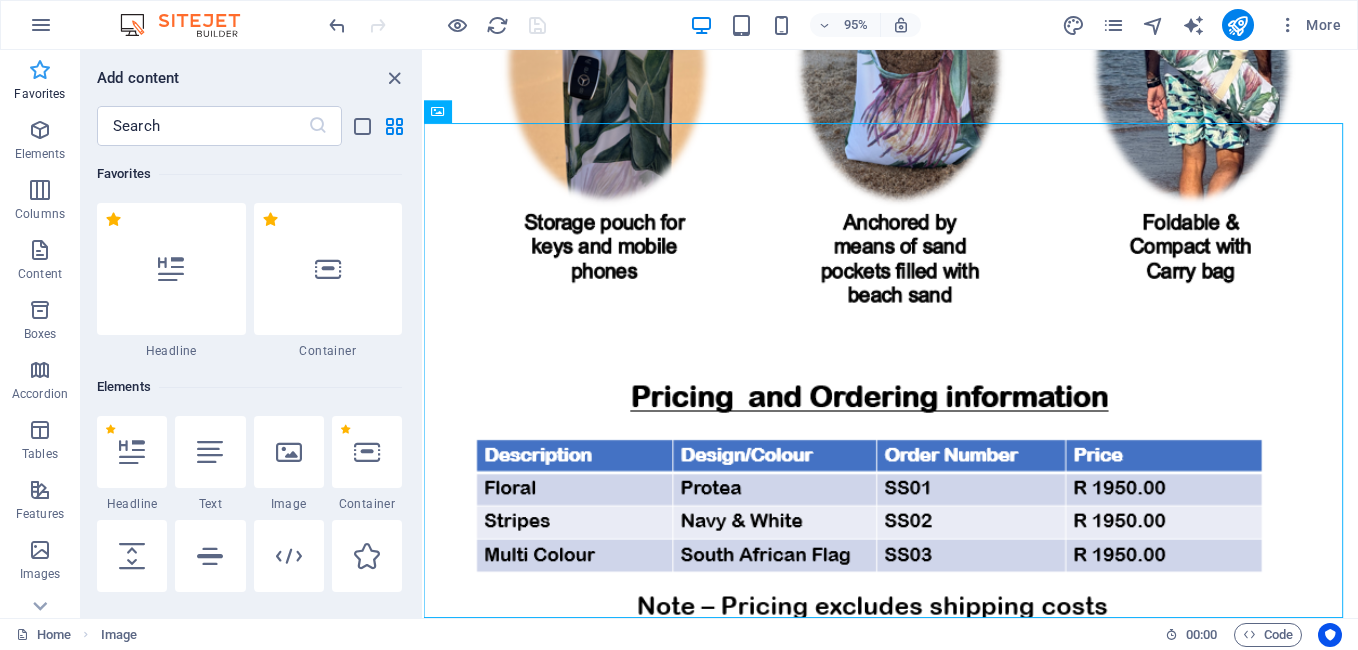 click at bounding box center (40, 70) 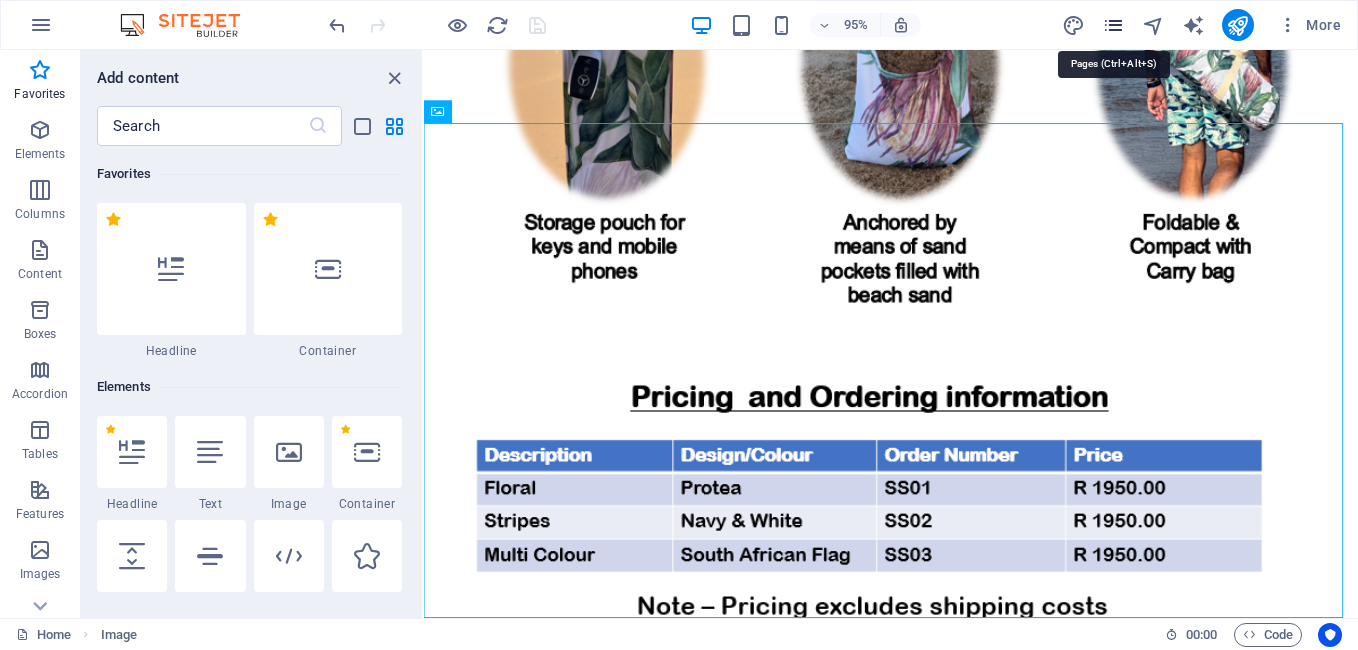 click at bounding box center (1113, 25) 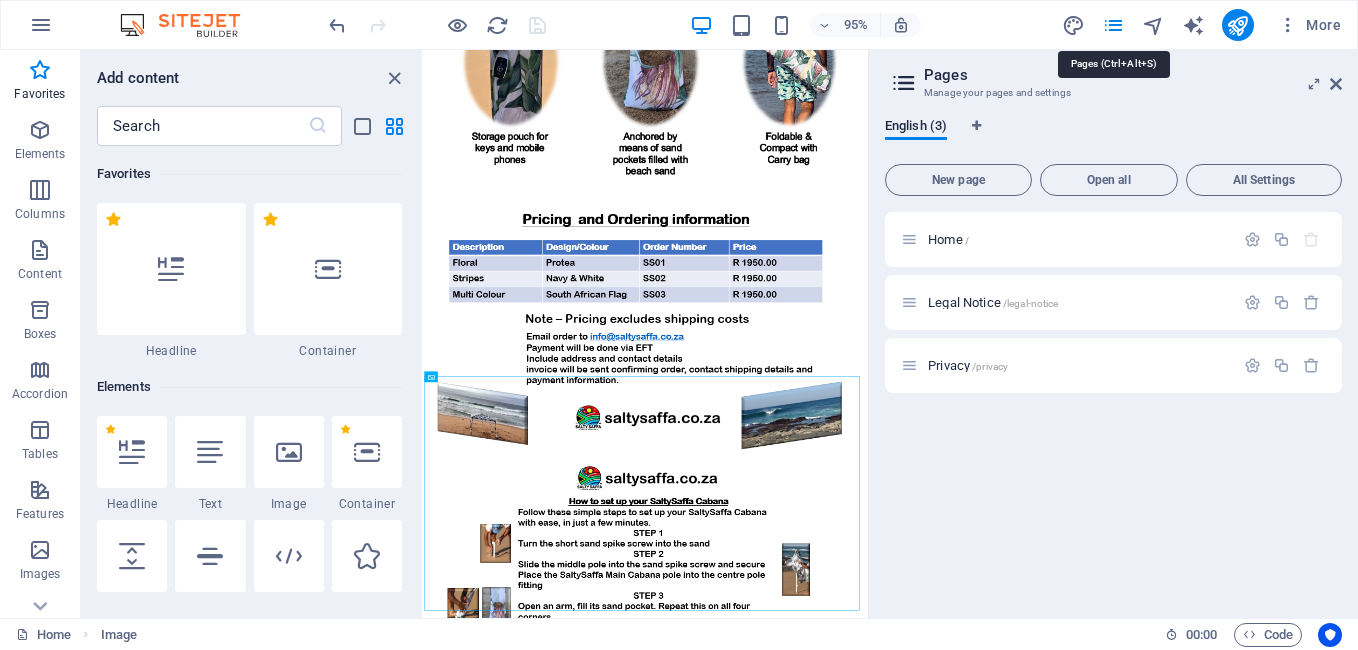 scroll, scrollTop: 2870, scrollLeft: 0, axis: vertical 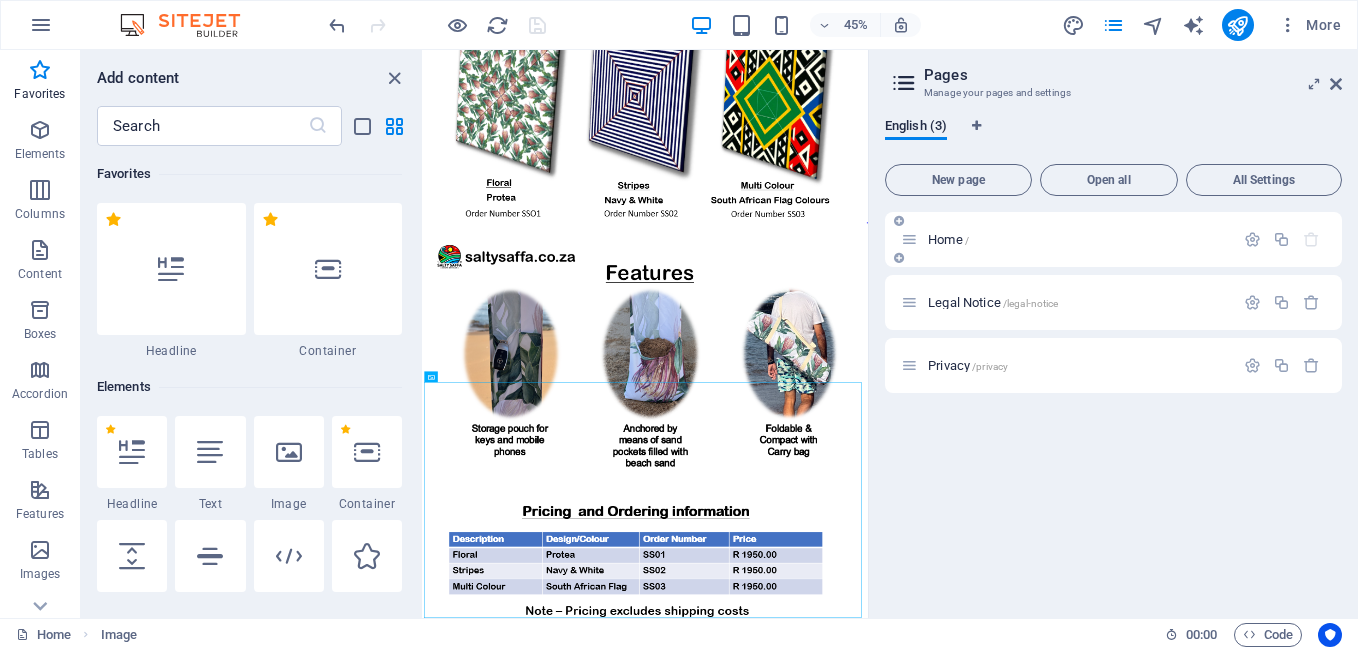 click on "Home /" at bounding box center [948, 239] 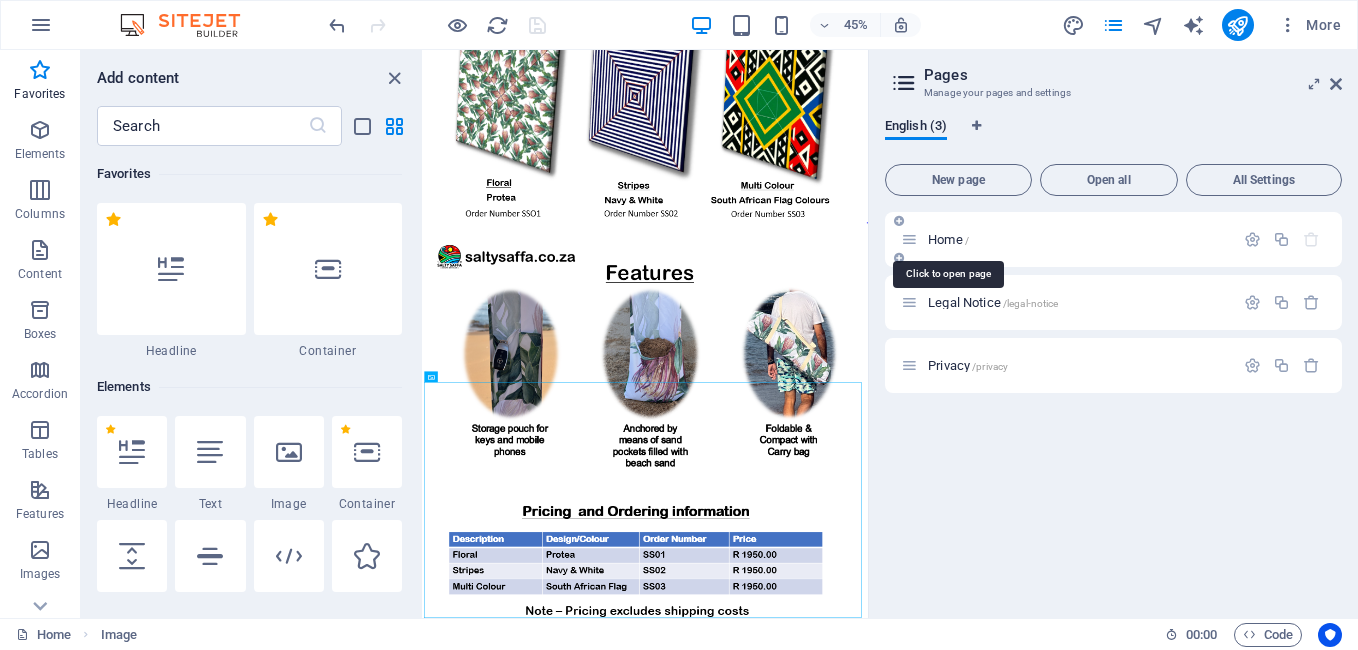 click on "Home /" at bounding box center (948, 239) 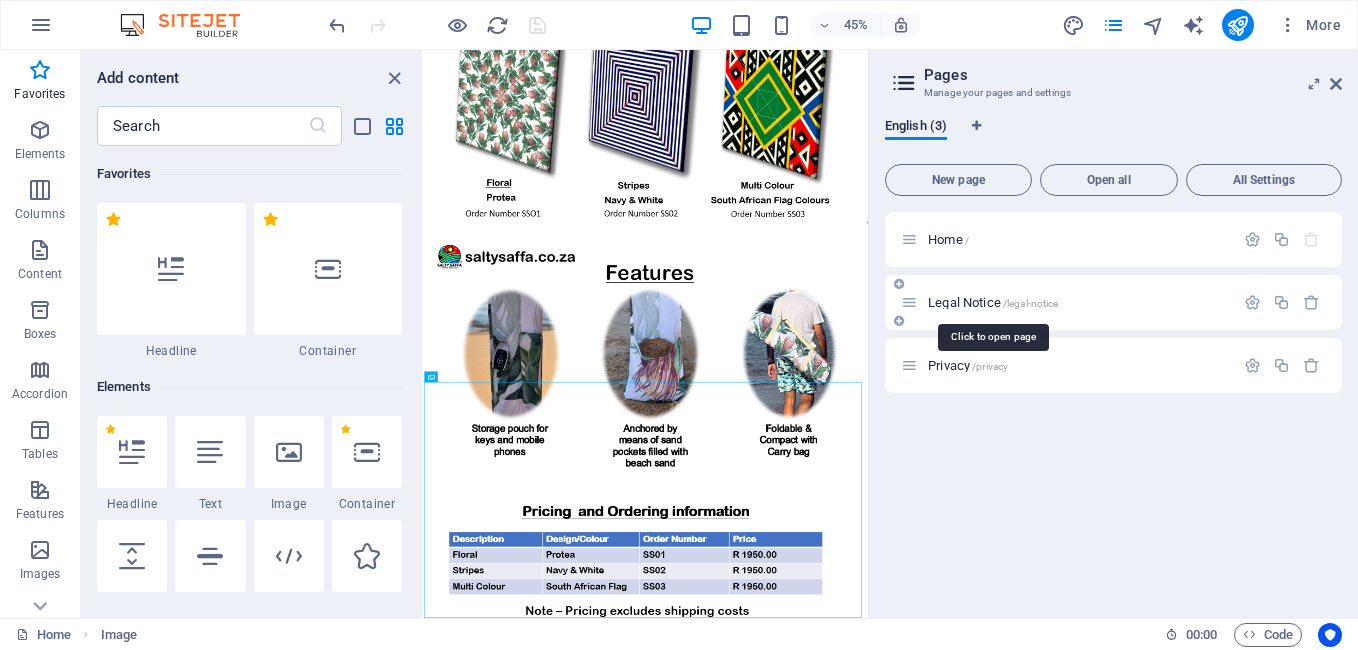 click on "Legal Notice /legal-notice" at bounding box center (993, 302) 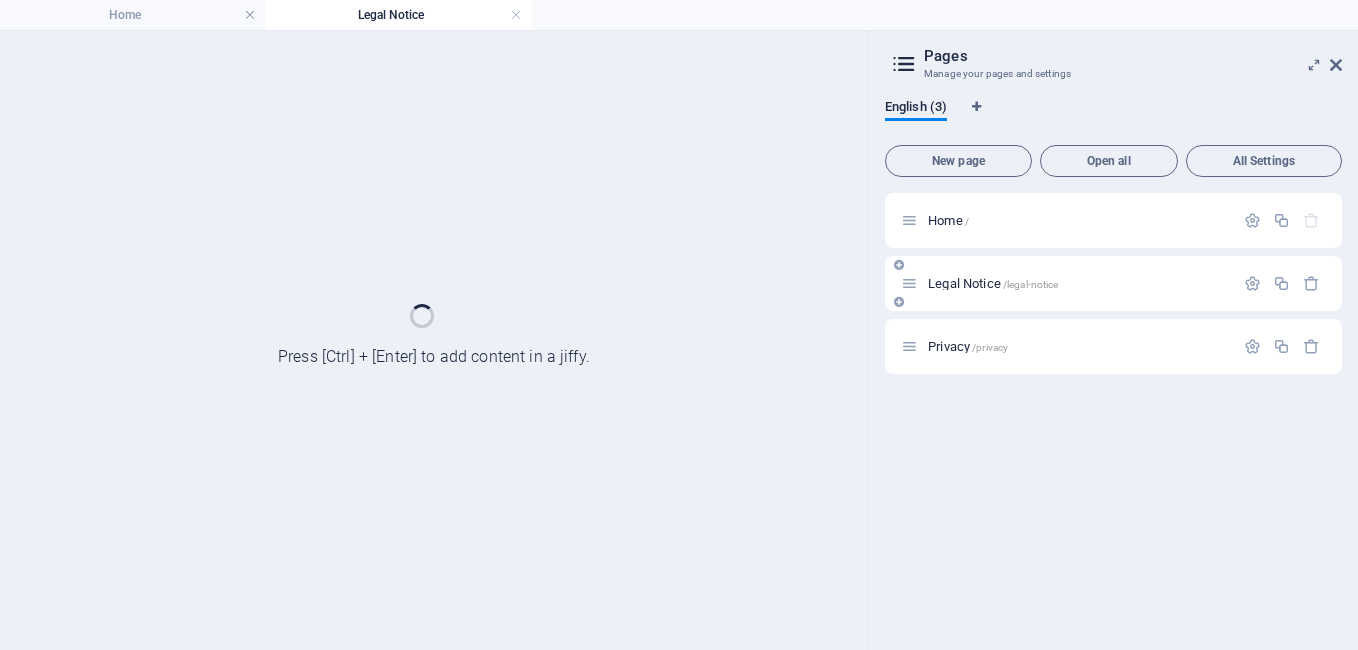 scroll, scrollTop: 0, scrollLeft: 0, axis: both 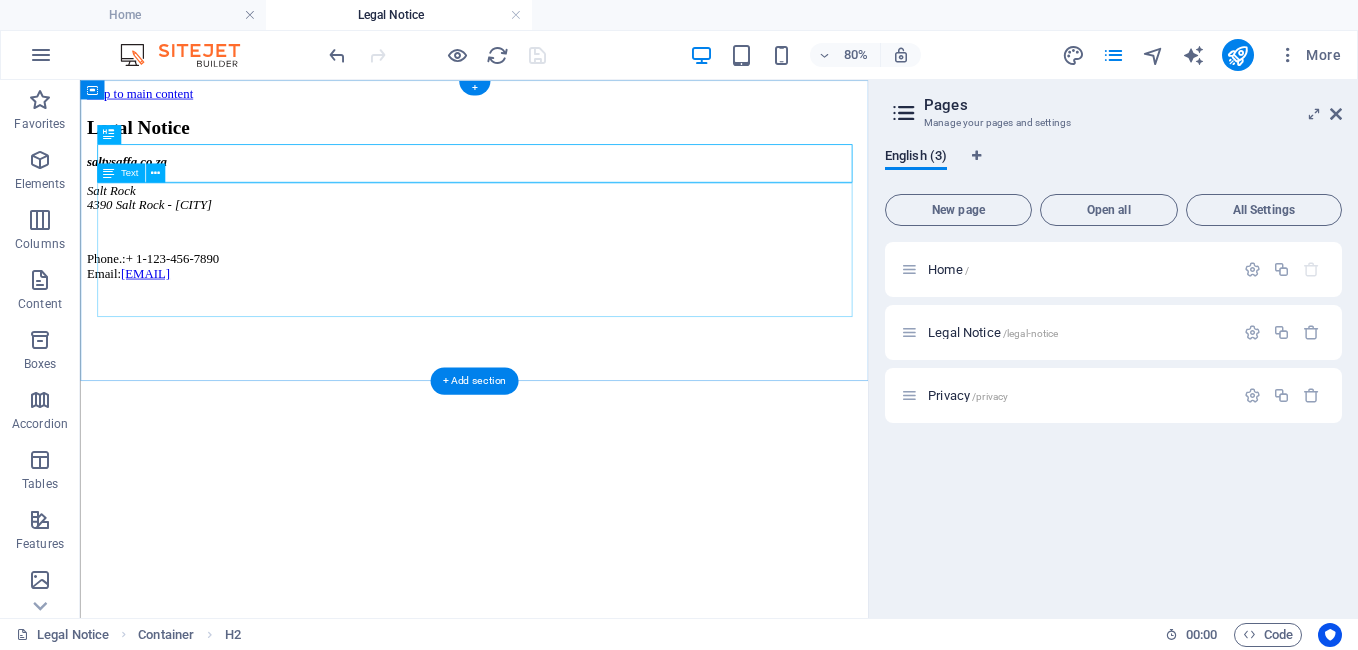 click on "saltysaffa.co.za Salt Rock 4390 Salt Rock - Ballito Phone.: [PHONE] Email: [EMAIL]" at bounding box center (572, 252) 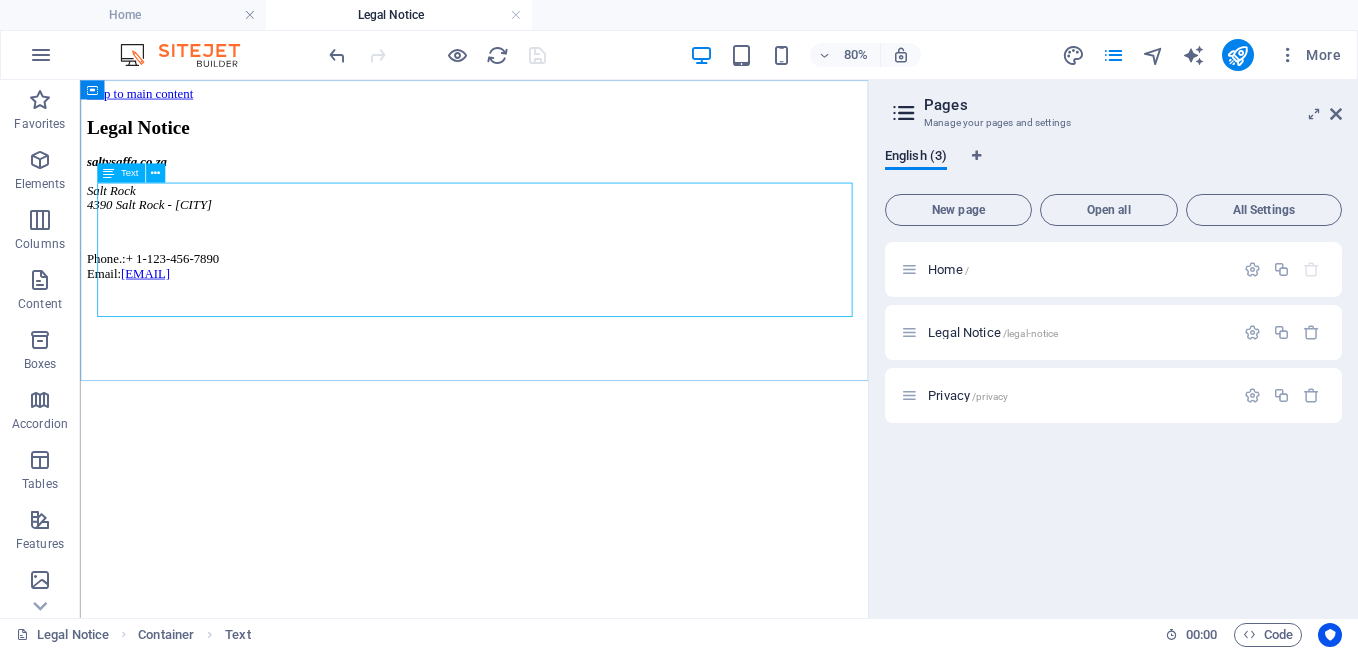 click on "Text" at bounding box center (129, 173) 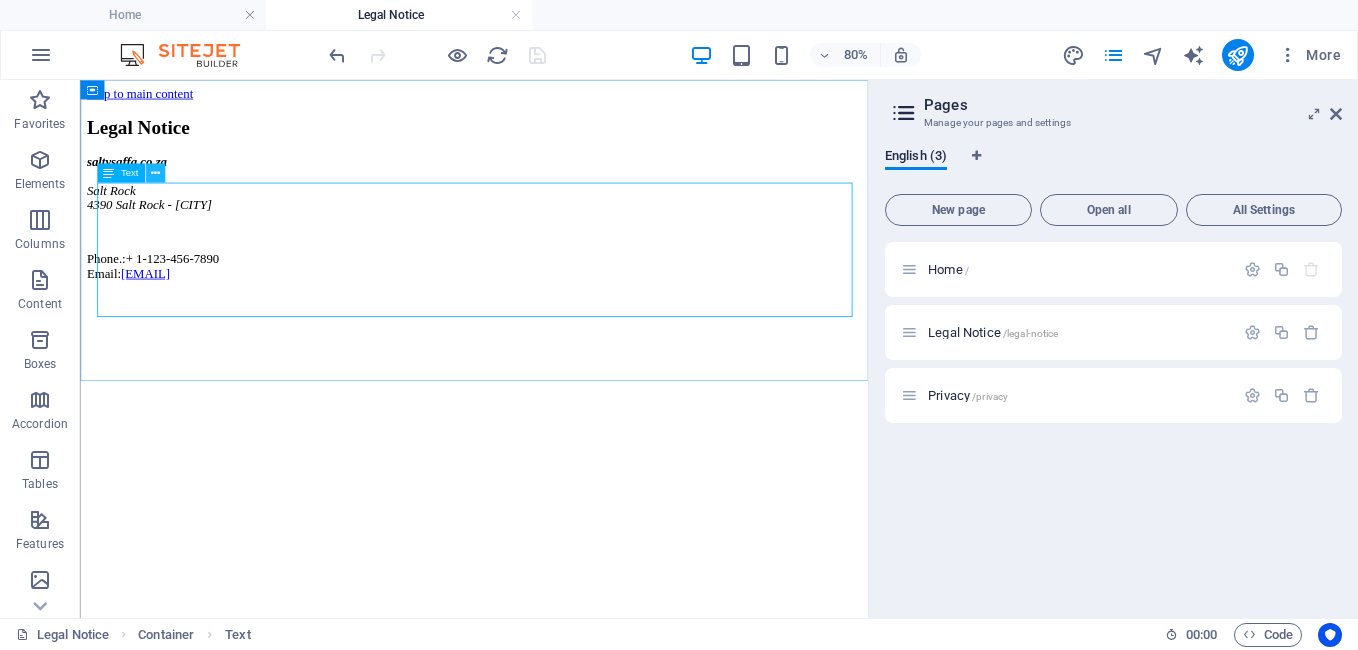 click at bounding box center (154, 172) 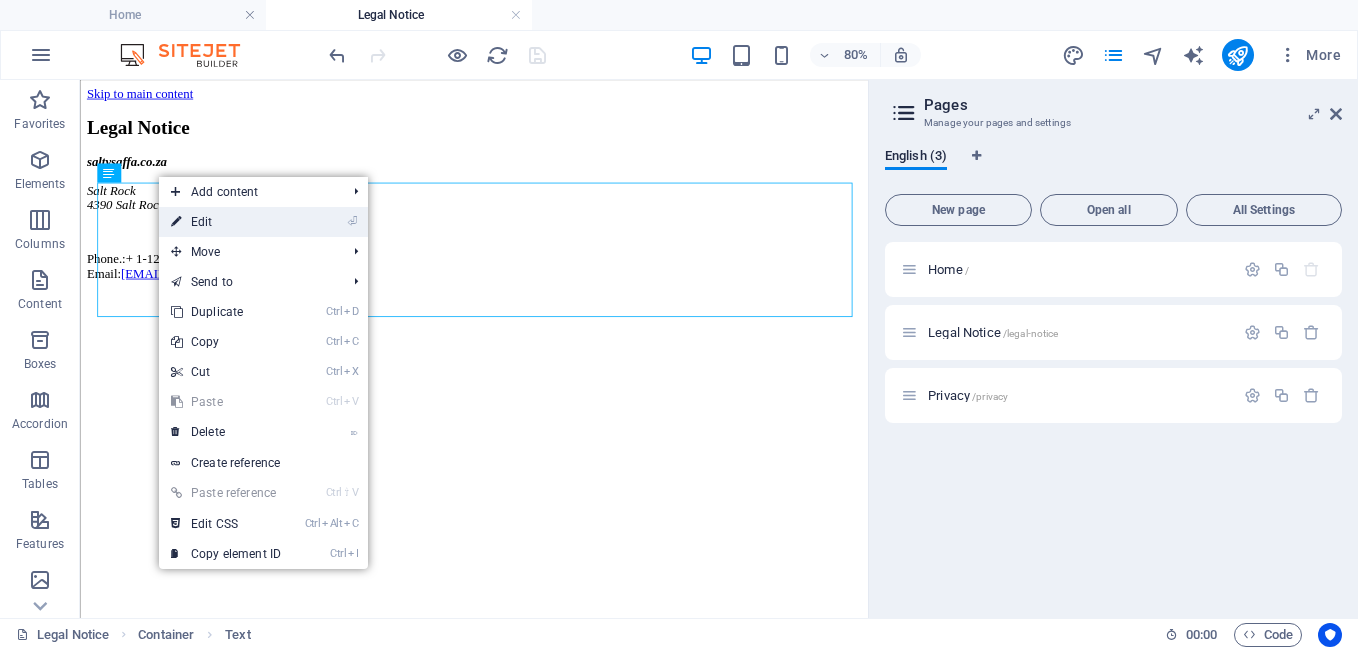 click on "⏎  Edit" at bounding box center (226, 222) 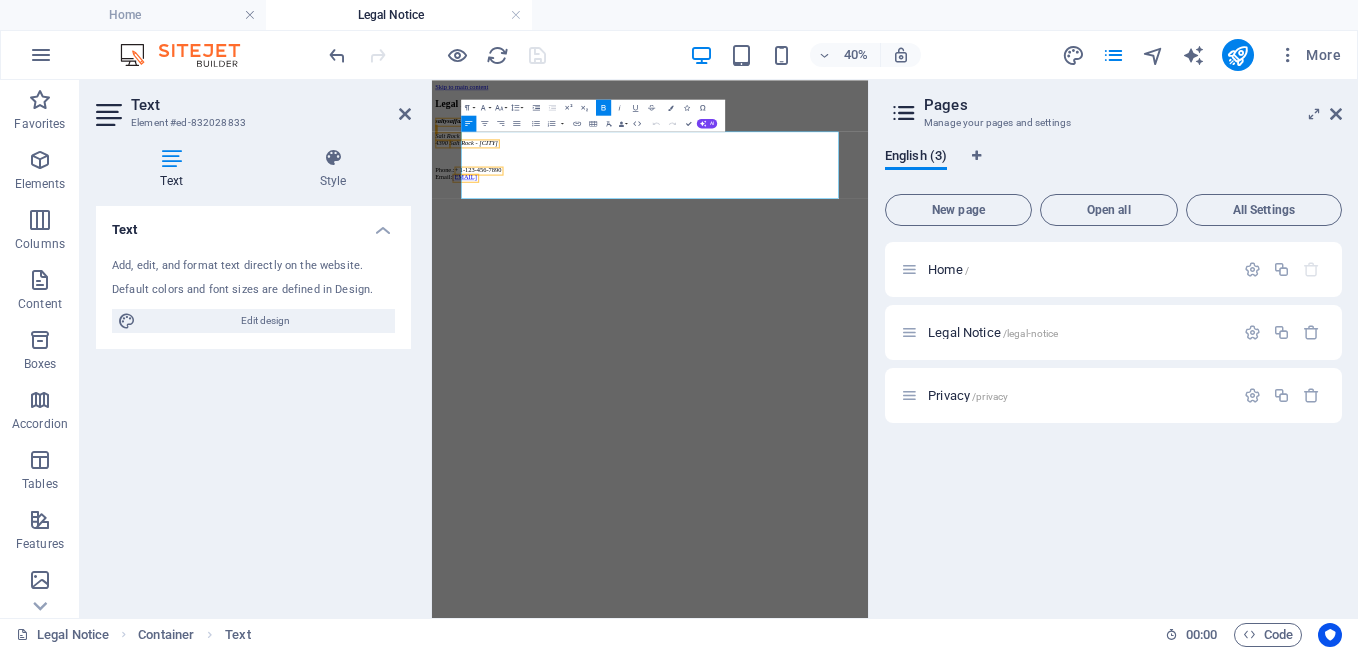 click at bounding box center (171, 158) 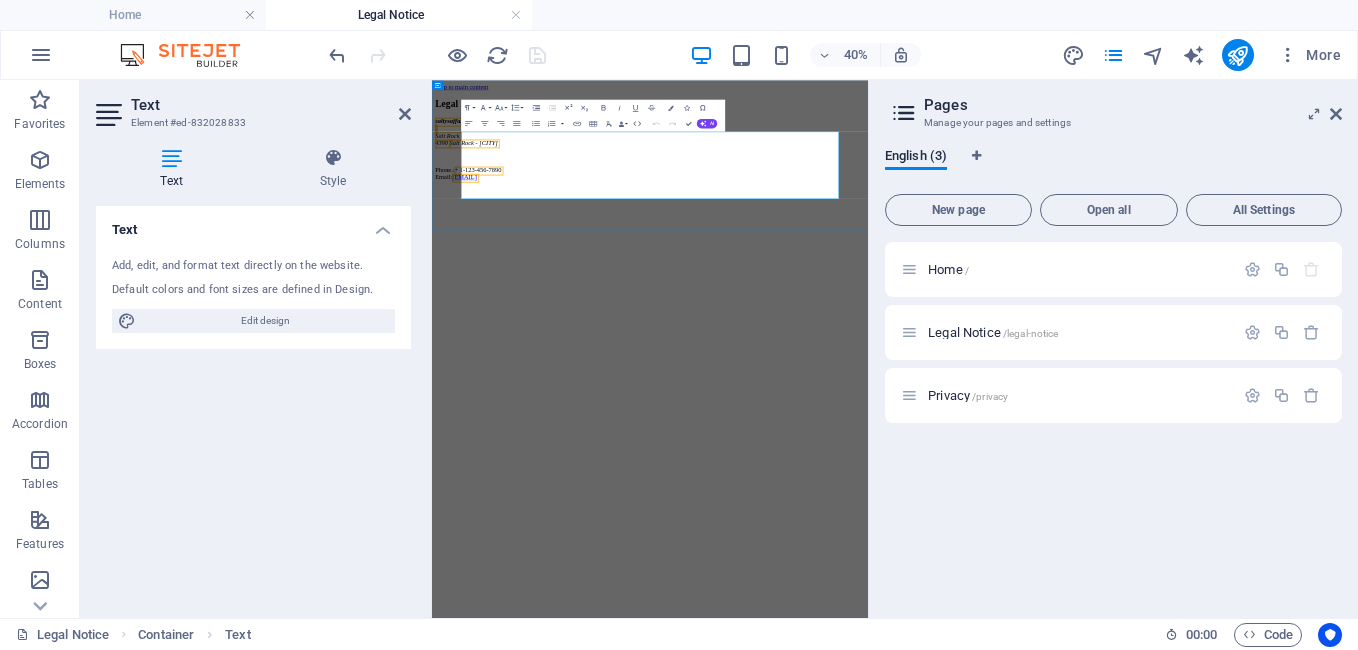 click on "Phone.: [PHONE] Email: [EMAIL]" at bounding box center [977, 313] 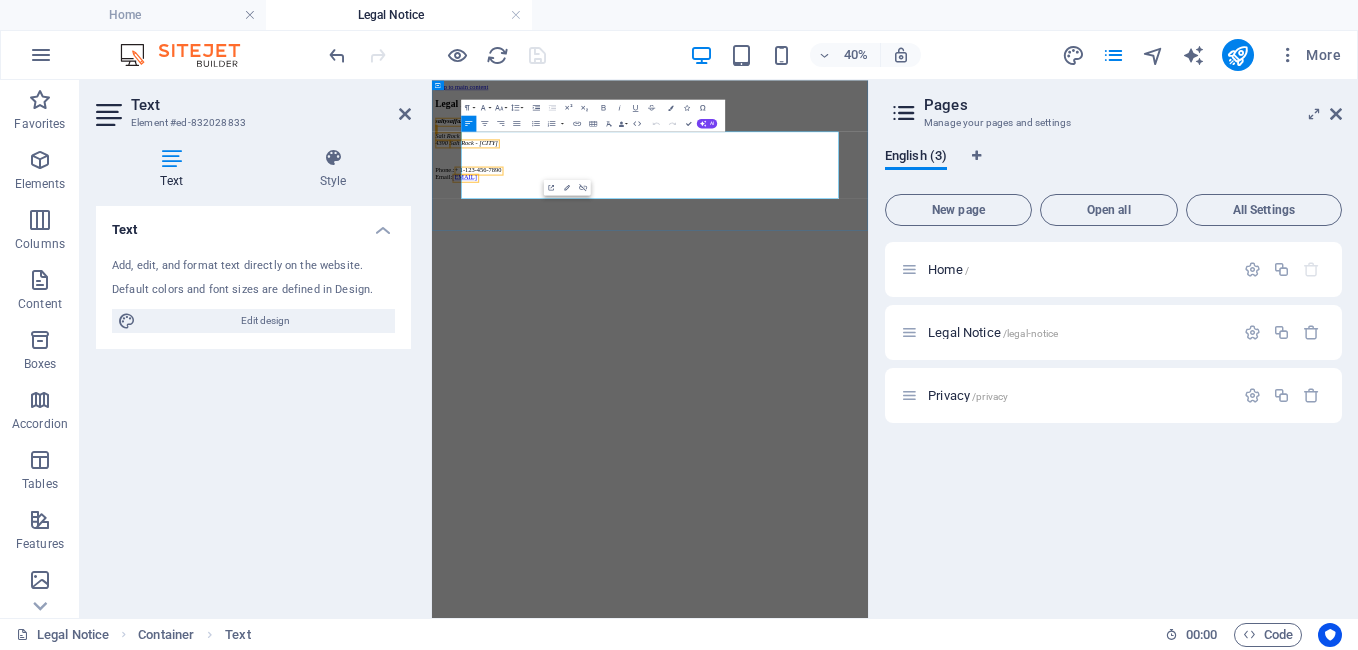click on "Phone.: [PHONE] Email: [EMAIL]" at bounding box center [977, 313] 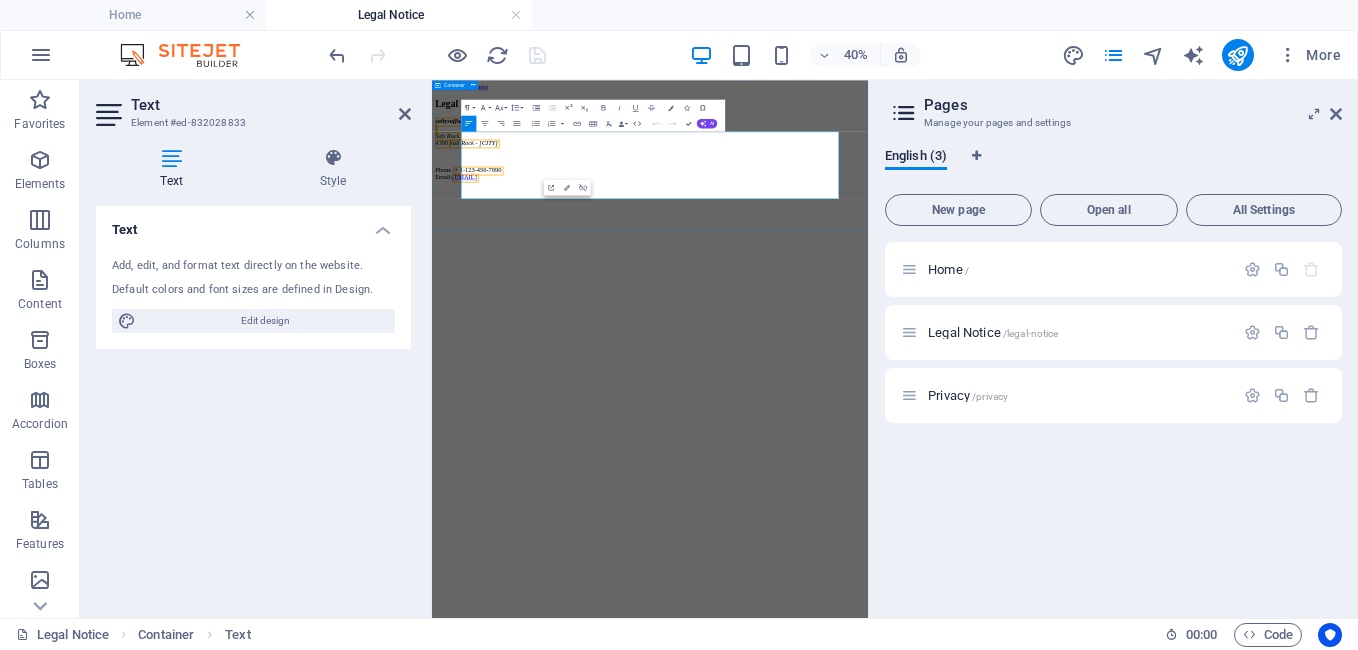 drag, startPoint x: 927, startPoint y: 365, endPoint x: 492, endPoint y: 330, distance: 436.40576 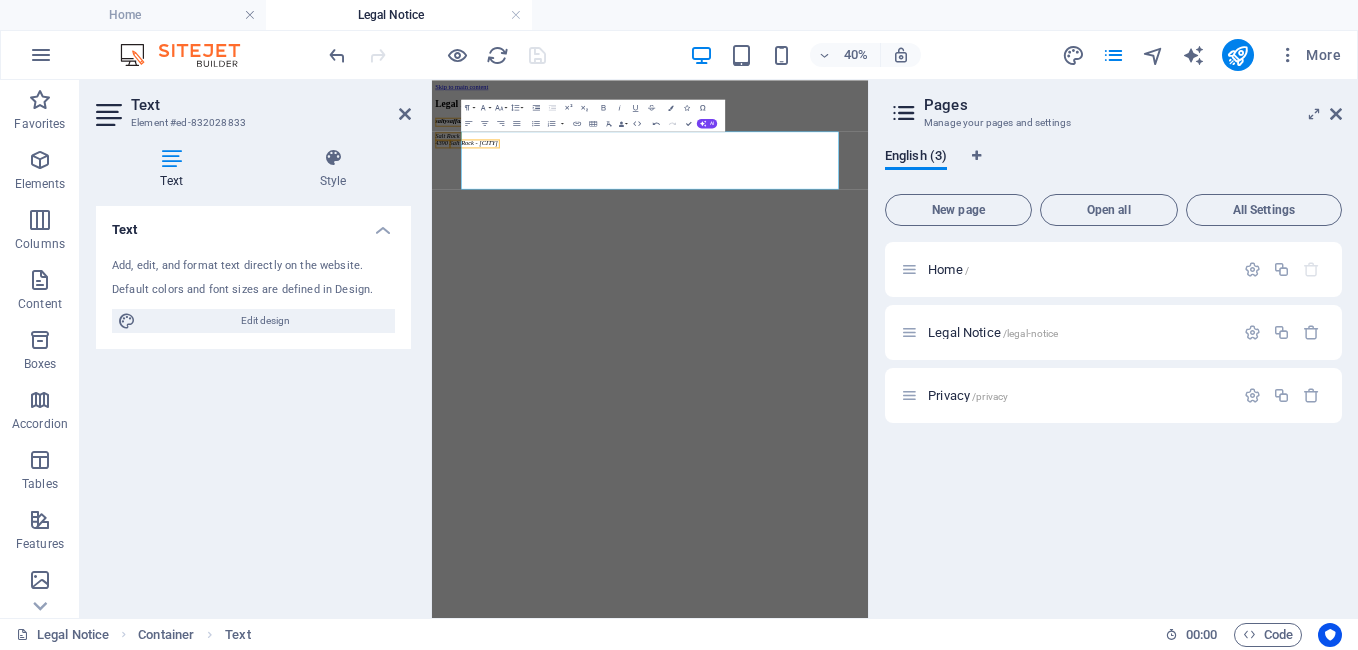 drag, startPoint x: 1137, startPoint y: 692, endPoint x: 1262, endPoint y: 852, distance: 203.0394 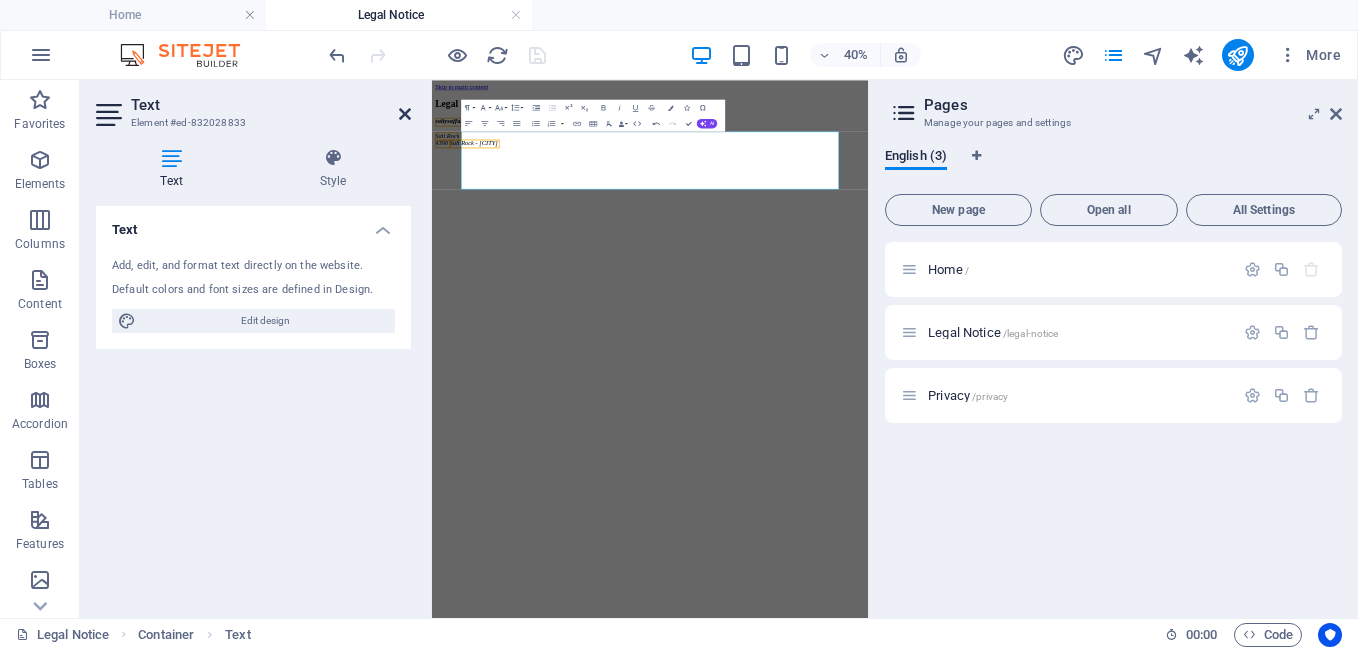 click at bounding box center (405, 114) 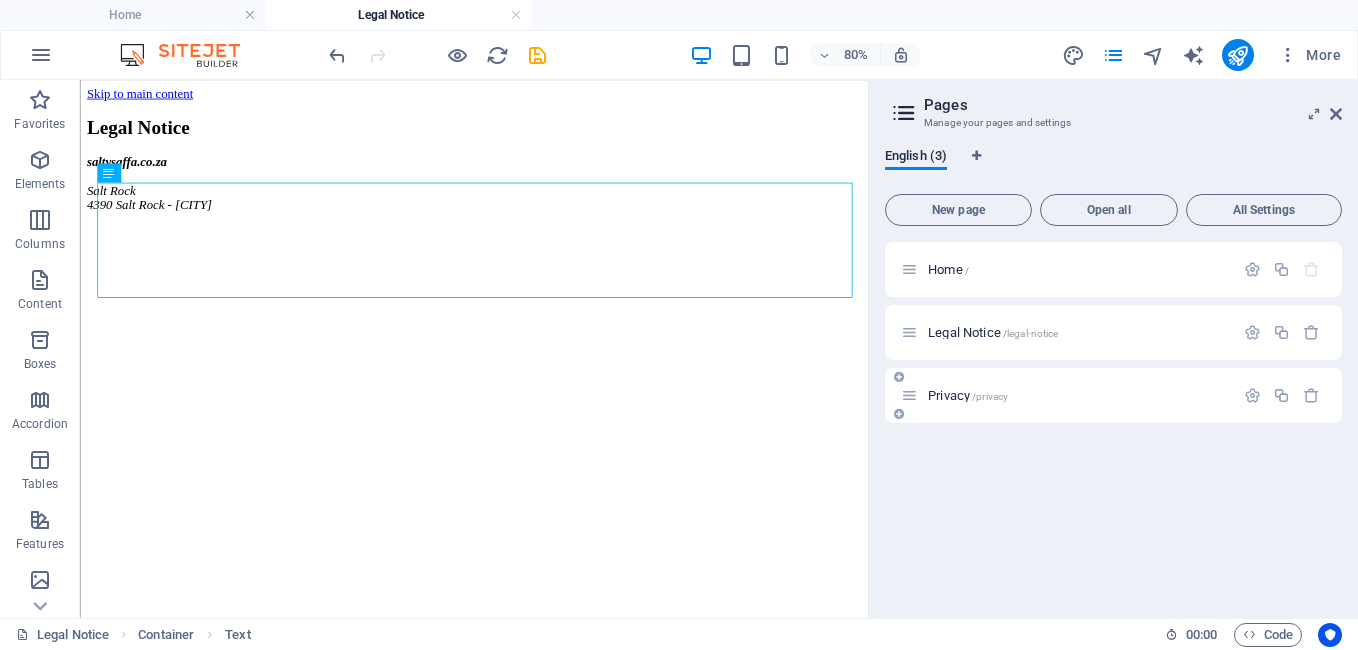 click on "Privacy /privacy" at bounding box center [968, 395] 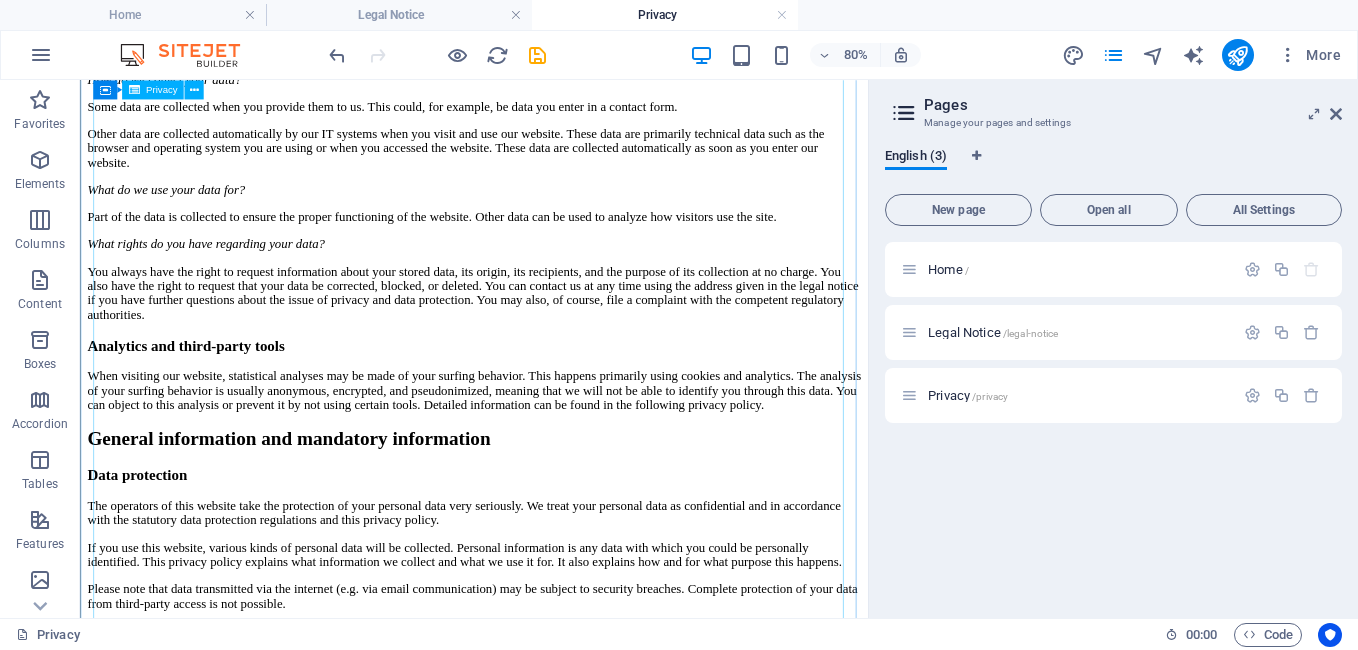 scroll, scrollTop: 0, scrollLeft: 0, axis: both 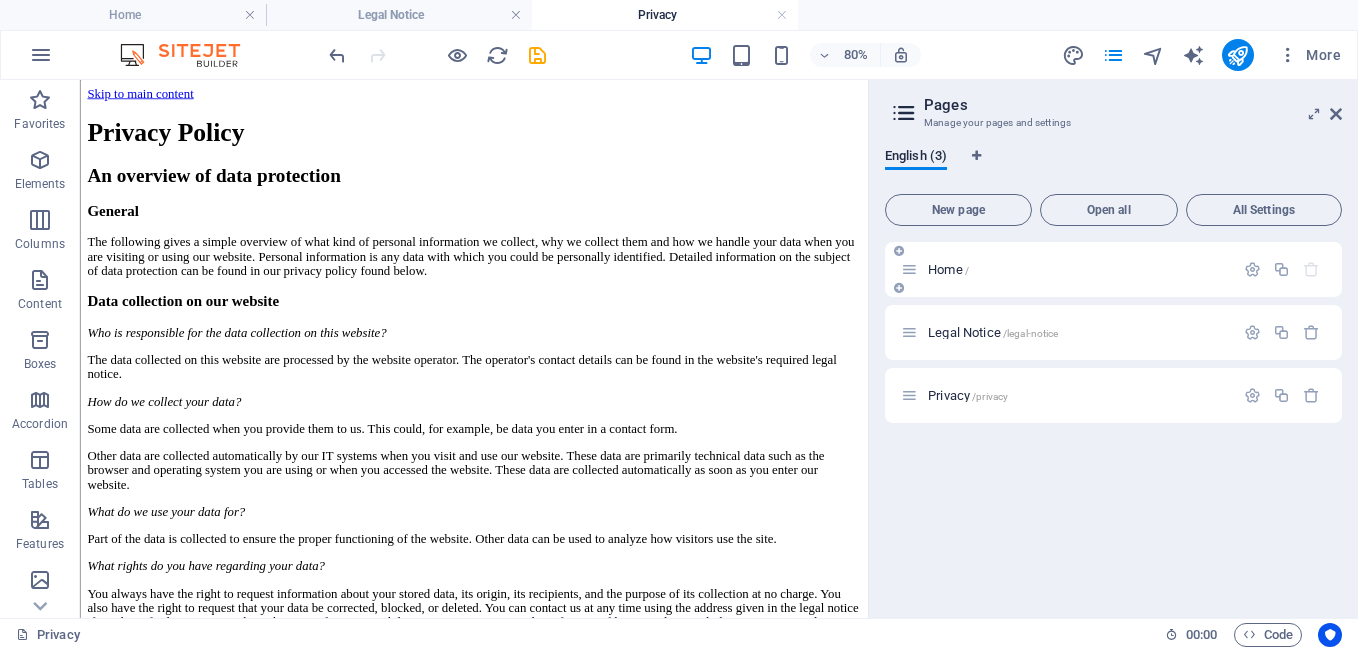 click on "Home /" at bounding box center [1067, 269] 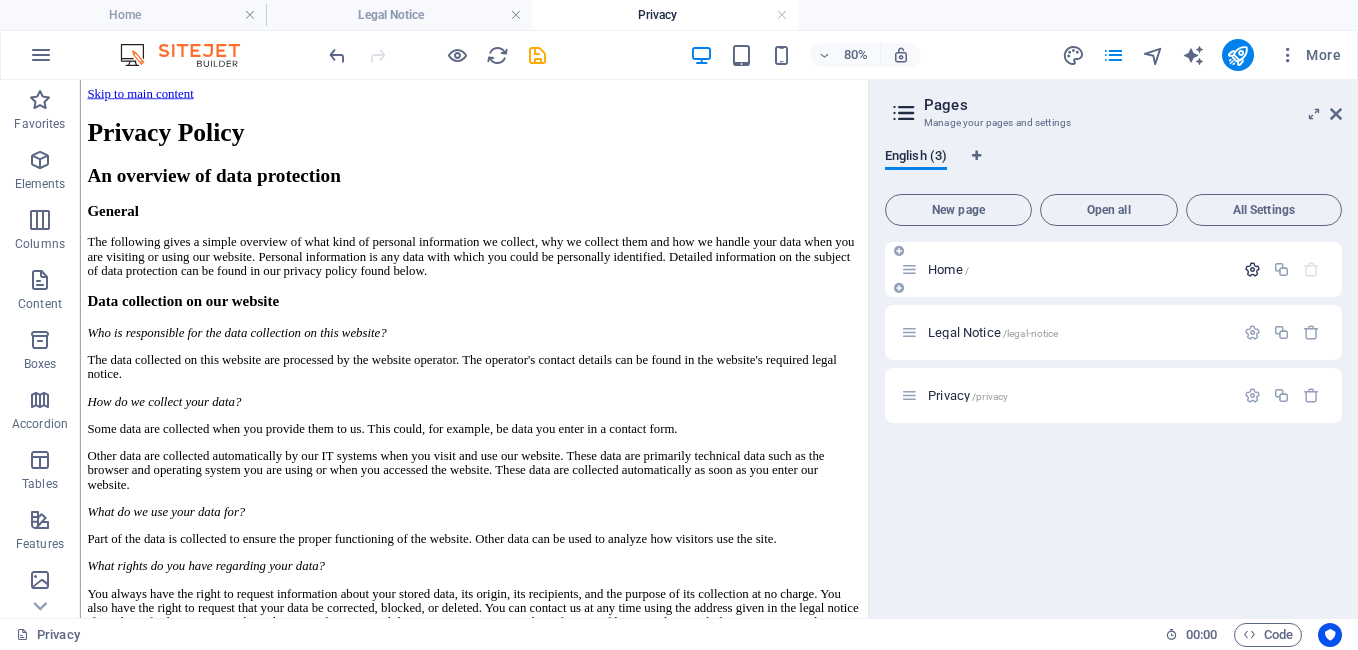 click at bounding box center [1252, 269] 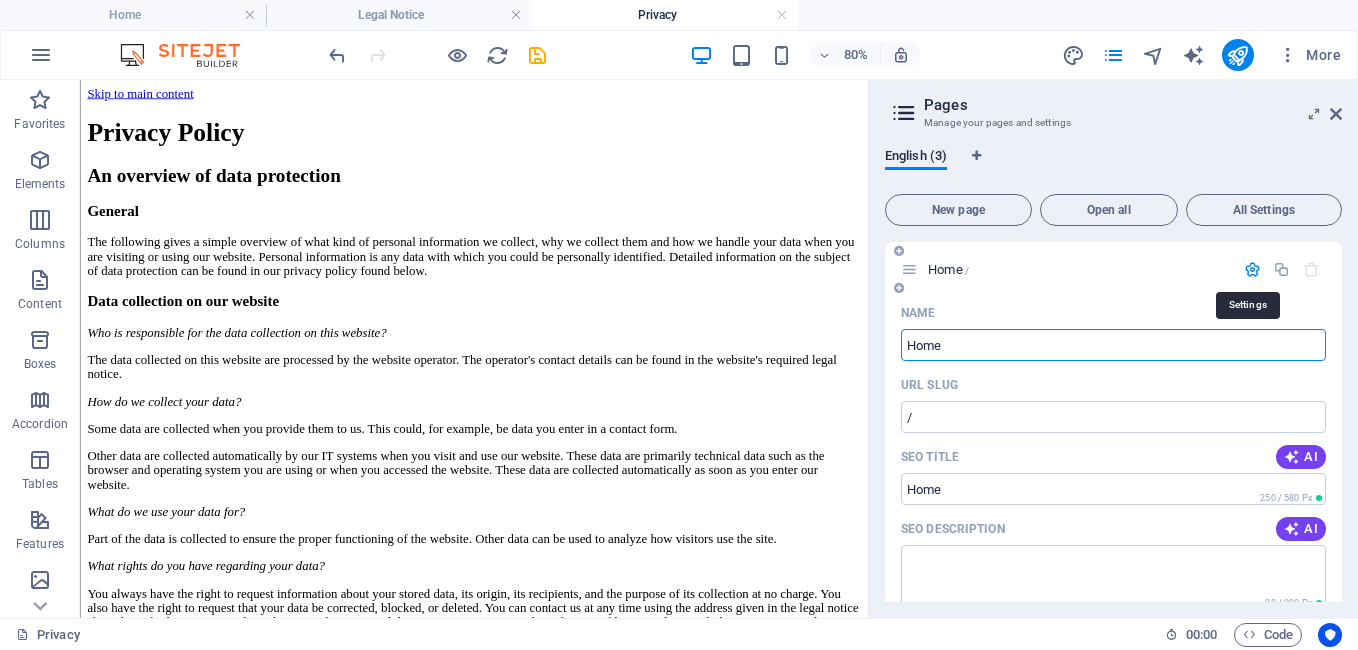 click at bounding box center [1252, 269] 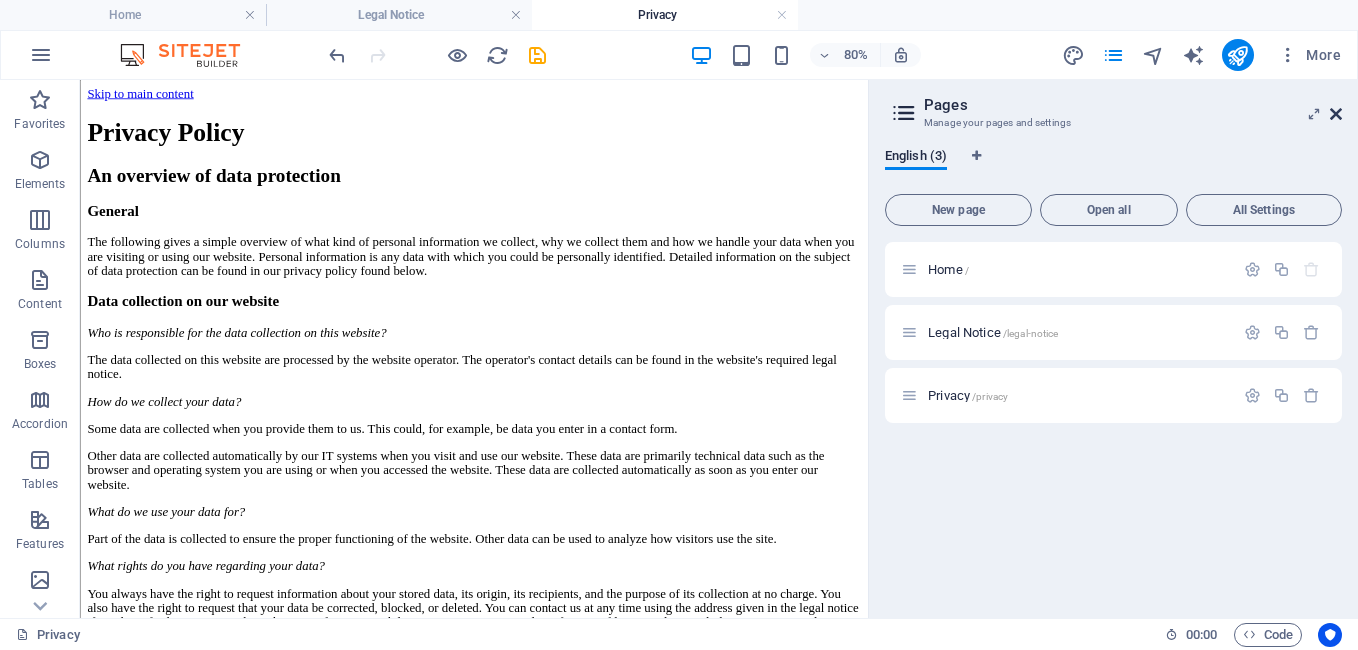 click at bounding box center (1336, 114) 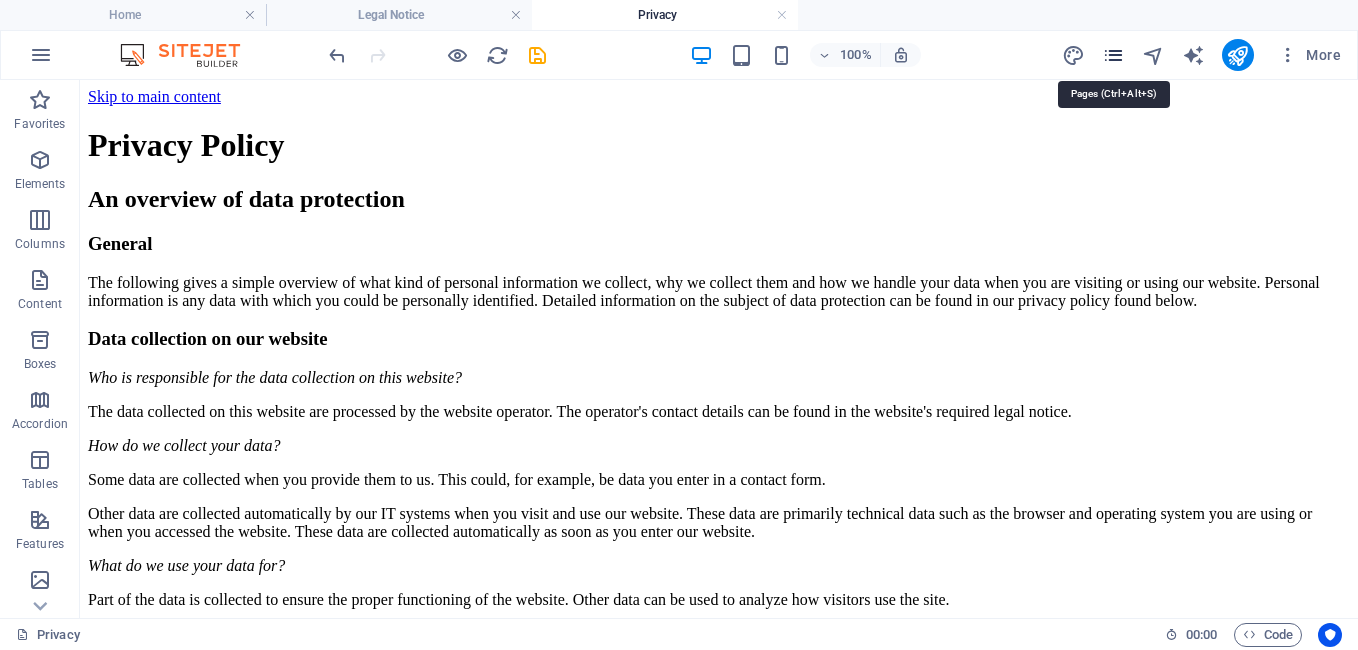 click at bounding box center (1113, 55) 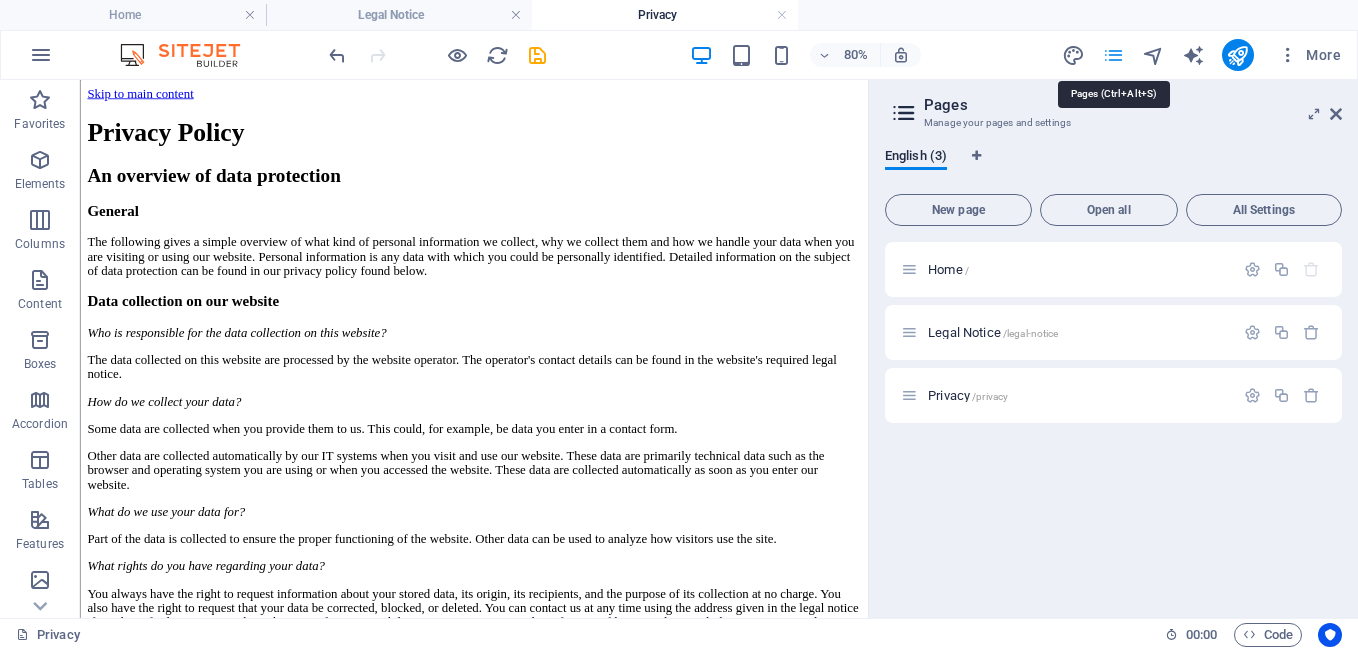 click at bounding box center [1113, 55] 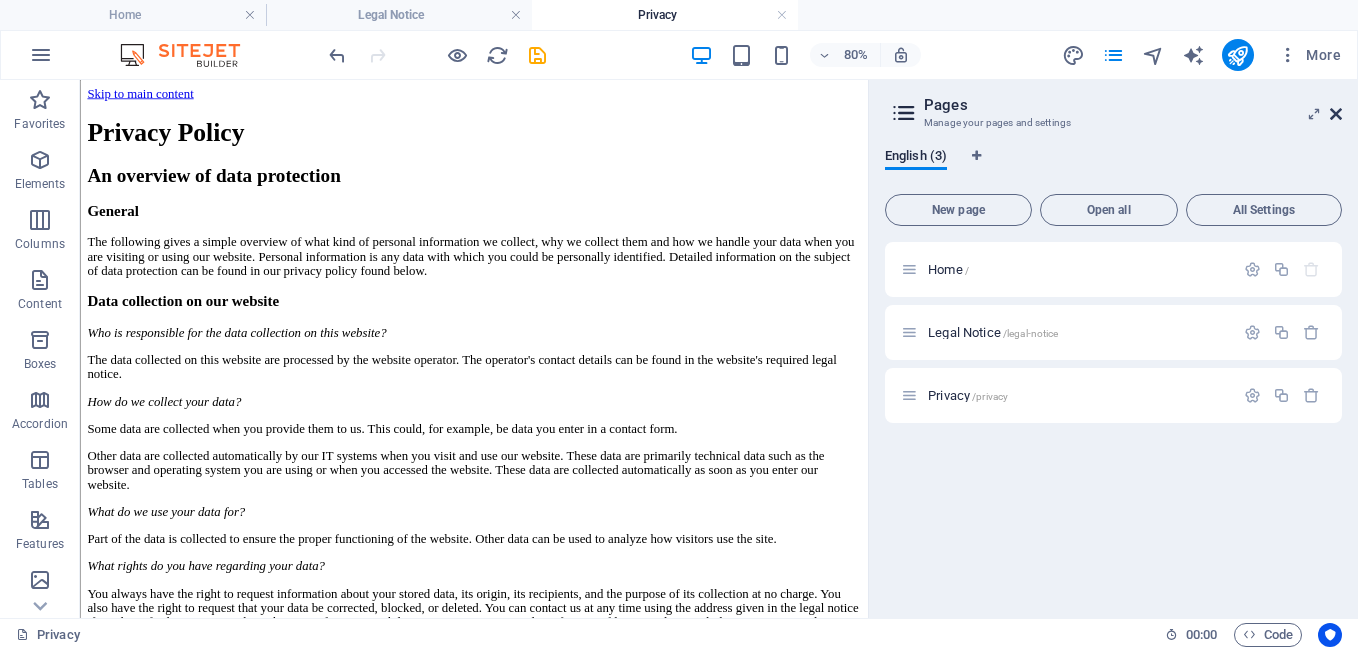 click at bounding box center (1336, 114) 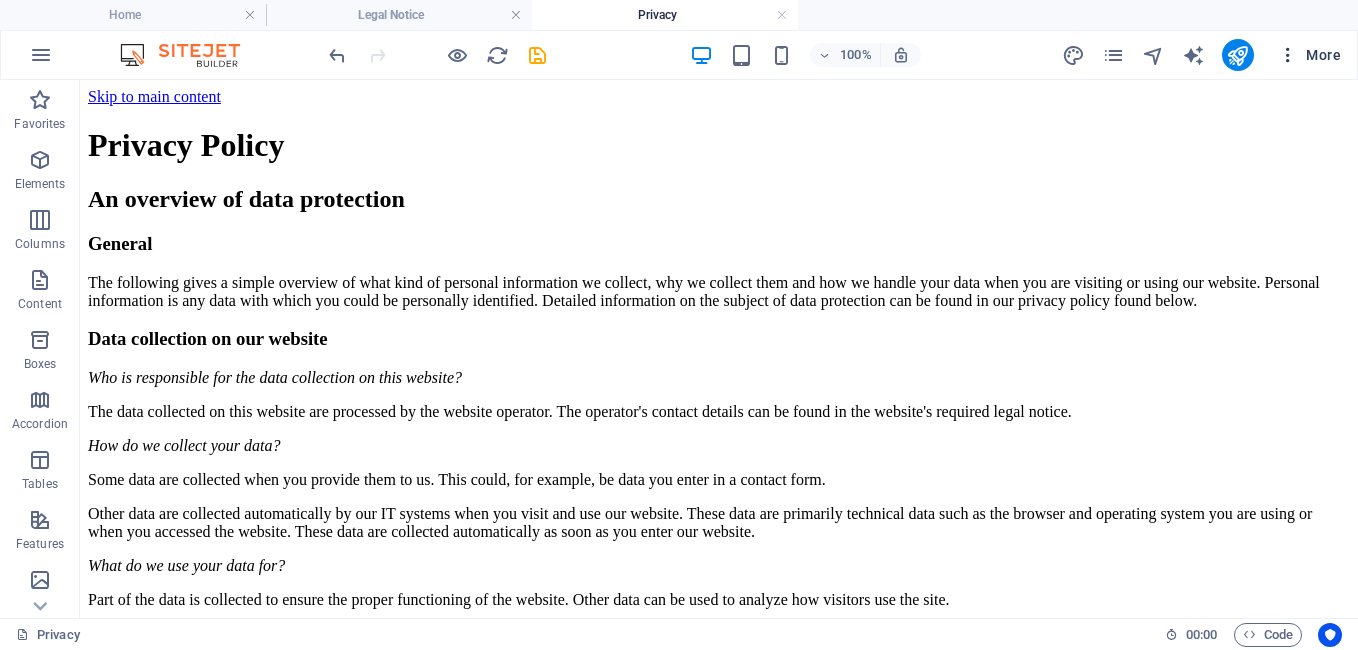 click on "More" at bounding box center [1309, 55] 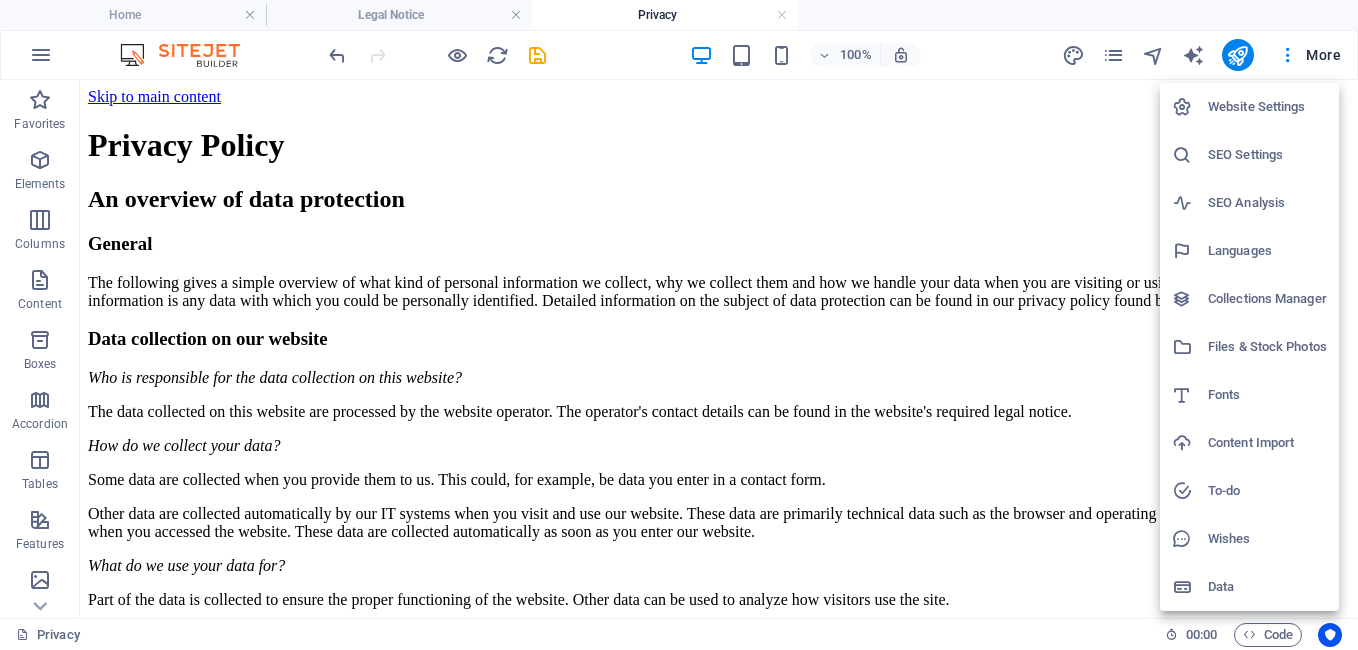 click on "Website Settings" at bounding box center (1267, 107) 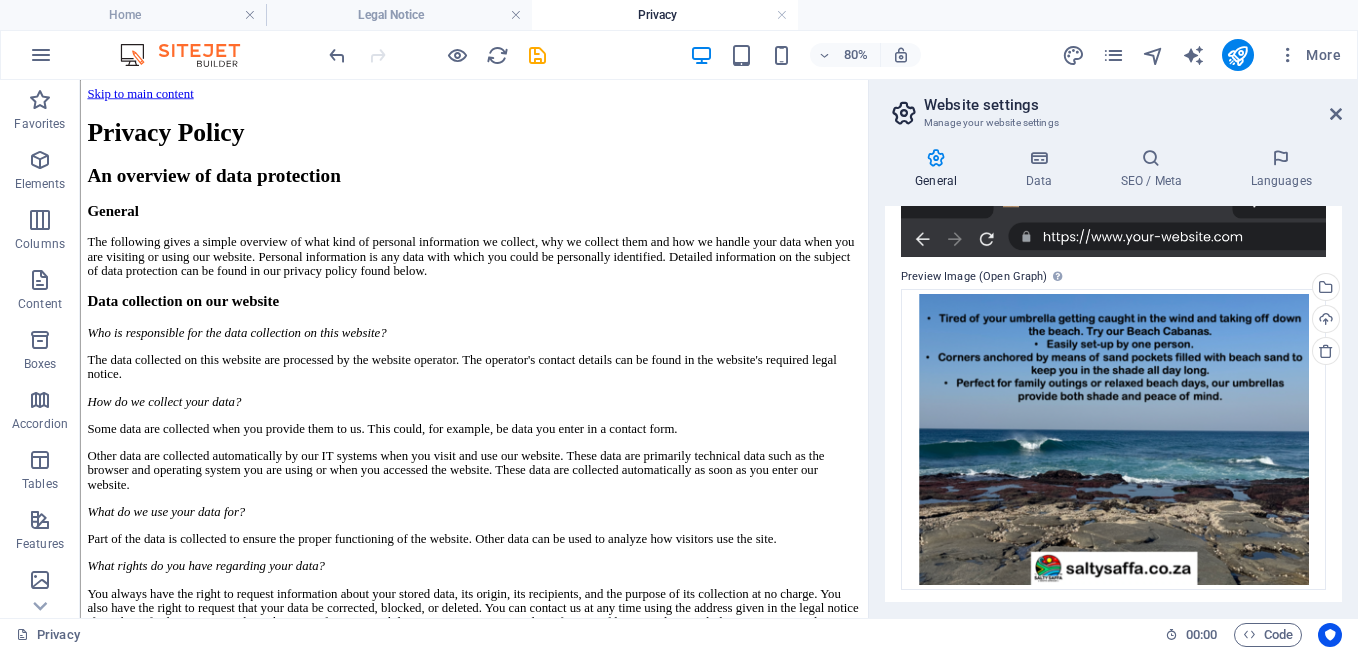 scroll, scrollTop: 423, scrollLeft: 0, axis: vertical 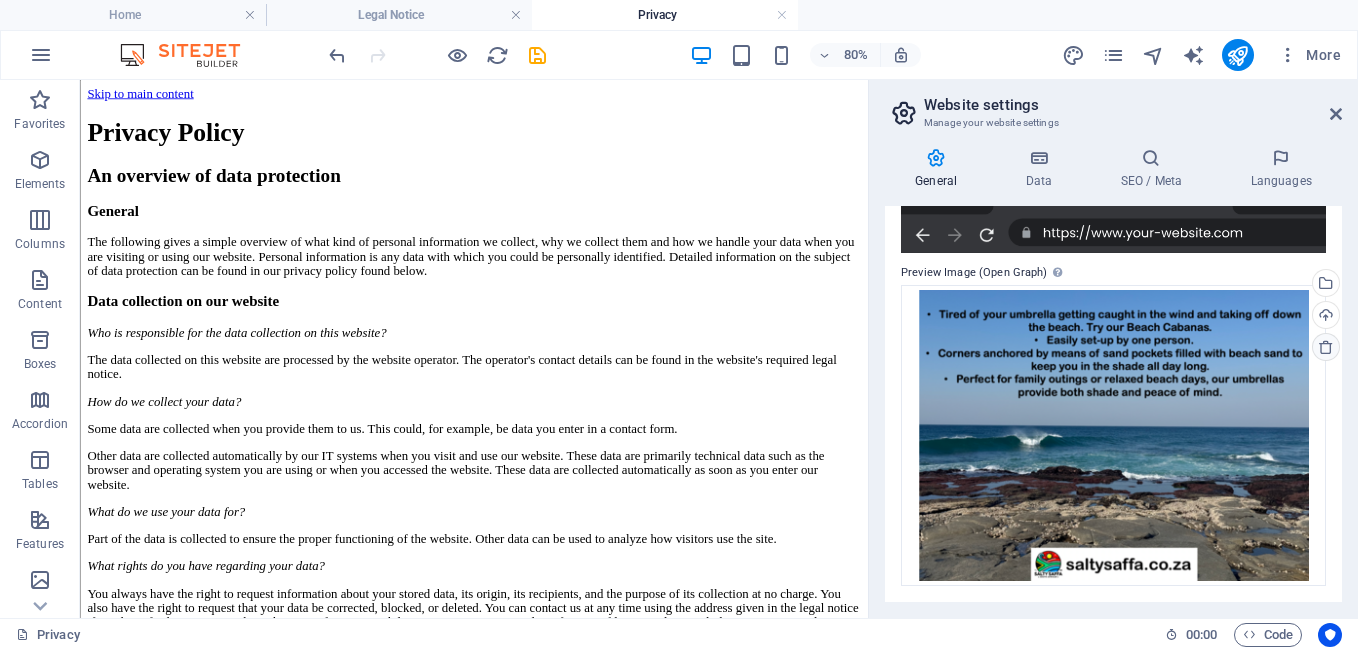 click at bounding box center (1326, 347) 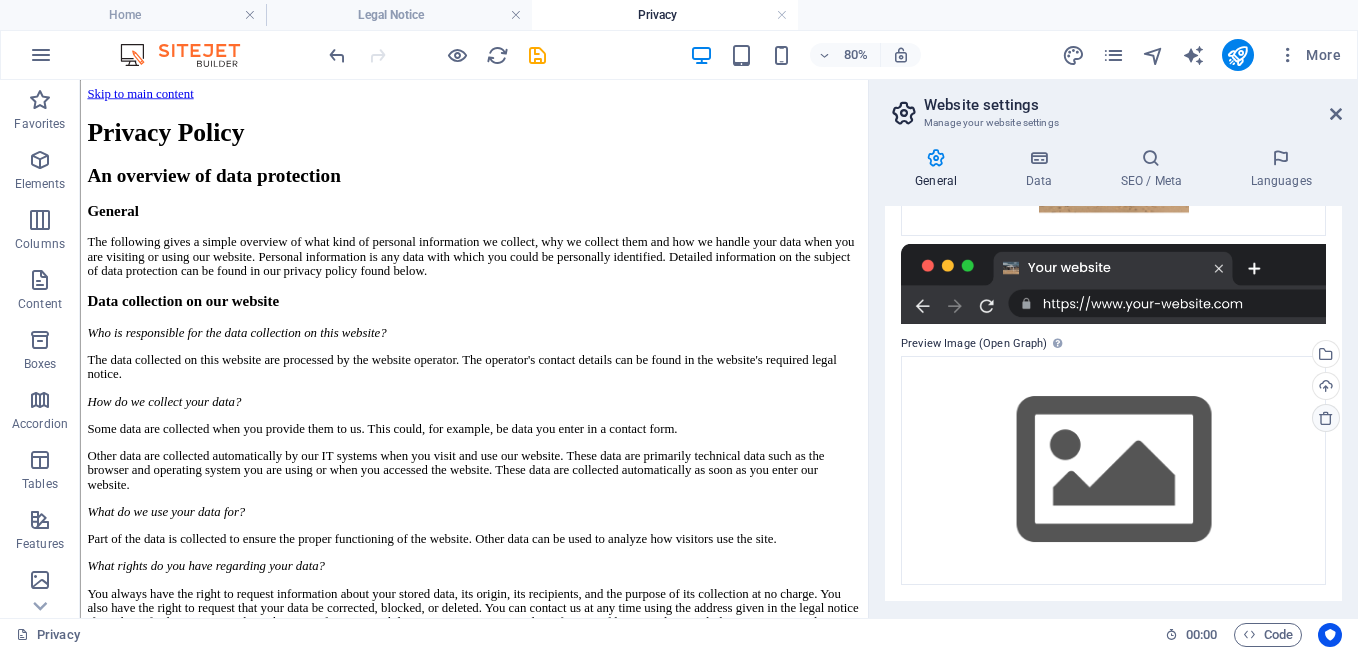 scroll, scrollTop: 352, scrollLeft: 0, axis: vertical 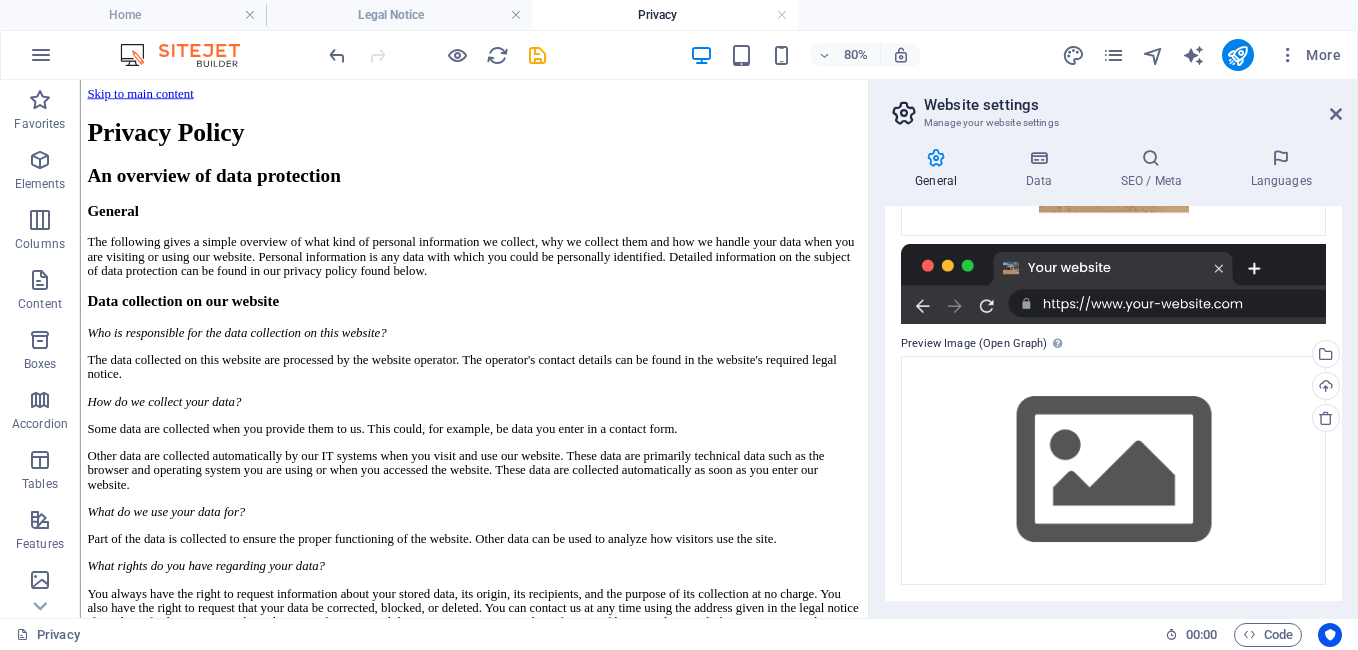 click at bounding box center [1113, 284] 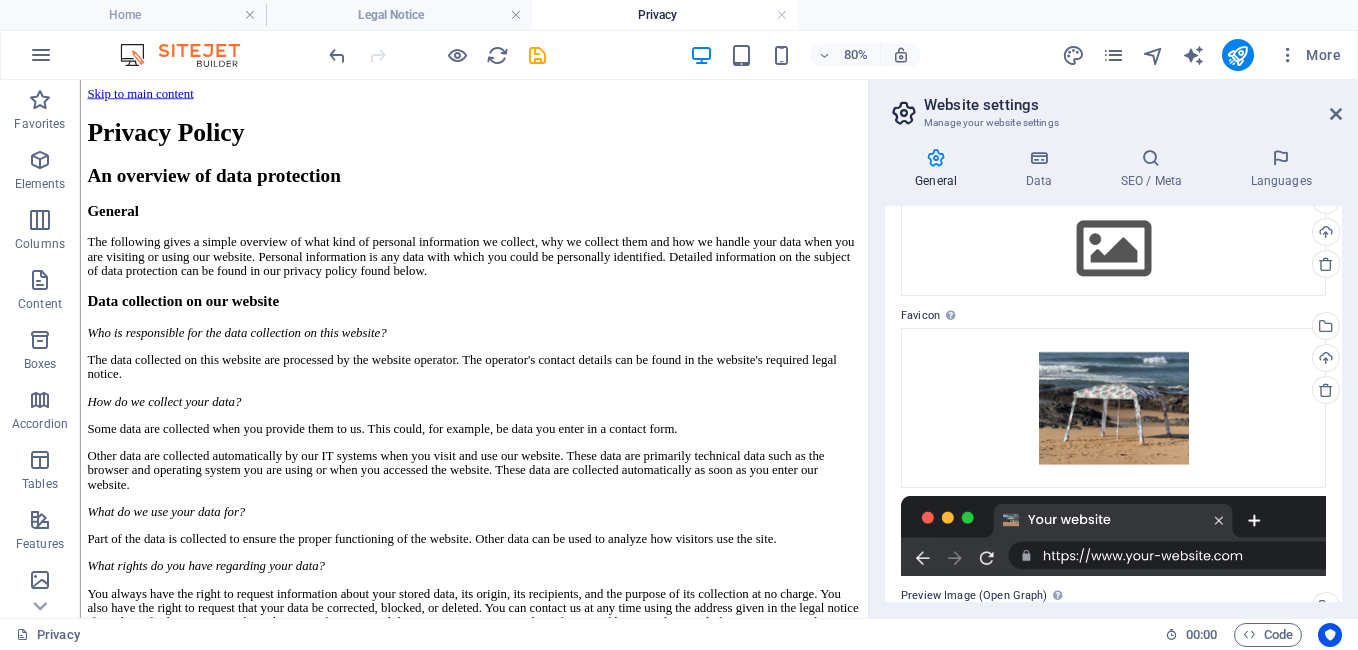 scroll, scrollTop: 52, scrollLeft: 0, axis: vertical 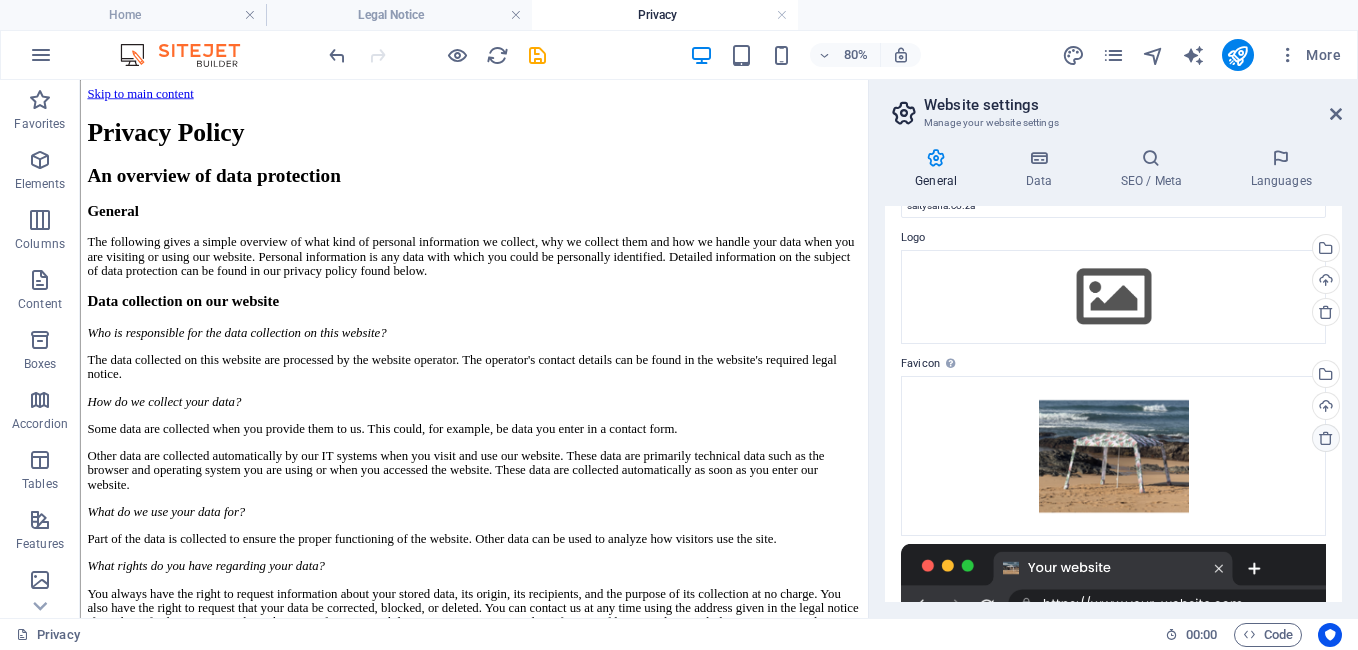 click at bounding box center (1326, 438) 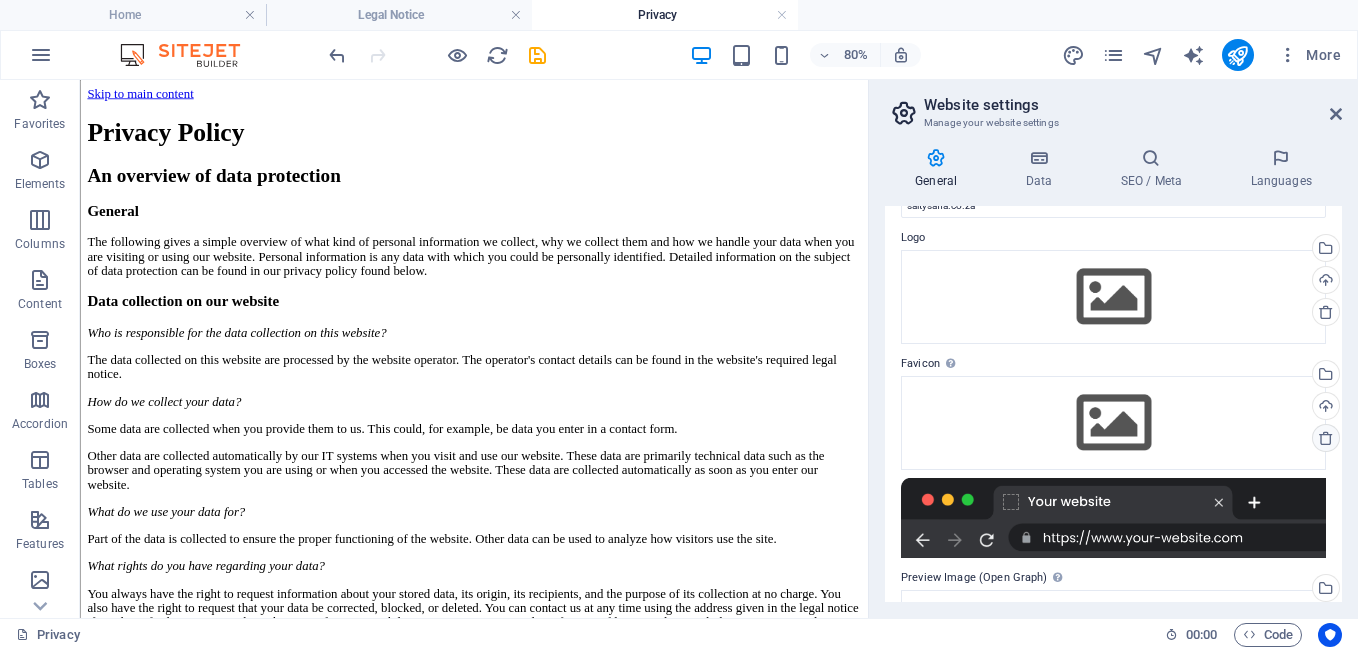 click at bounding box center [1326, 438] 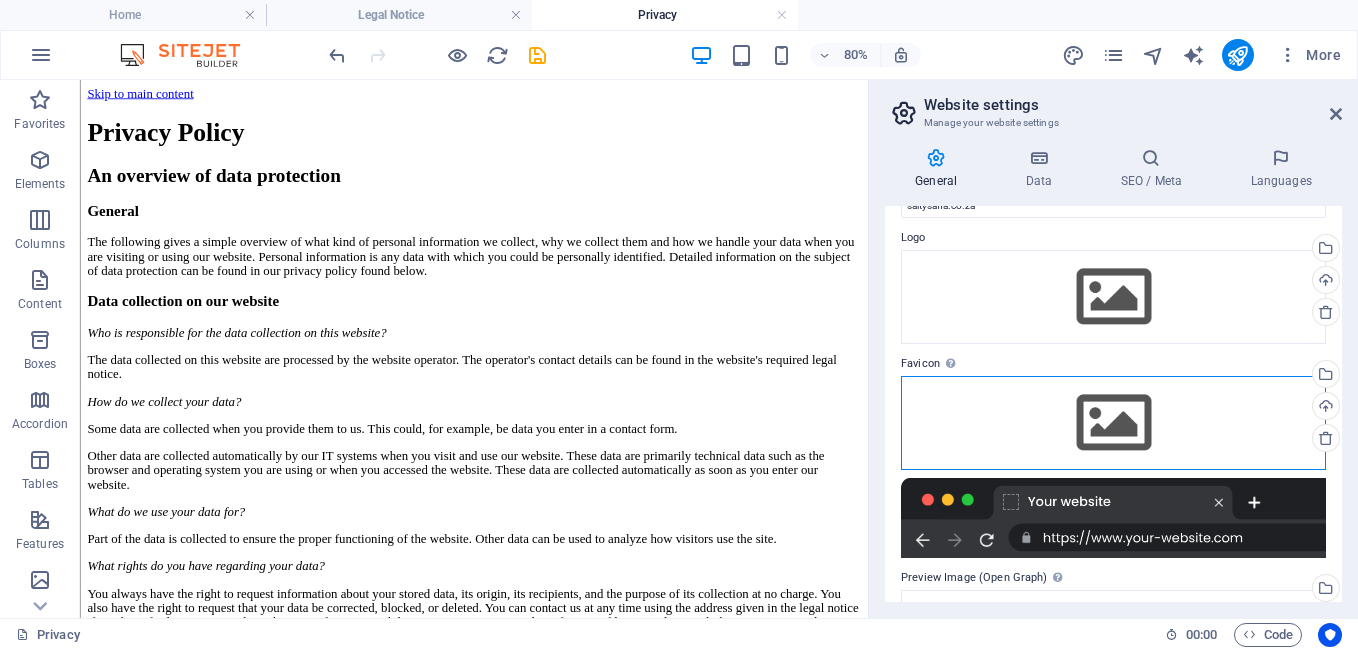click on "Drag files here, click to choose files or select files from Files or our free stock photos & videos" at bounding box center (1113, 423) 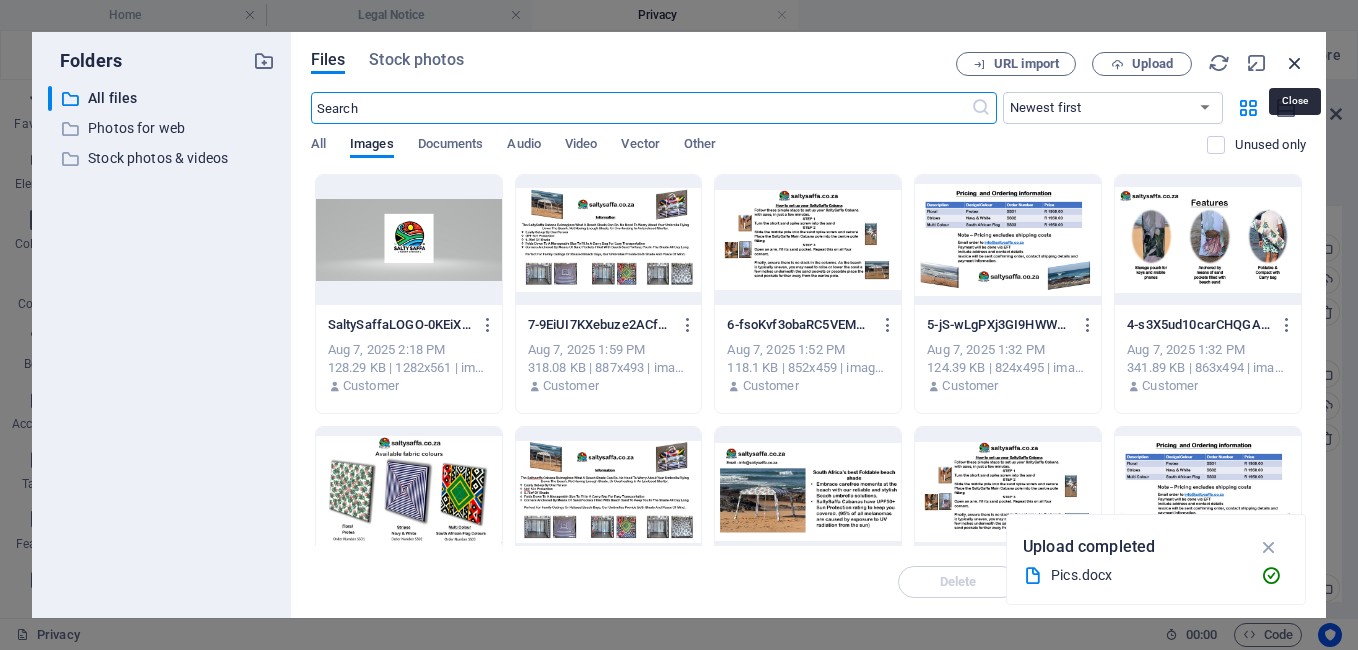 click at bounding box center [1295, 63] 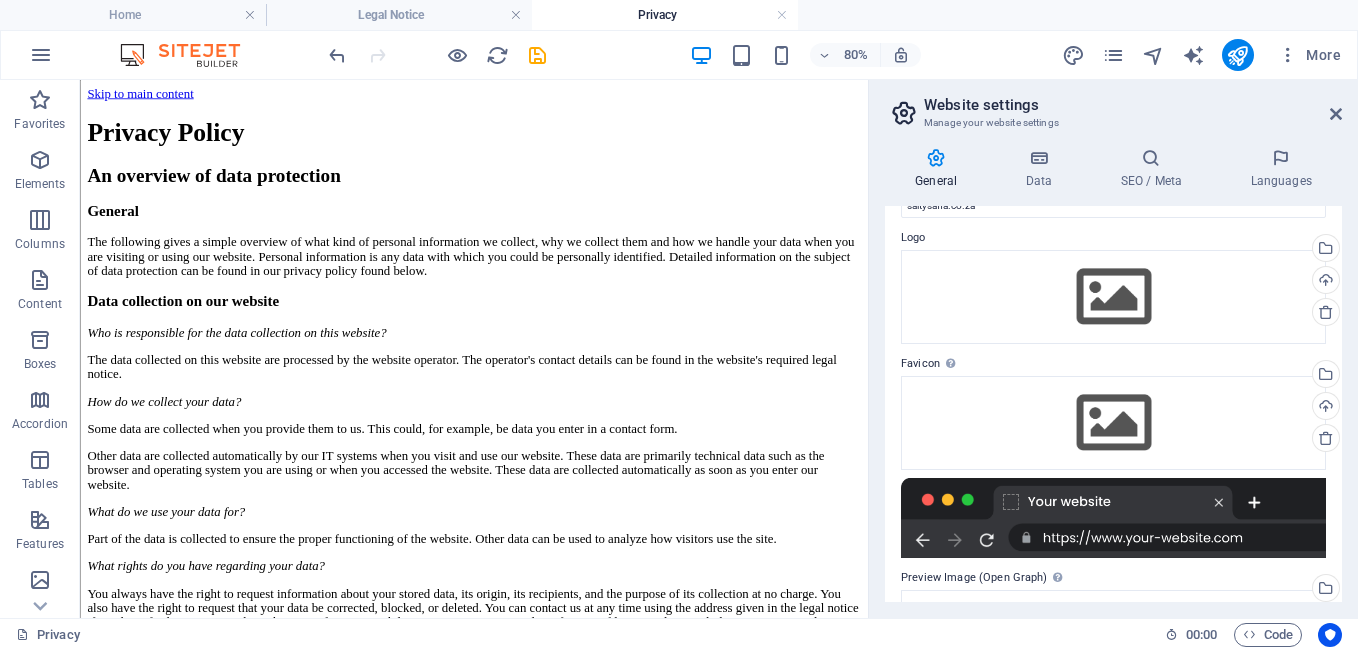 click at bounding box center [1113, 518] 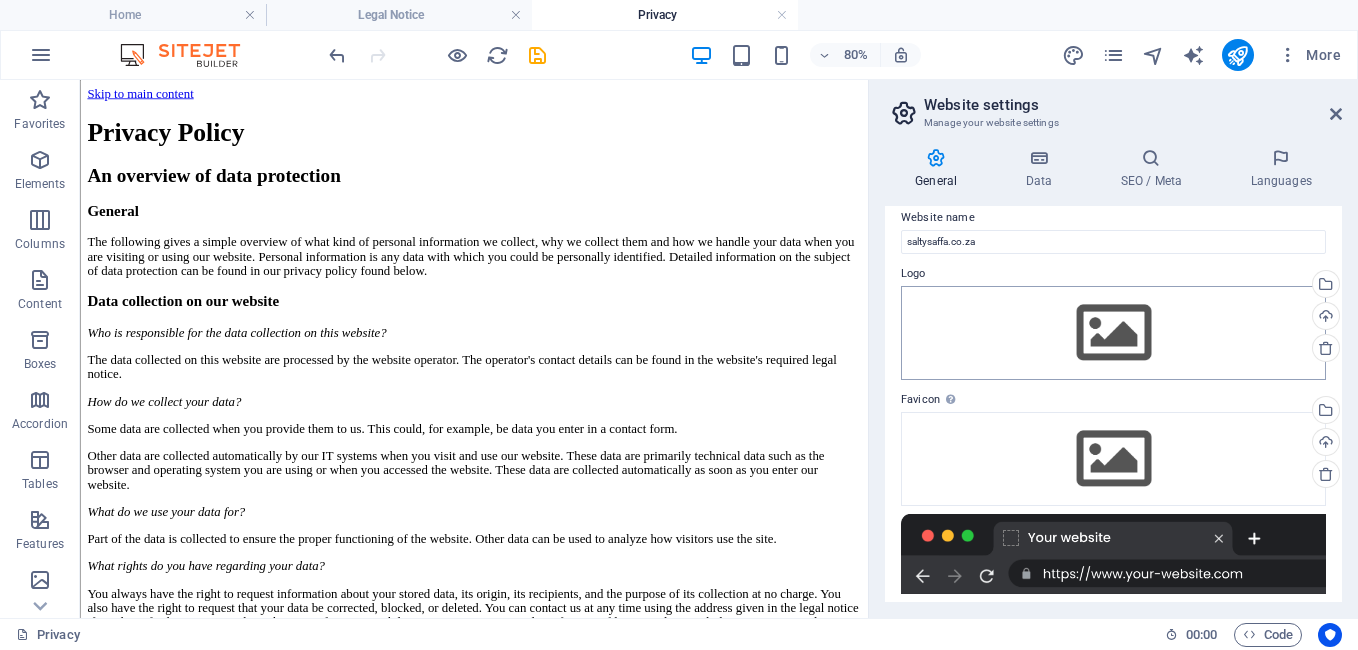 scroll, scrollTop: 0, scrollLeft: 0, axis: both 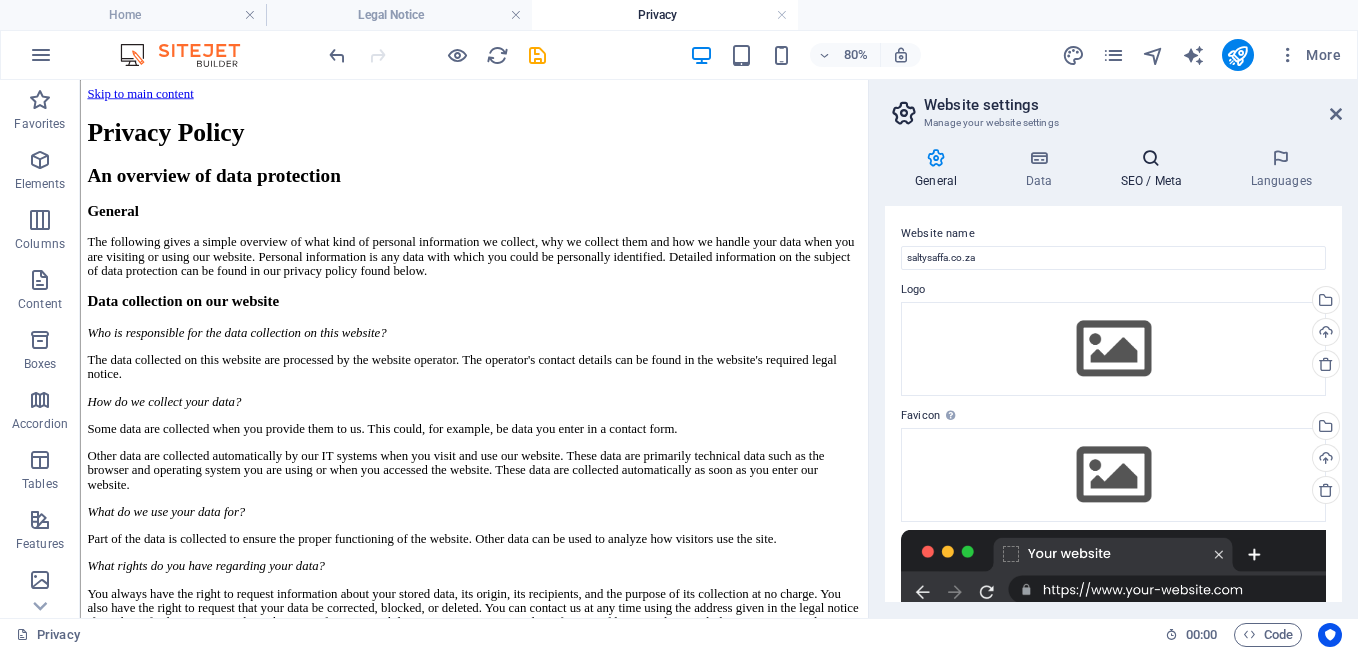 click at bounding box center [1151, 158] 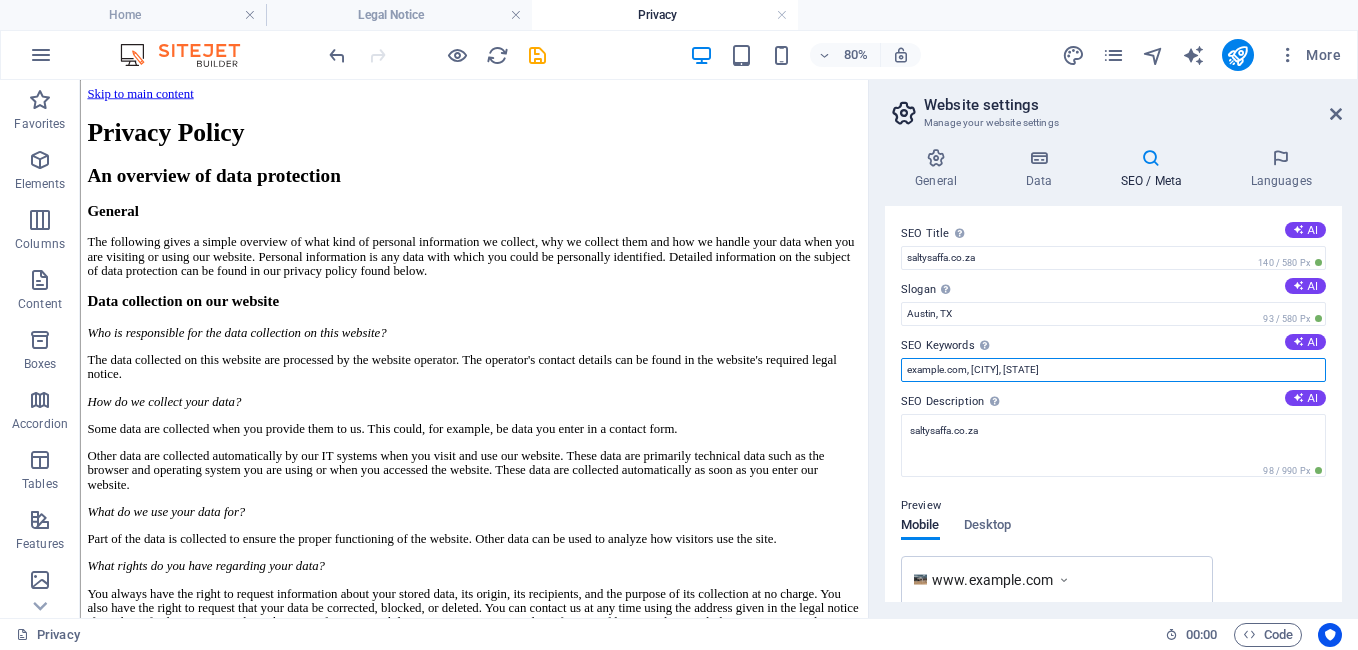 click on "example.com, [CITY], [STATE]" at bounding box center (1113, 370) 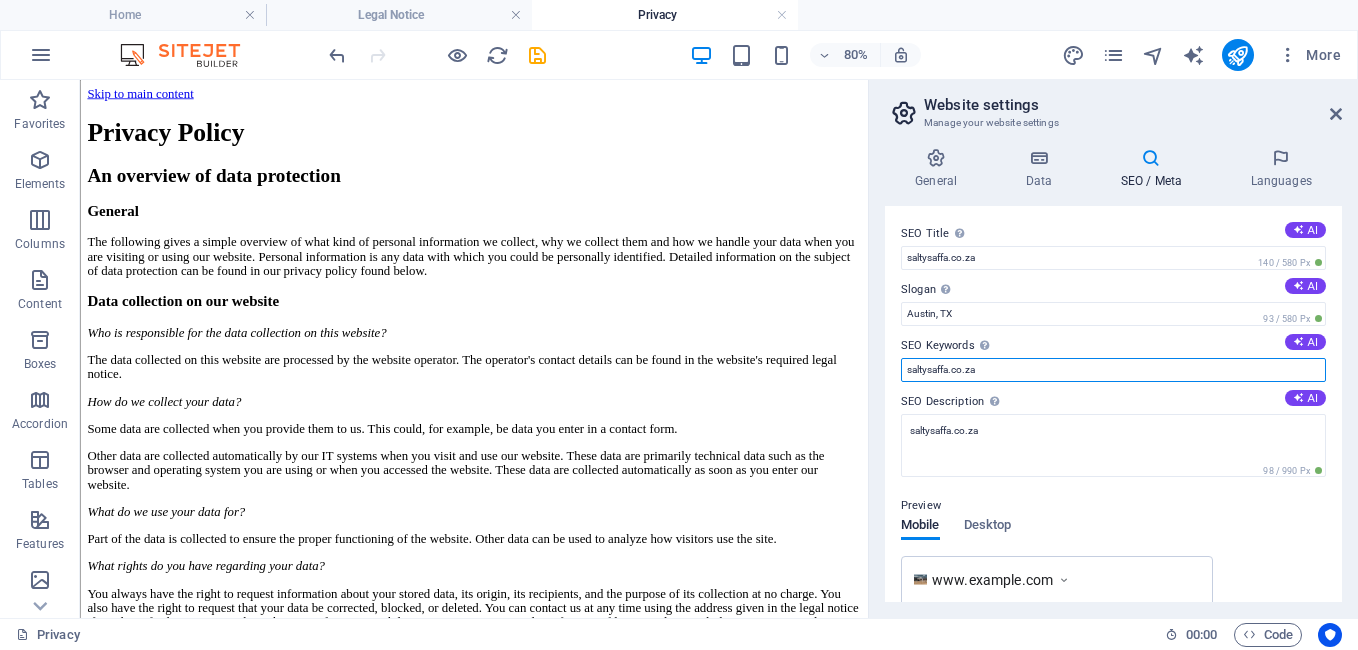 type on "saltysaffa.co.za" 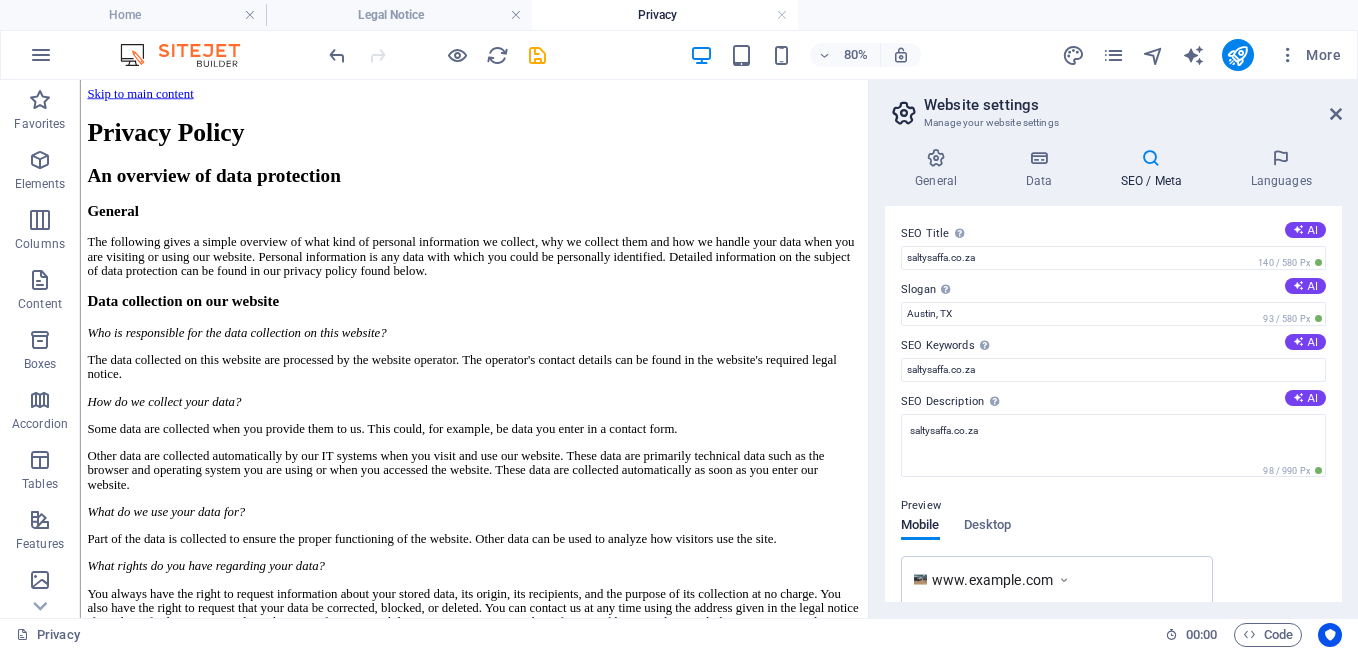click on "Preview Mobile Desktop www.example.com [DOMAIN] - [CITY], [STATE]" at bounding box center (1113, 574) 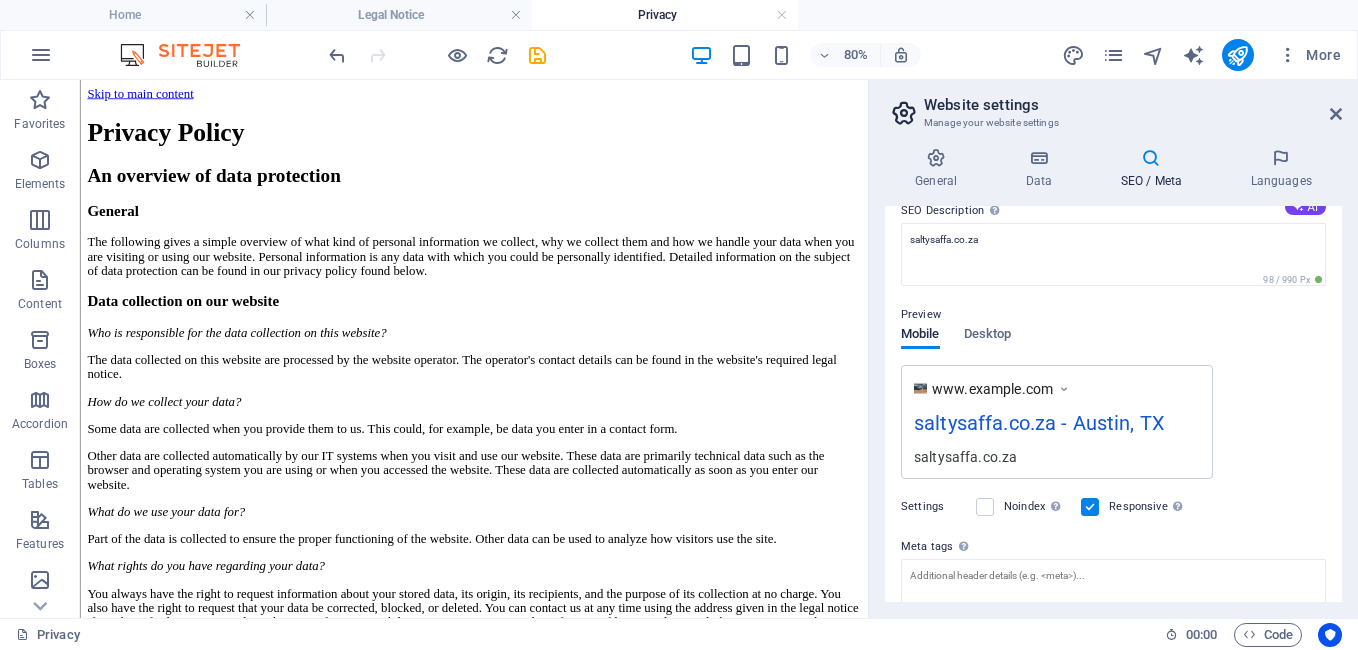 scroll, scrollTop: 200, scrollLeft: 0, axis: vertical 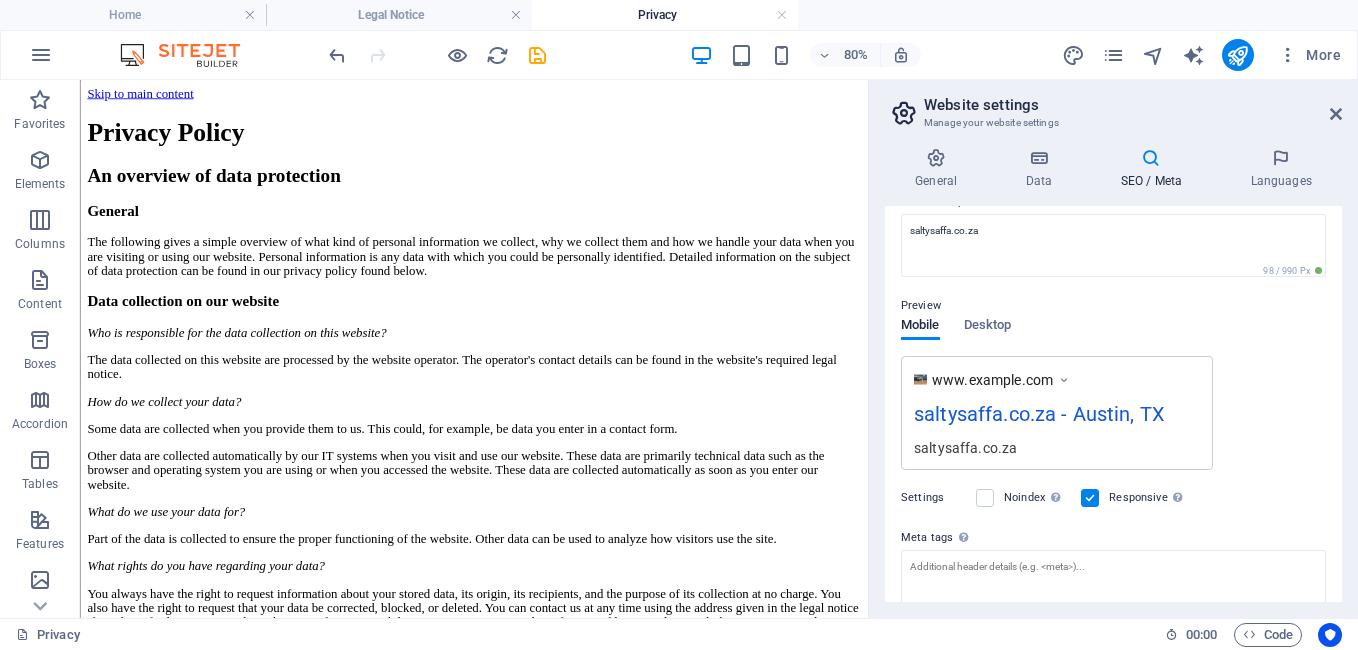 click on "saltysaffa.co.za - Austin, TX" at bounding box center [1057, 418] 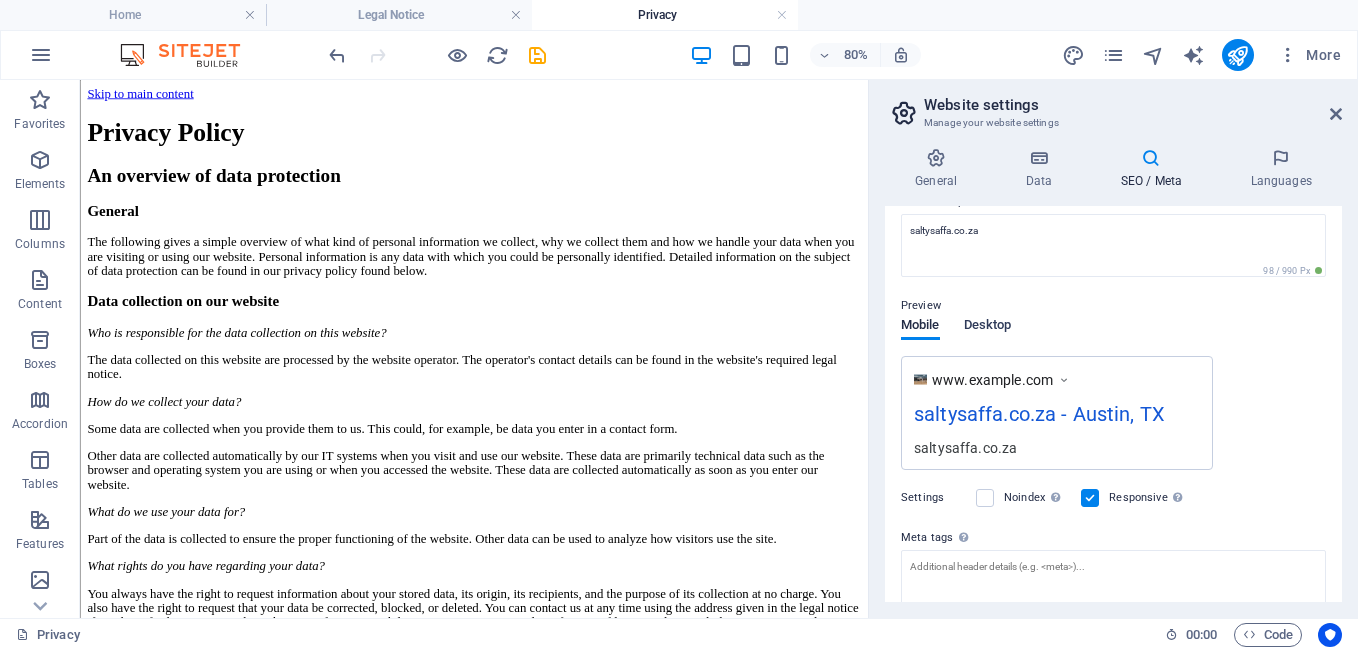 click on "Desktop" at bounding box center [988, 327] 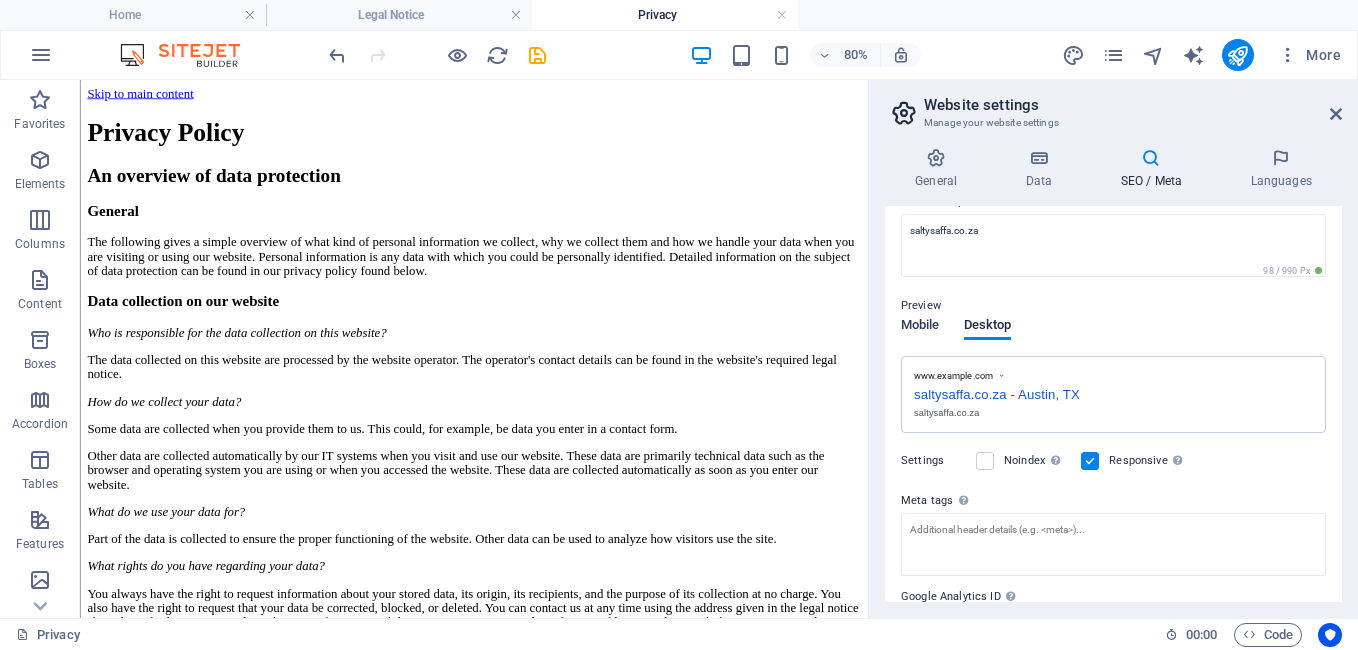click on "Mobile" at bounding box center [920, 327] 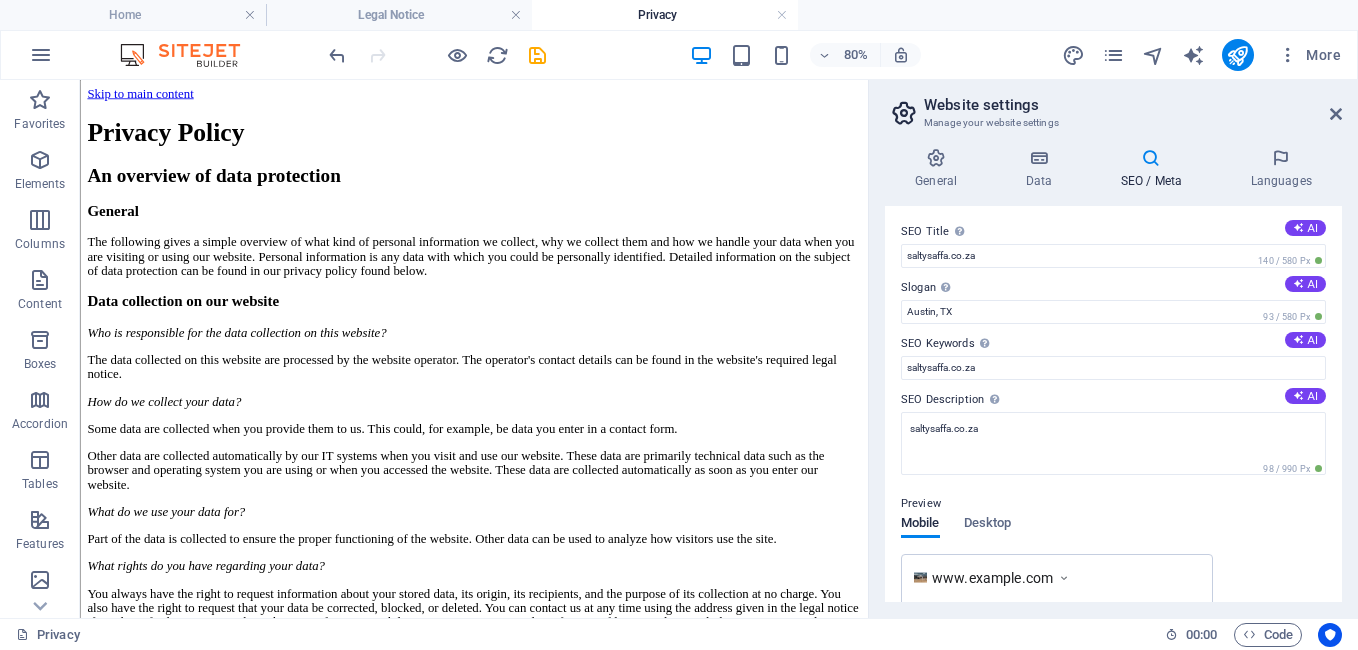 scroll, scrollTop: 0, scrollLeft: 0, axis: both 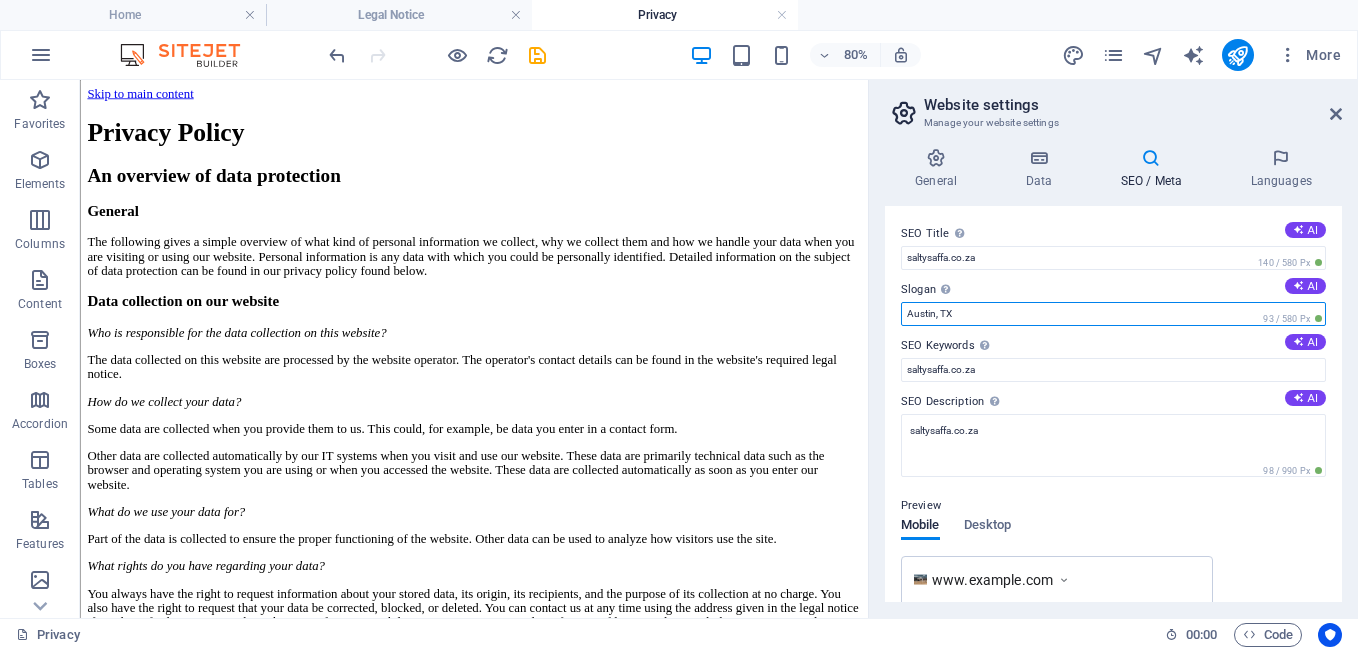 click on "Austin, TX" at bounding box center [1113, 314] 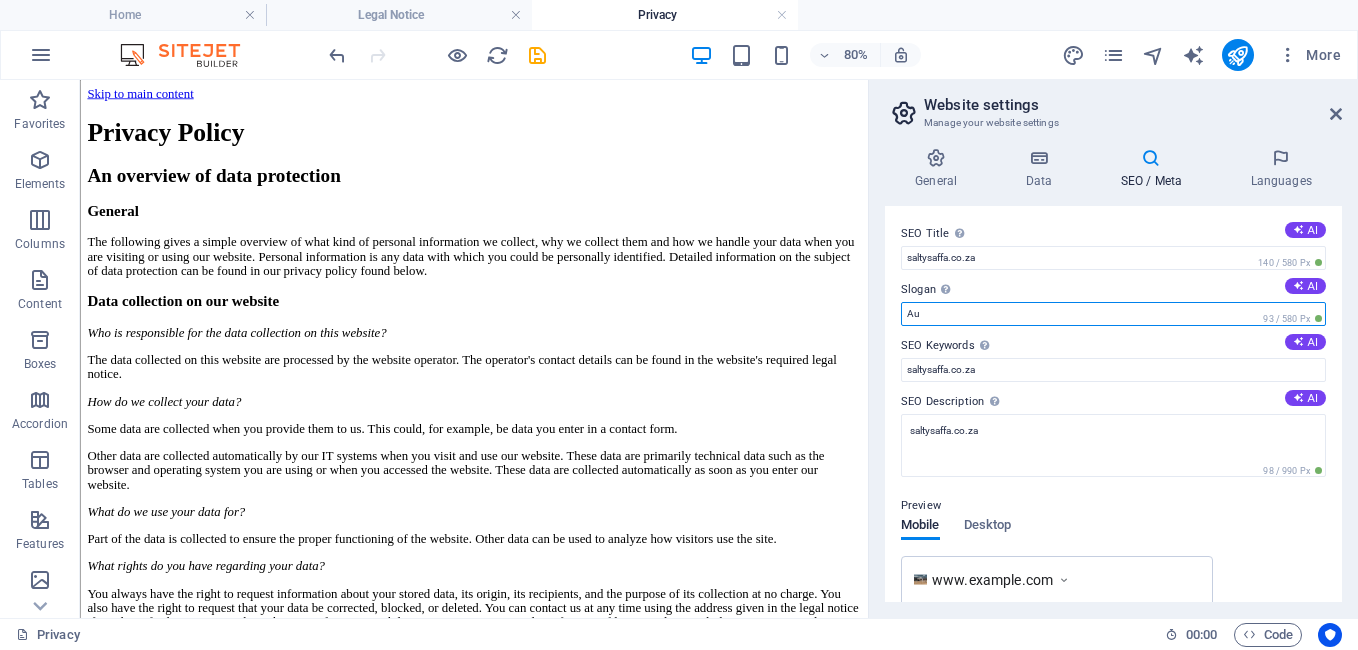 type on "A" 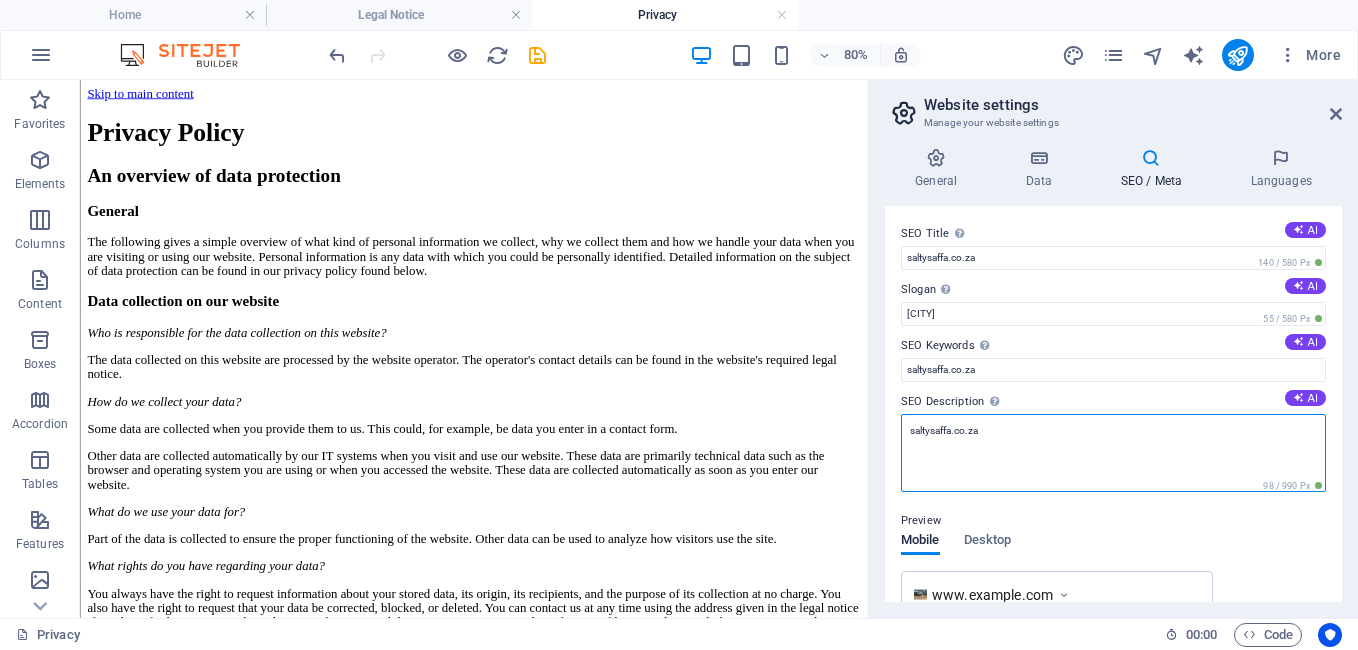 click on "saltysaffa.co.za" at bounding box center [1113, 453] 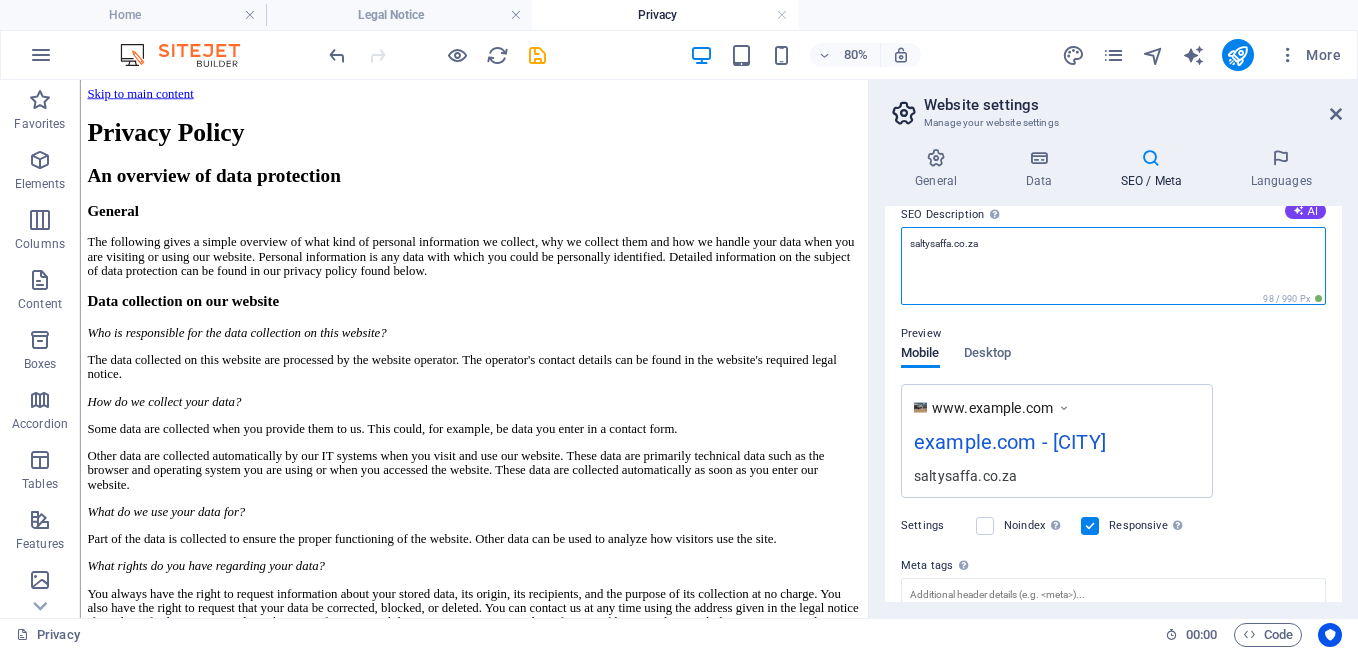 scroll, scrollTop: 0, scrollLeft: 0, axis: both 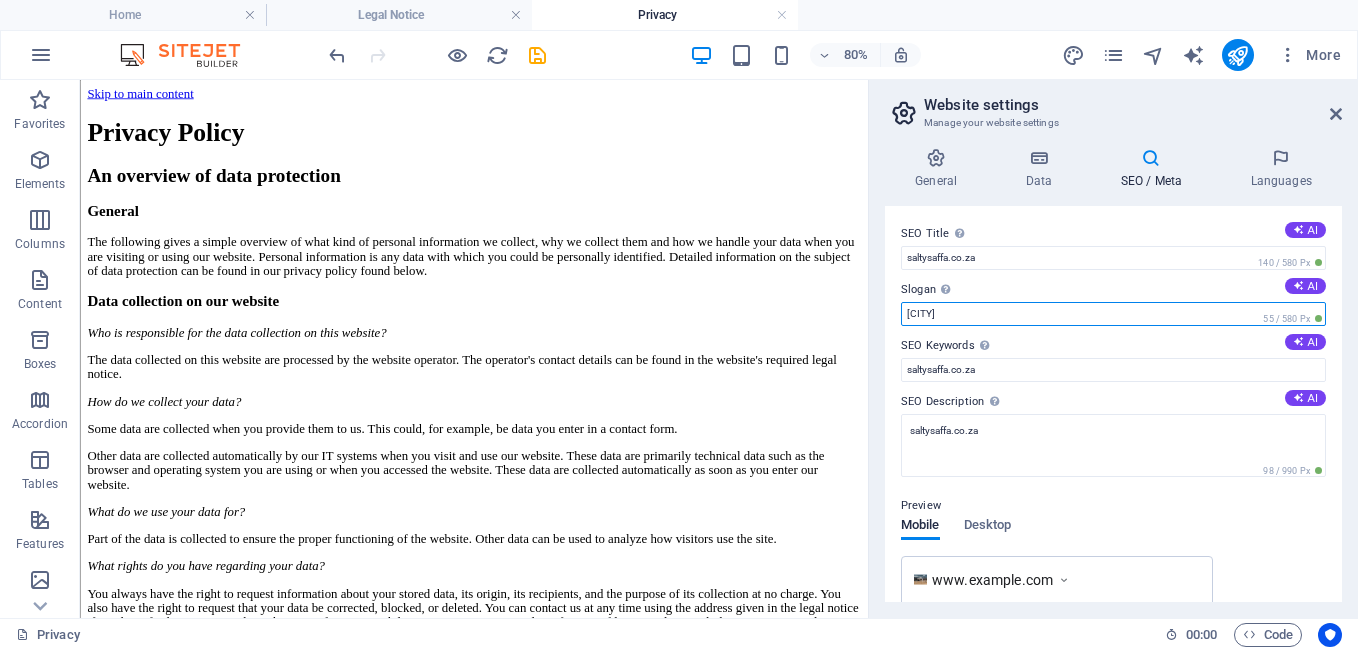 click on "[CITY]" at bounding box center [1113, 314] 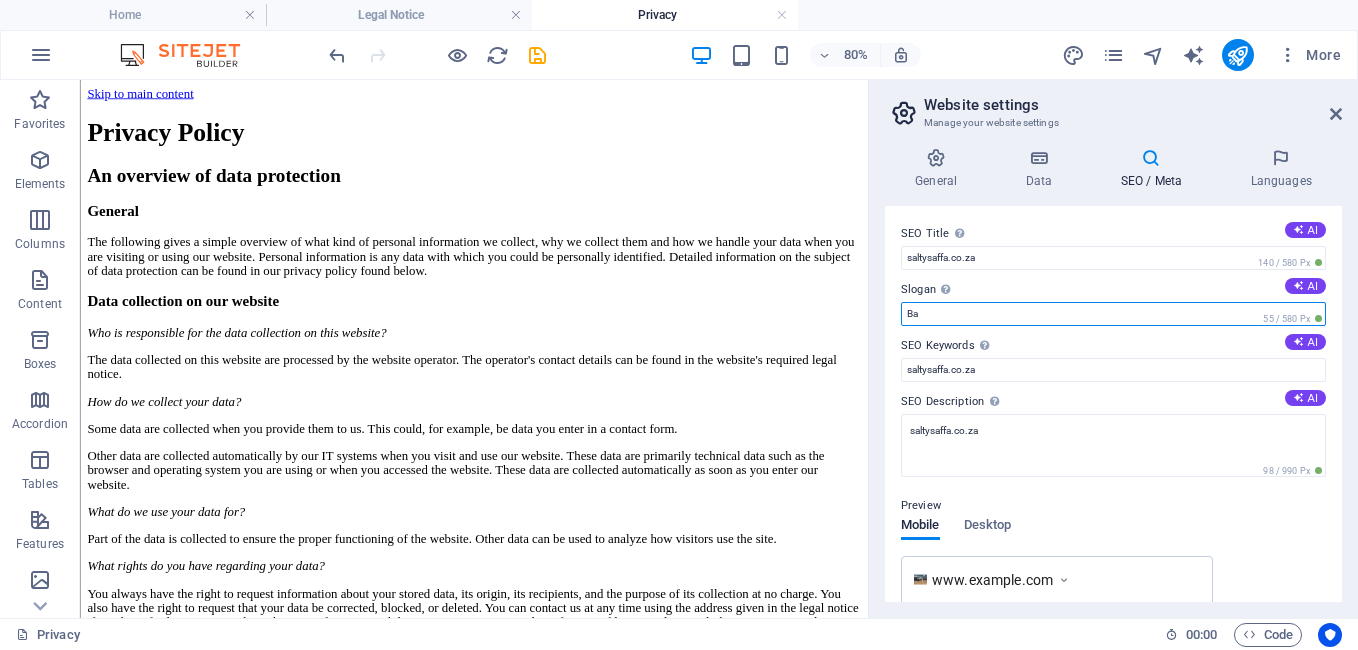 type on "B" 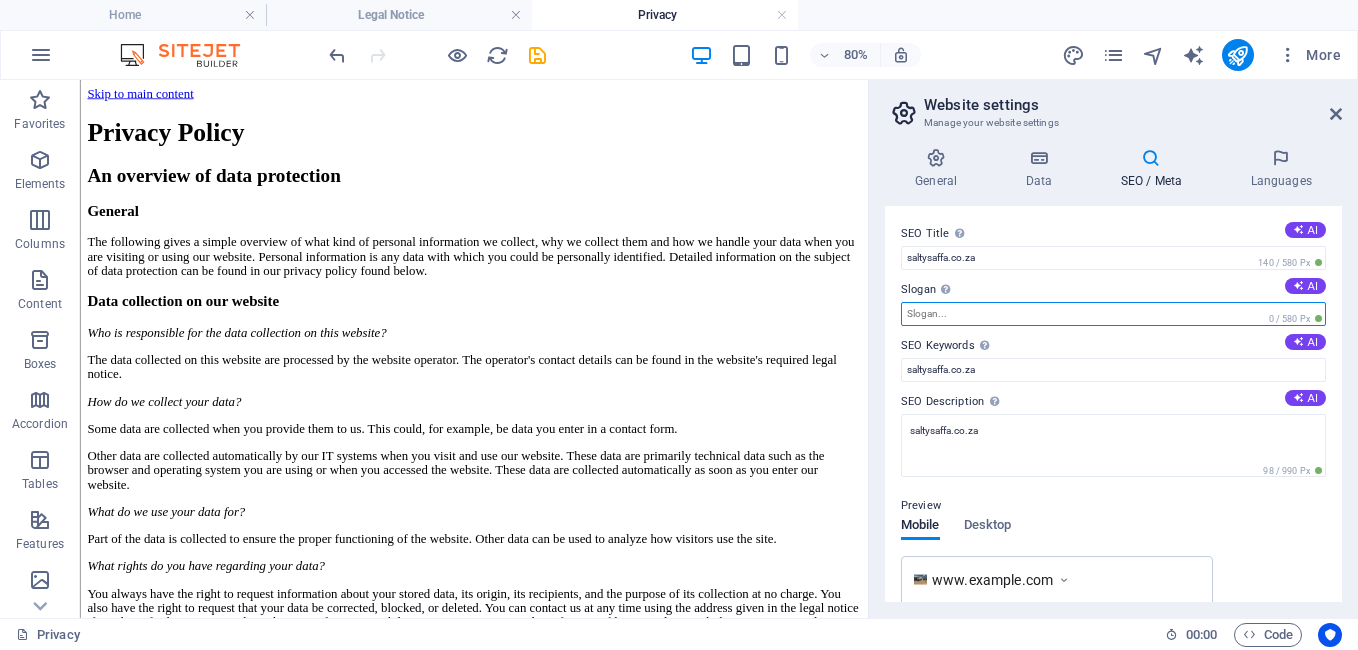 type 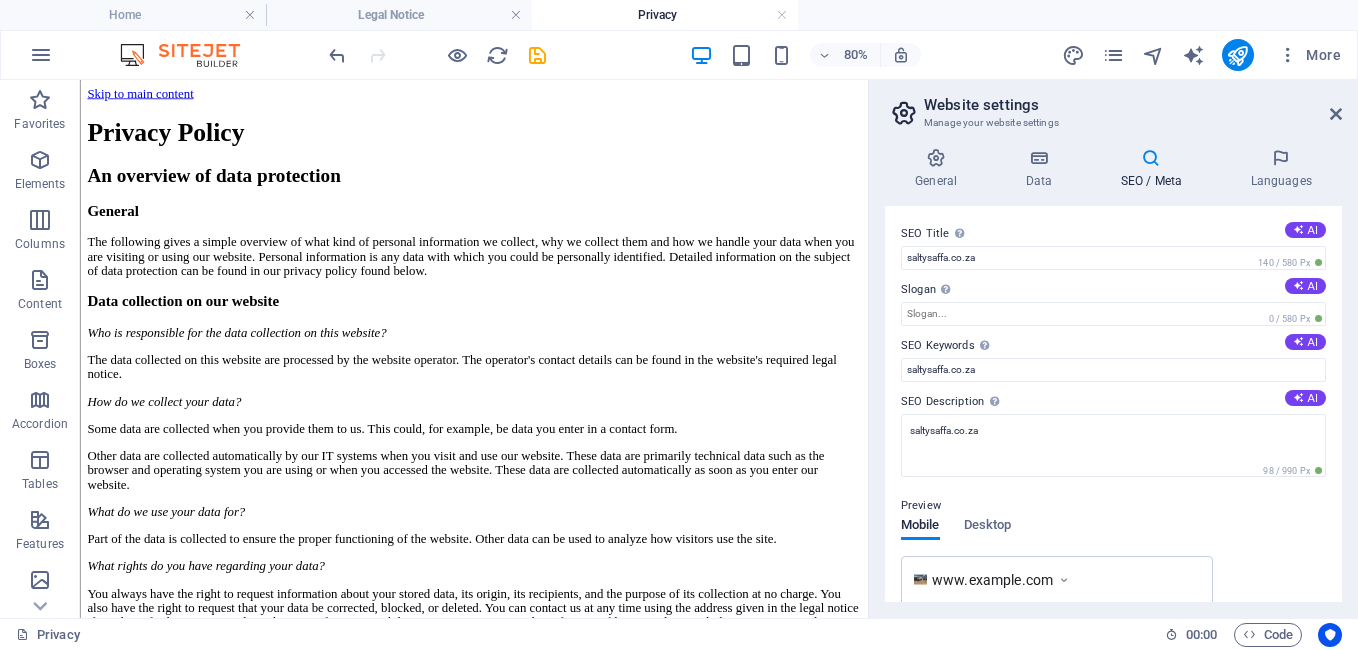 click on "SEO Title The title of your website - make it something that stands out in search engine results. AI saltysaffa.co.za 140 / 580 Px Slogan The slogan of your website. AI 0 / 580 Px SEO Keywords Comma-separated list of keywords representing your website. AI saltysaffa.co.za SEO Description Describe the contents of your website - this is crucial for search engines and SEO! AI saltysaffa.co.za 98 / 990 Px Preview Mobile Desktop www.example.com saltysaffa.co.za - Ballito saltysaffa.co.za Settings Noindex Instruct search engines to exclude this website from search results. Responsive Determine whether the website should be responsive based on screen resolution. Meta tags Enter HTML code here that will be placed inside the tags of your website. Please note that your website may not function if you include code with errors. Google Analytics ID Please only add the Google Analytics ID. We automatically include the ID in the tracking snippet. The Analytics ID looks similar to e.g. G-1A2B3C456 Google Maps API key" at bounding box center (1113, 404) 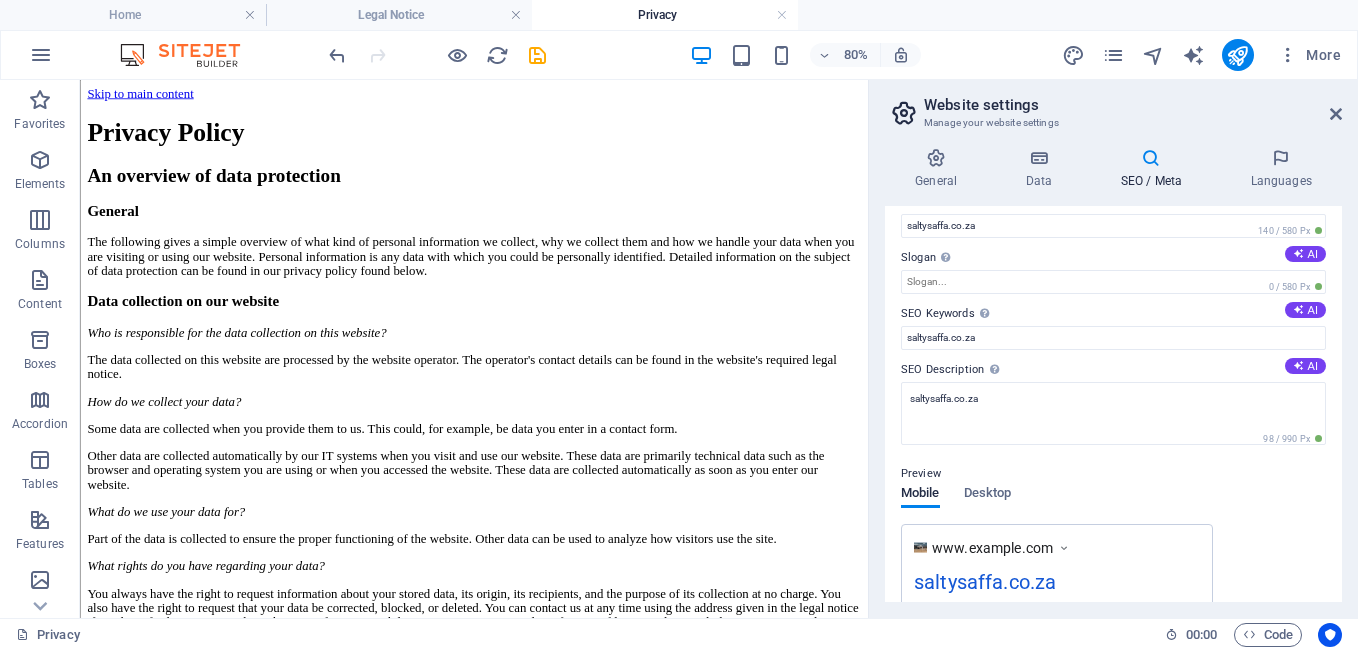 scroll, scrollTop: 0, scrollLeft: 0, axis: both 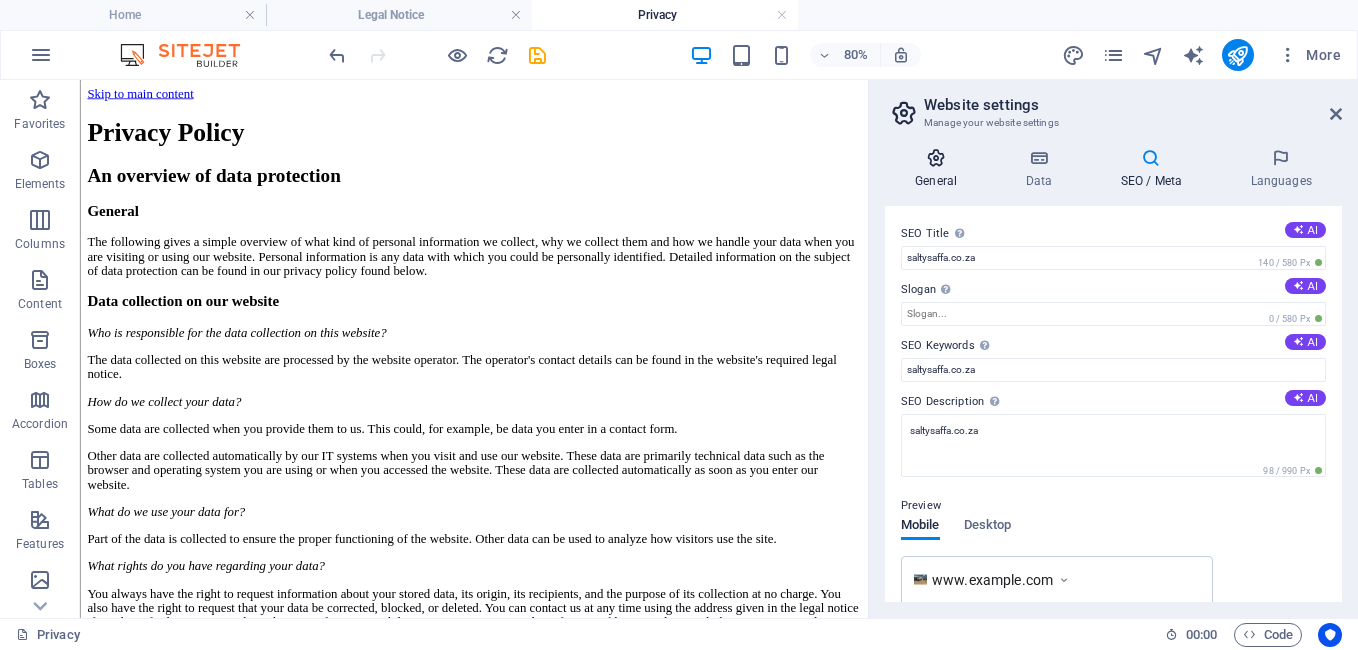 click at bounding box center [936, 158] 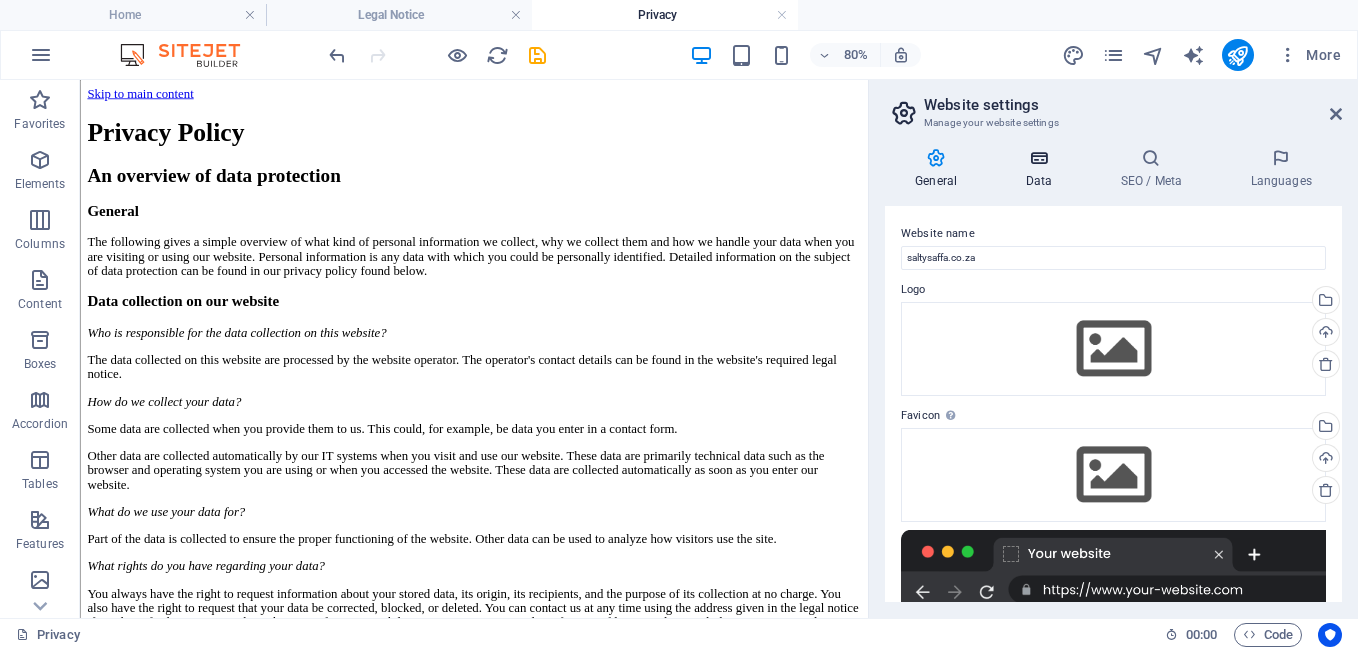 click at bounding box center [1038, 158] 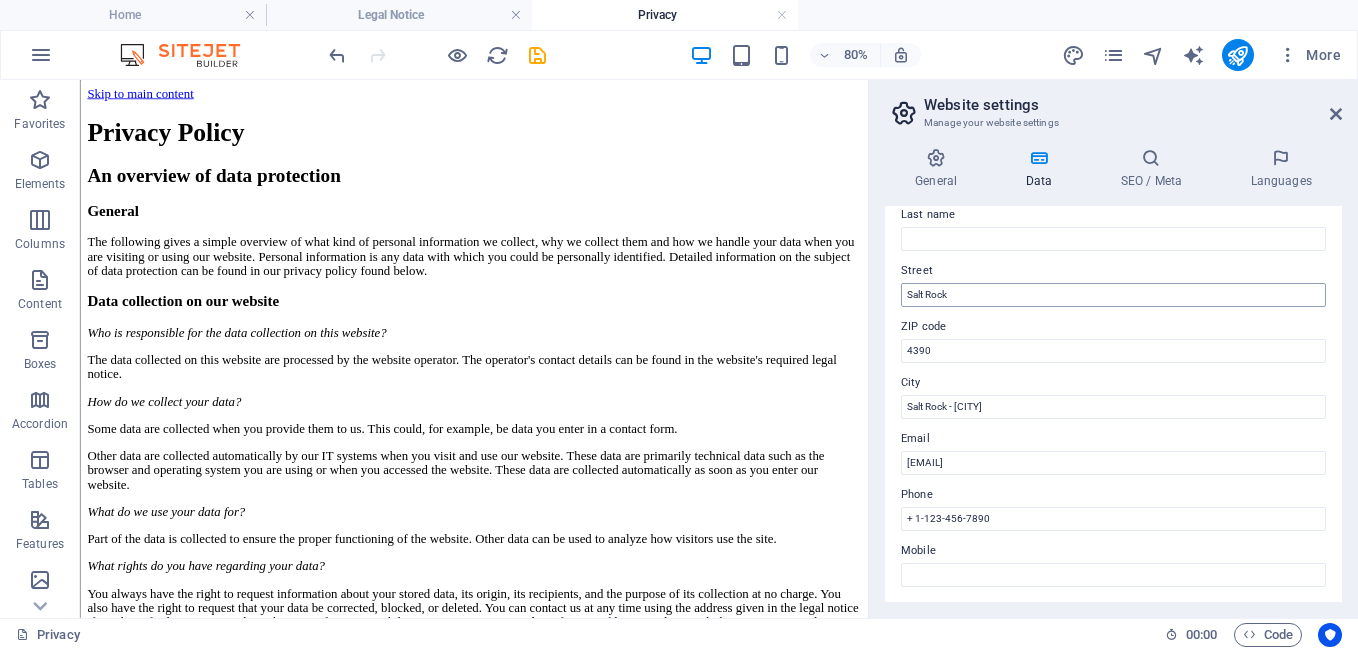 scroll, scrollTop: 200, scrollLeft: 0, axis: vertical 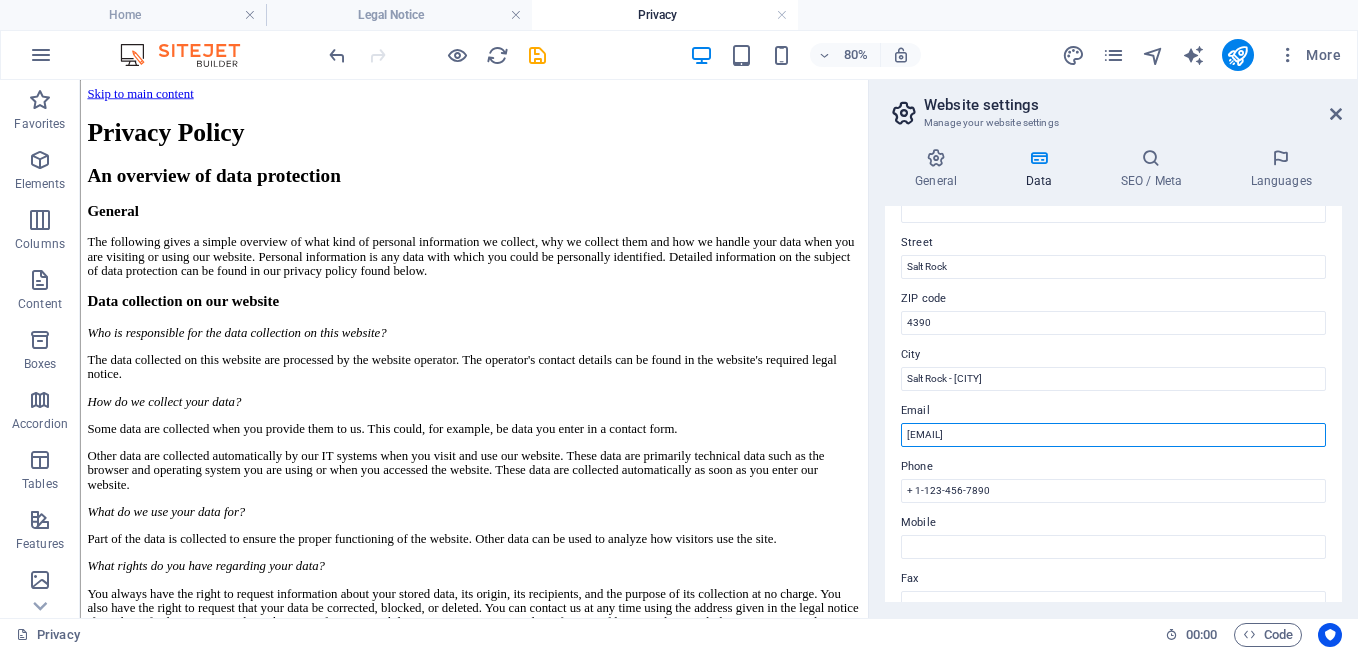 drag, startPoint x: 1156, startPoint y: 432, endPoint x: 872, endPoint y: 435, distance: 284.01584 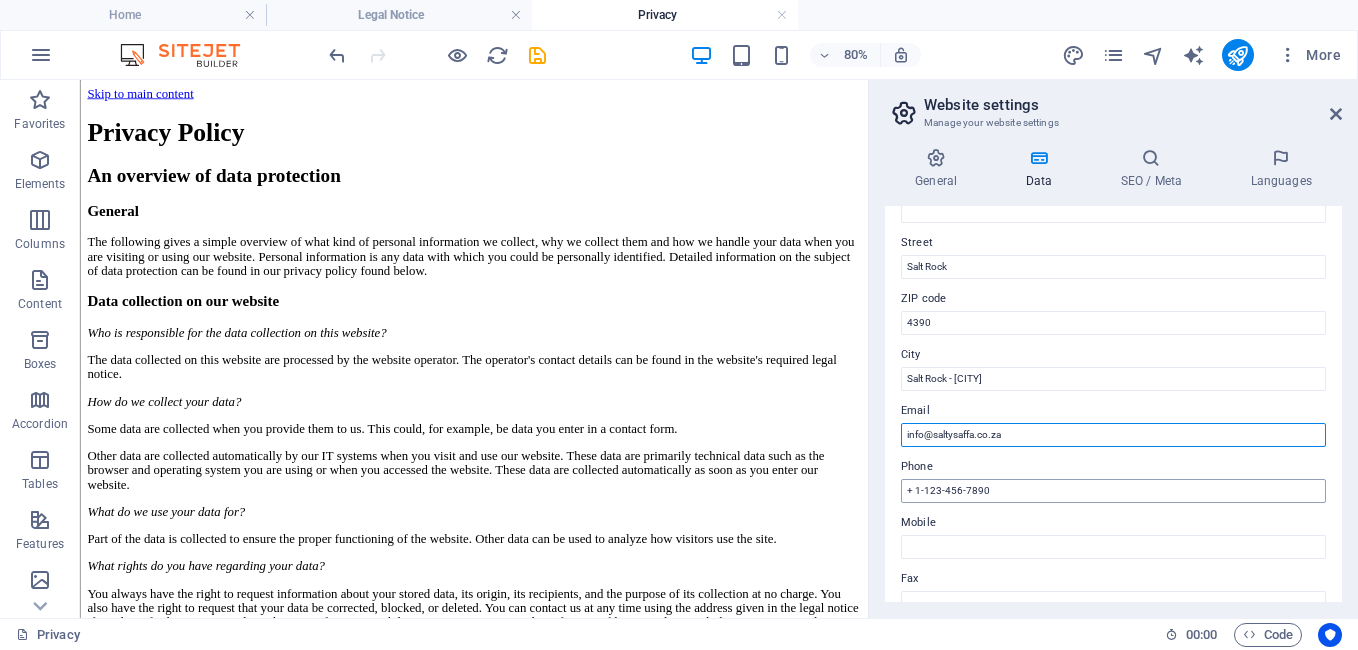 type on "info@saltysaffa.co.za" 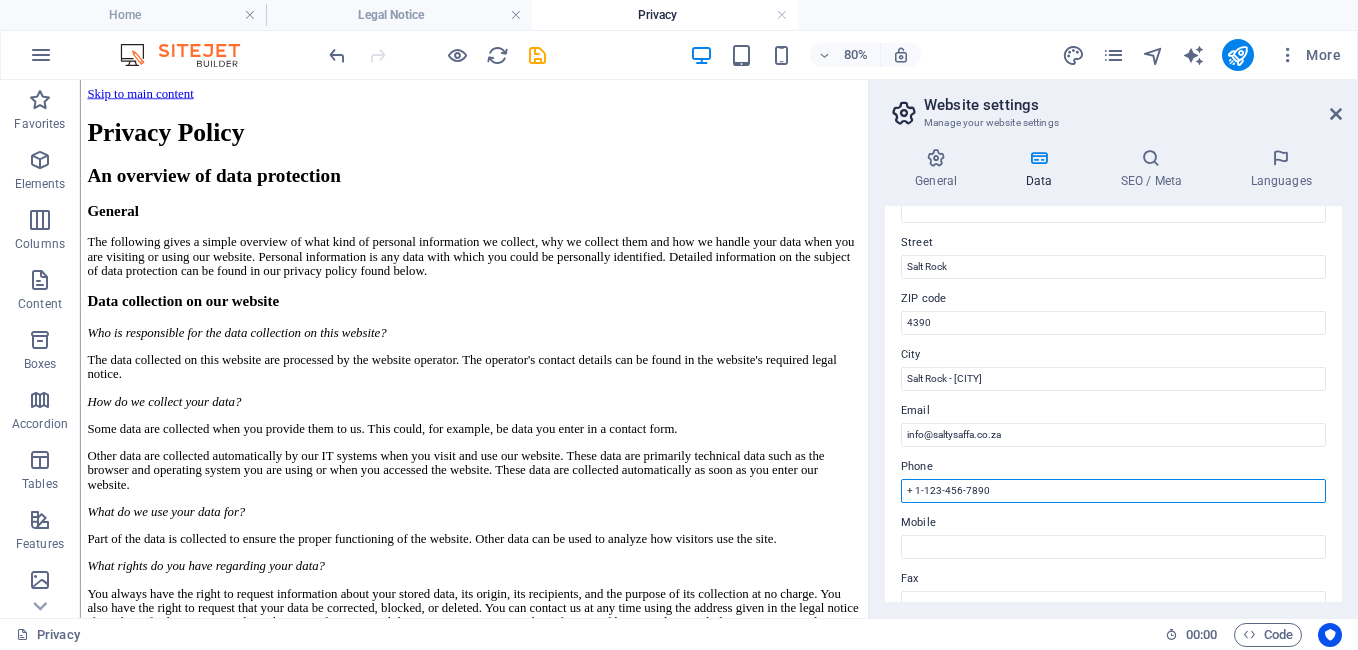 click on "+ 1-123-456-7890" at bounding box center [1113, 491] 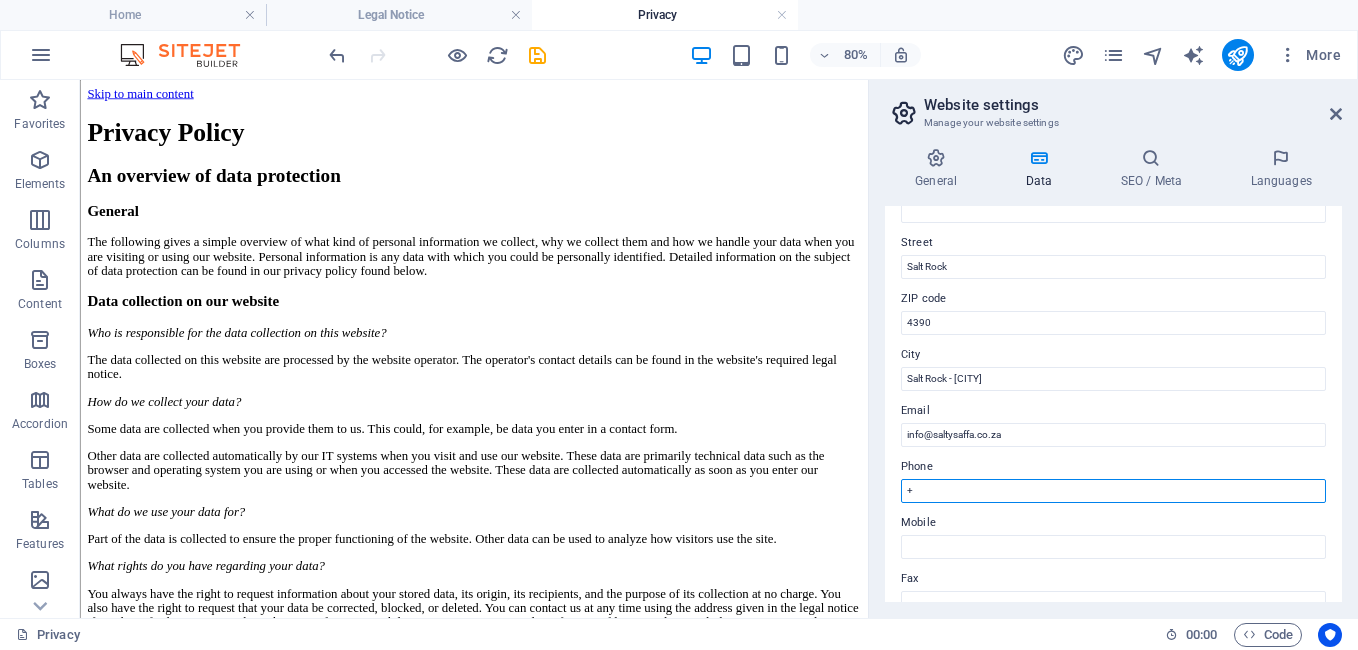 type on "+" 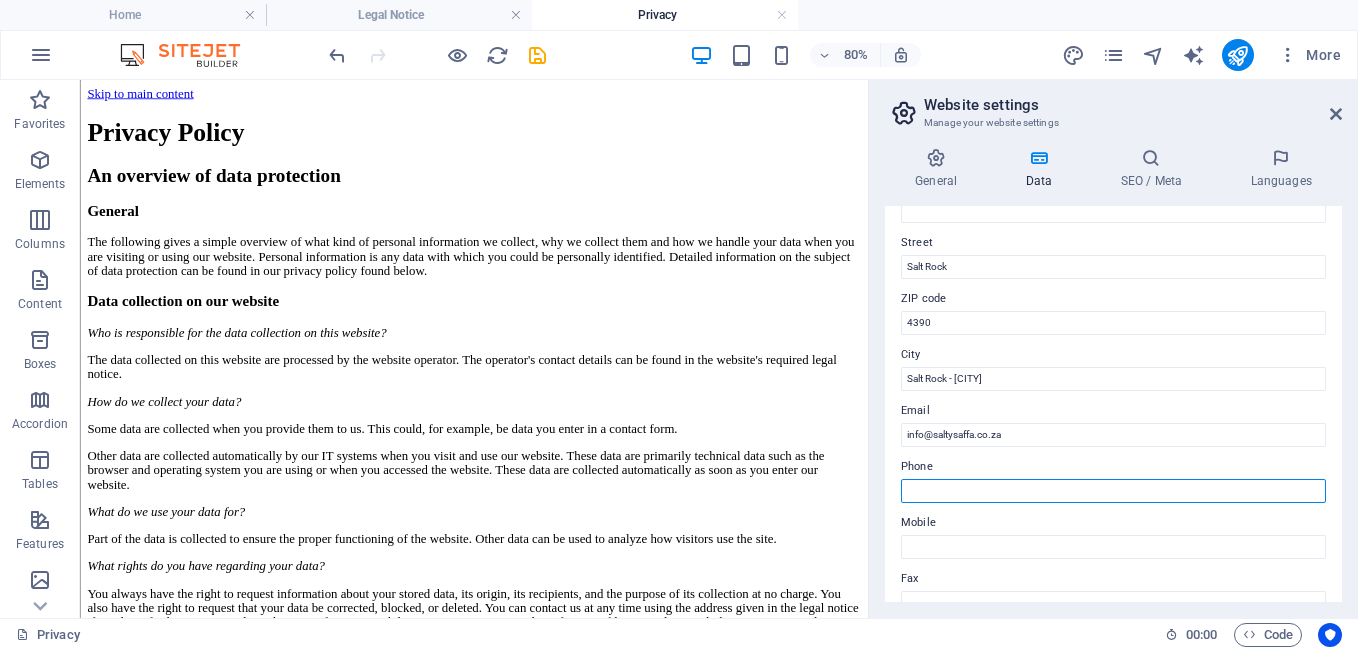 type 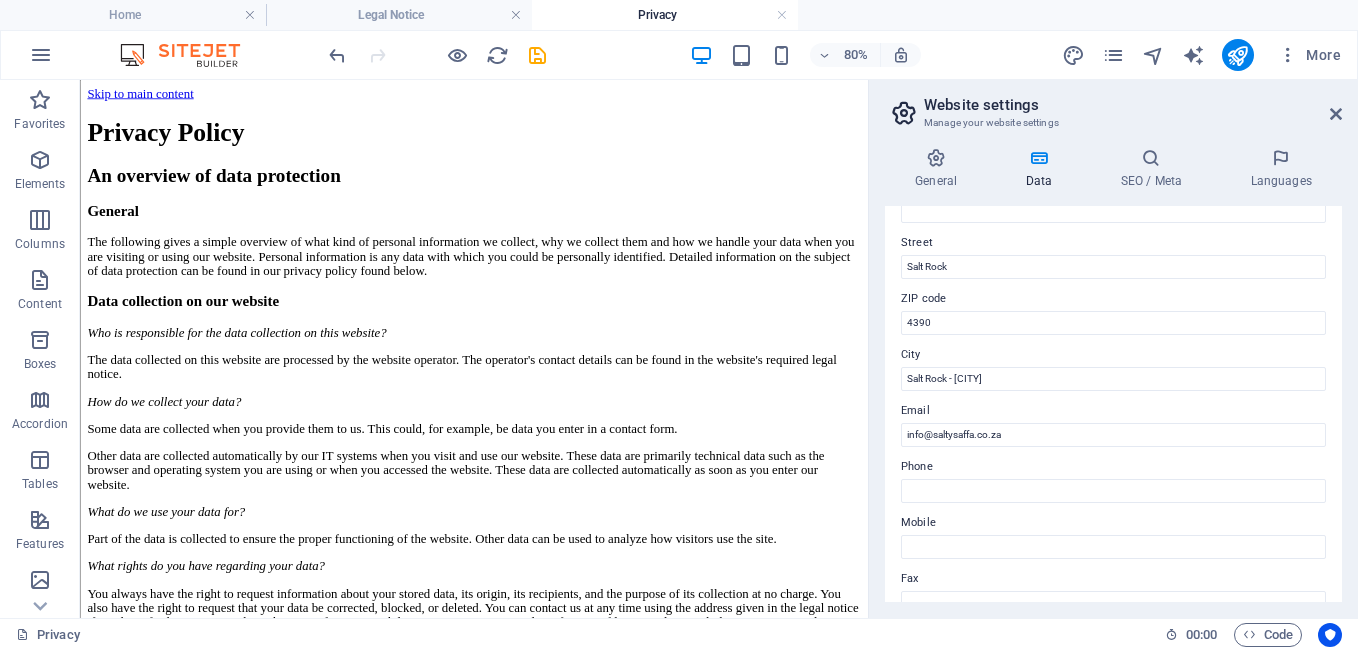 click on "Contact data for this website. This can be used everywhere on the website and will update automatically. Company [DOMAIN] First name Last name Street Salt Rock ZIP code [POSTAL_CODE] City Salt Rock - [CITY] Email [EMAIL] Phone Mobile Fax Custom field 1 Custom field 2 Custom field 3 Custom field 4 Custom field 5 Custom field 6" at bounding box center [1113, 404] 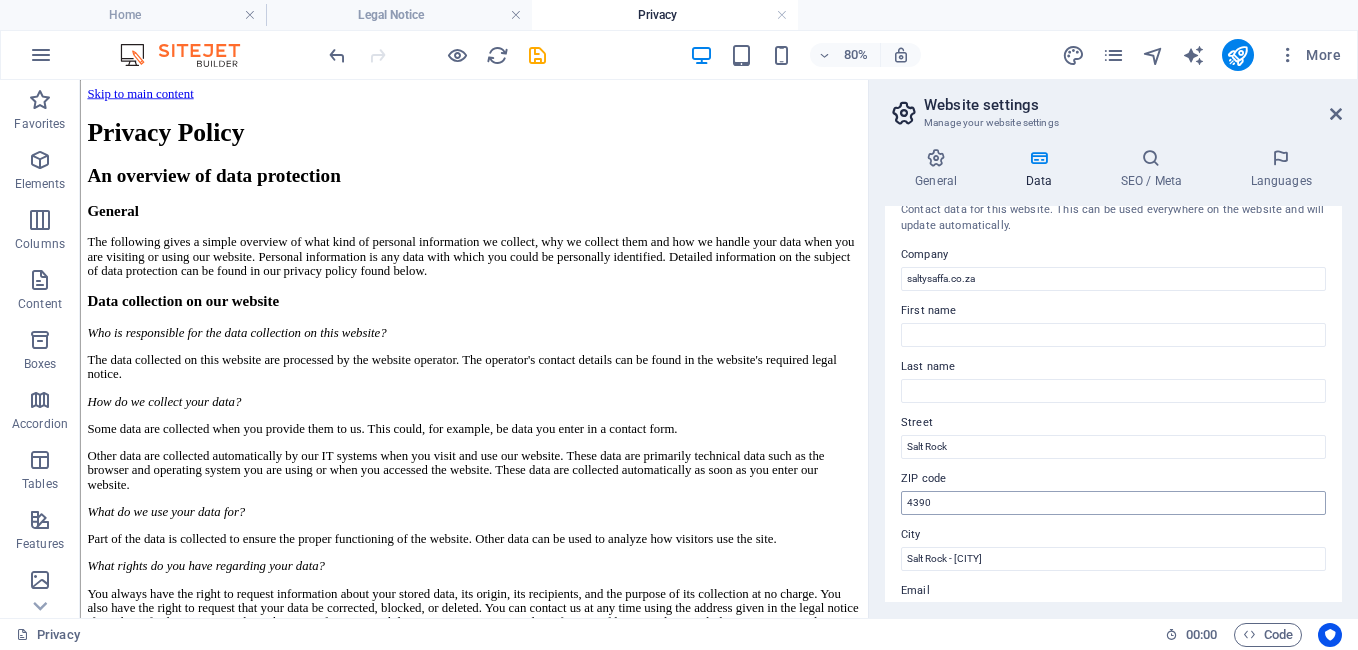 scroll, scrollTop: 0, scrollLeft: 0, axis: both 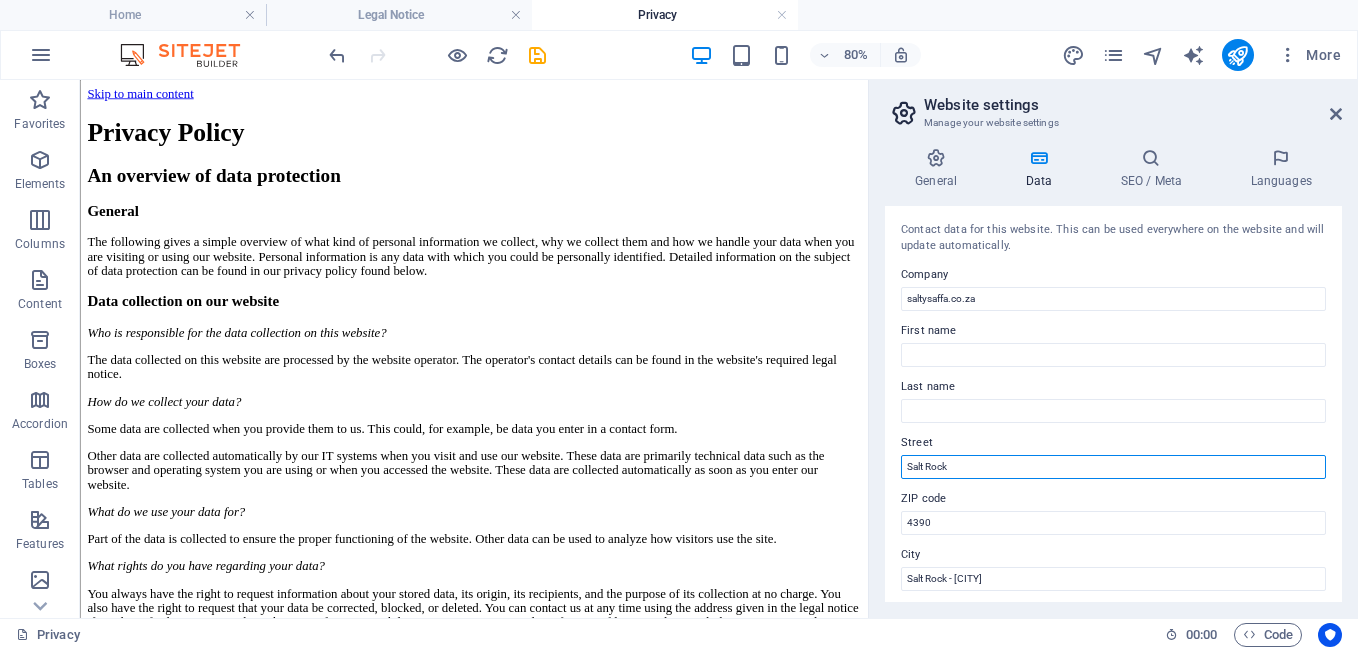 click on "Salt Rock" at bounding box center (1113, 467) 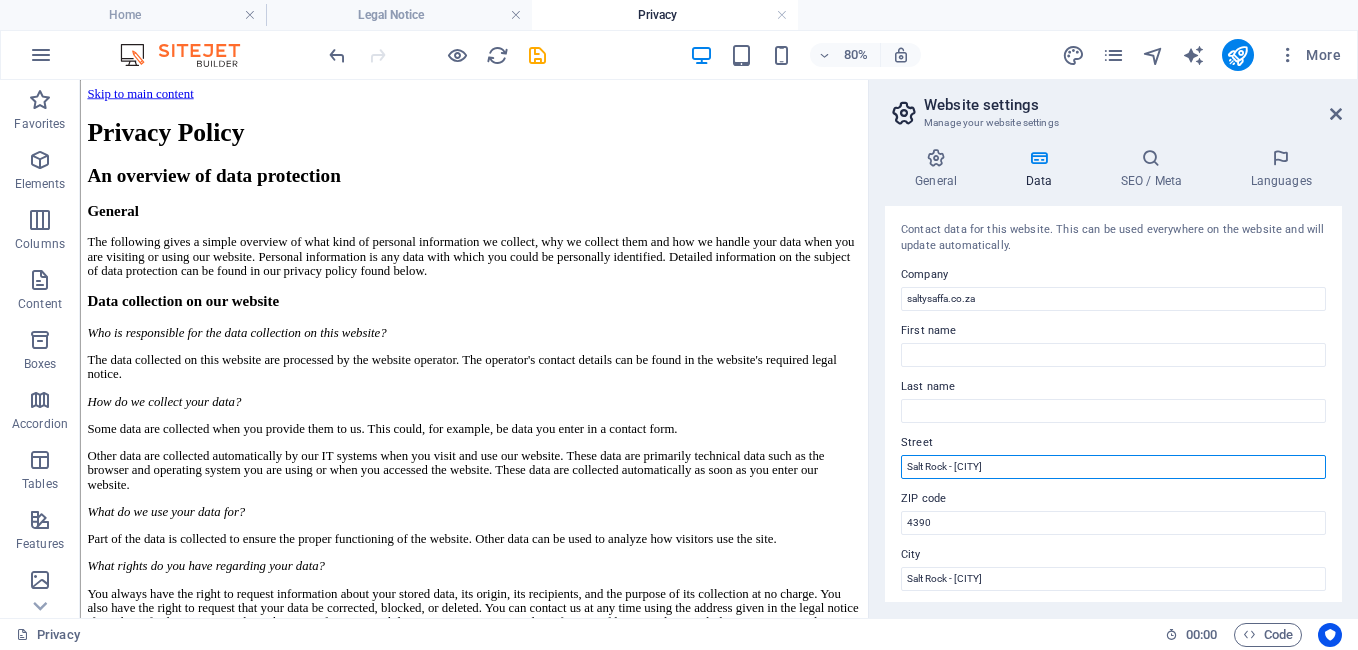 type on "Salt Rock - [CITY]" 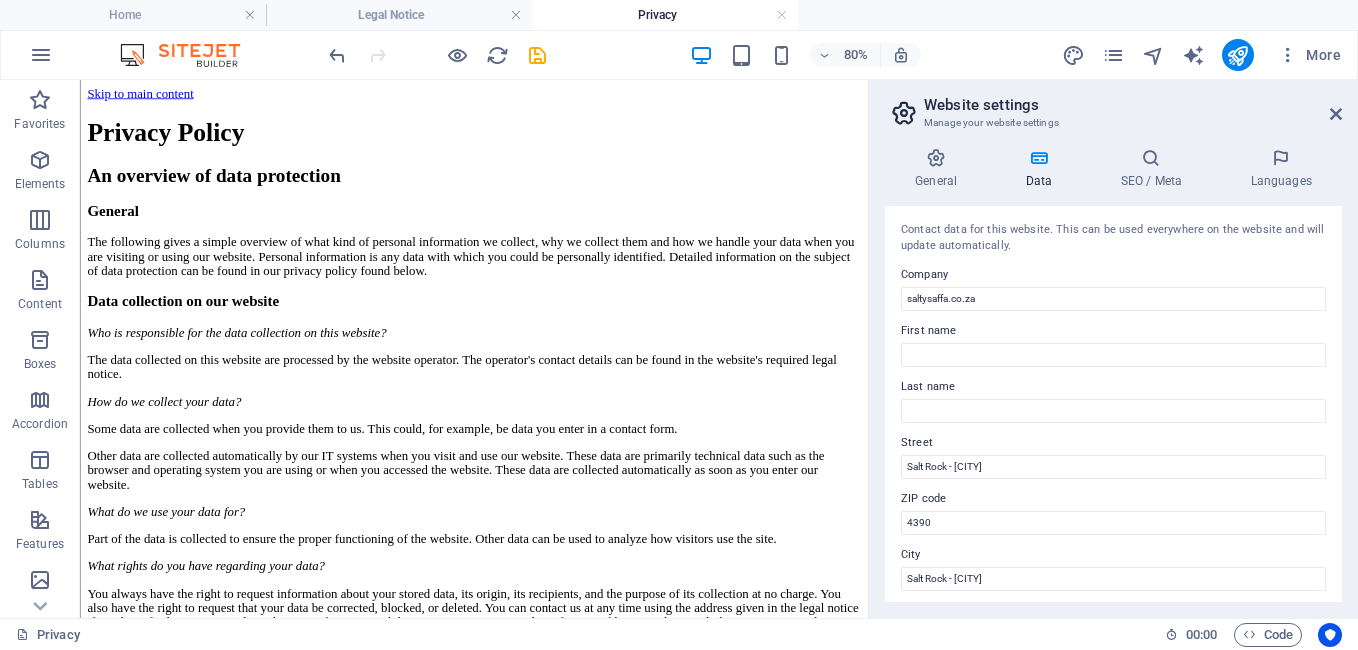 click on "City" at bounding box center (1113, 555) 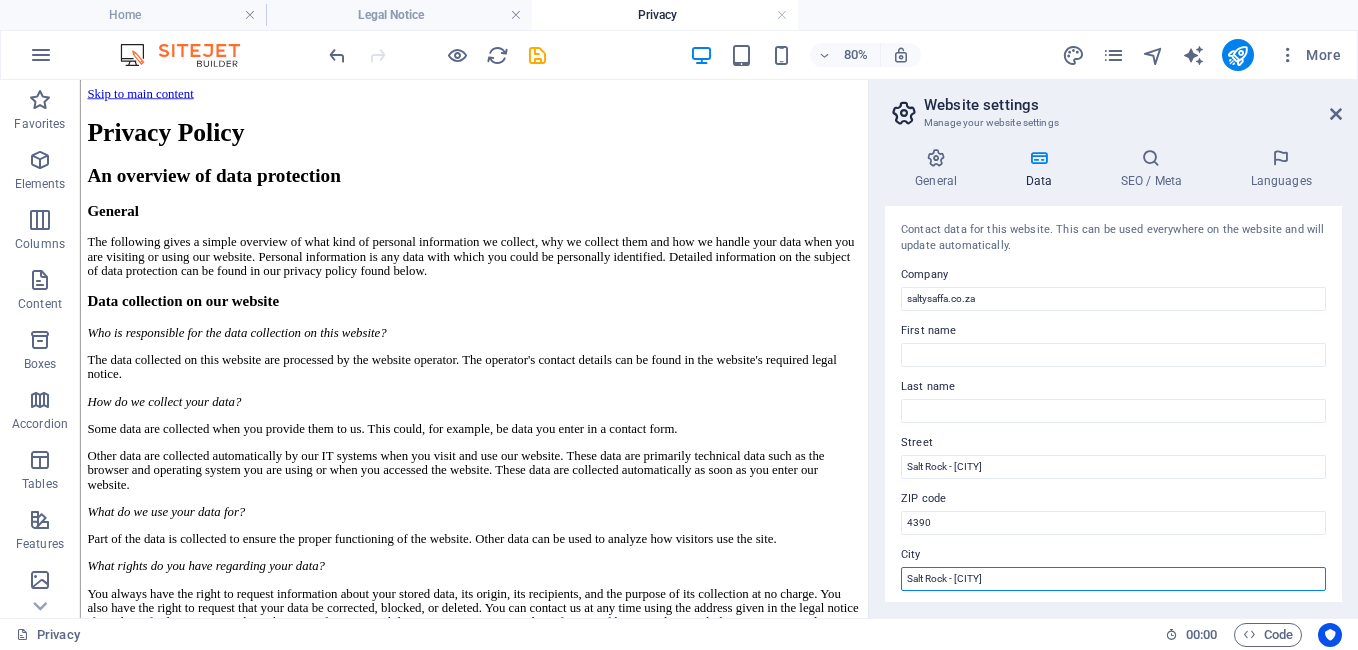 click on "Salt Rock - [CITY]" at bounding box center [1113, 579] 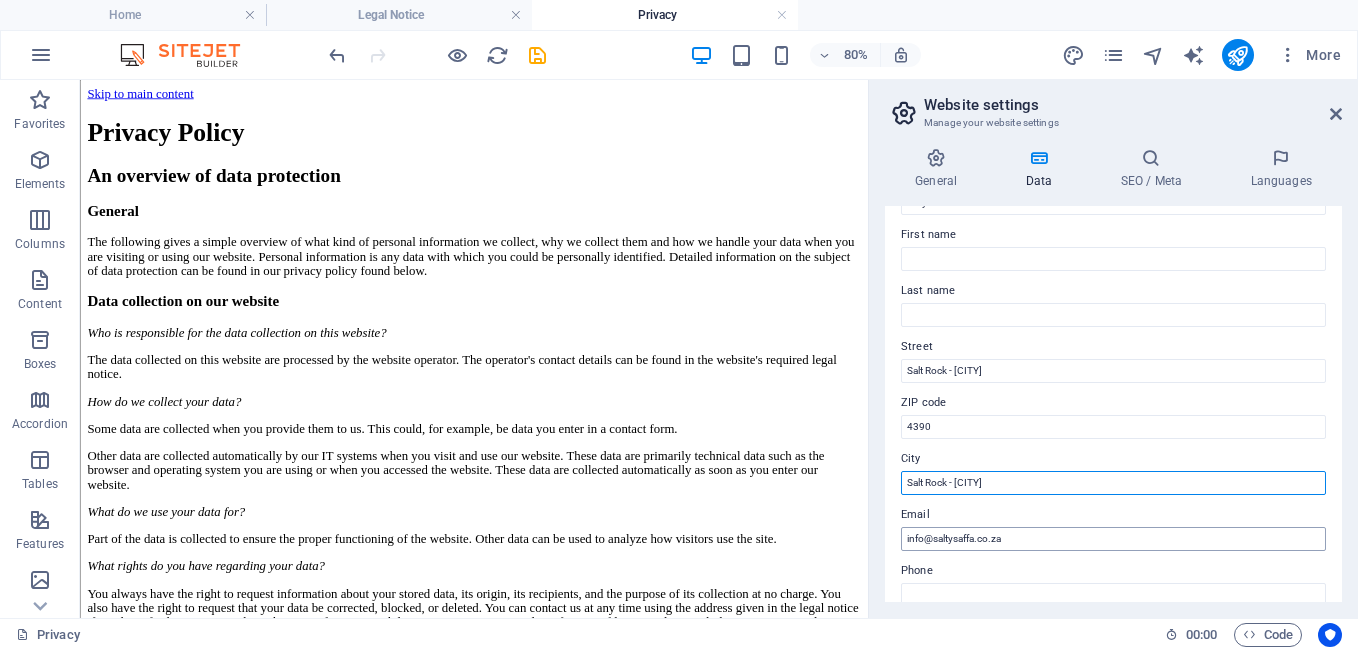 scroll, scrollTop: 0, scrollLeft: 0, axis: both 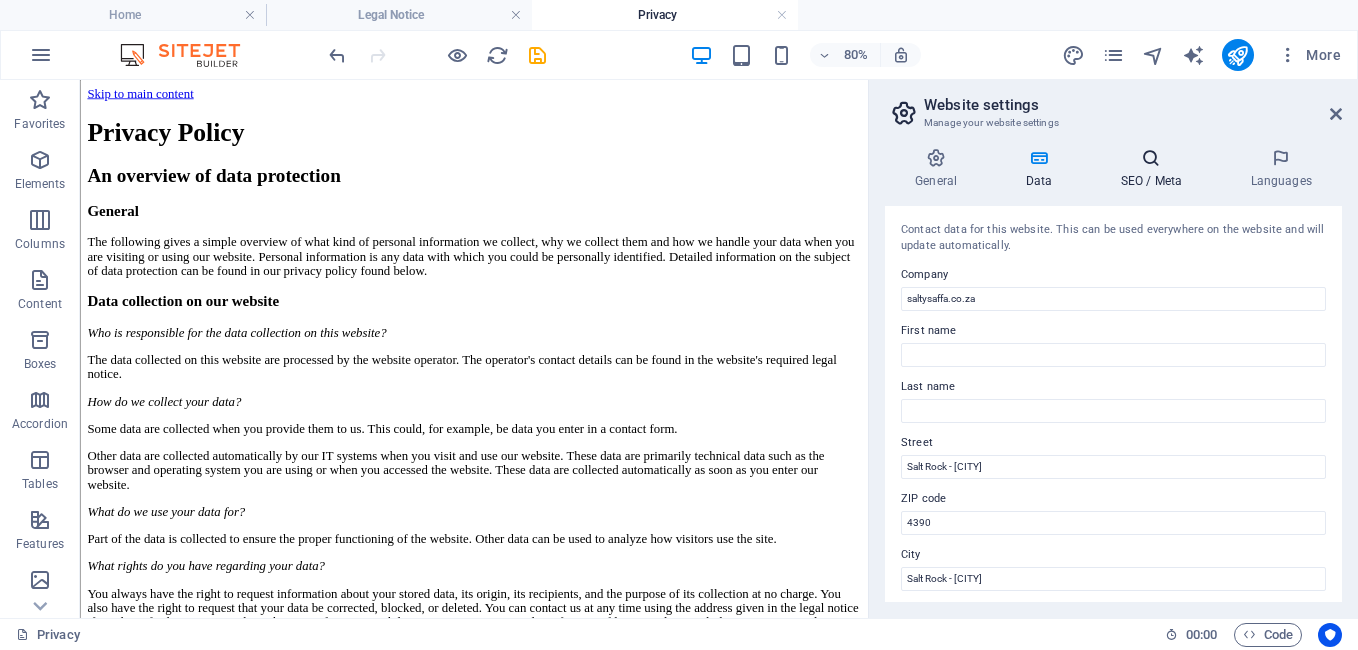 click at bounding box center [1151, 158] 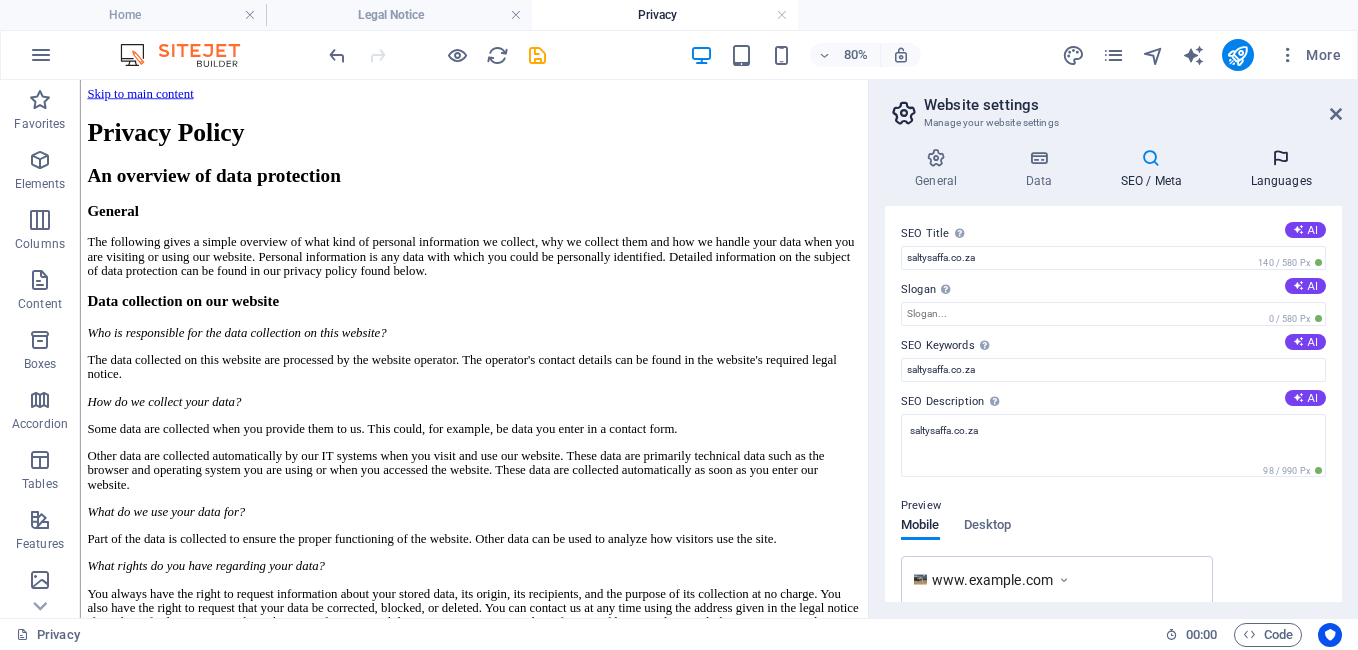 click at bounding box center [1281, 158] 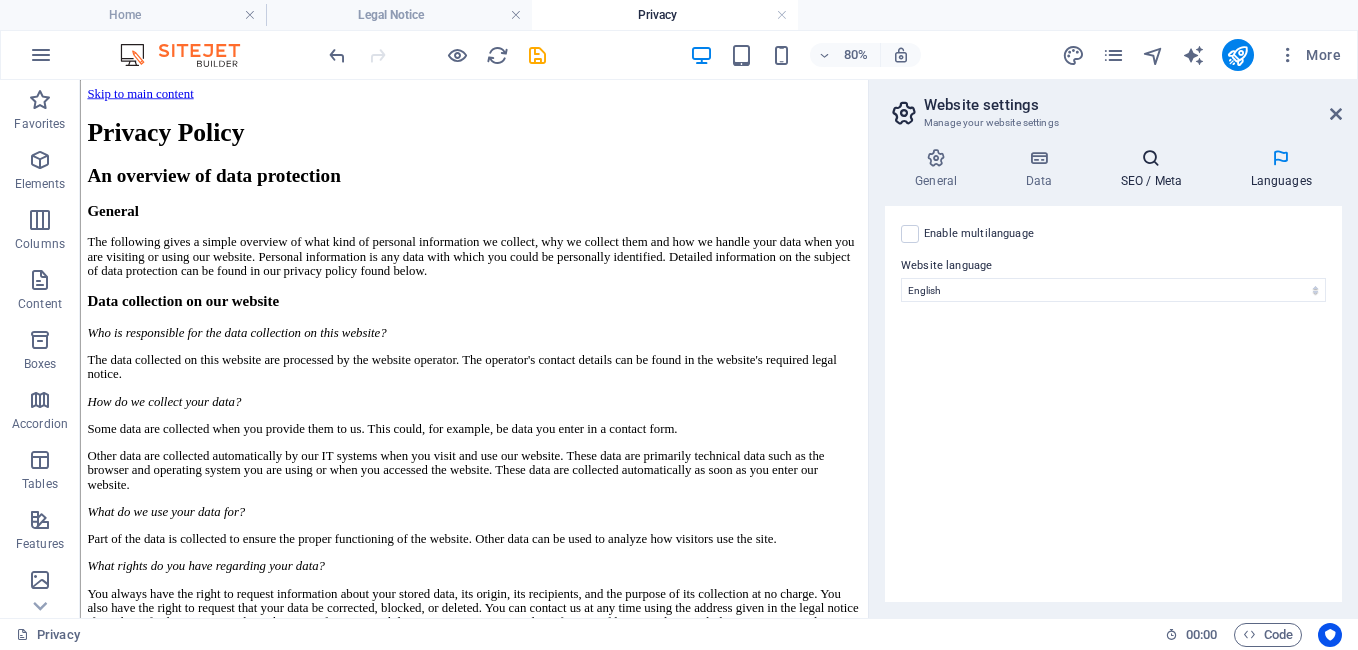 click at bounding box center [1151, 158] 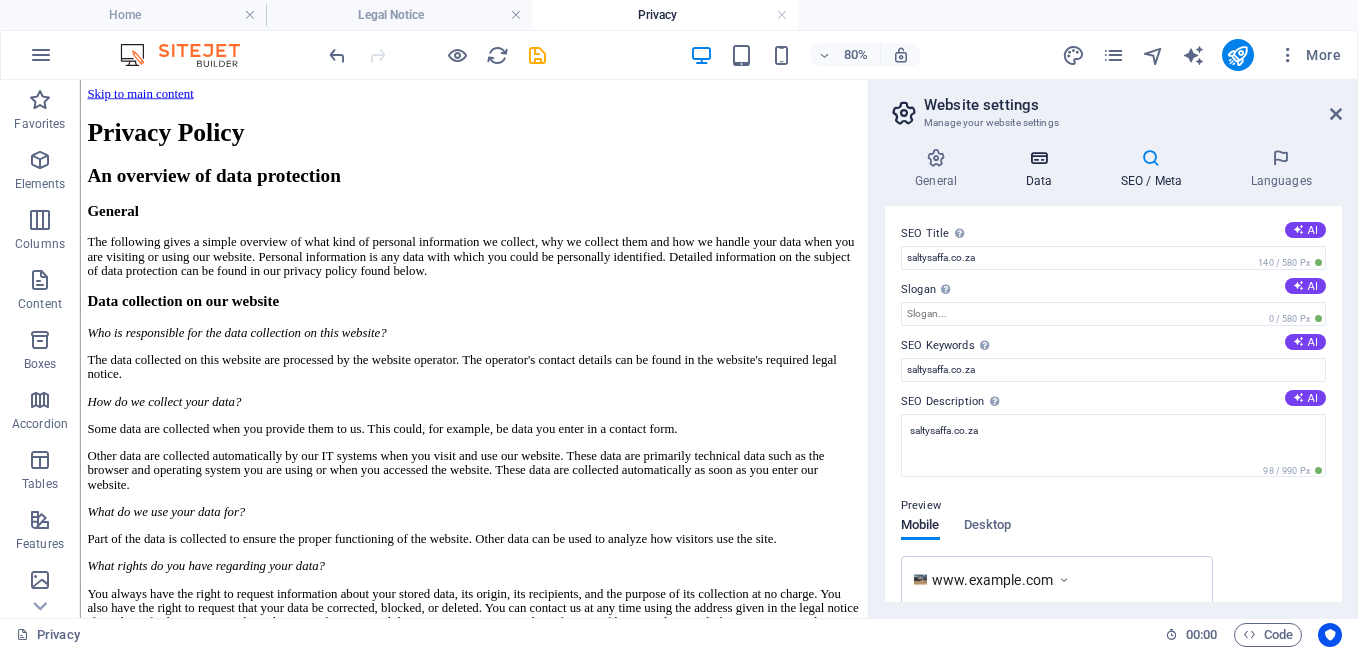 click at bounding box center (1038, 158) 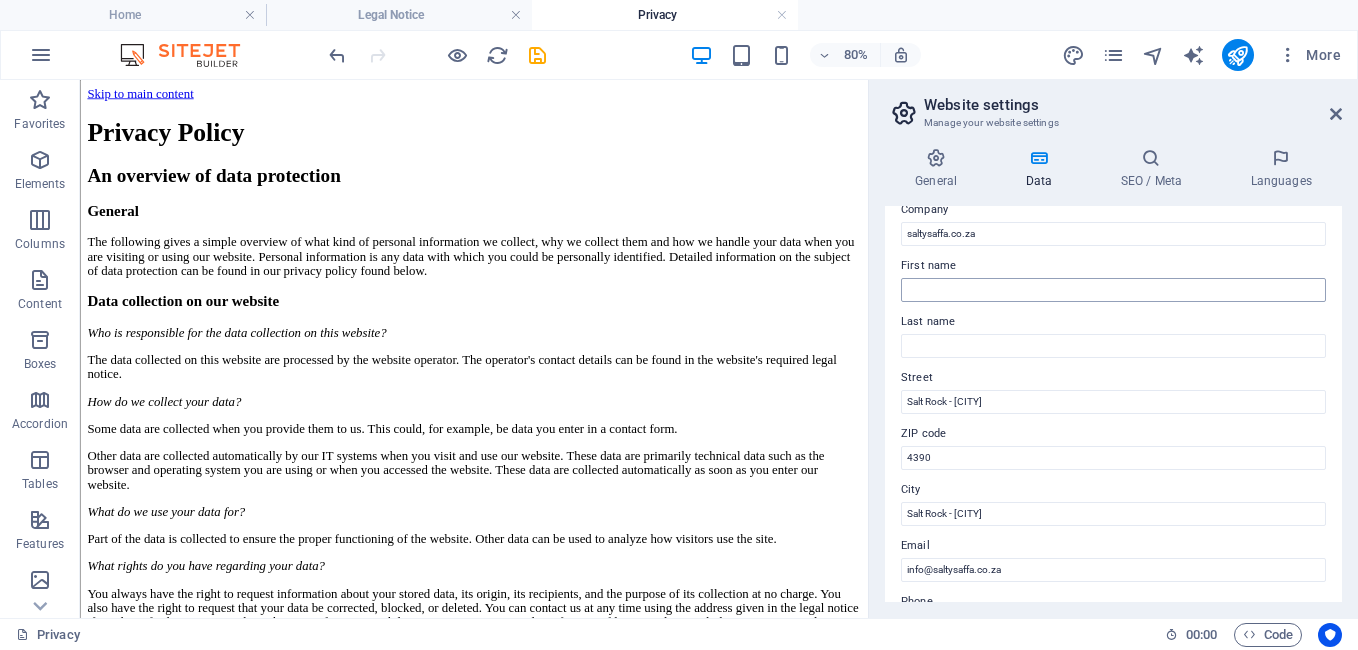 scroll, scrollTop: 0, scrollLeft: 0, axis: both 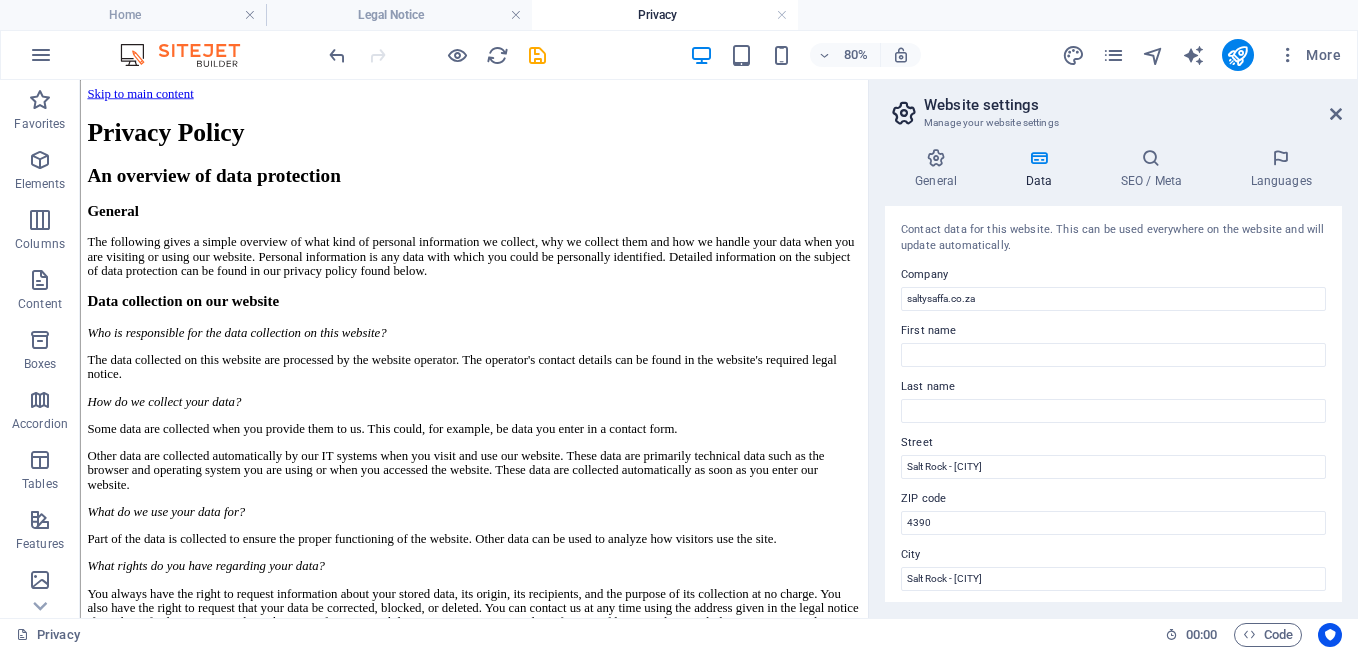 click on "Website settings" at bounding box center (1133, 105) 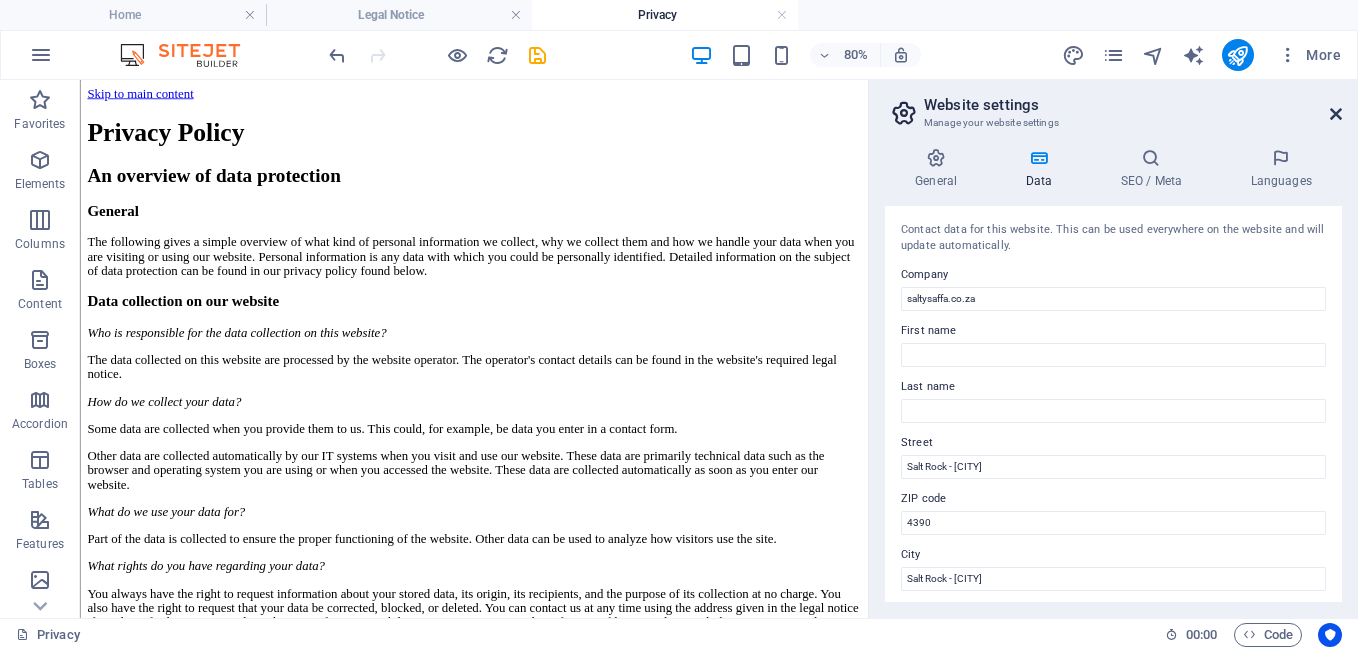 click at bounding box center [1336, 114] 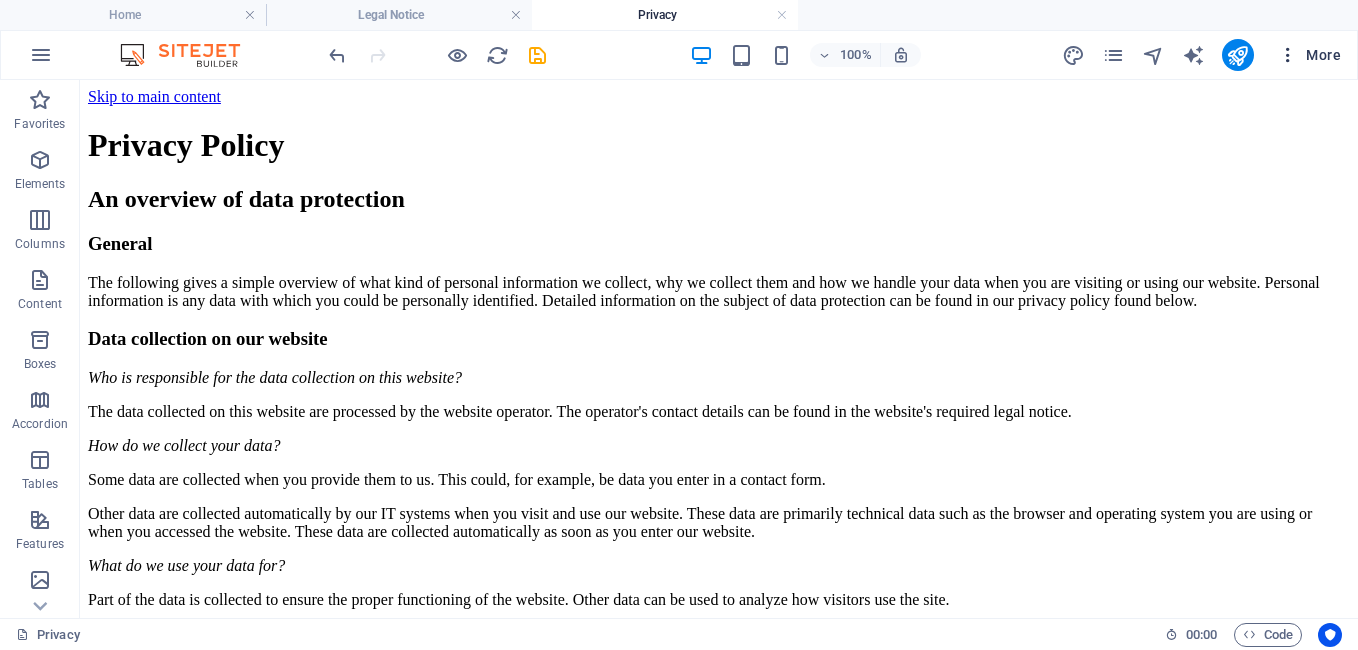 click on "More" at bounding box center [1309, 55] 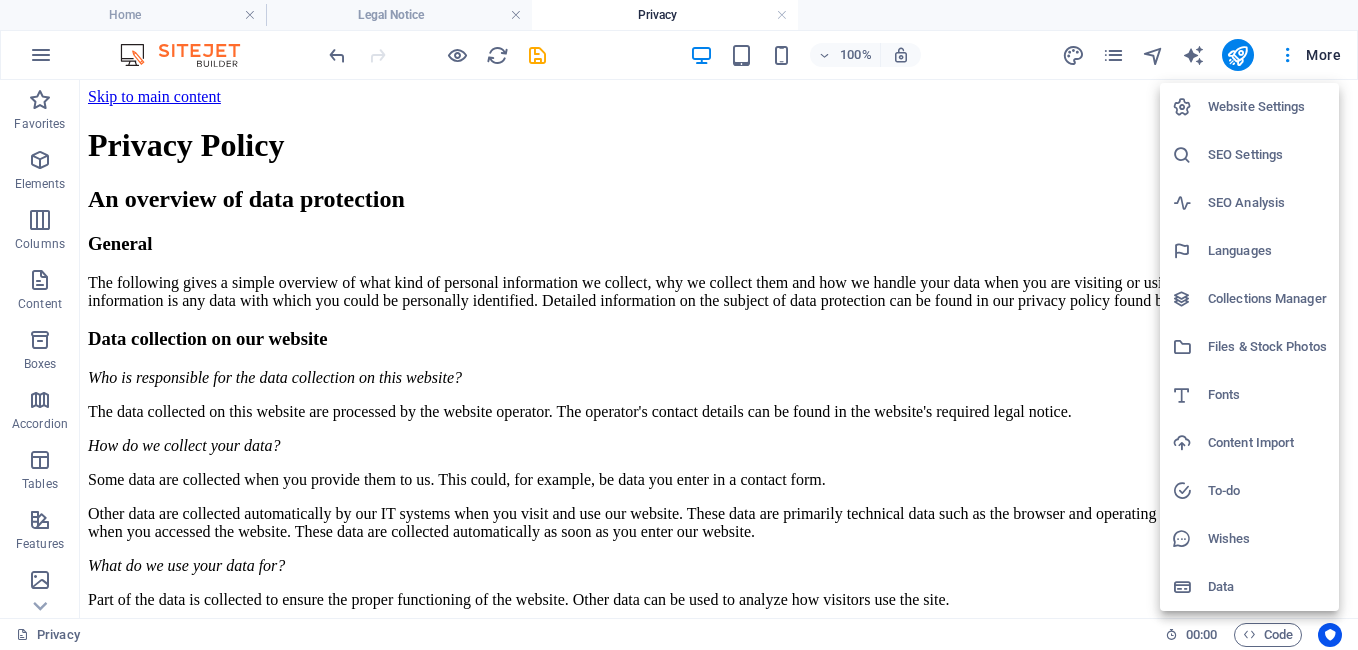 click on "SEO Analysis" at bounding box center (1267, 203) 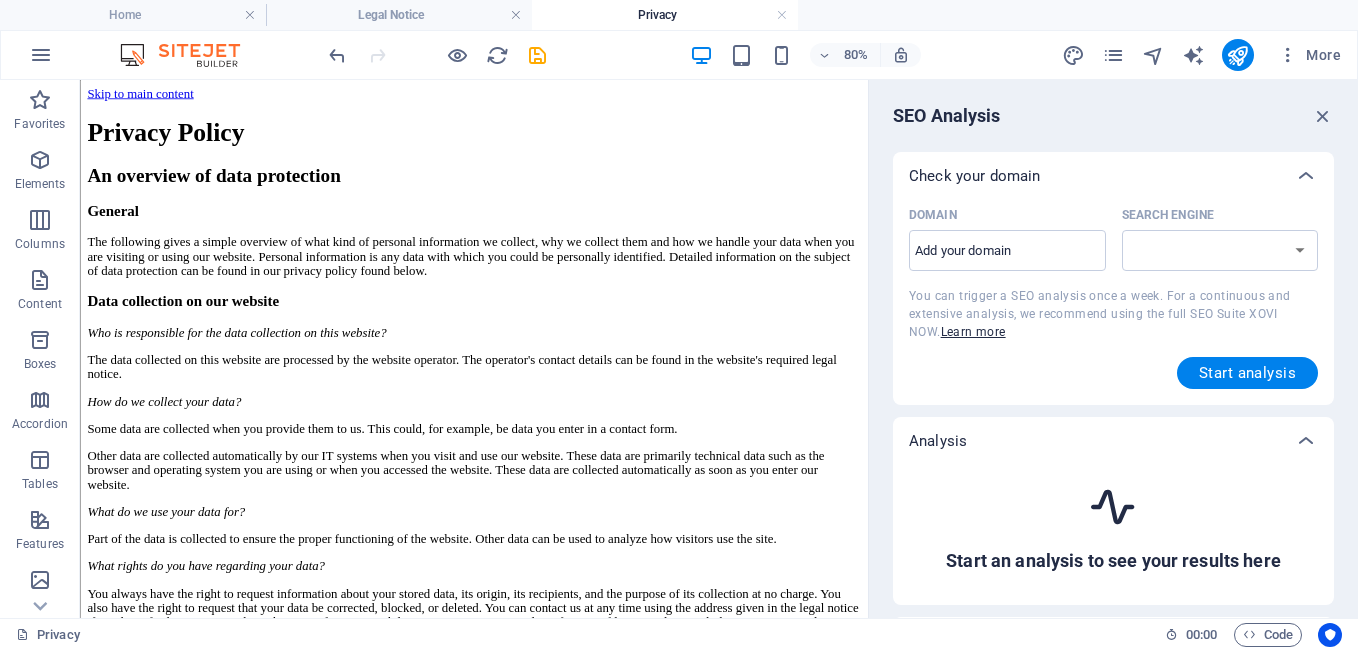 select on "google.com" 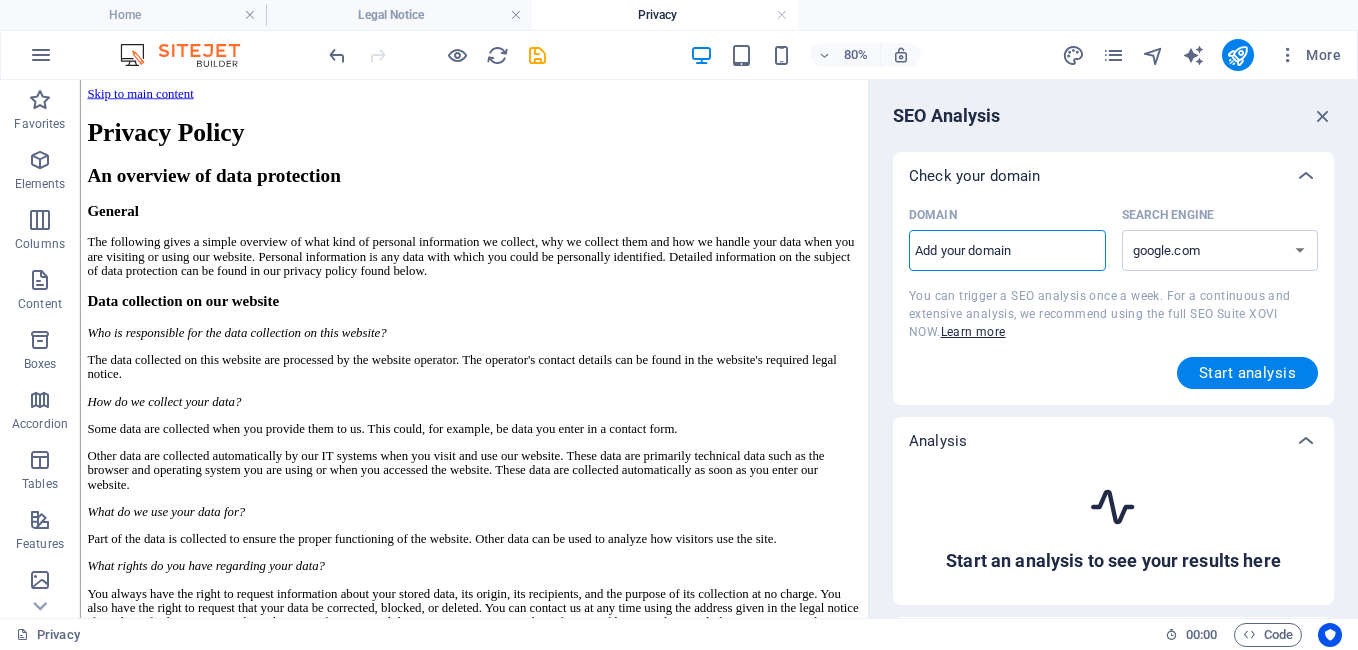 click on "Domain ​" at bounding box center [1007, 251] 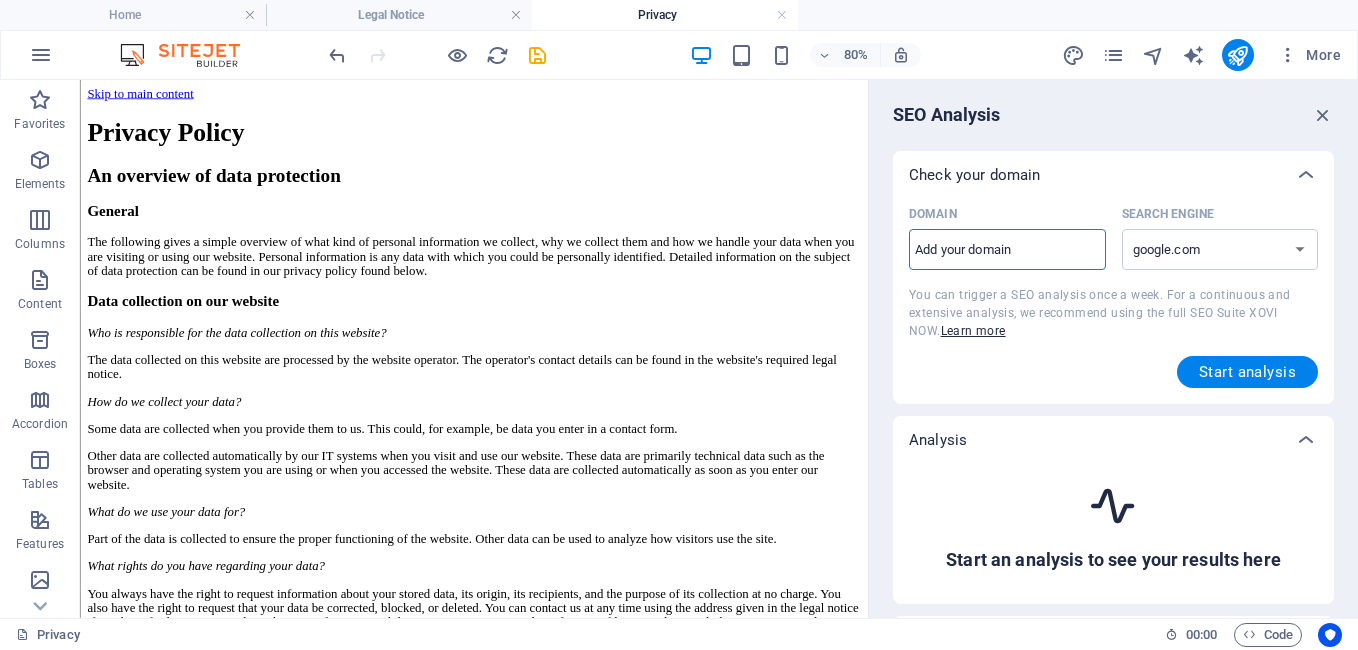 scroll, scrollTop: 0, scrollLeft: 0, axis: both 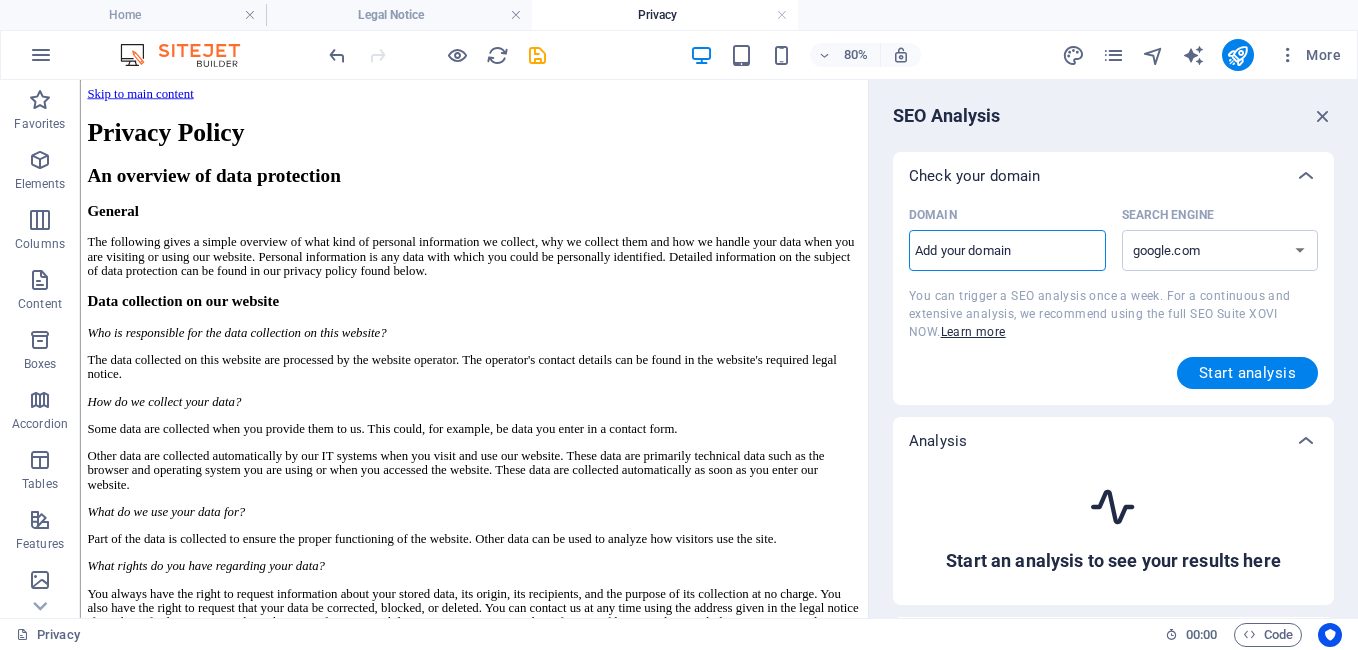 drag, startPoint x: 1015, startPoint y: 246, endPoint x: 890, endPoint y: 240, distance: 125.14392 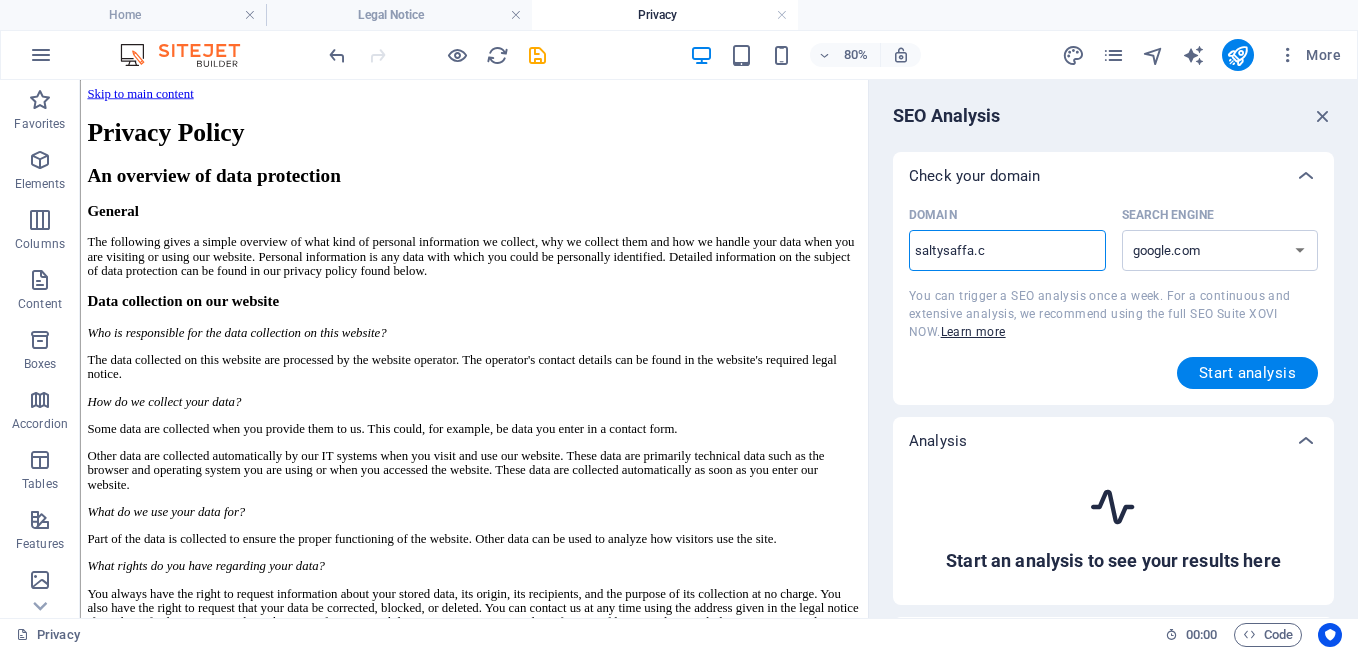 type on "saltysaffa.co" 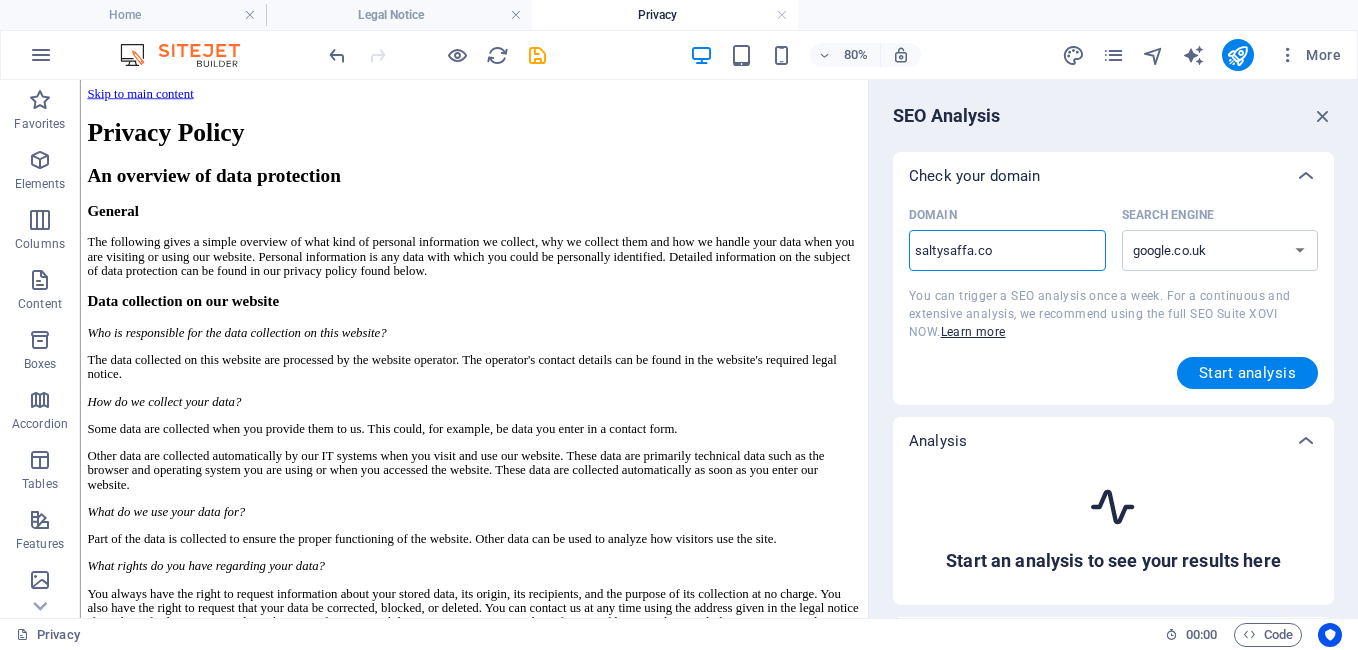 type on "example.com" 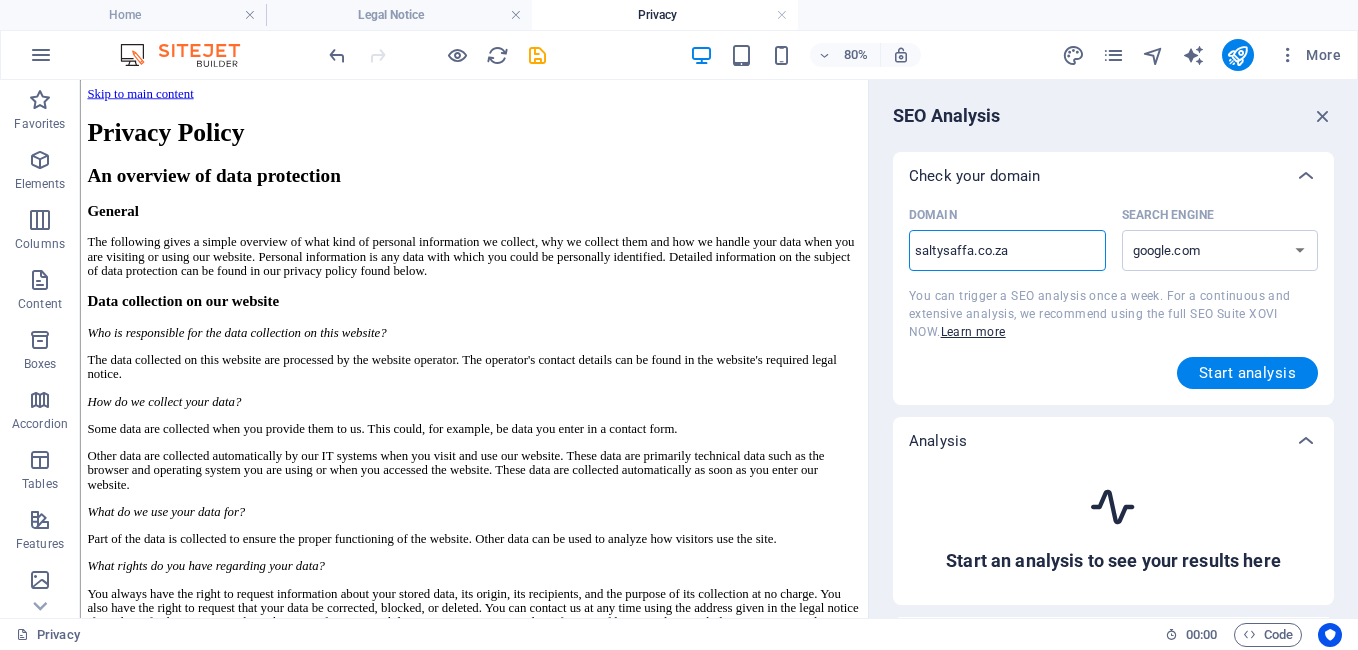 type on "saltysaffa.co.za" 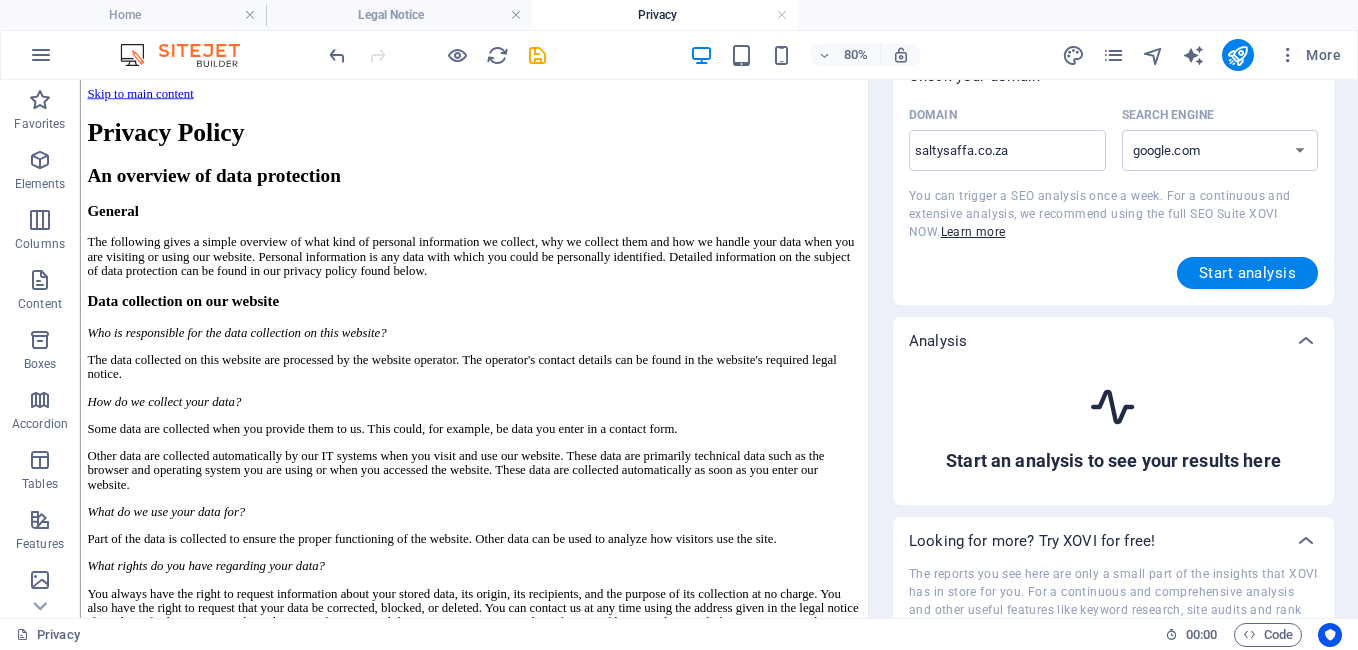 scroll, scrollTop: 0, scrollLeft: 0, axis: both 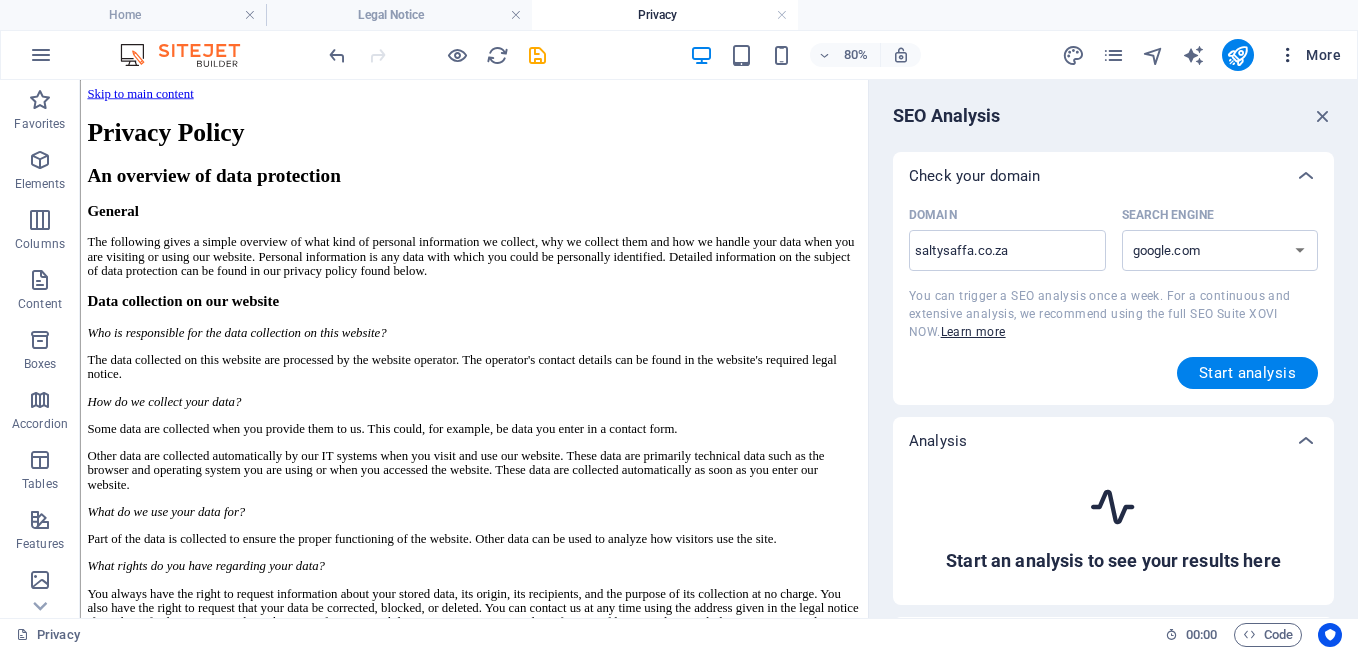 click on "More" at bounding box center [1309, 55] 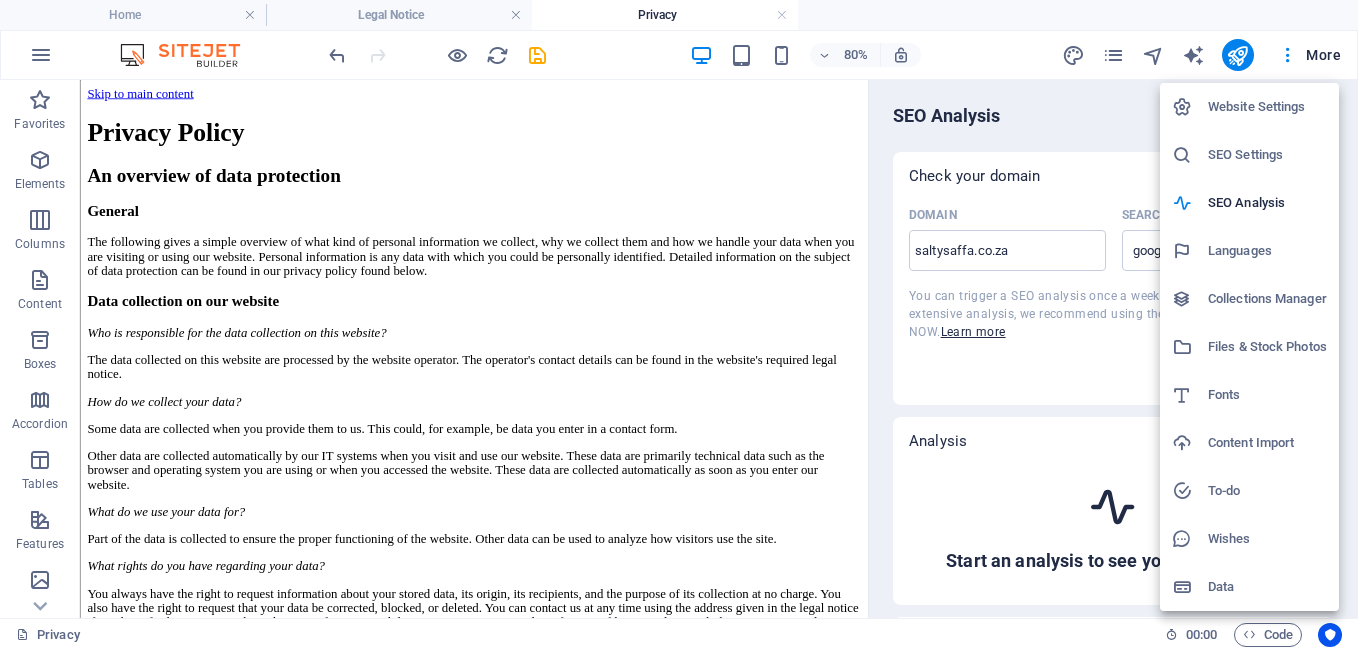 click on "SEO Settings" at bounding box center [1267, 155] 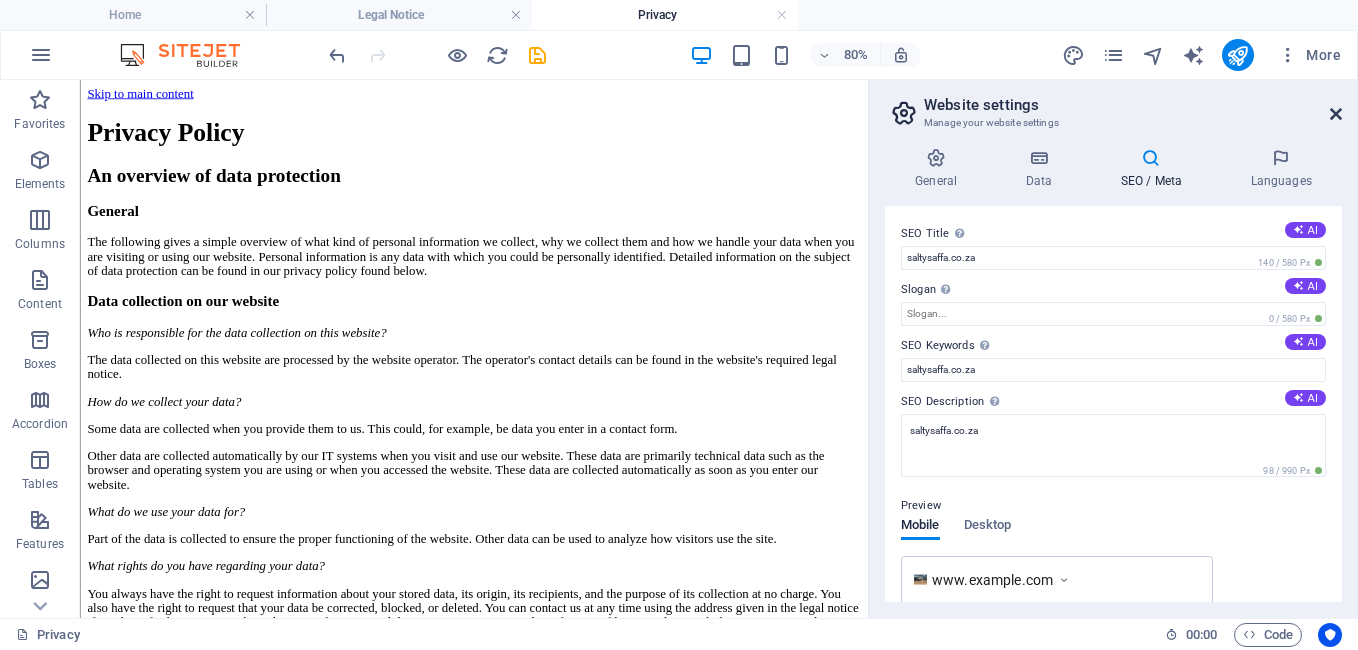 click at bounding box center (1336, 114) 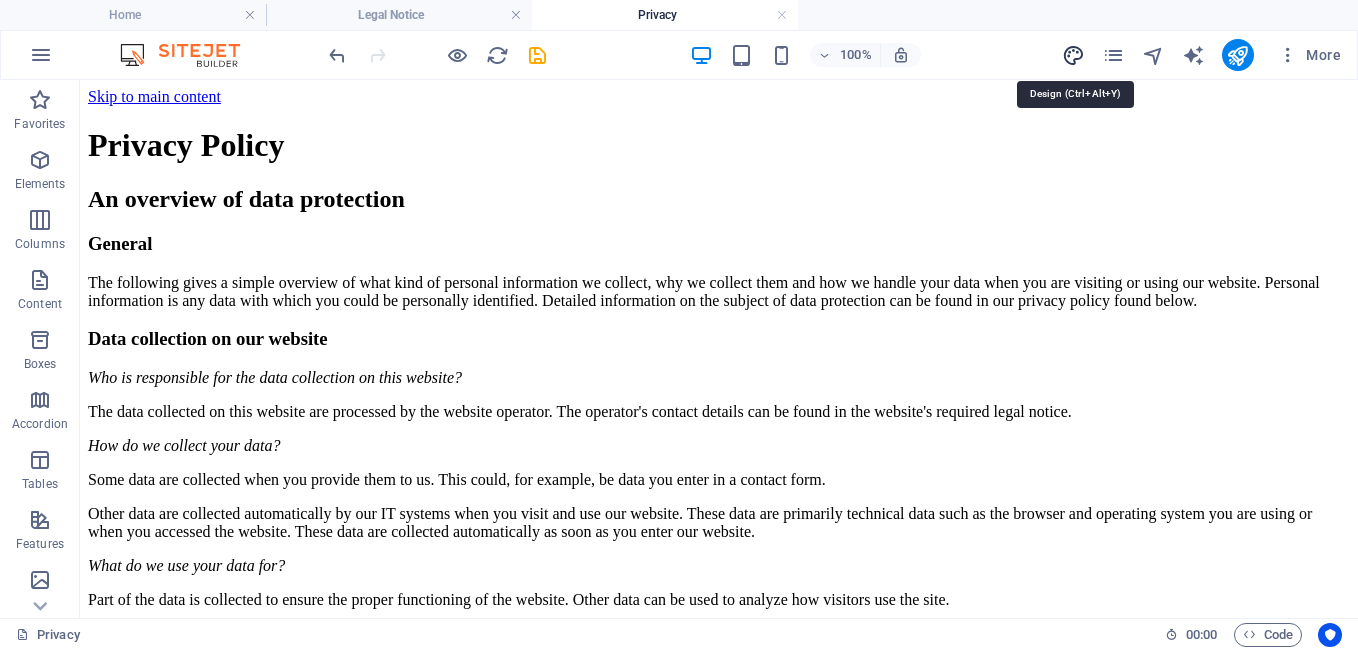 click at bounding box center (1073, 55) 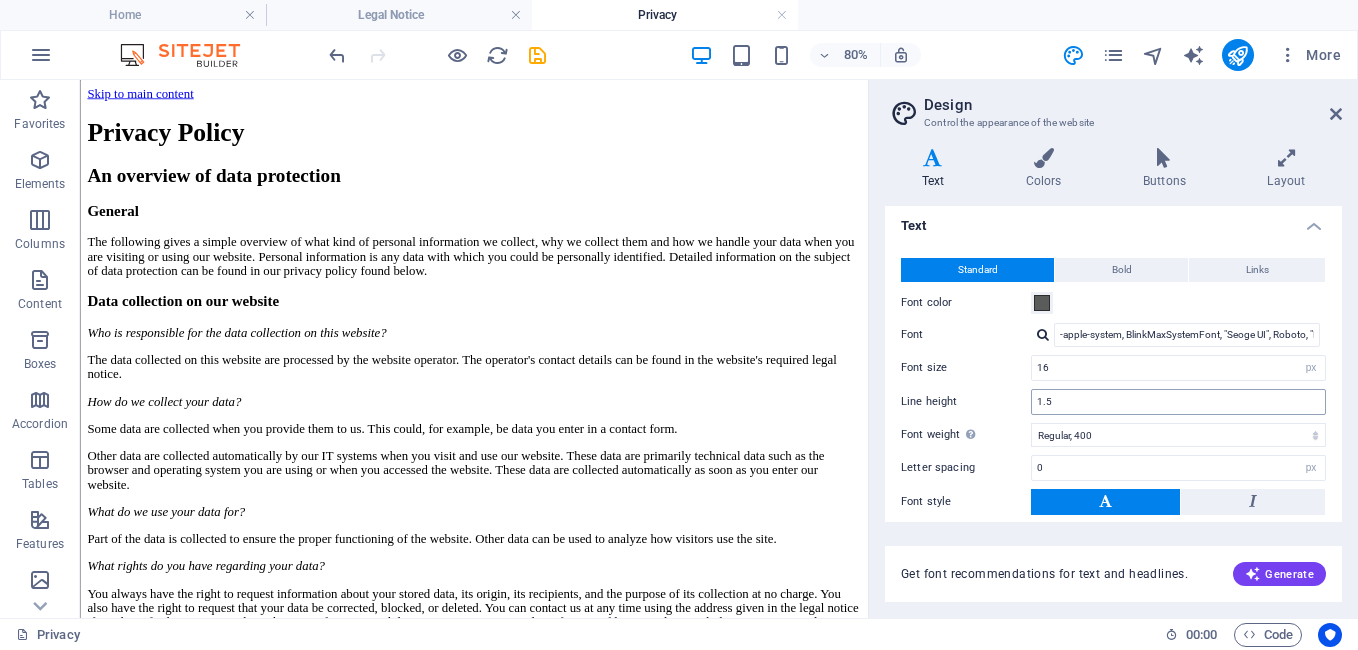 scroll, scrollTop: 0, scrollLeft: 0, axis: both 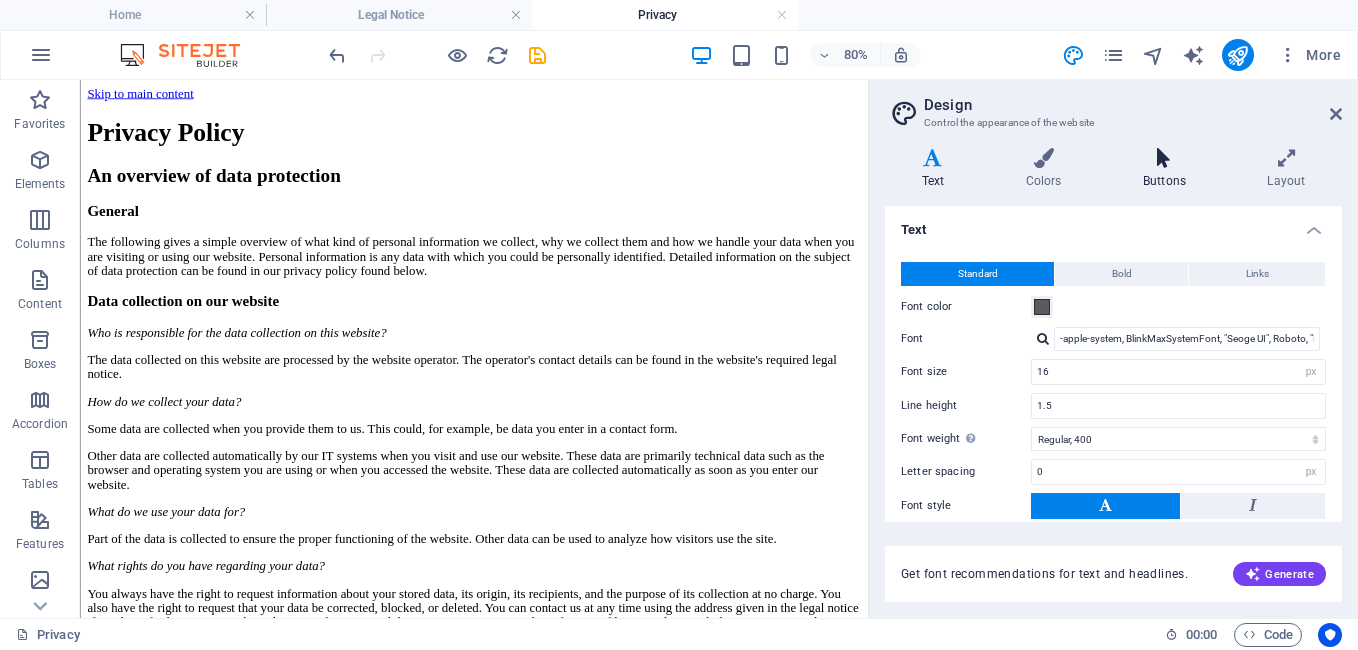 click at bounding box center (1164, 158) 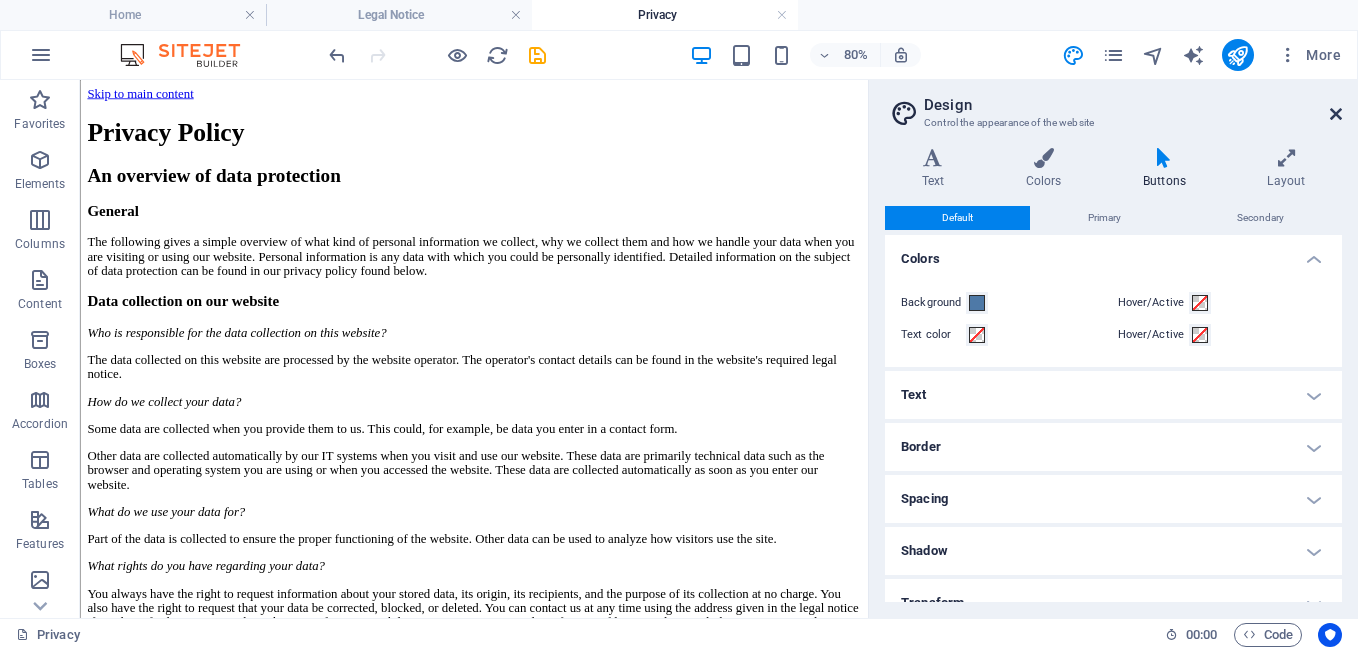 click at bounding box center (1336, 114) 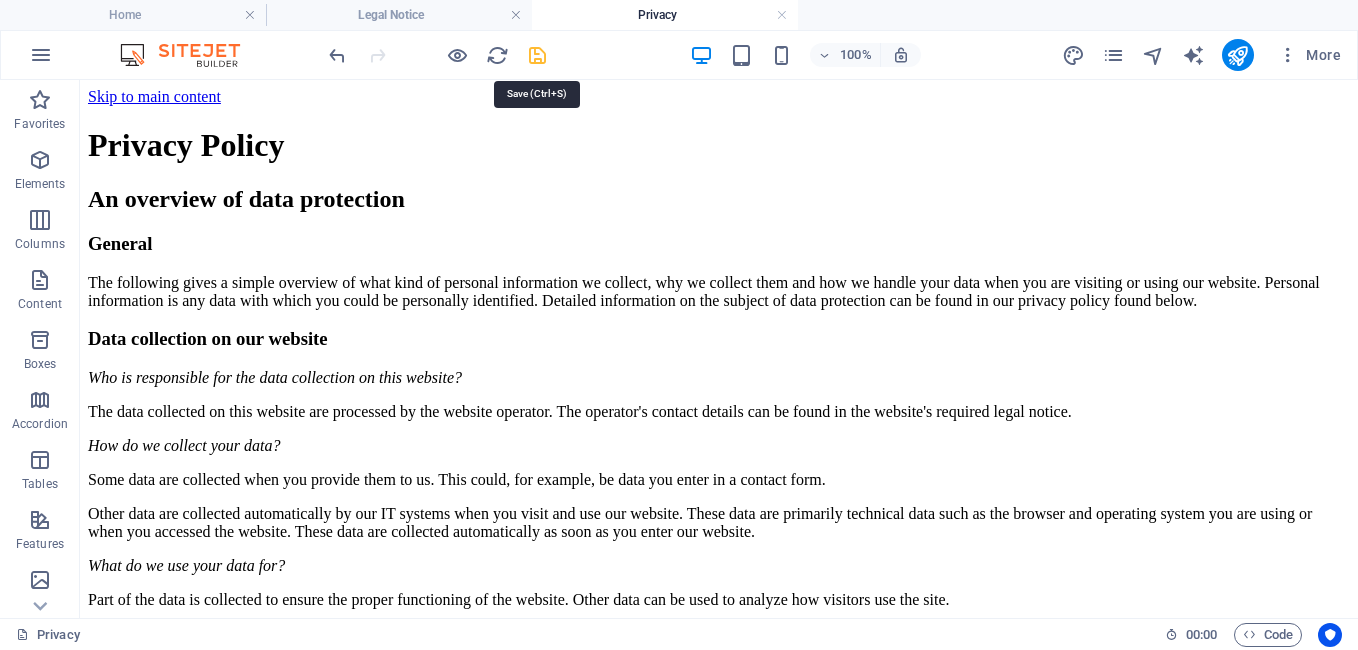 click at bounding box center (537, 55) 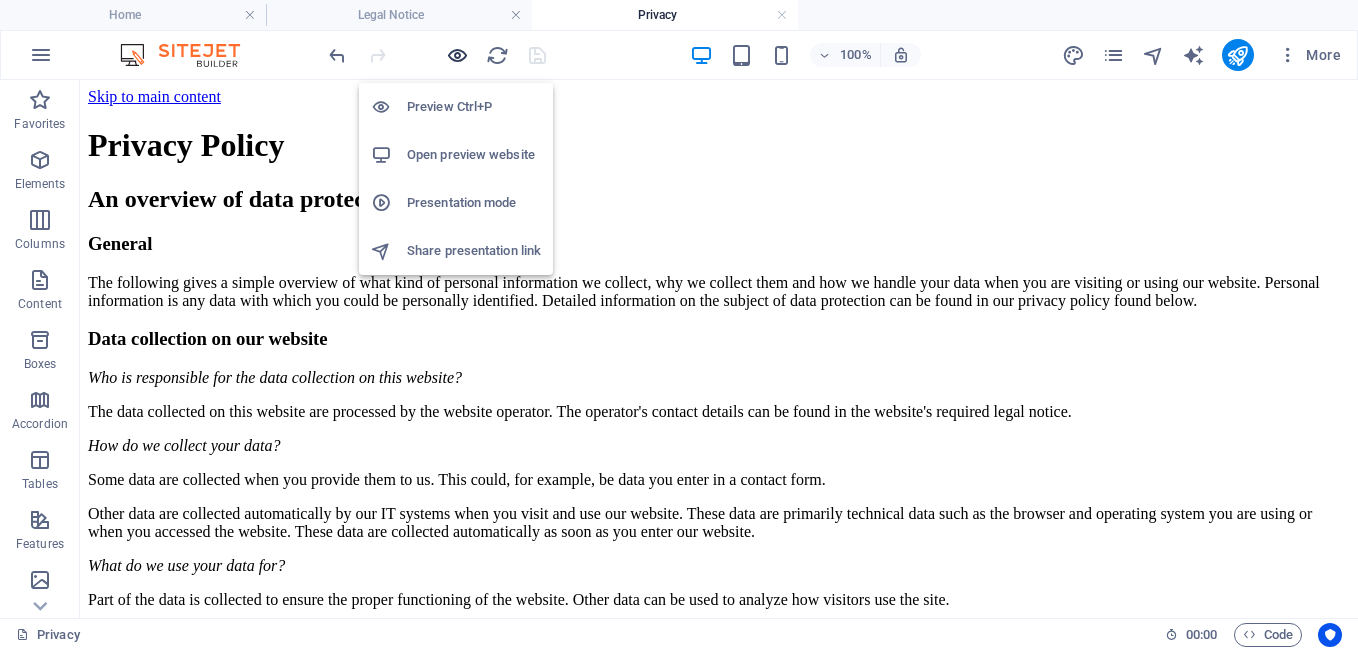 click at bounding box center [457, 55] 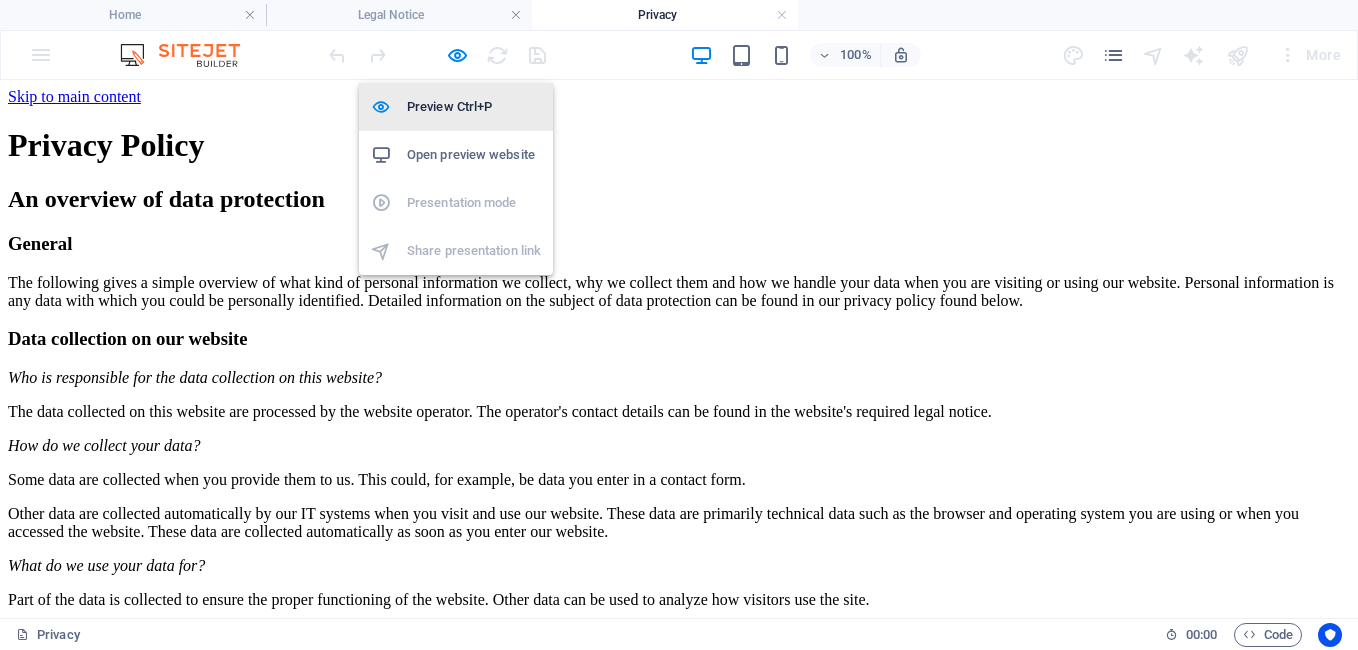 click on "Preview Ctrl+P" at bounding box center (474, 107) 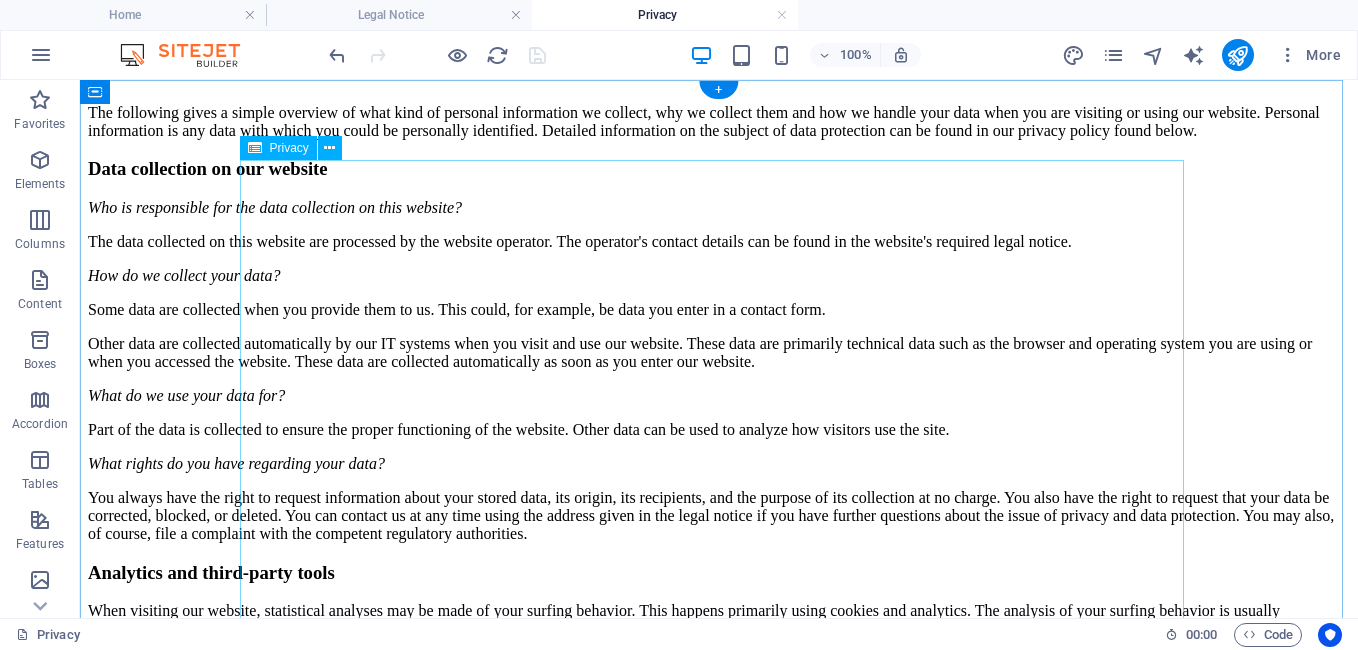 scroll, scrollTop: 0, scrollLeft: 0, axis: both 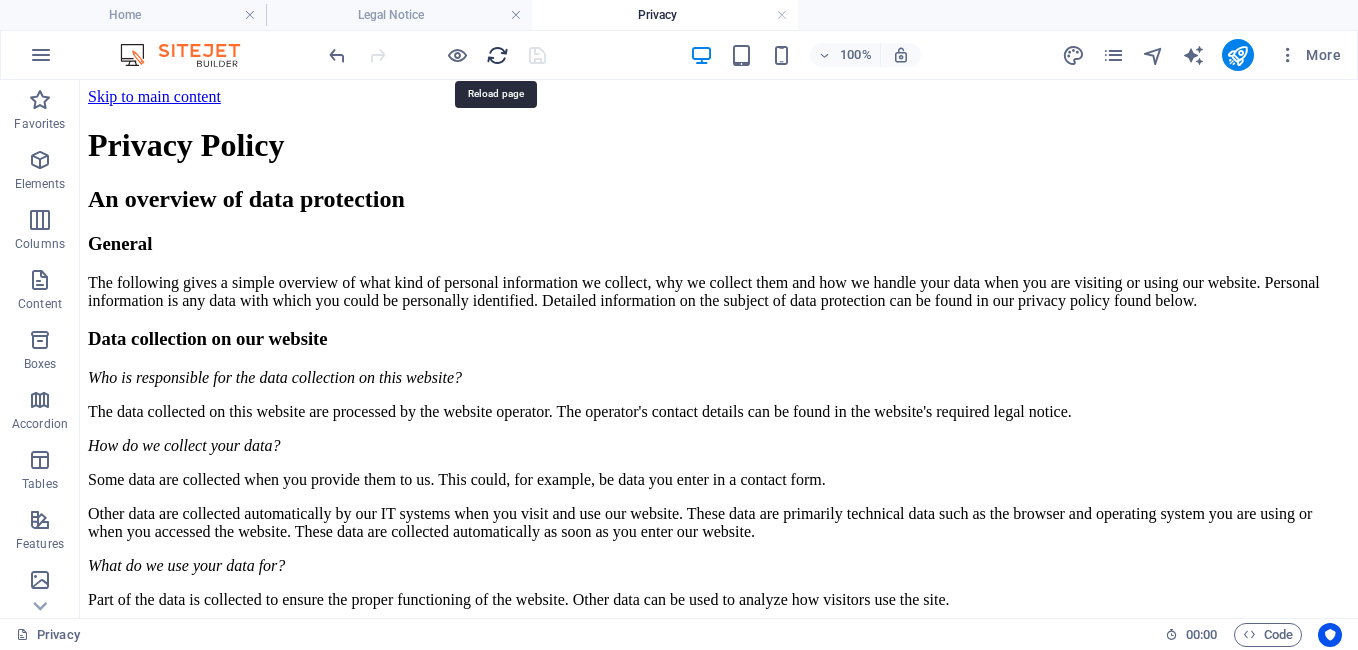 click at bounding box center (497, 55) 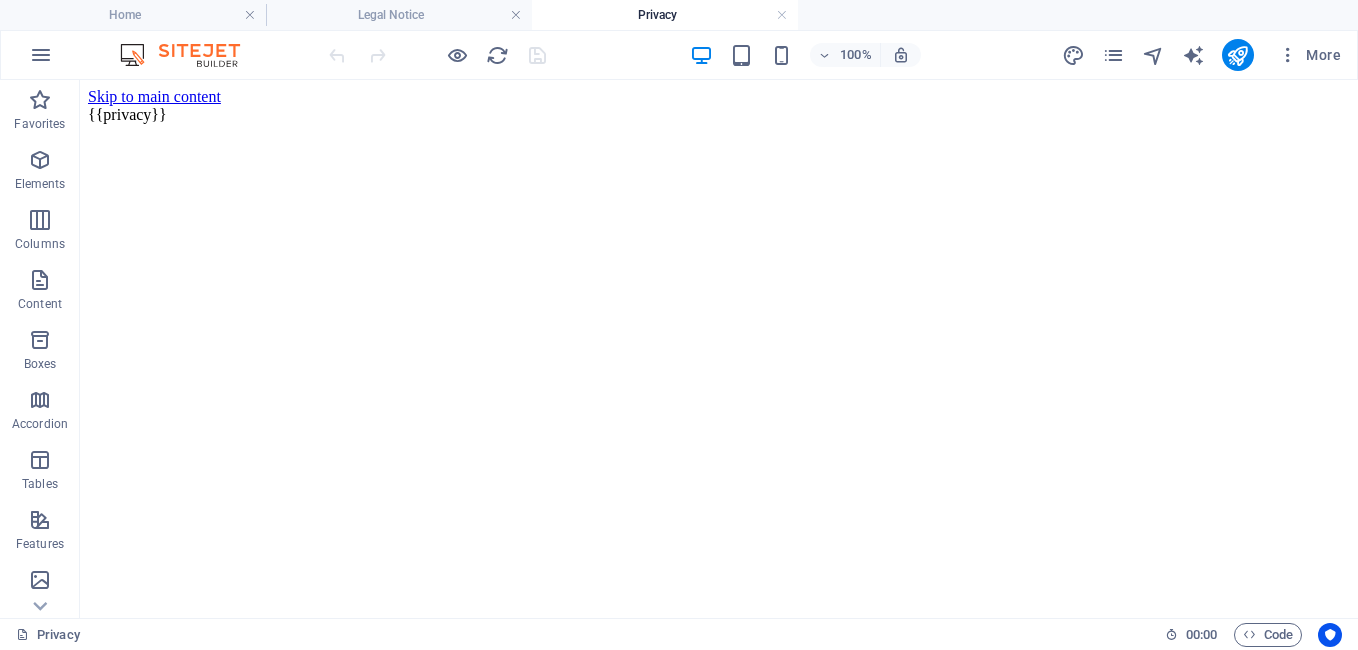 scroll, scrollTop: 0, scrollLeft: 0, axis: both 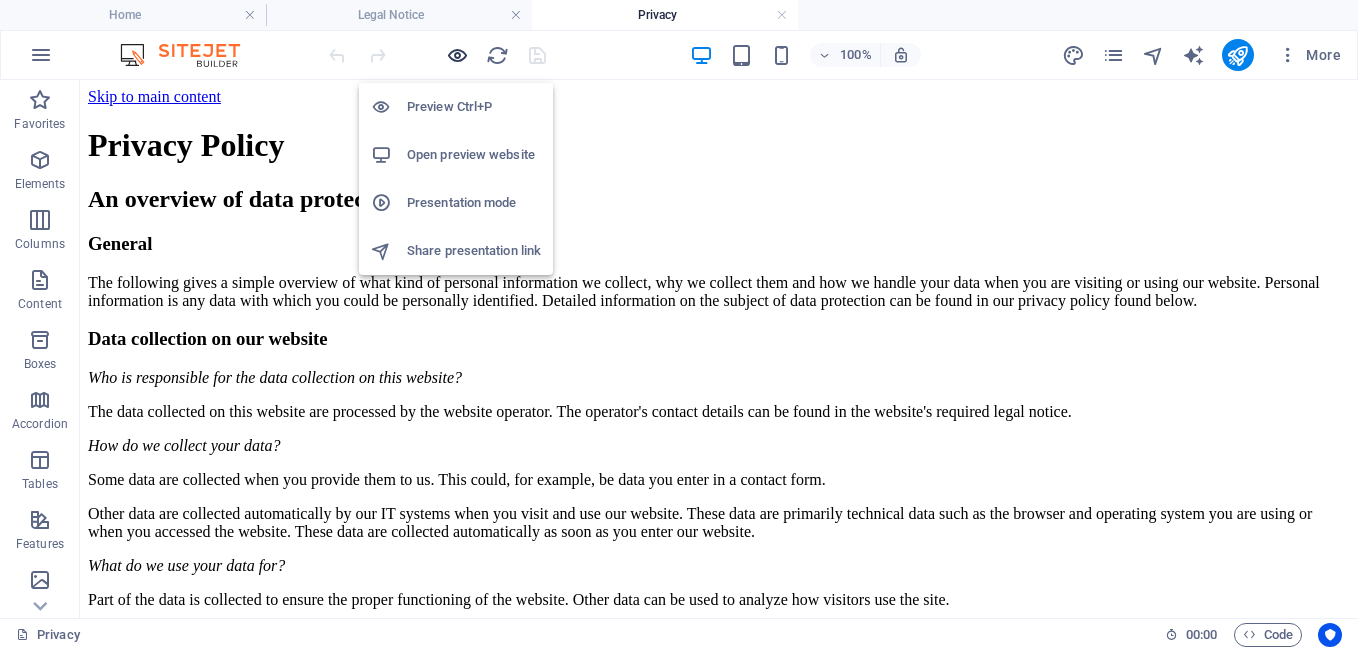 click at bounding box center [457, 55] 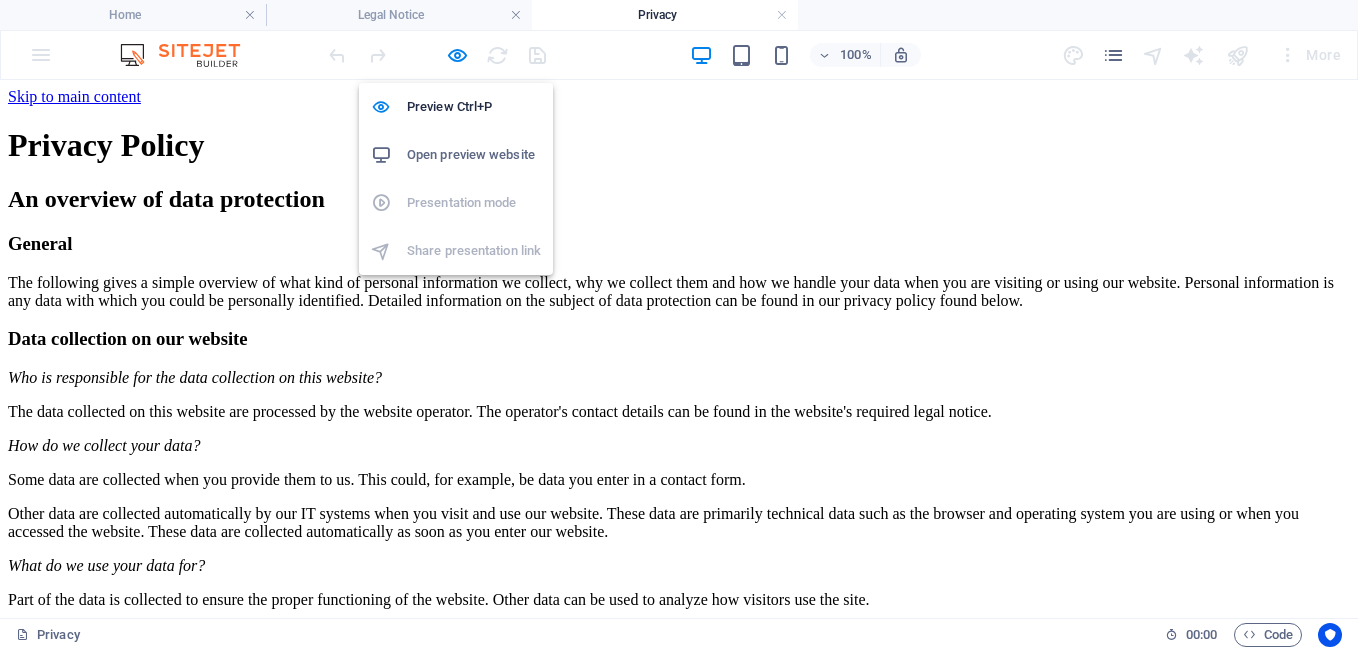 click on "Open preview website" at bounding box center (474, 155) 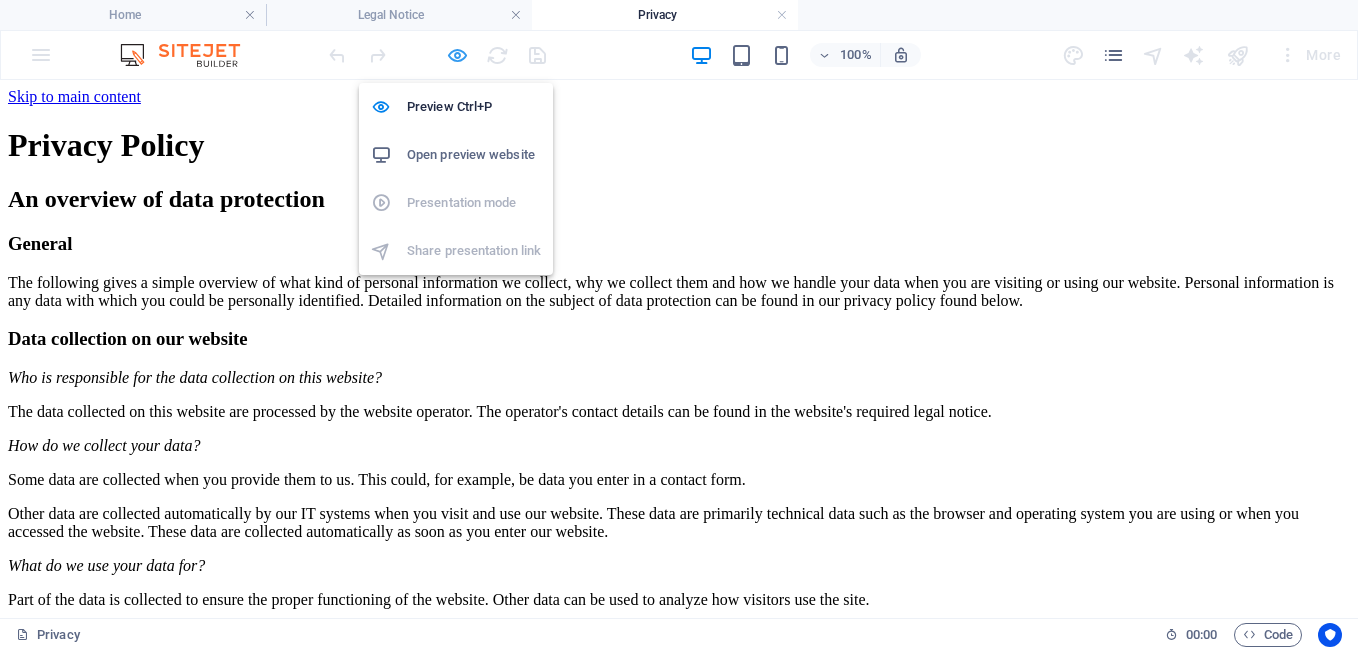 click at bounding box center [457, 55] 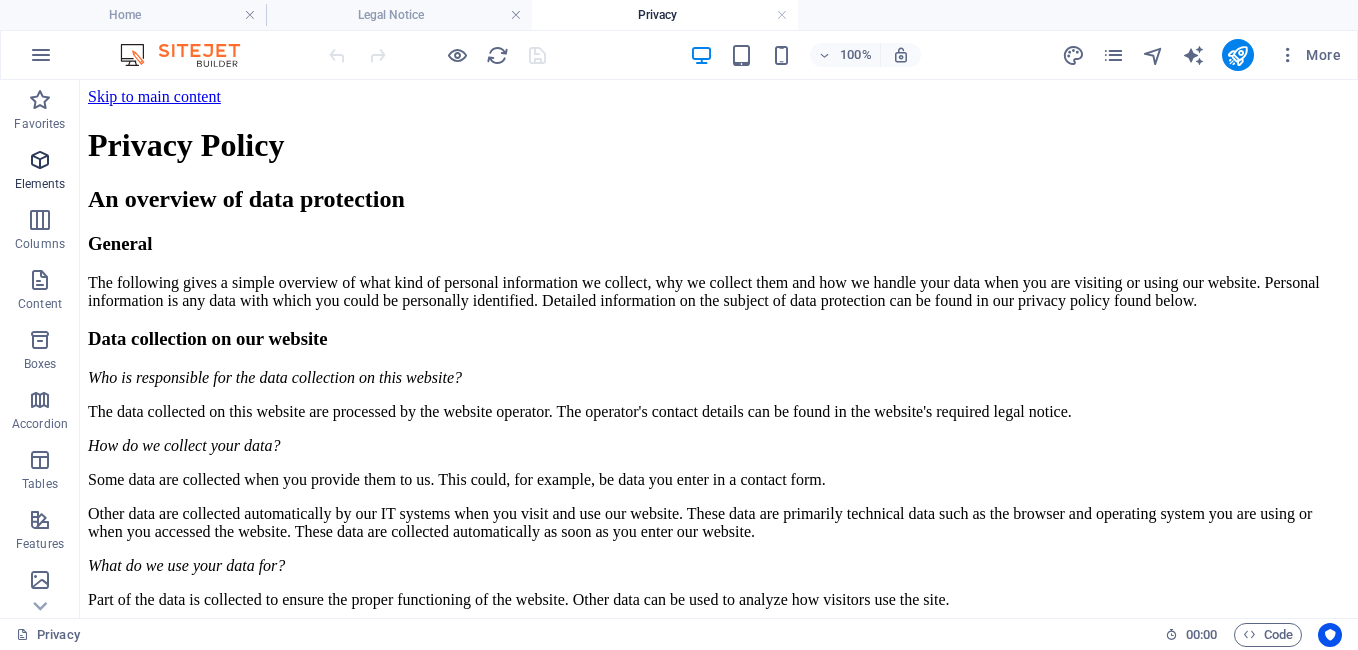 click at bounding box center (40, 160) 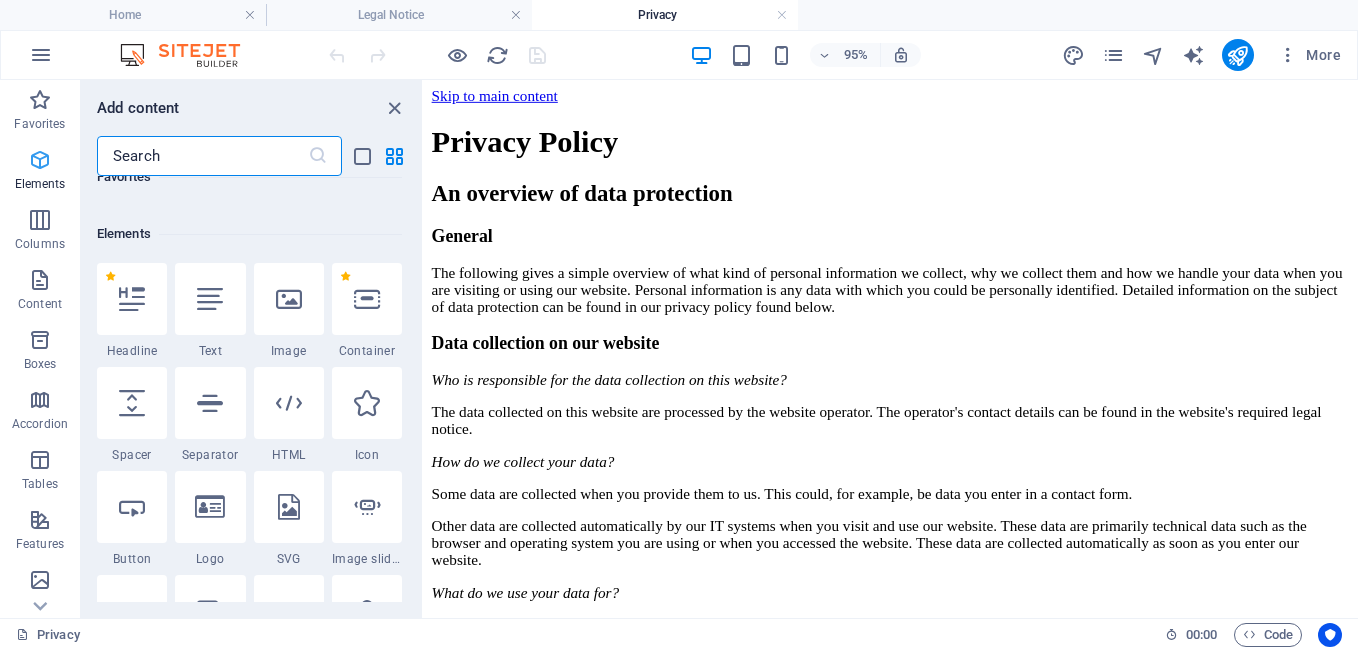 scroll, scrollTop: 213, scrollLeft: 0, axis: vertical 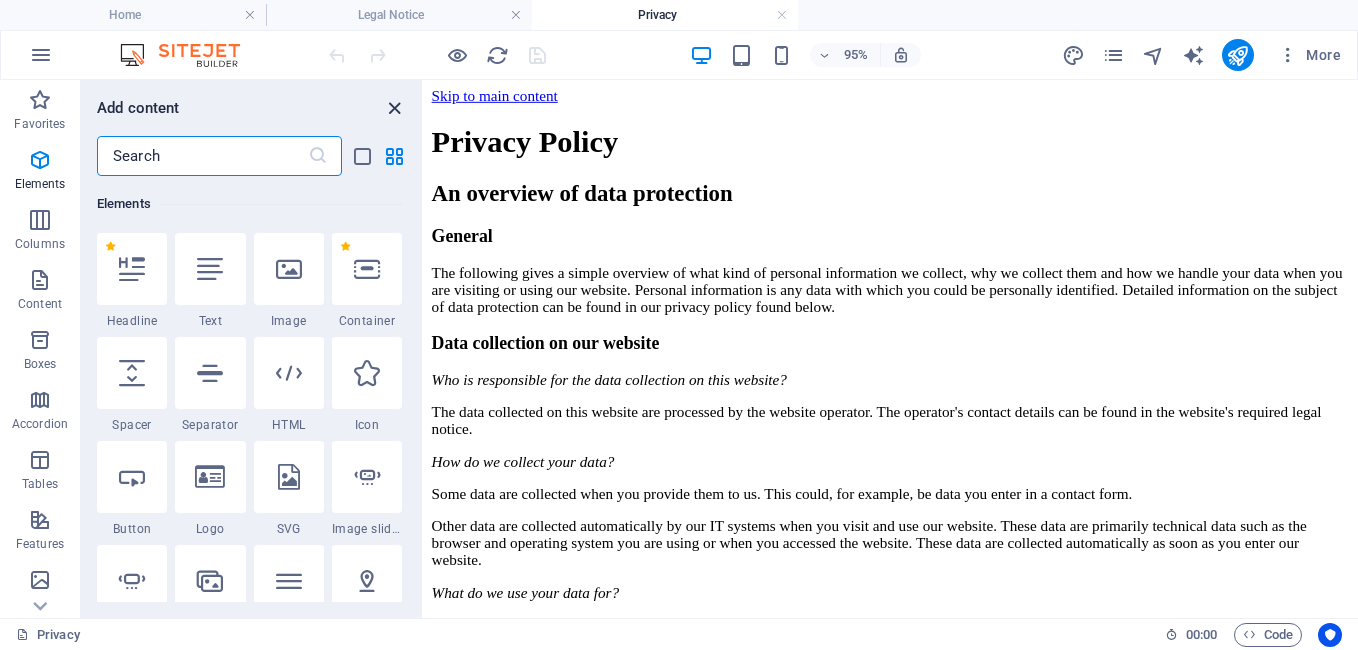 click at bounding box center (394, 108) 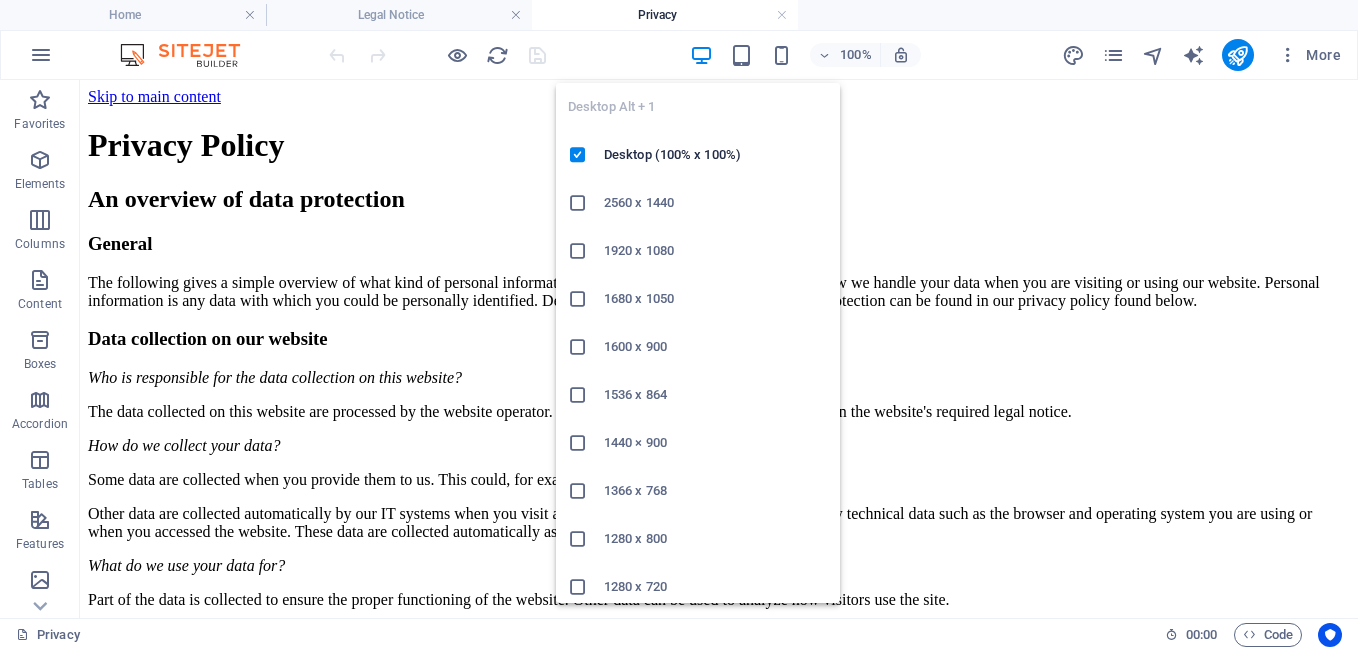 click at bounding box center (701, 55) 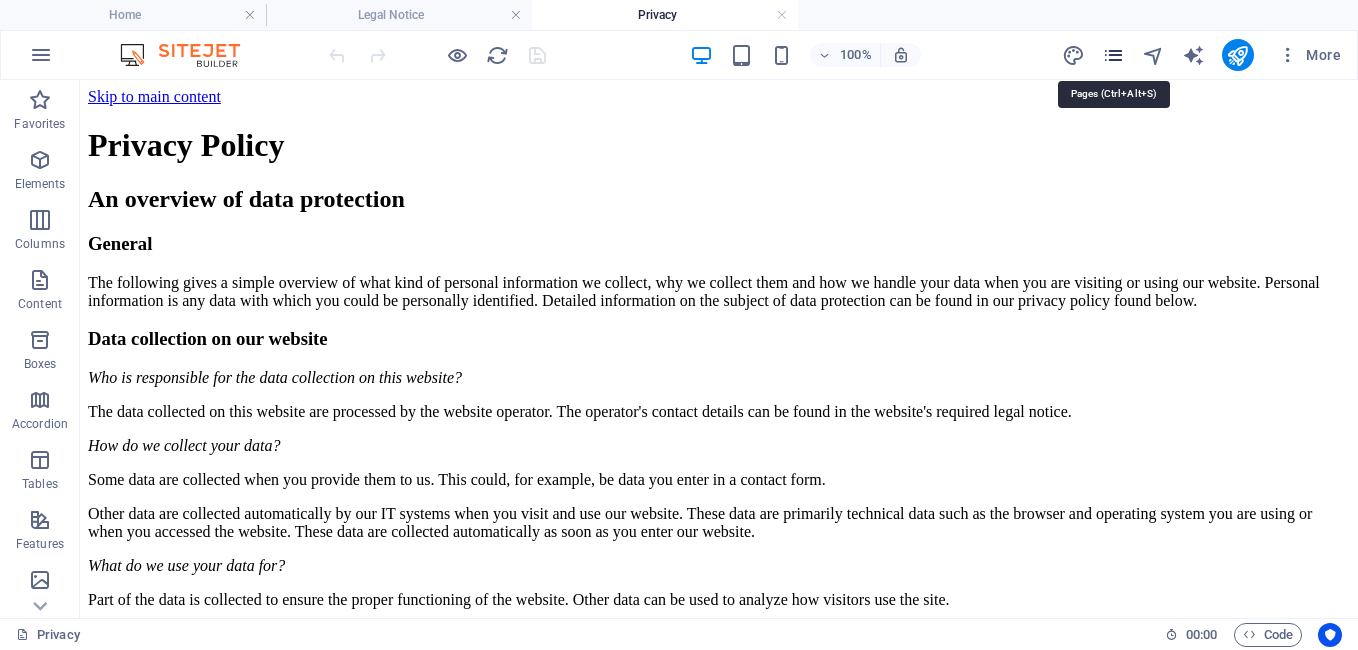 click at bounding box center (1113, 55) 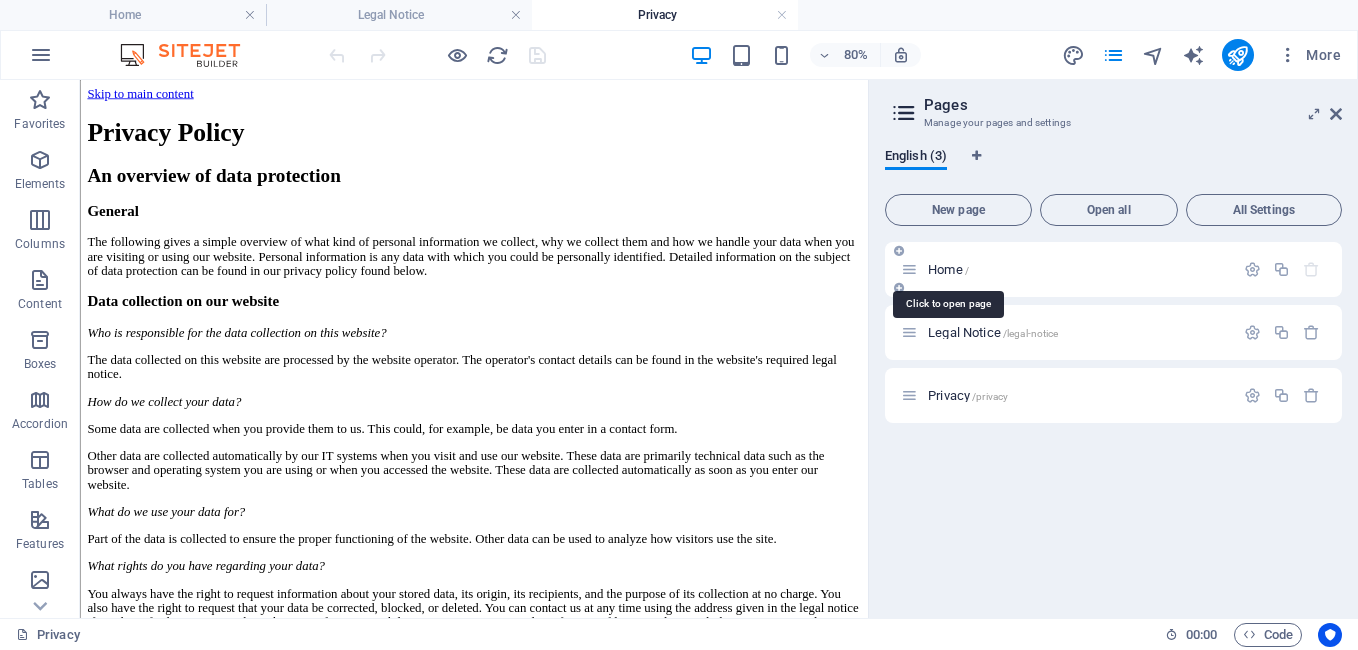 click on "Home /" at bounding box center [948, 269] 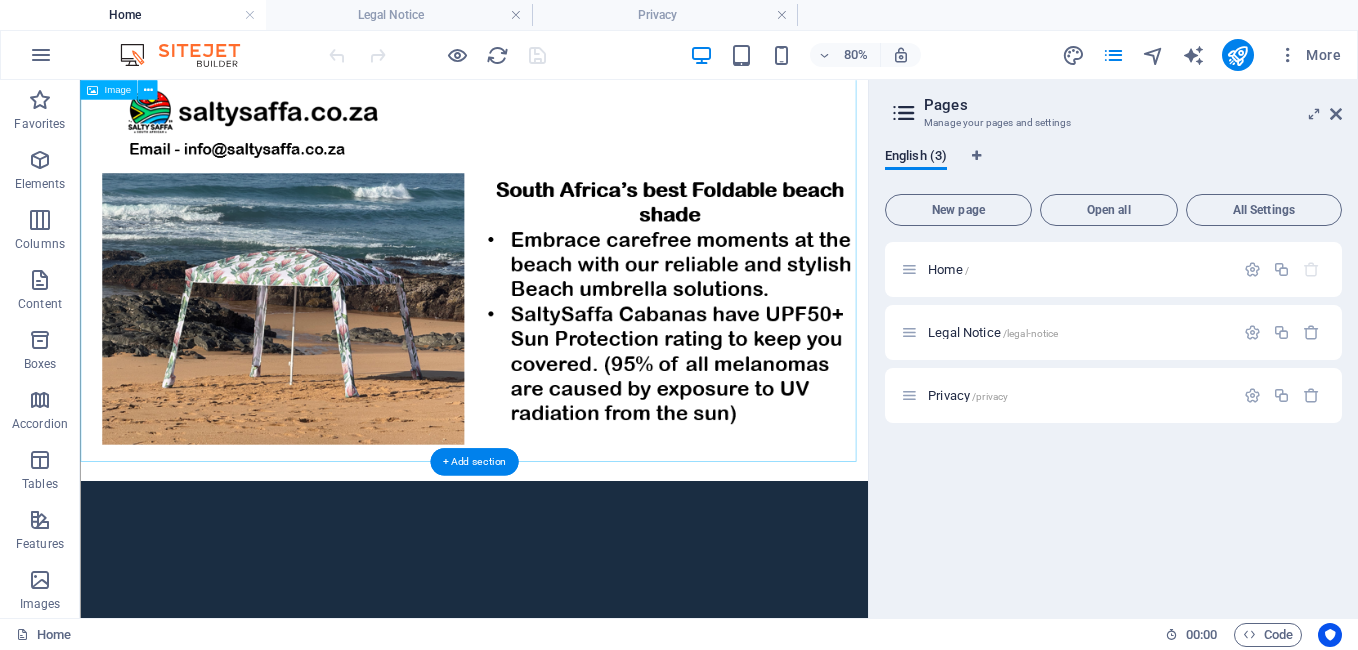 scroll, scrollTop: 0, scrollLeft: 0, axis: both 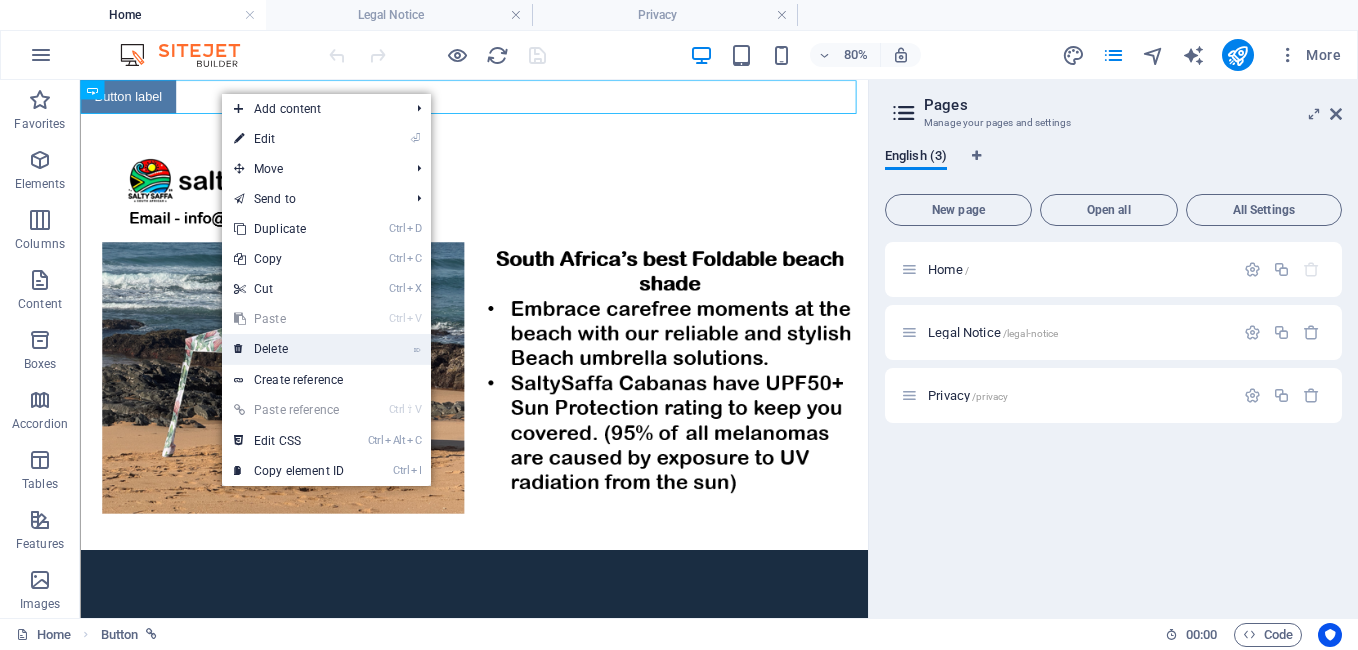click on "⌦  Delete" at bounding box center [289, 349] 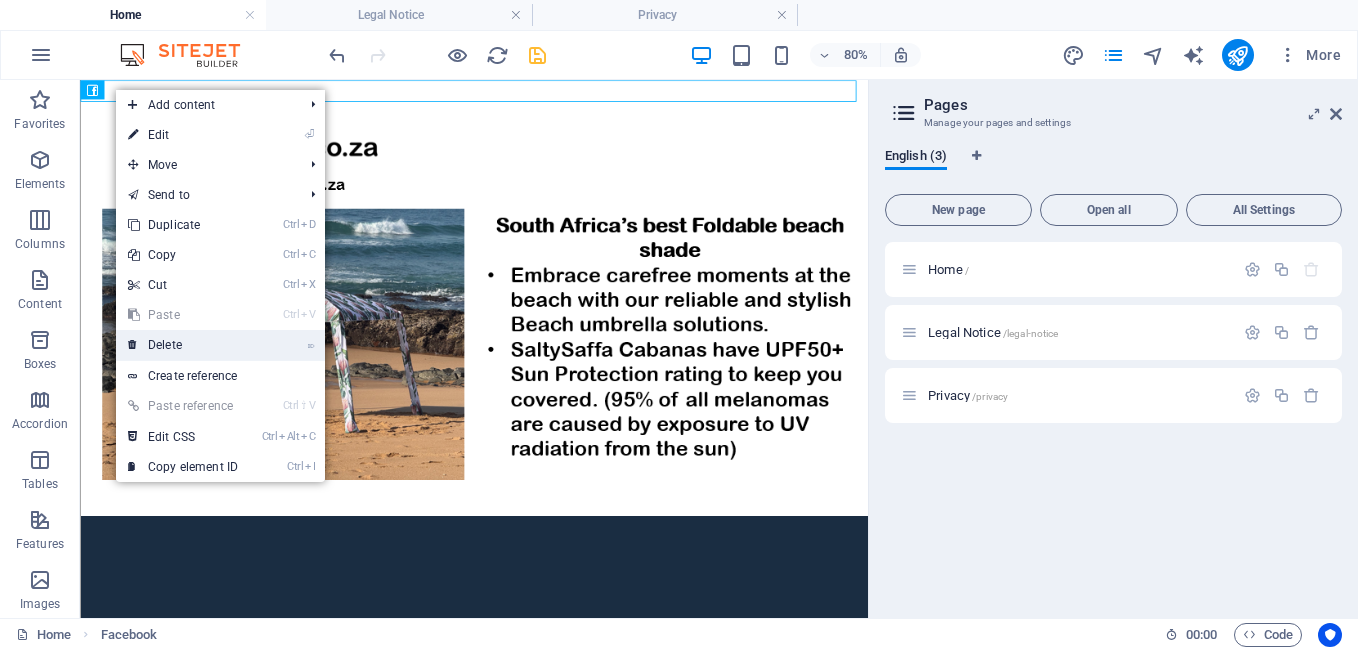 click on "⌦  Delete" at bounding box center [183, 345] 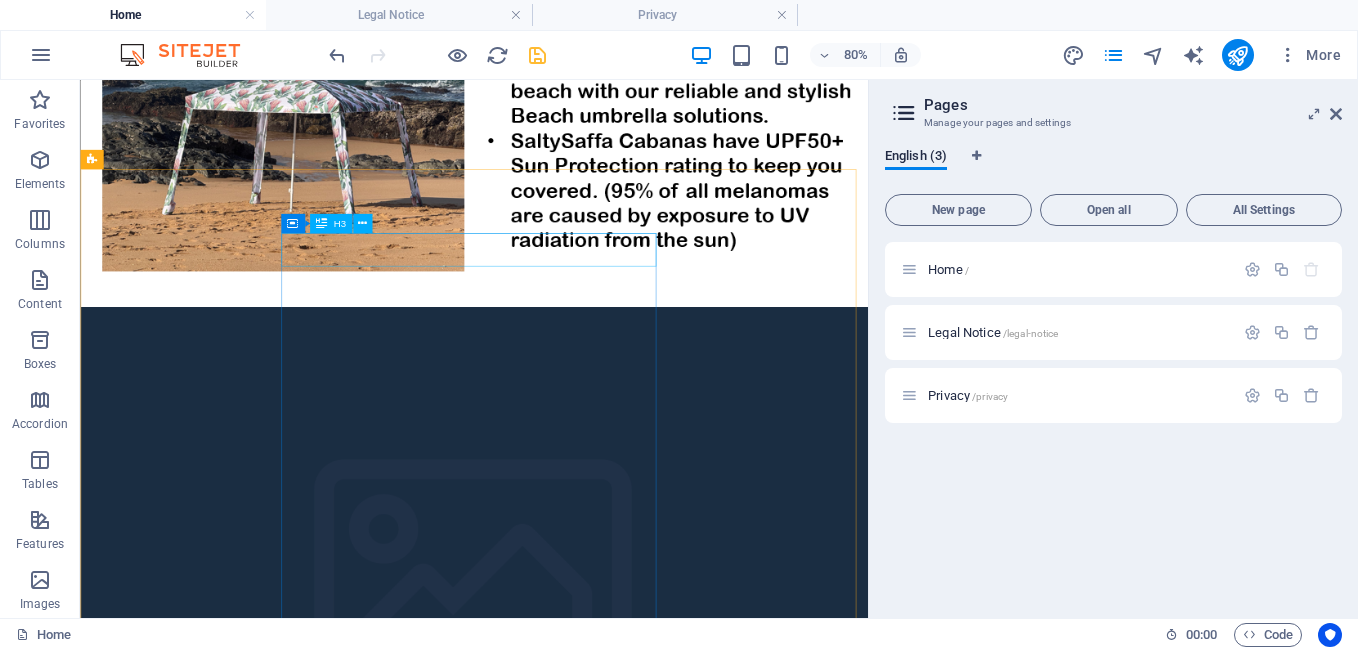 scroll, scrollTop: 500, scrollLeft: 0, axis: vertical 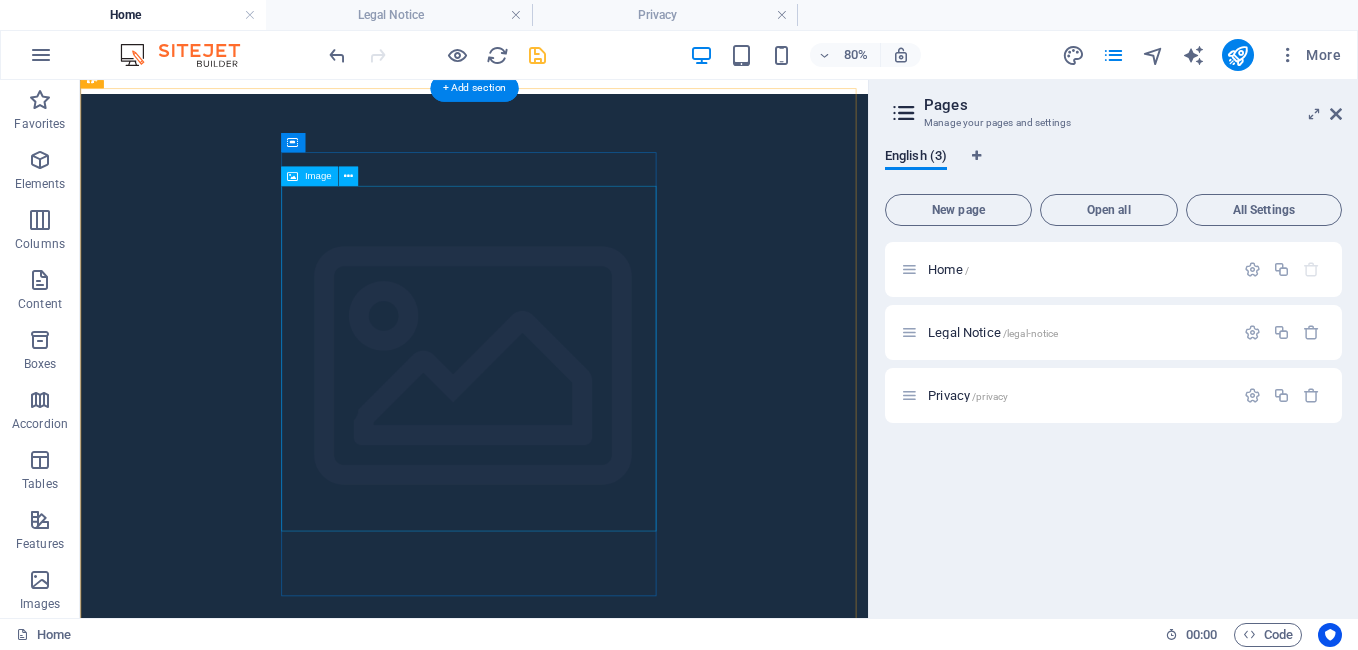 click at bounding box center (337, 1186) 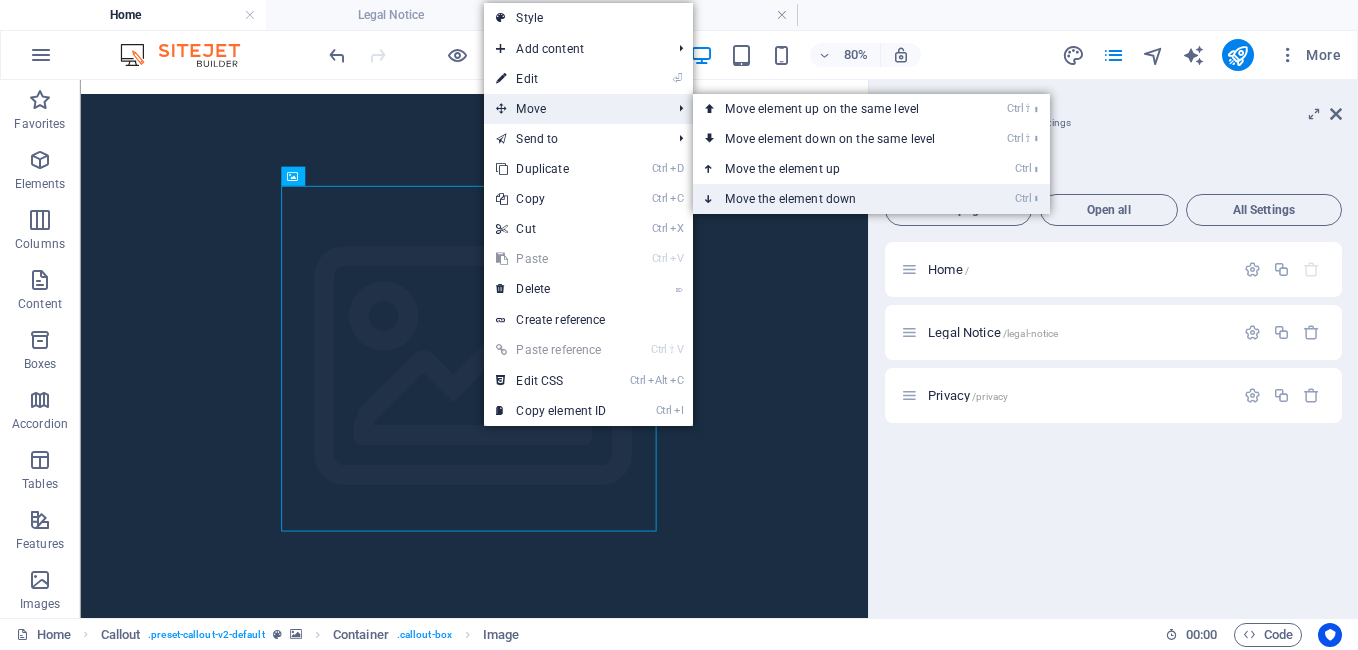 click on "Ctrl ⬇  Move the element down" at bounding box center [834, 199] 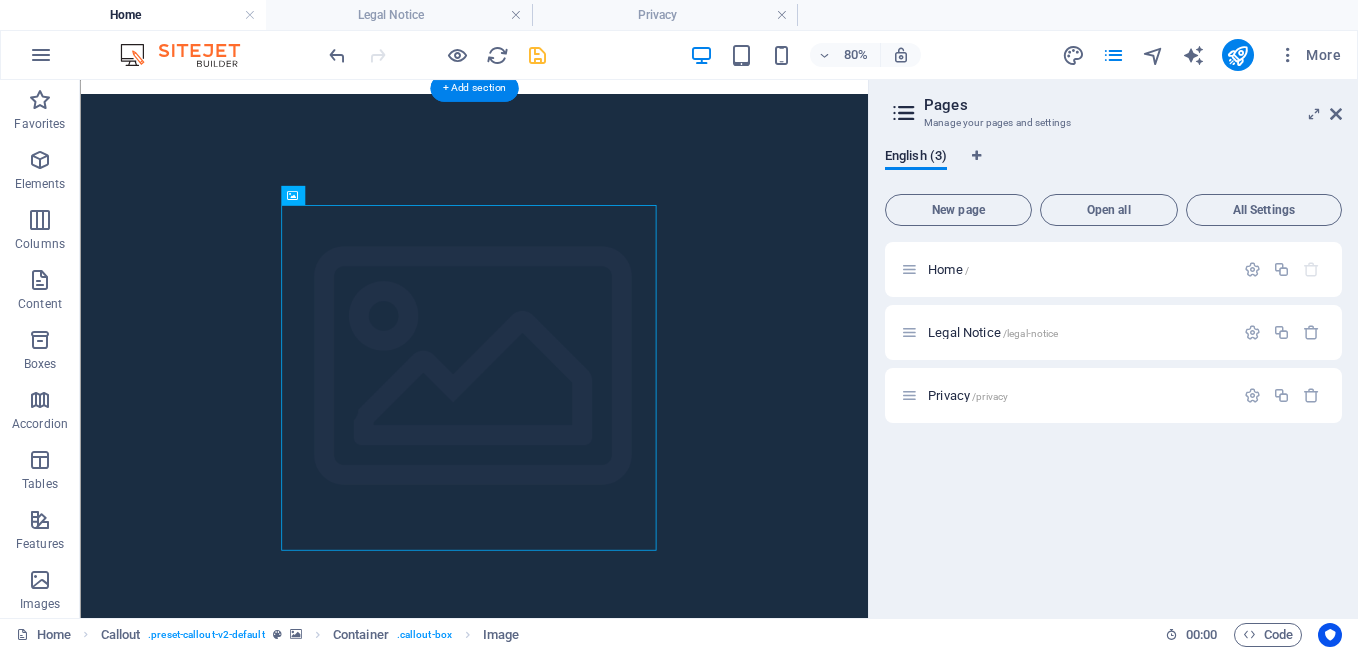 scroll, scrollTop: 300, scrollLeft: 0, axis: vertical 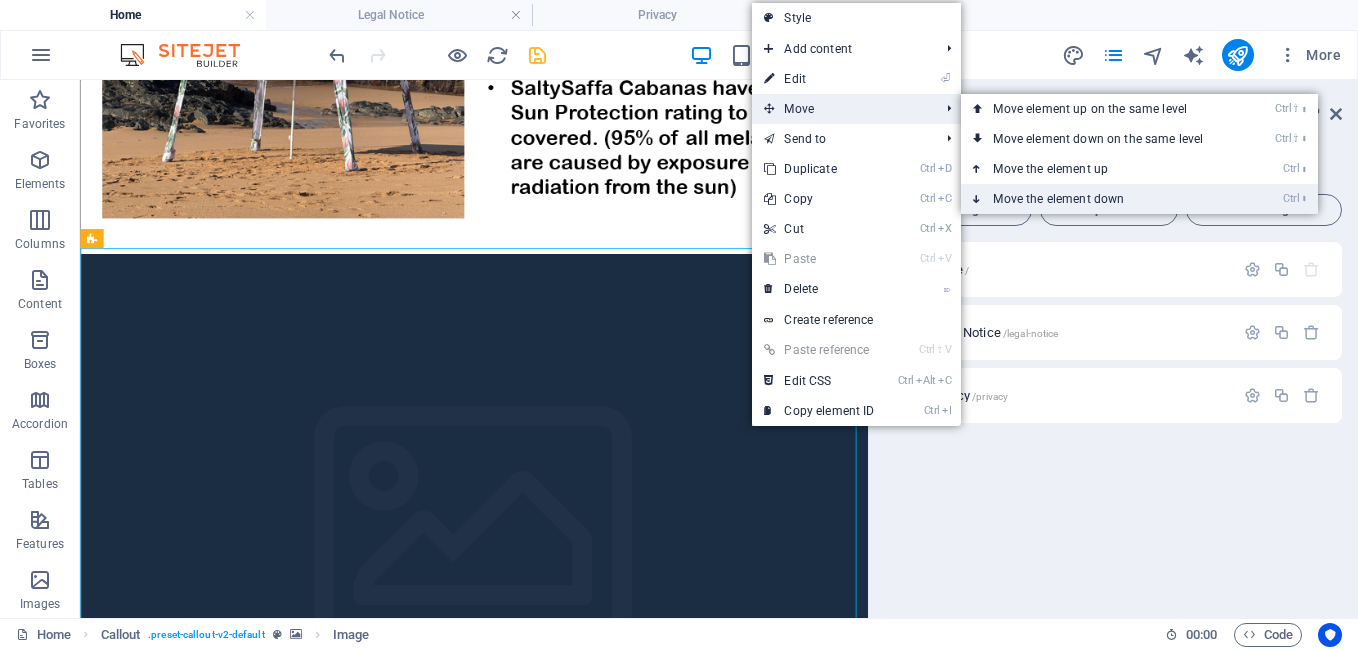click on "Ctrl ⬇  Move the element down" at bounding box center [1102, 199] 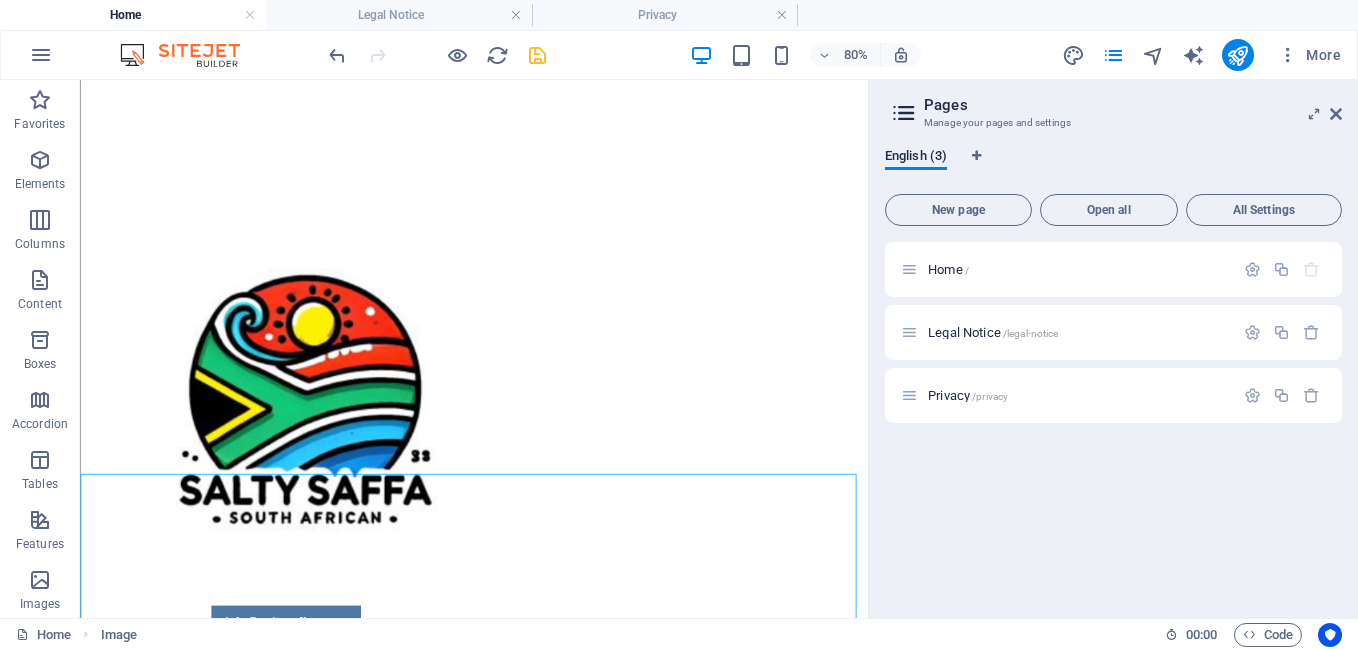 scroll, scrollTop: 1225, scrollLeft: 0, axis: vertical 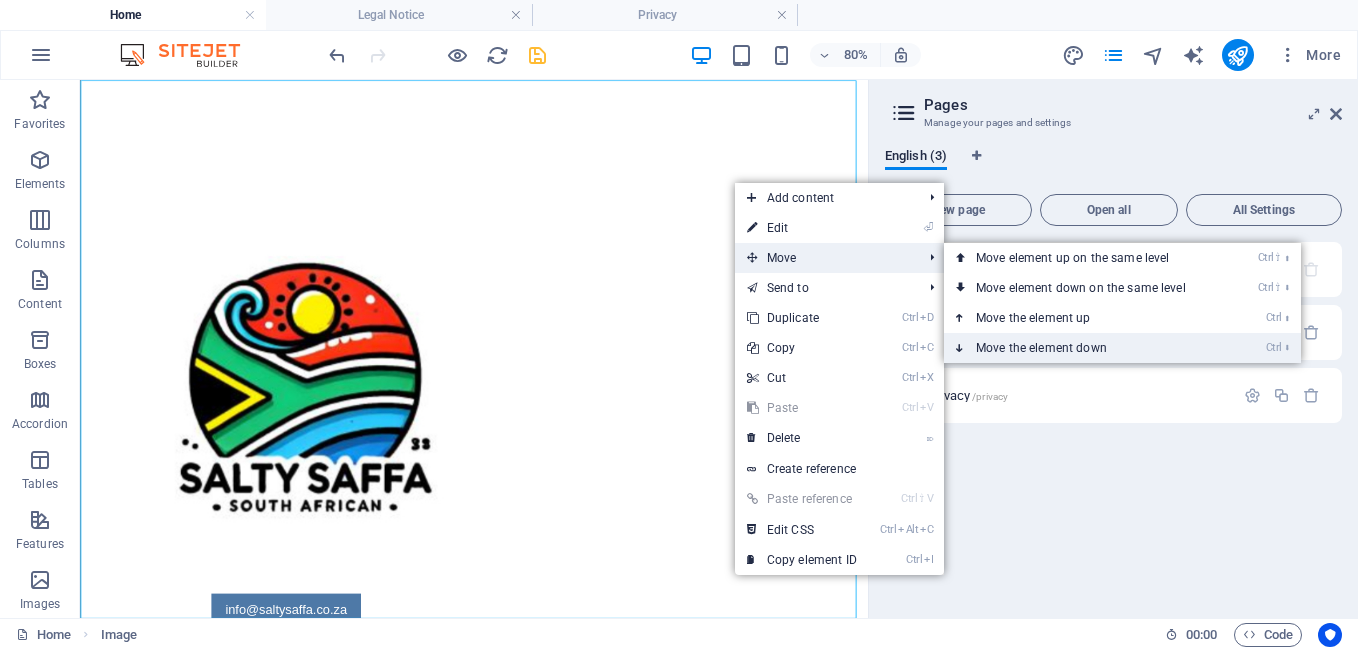 click on "Ctrl ⬇  Move the element down" at bounding box center (1085, 348) 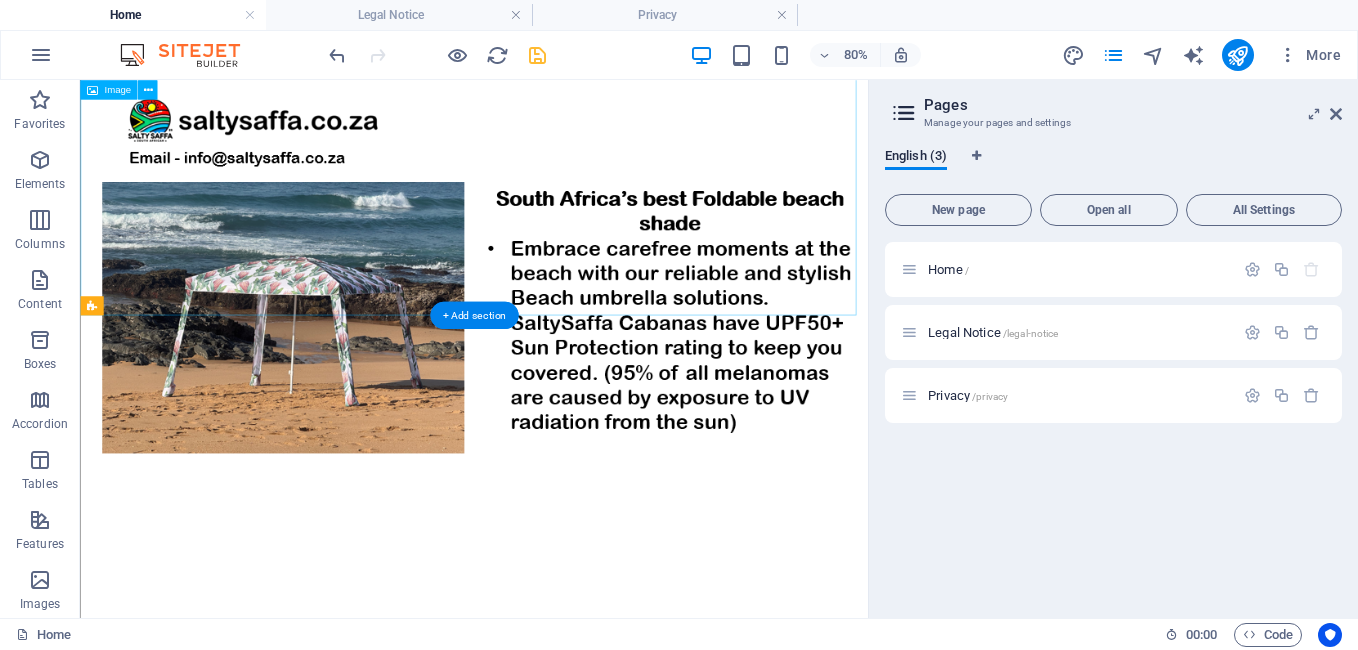 scroll, scrollTop: 0, scrollLeft: 0, axis: both 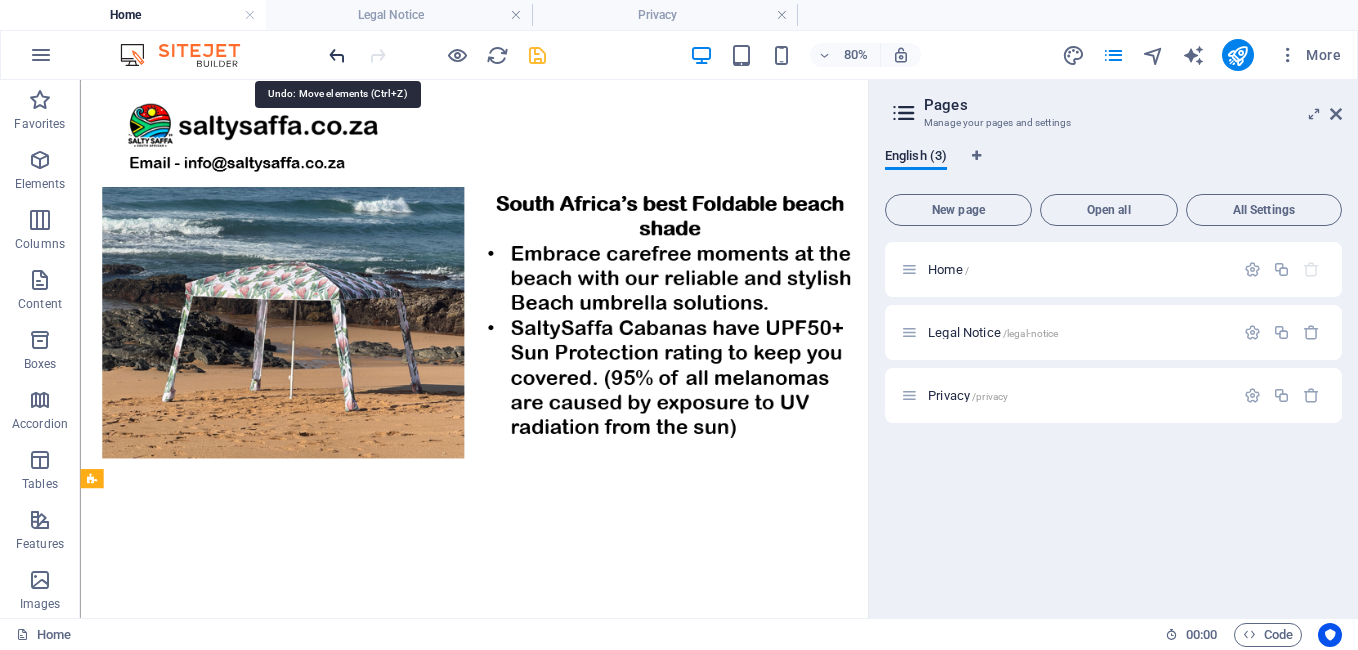 click at bounding box center (337, 55) 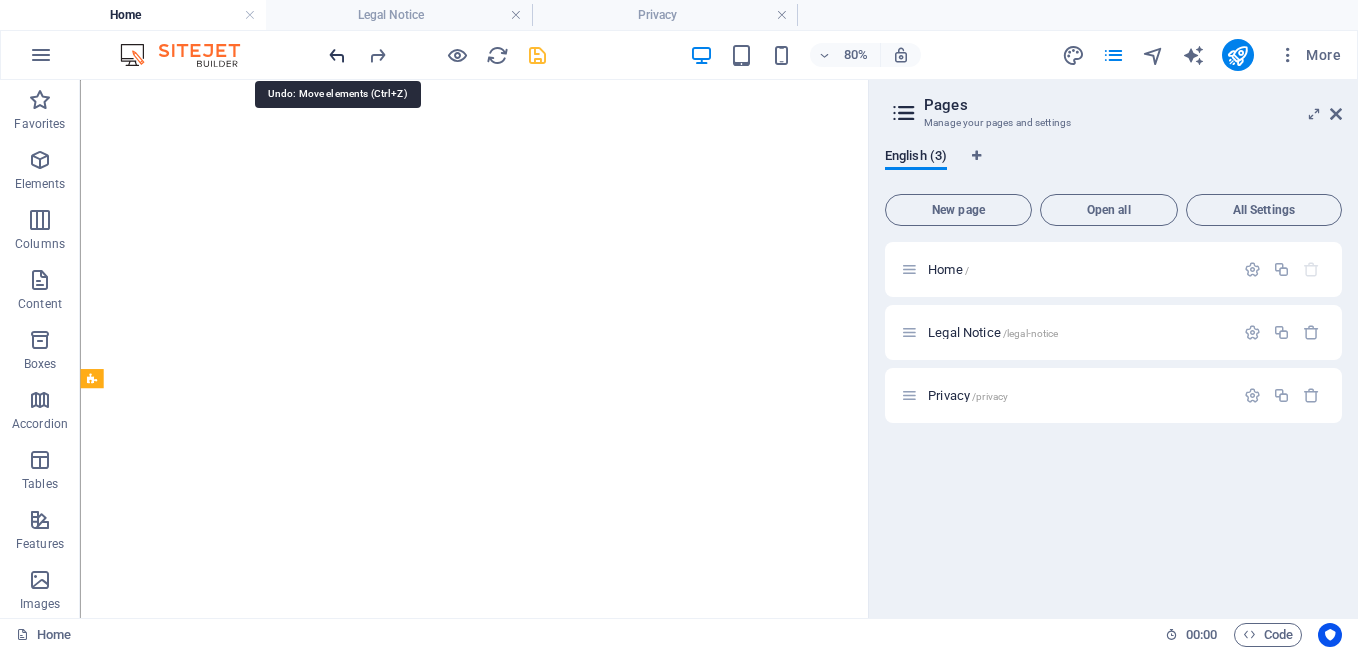 scroll, scrollTop: 1225, scrollLeft: 0, axis: vertical 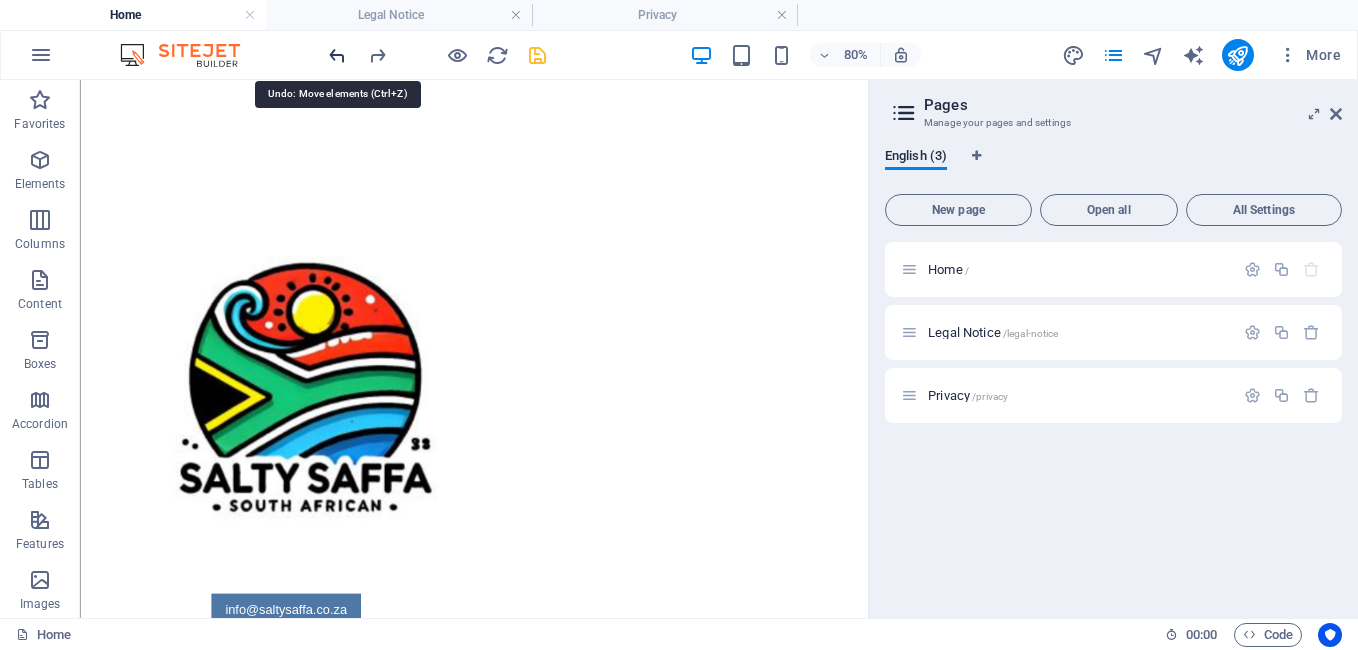 click at bounding box center [337, 55] 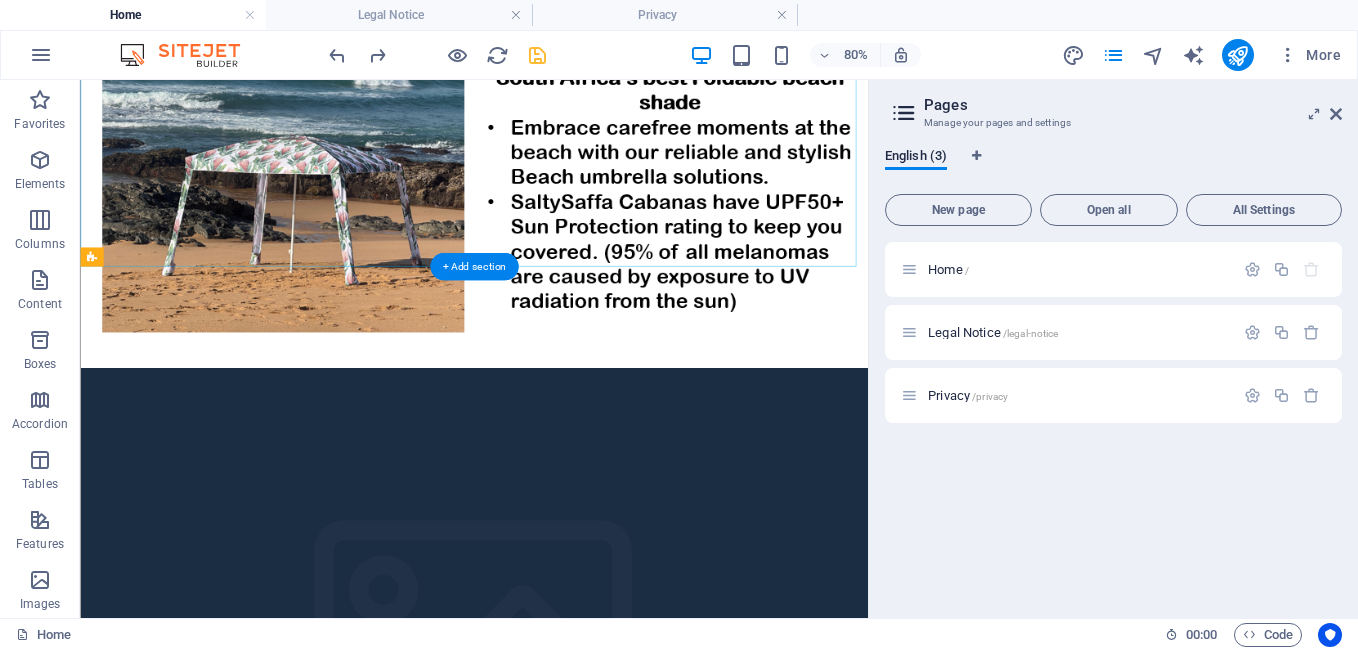 scroll, scrollTop: 600, scrollLeft: 0, axis: vertical 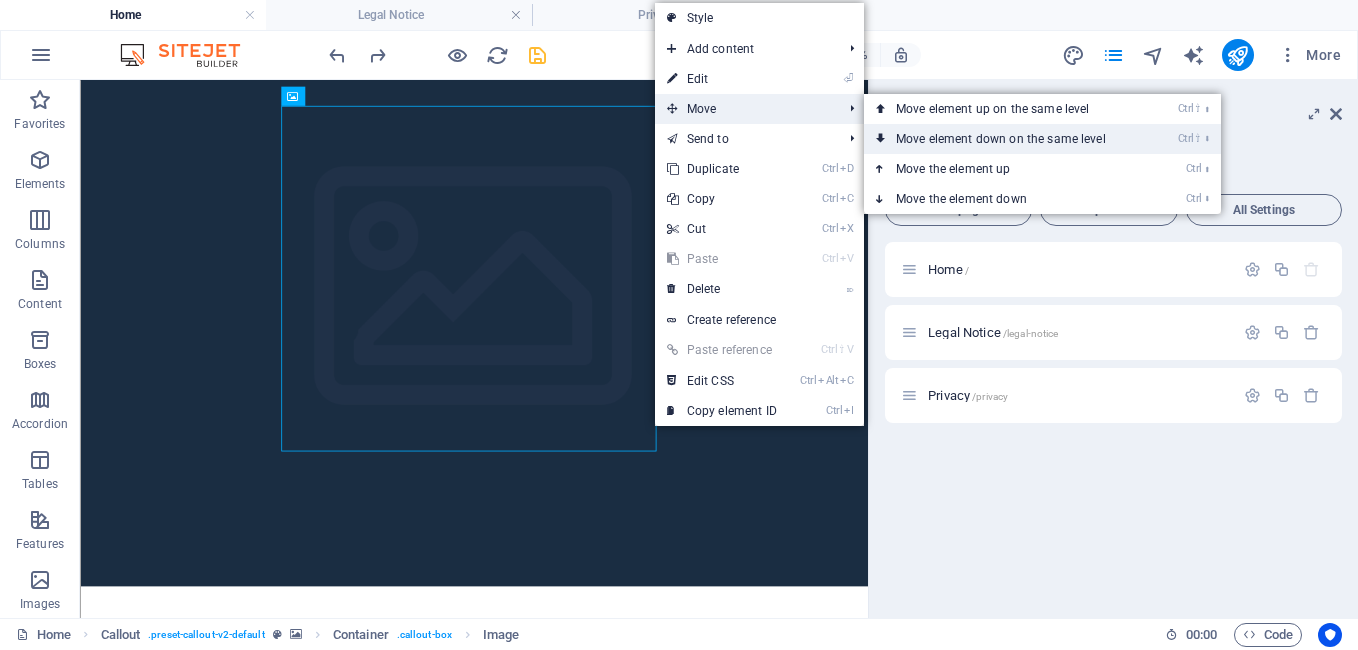 click on "Ctrl ⇧ ⬇  Move element down on the same level" at bounding box center [1005, 139] 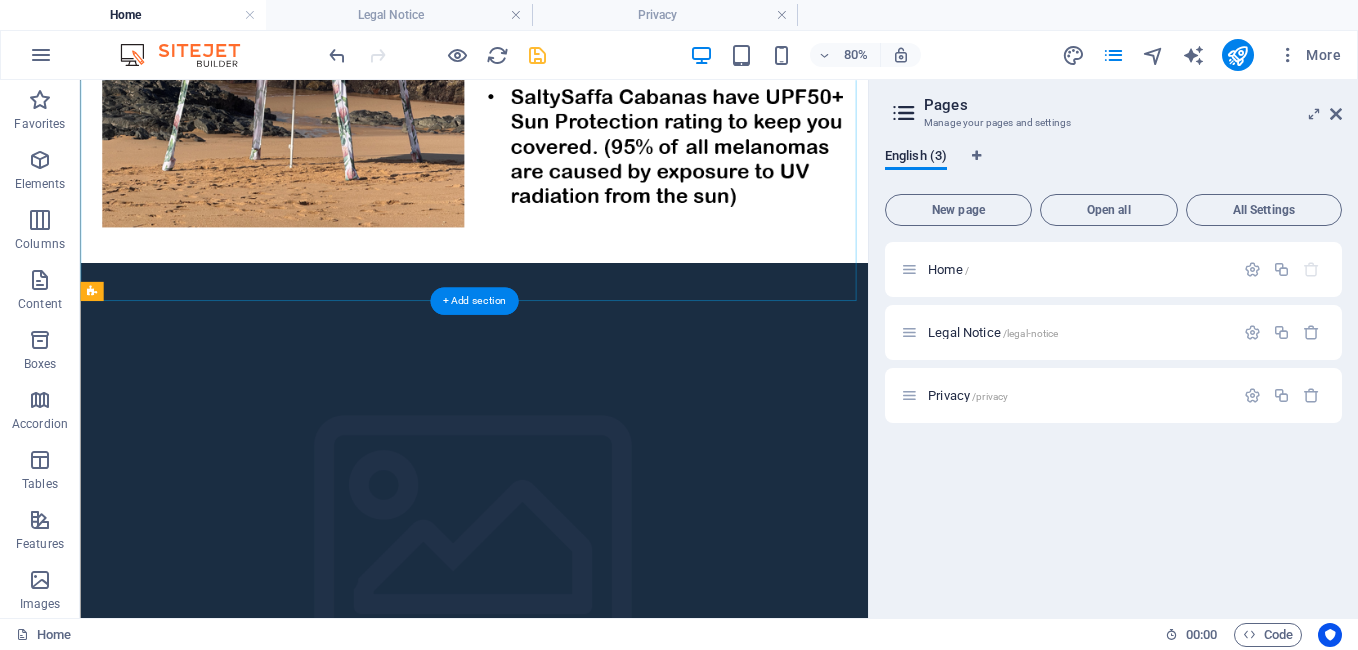 scroll, scrollTop: 500, scrollLeft: 0, axis: vertical 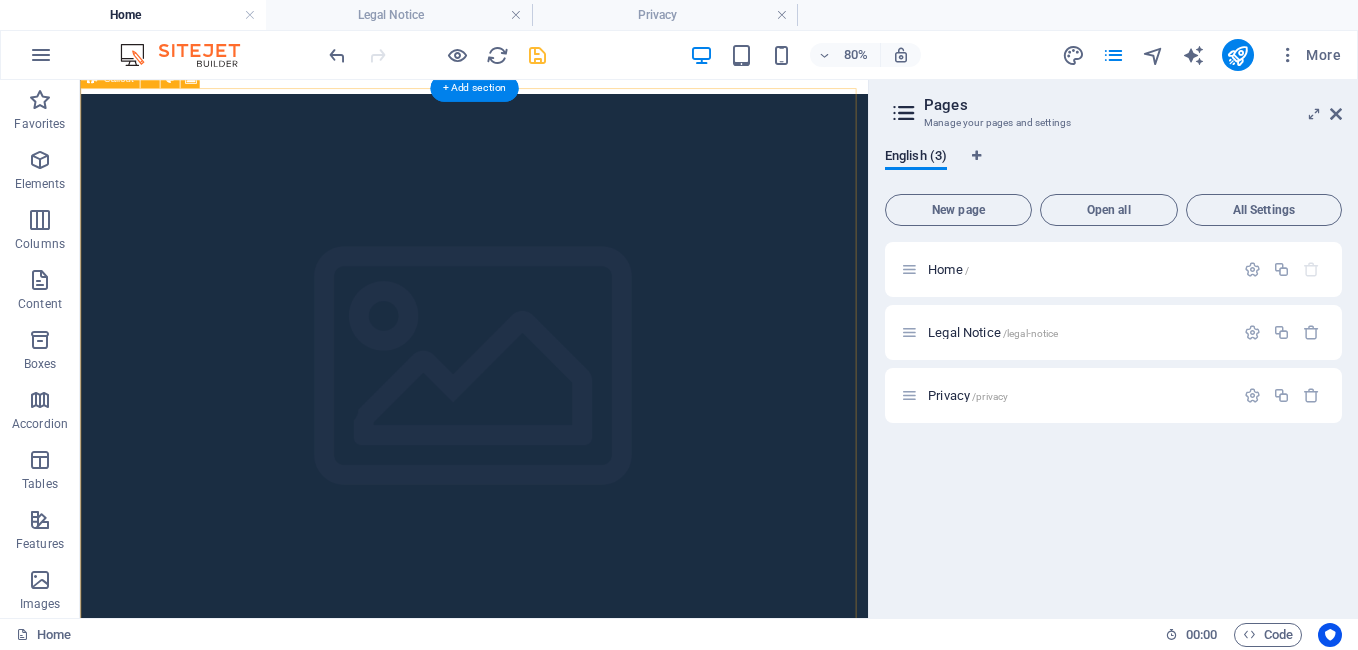 click at bounding box center [572, 455] 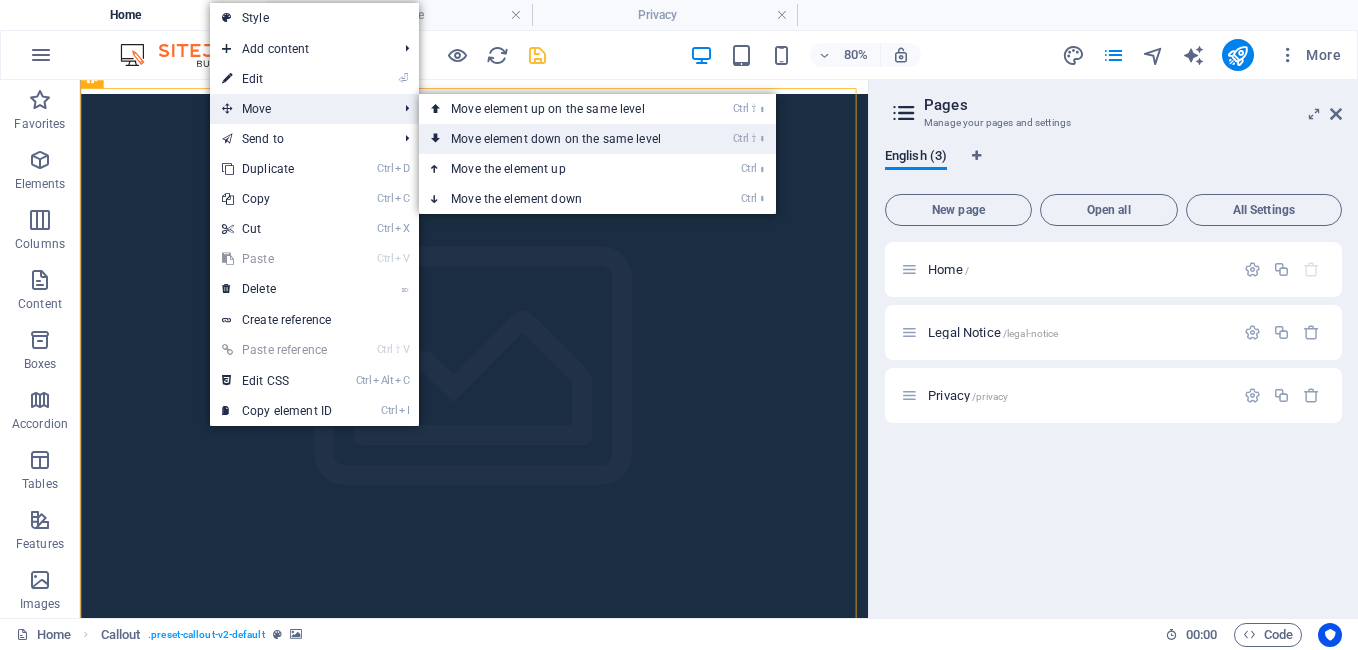 click on "Ctrl ⇧ ⬇  Move element down on the same level" at bounding box center [560, 139] 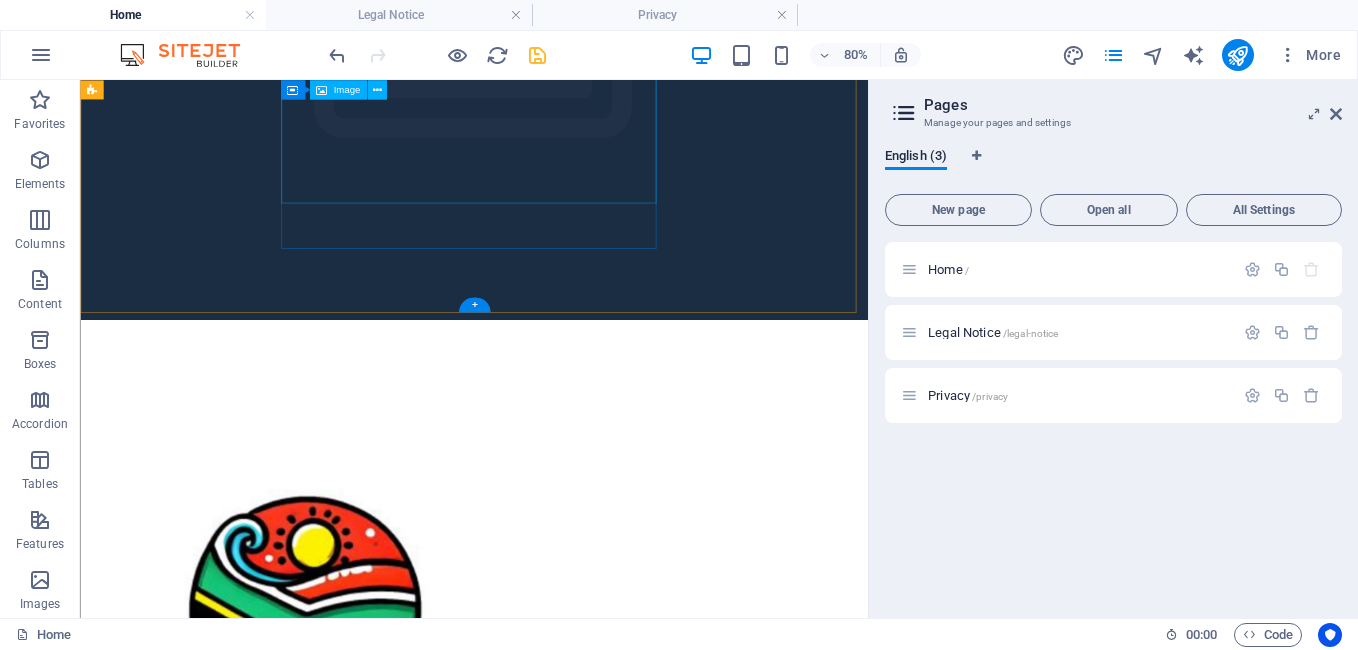 scroll, scrollTop: 282, scrollLeft: 0, axis: vertical 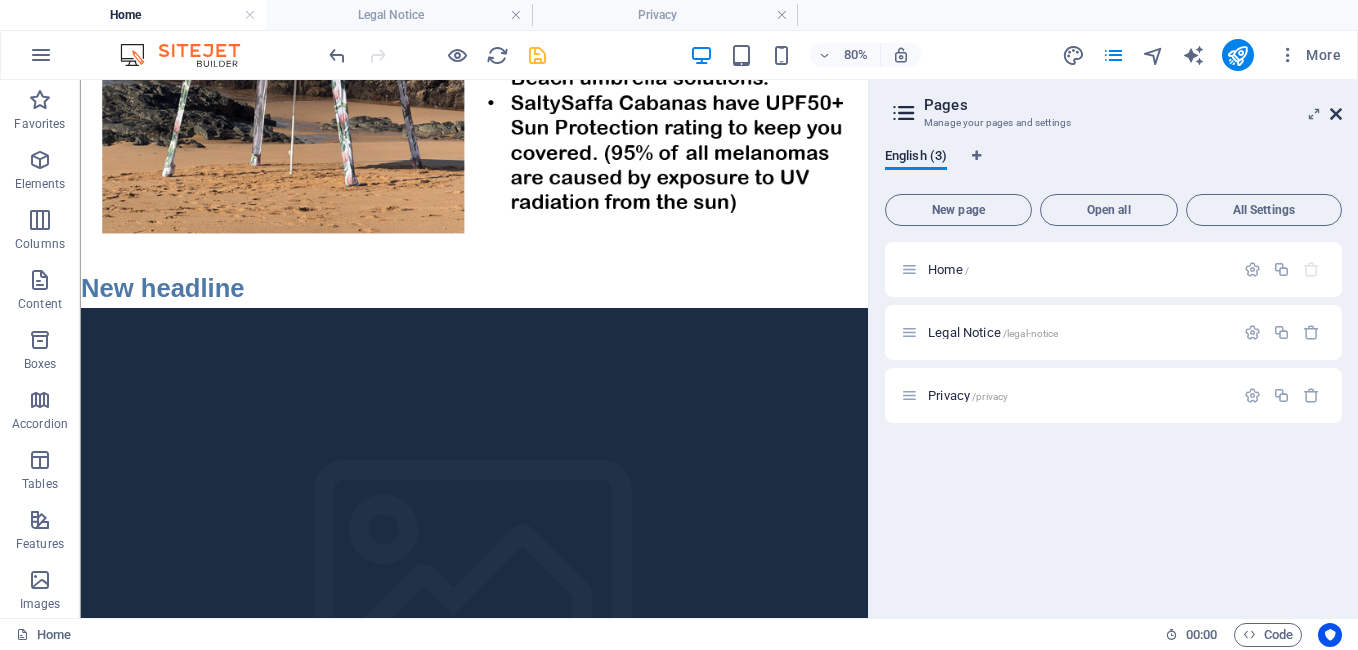 click at bounding box center [1336, 114] 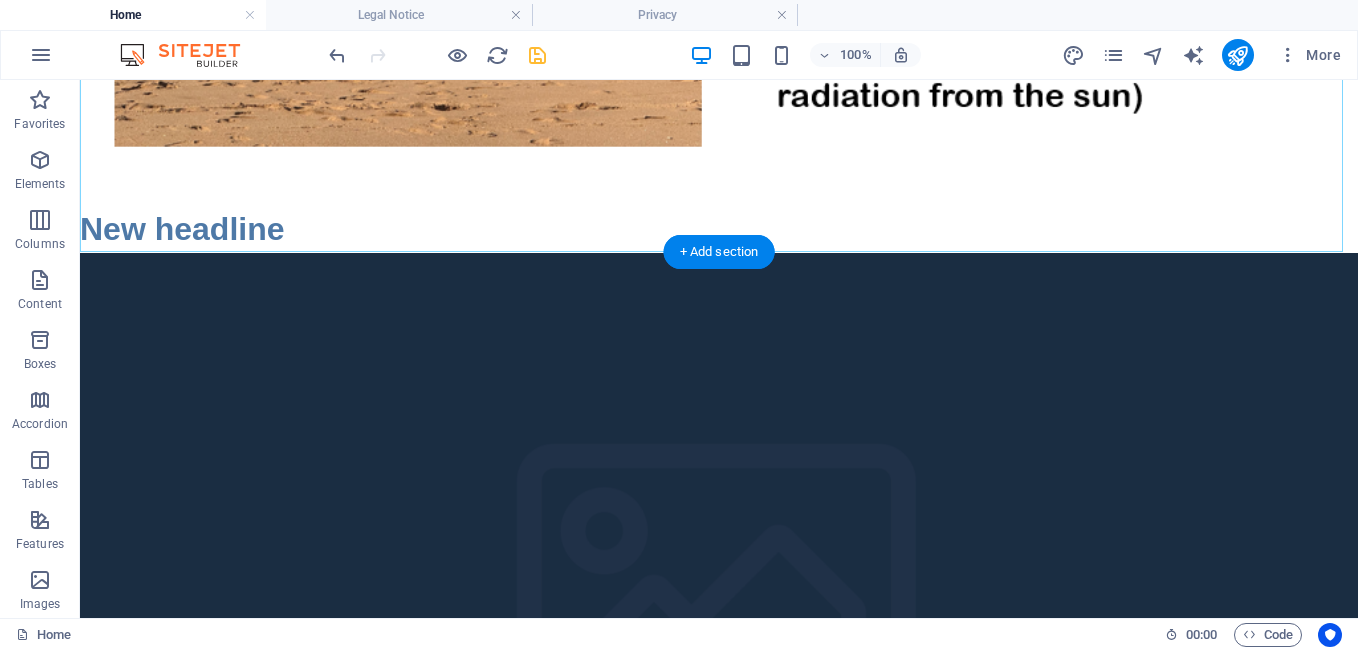 scroll, scrollTop: 700, scrollLeft: 0, axis: vertical 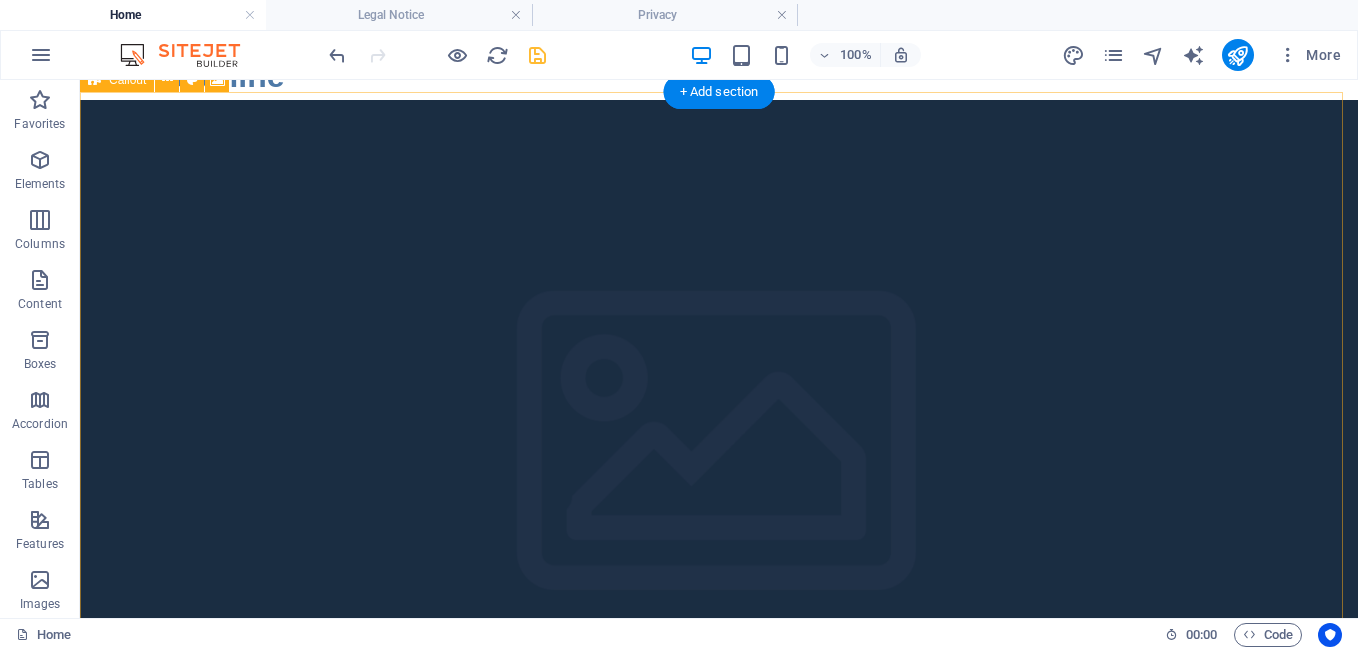 click at bounding box center (719, 459) 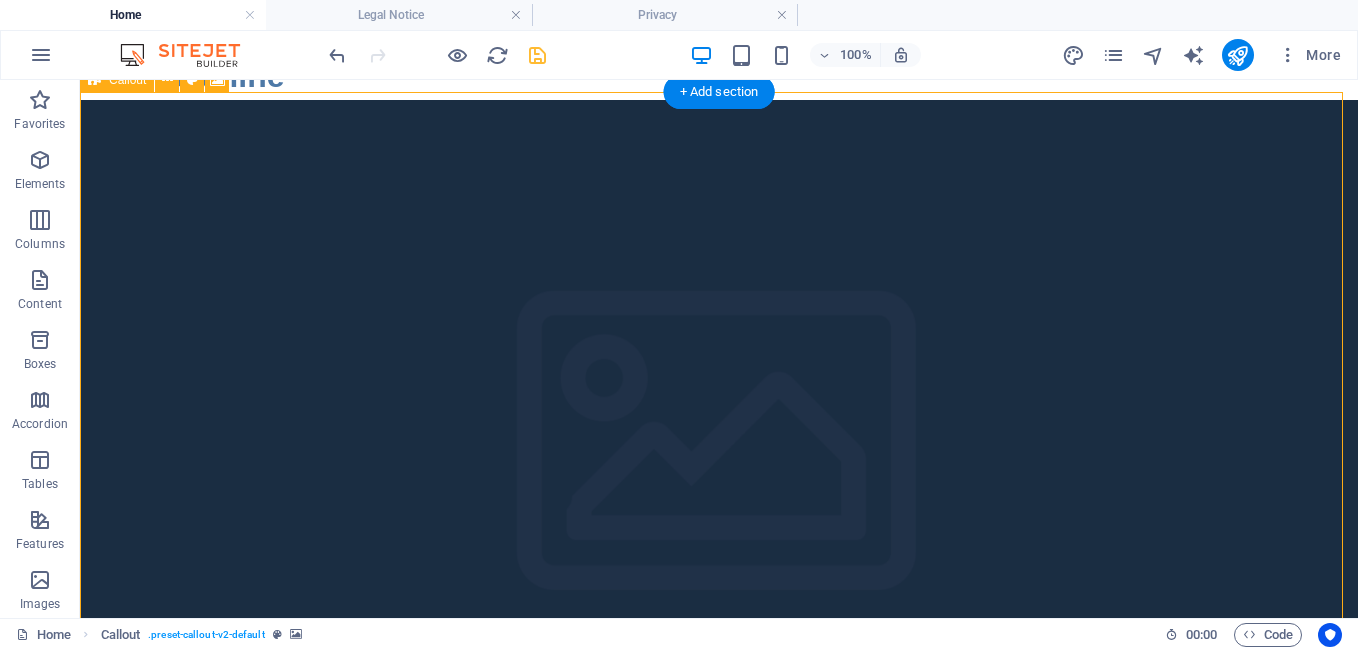 click at bounding box center [719, 459] 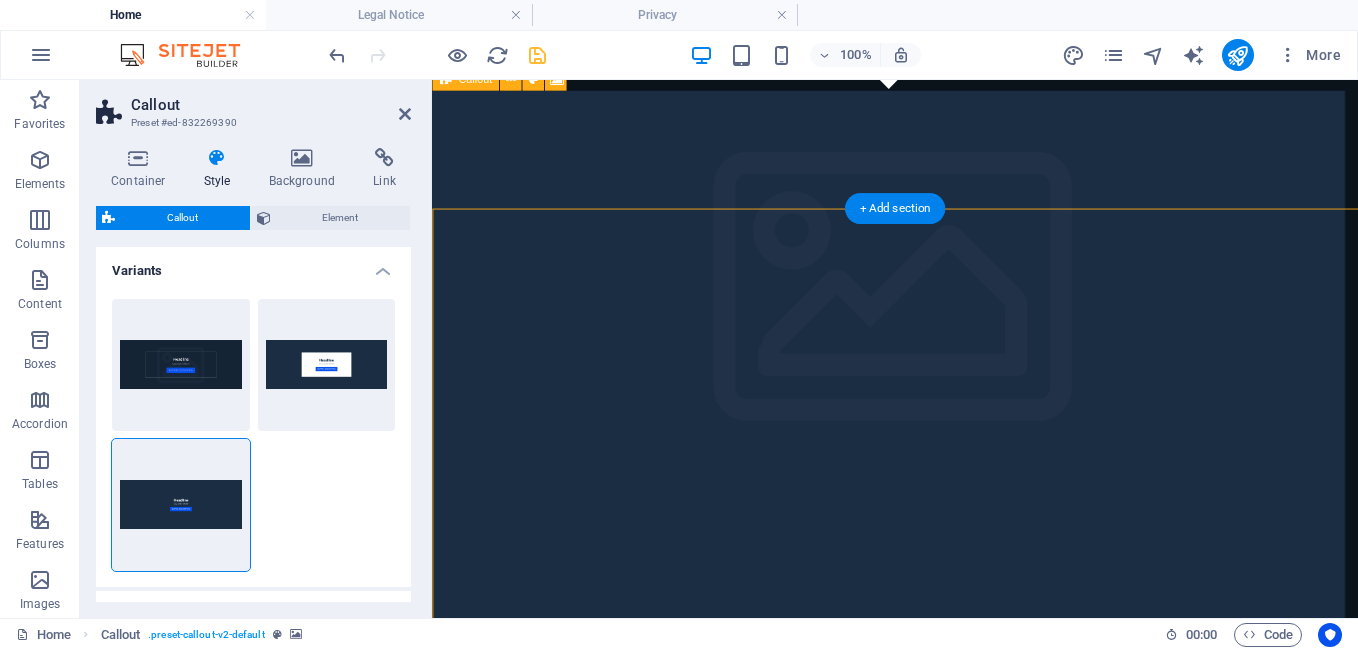 scroll, scrollTop: 569, scrollLeft: 0, axis: vertical 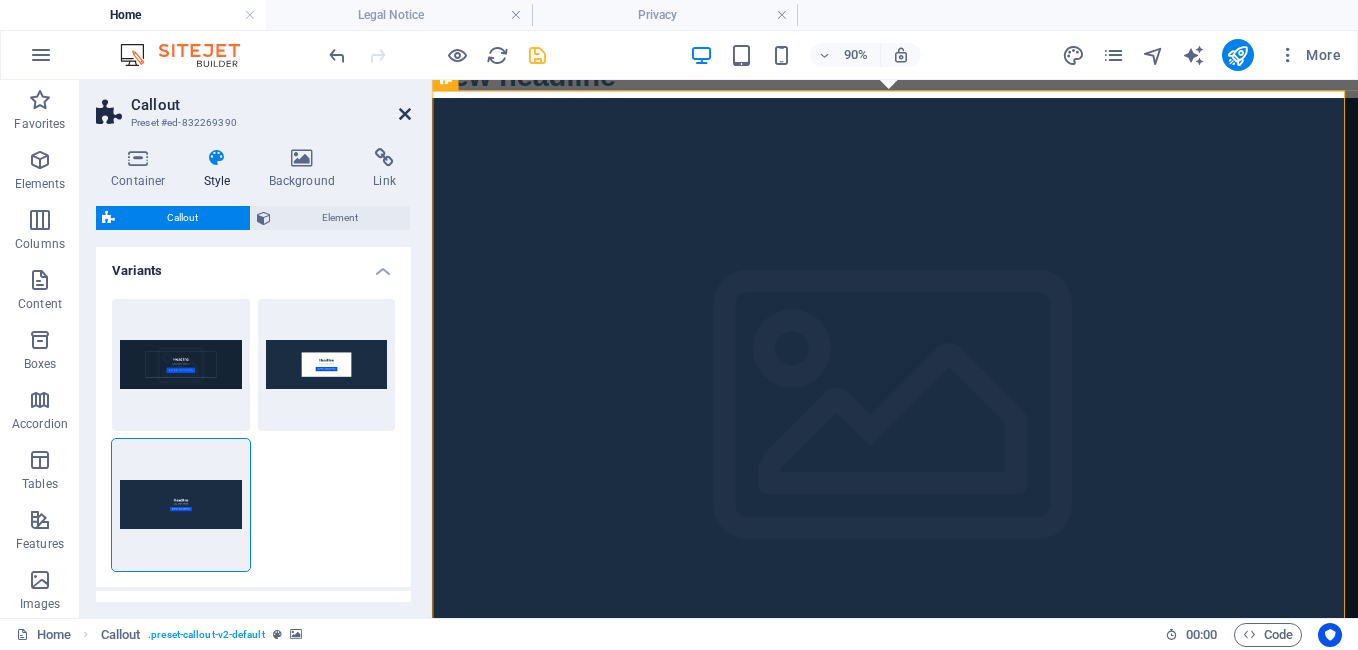 click at bounding box center (405, 114) 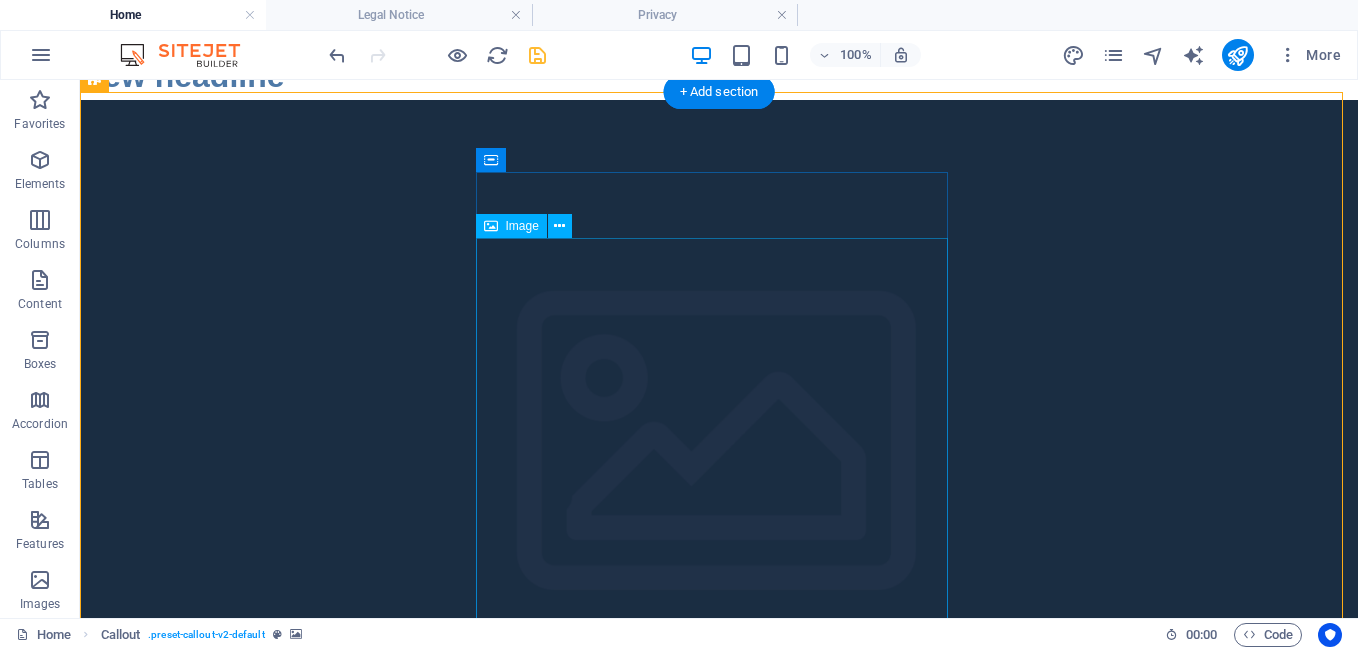 click at bounding box center [483, 1200] 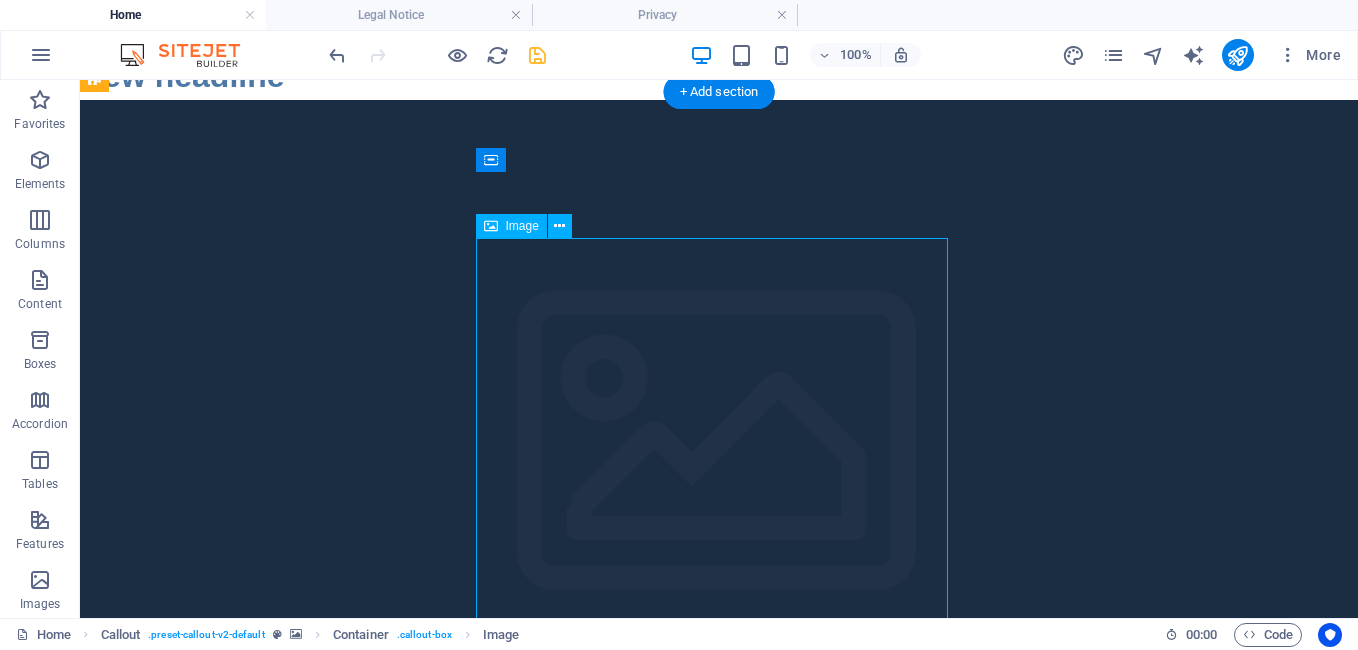 click at bounding box center [483, 1200] 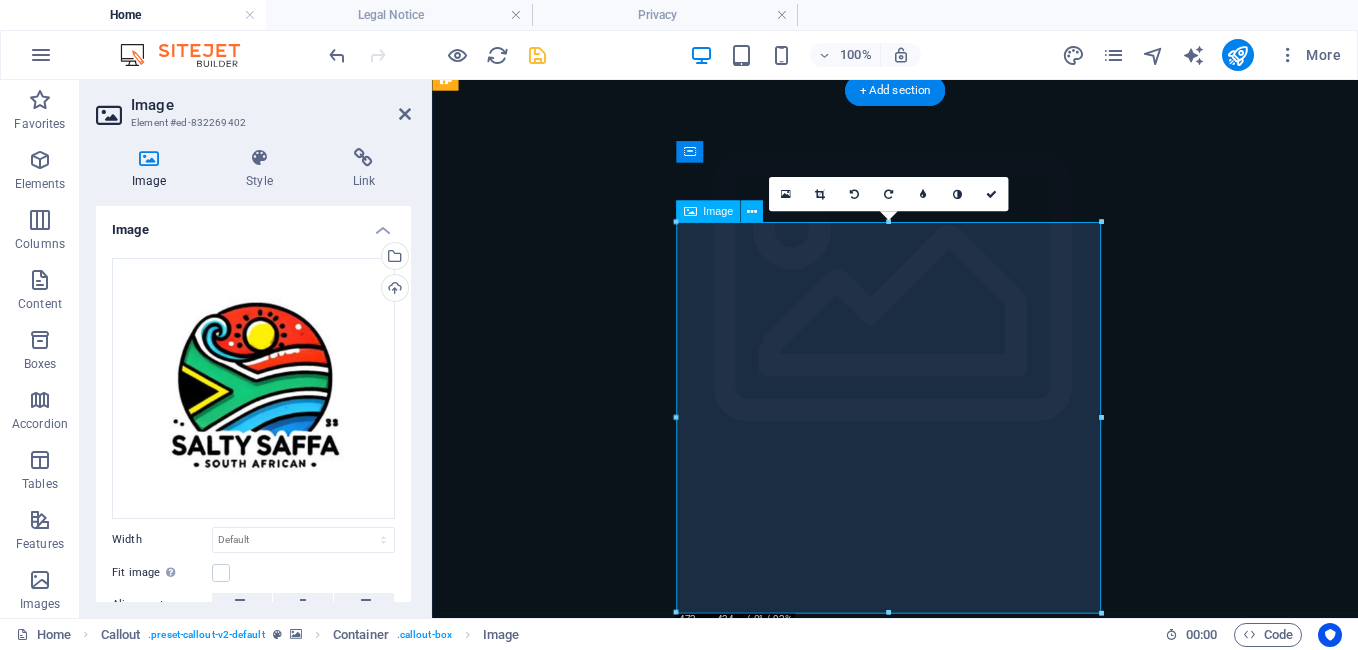 scroll, scrollTop: 569, scrollLeft: 0, axis: vertical 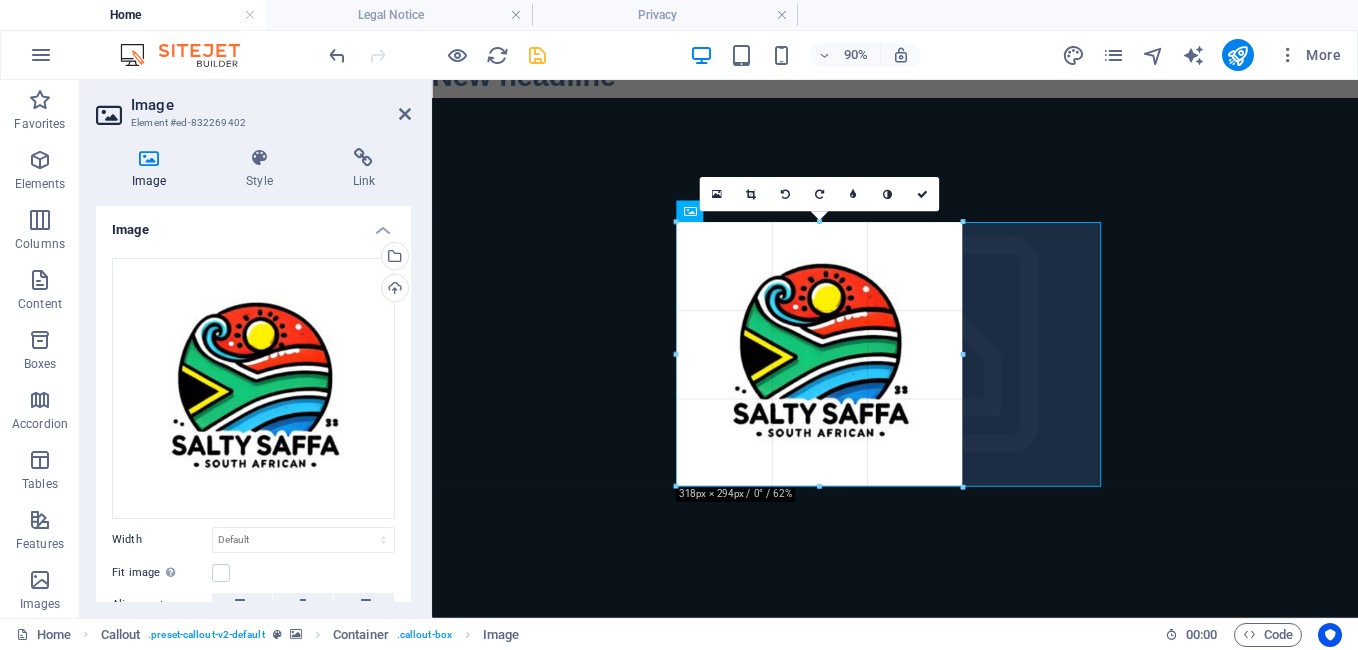 drag, startPoint x: 1101, startPoint y: 222, endPoint x: 569, endPoint y: 326, distance: 542.0701 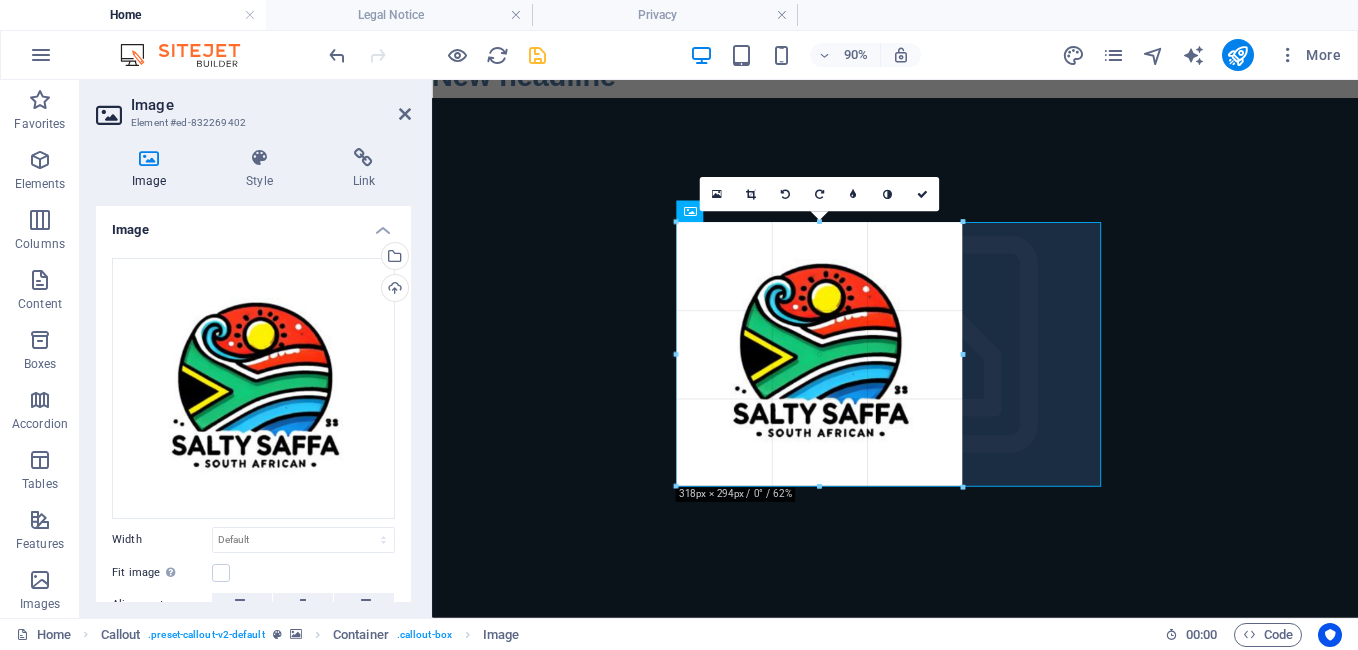 type on "318" 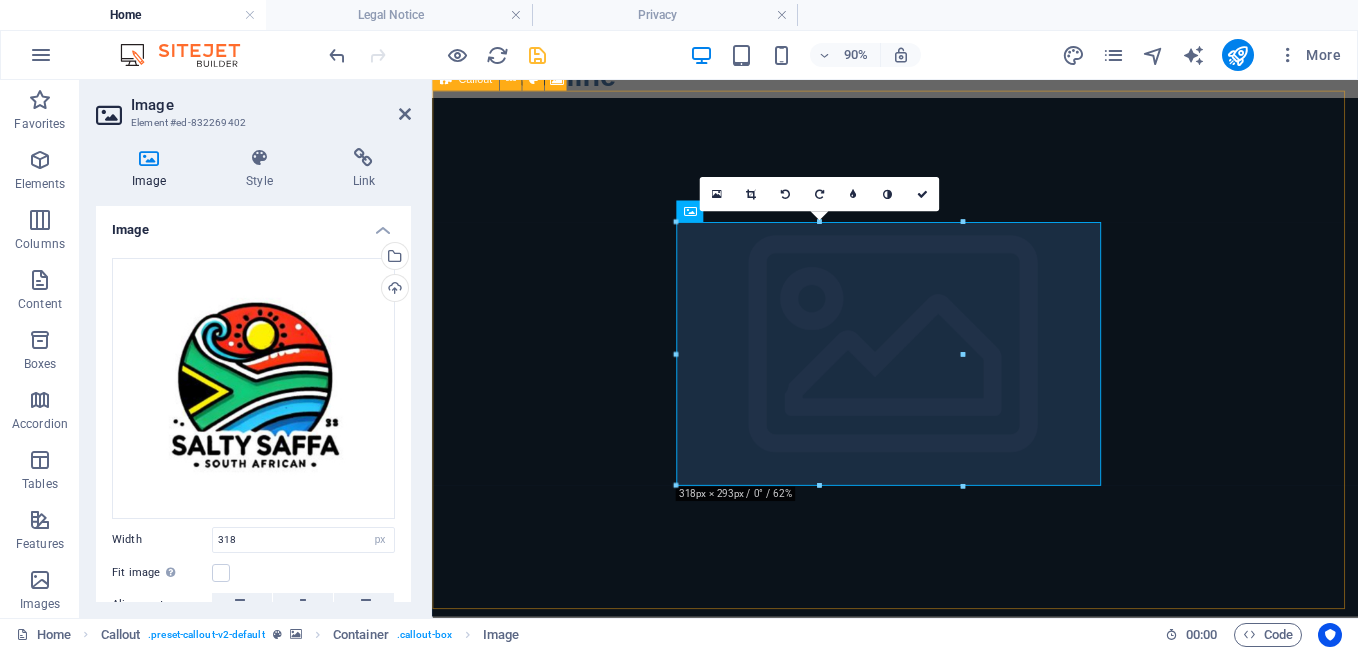 click at bounding box center [946, 388] 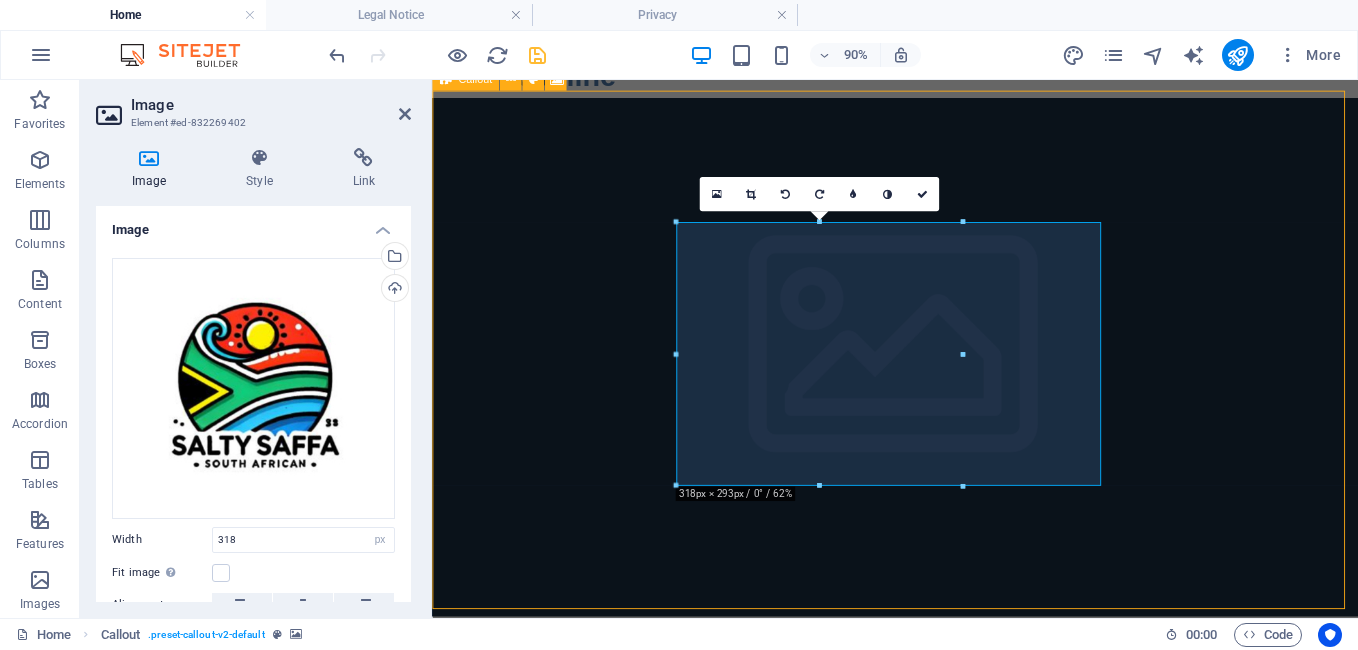 scroll, scrollTop: 700, scrollLeft: 0, axis: vertical 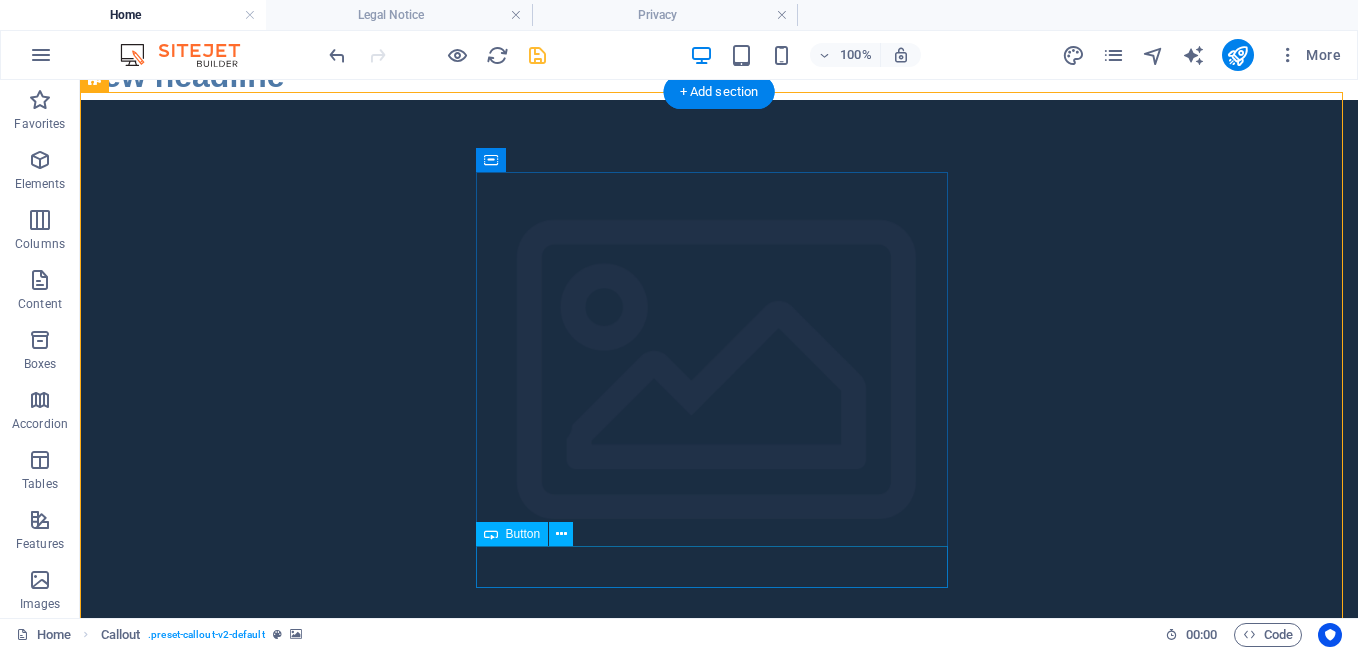 click on "info@saltysaffa.co.za" at bounding box center [483, 1151] 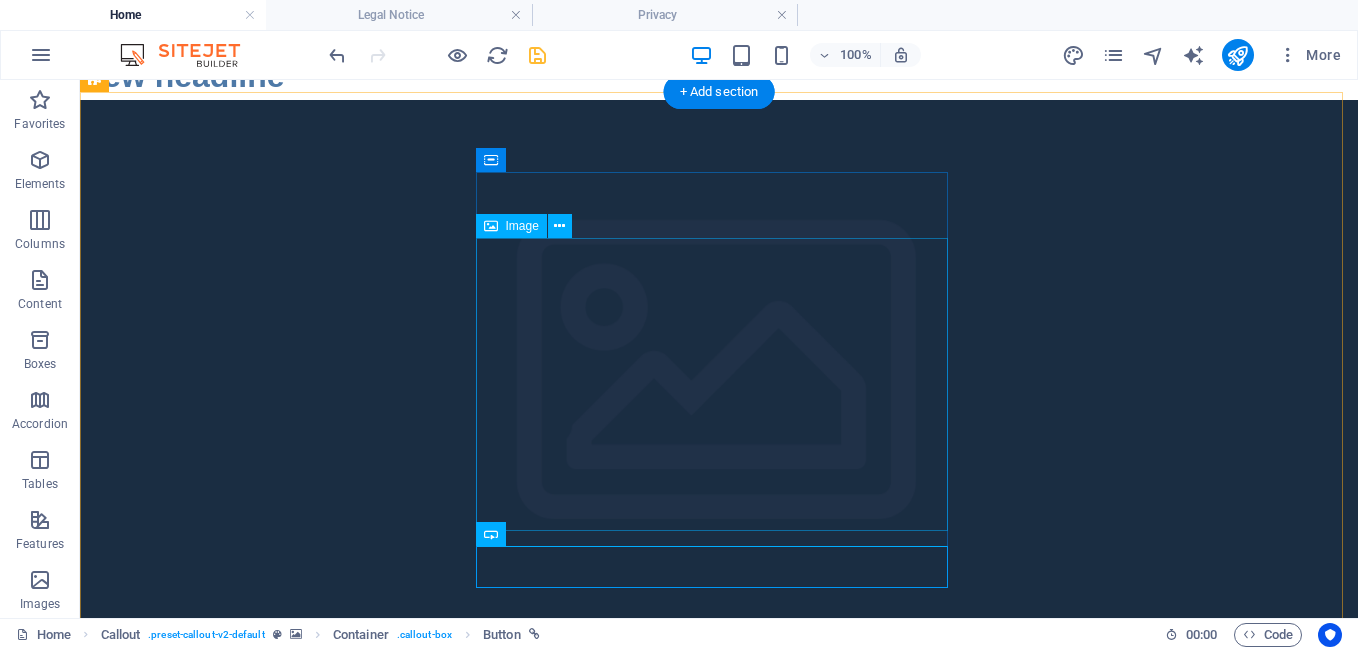 click at bounding box center [483, 968] 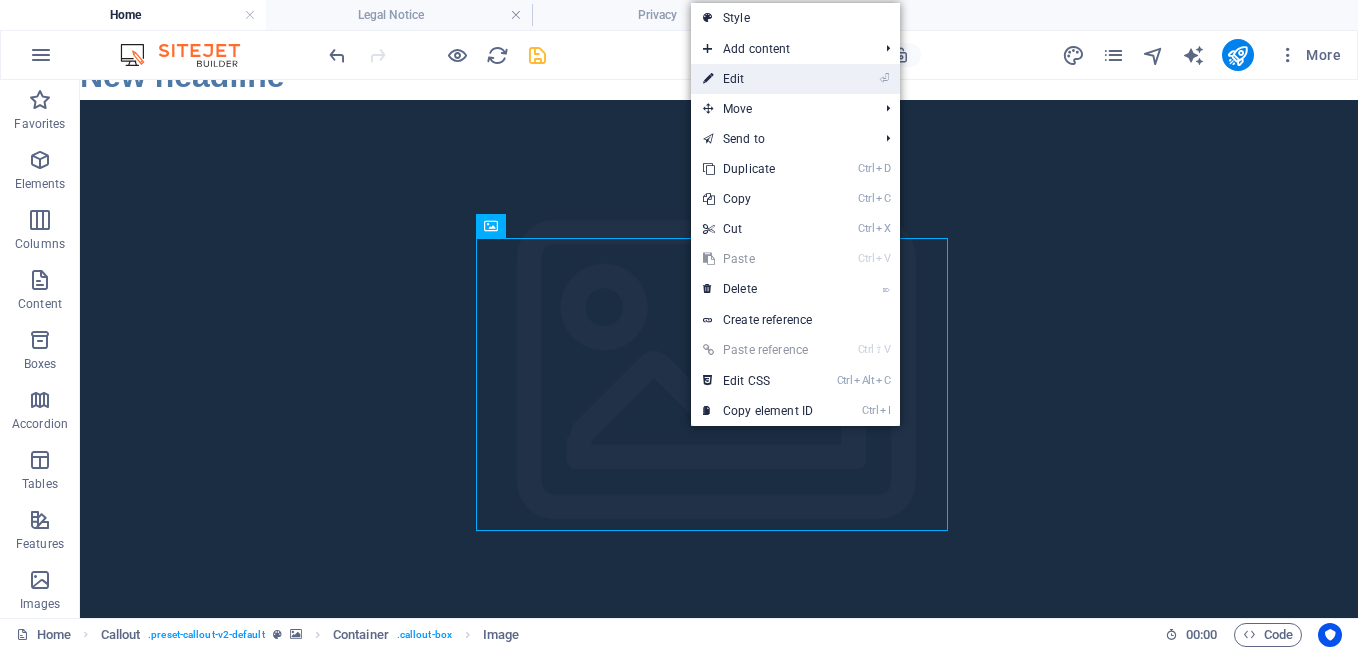 click on "⏎  Edit" at bounding box center [758, 79] 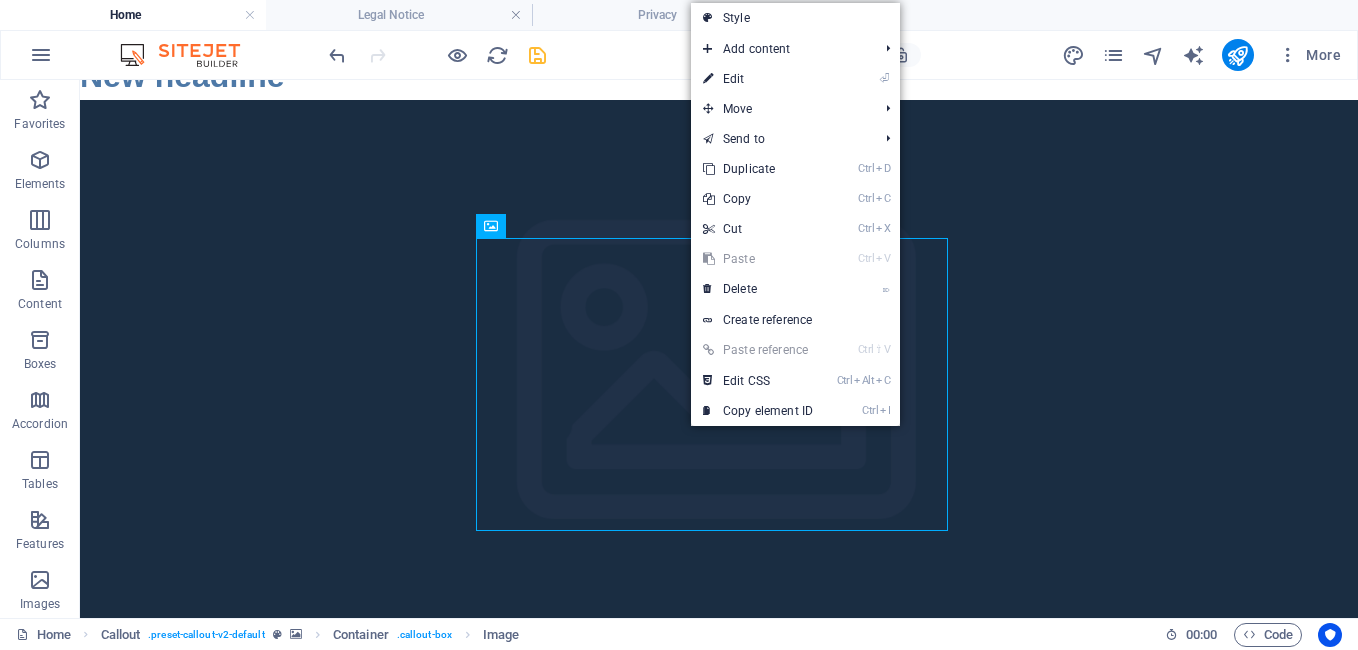 scroll, scrollTop: 569, scrollLeft: 0, axis: vertical 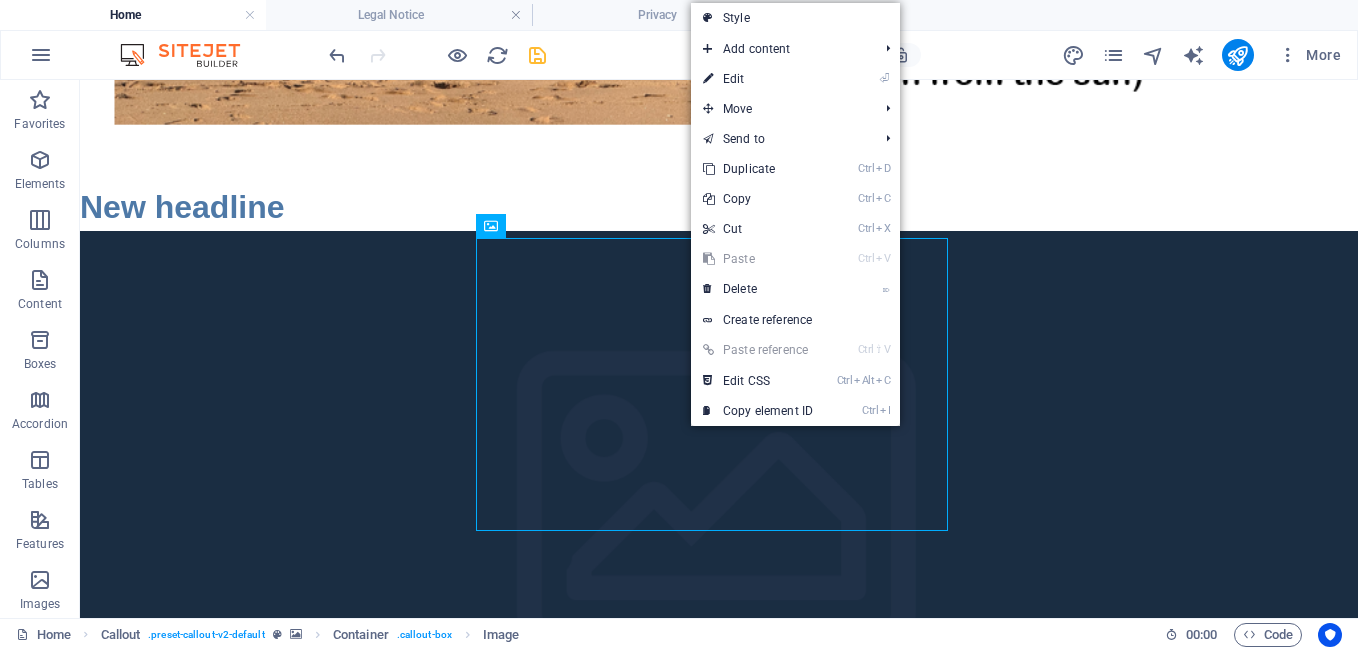 select on "px" 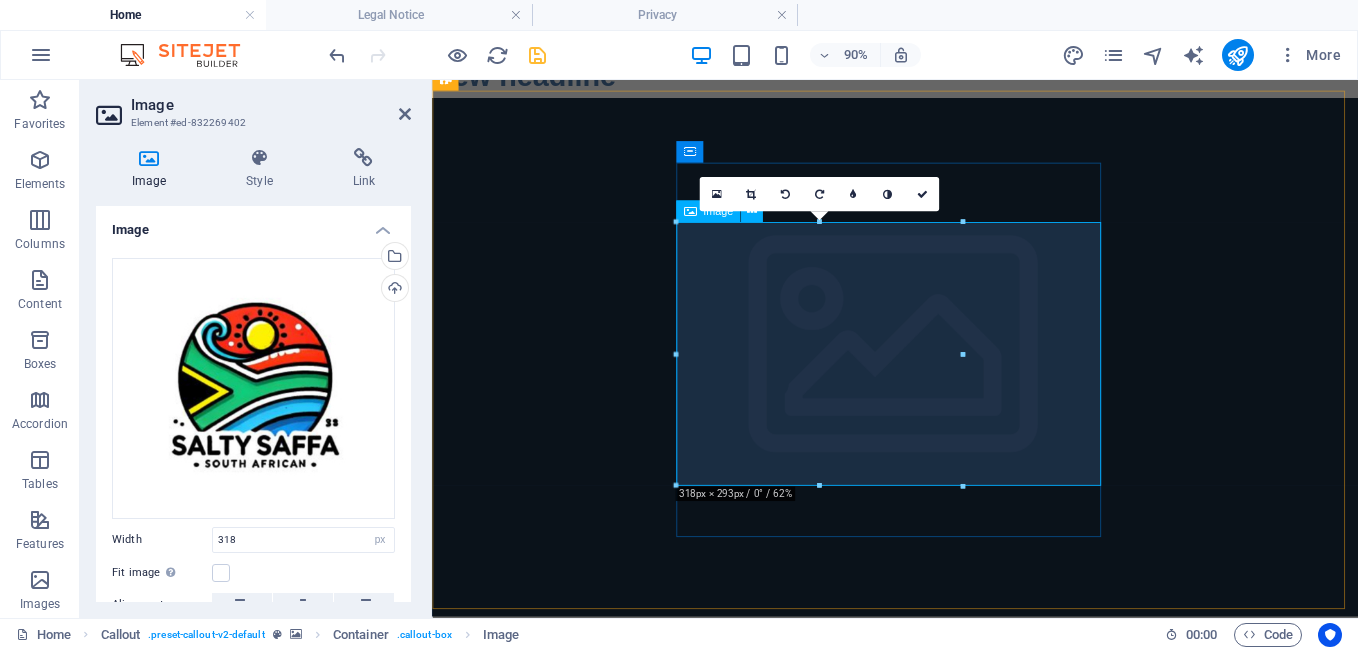 drag, startPoint x: 1109, startPoint y: 434, endPoint x: 857, endPoint y: 392, distance: 255.47603 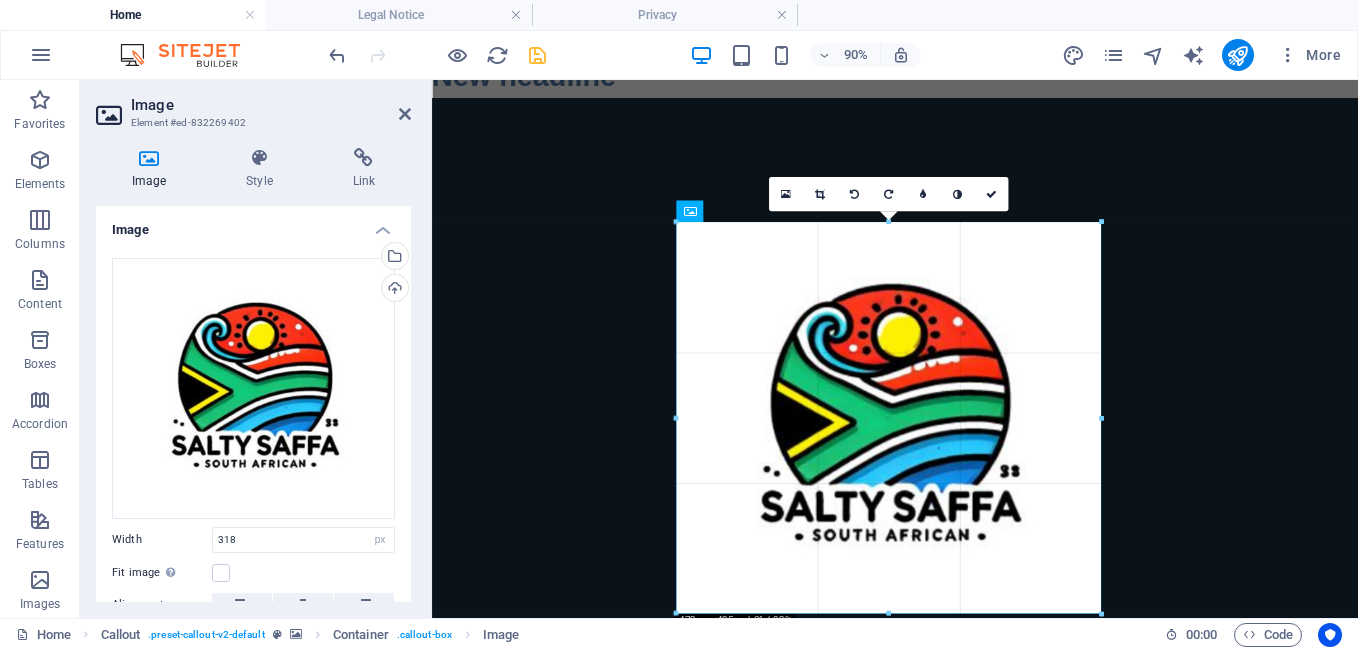 drag, startPoint x: 675, startPoint y: 347, endPoint x: 122, endPoint y: 275, distance: 557.6675 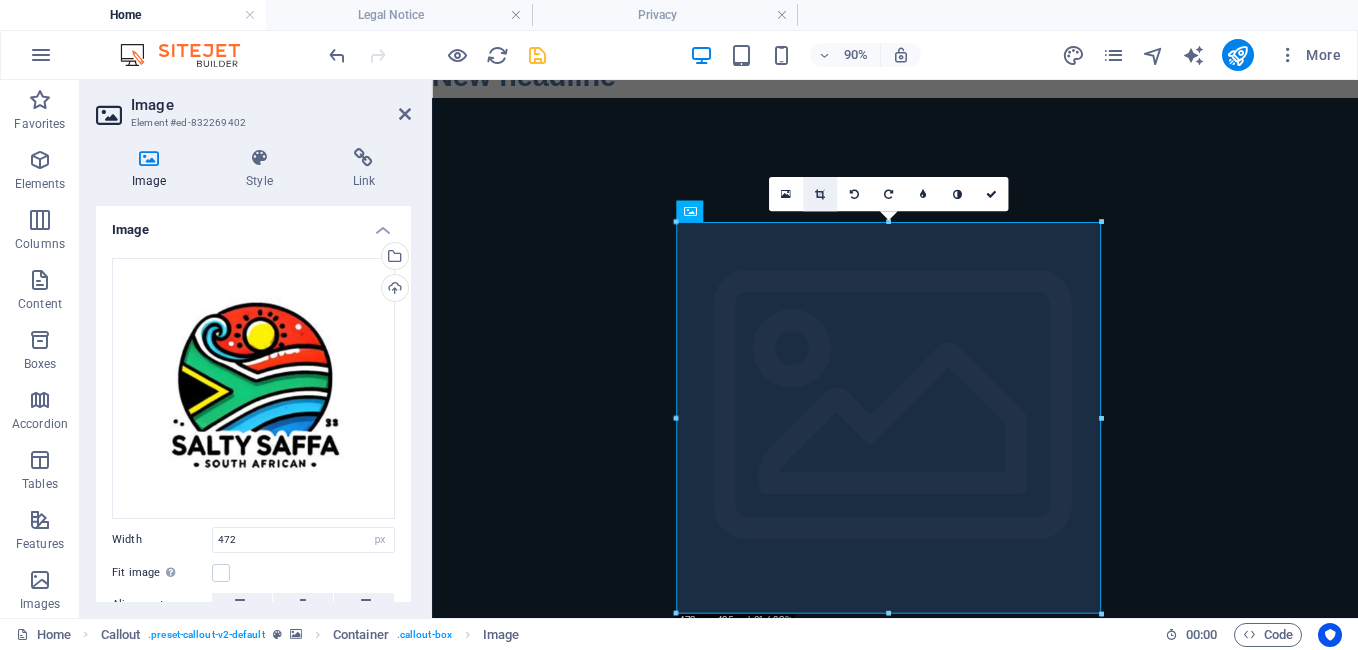 click at bounding box center (820, 194) 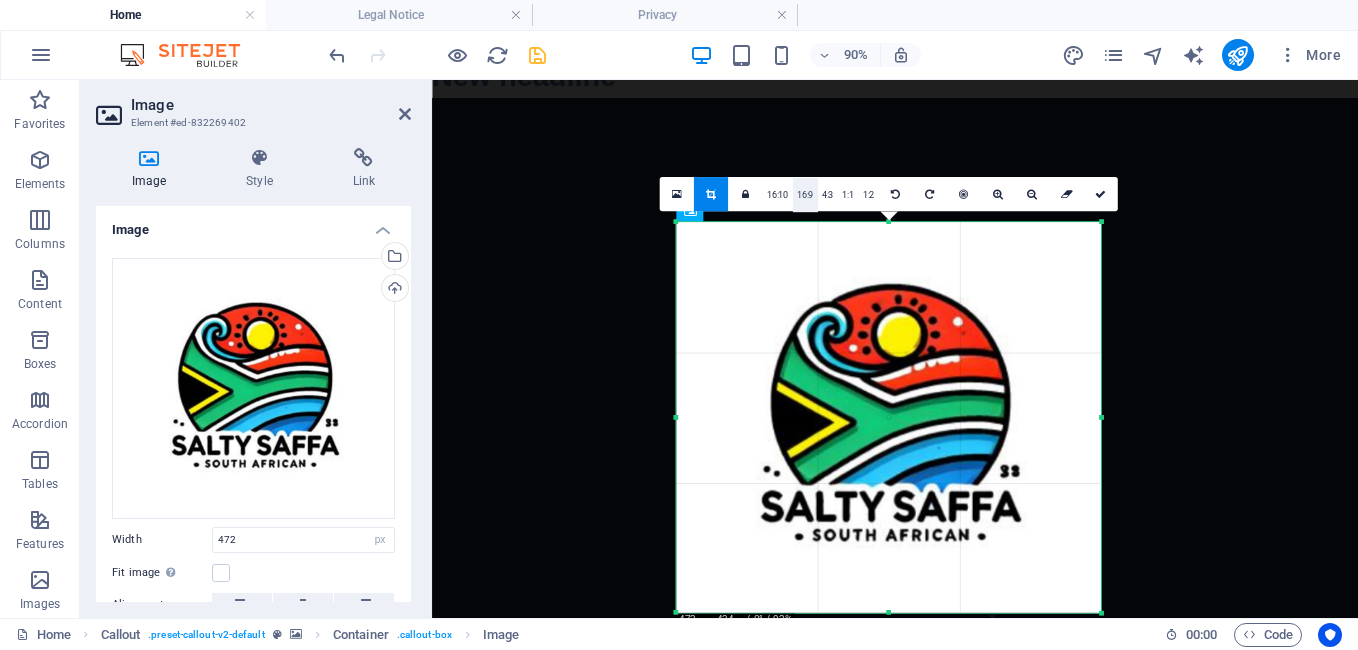 click on "16:9" at bounding box center [804, 195] 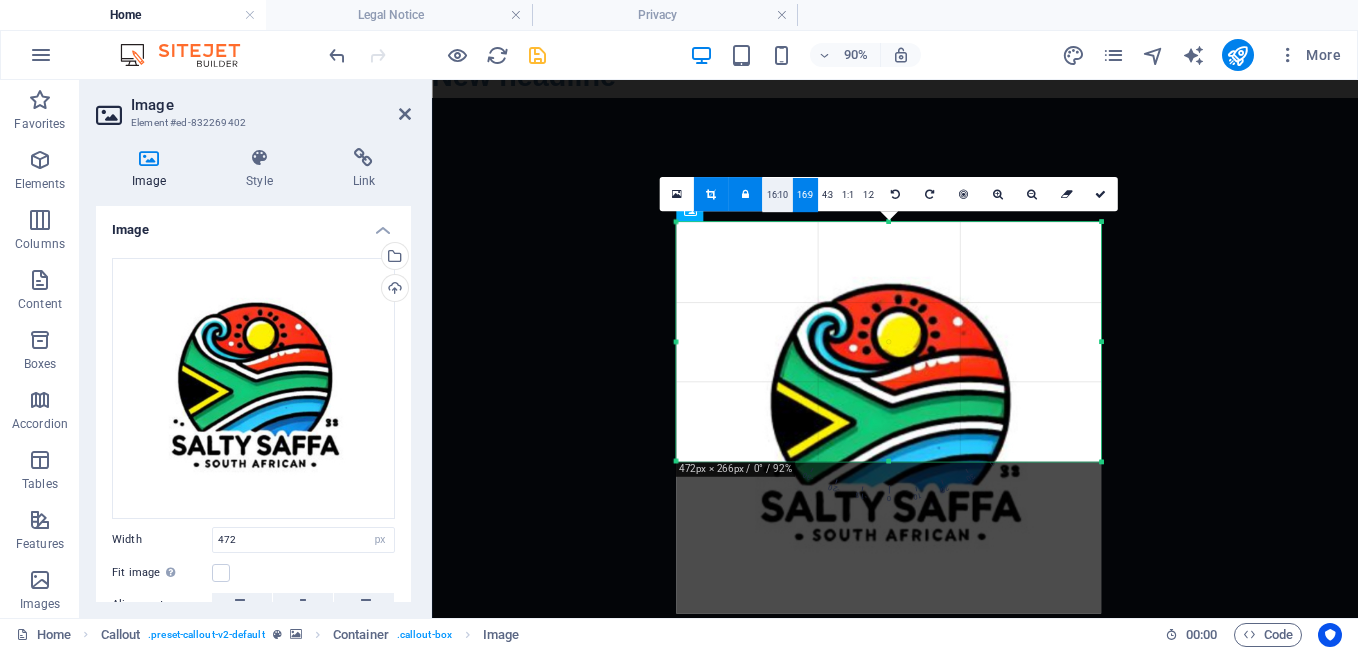 click on "16:10" at bounding box center [777, 195] 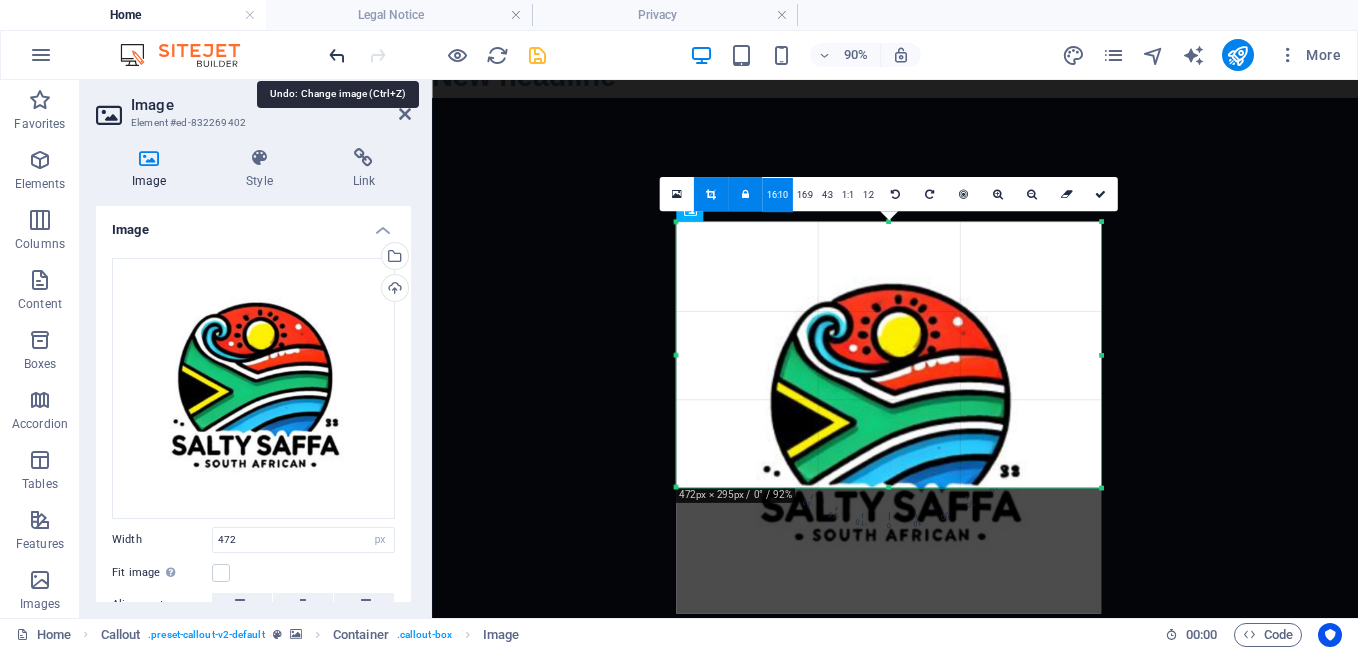 click at bounding box center (337, 55) 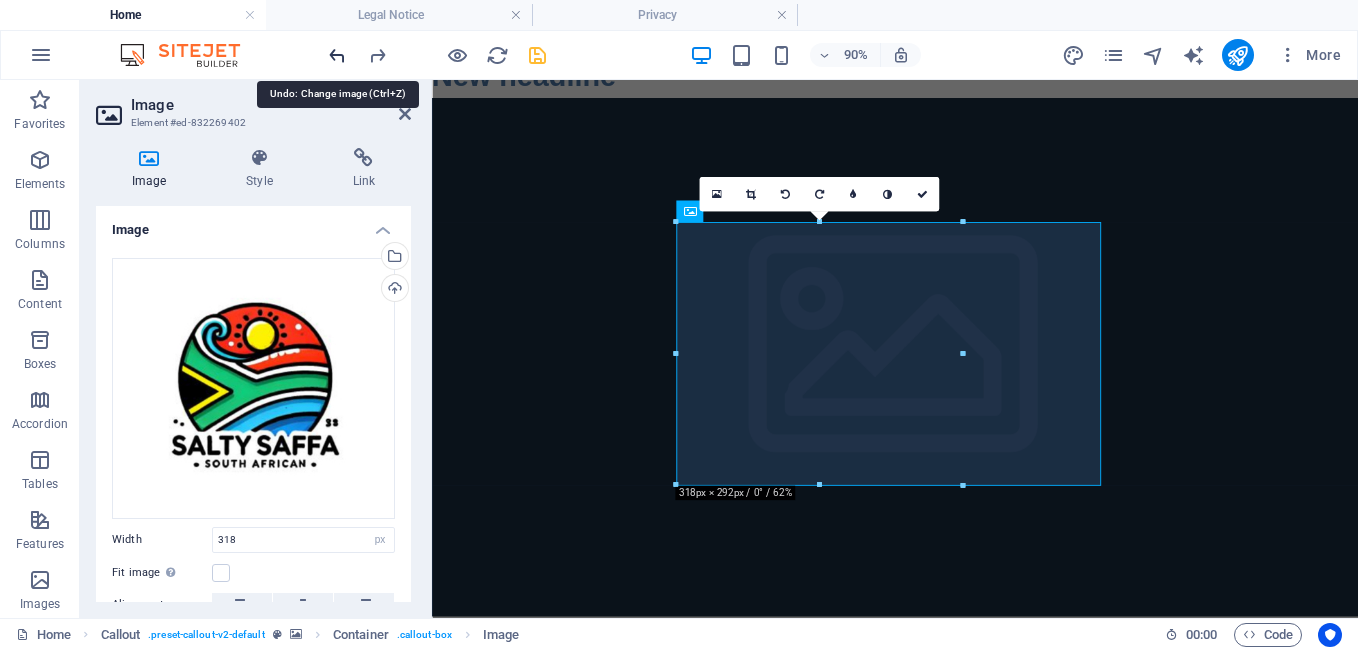 click at bounding box center [337, 55] 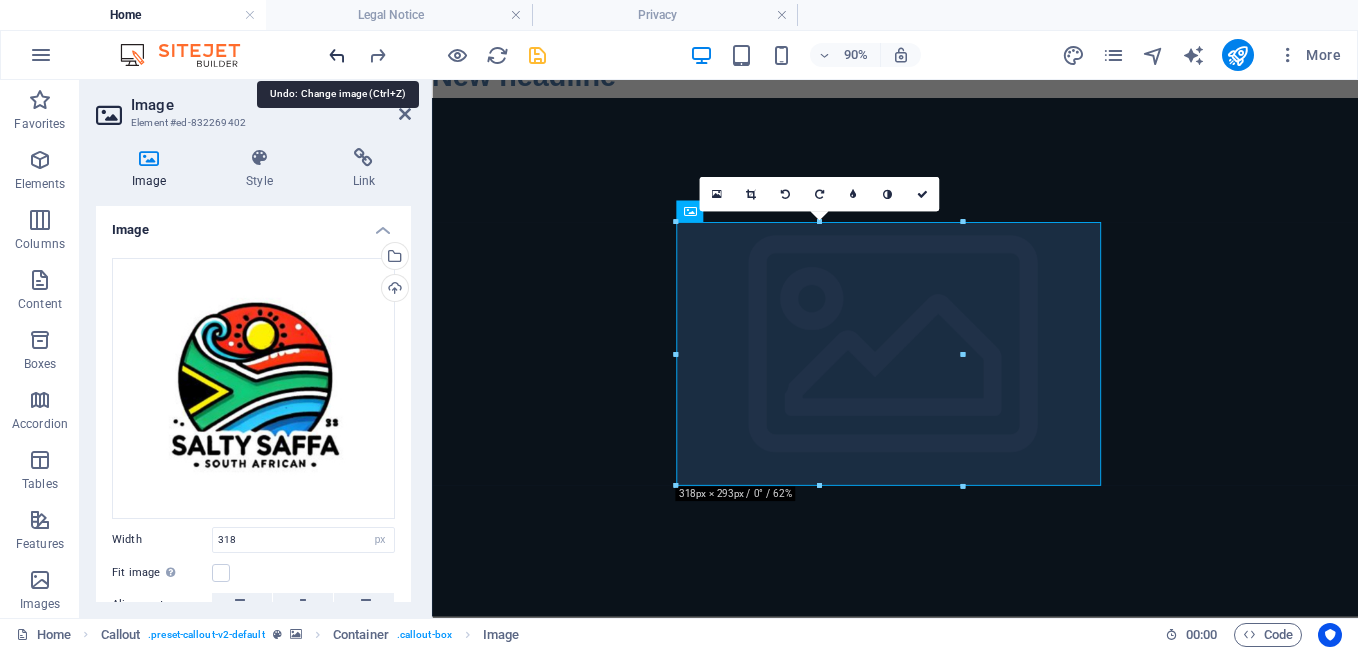 click at bounding box center (337, 55) 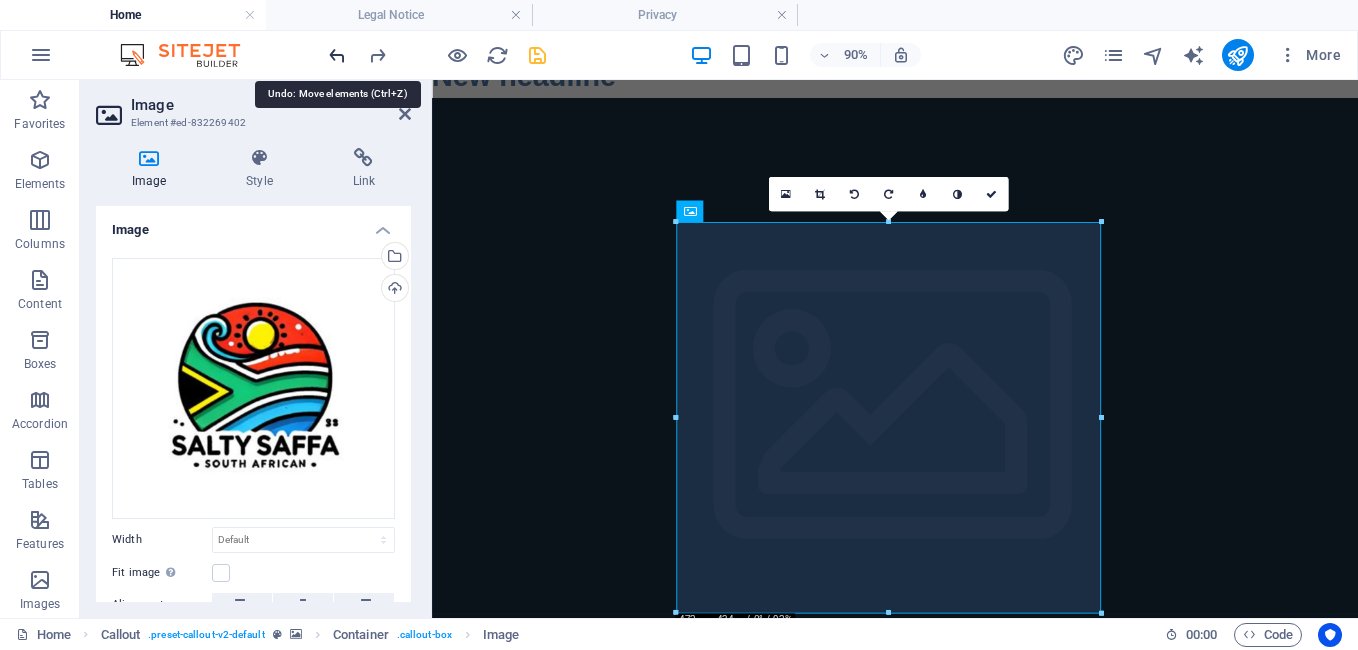 click at bounding box center (337, 55) 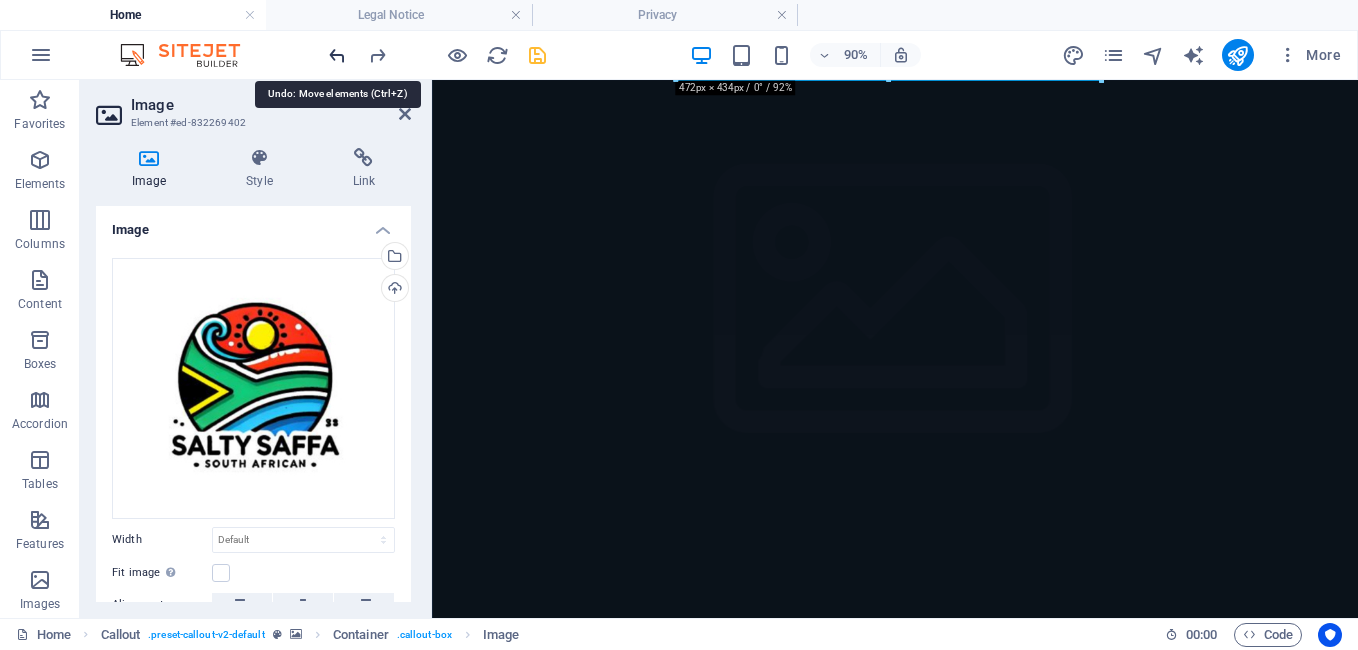 scroll, scrollTop: 593, scrollLeft: 0, axis: vertical 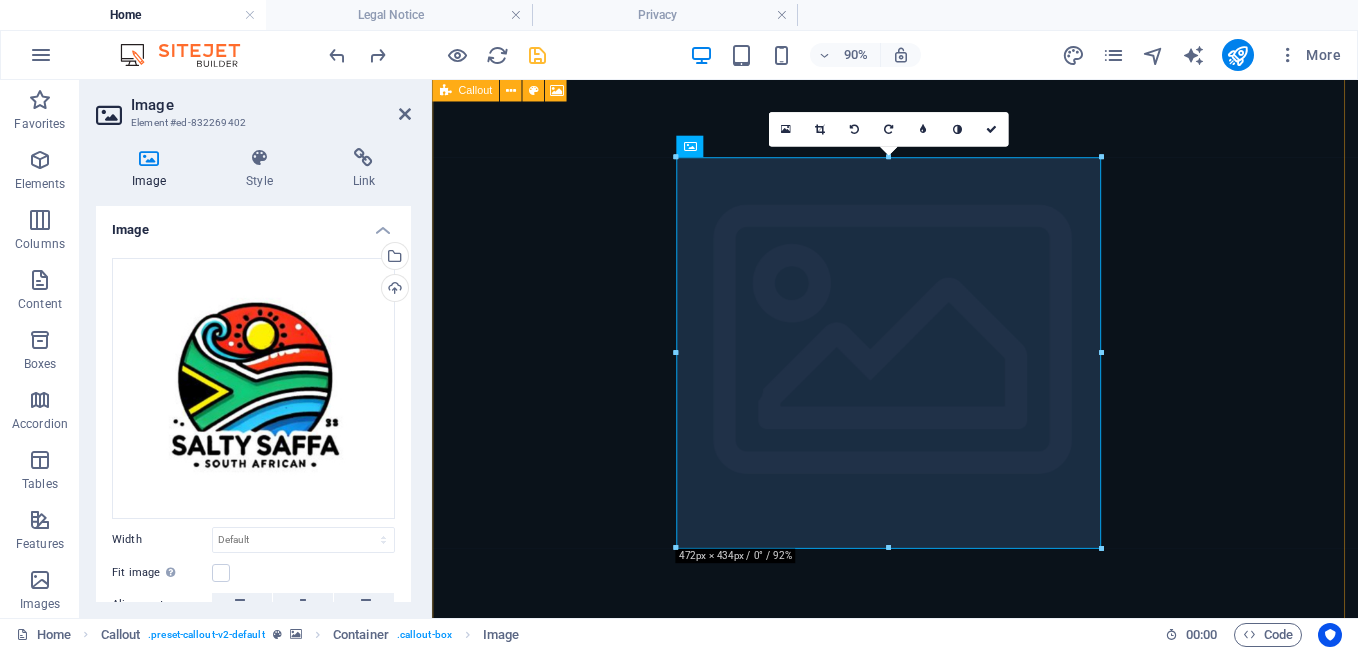 click at bounding box center (946, 387) 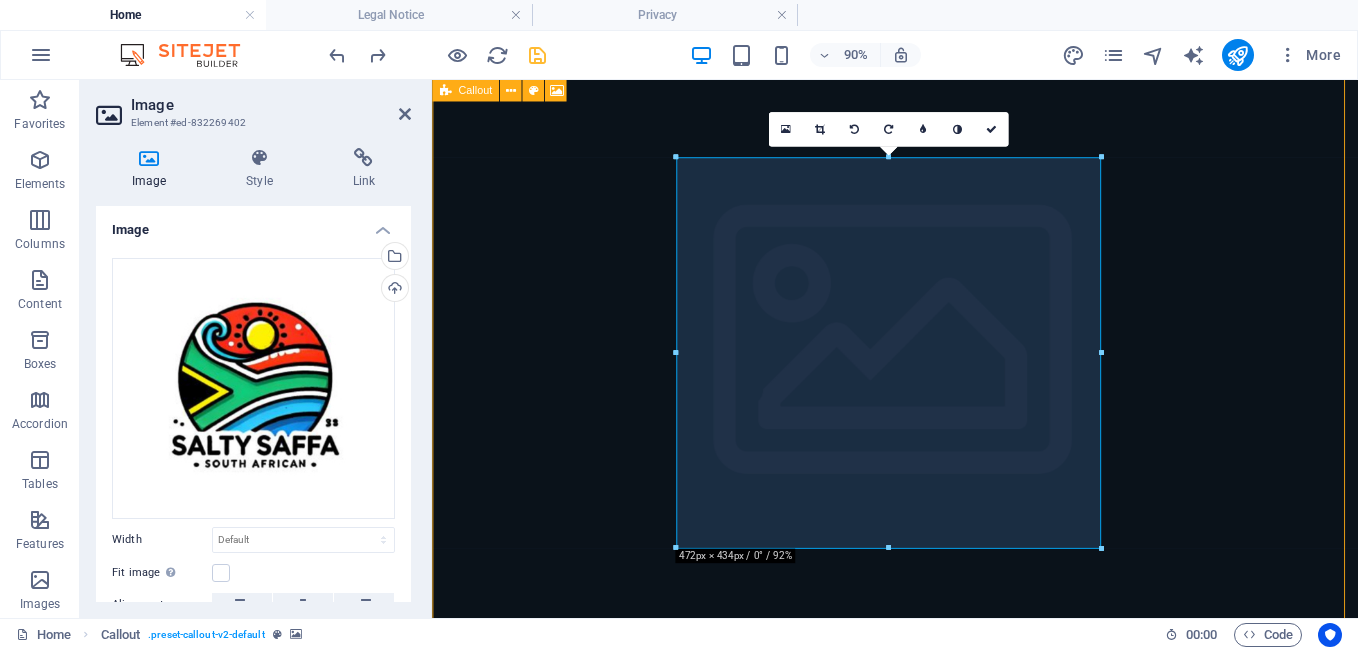 scroll, scrollTop: 716, scrollLeft: 0, axis: vertical 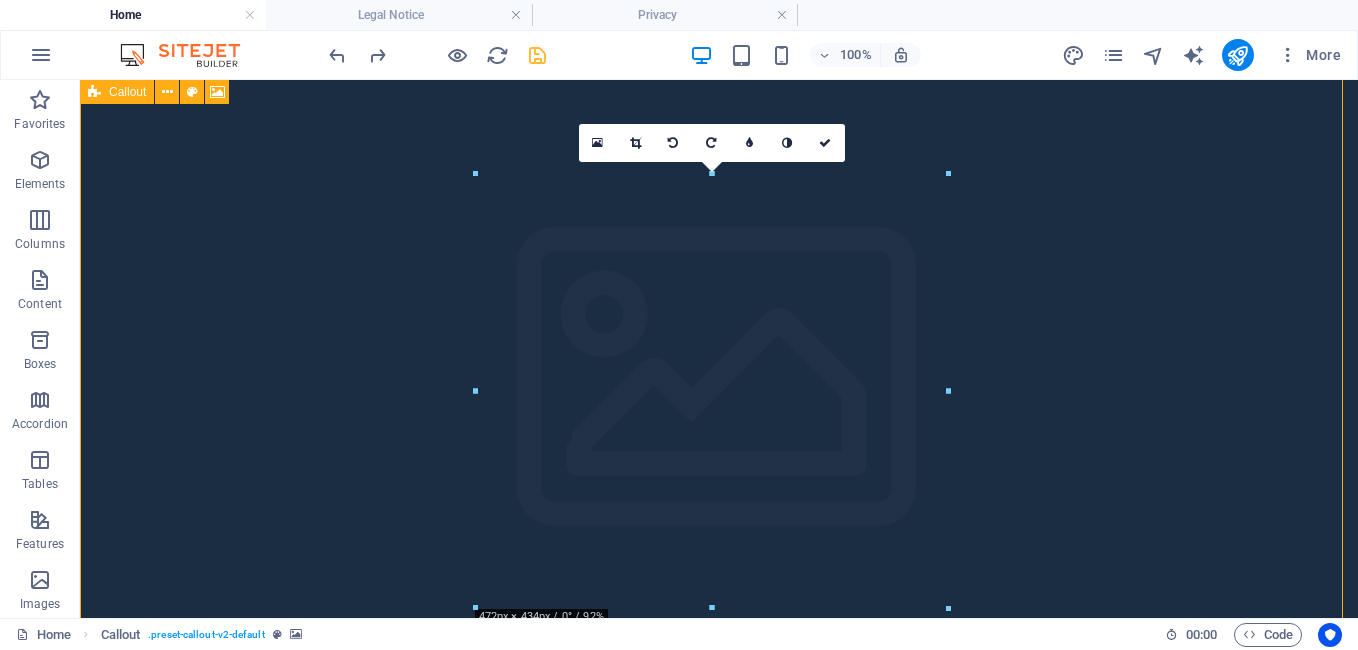 click at bounding box center [719, 395] 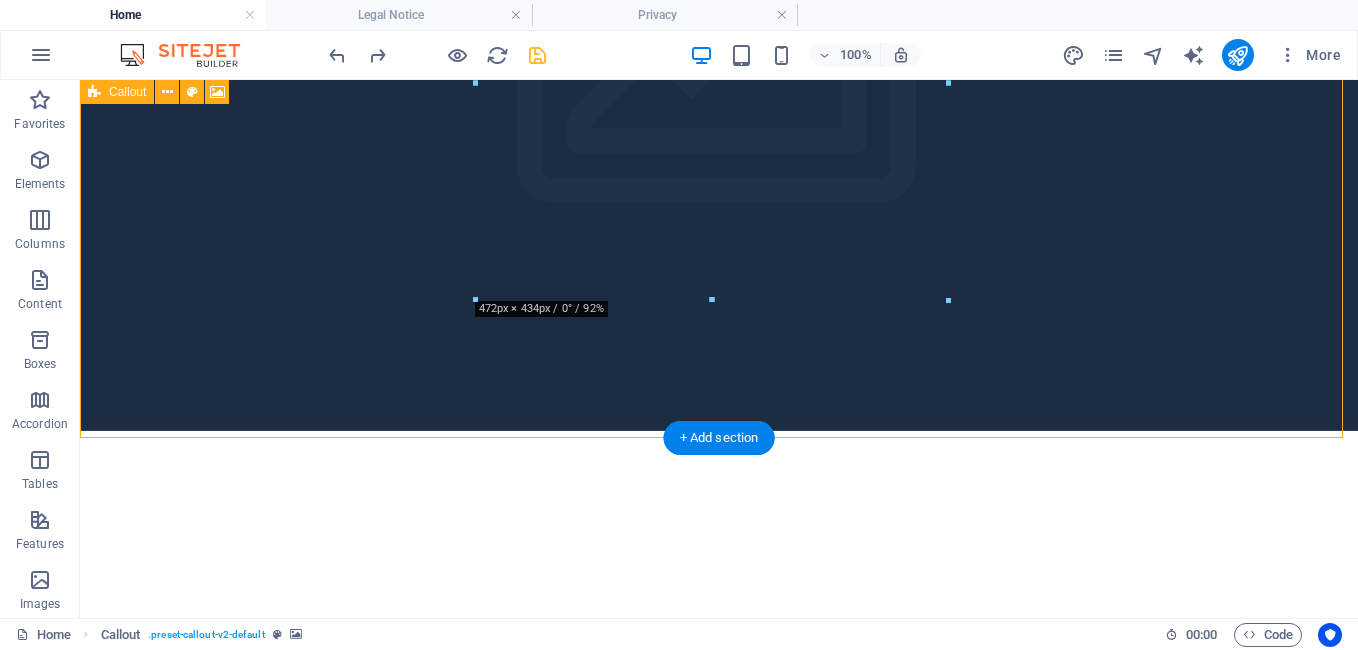 scroll, scrollTop: 1116, scrollLeft: 0, axis: vertical 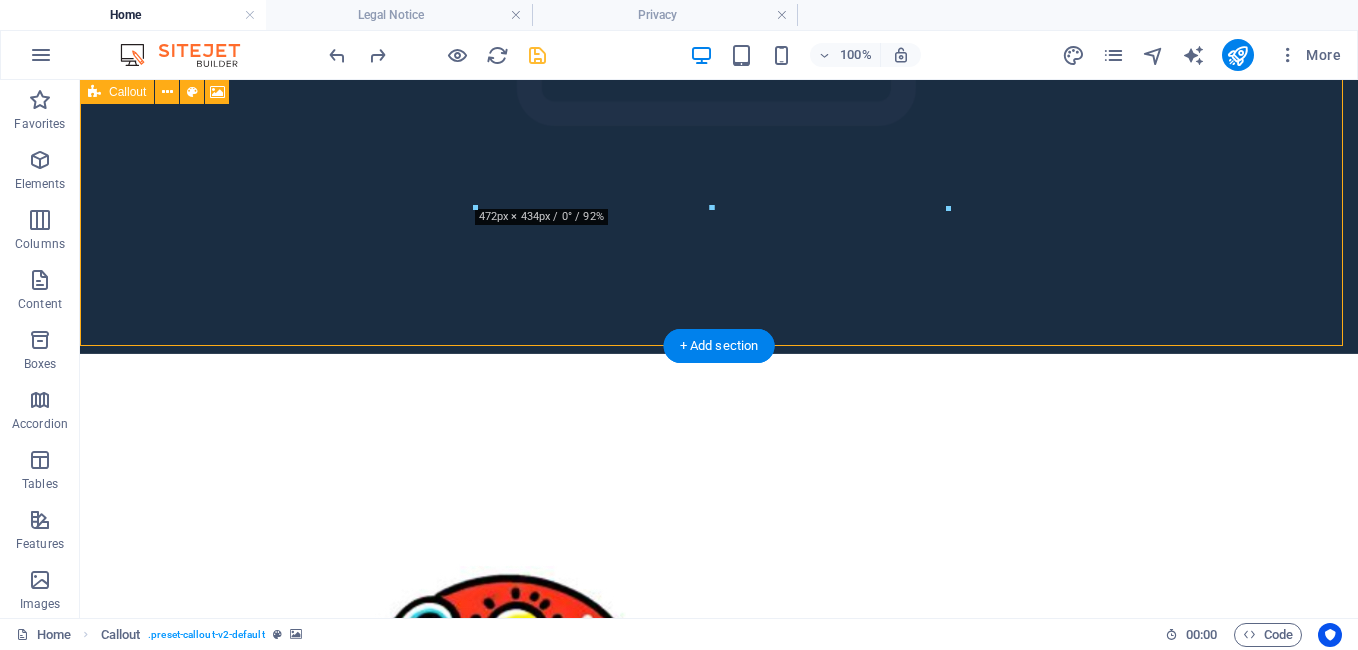 click at bounding box center [719, -5] 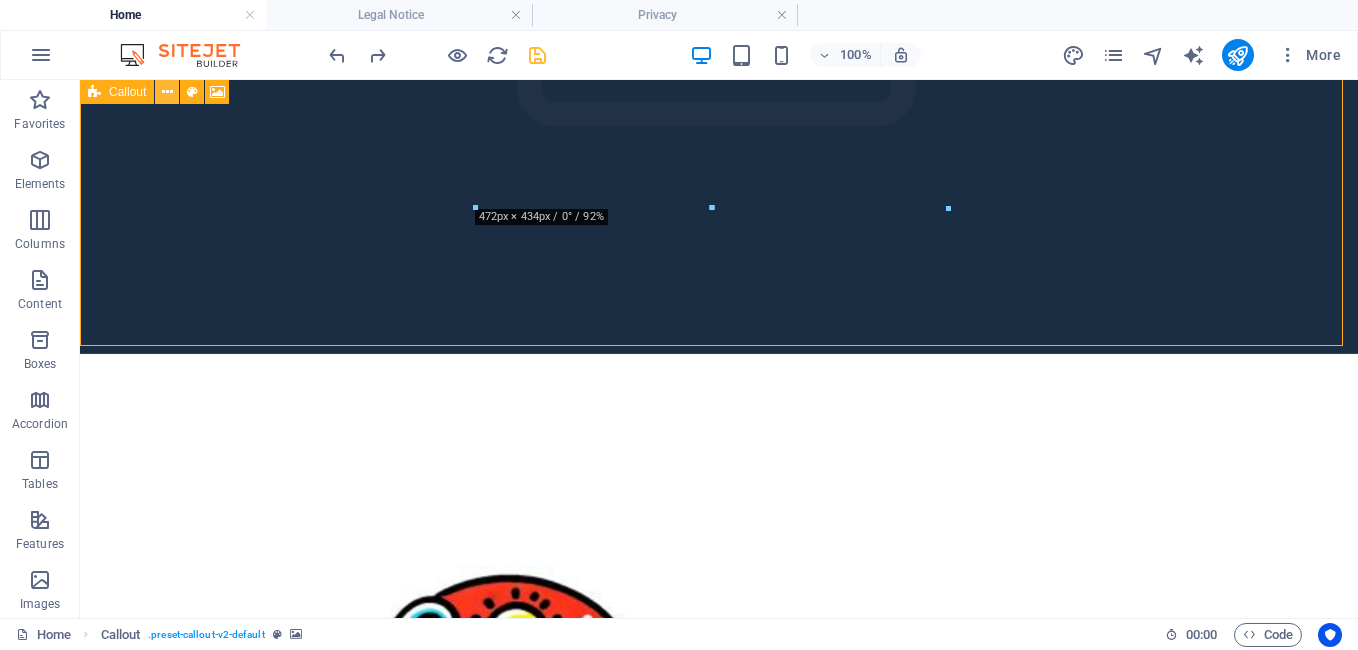 click at bounding box center (167, 92) 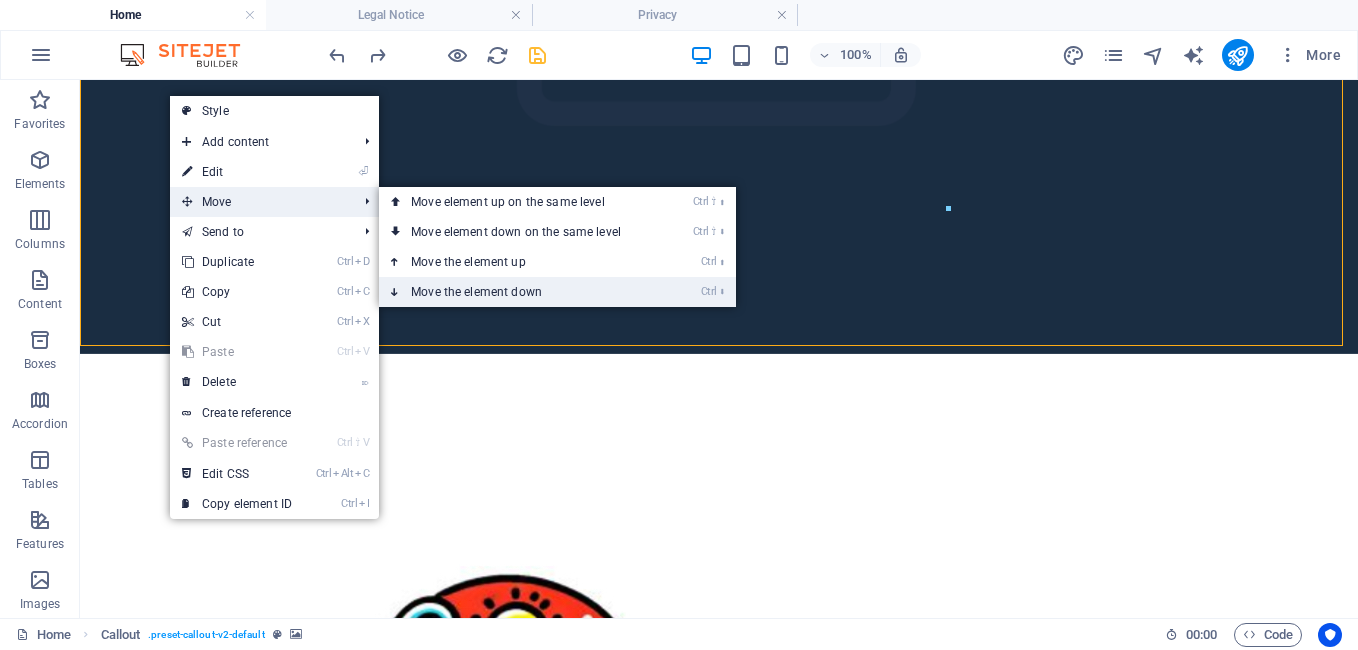 click on "Ctrl ⬇  Move the element down" at bounding box center [520, 292] 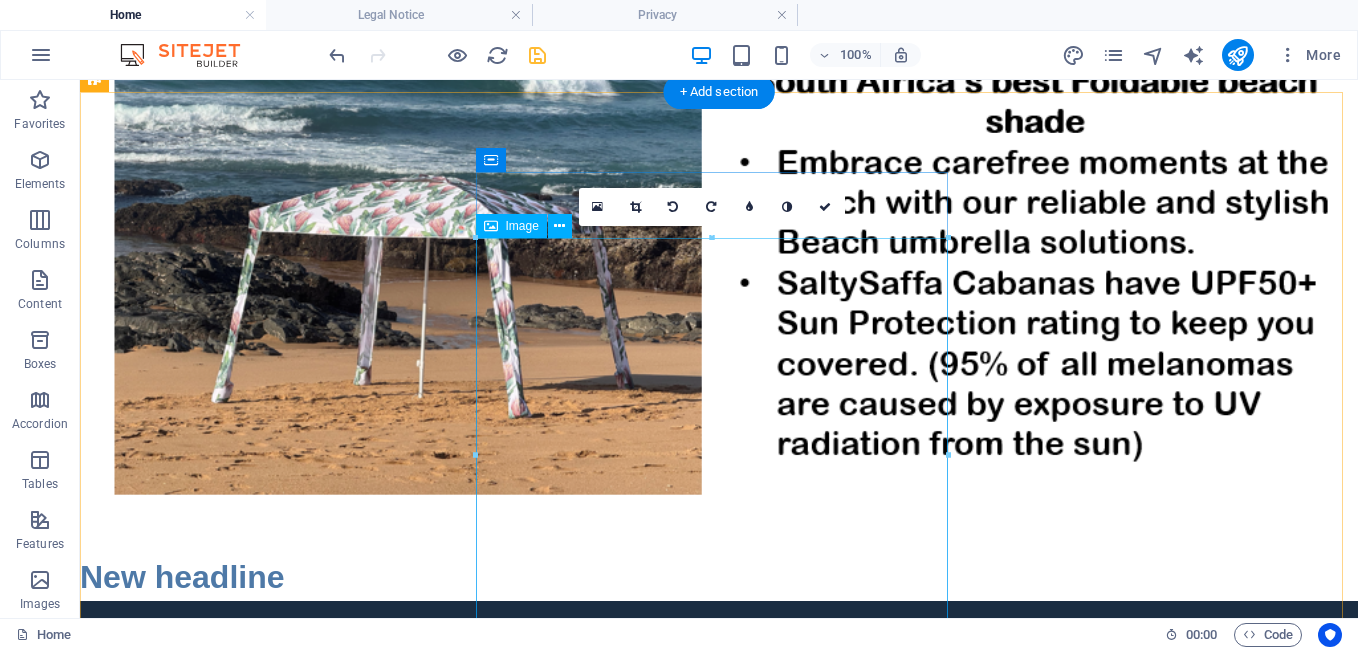 scroll, scrollTop: 700, scrollLeft: 0, axis: vertical 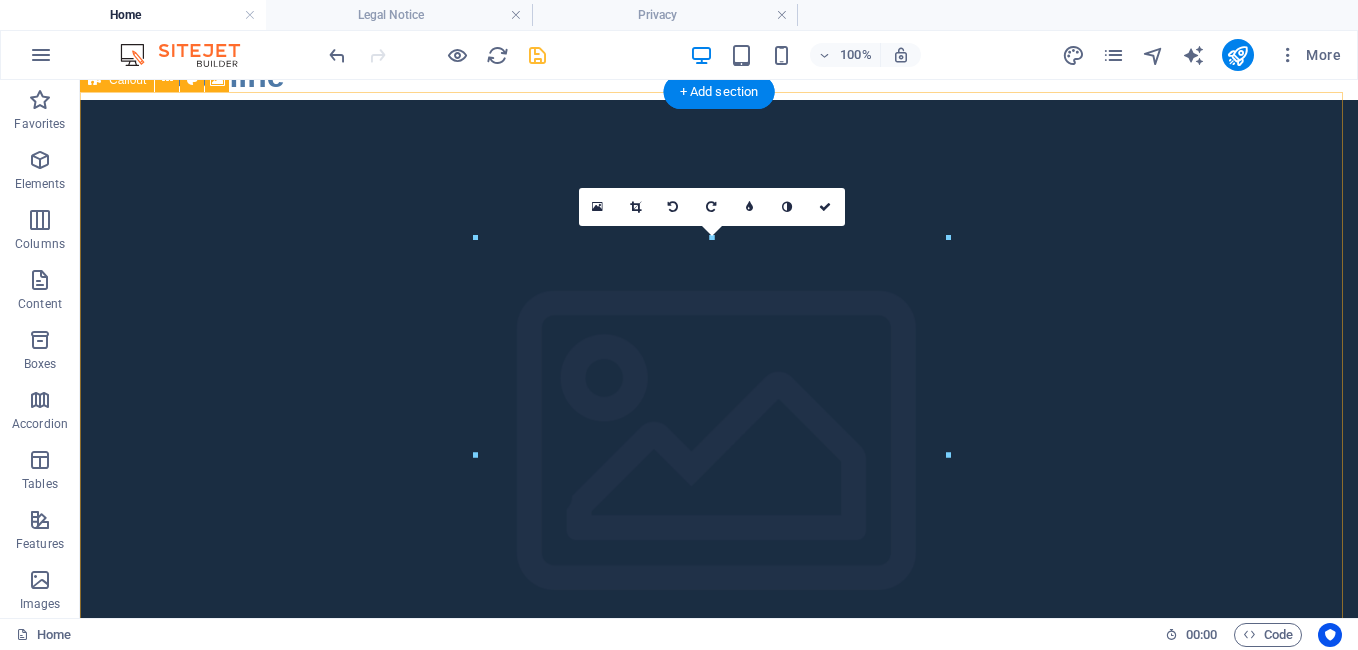 click at bounding box center (719, 459) 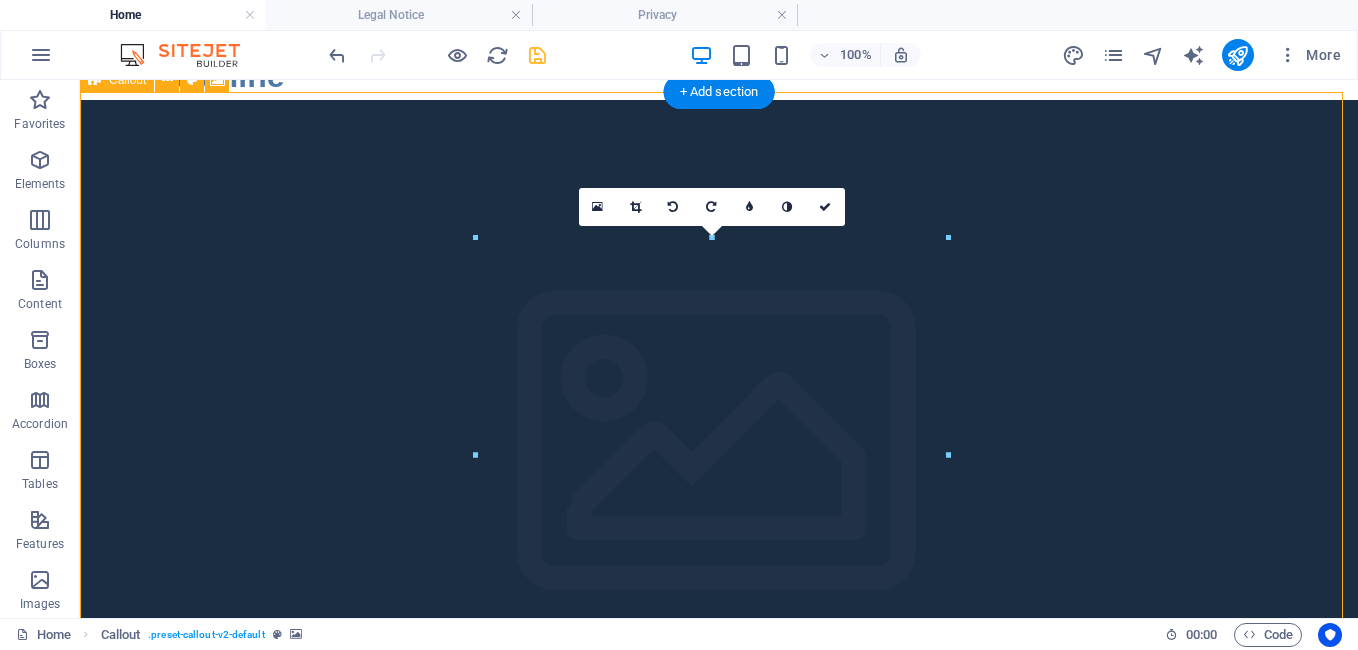 click at bounding box center (719, 459) 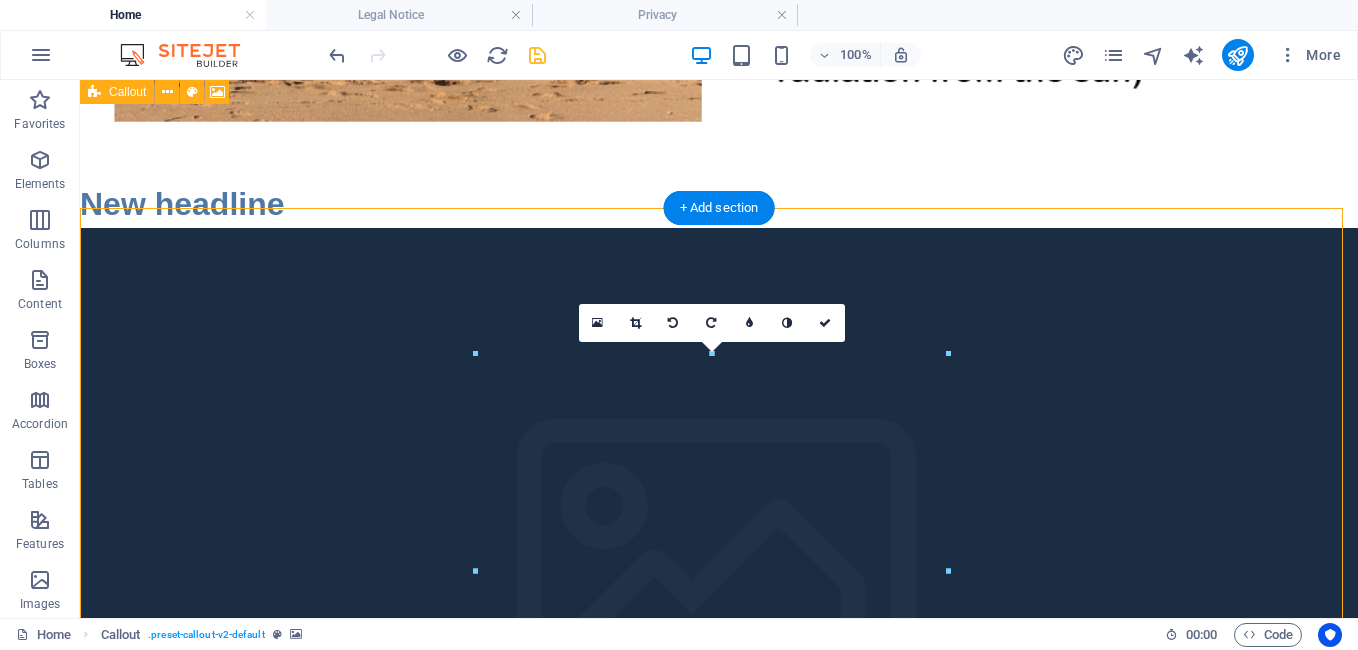 scroll, scrollTop: 500, scrollLeft: 0, axis: vertical 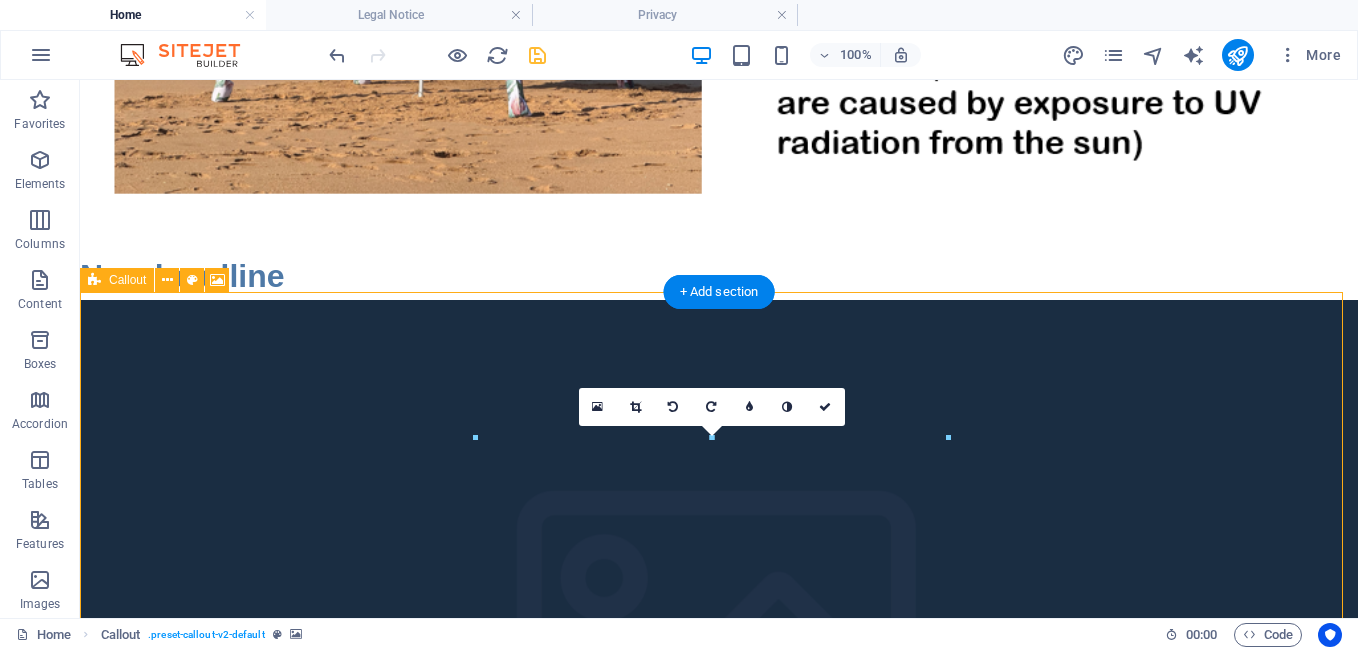 click at bounding box center [719, 659] 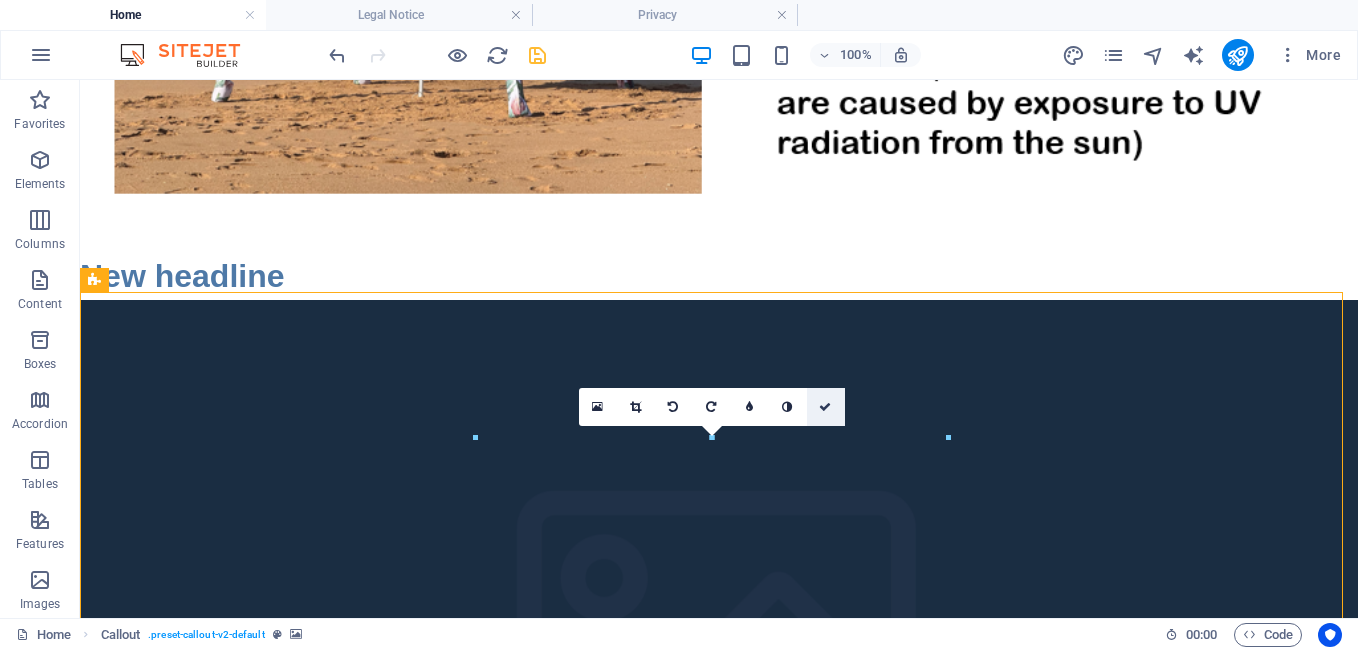 click at bounding box center (825, 407) 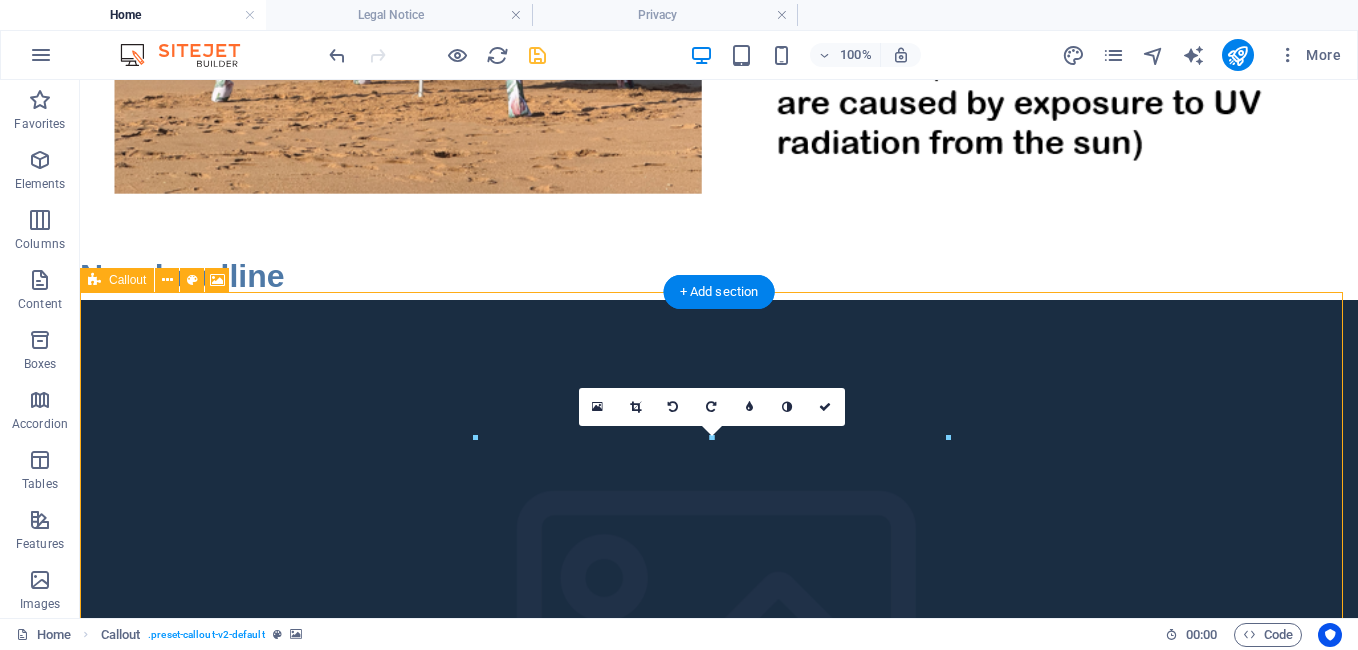 click at bounding box center [719, 659] 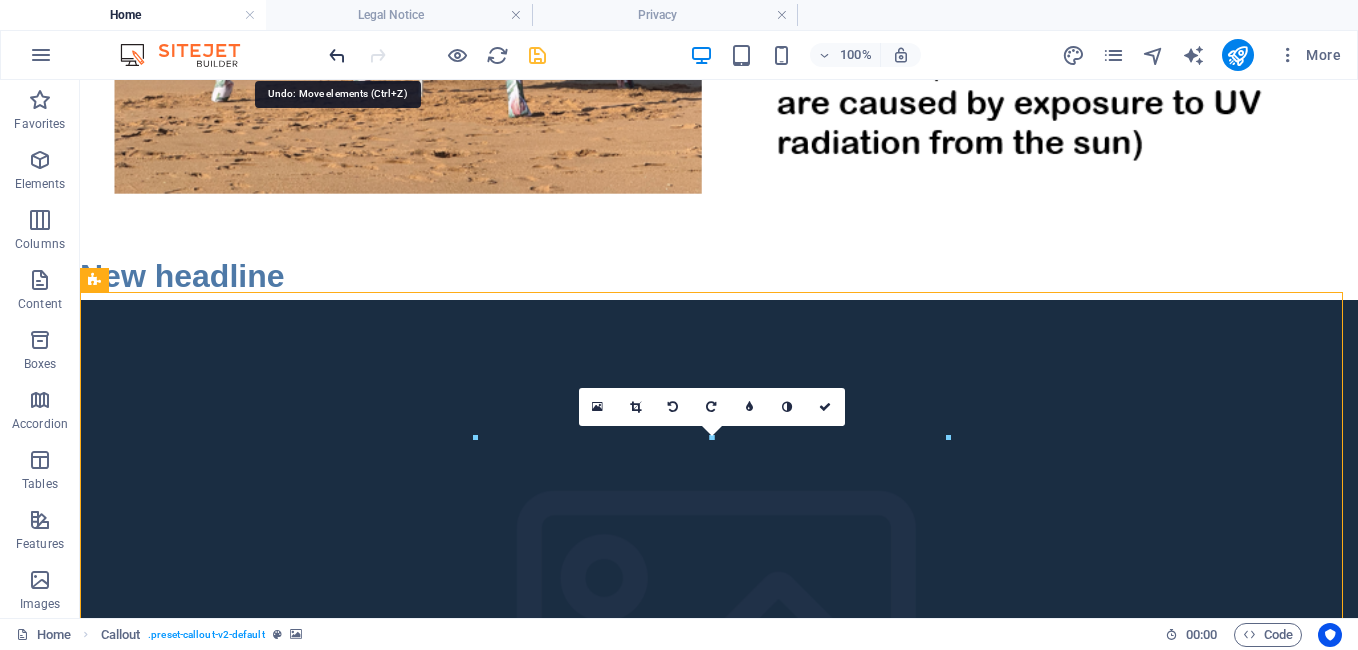click at bounding box center [337, 55] 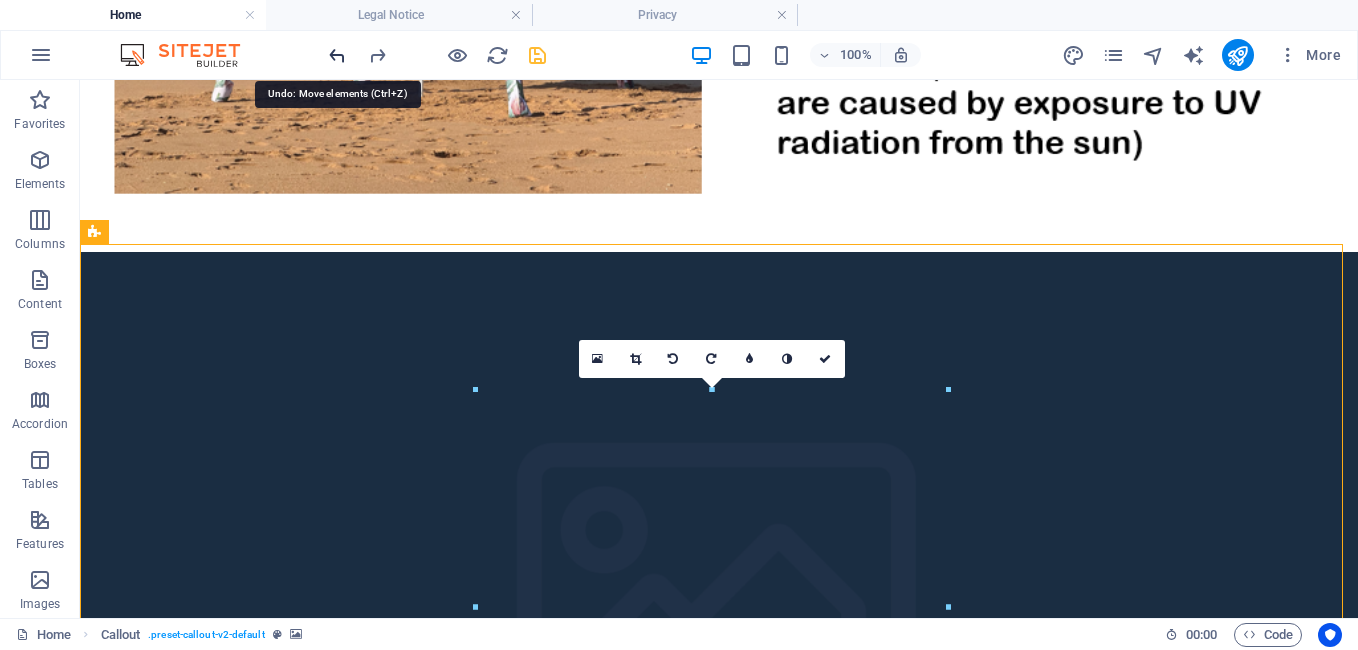 click at bounding box center [337, 55] 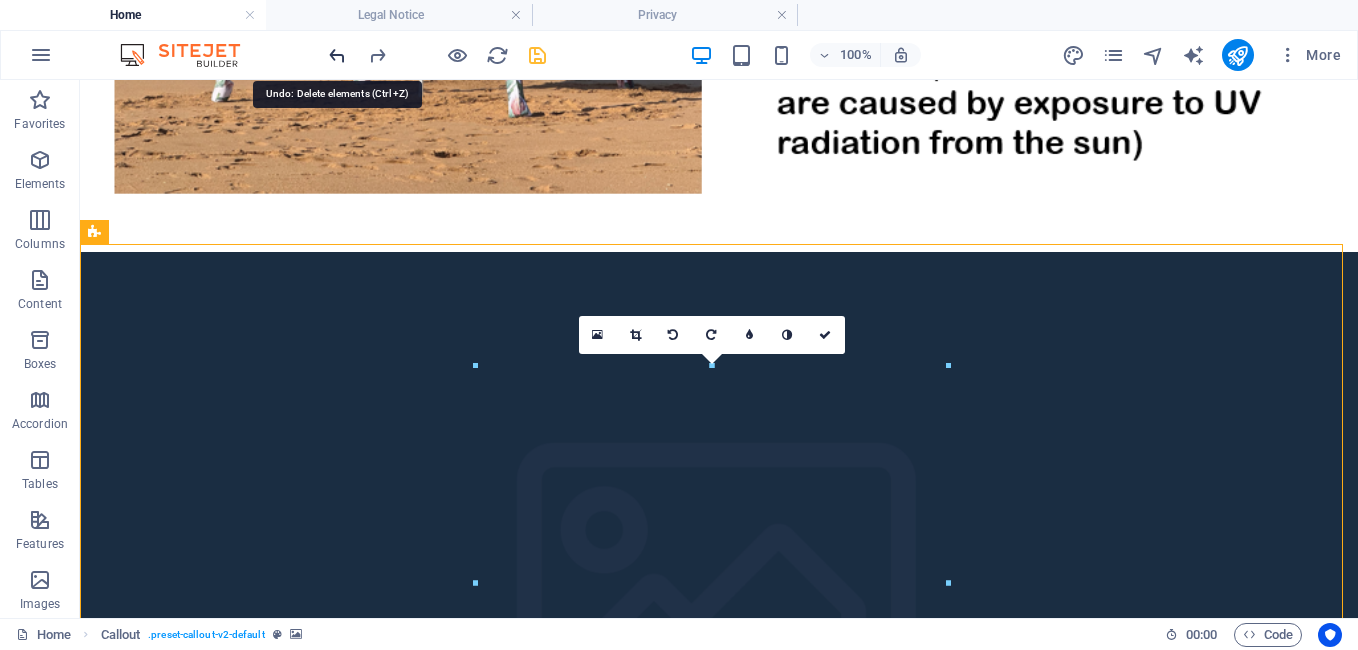 click at bounding box center [337, 55] 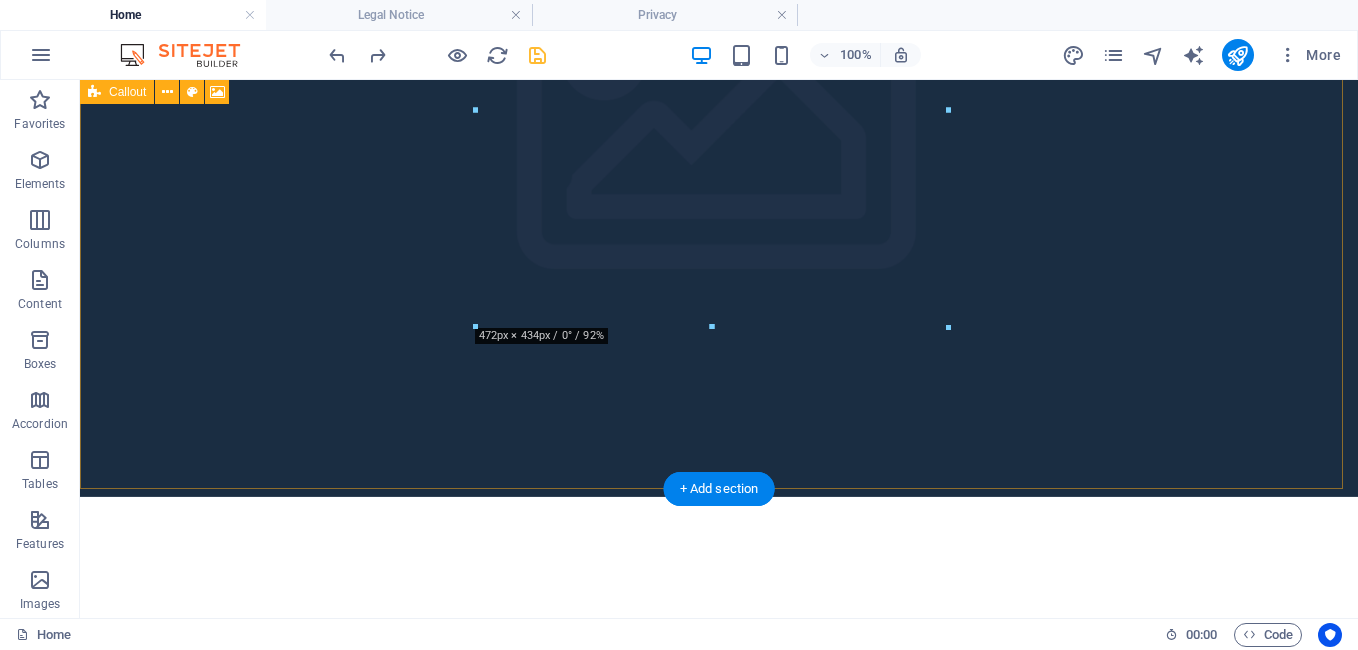 scroll, scrollTop: 500, scrollLeft: 0, axis: vertical 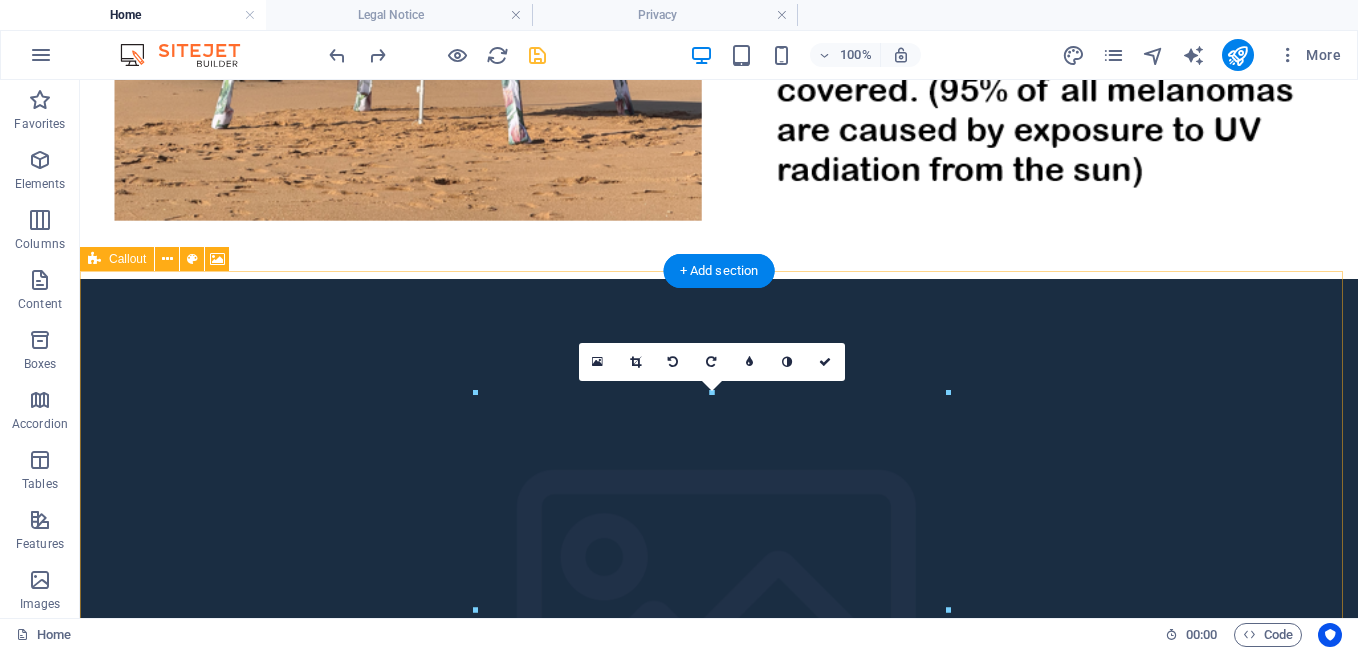click at bounding box center (719, 638) 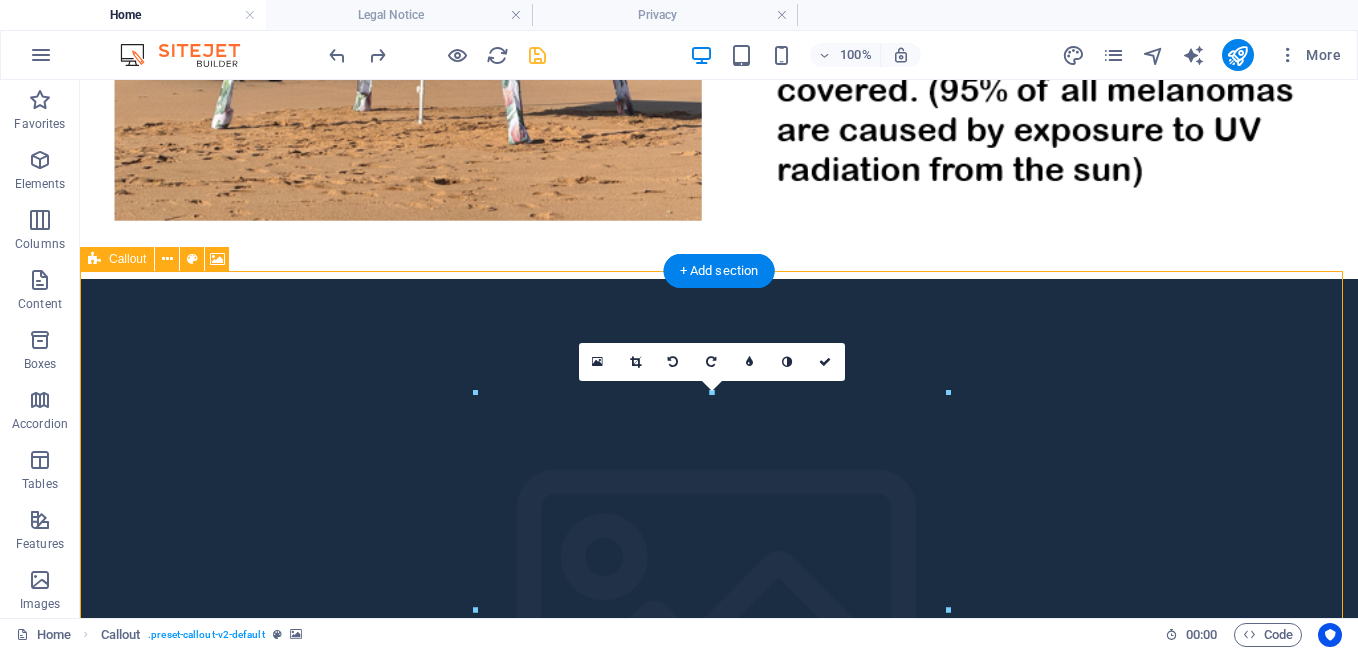 drag, startPoint x: 1324, startPoint y: 269, endPoint x: 1328, endPoint y: 281, distance: 12.649111 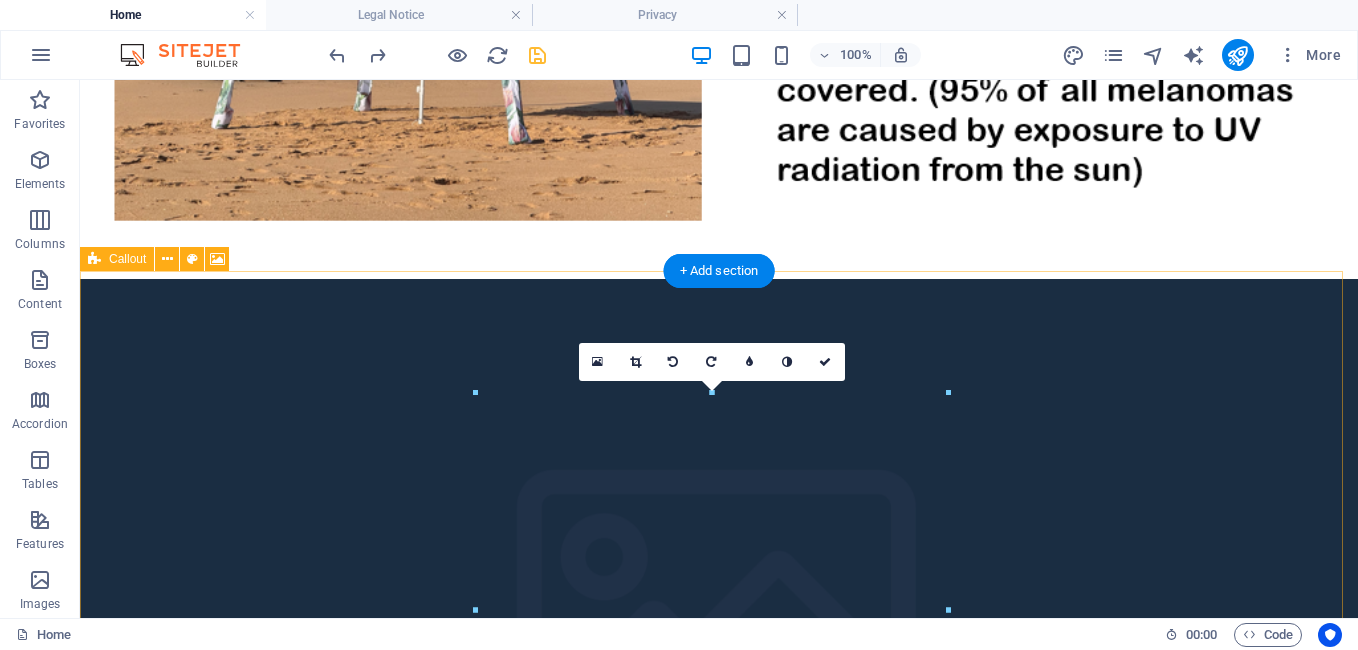 click at bounding box center (719, 638) 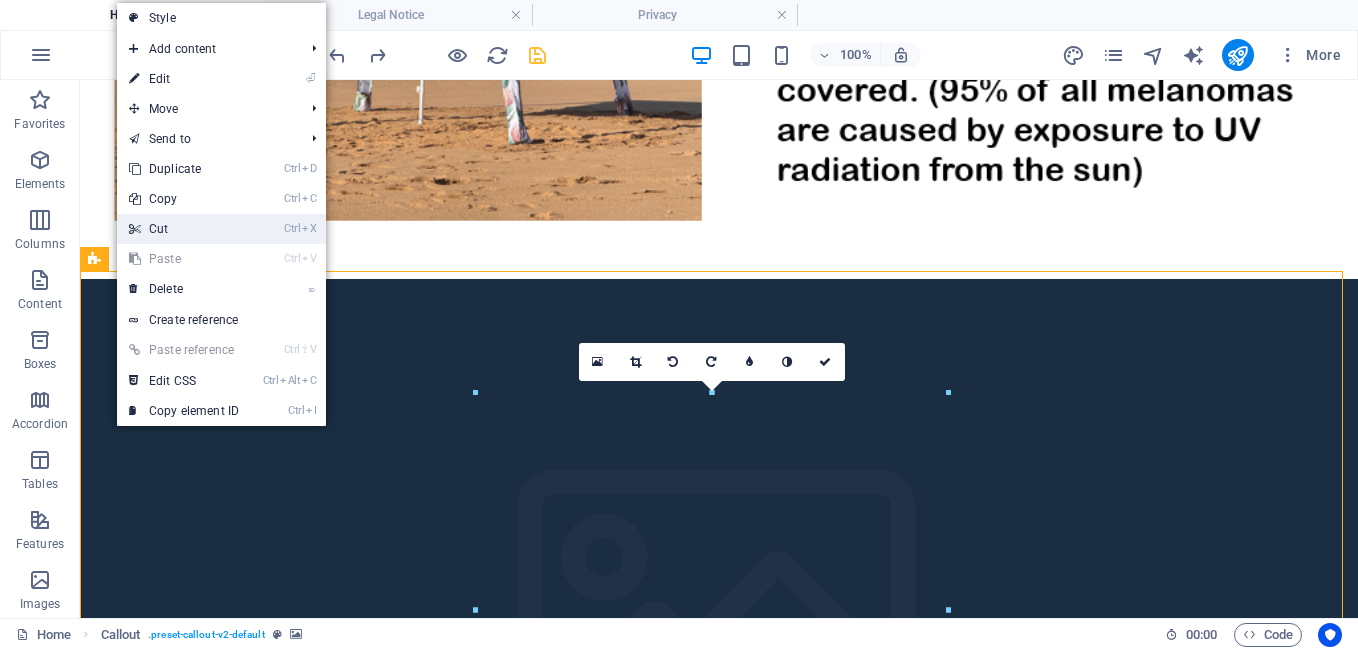 click on "Ctrl X  Cut" at bounding box center (184, 229) 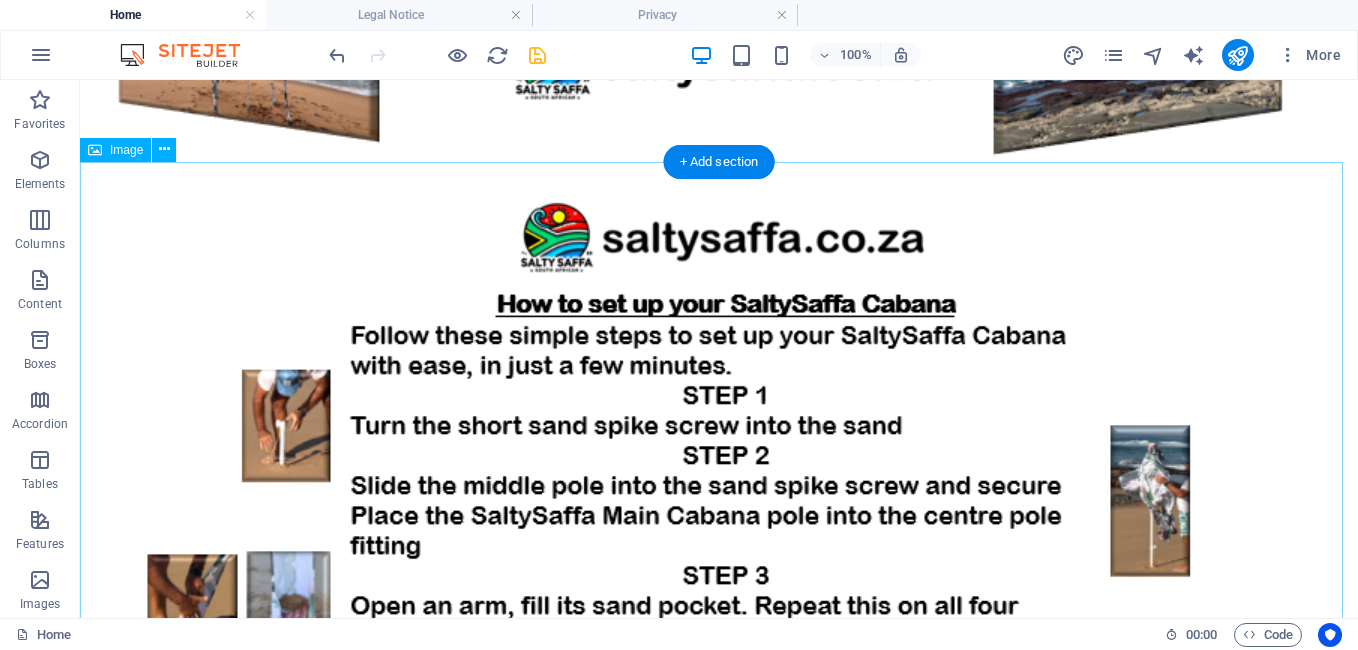 scroll, scrollTop: 3824, scrollLeft: 0, axis: vertical 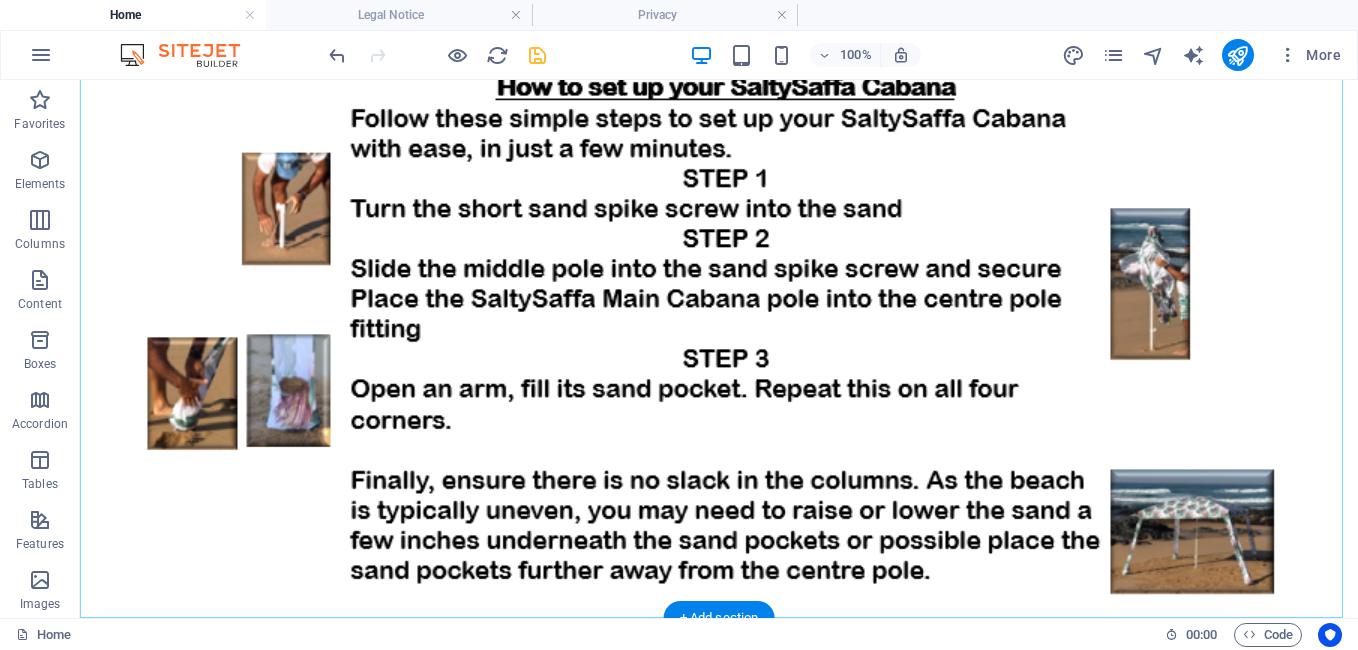 click on "+ Add section" at bounding box center (719, 618) 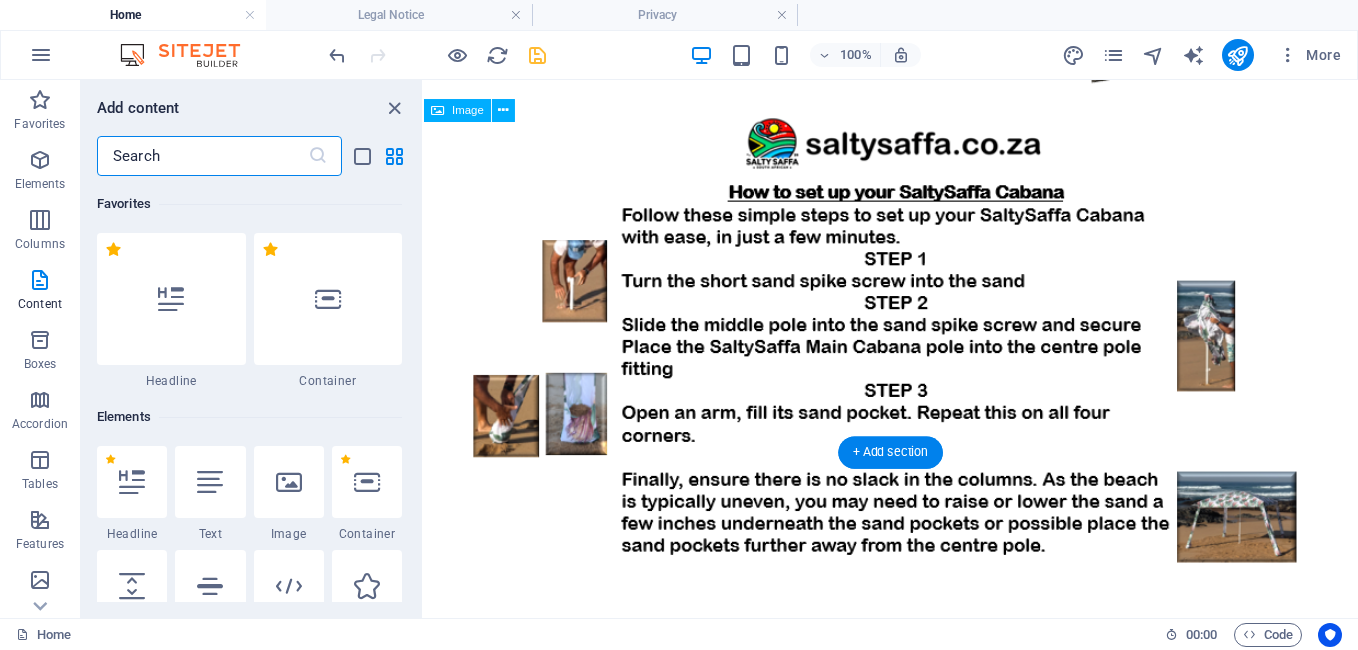 scroll, scrollTop: 2795, scrollLeft: 0, axis: vertical 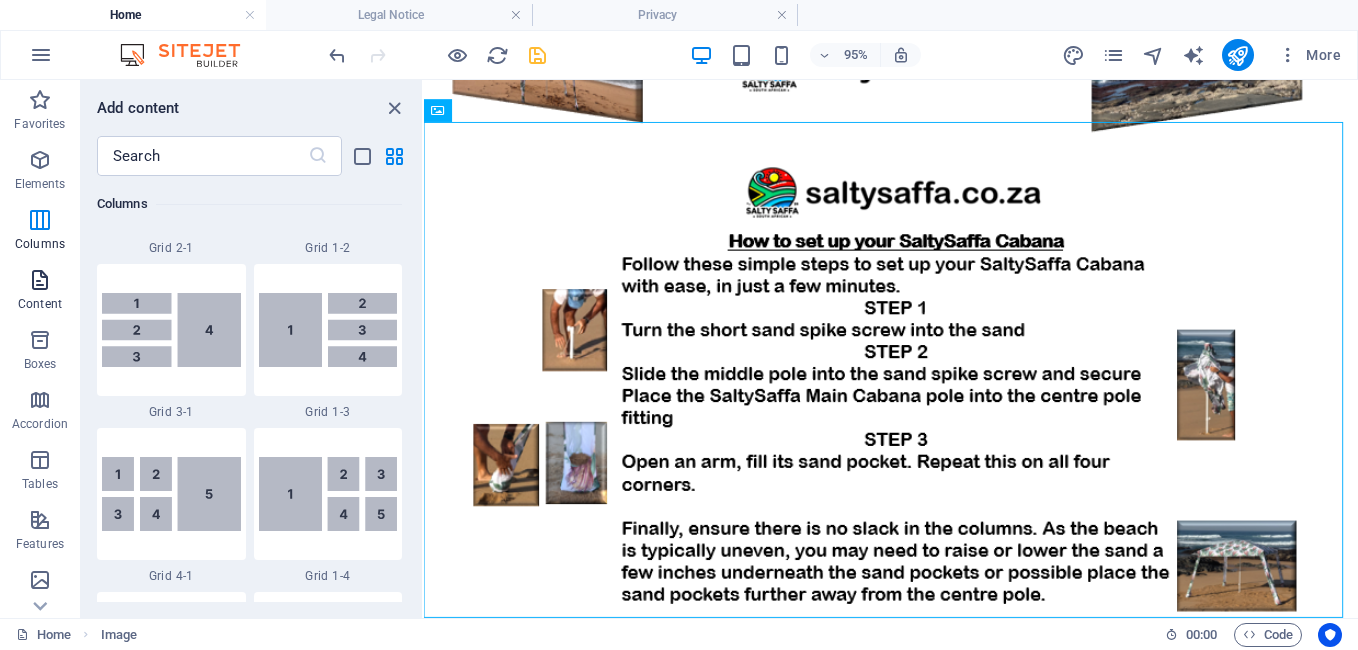 click at bounding box center [40, 280] 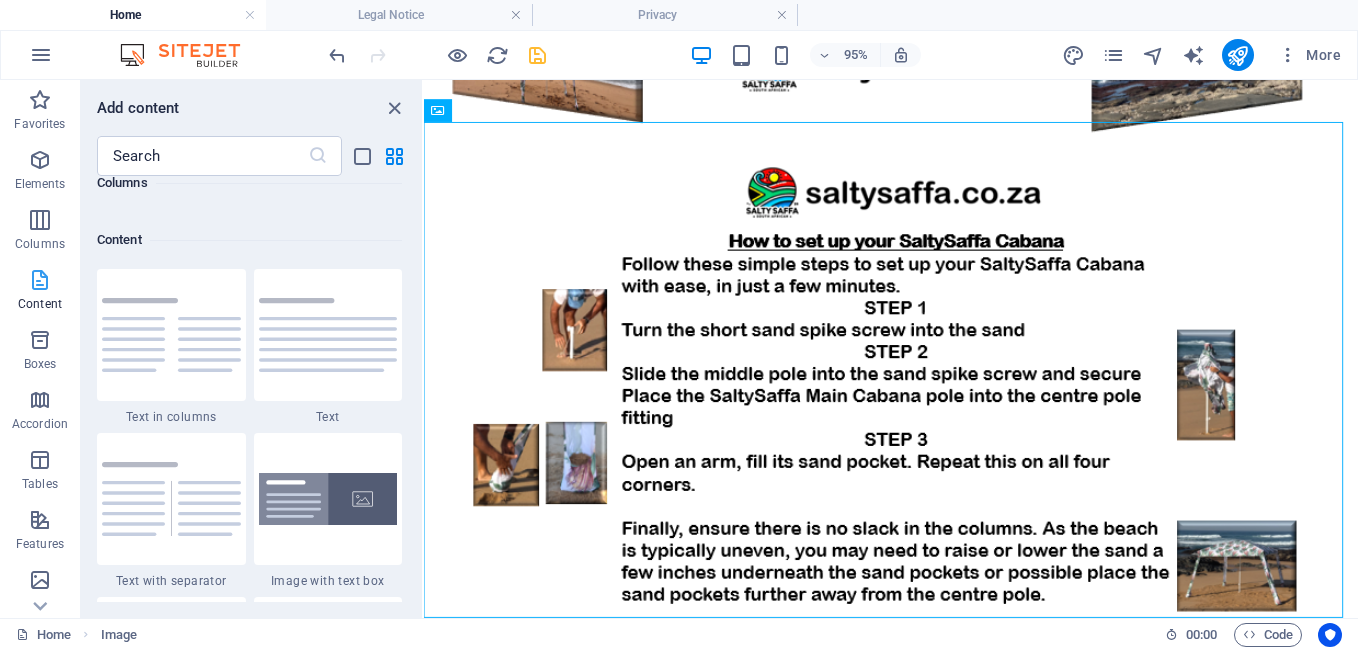 scroll, scrollTop: 3499, scrollLeft: 0, axis: vertical 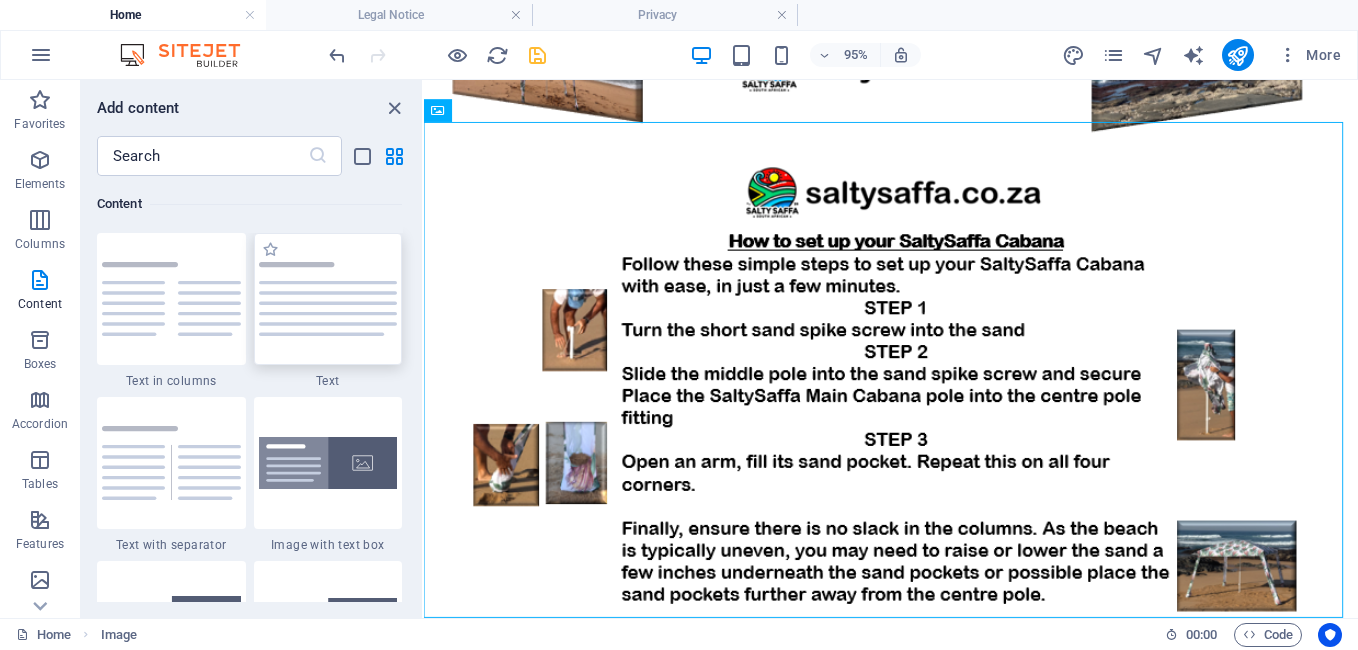 click at bounding box center (328, 299) 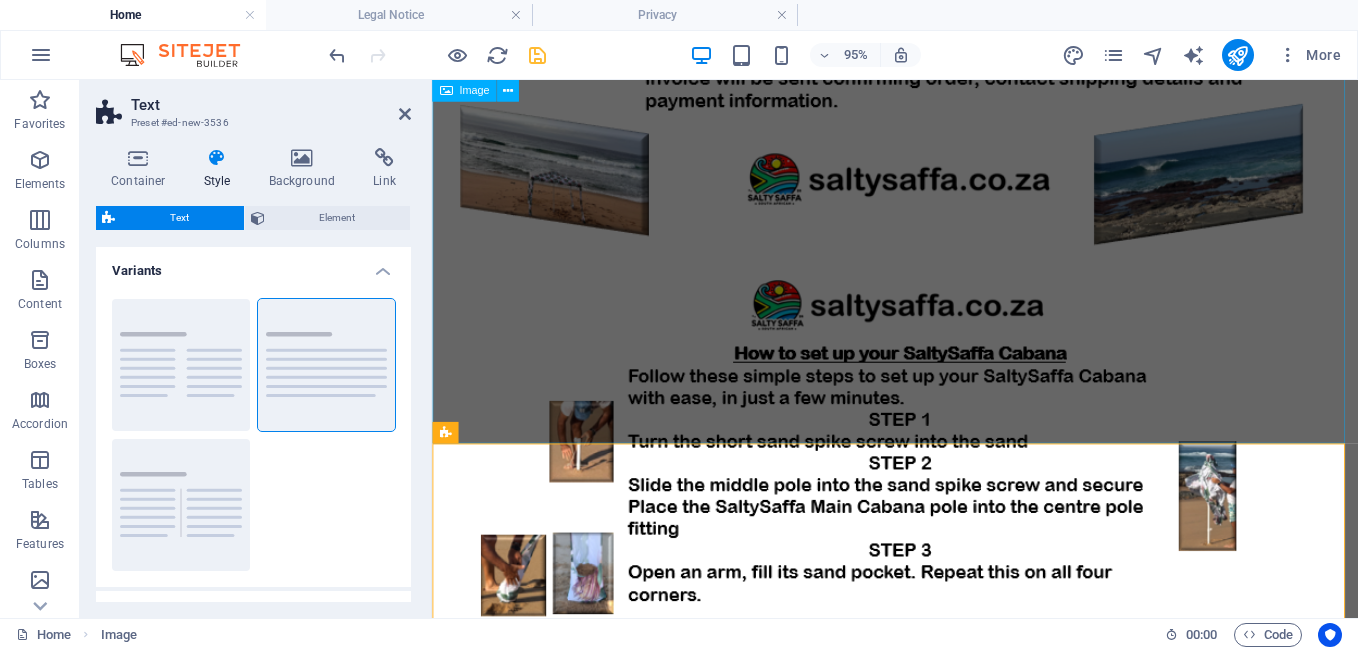scroll, scrollTop: 3113, scrollLeft: 0, axis: vertical 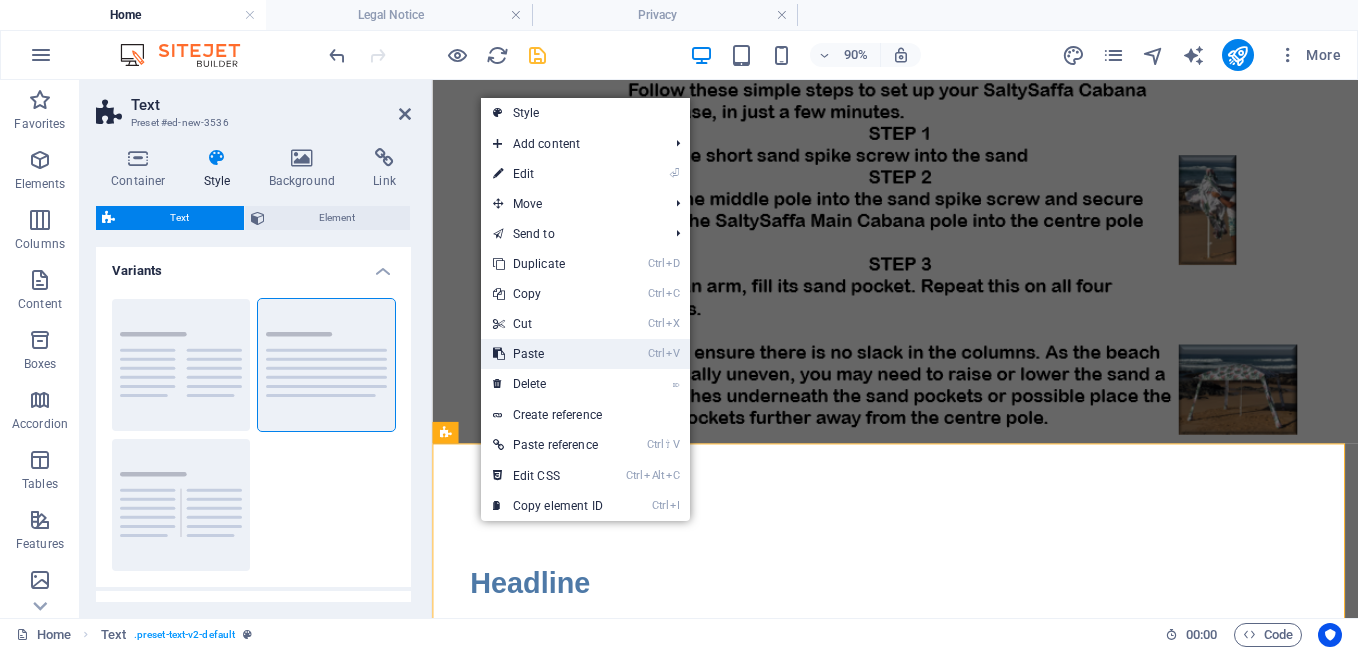 click on "Ctrl V  Paste" at bounding box center [548, 354] 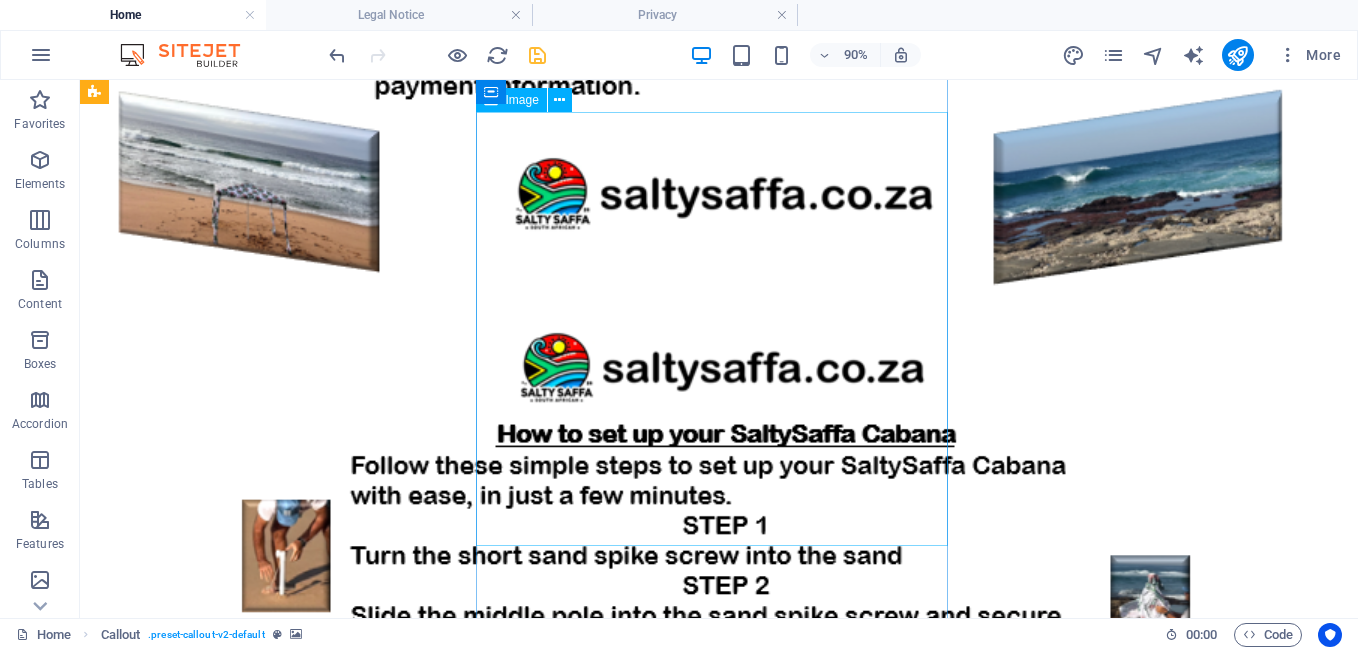 scroll, scrollTop: 4796, scrollLeft: 0, axis: vertical 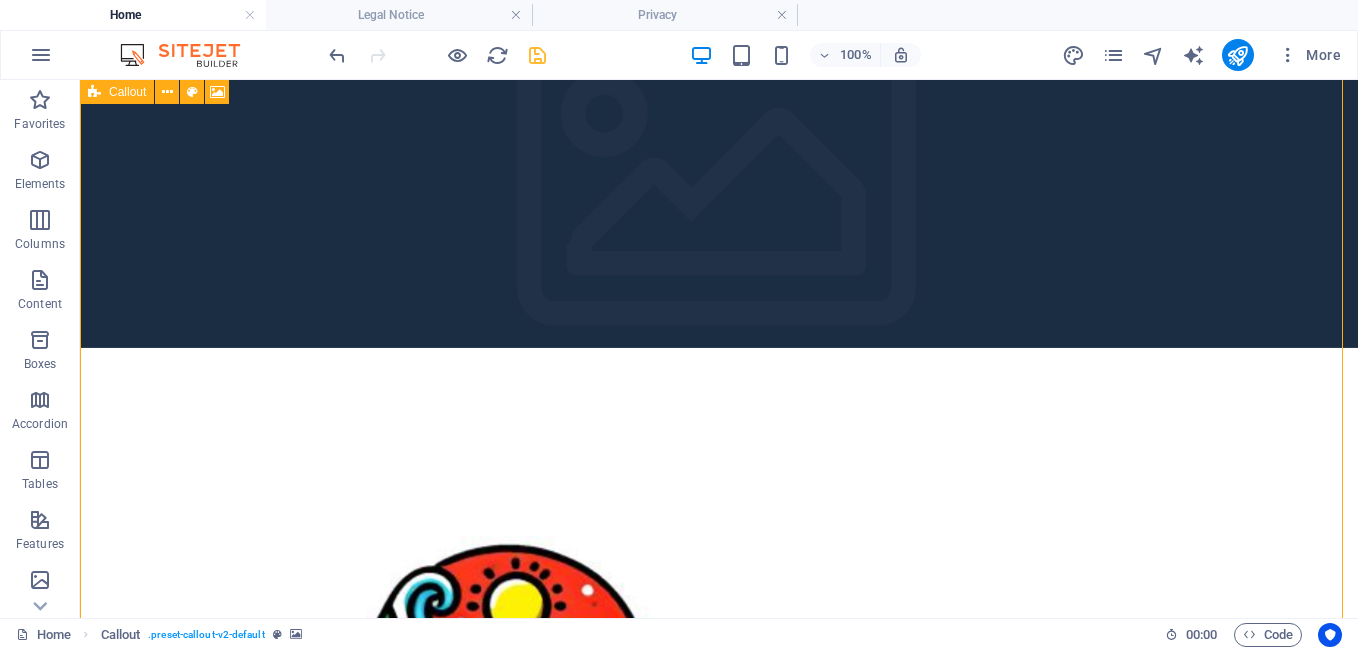 click on "Headline Email for more information info@example.com" at bounding box center [719, 572] 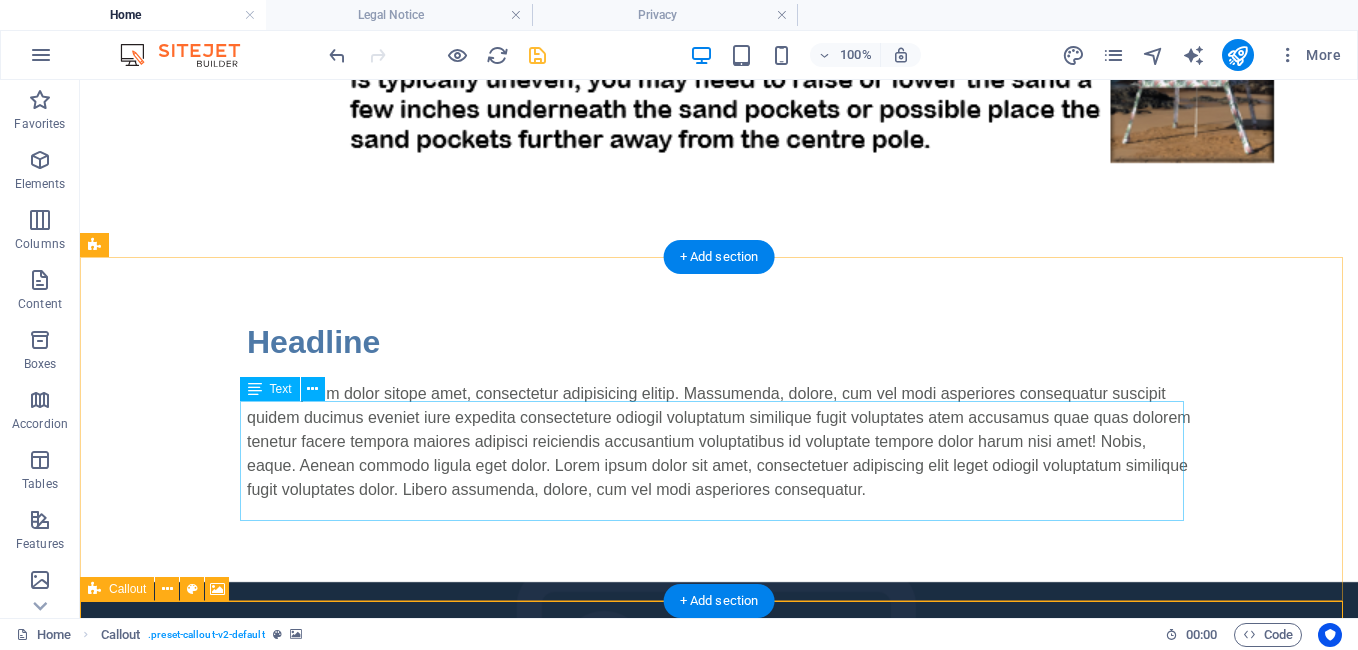 scroll, scrollTop: 4285, scrollLeft: 0, axis: vertical 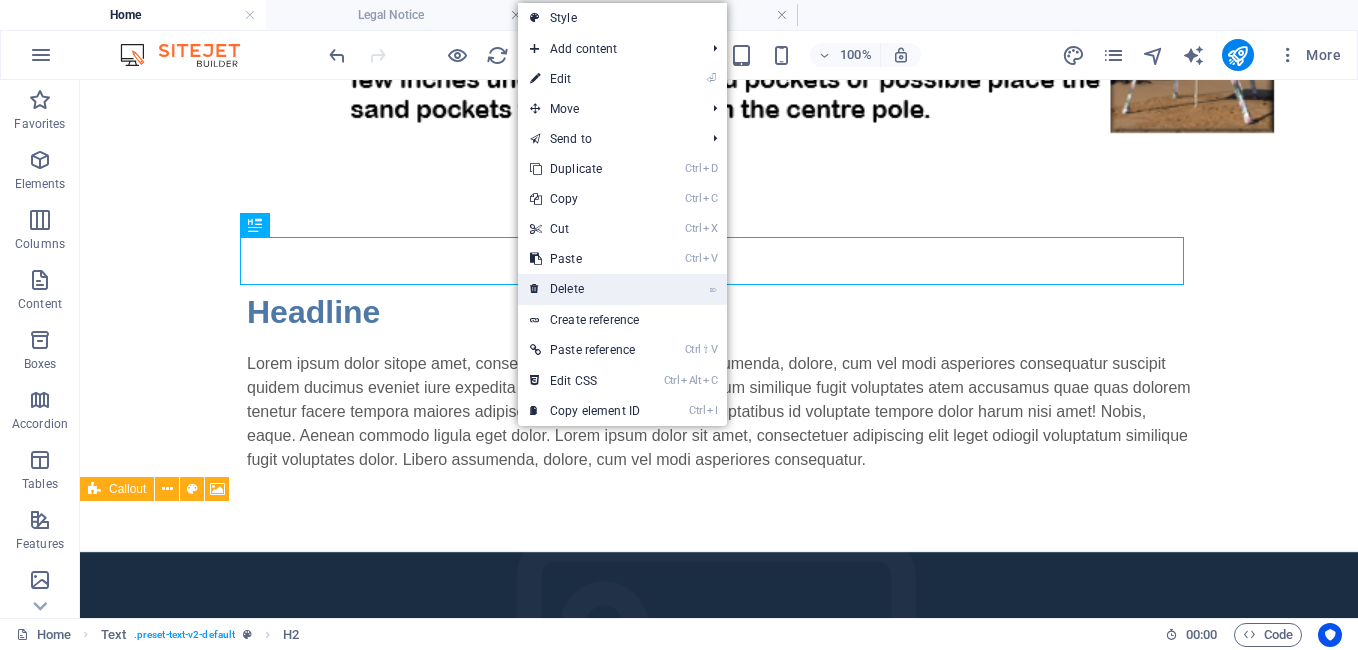 click on "⌦  Delete" at bounding box center (585, 289) 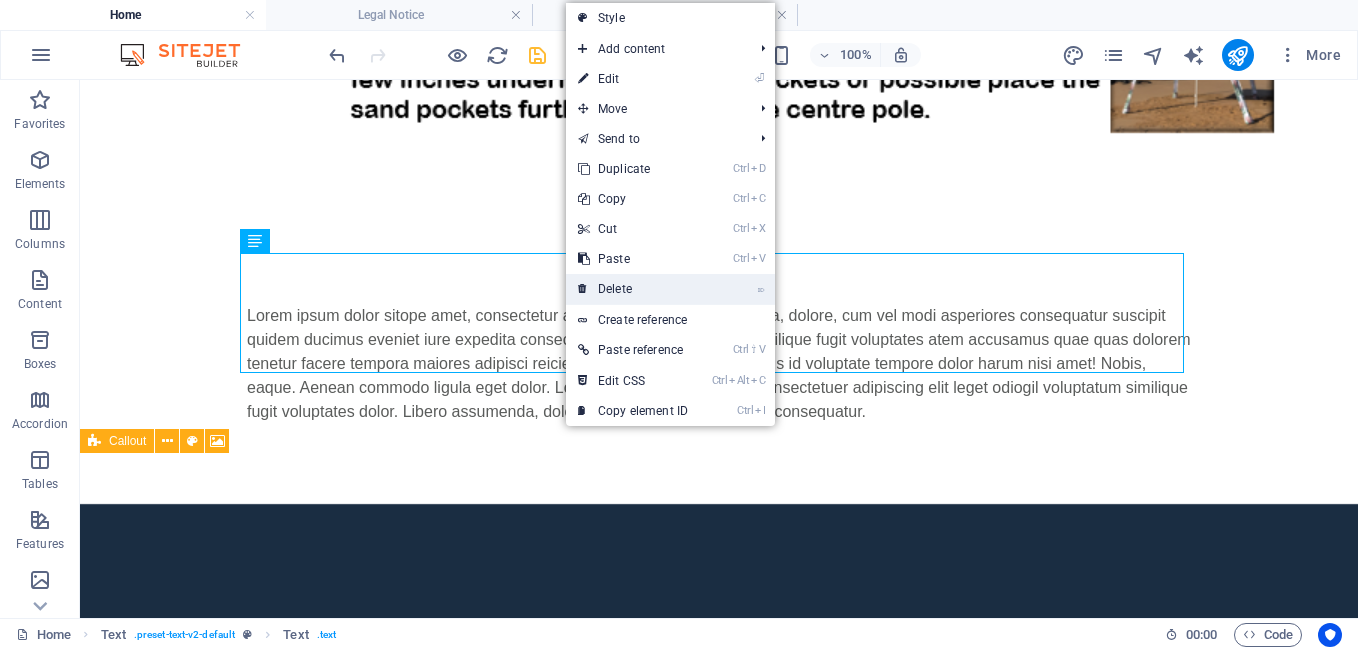 click on "⌦  Delete" at bounding box center (633, 289) 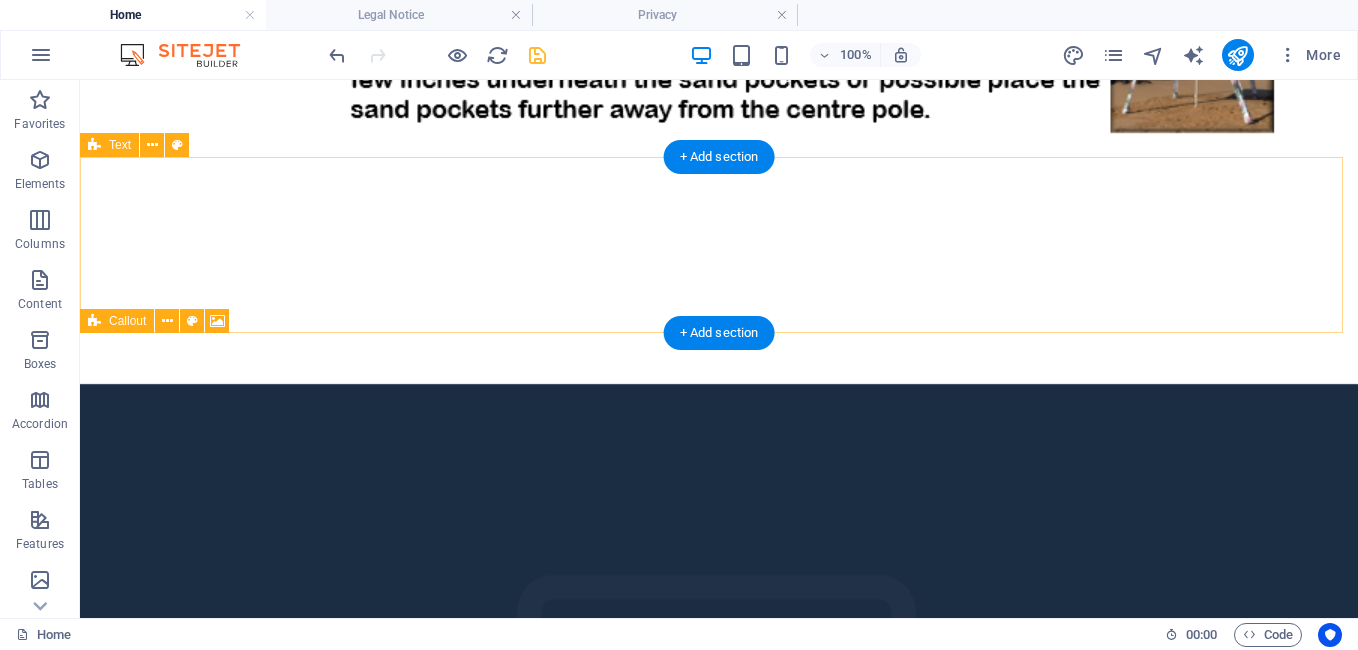 click at bounding box center [719, 296] 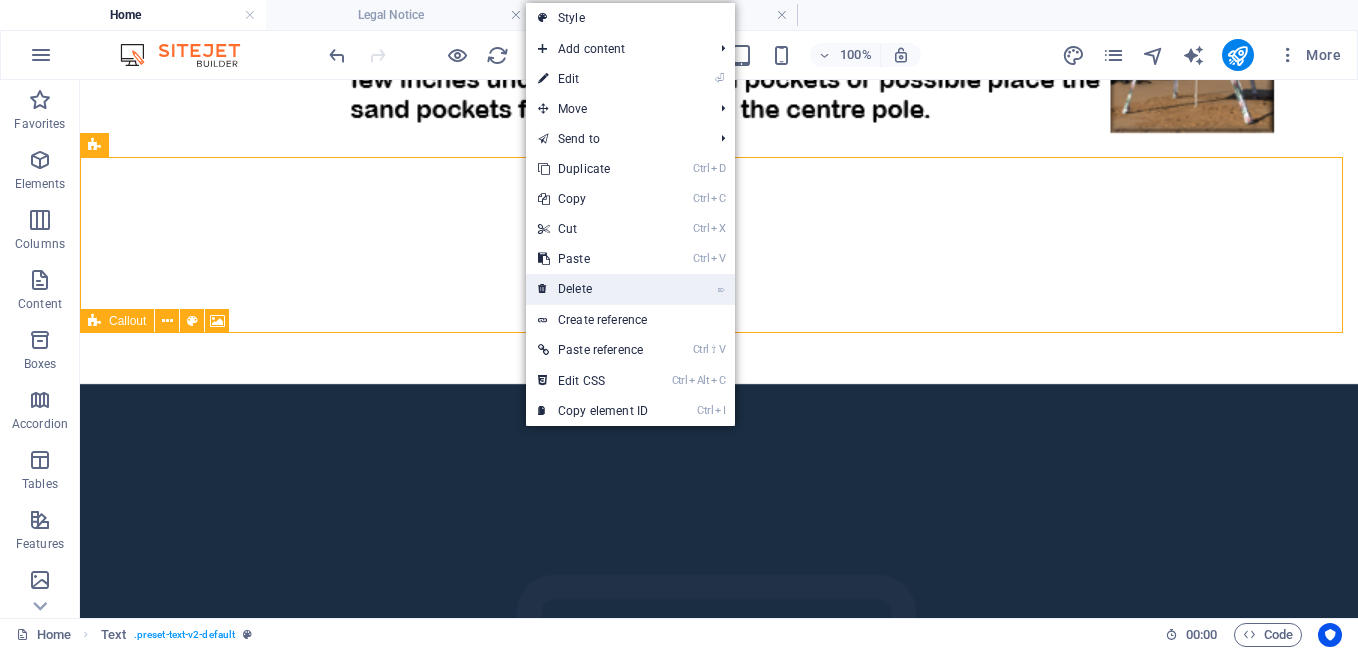 click on "⌦  Delete" at bounding box center [593, 289] 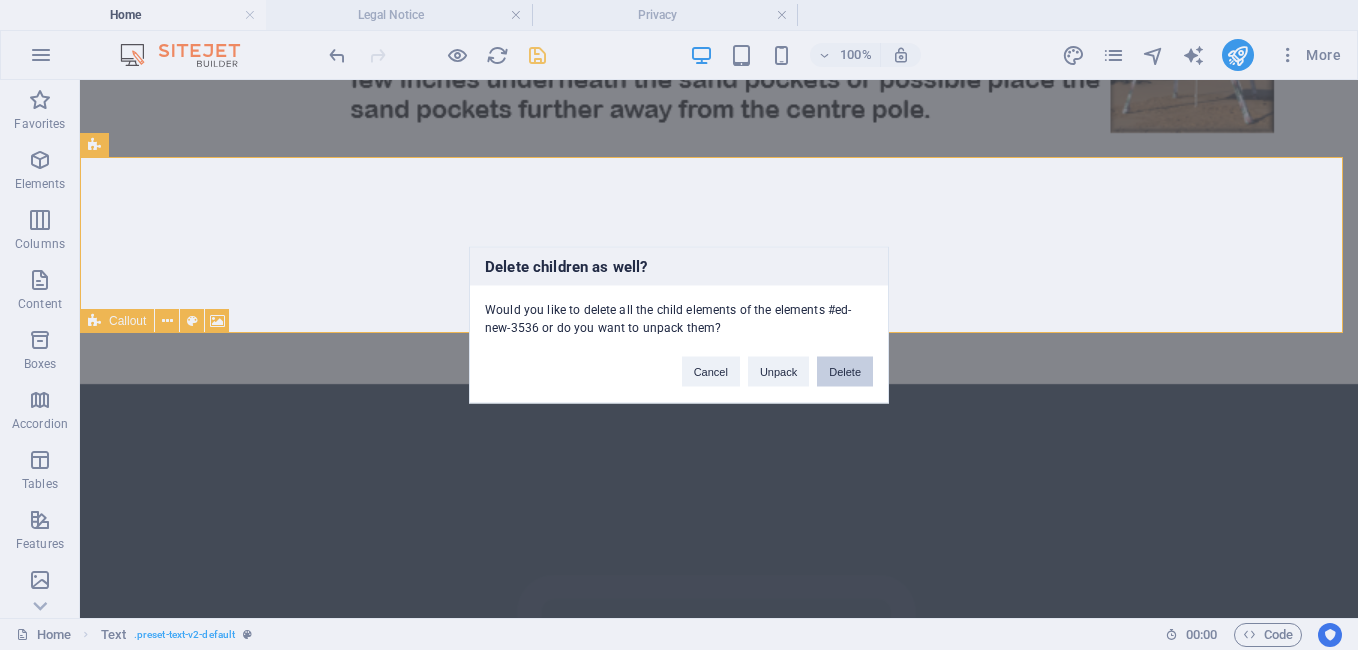 click on "Delete" at bounding box center (845, 372) 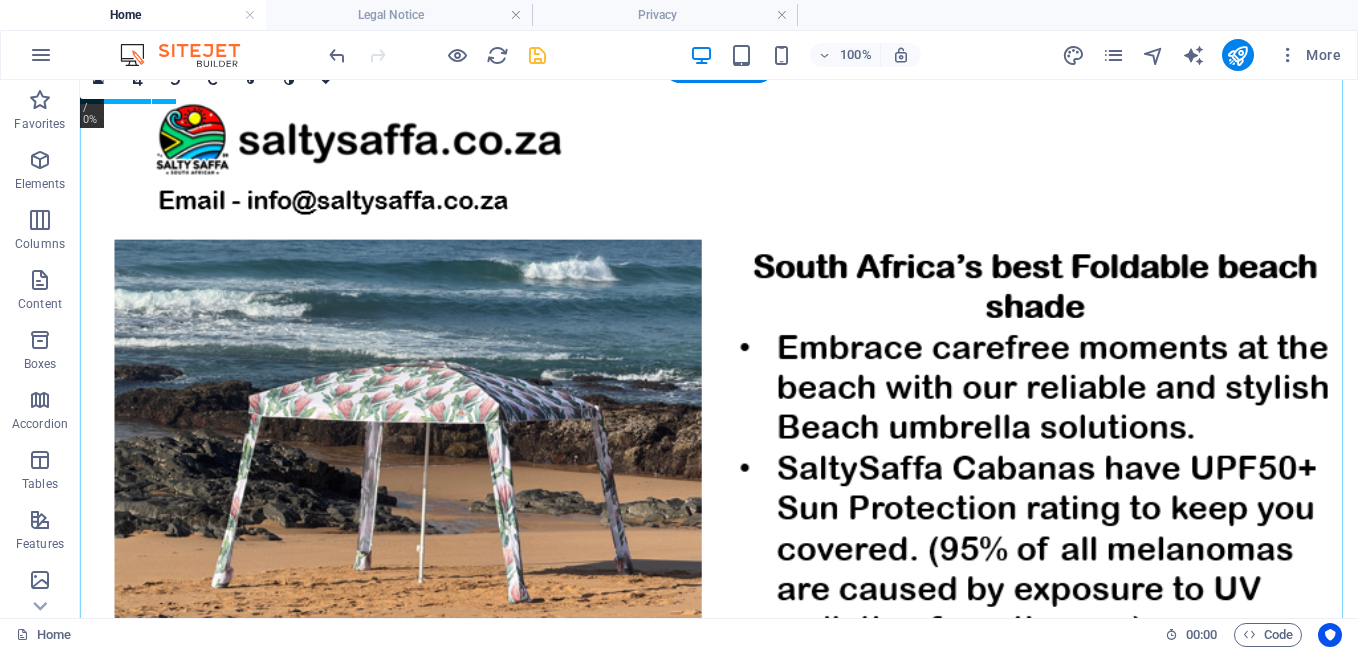 scroll, scrollTop: 0, scrollLeft: 0, axis: both 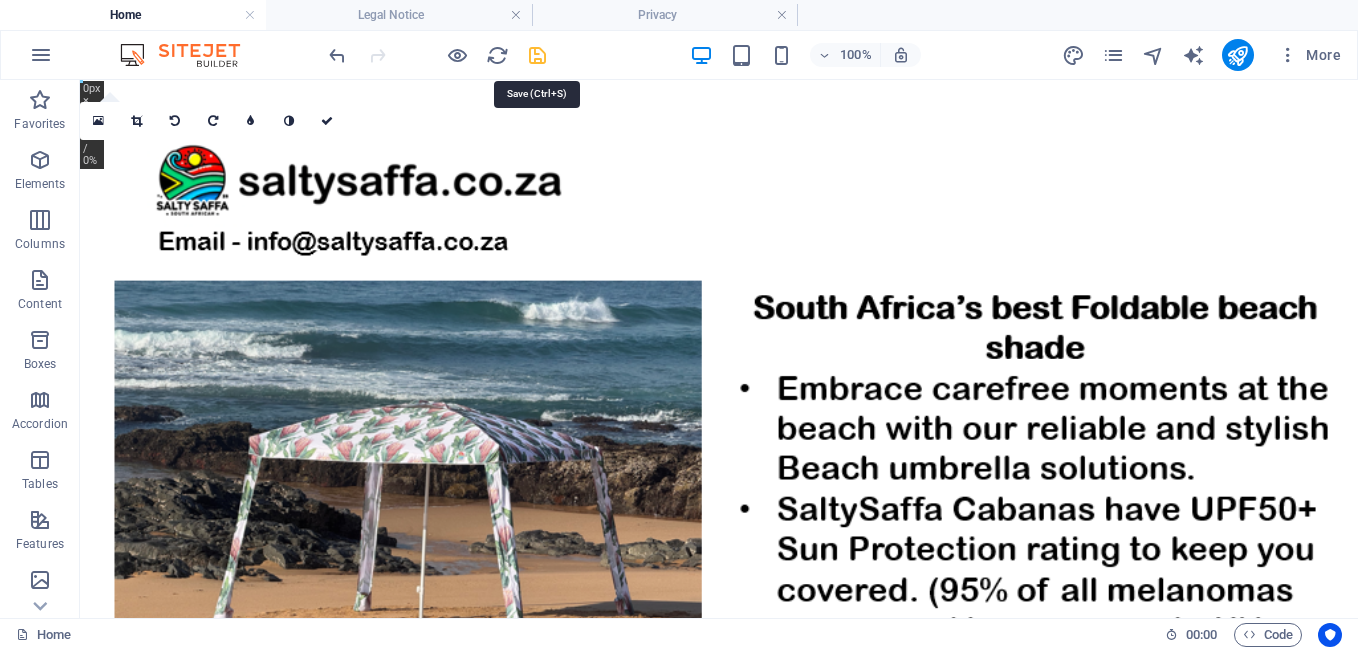 click at bounding box center [537, 55] 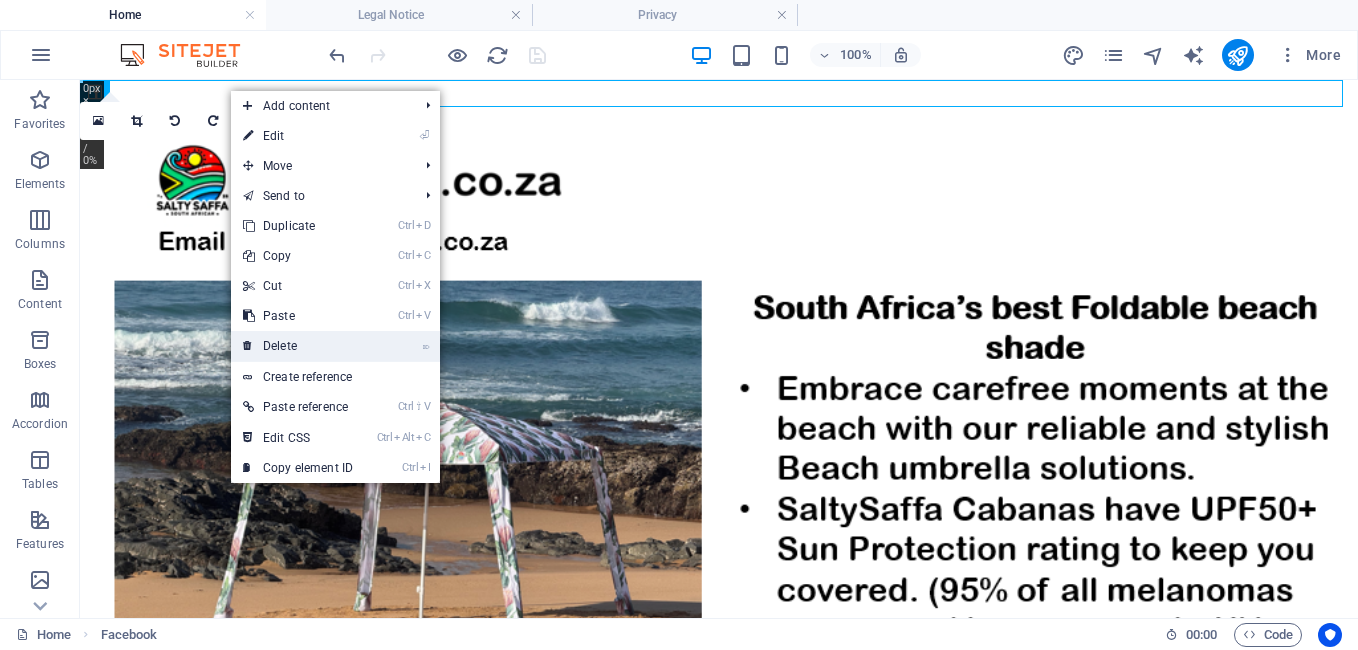 click on "⌦  Delete" at bounding box center (298, 346) 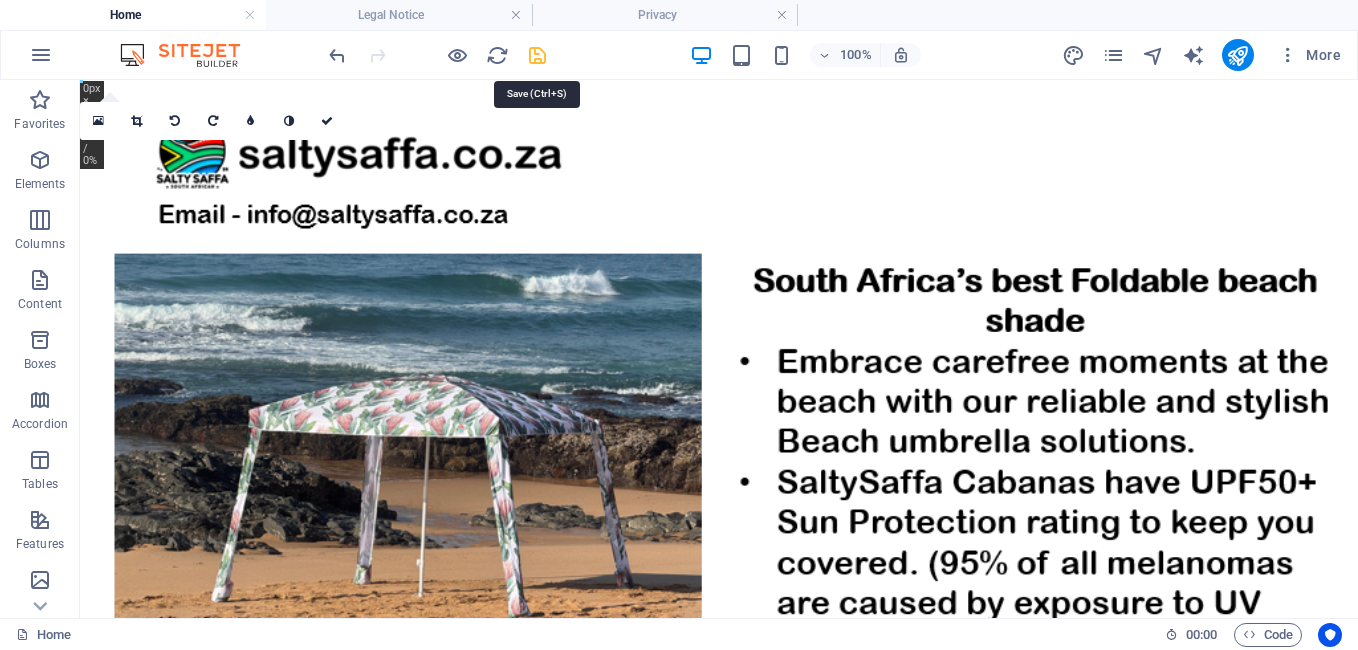 click at bounding box center (537, 55) 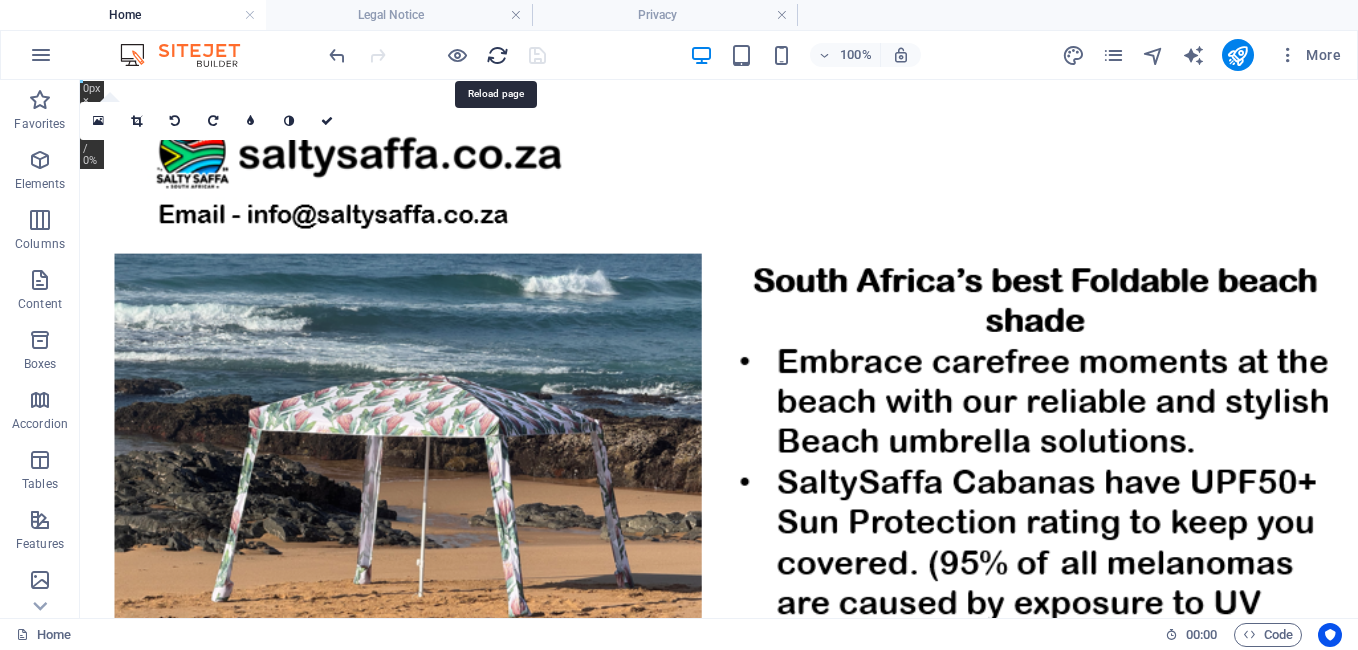 click at bounding box center (497, 55) 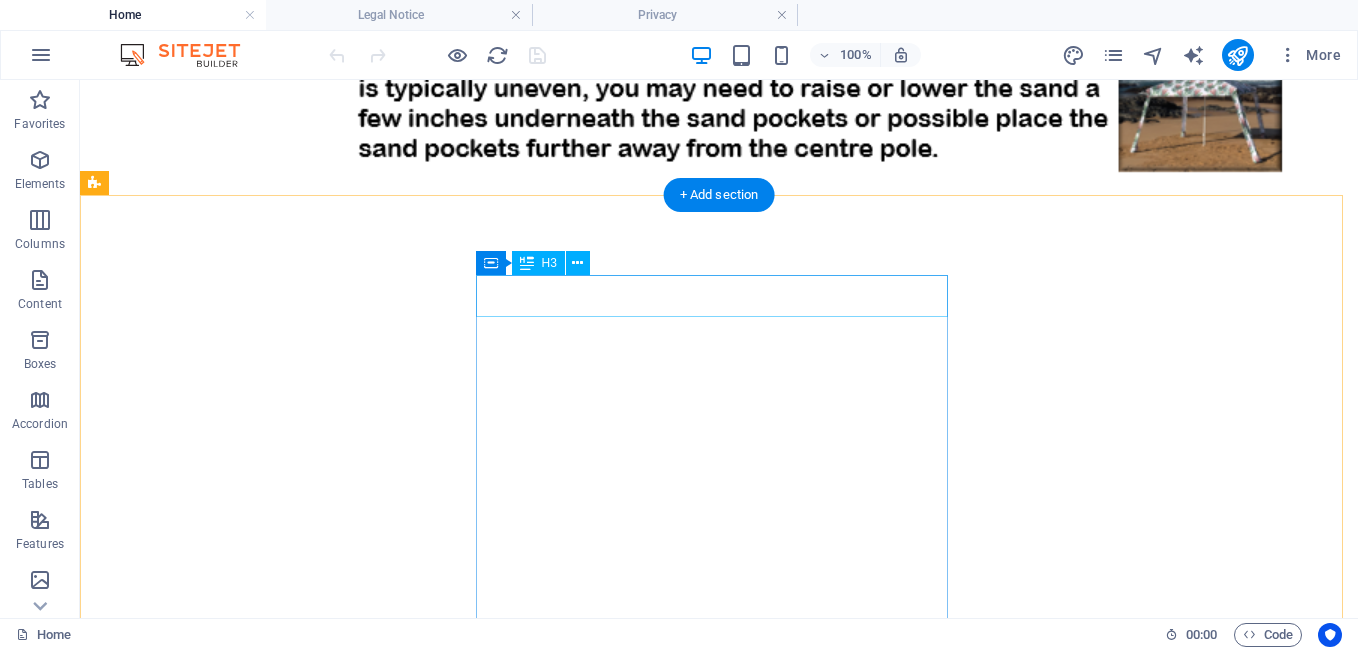 scroll, scrollTop: 4114, scrollLeft: 0, axis: vertical 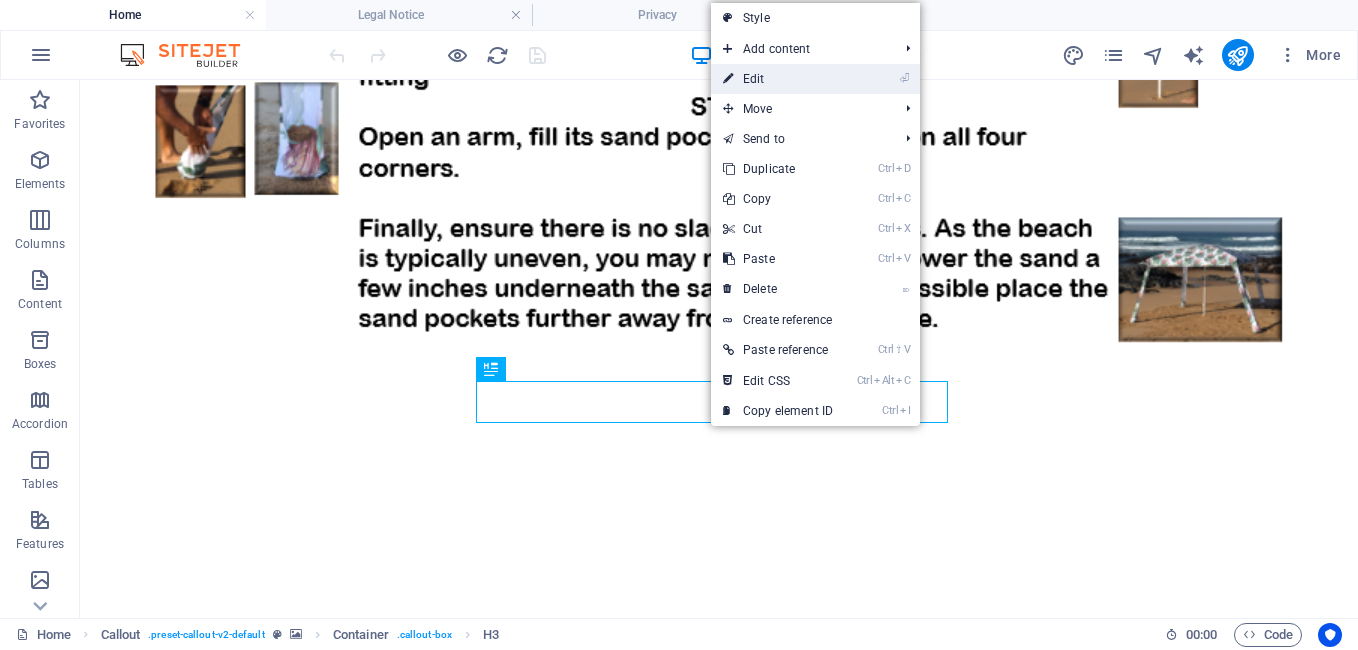 click on "⏎  Edit" at bounding box center (778, 79) 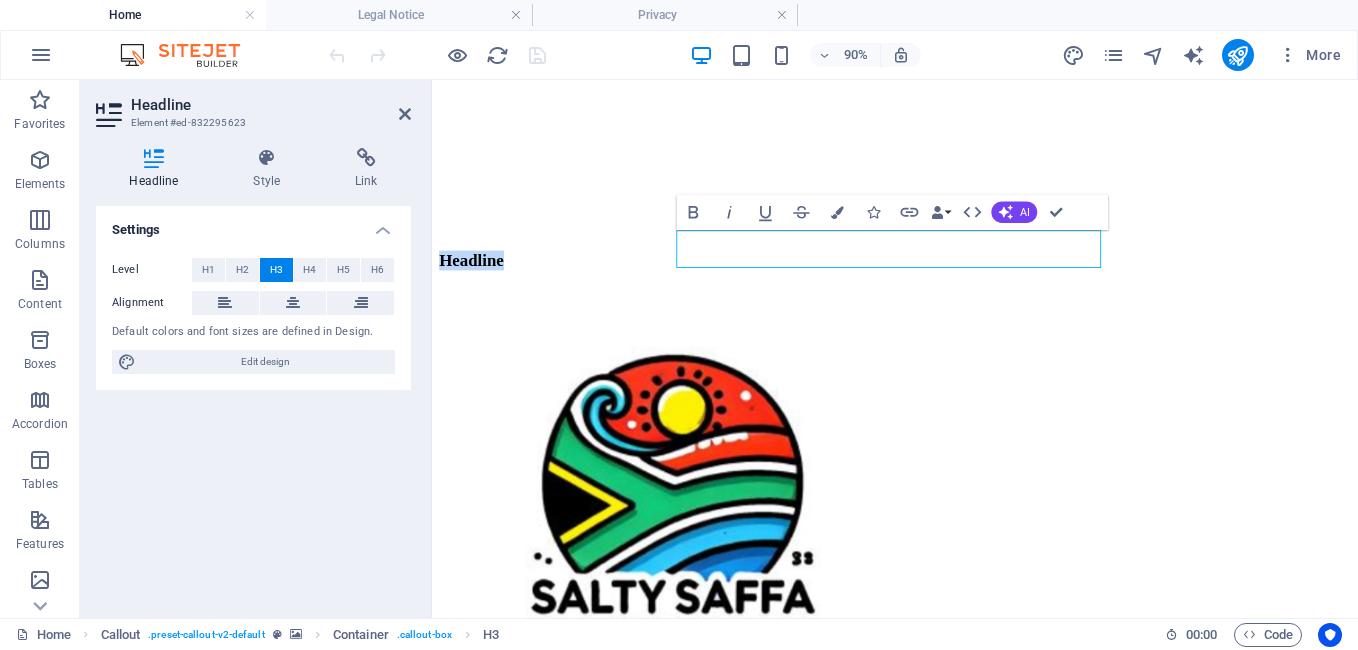 scroll, scrollTop: 3403, scrollLeft: 0, axis: vertical 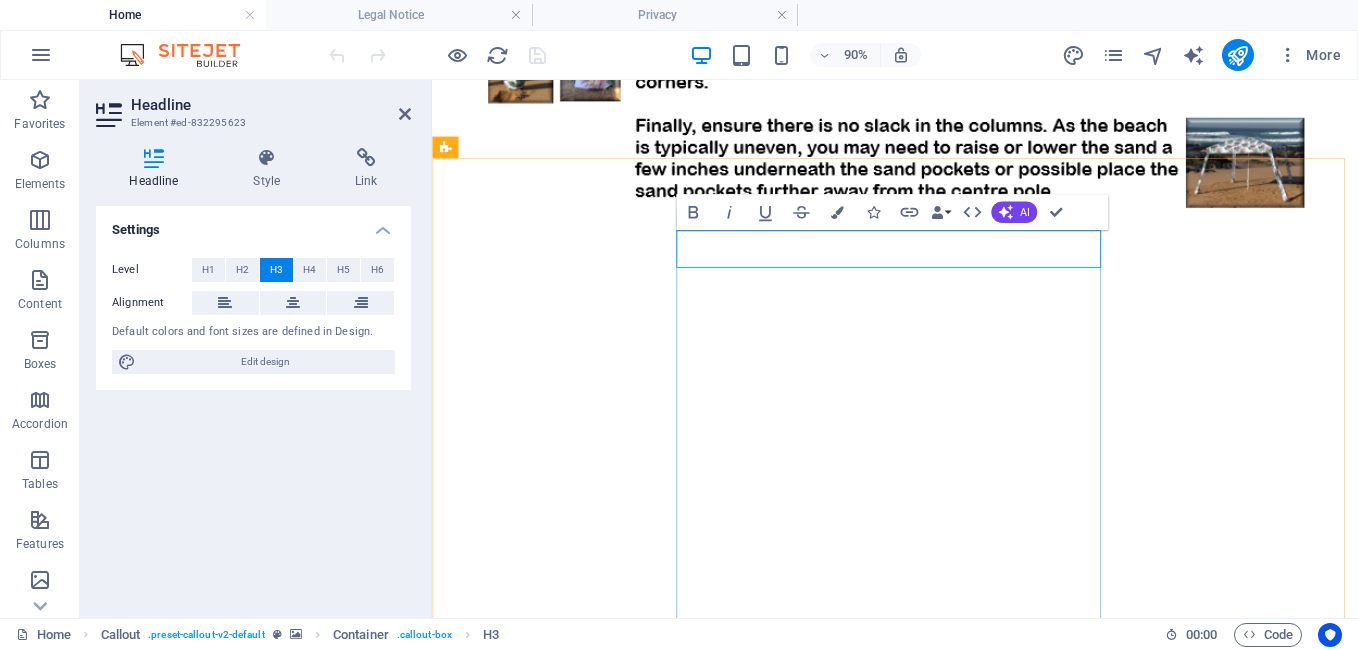 click on "Headline" at bounding box center (946, 992) 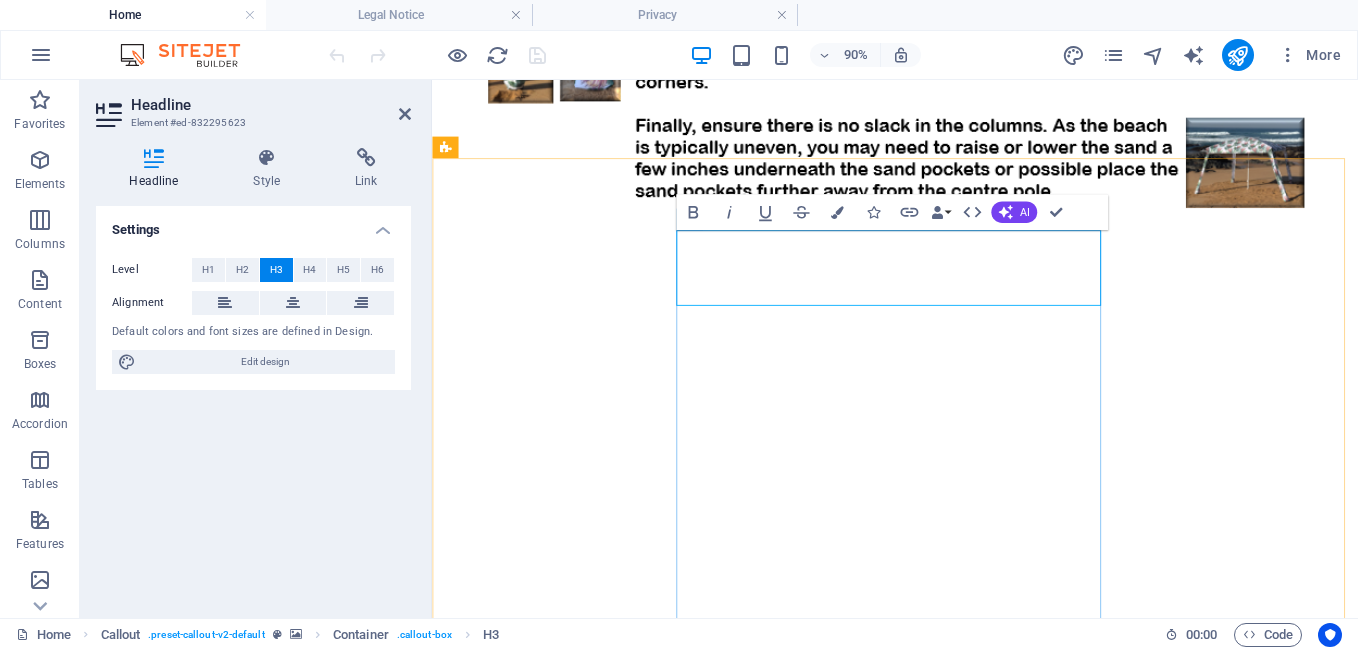 click on "For orders and information please email" at bounding box center (946, 1076) 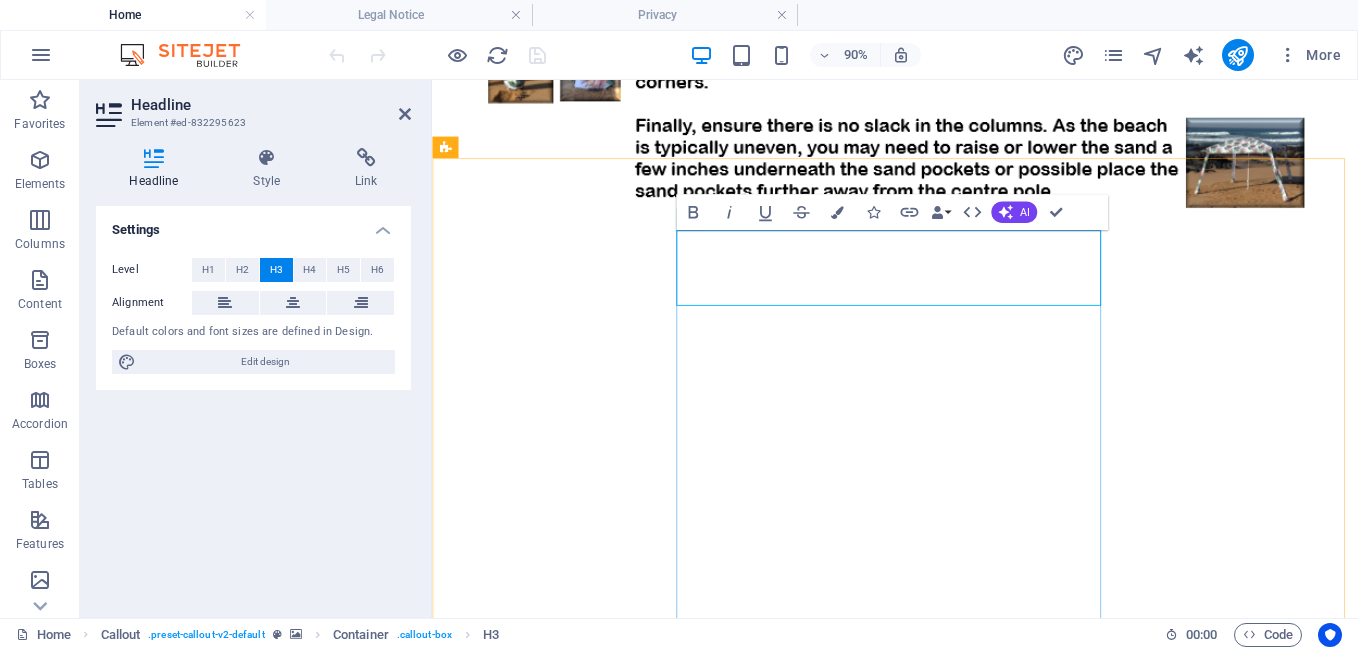 click on "Email for further information For orders and information please email" at bounding box center (946, 1076) 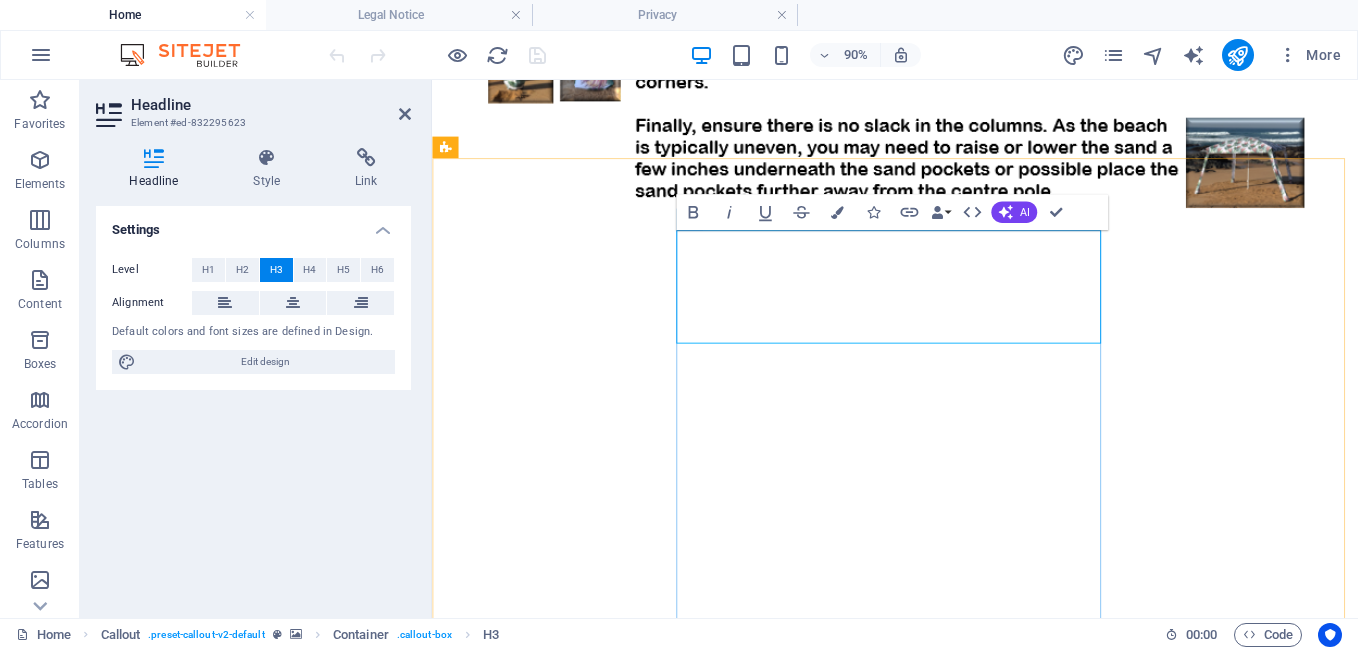 click on "Email for orders and  further information For orders and information please email" at bounding box center [946, 1118] 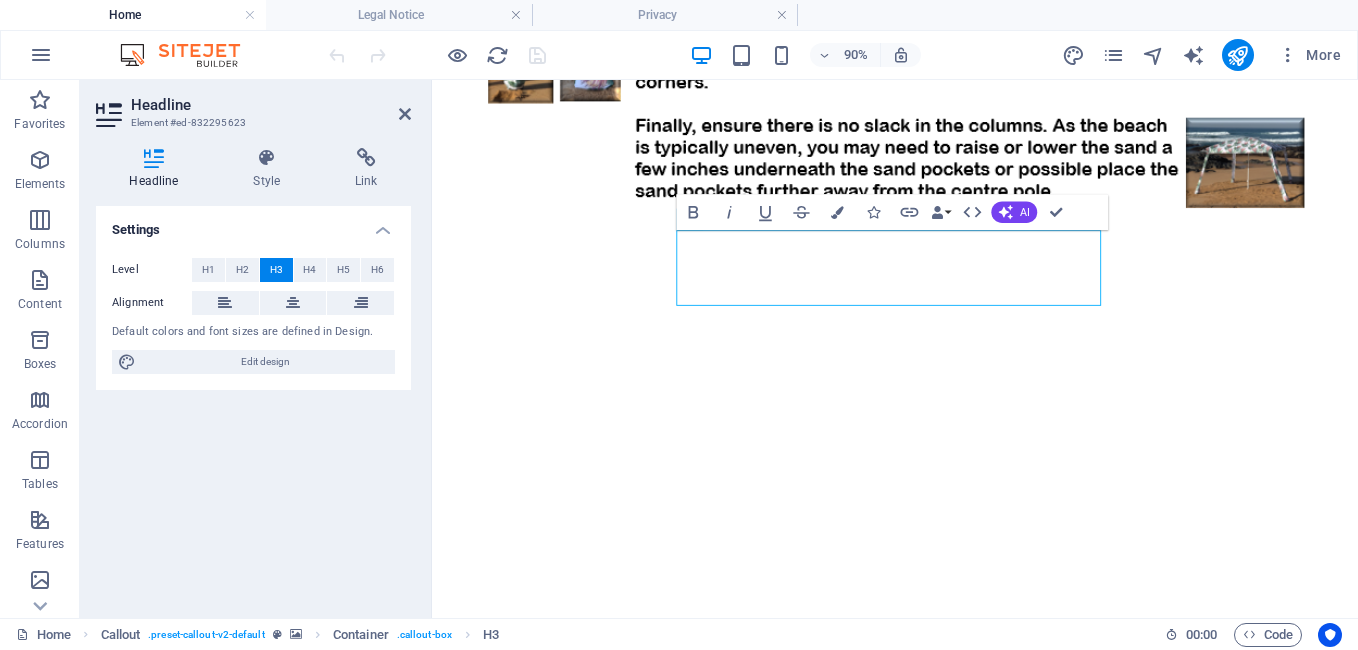 click at bounding box center (946, 287) 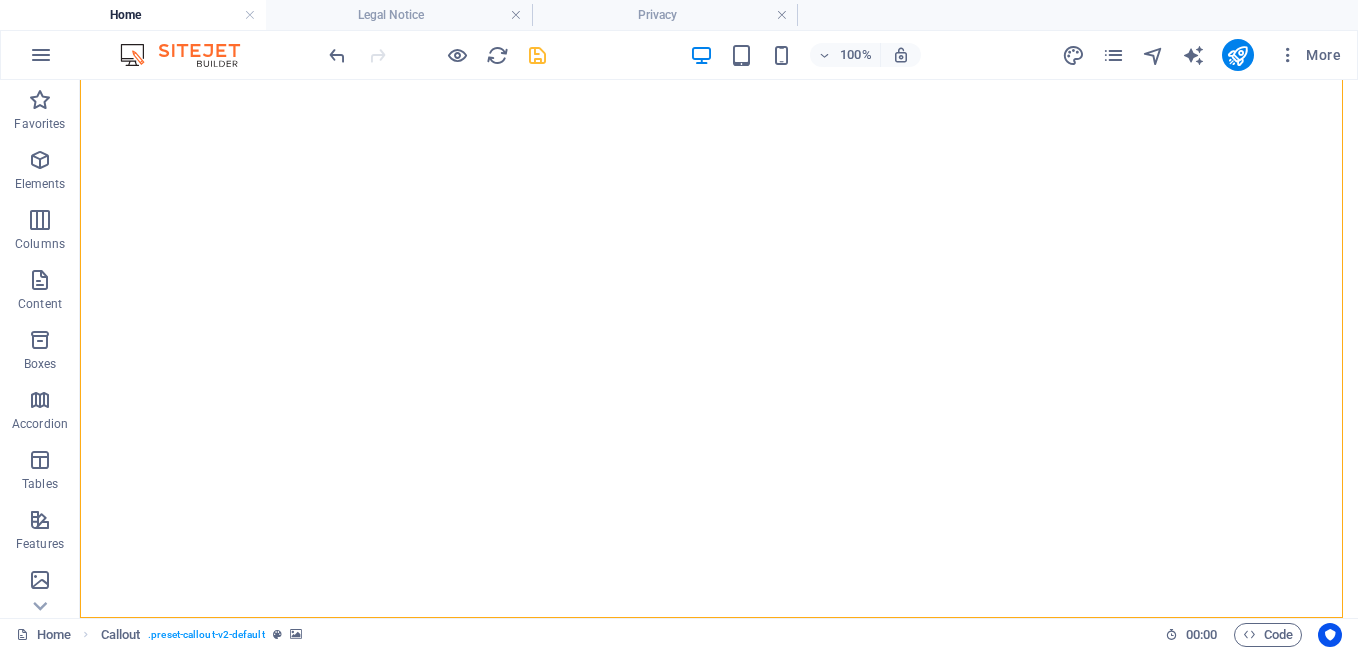 scroll, scrollTop: 4556, scrollLeft: 0, axis: vertical 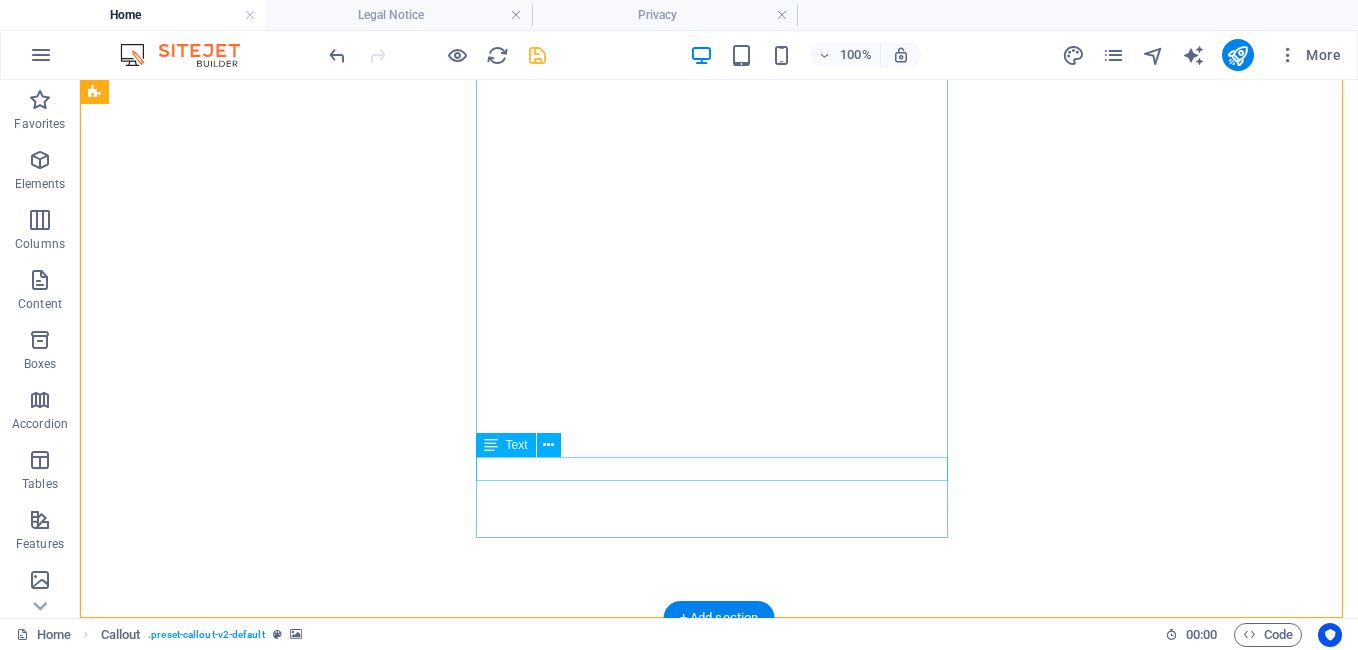 click on "Email for more information" at bounding box center [719, 1300] 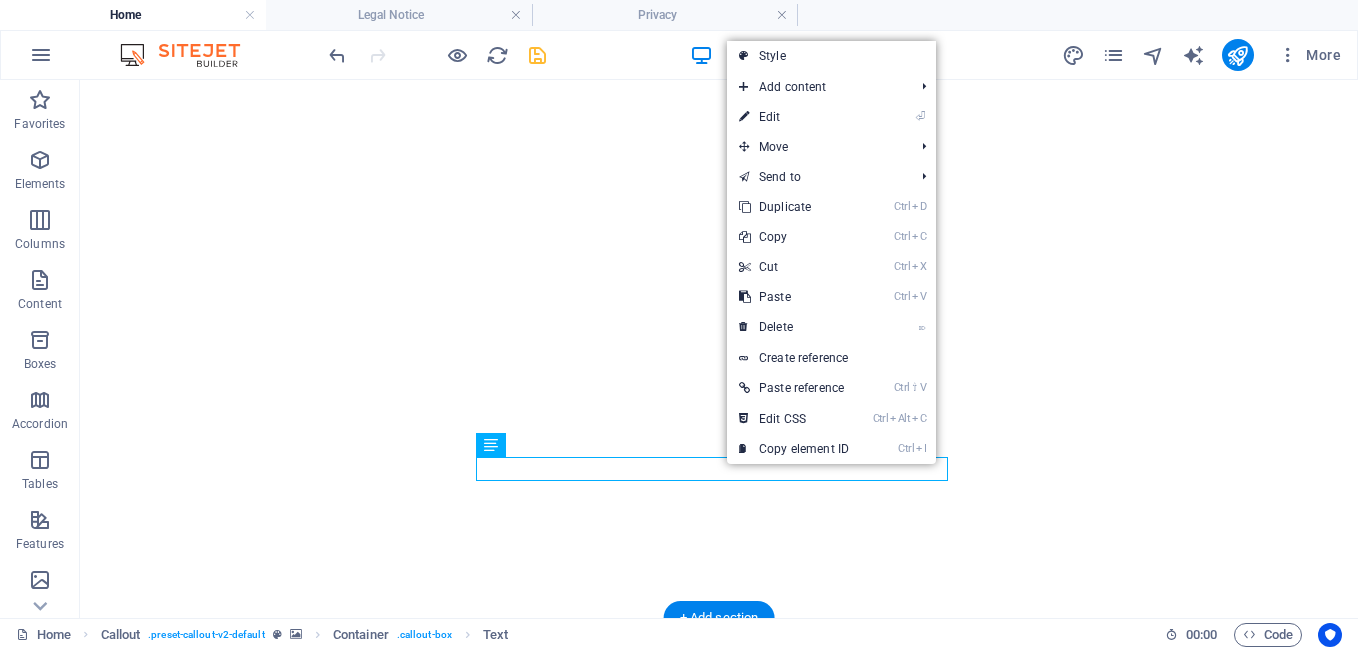 click at bounding box center (719, -21) 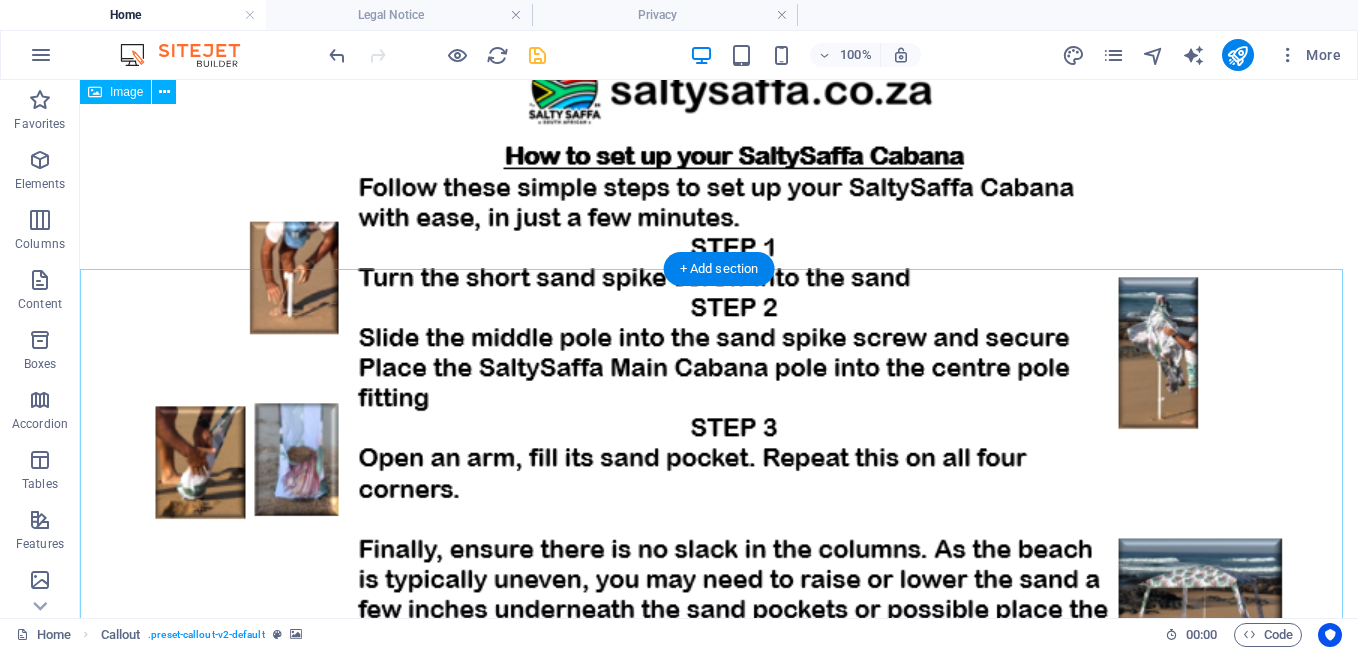 scroll, scrollTop: 3456, scrollLeft: 0, axis: vertical 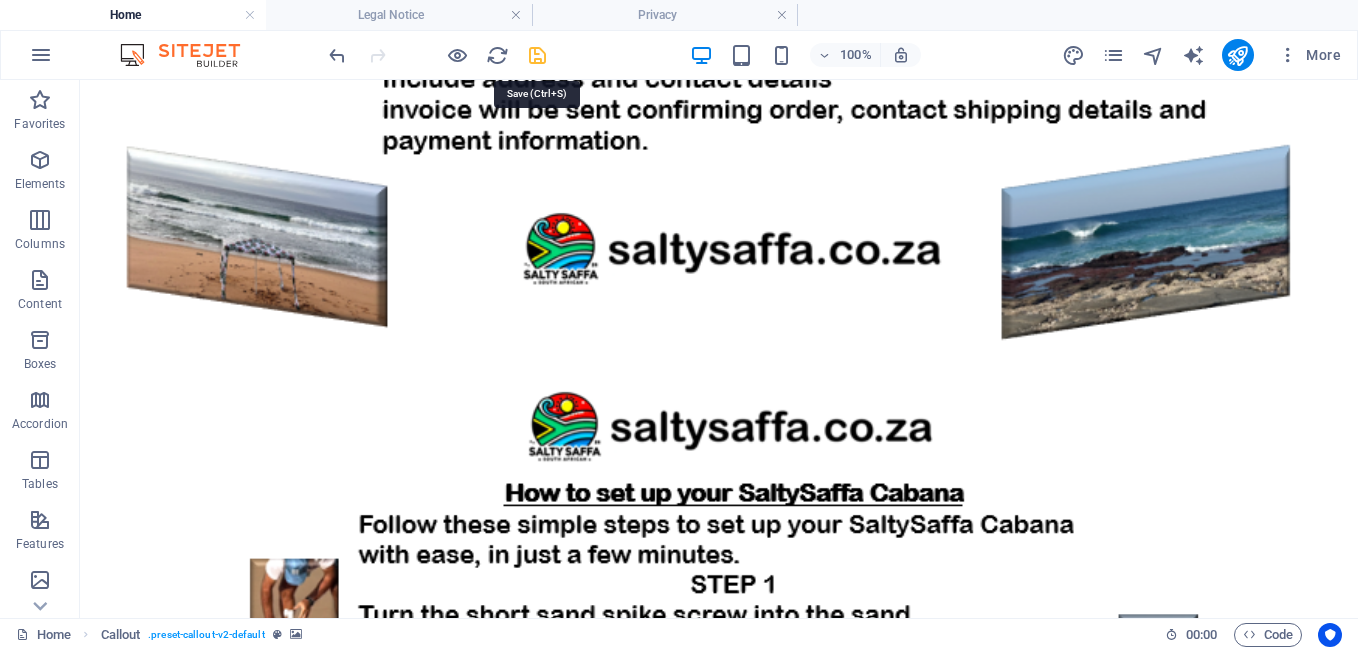 click at bounding box center [537, 55] 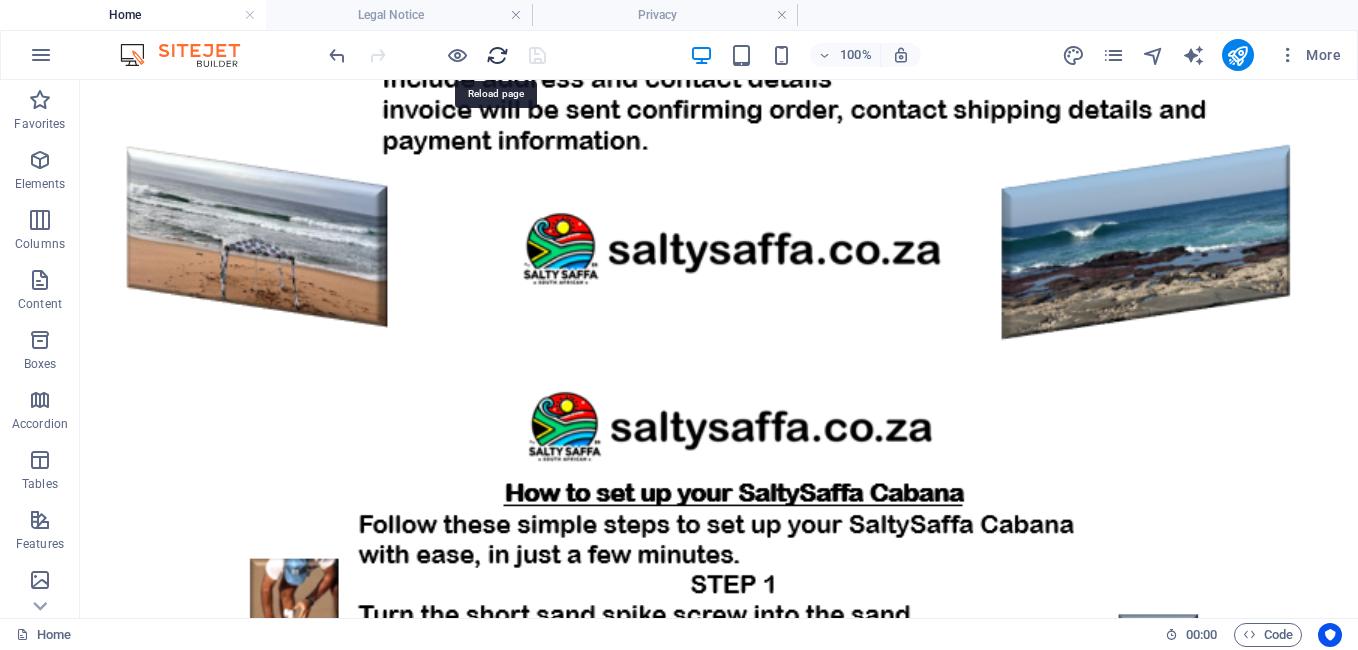 click at bounding box center [497, 55] 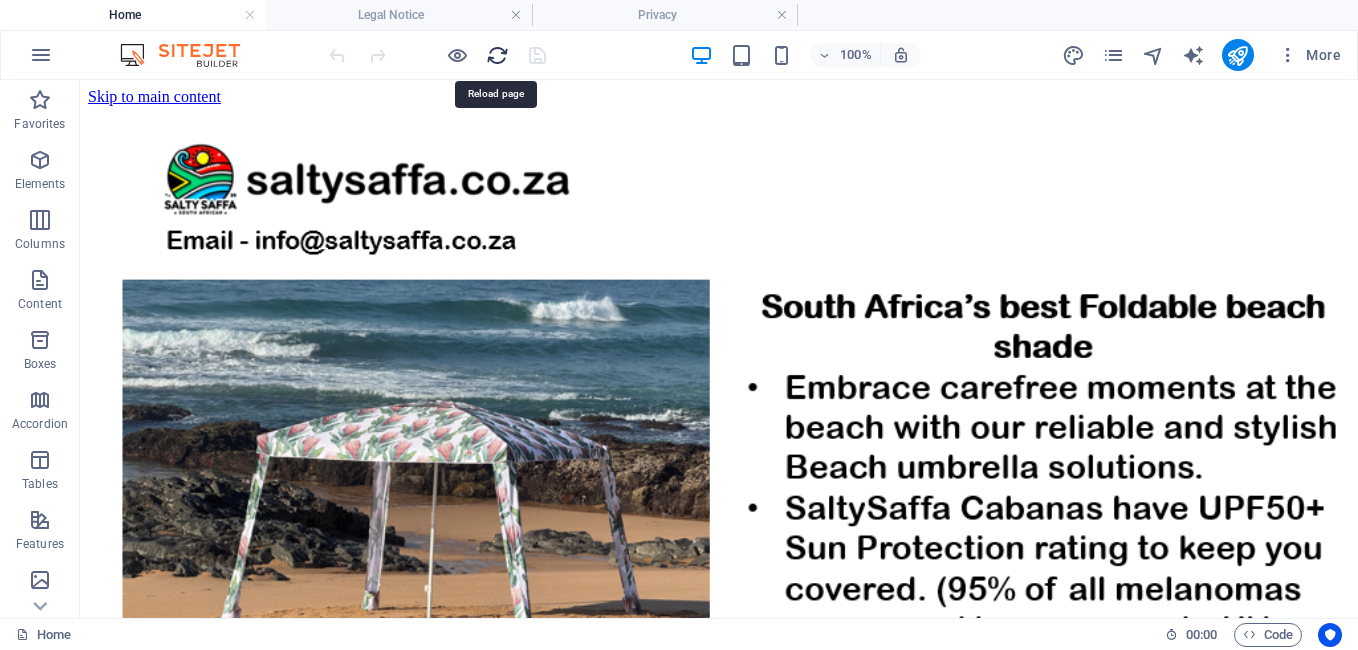 scroll, scrollTop: 0, scrollLeft: 0, axis: both 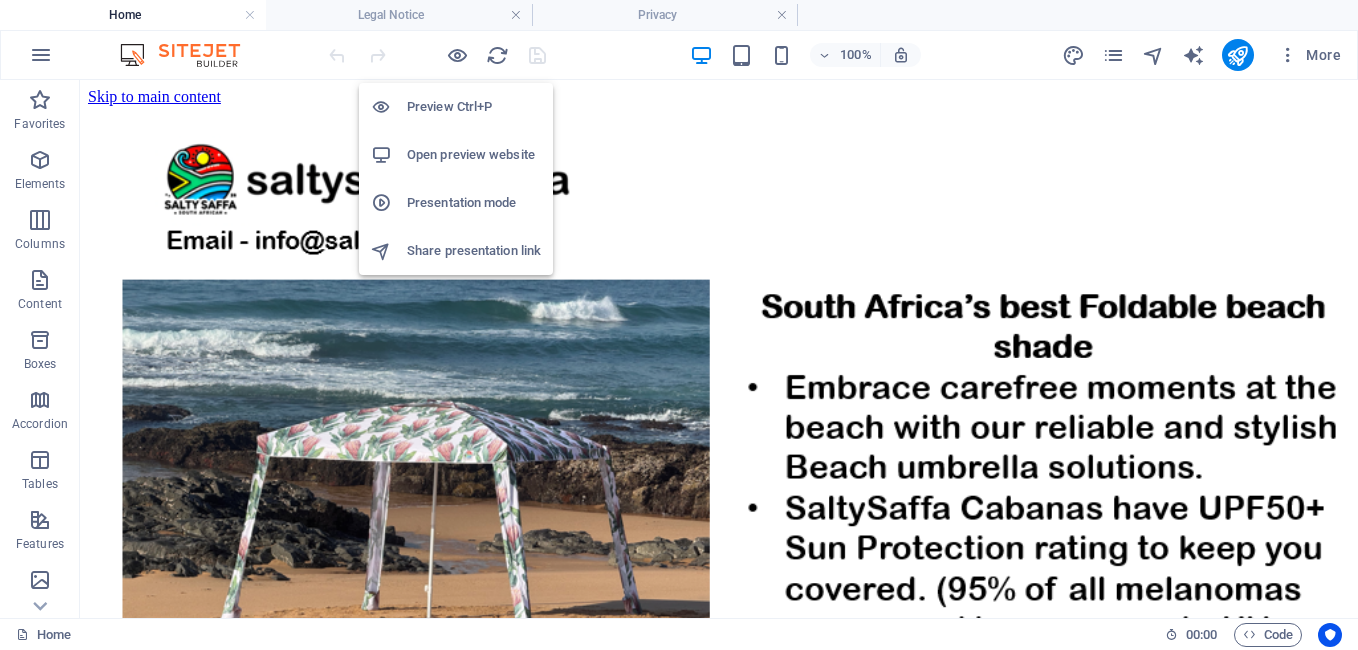 click on "Open preview website" at bounding box center [474, 155] 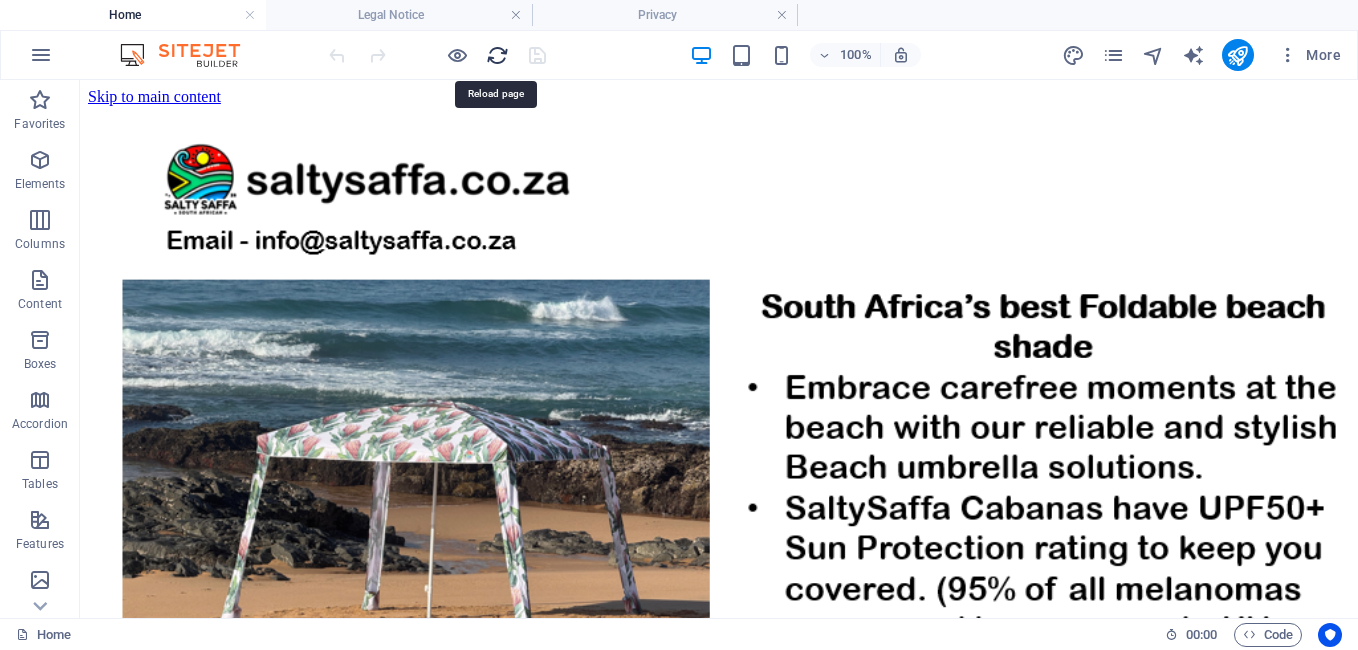 click at bounding box center [497, 55] 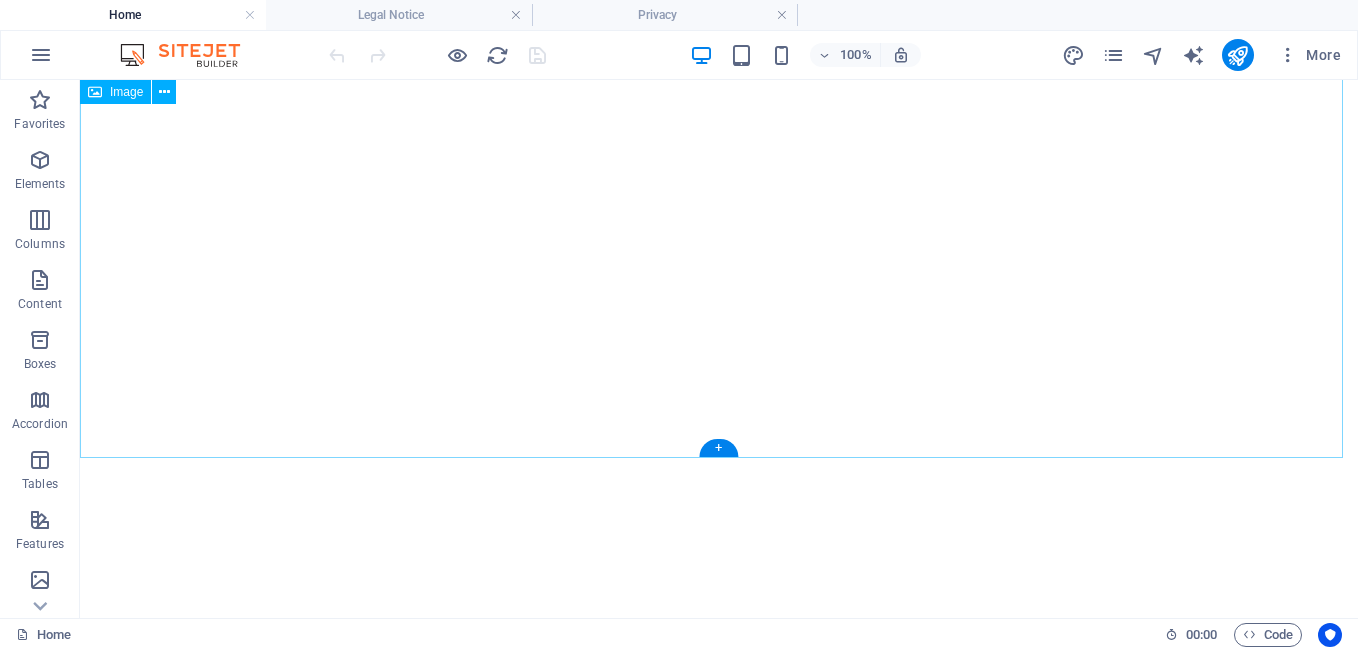 scroll, scrollTop: 4556, scrollLeft: 0, axis: vertical 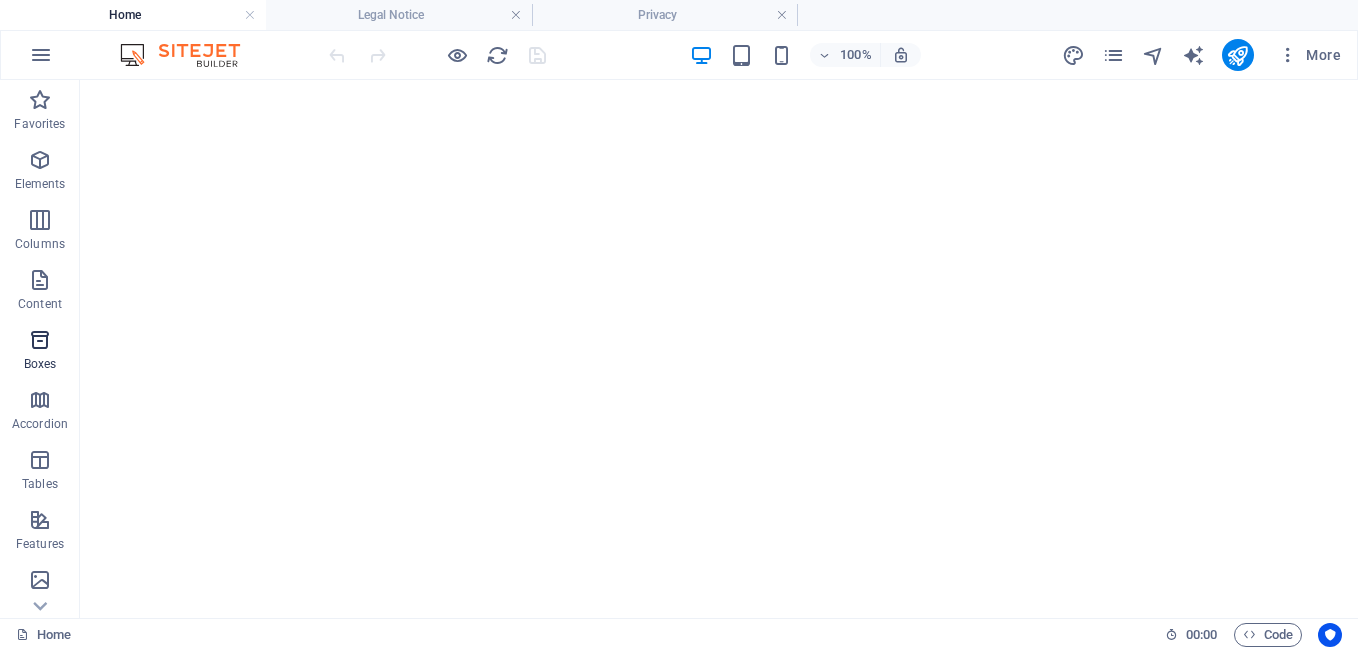click at bounding box center [40, 340] 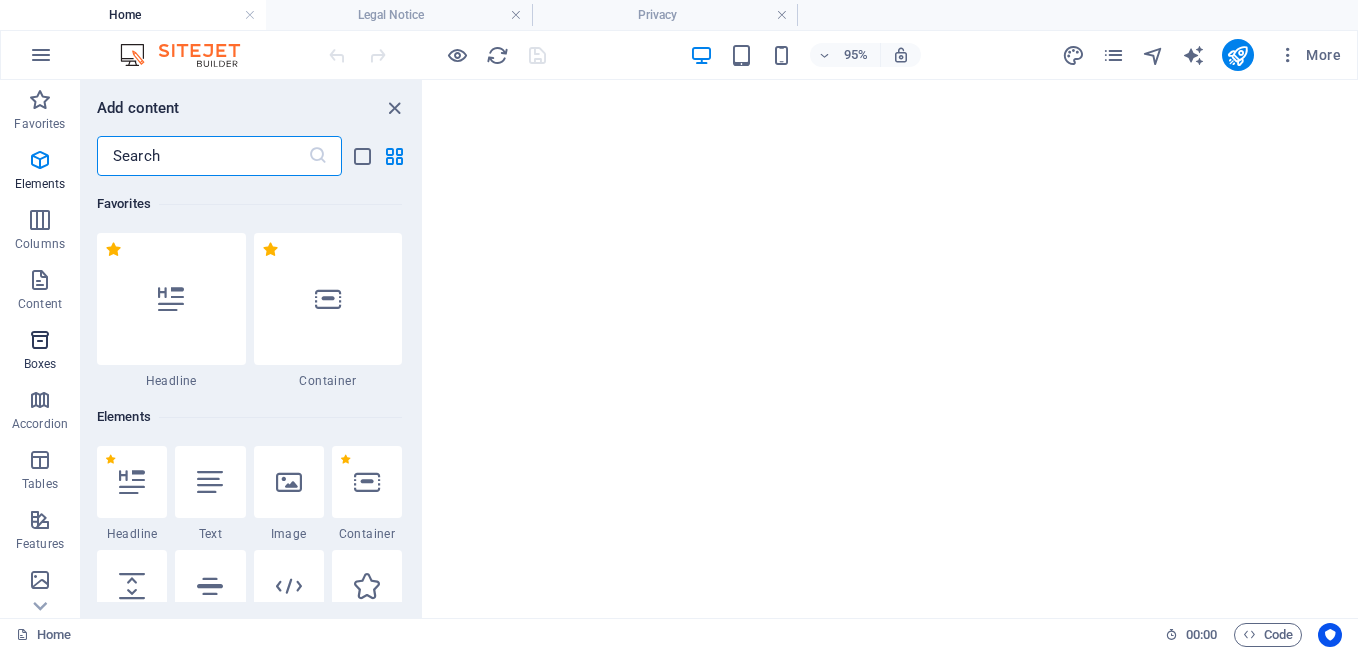scroll, scrollTop: 5516, scrollLeft: 0, axis: vertical 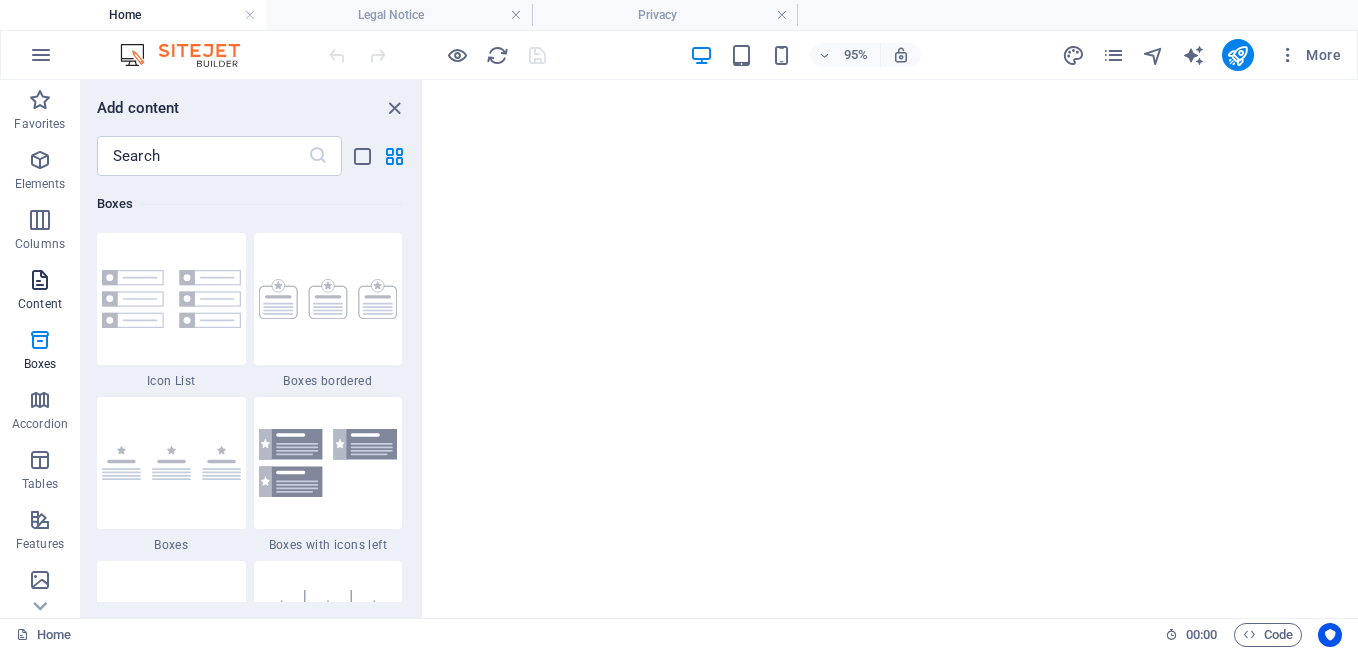 click at bounding box center (40, 280) 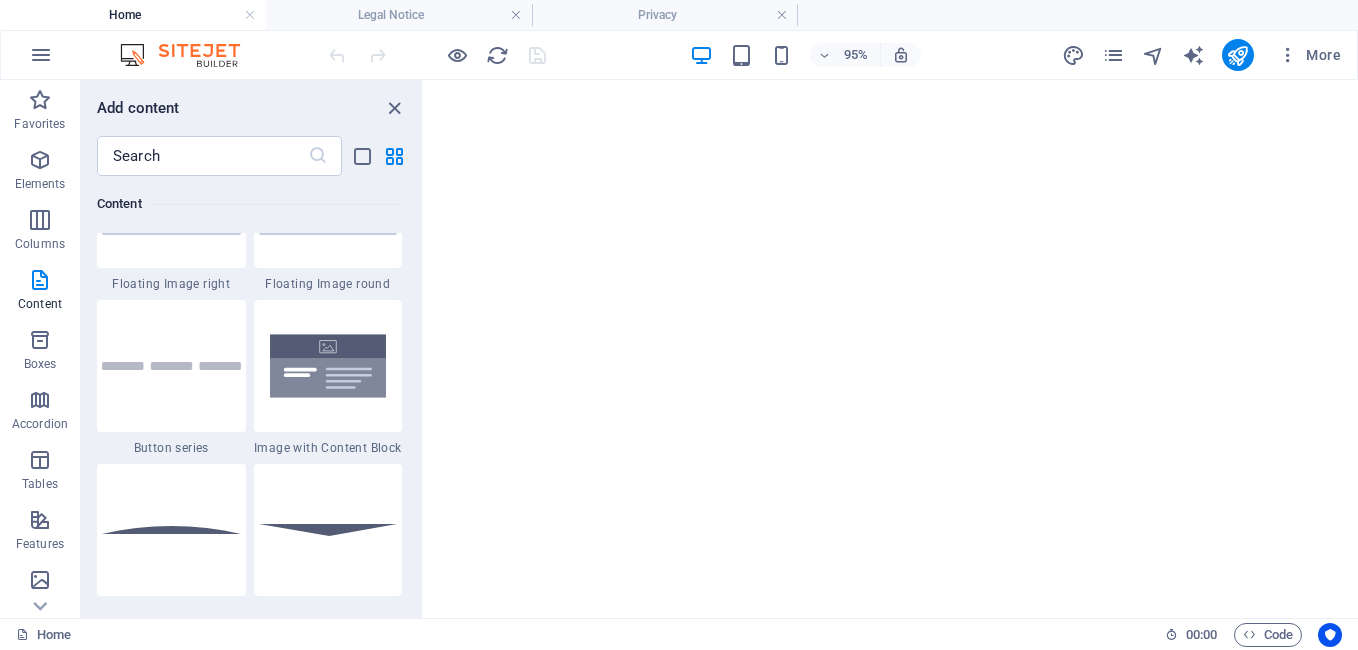 scroll, scrollTop: 4599, scrollLeft: 0, axis: vertical 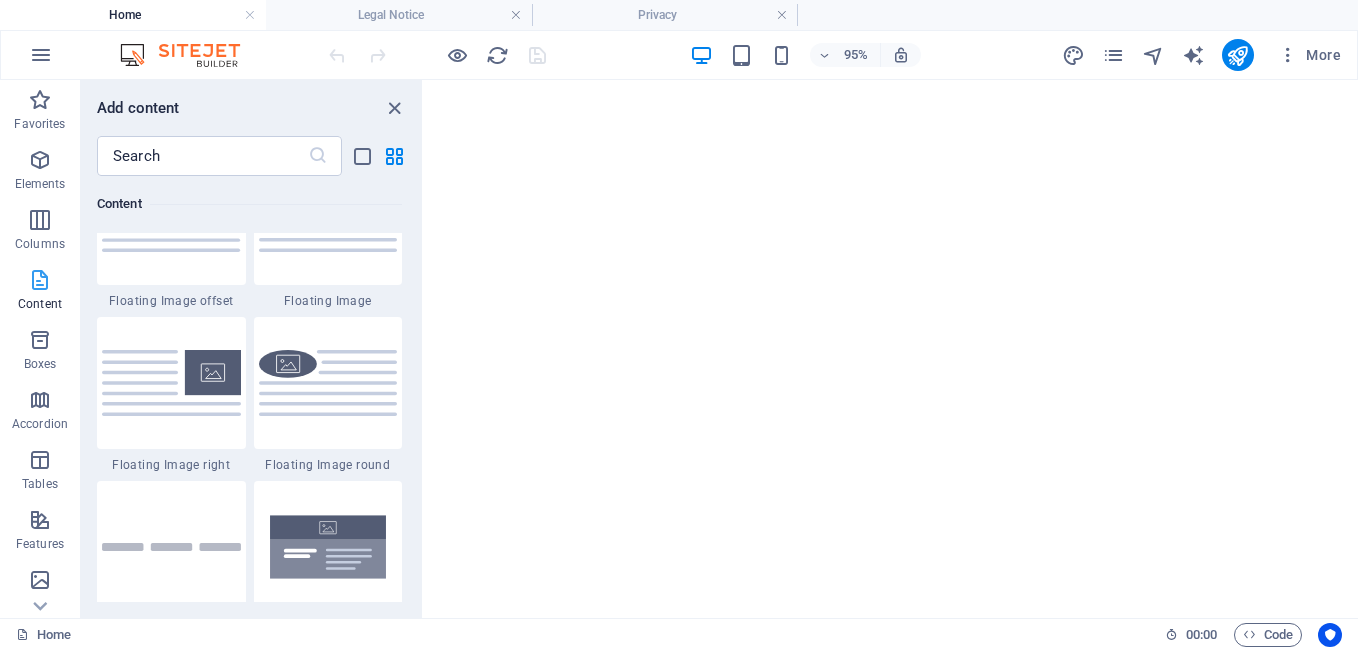 click at bounding box center [40, 280] 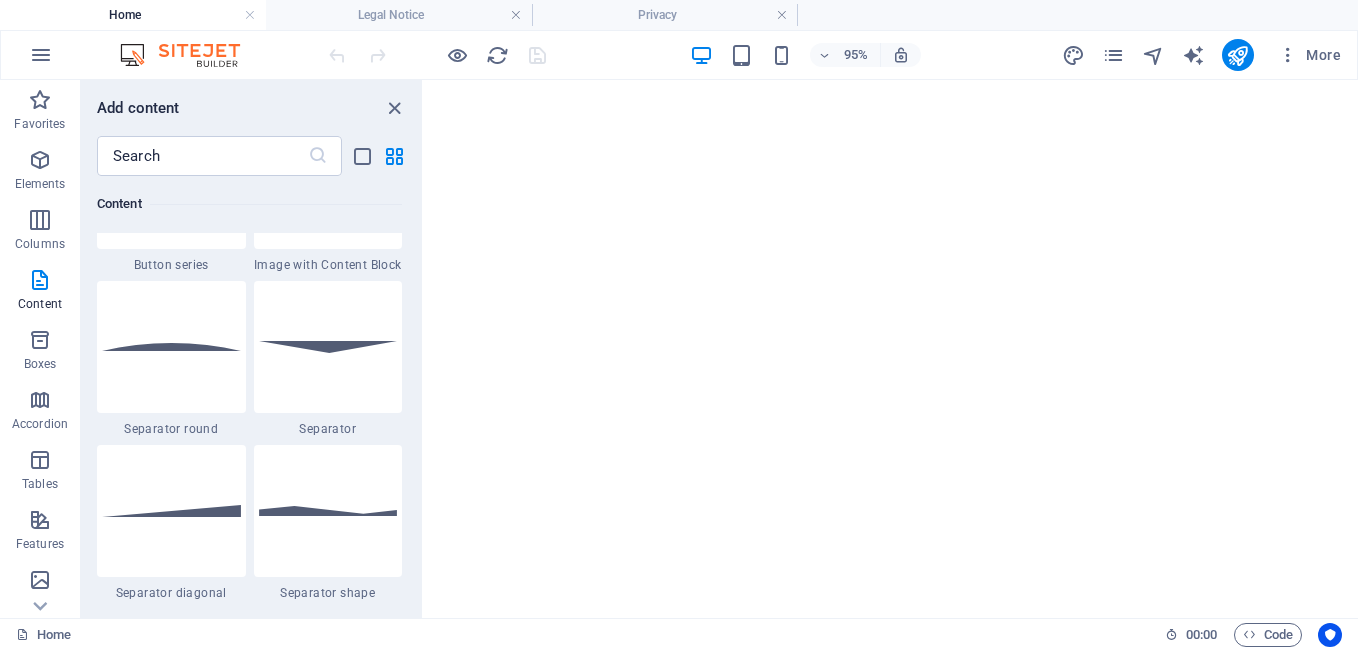 scroll, scrollTop: 4799, scrollLeft: 0, axis: vertical 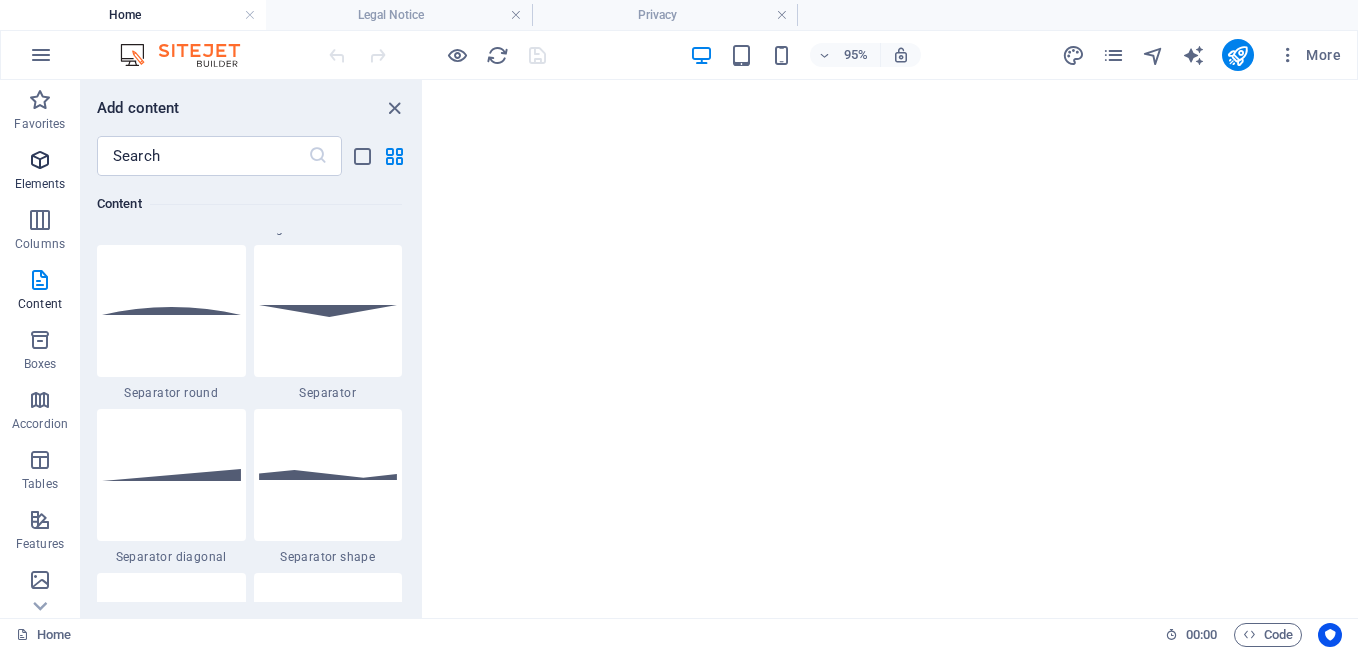 click at bounding box center [40, 160] 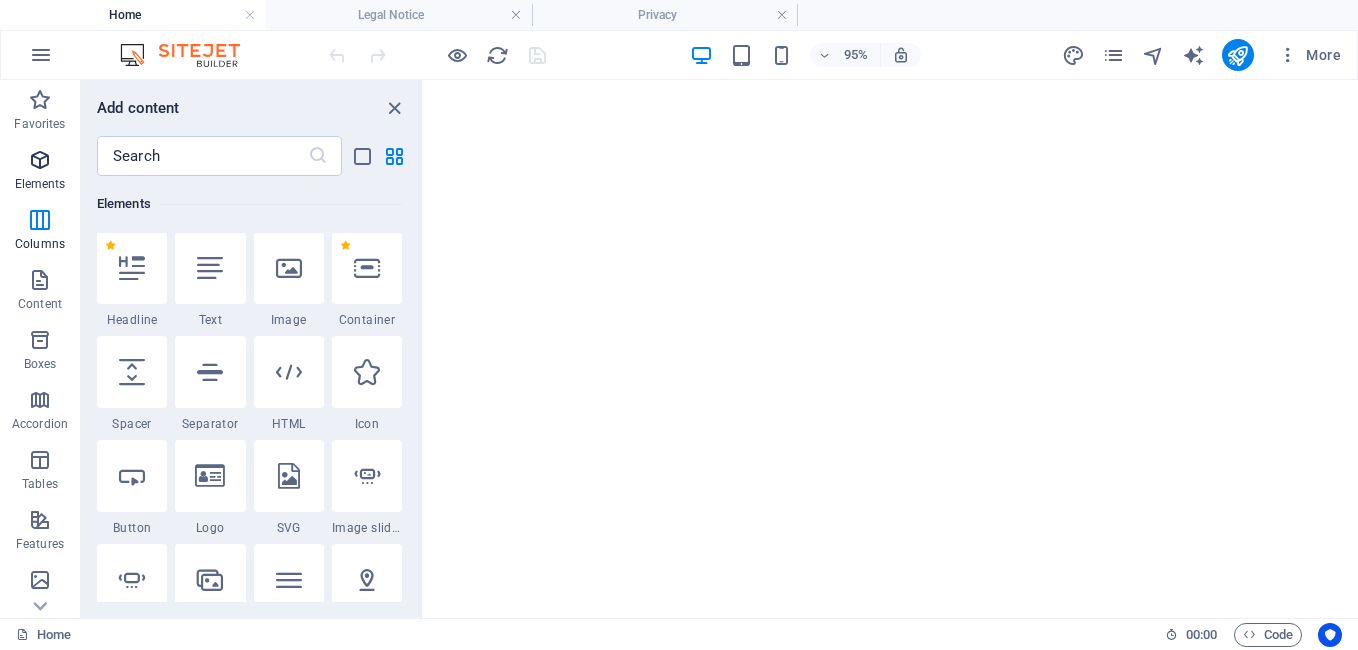 scroll, scrollTop: 213, scrollLeft: 0, axis: vertical 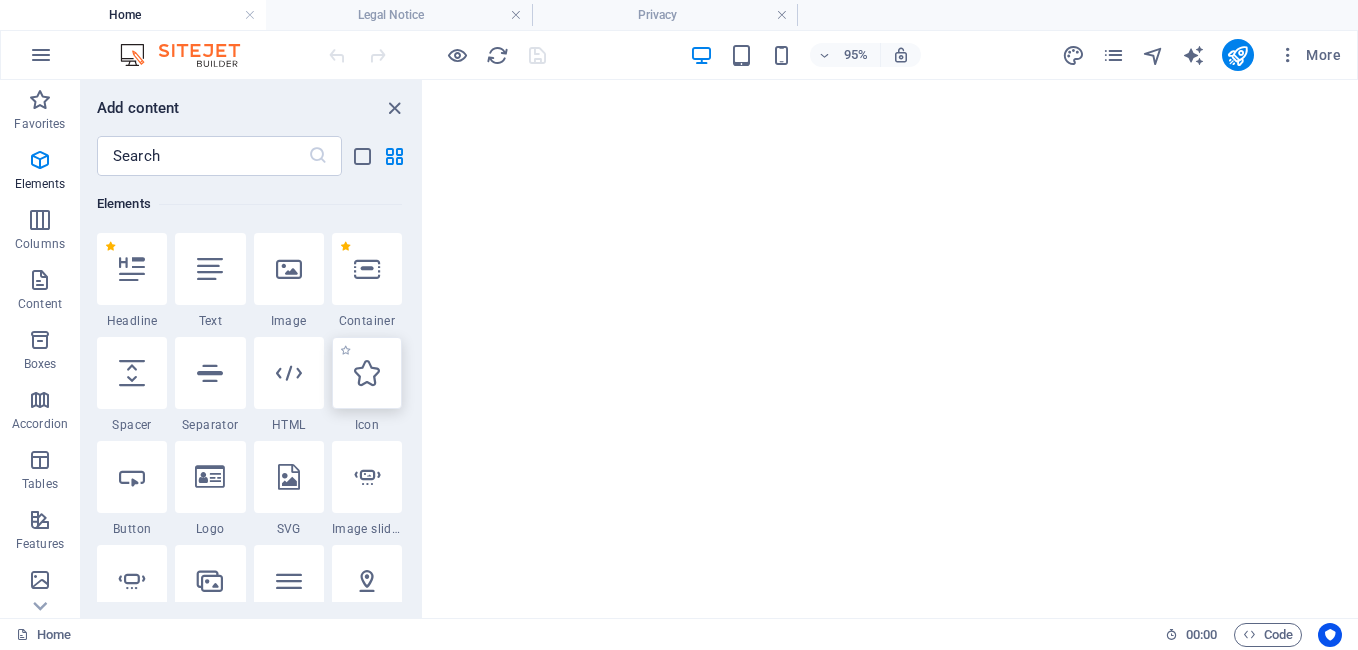 click at bounding box center [367, 373] 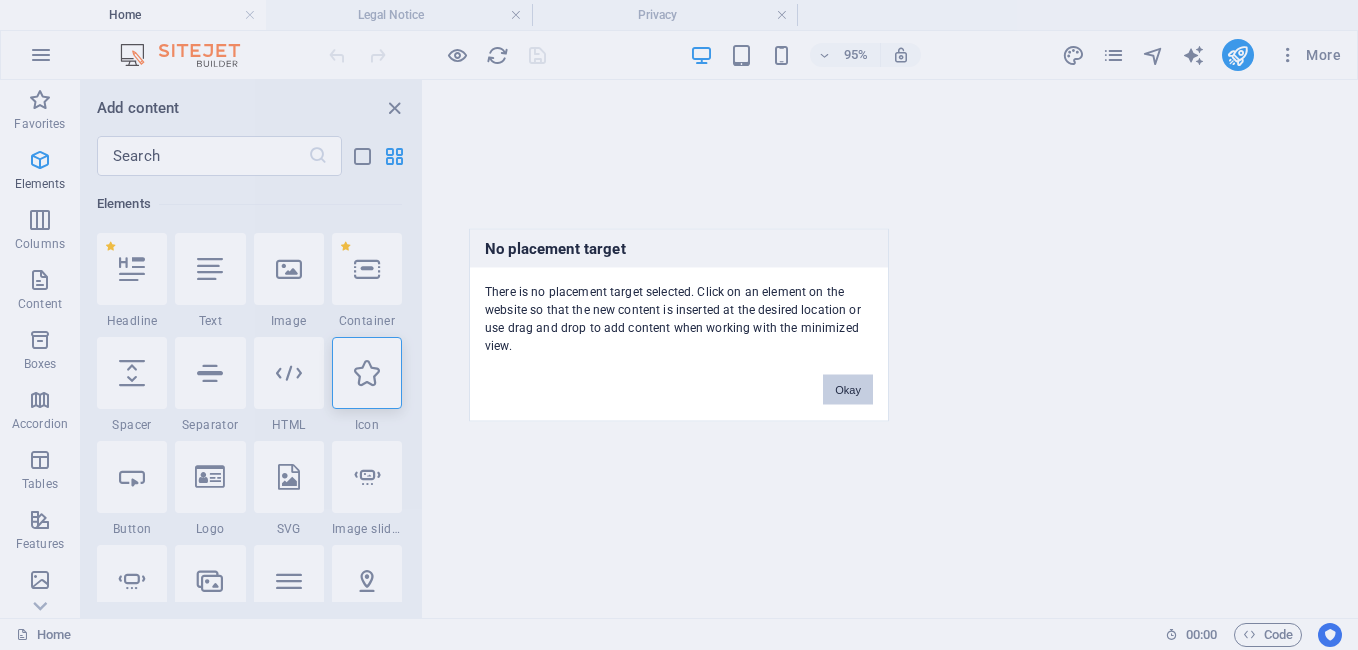 click on "Okay" at bounding box center (848, 390) 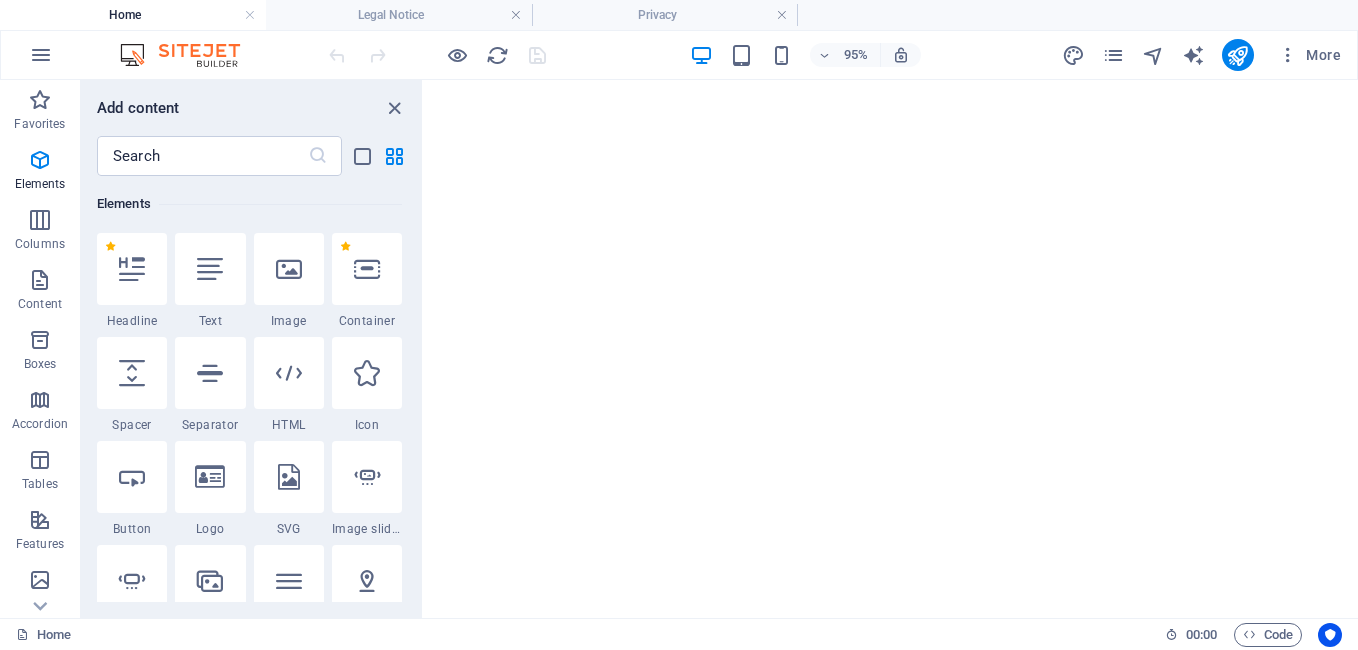 scroll, scrollTop: 3523, scrollLeft: 0, axis: vertical 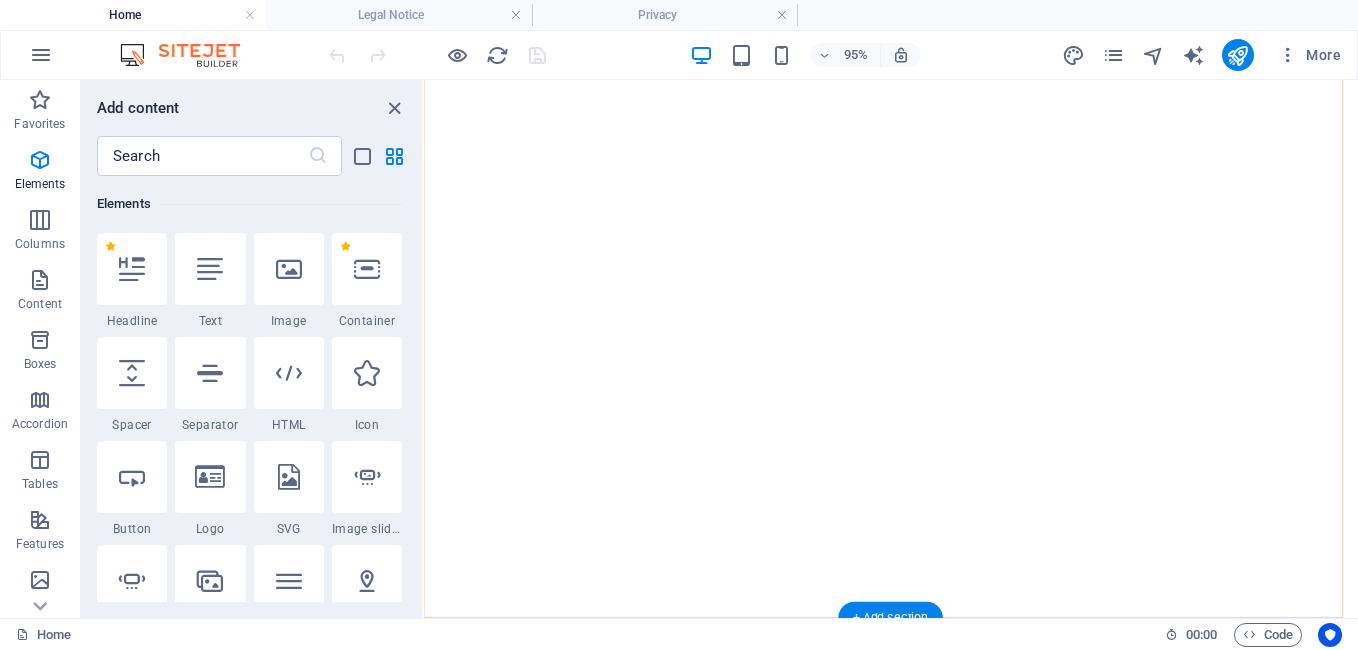 click on "+ Add section" at bounding box center [890, 618] 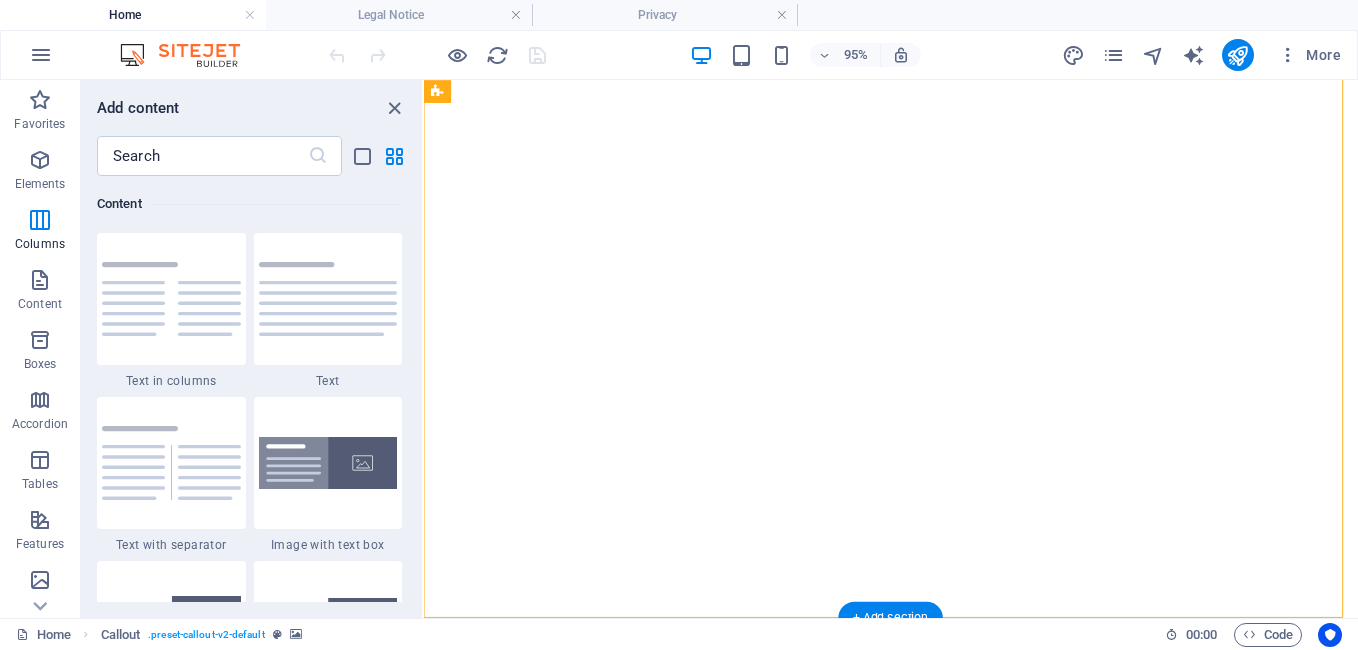 scroll, scrollTop: 3499, scrollLeft: 0, axis: vertical 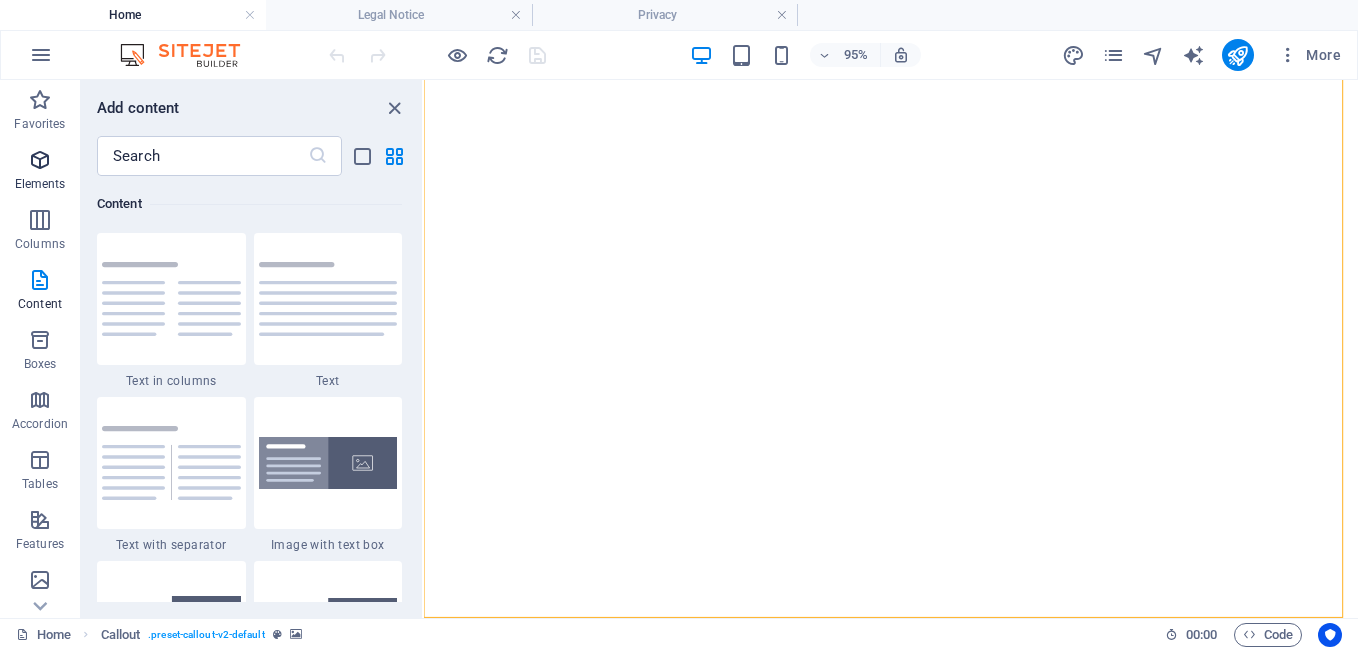click at bounding box center [40, 160] 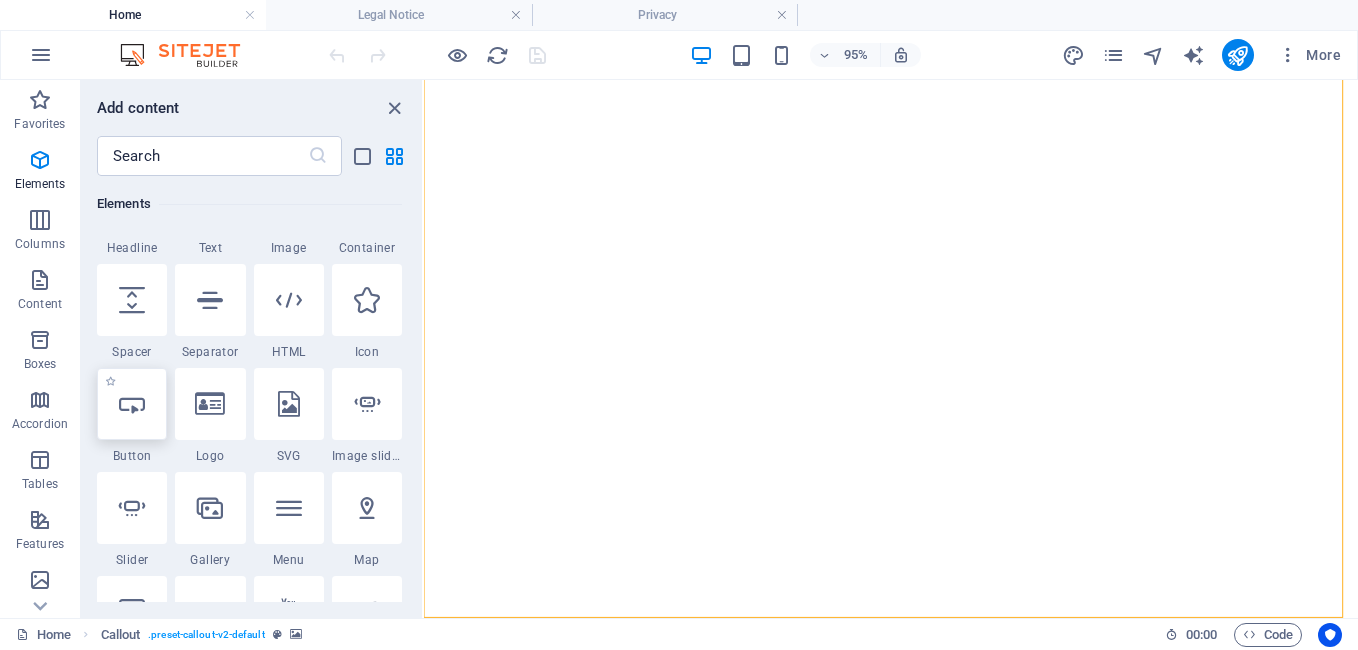 scroll, scrollTop: 313, scrollLeft: 0, axis: vertical 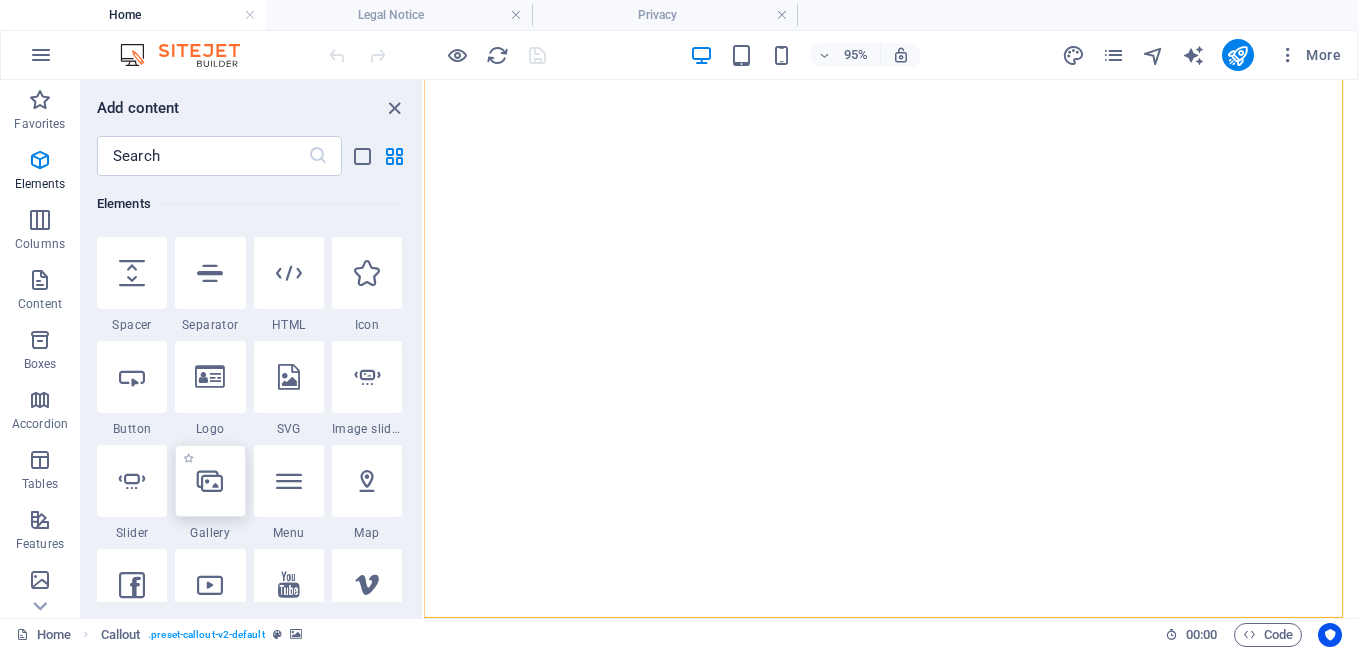 click at bounding box center [210, 481] 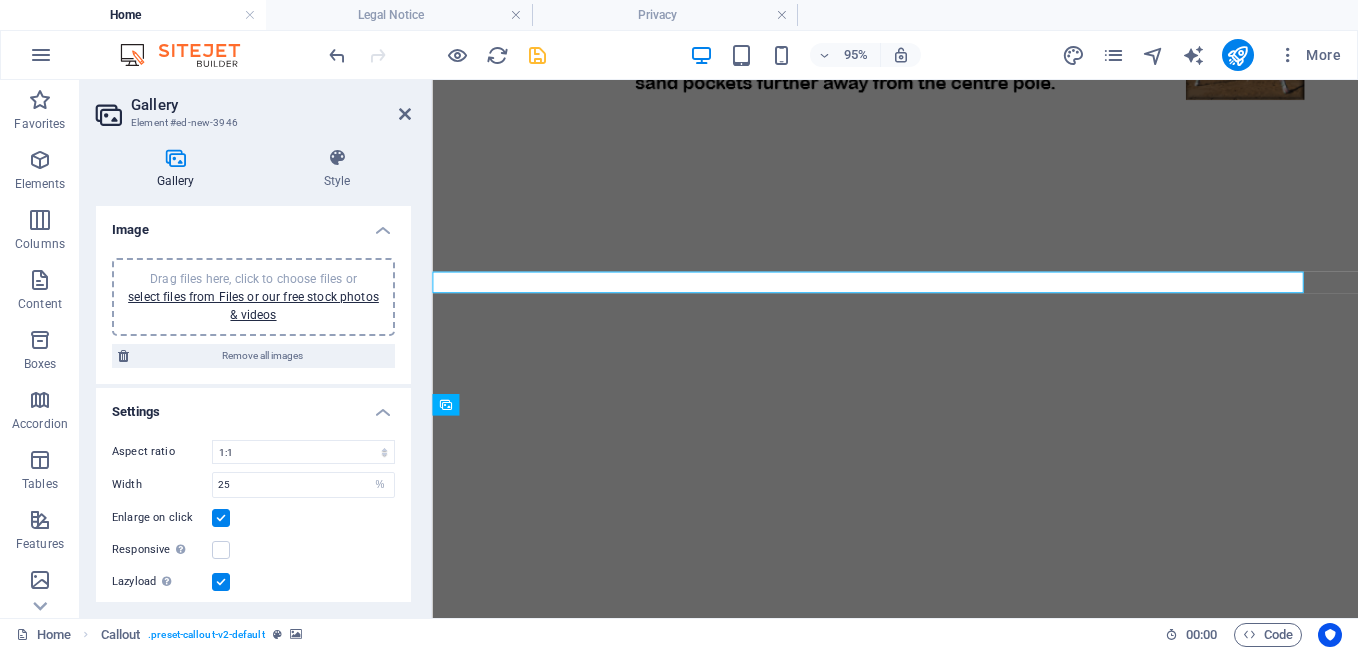 scroll, scrollTop: 3876, scrollLeft: 0, axis: vertical 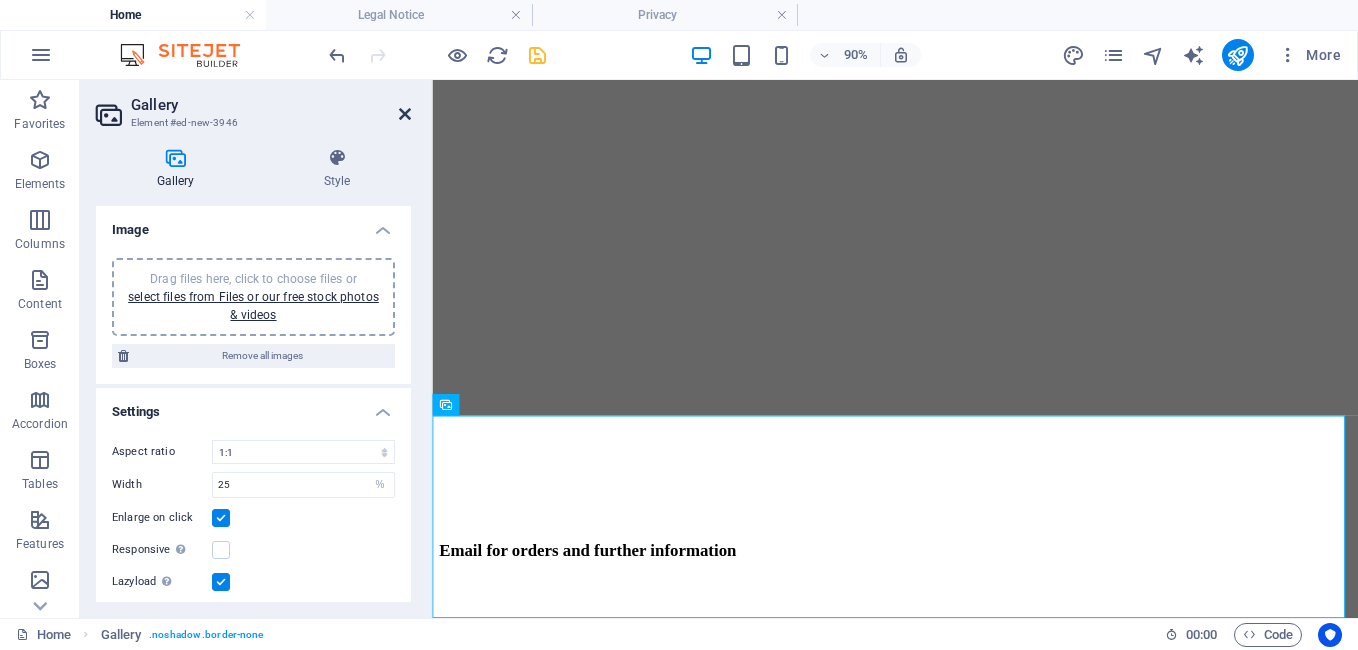 click at bounding box center (405, 114) 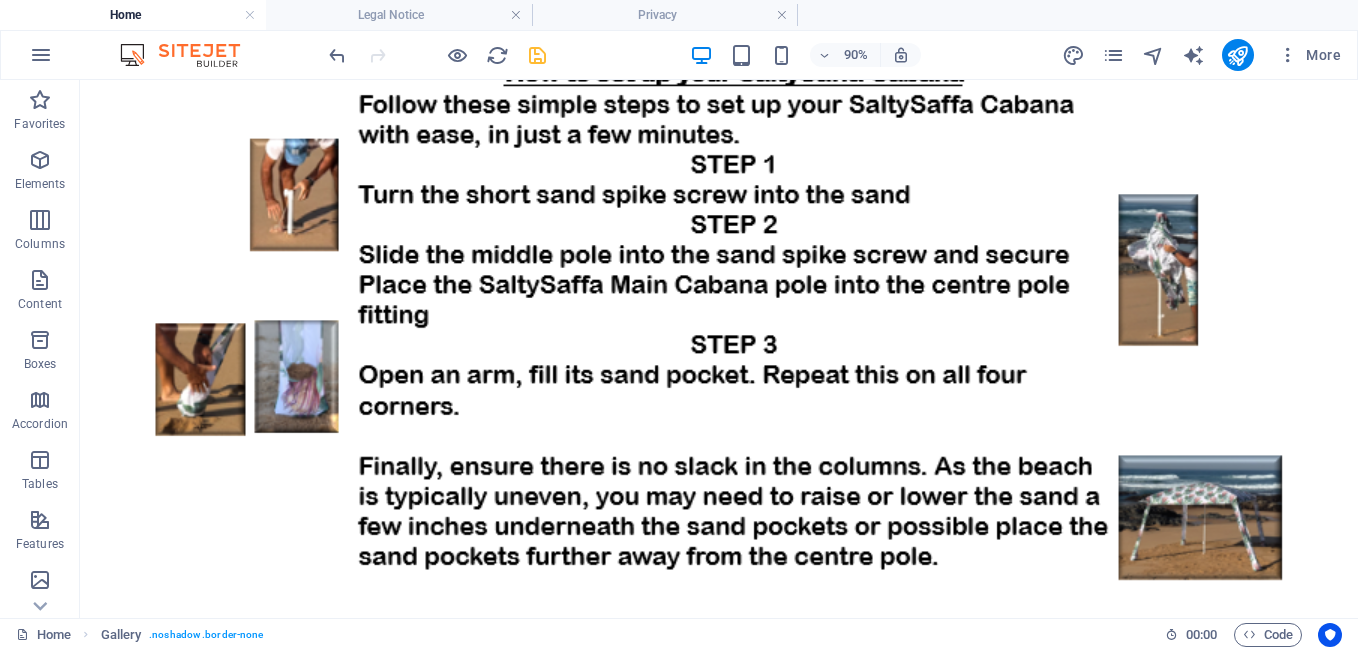 scroll, scrollTop: 4670, scrollLeft: 0, axis: vertical 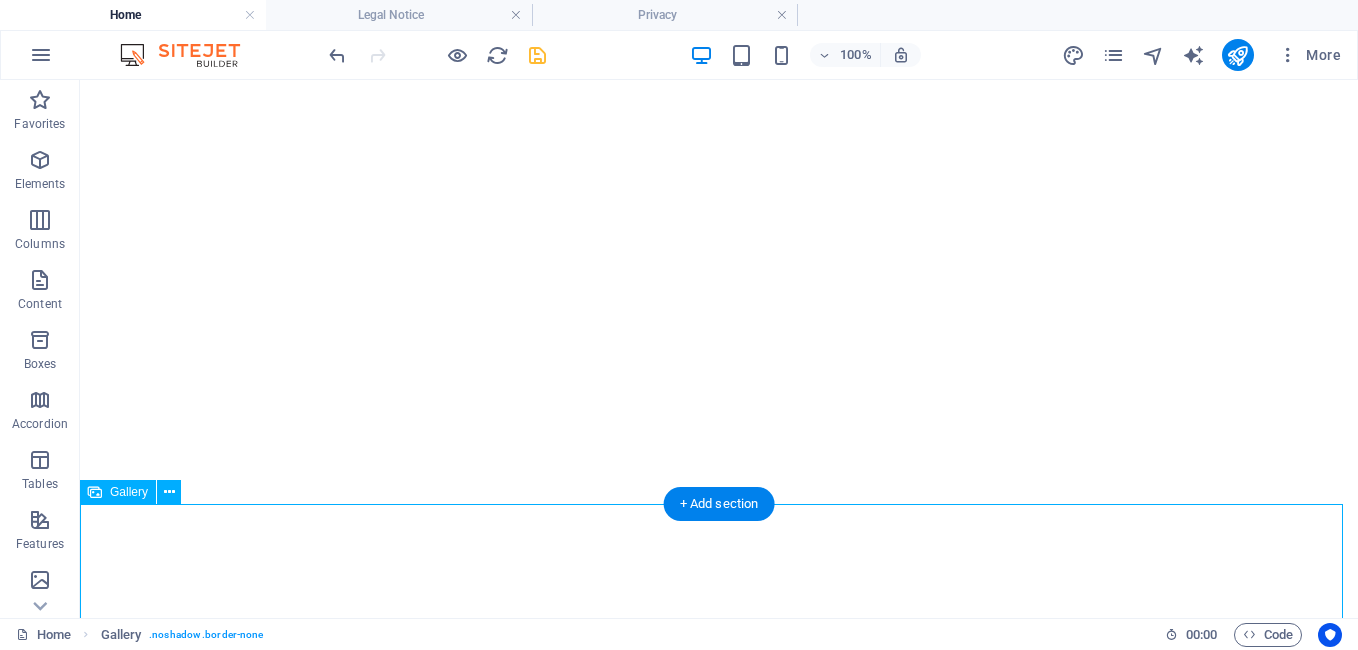 click at bounding box center [328, 1372] 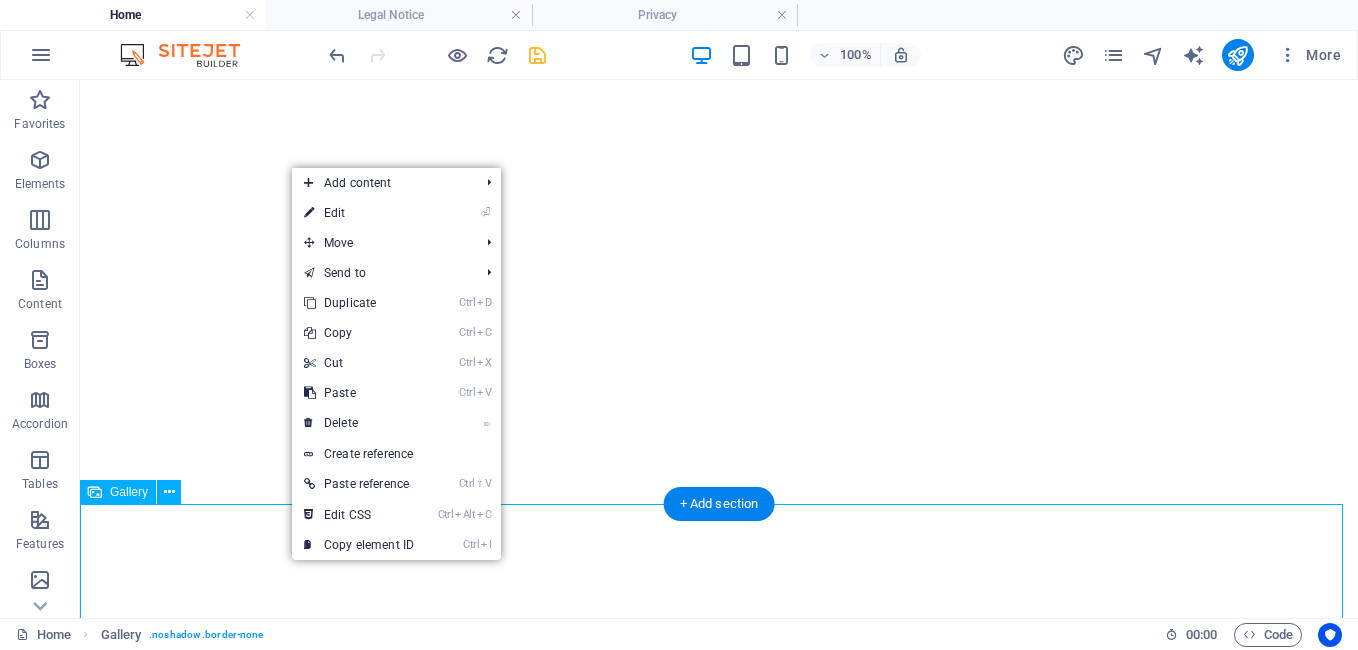 click on "Home Gallery . noshadow .border-none 00 : 00 Code" at bounding box center (679, 634) 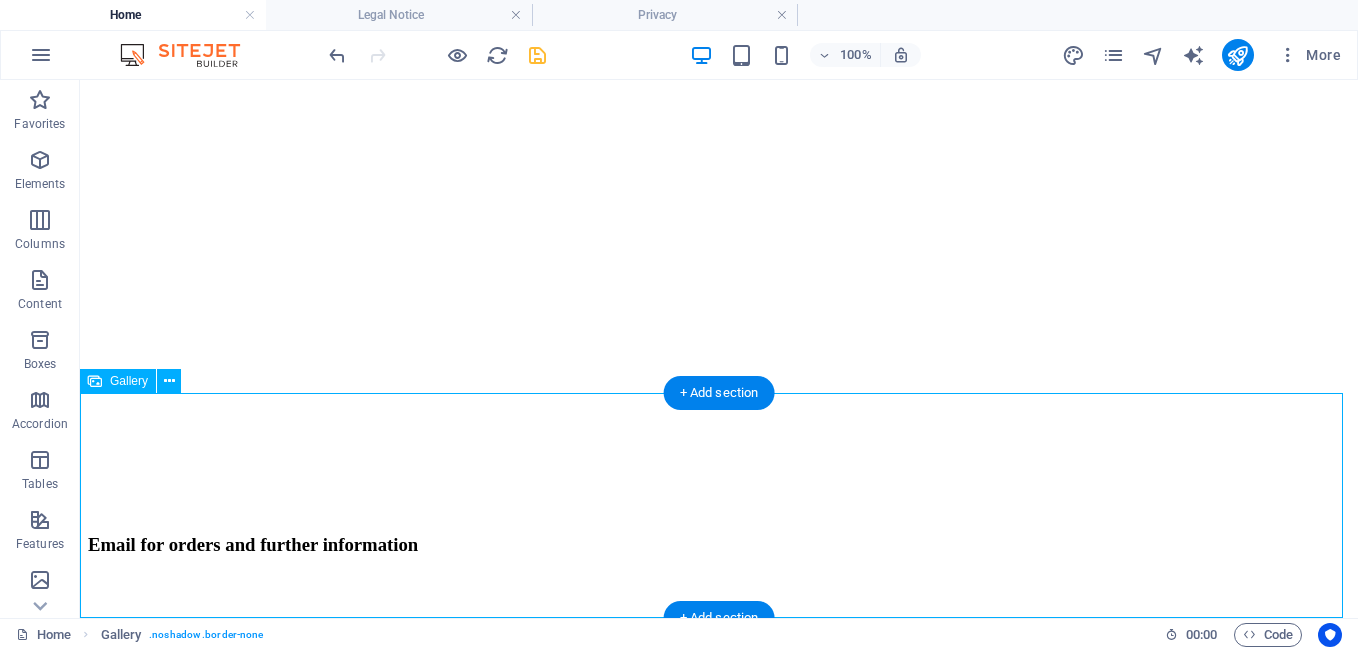 scroll, scrollTop: 4781, scrollLeft: 0, axis: vertical 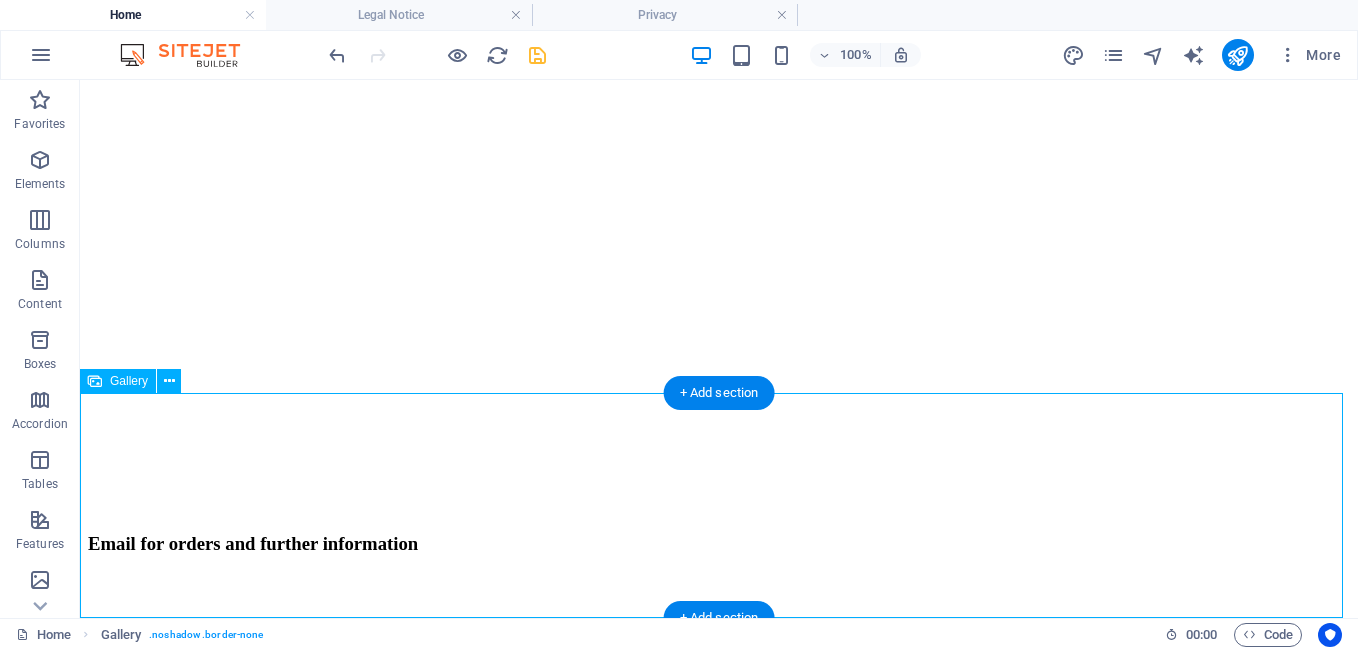 click at bounding box center [328, 1261] 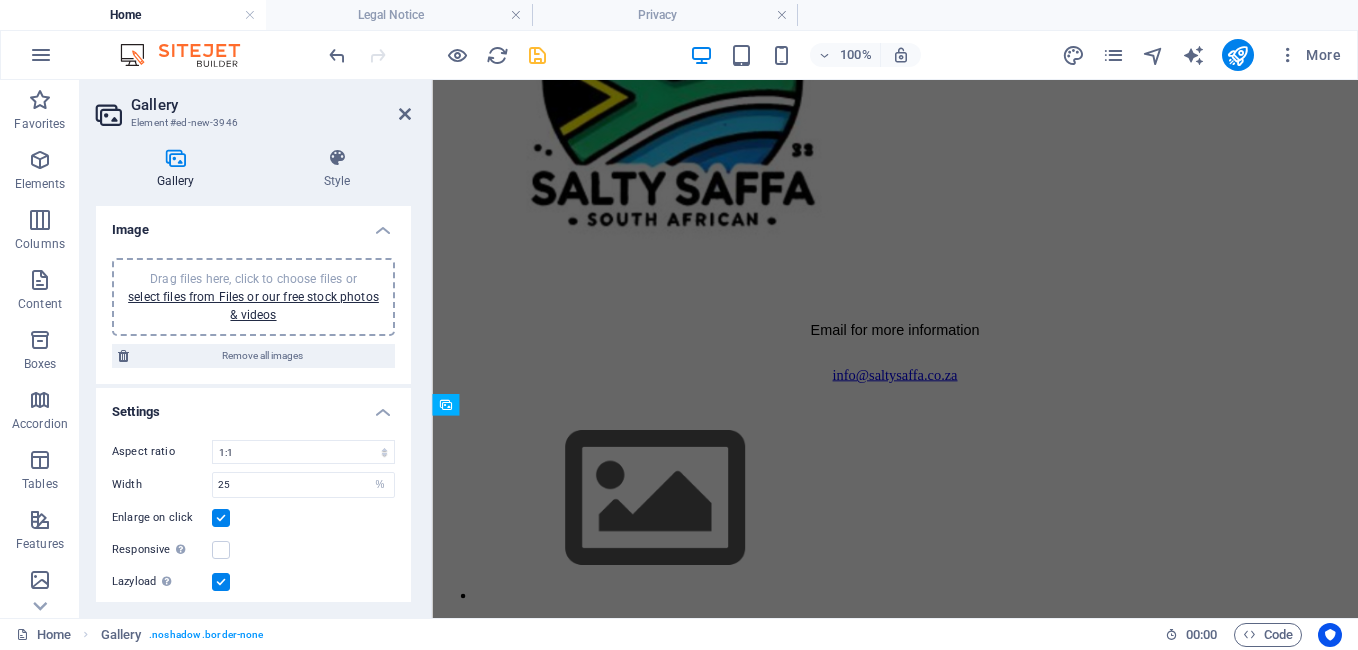 scroll, scrollTop: 3876, scrollLeft: 0, axis: vertical 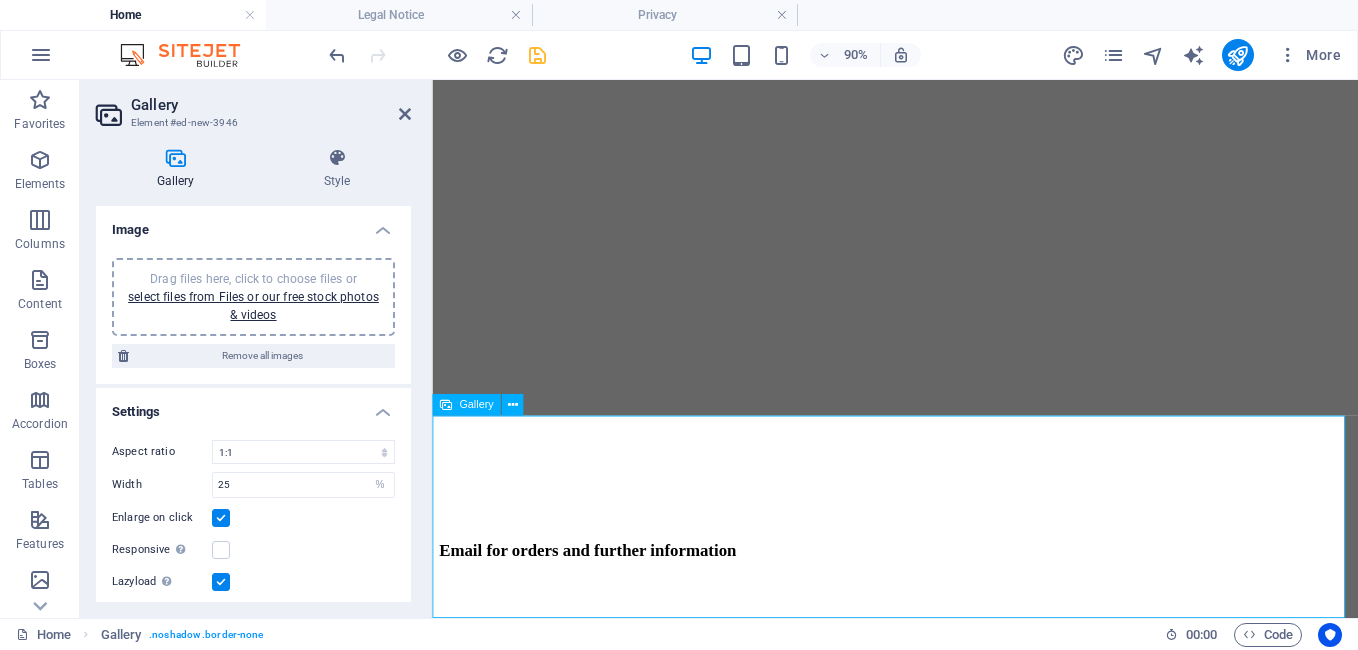 click at bounding box center [680, 1321] 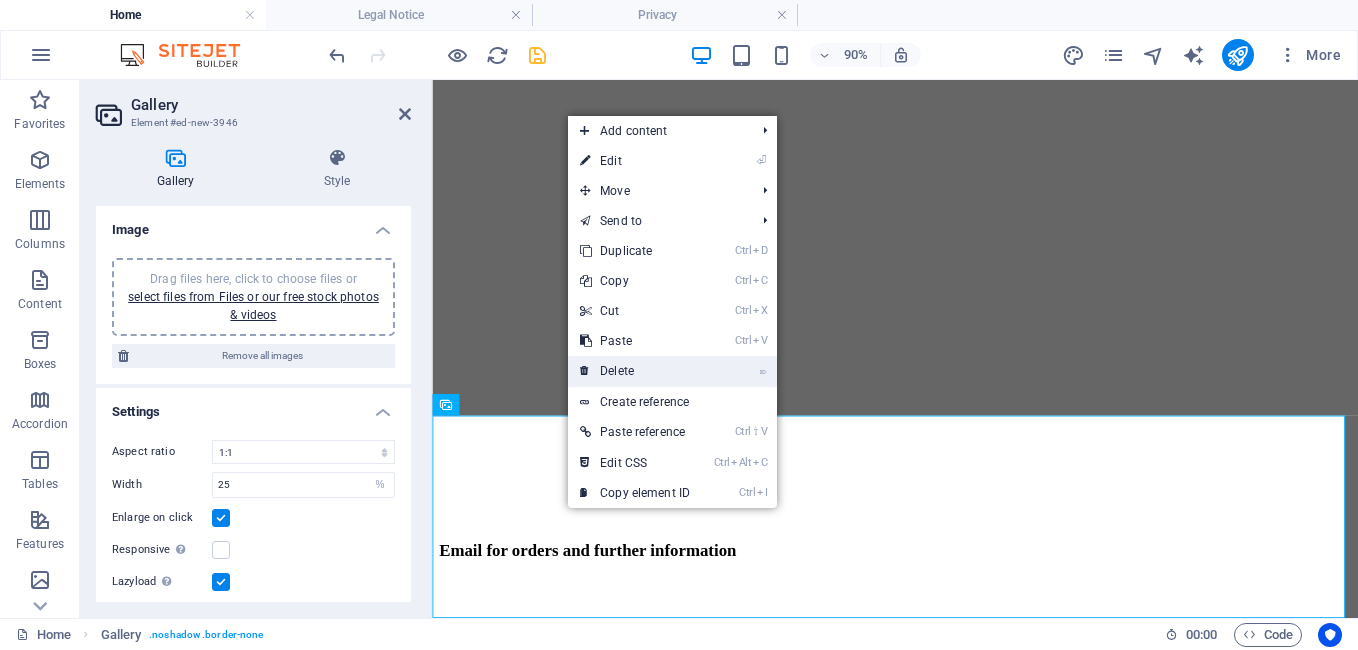 click on "⌦  Delete" at bounding box center [635, 371] 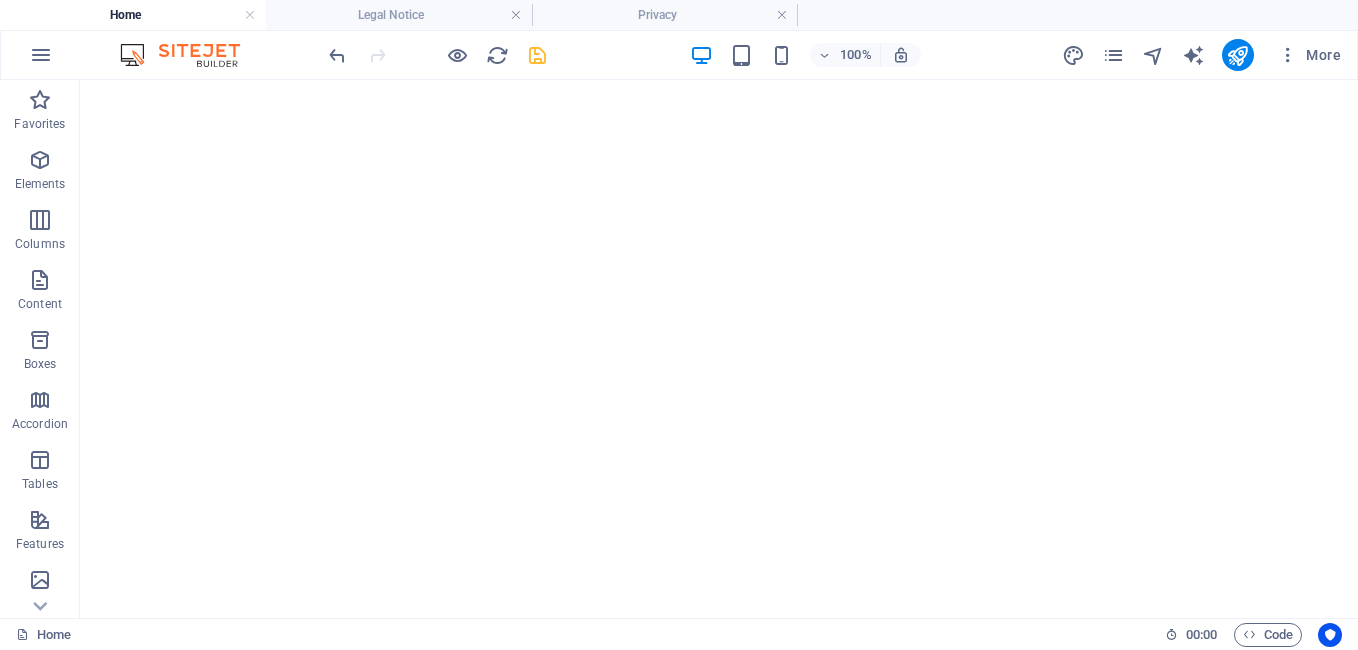 scroll, scrollTop: 4556, scrollLeft: 0, axis: vertical 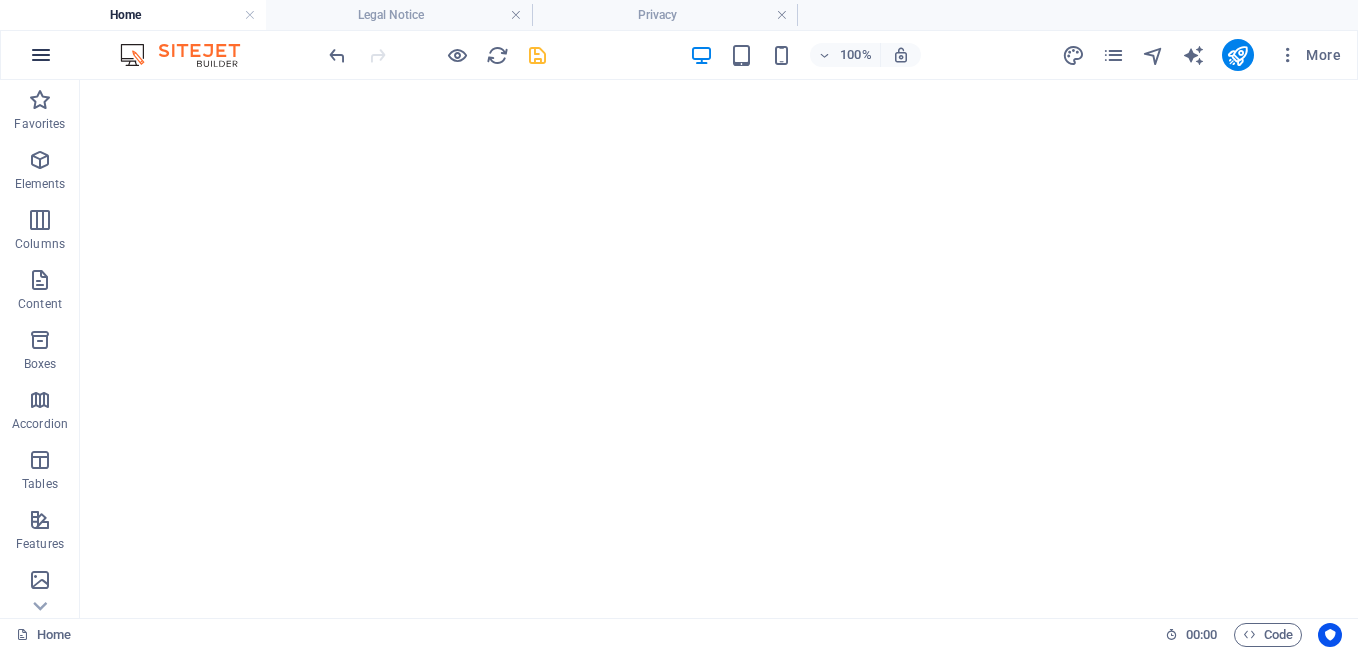 click at bounding box center (41, 55) 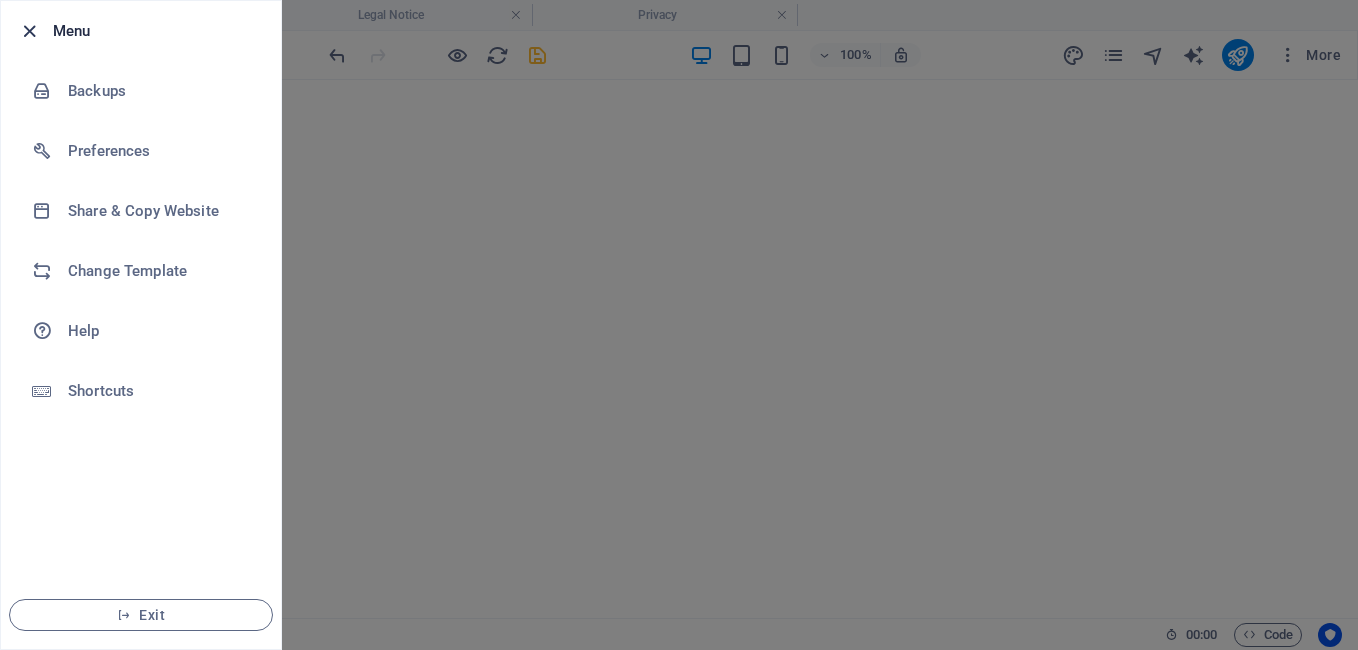 click at bounding box center (29, 31) 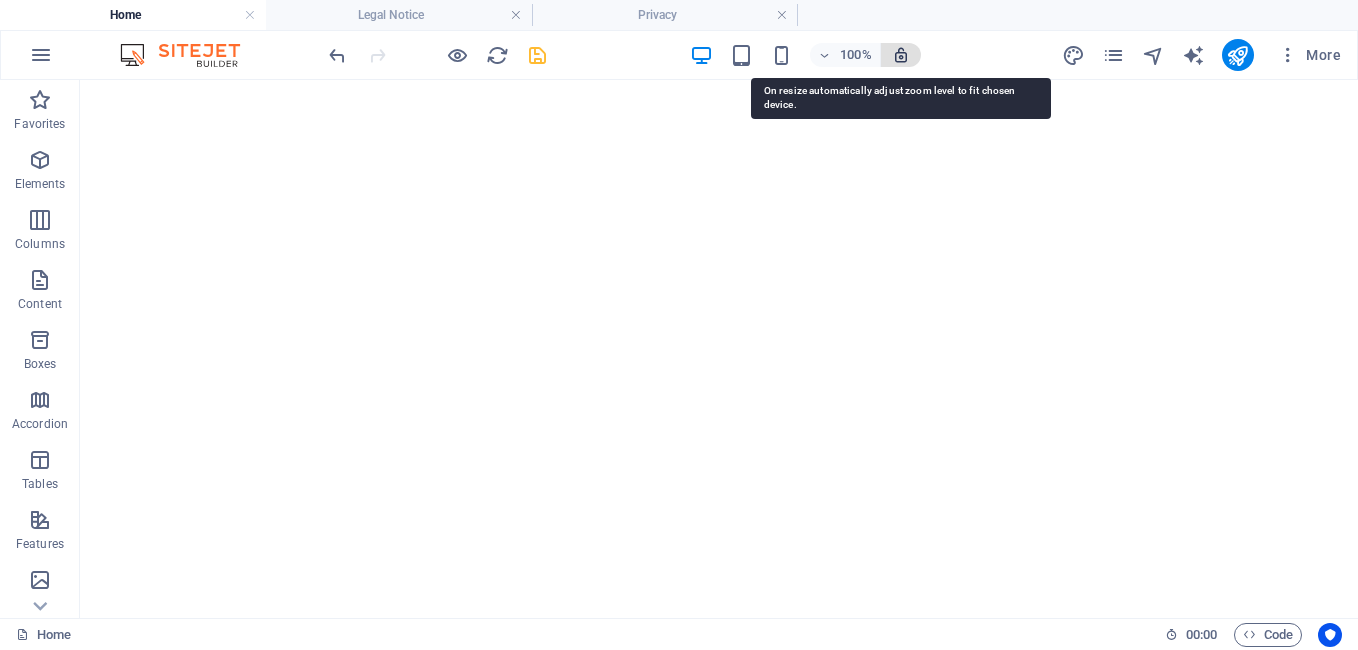 click at bounding box center (901, 55) 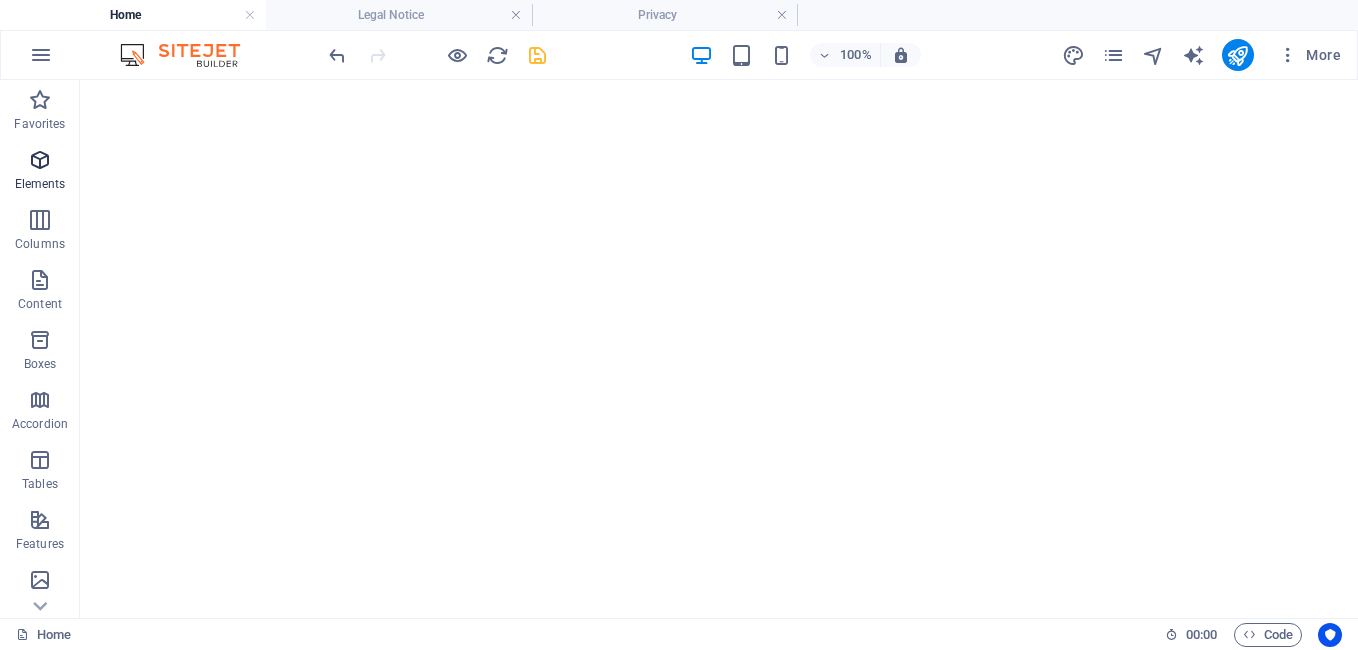 click at bounding box center (40, 160) 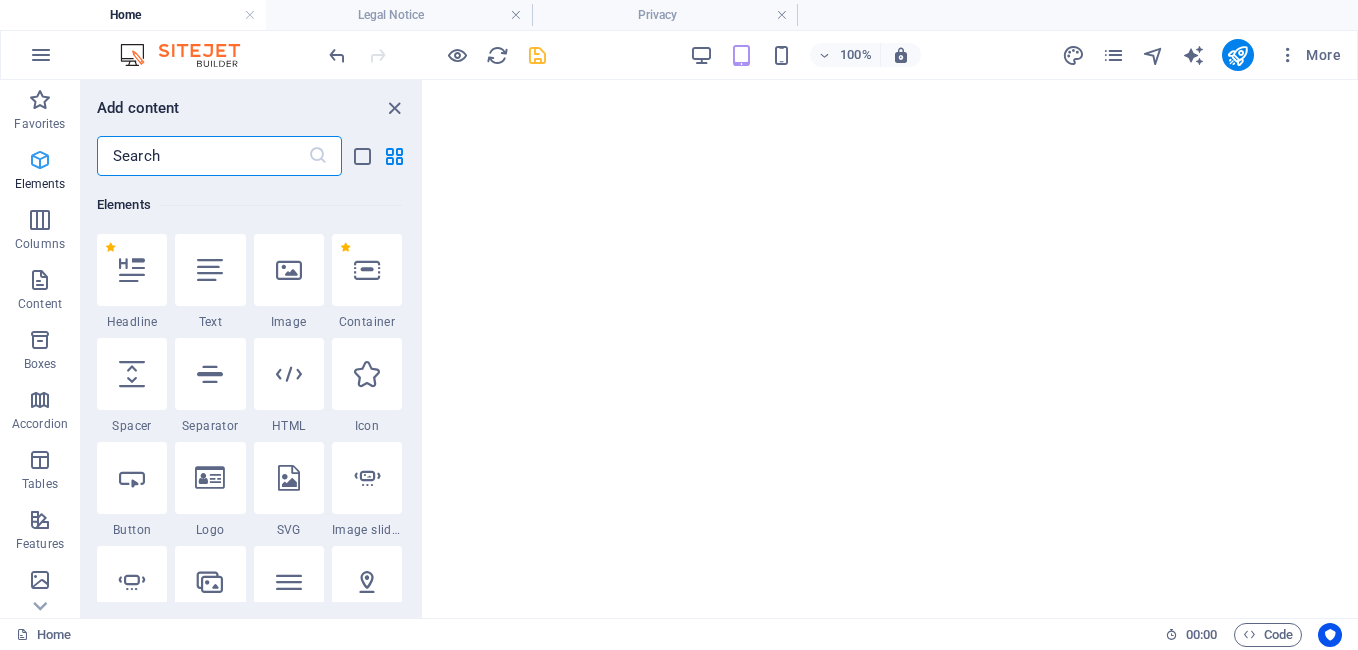 scroll, scrollTop: 213, scrollLeft: 0, axis: vertical 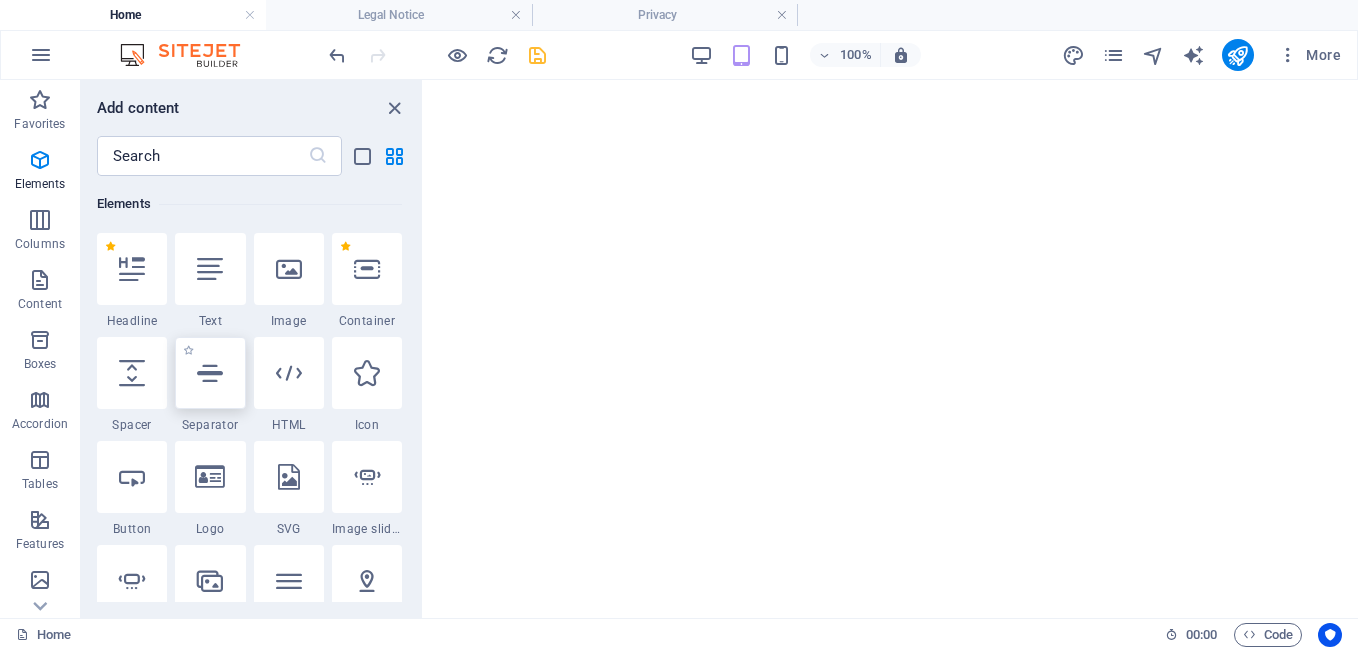 click at bounding box center (210, 373) 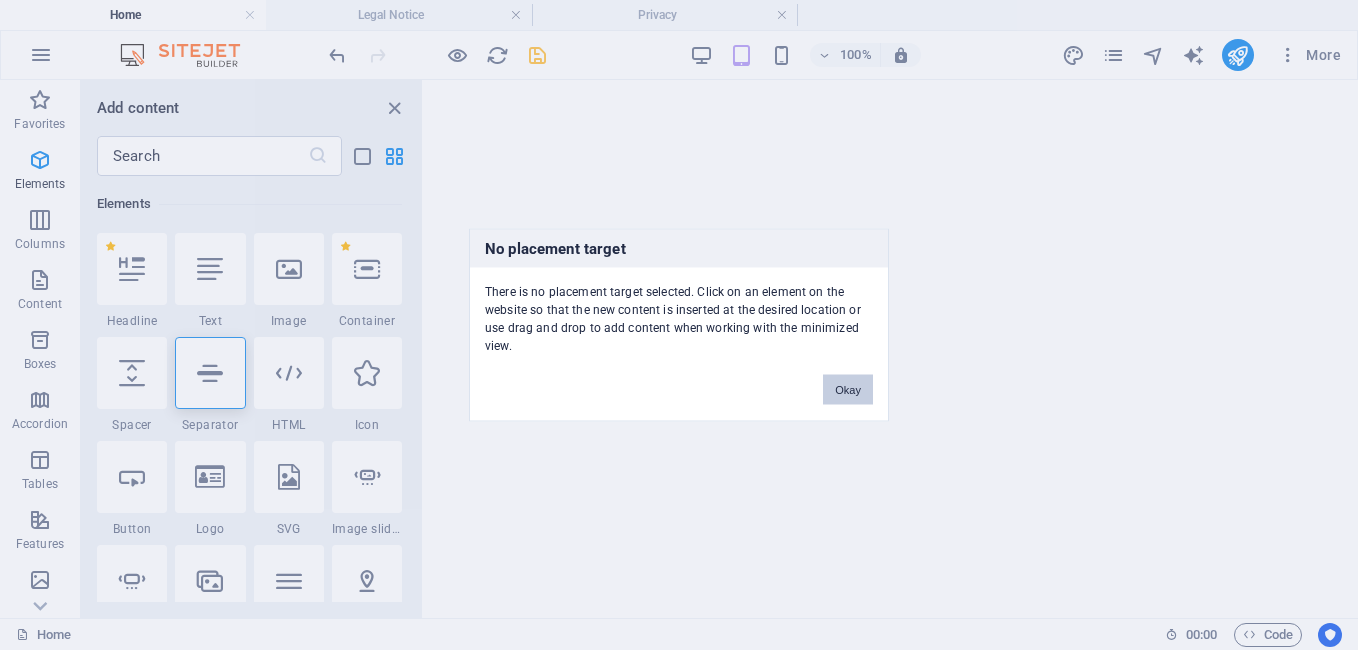 click on "Okay" at bounding box center [848, 390] 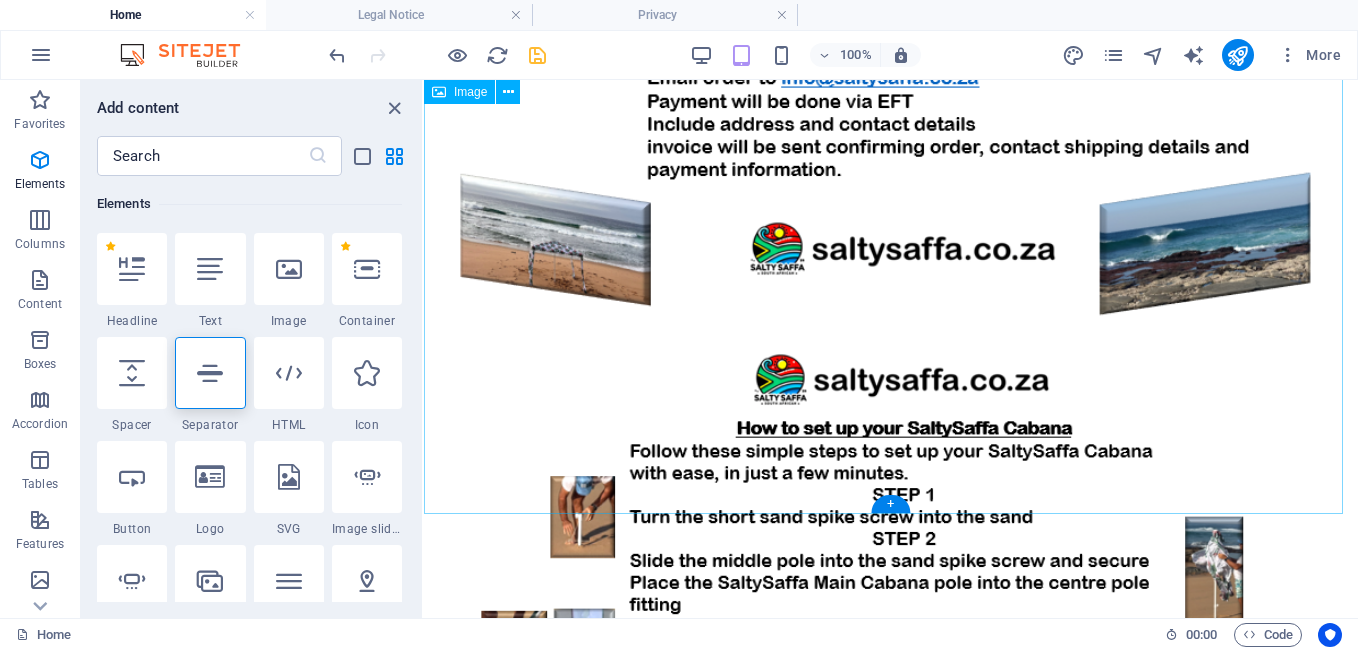 scroll, scrollTop: 2507, scrollLeft: 0, axis: vertical 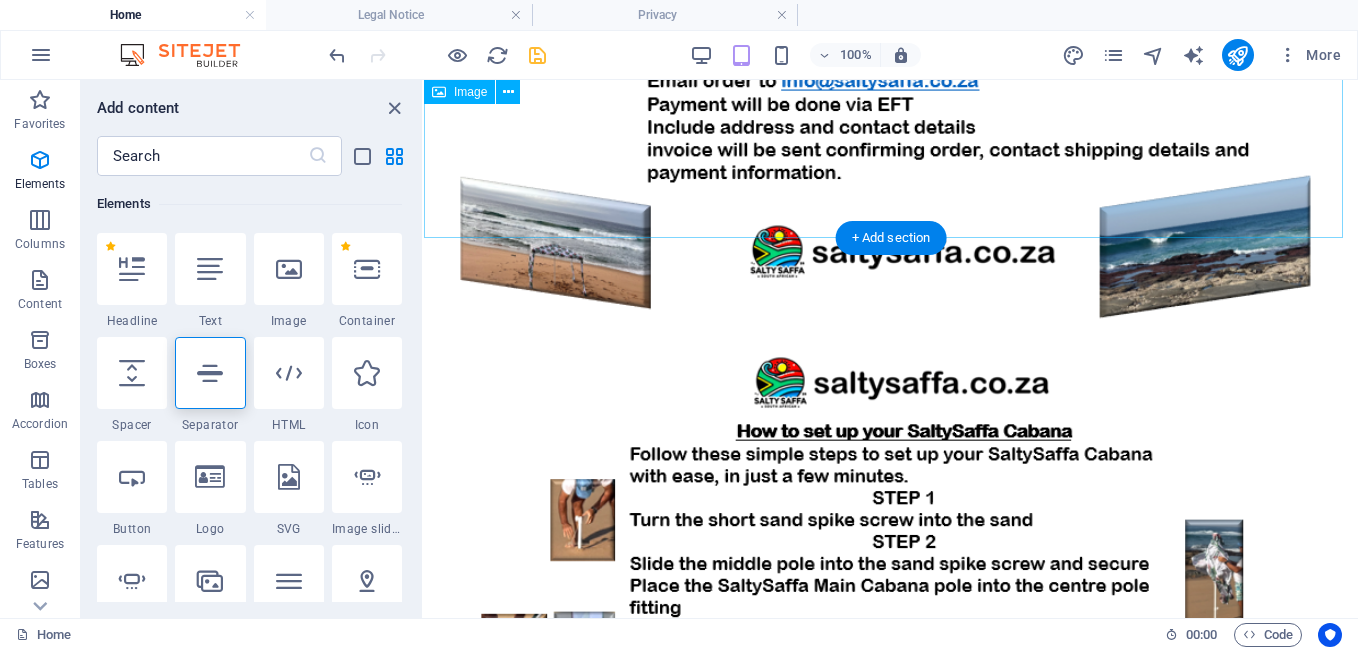 click at bounding box center [891, 70] 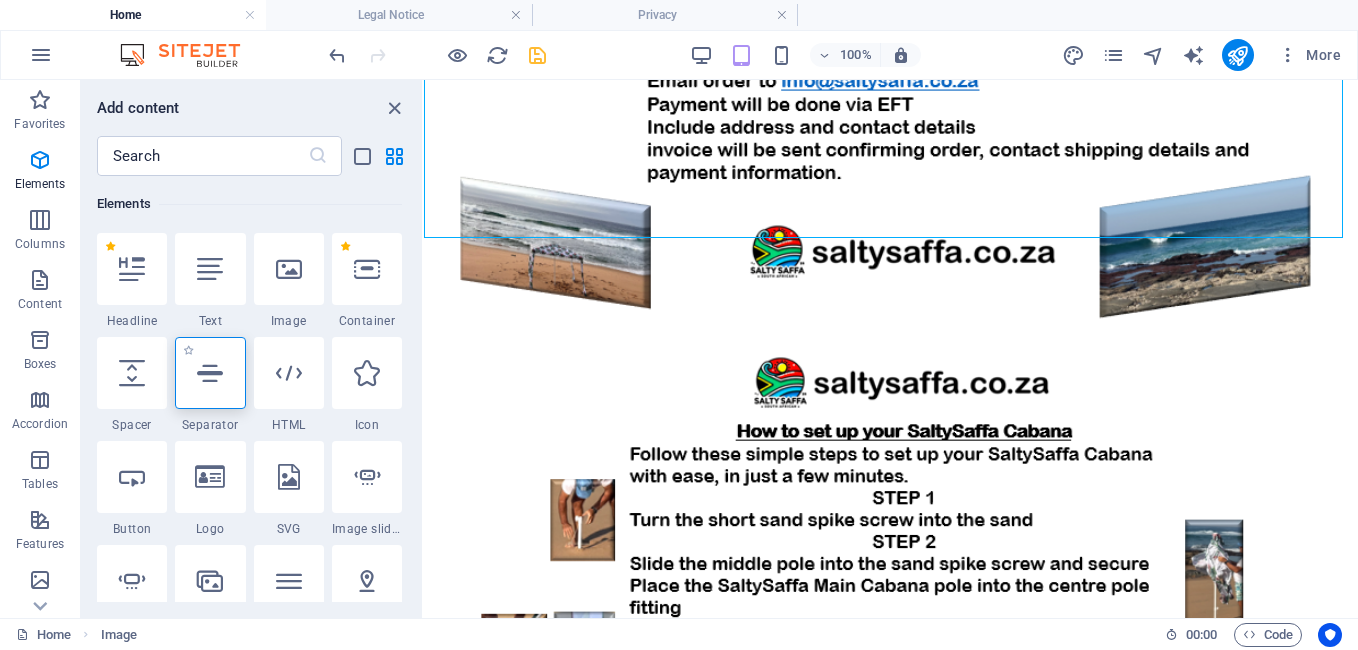 click at bounding box center (210, 373) 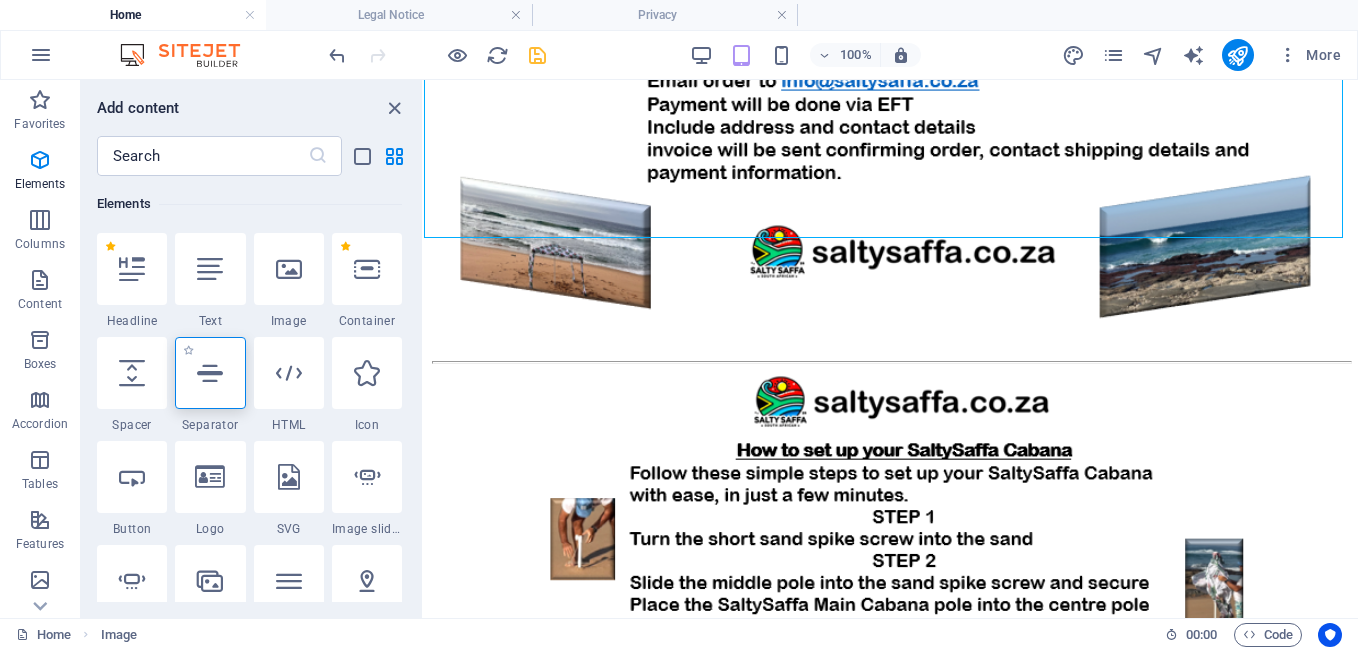 select on "%" 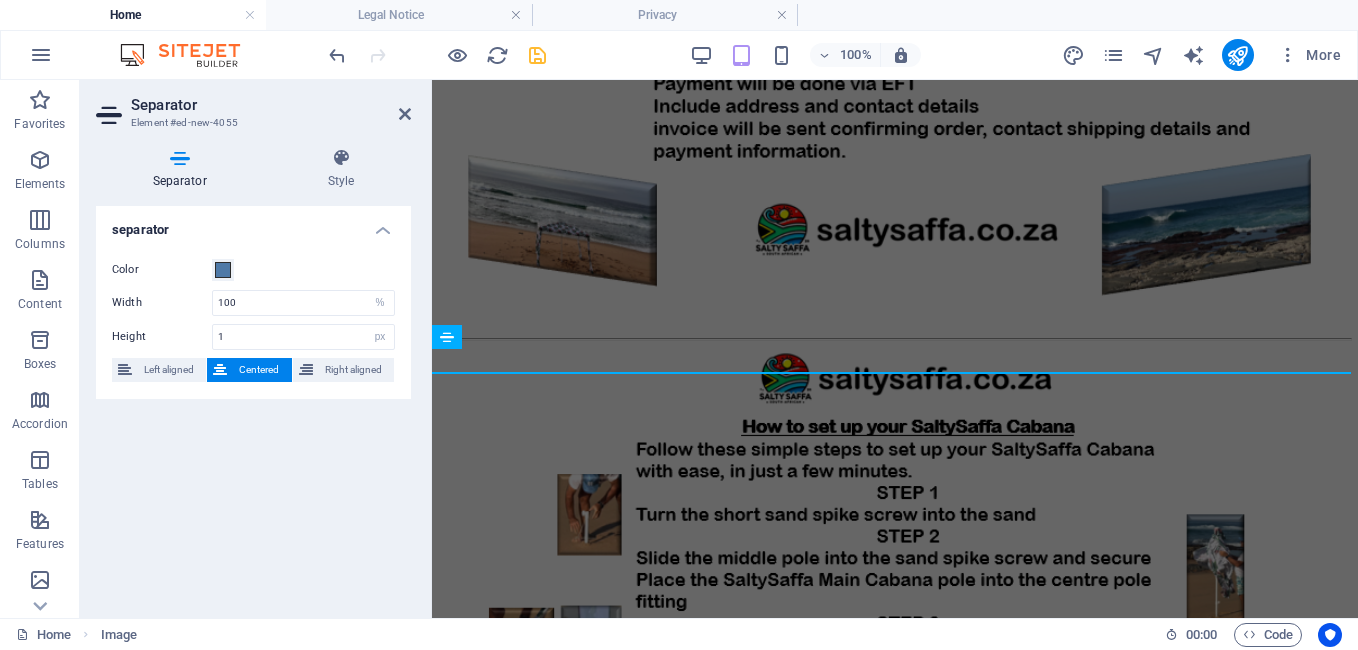 scroll, scrollTop: 2381, scrollLeft: 0, axis: vertical 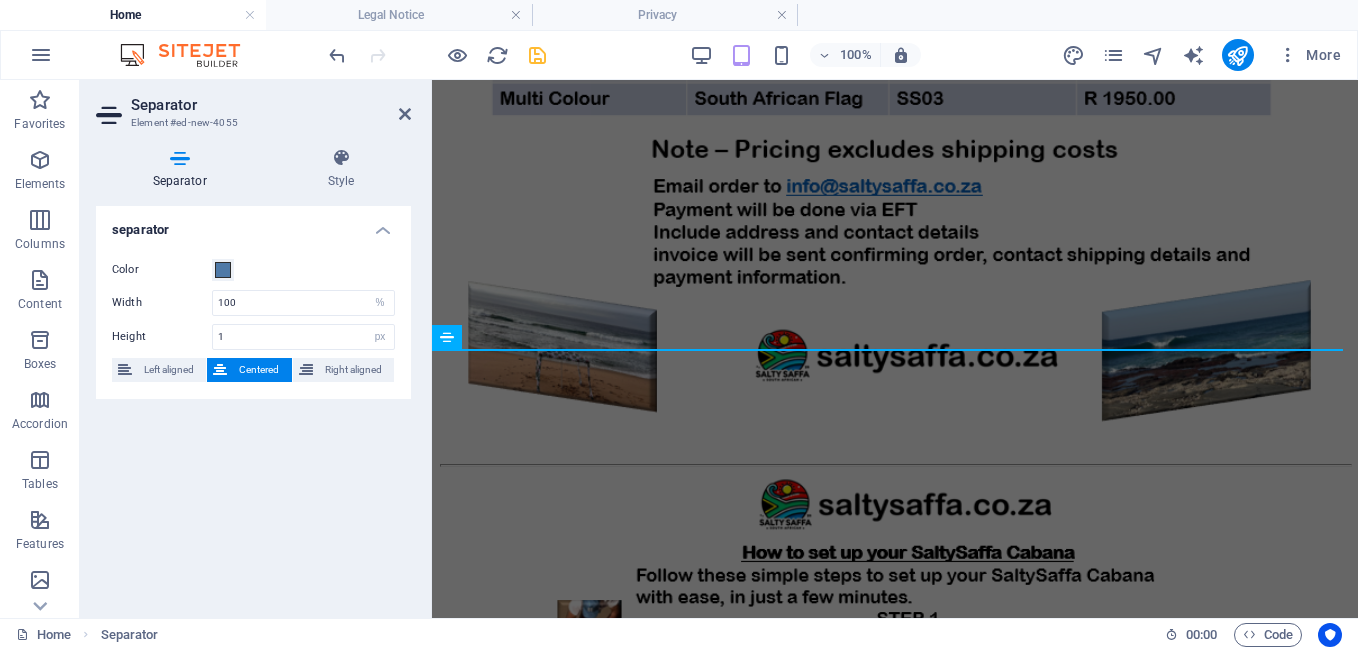 click on "separator Color Width 100 px rem % vh vw Height 1 px rem vh vw Left aligned Centered Right aligned" at bounding box center (253, 404) 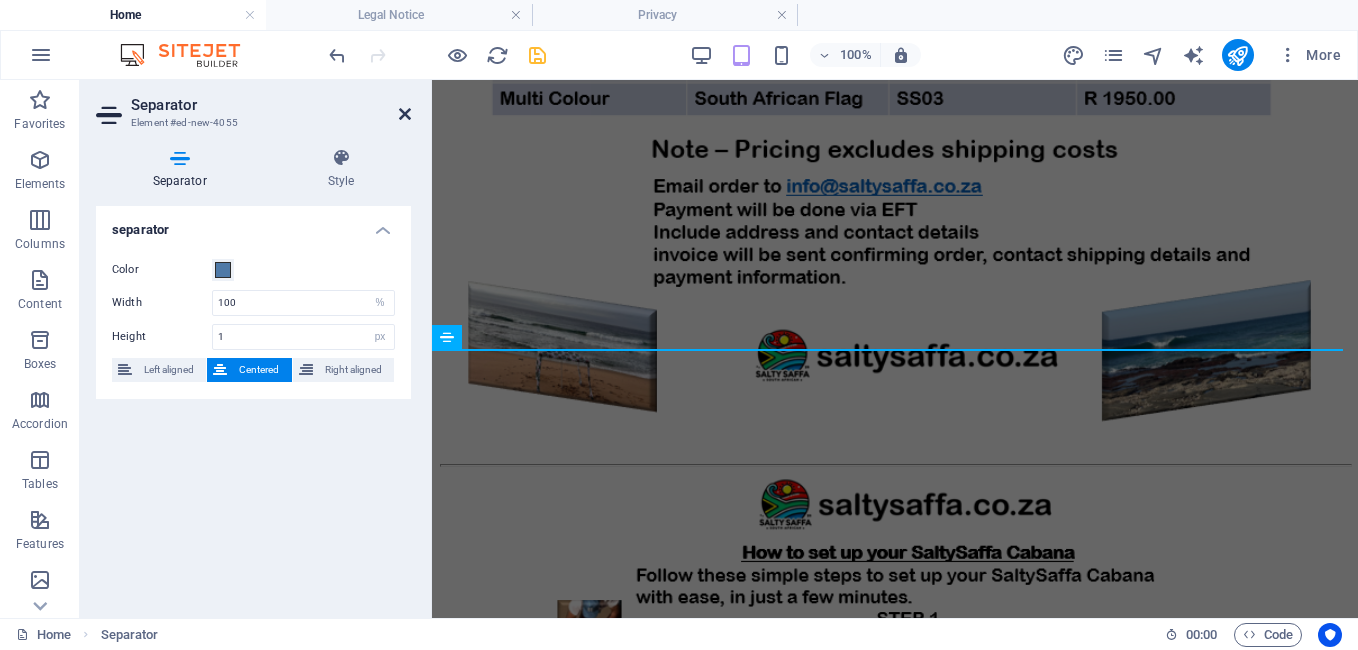 click at bounding box center [405, 114] 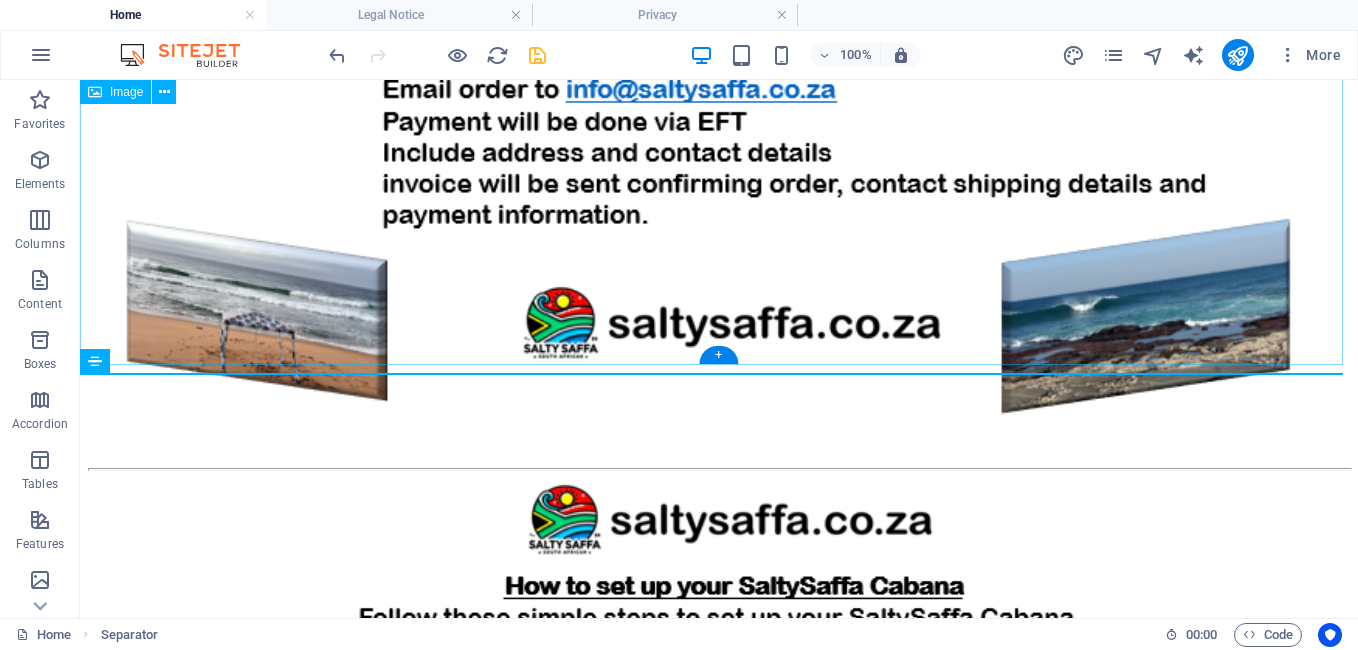 scroll, scrollTop: 3482, scrollLeft: 0, axis: vertical 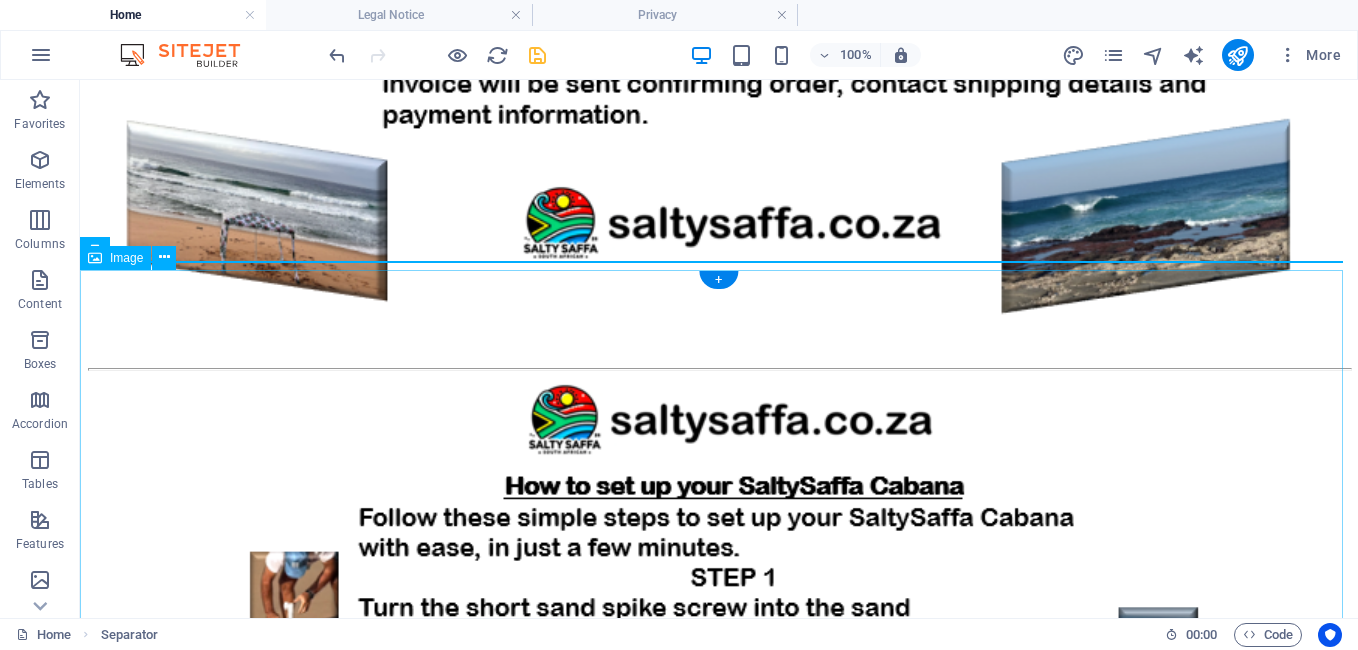 click at bounding box center (719, 725) 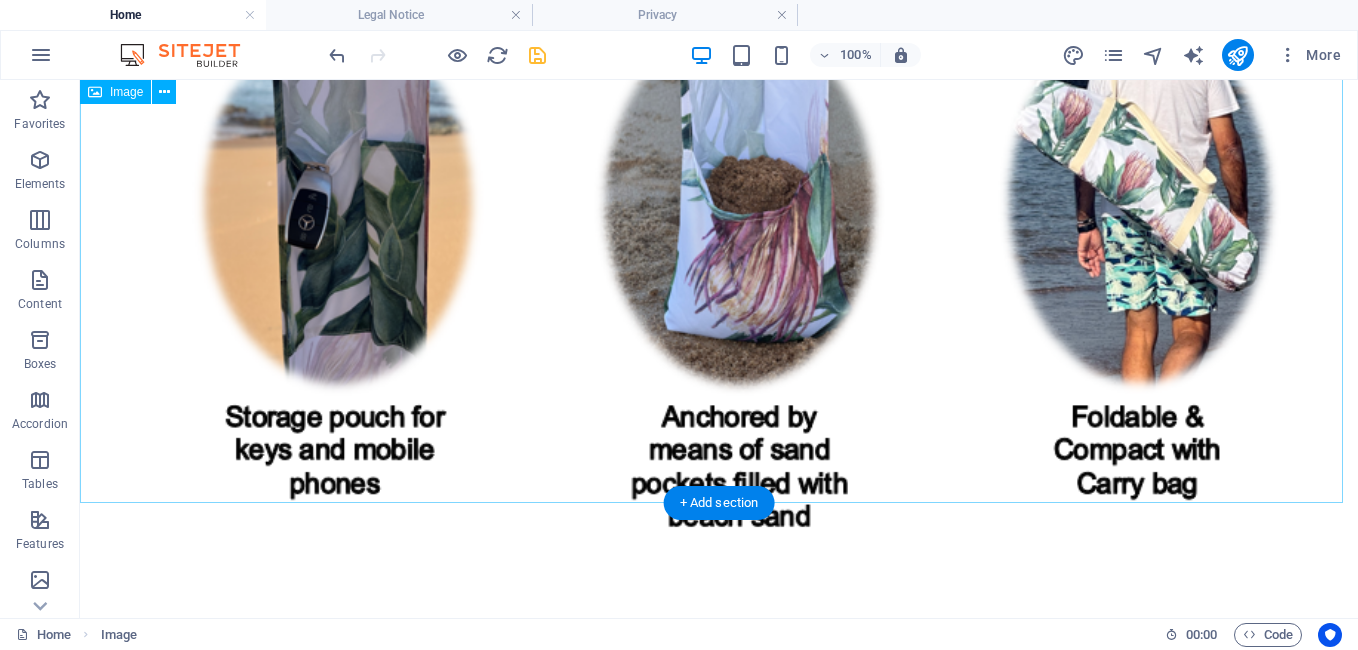 scroll, scrollTop: 2473, scrollLeft: 0, axis: vertical 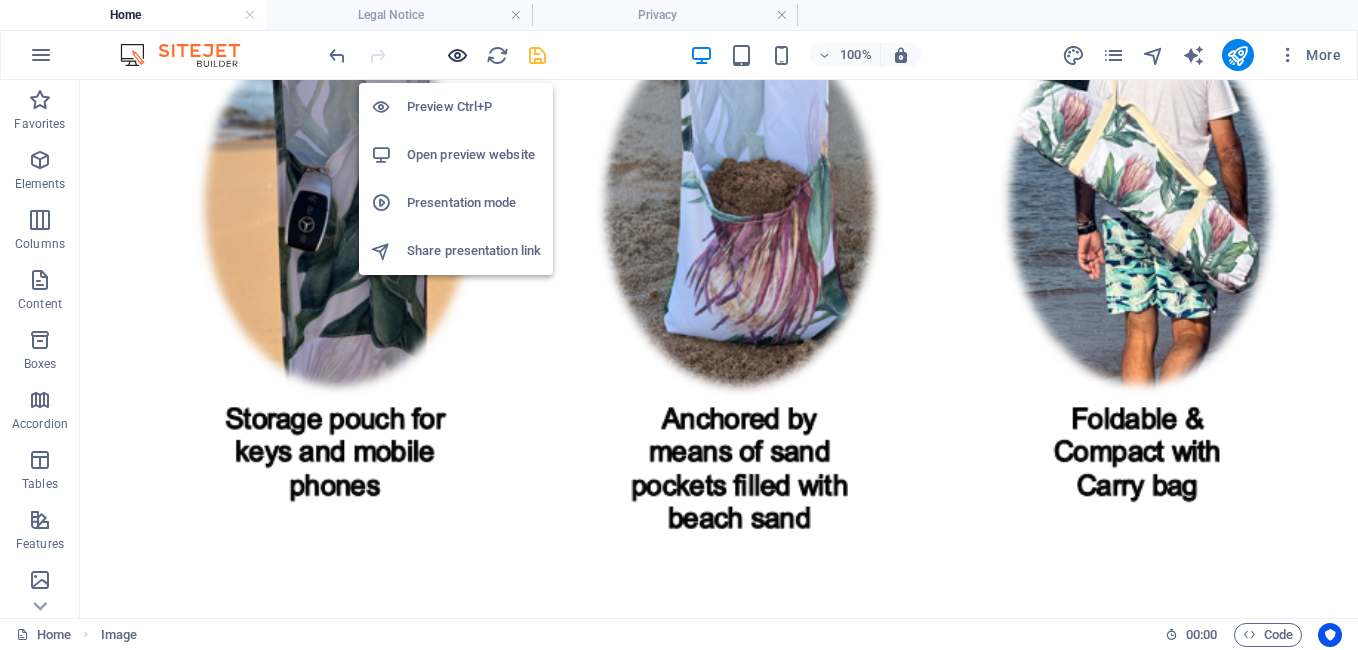 click at bounding box center (457, 55) 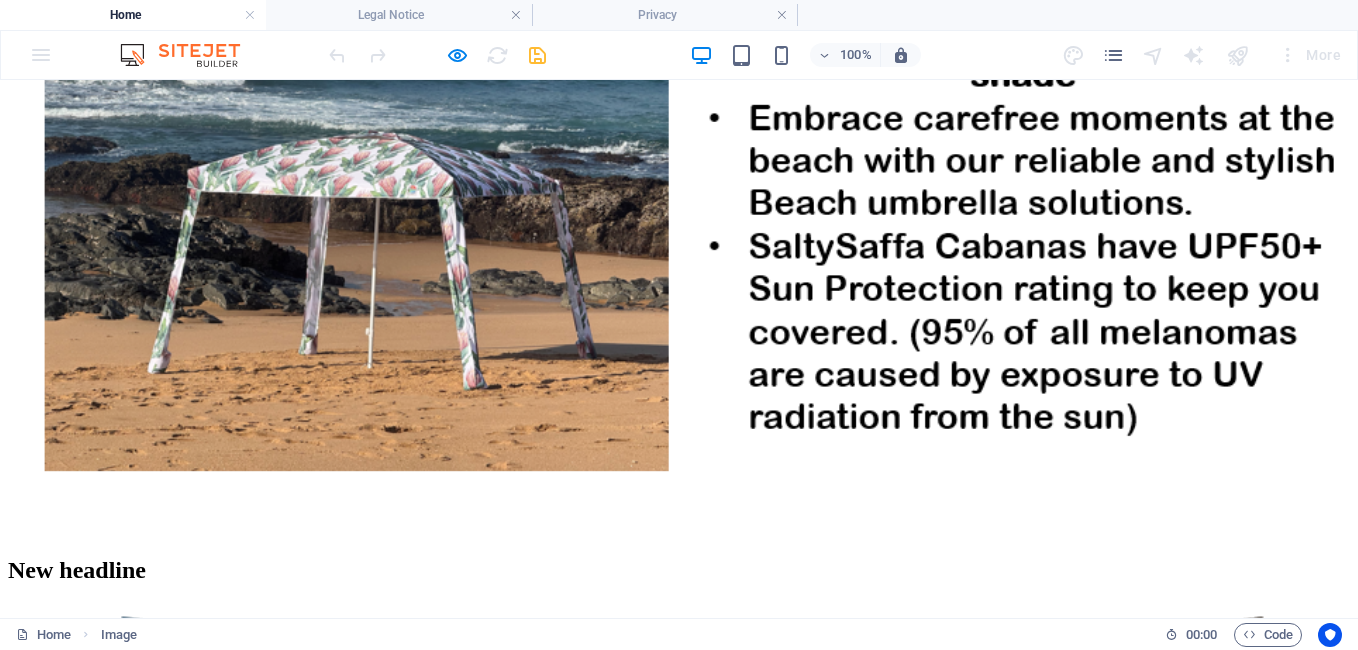 scroll, scrollTop: 300, scrollLeft: 0, axis: vertical 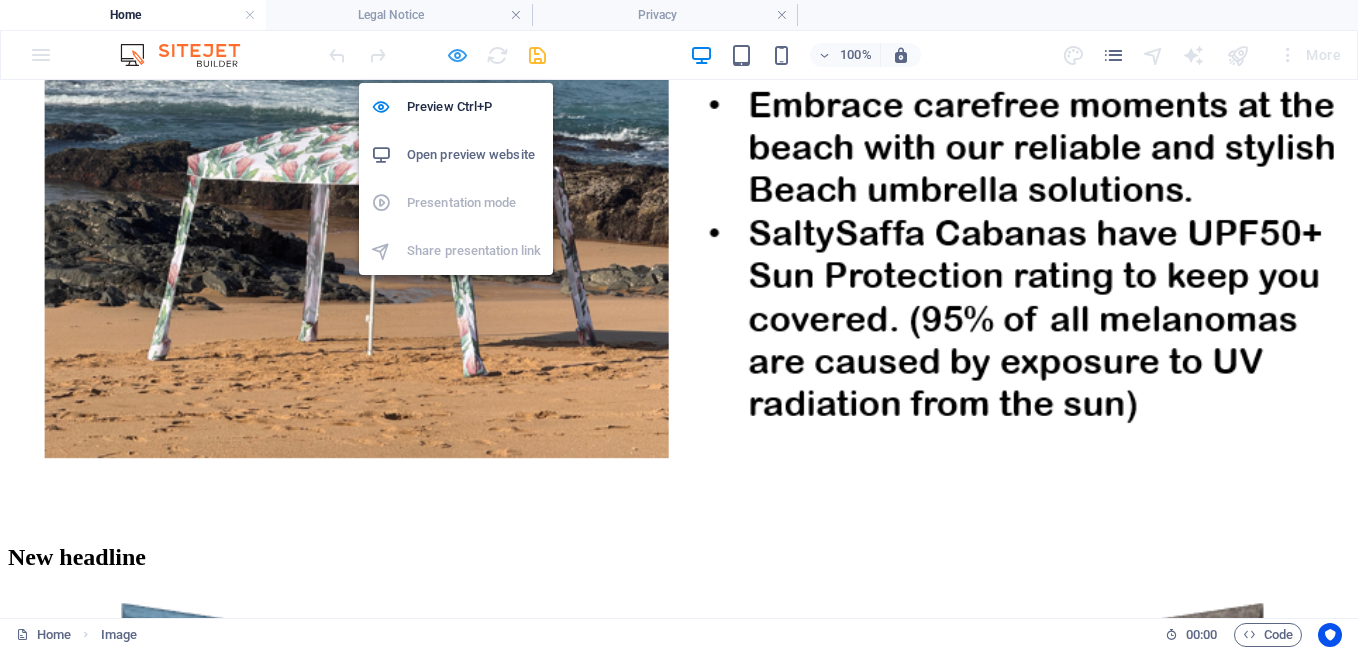 click at bounding box center (457, 55) 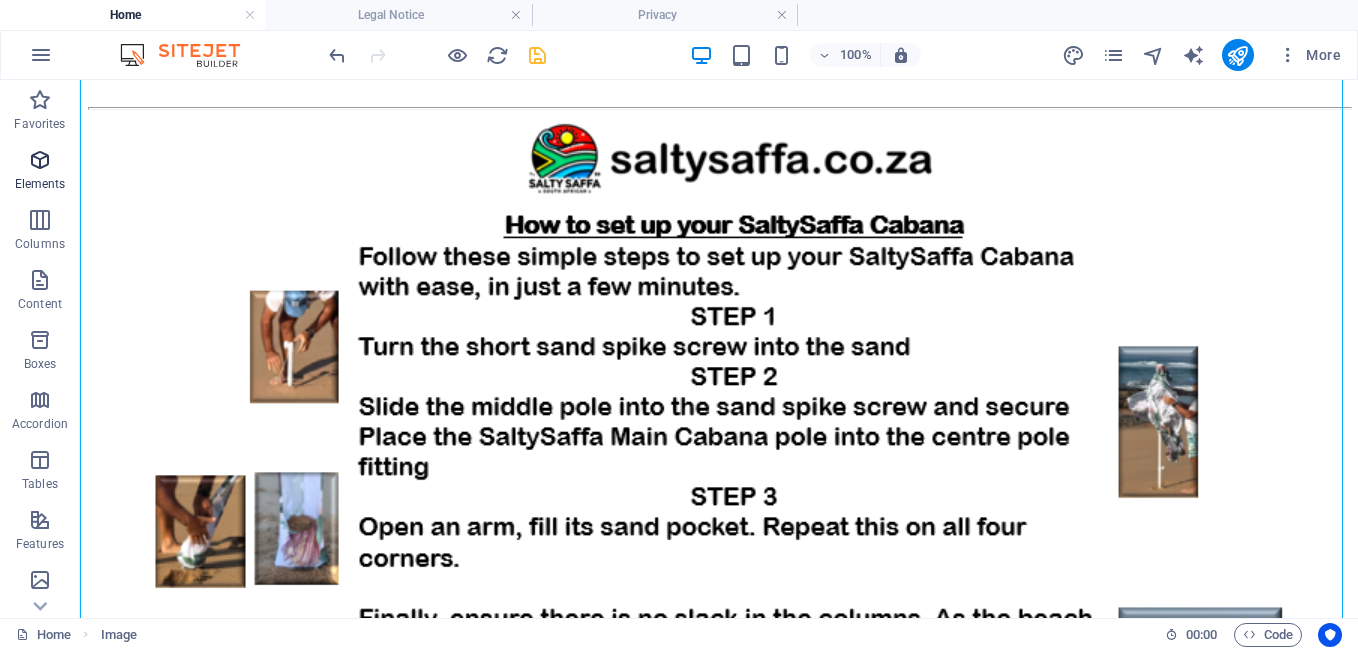 click at bounding box center (40, 160) 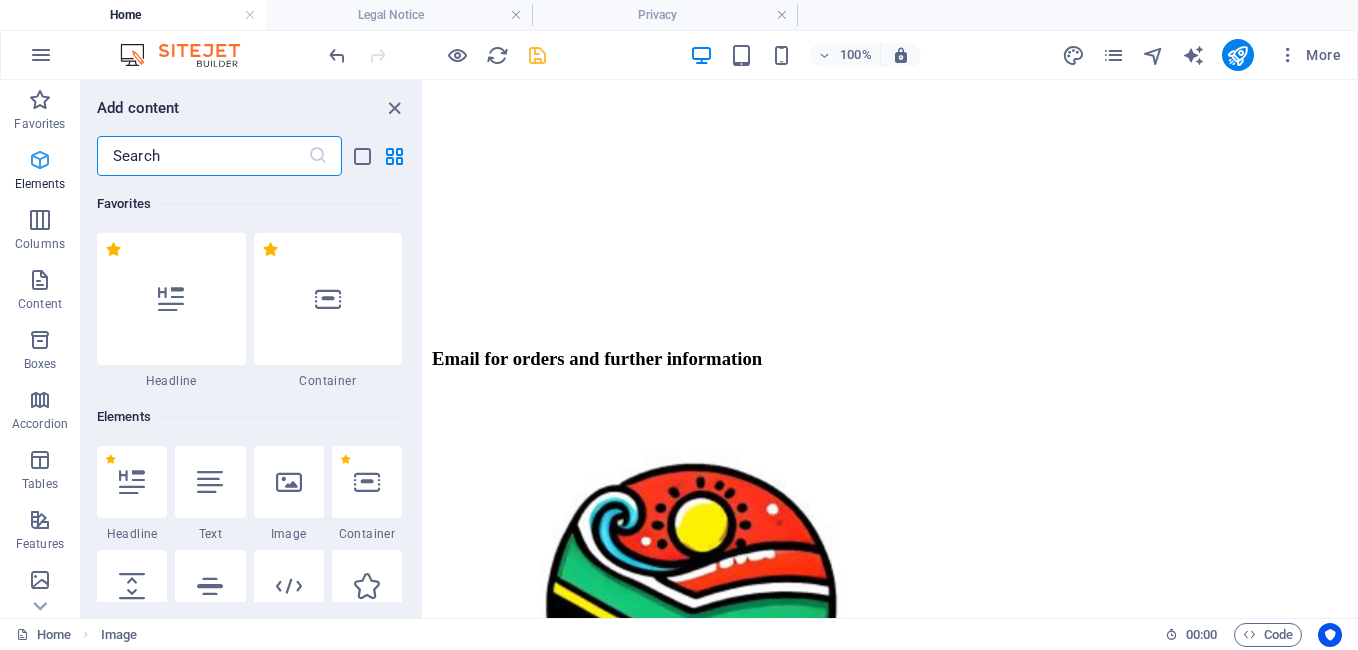 scroll, scrollTop: 2753, scrollLeft: 0, axis: vertical 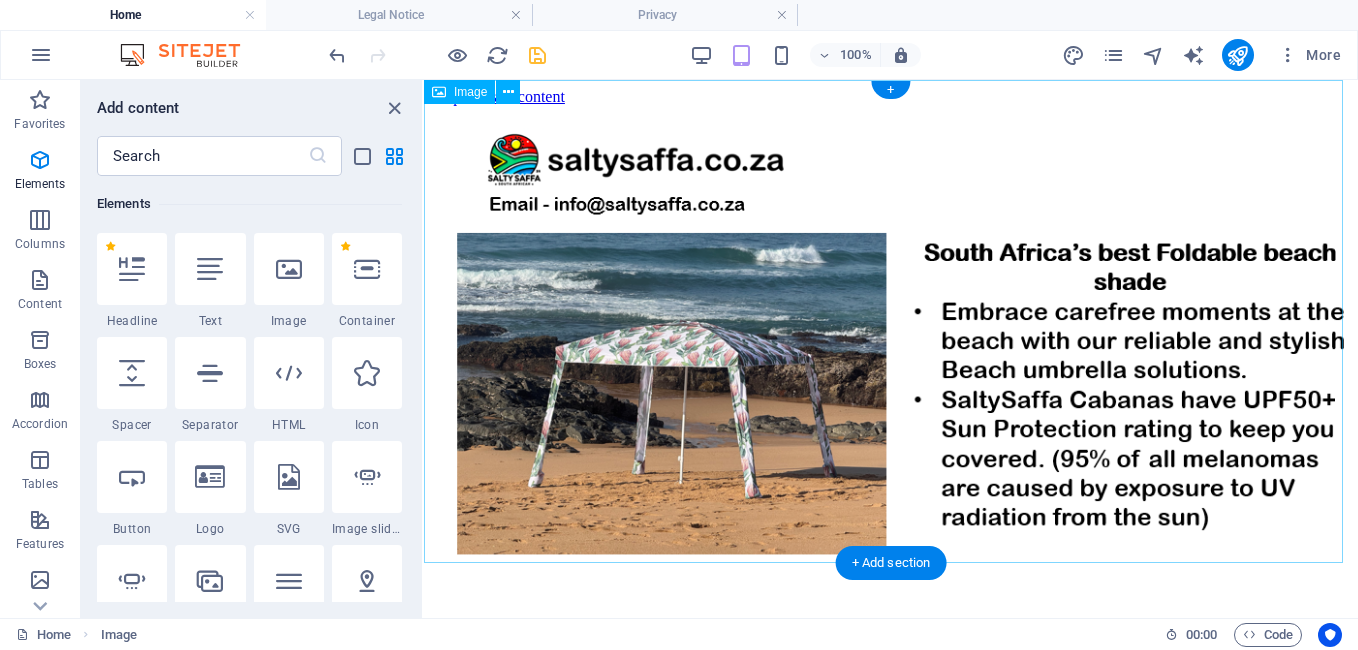 click at bounding box center [891, 353] 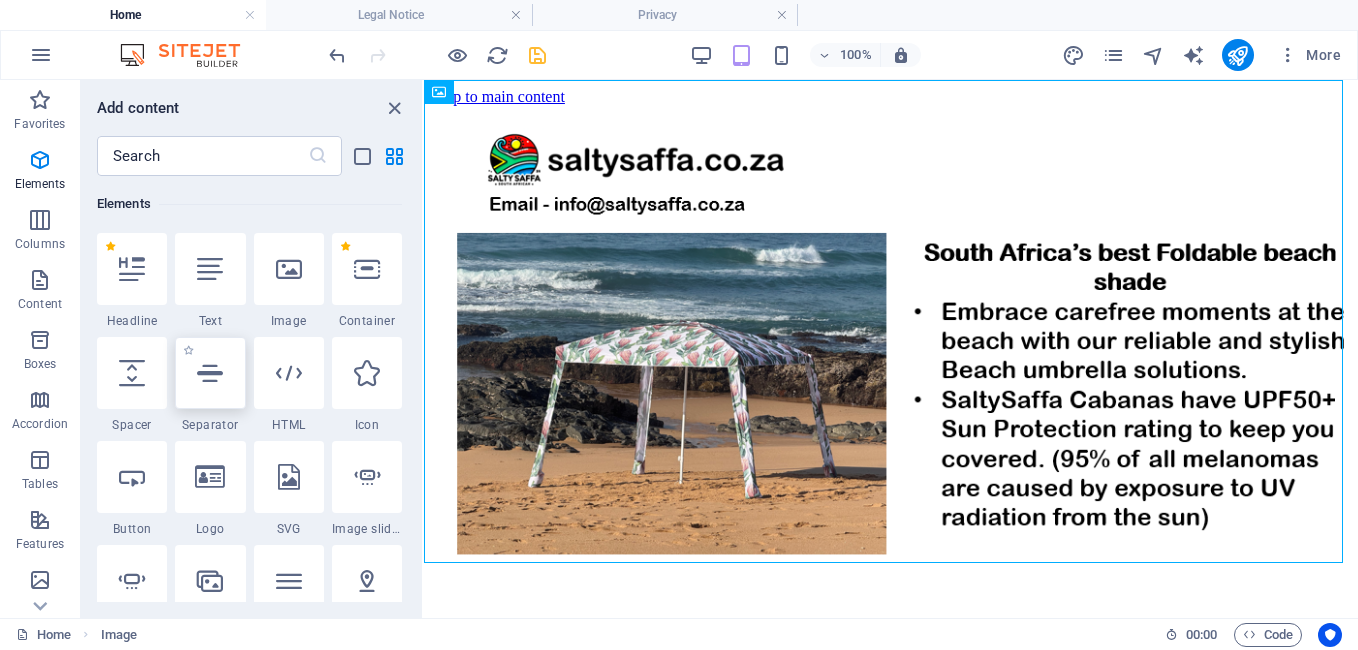 click at bounding box center [210, 373] 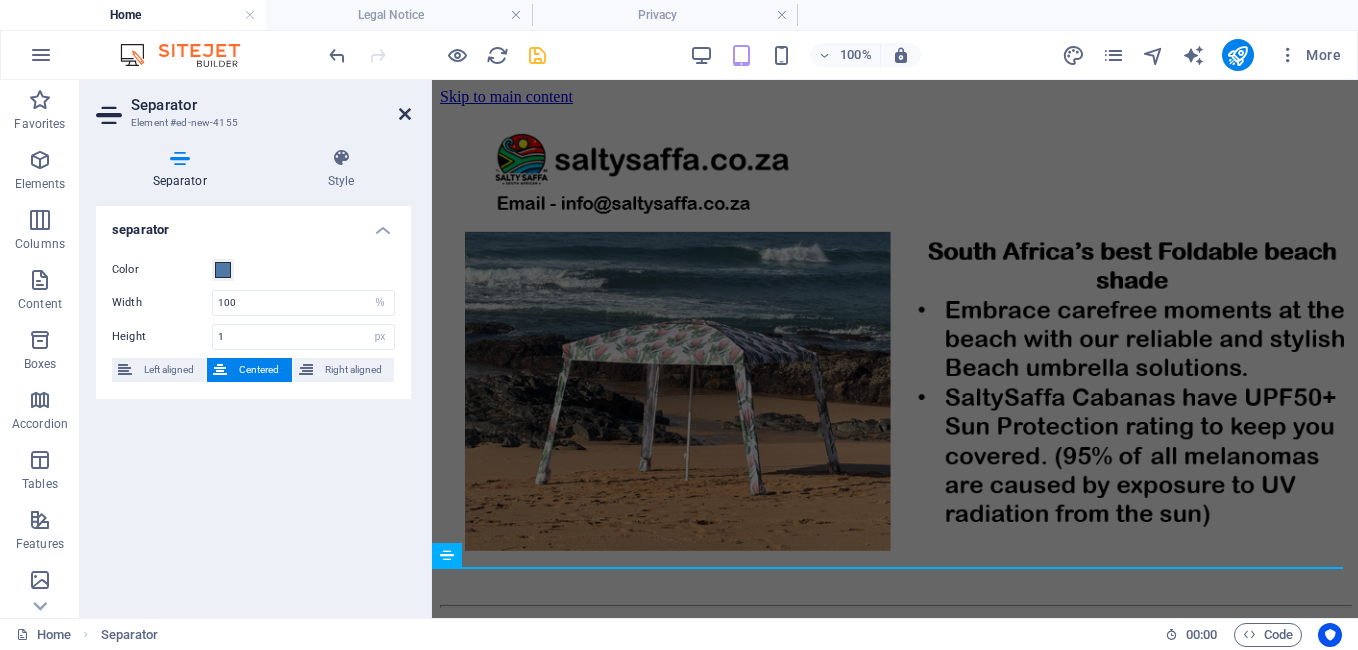 click at bounding box center [405, 114] 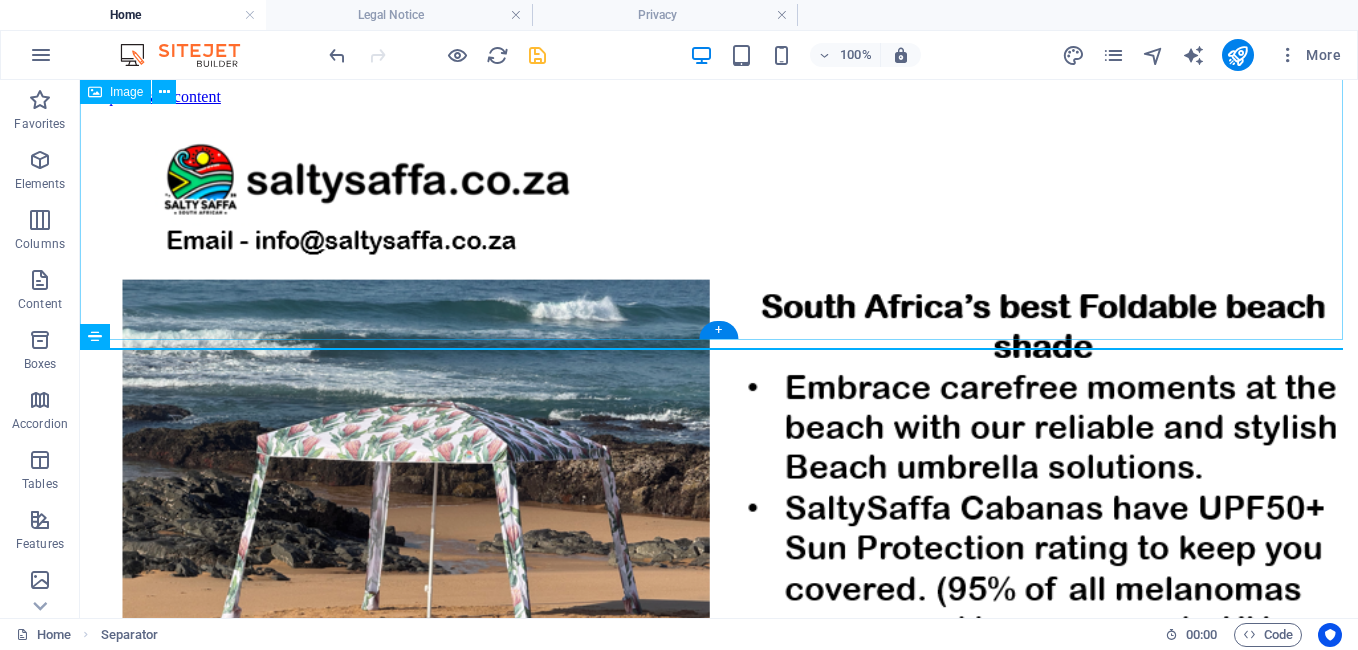 scroll, scrollTop: 404, scrollLeft: 0, axis: vertical 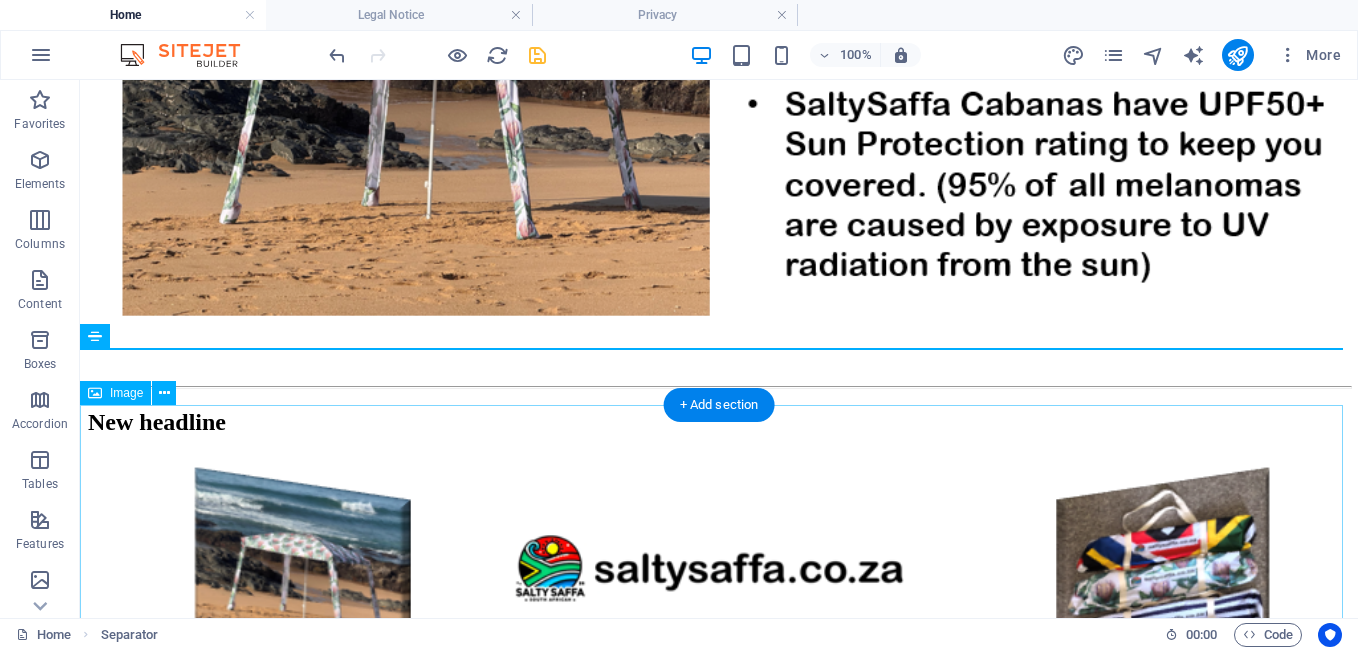 click at bounding box center [719, 813] 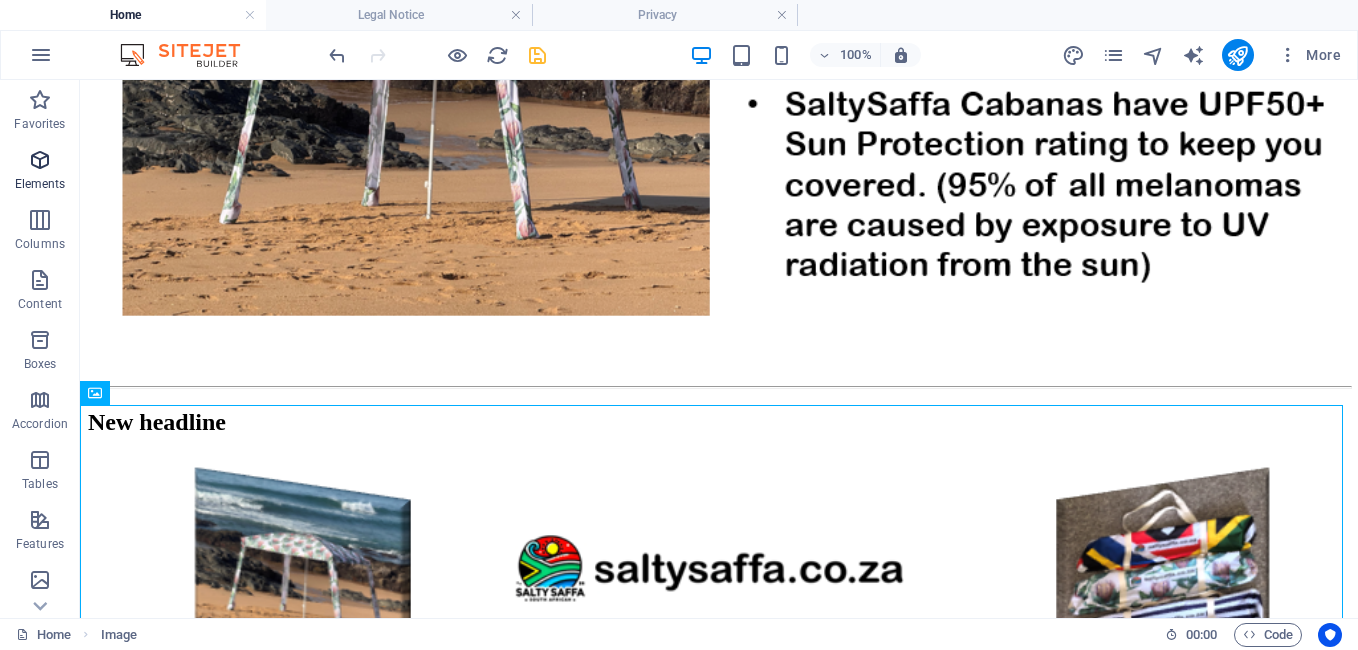click at bounding box center [40, 160] 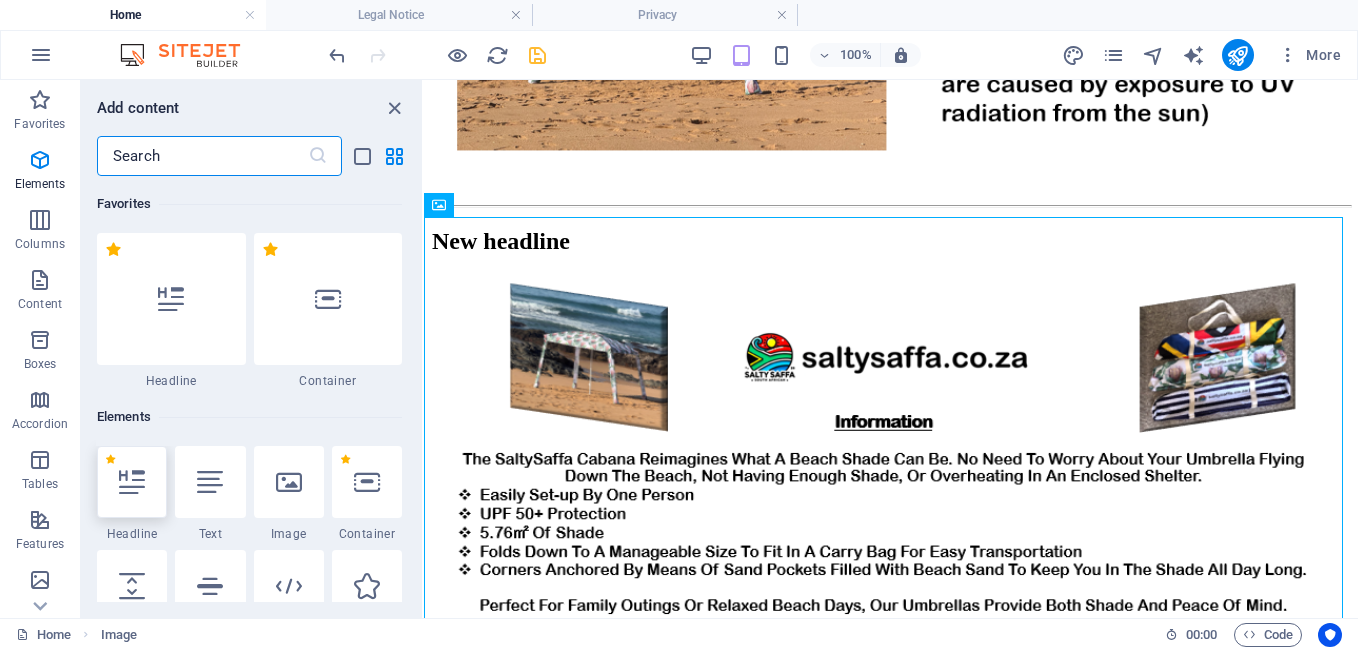scroll, scrollTop: 213, scrollLeft: 0, axis: vertical 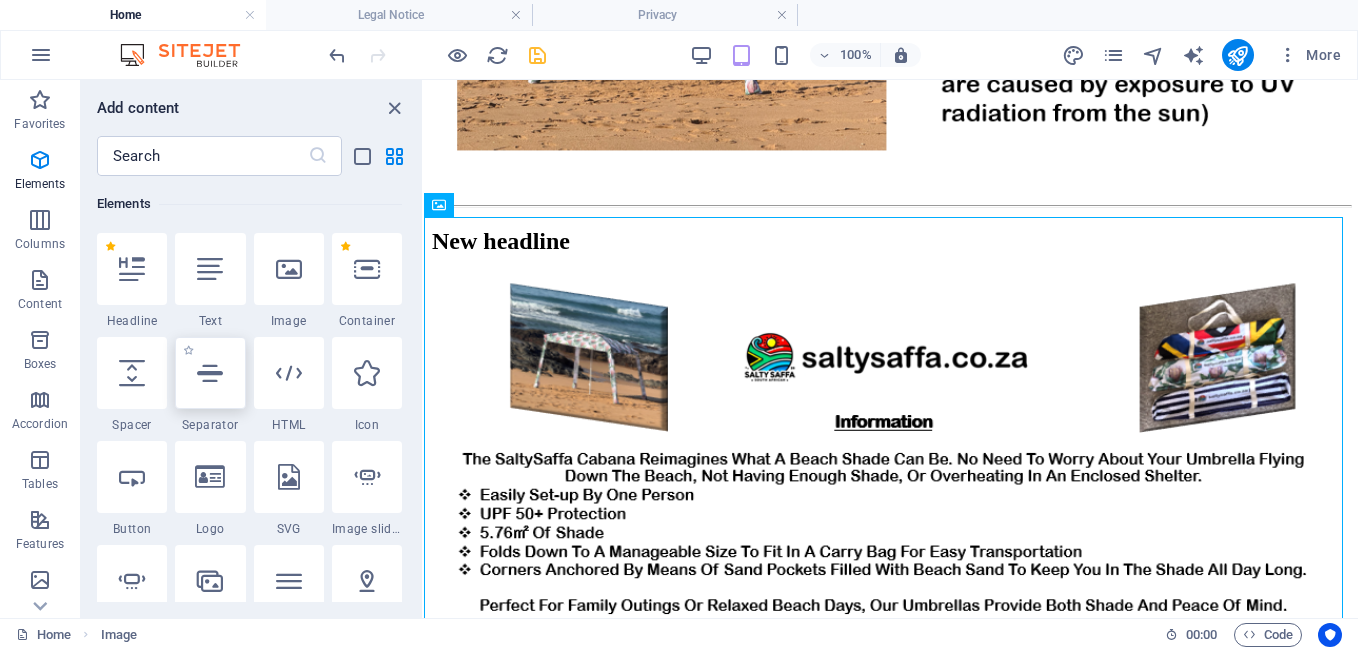 drag, startPoint x: 212, startPoint y: 391, endPoint x: 102, endPoint y: 307, distance: 138.4052 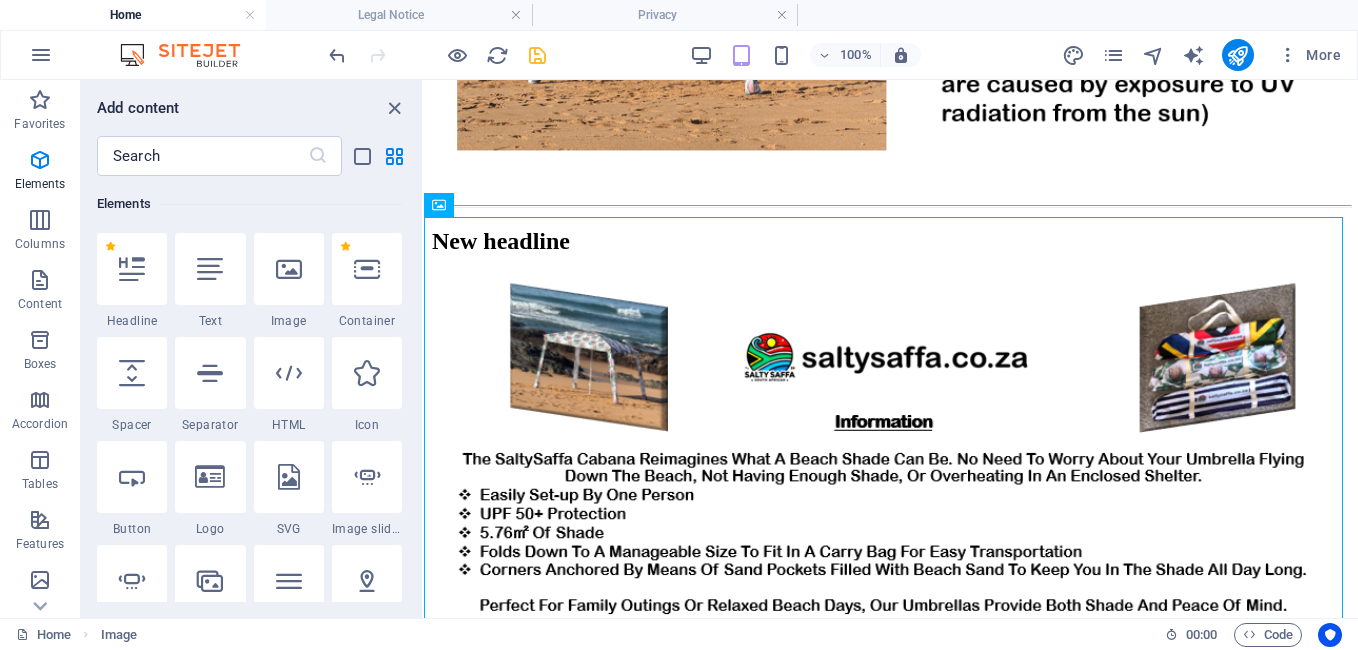 select on "%" 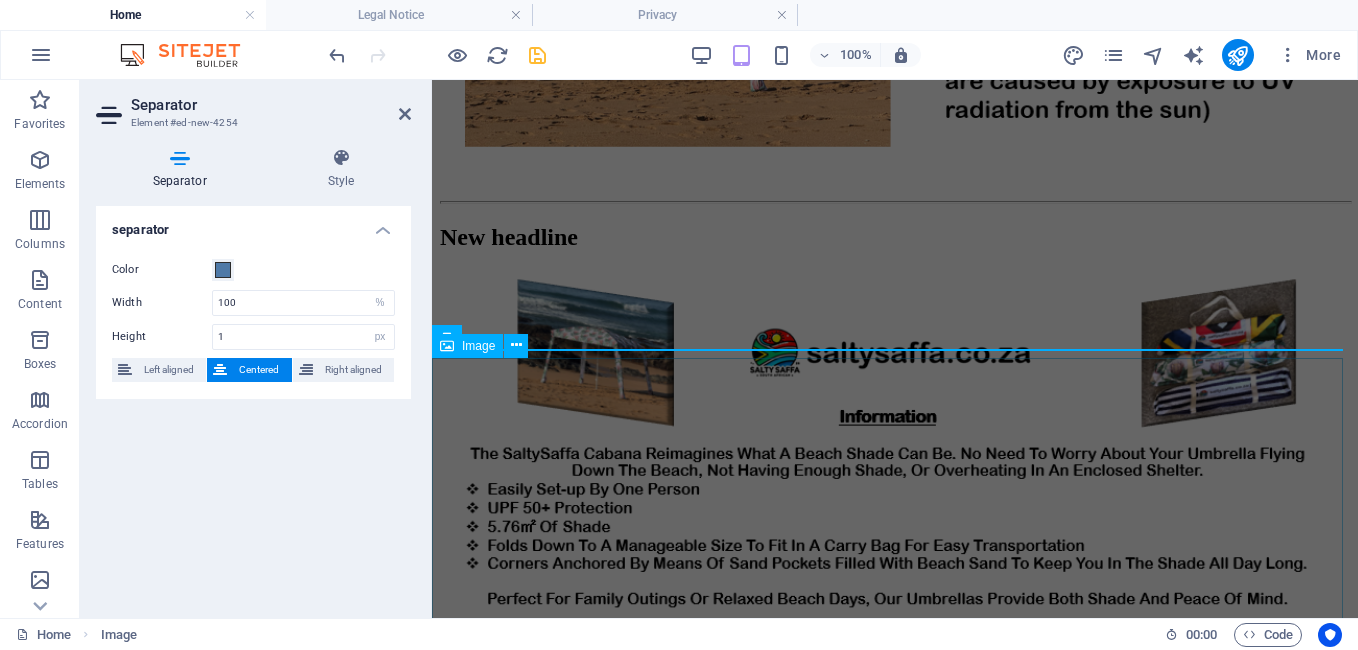 scroll, scrollTop: 782, scrollLeft: 0, axis: vertical 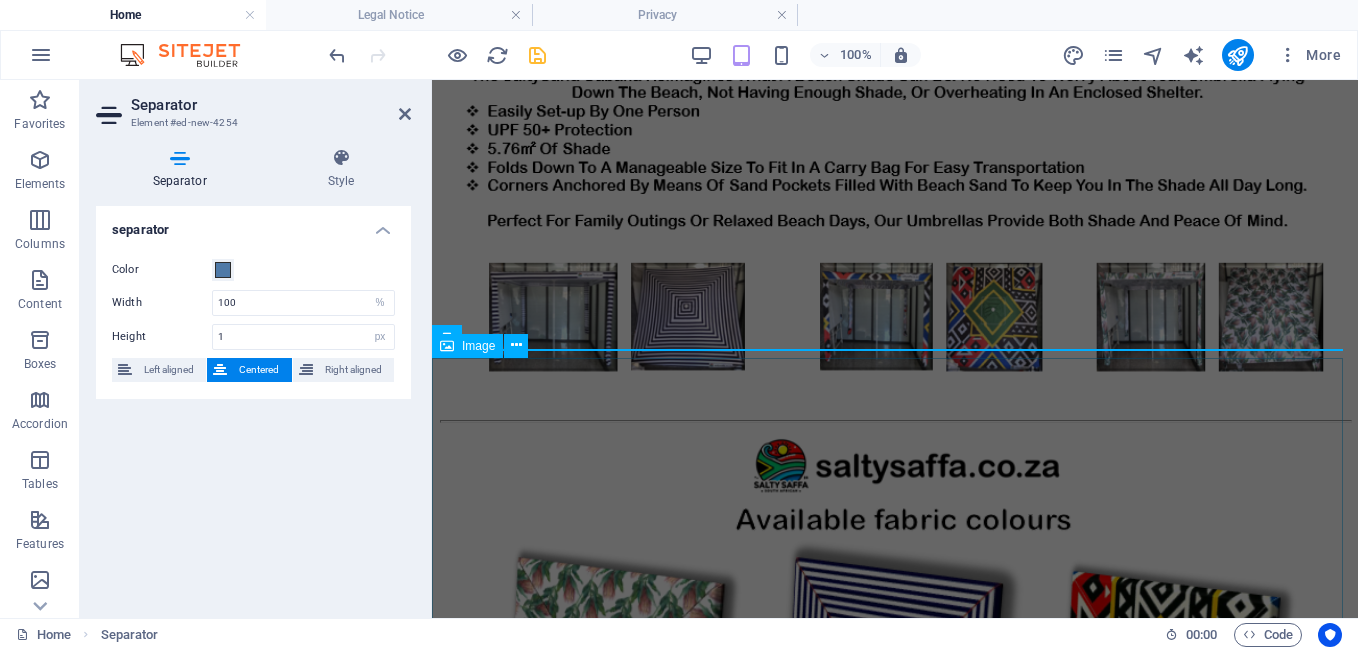 click at bounding box center [895, 711] 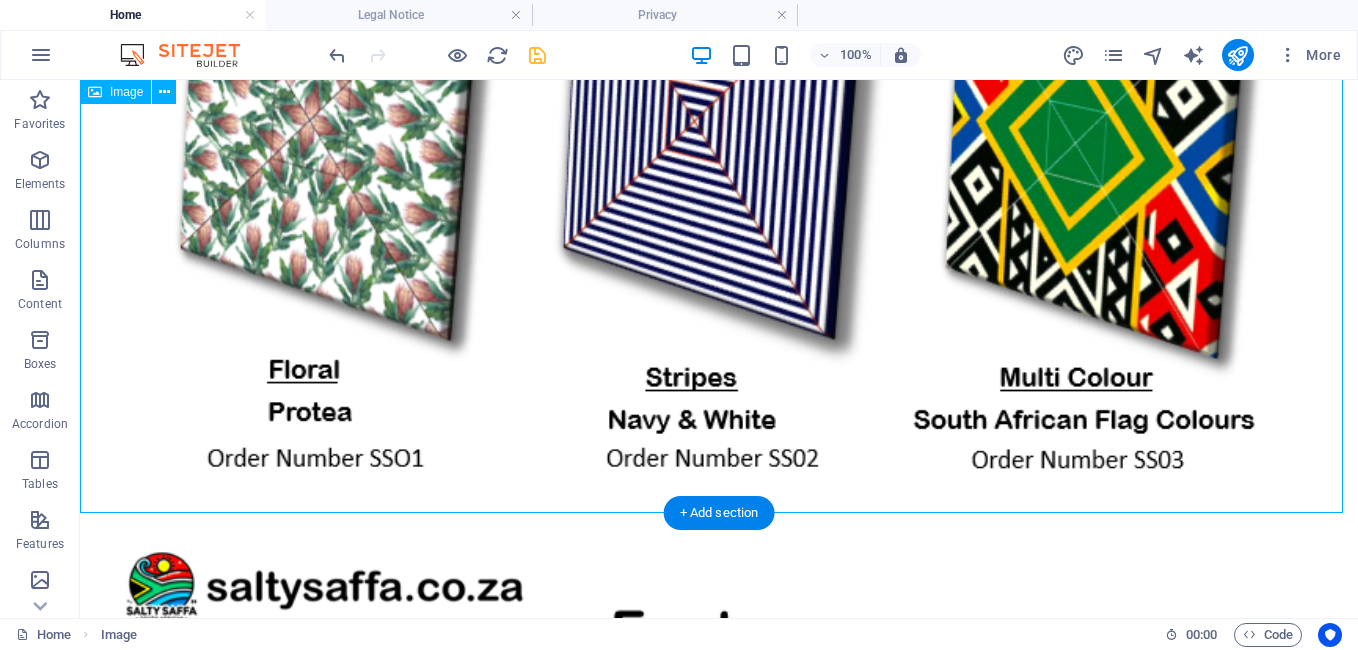 scroll, scrollTop: 1874, scrollLeft: 0, axis: vertical 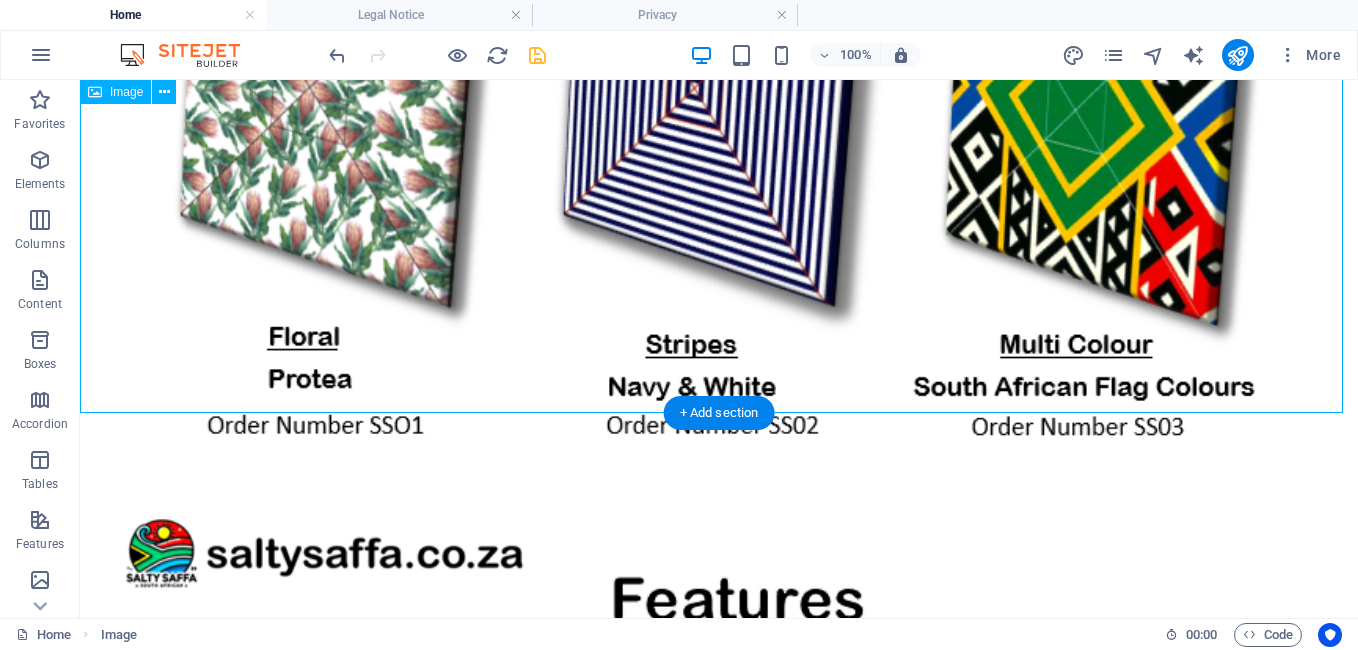 click at bounding box center [719, 105] 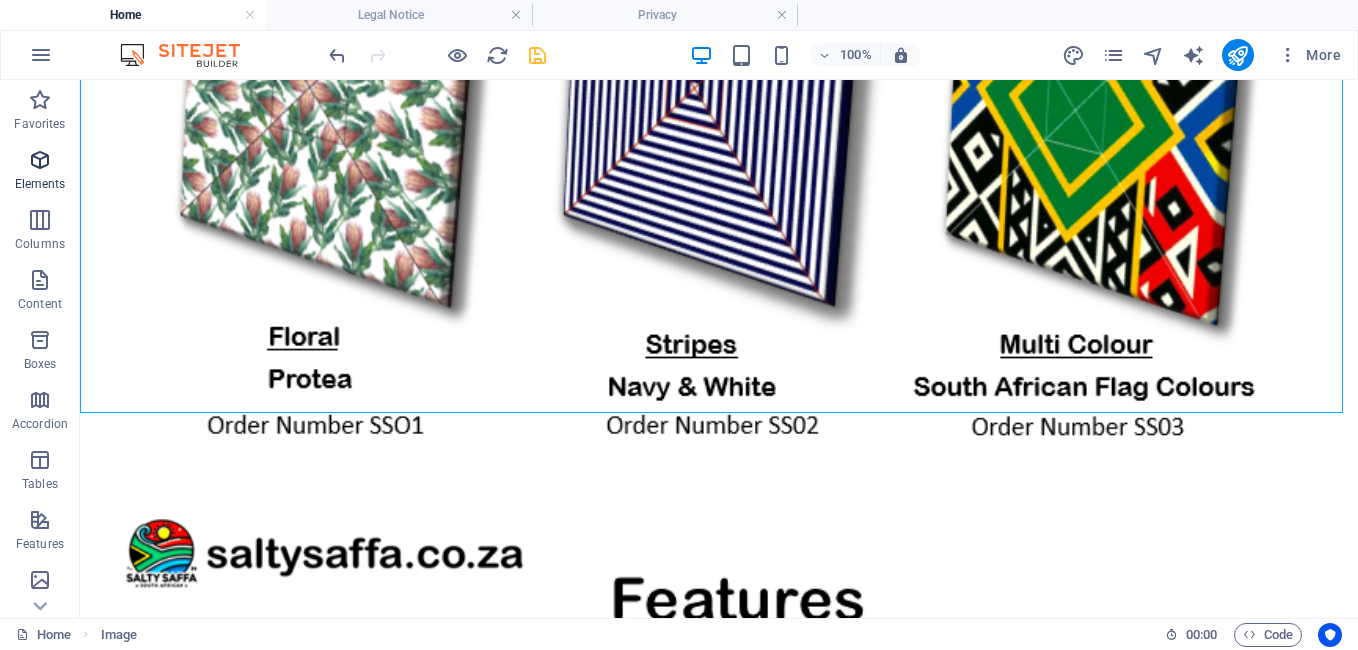 click at bounding box center [40, 160] 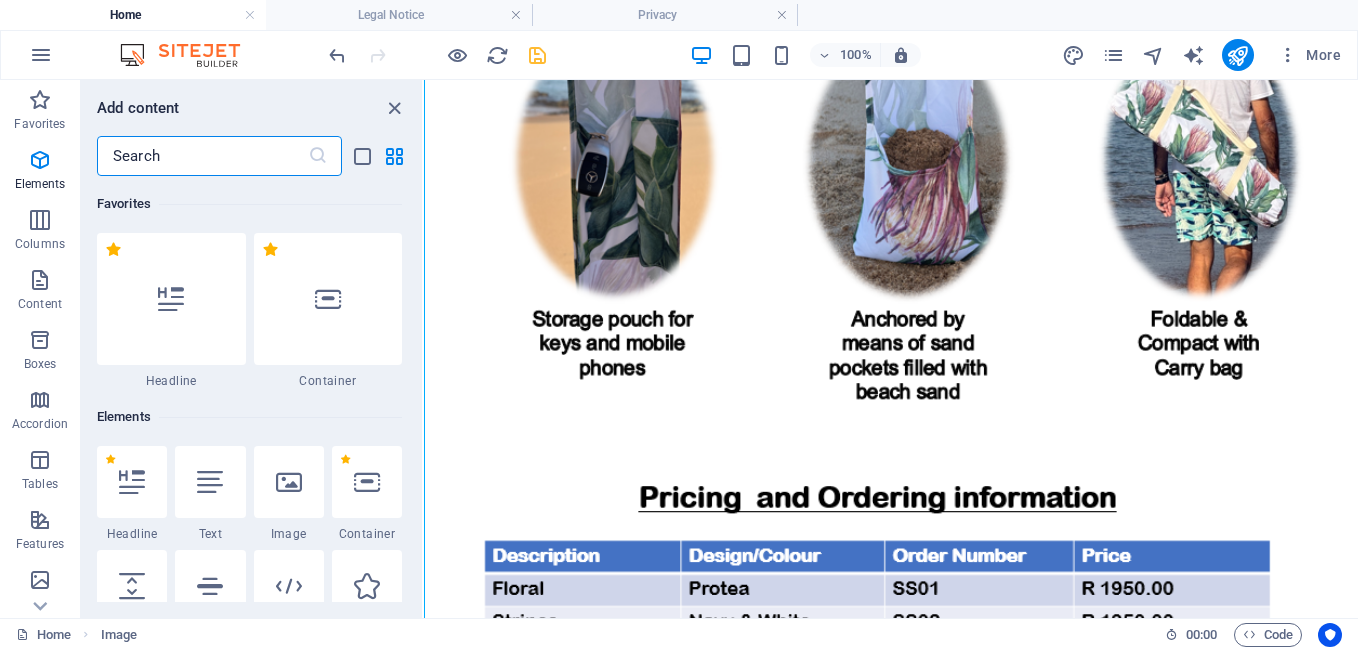 scroll, scrollTop: 1495, scrollLeft: 0, axis: vertical 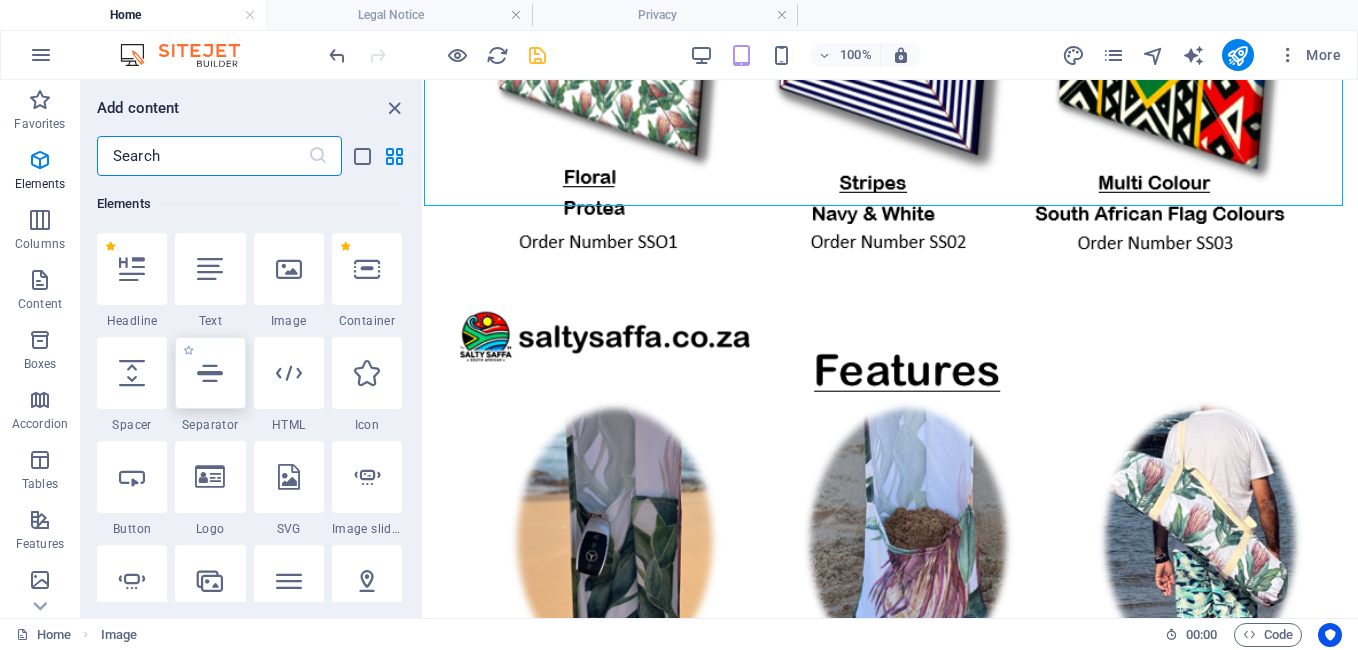 drag, startPoint x: 216, startPoint y: 382, endPoint x: 15, endPoint y: 234, distance: 249.6097 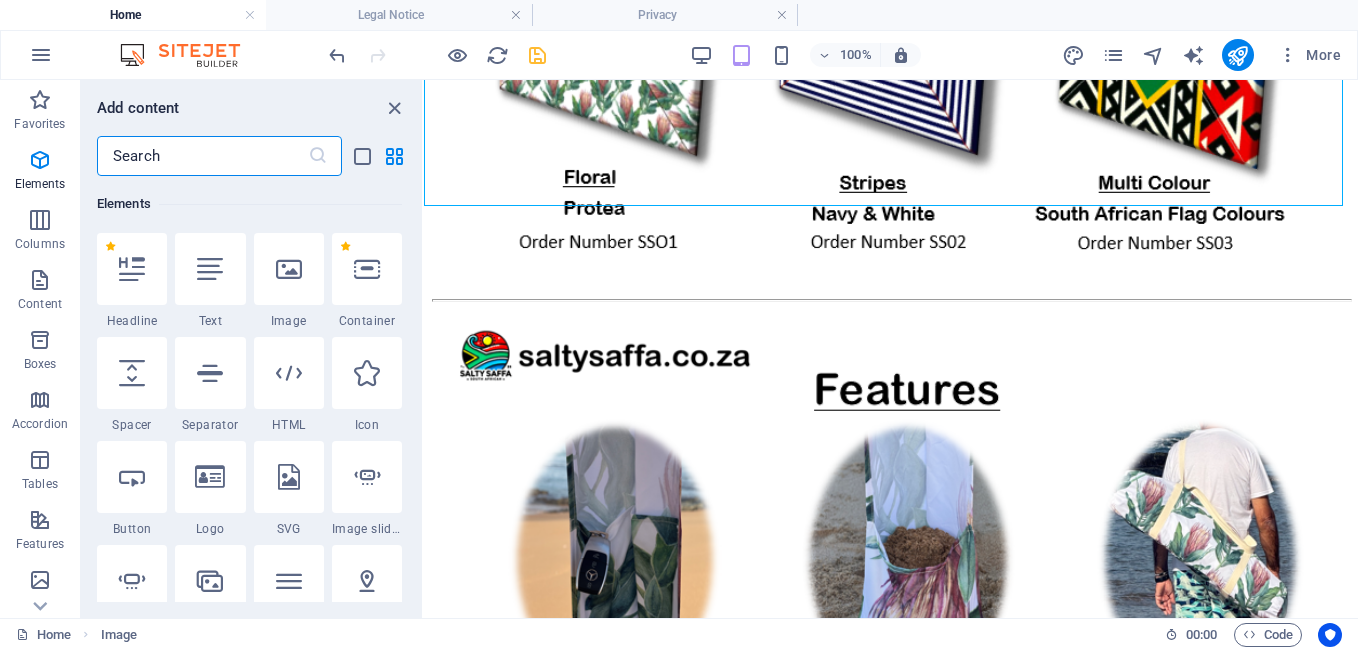 select on "%" 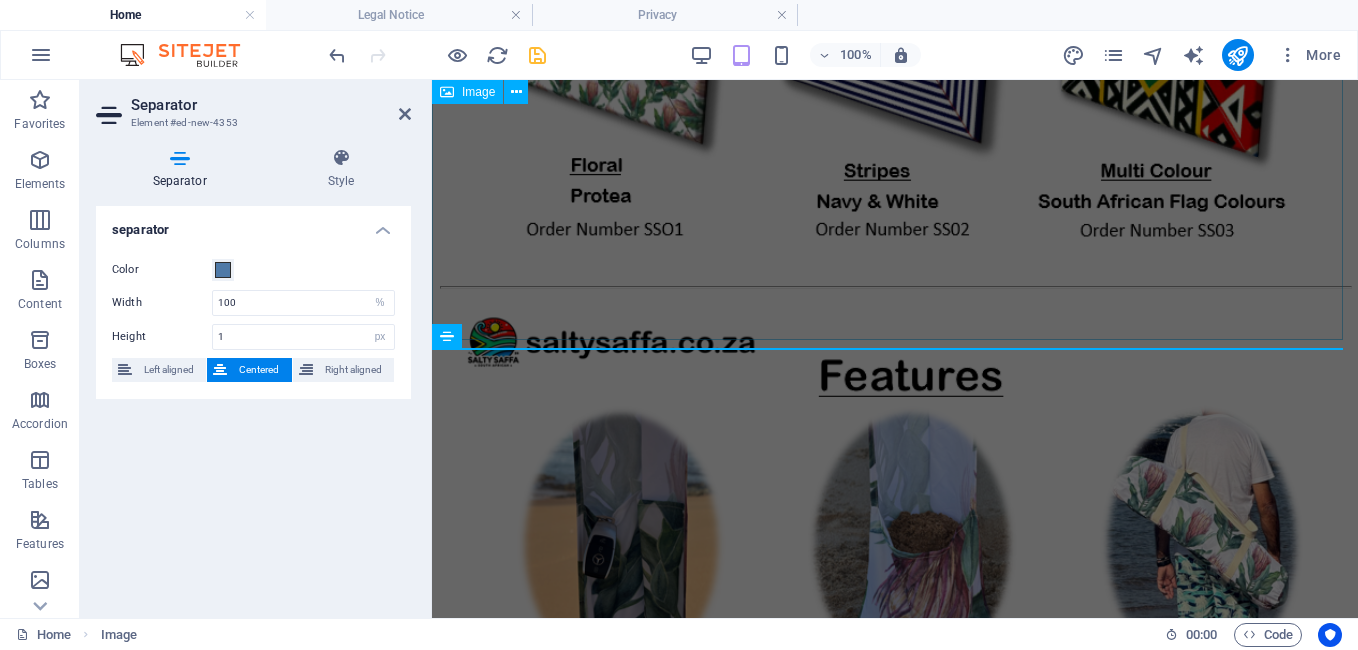 scroll, scrollTop: 1347, scrollLeft: 0, axis: vertical 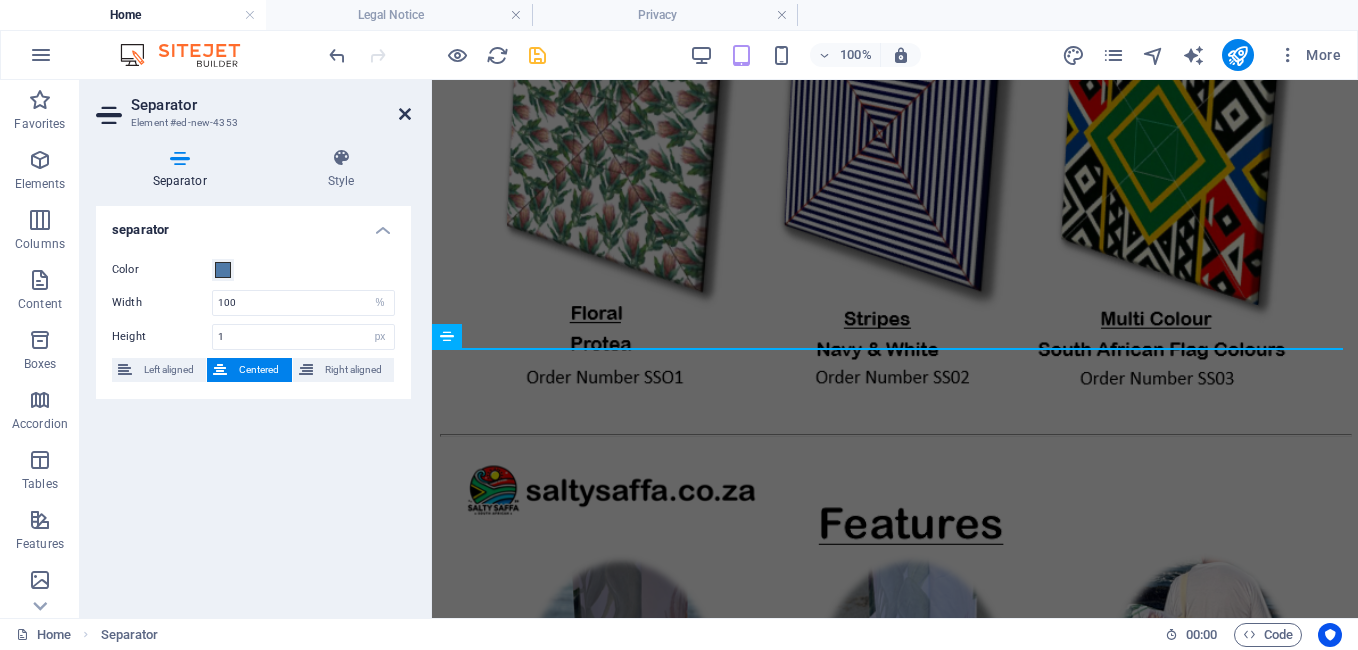 click at bounding box center (405, 114) 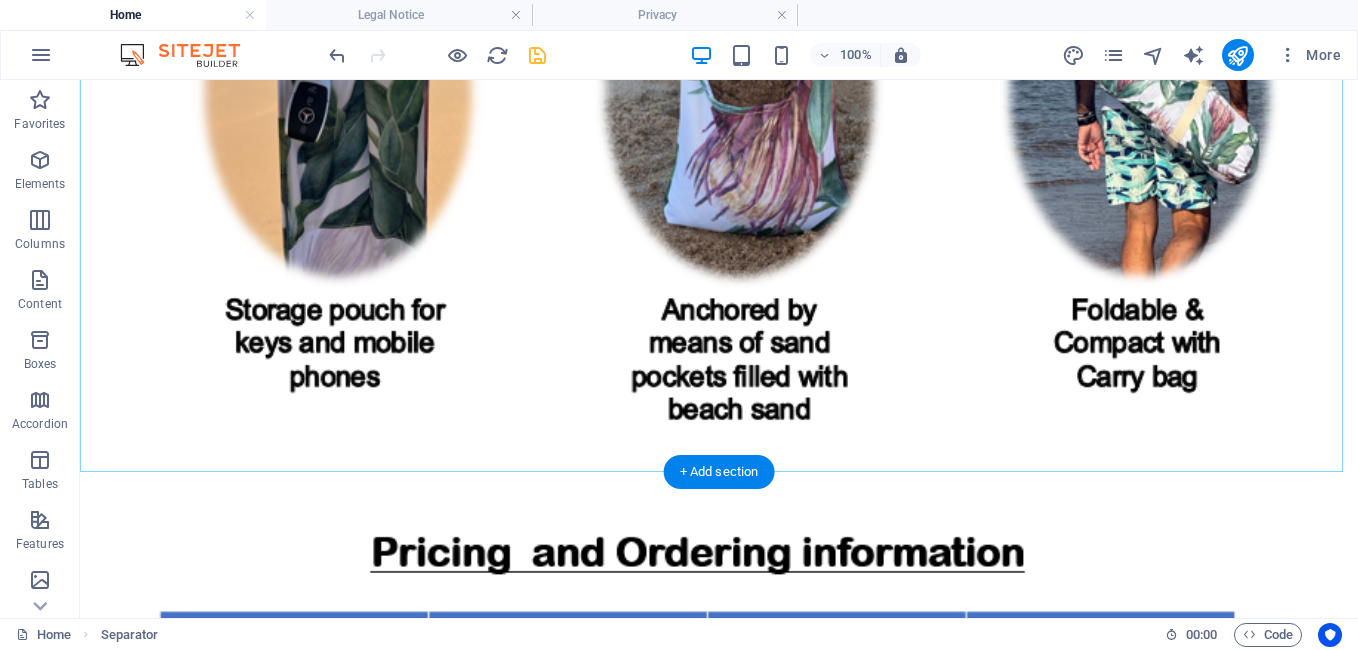 scroll, scrollTop: 2635, scrollLeft: 0, axis: vertical 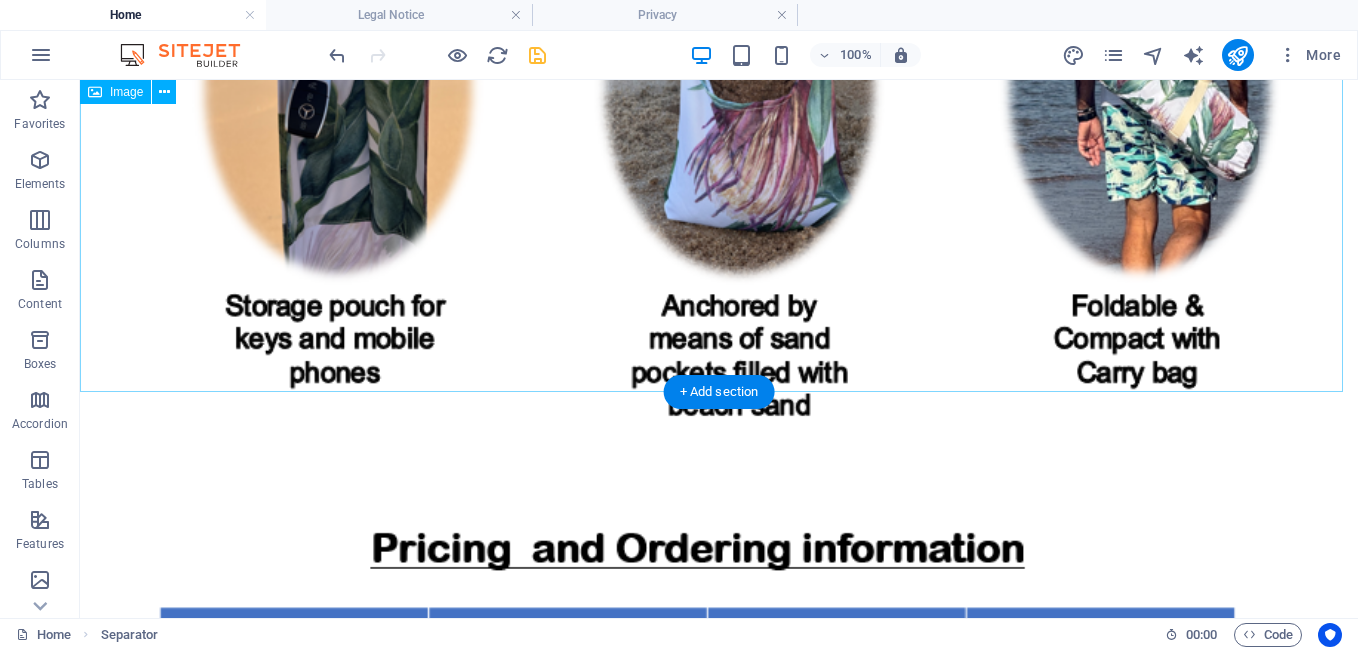 click at bounding box center [719, 117] 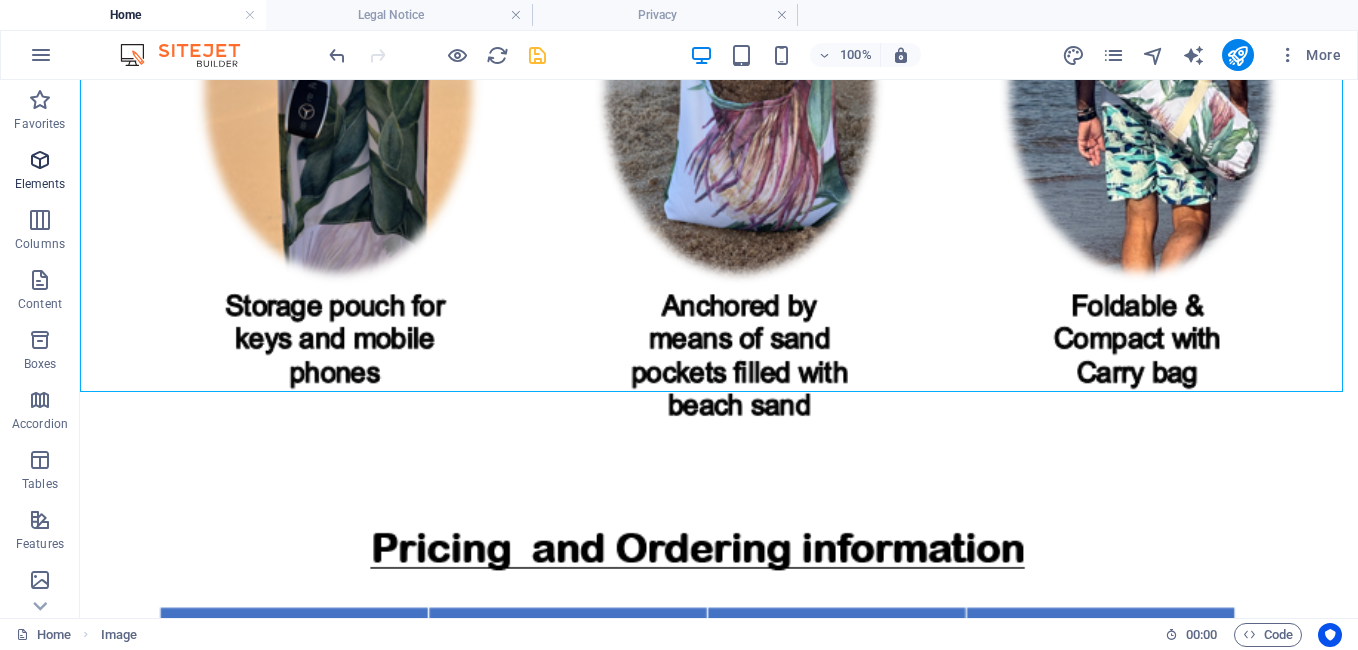 click at bounding box center [40, 160] 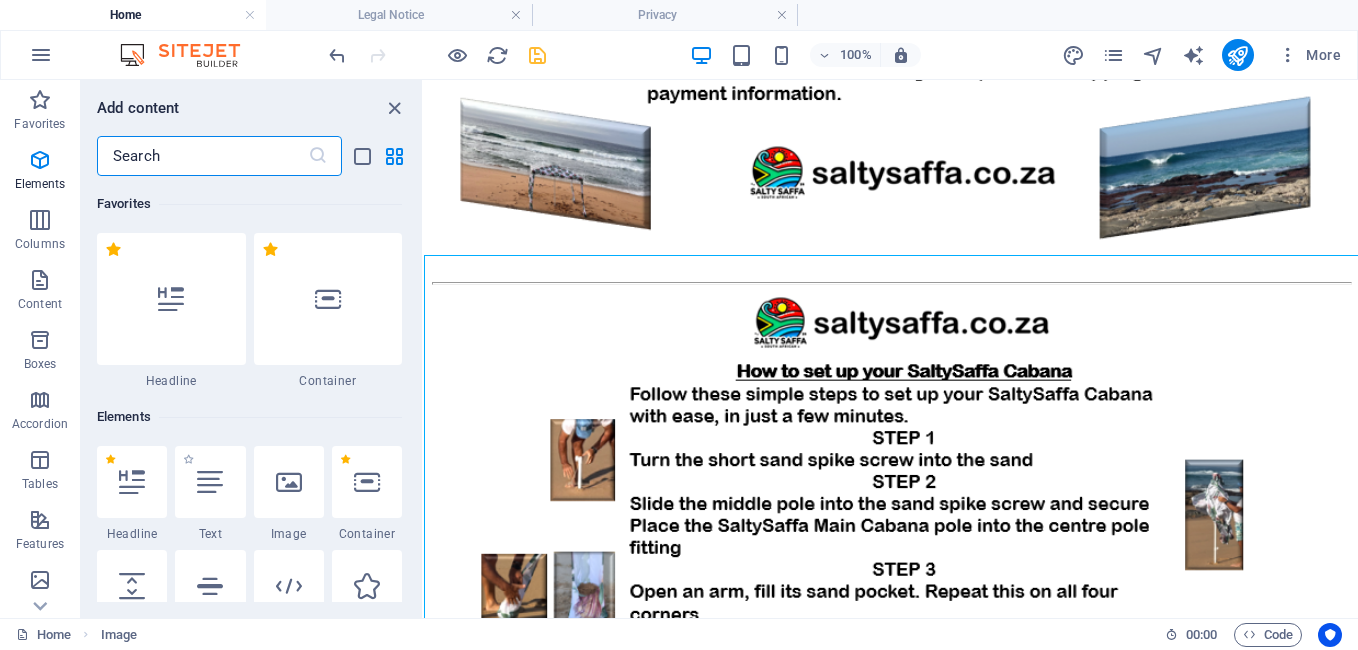 scroll, scrollTop: 2049, scrollLeft: 0, axis: vertical 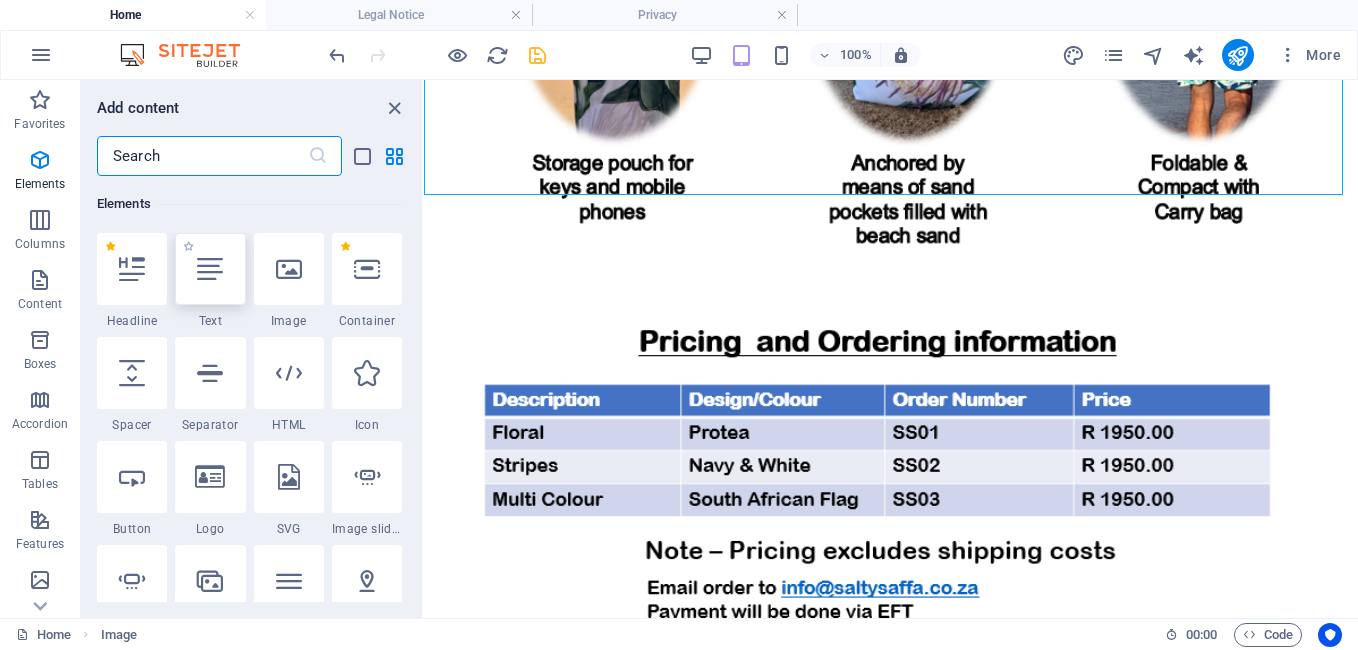 click at bounding box center [210, 269] 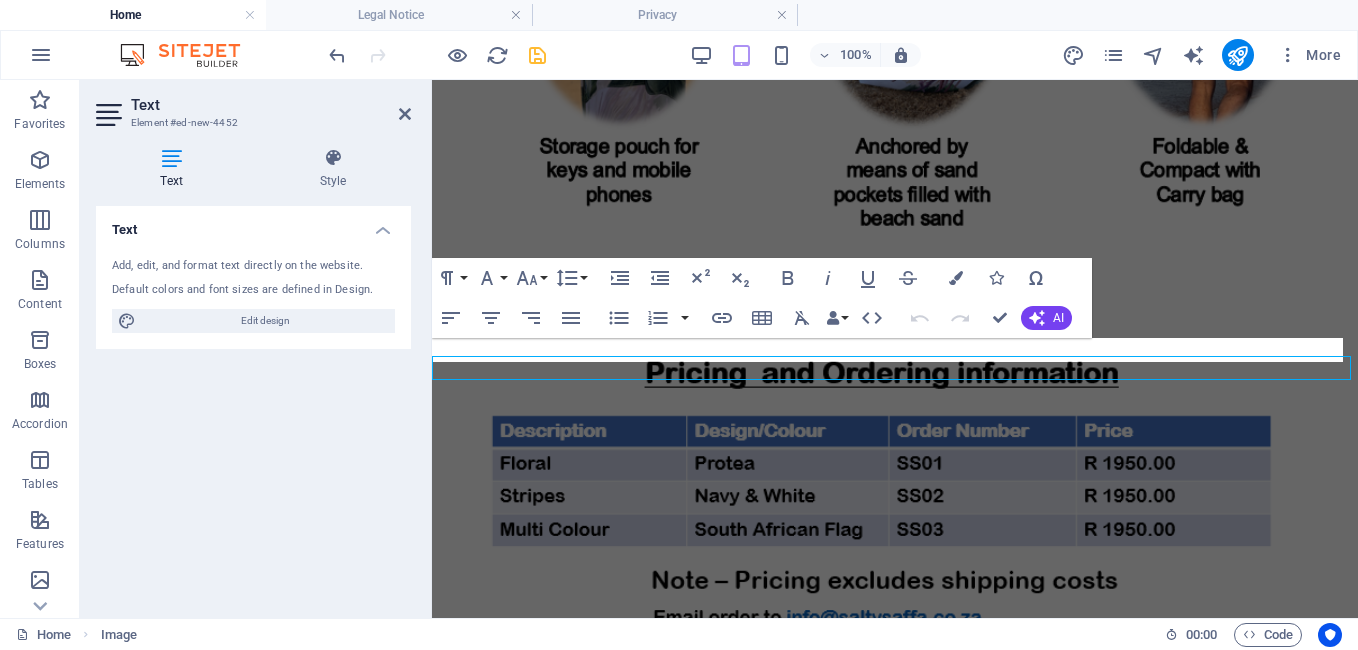 scroll, scrollTop: 1888, scrollLeft: 0, axis: vertical 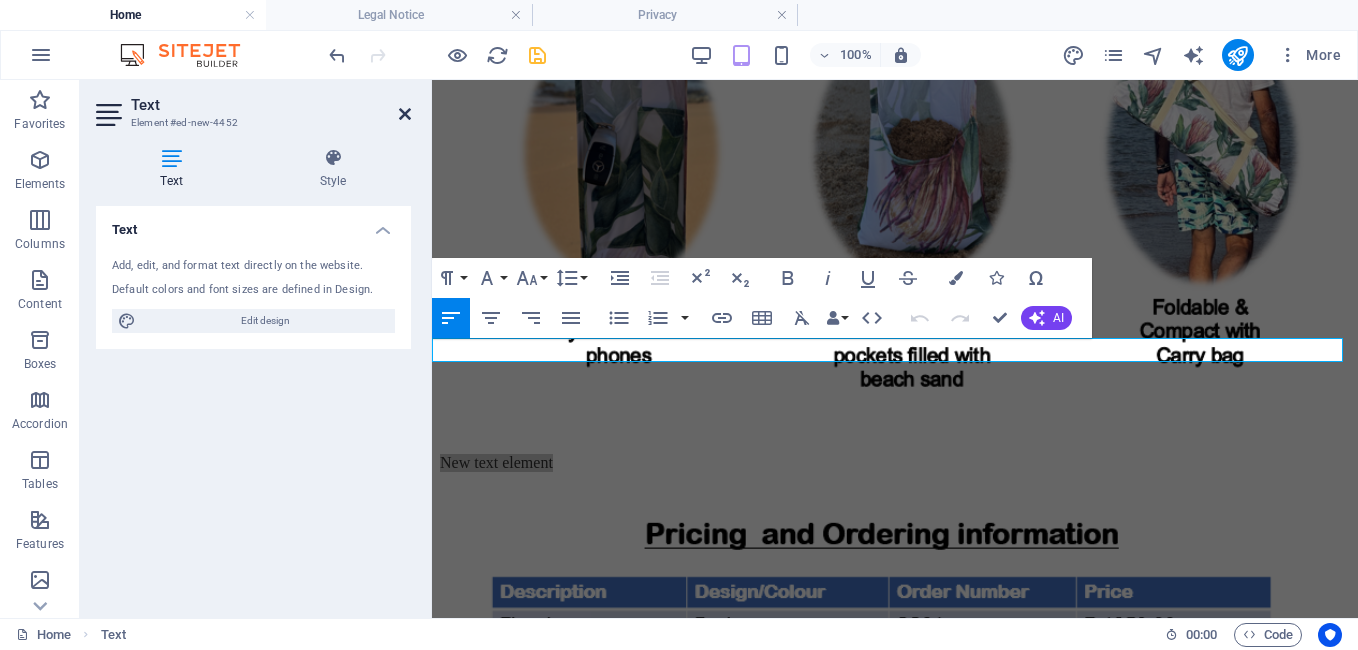 click at bounding box center [405, 114] 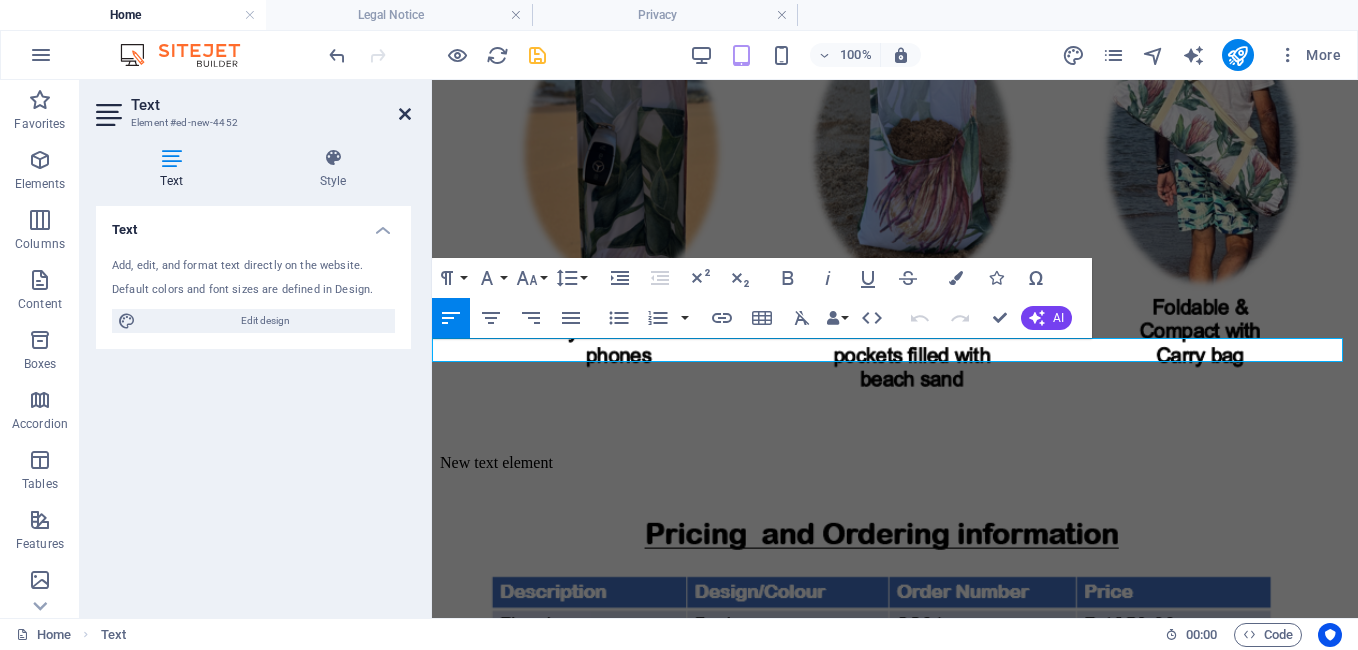 scroll, scrollTop: 2488, scrollLeft: 0, axis: vertical 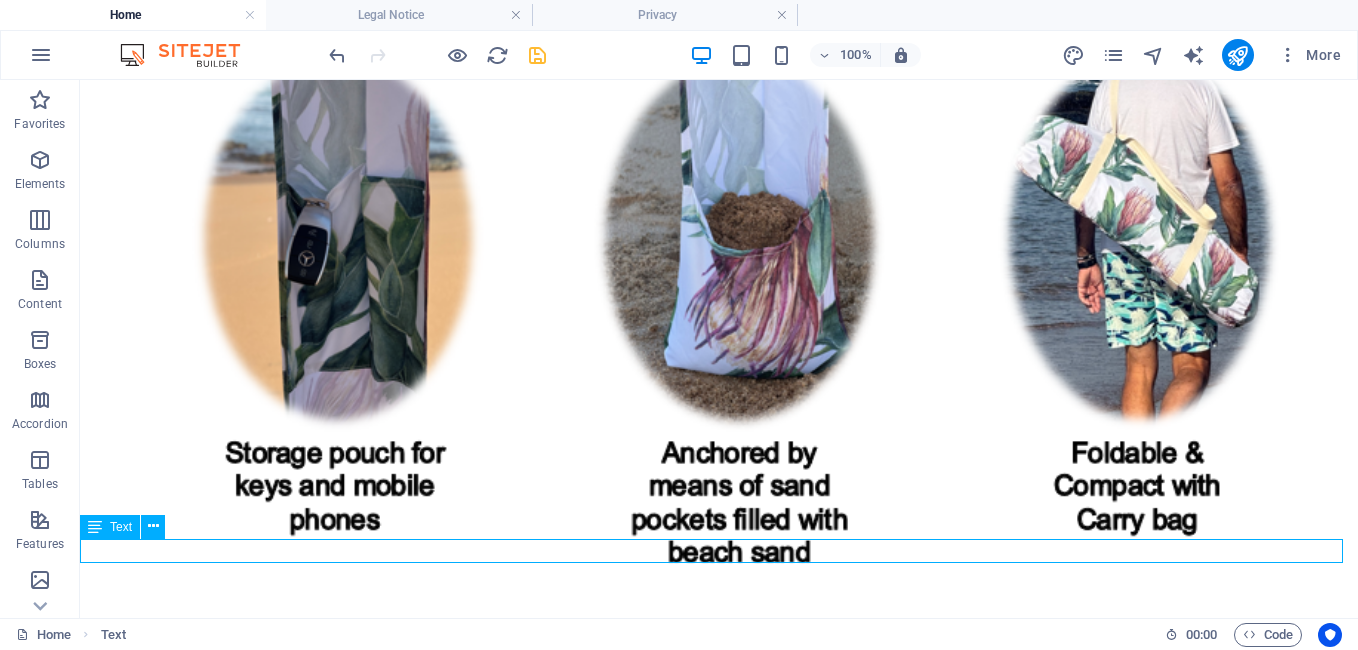 click on "New text element" at bounding box center [719, 657] 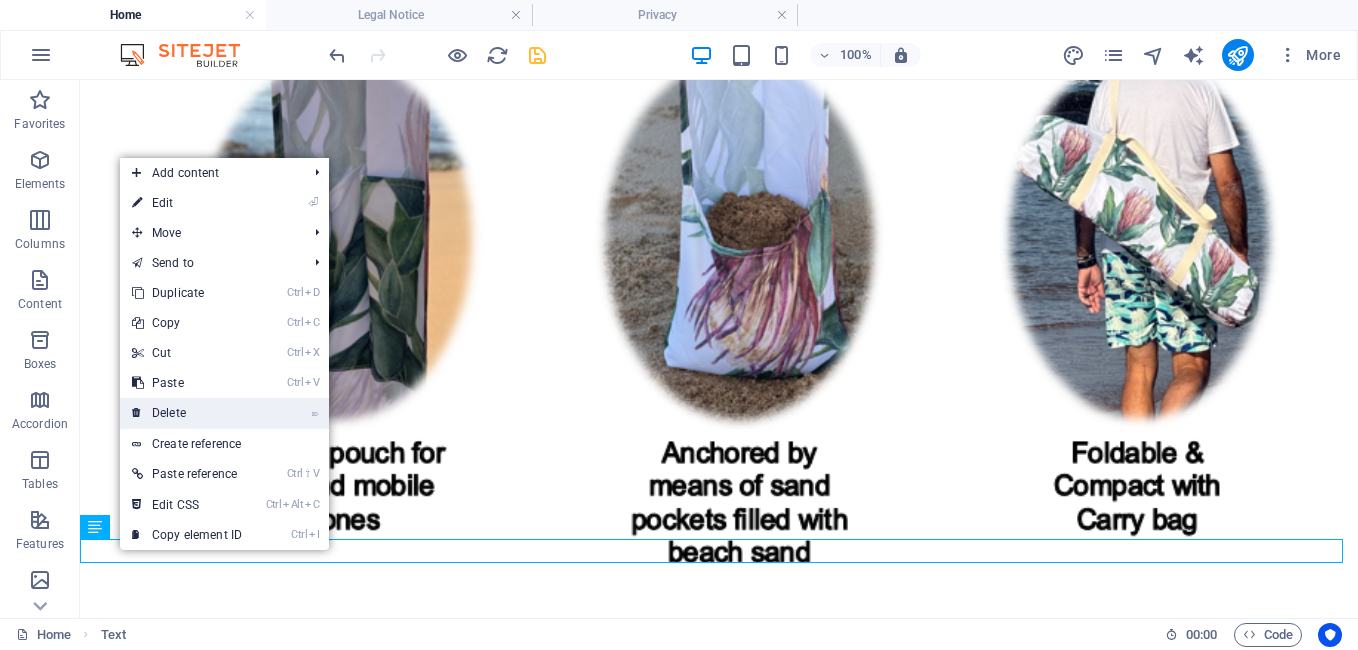 click on "⌦  Delete" at bounding box center [187, 413] 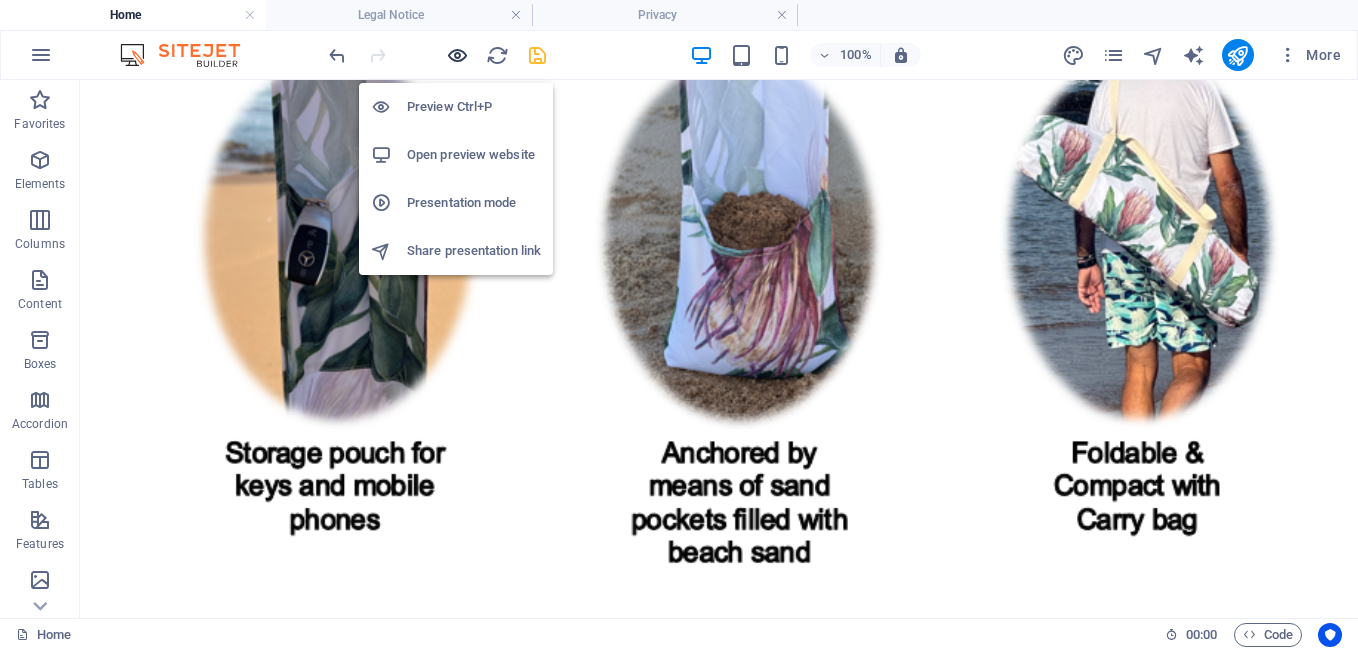 drag, startPoint x: 457, startPoint y: 52, endPoint x: 619, endPoint y: 133, distance: 181.1215 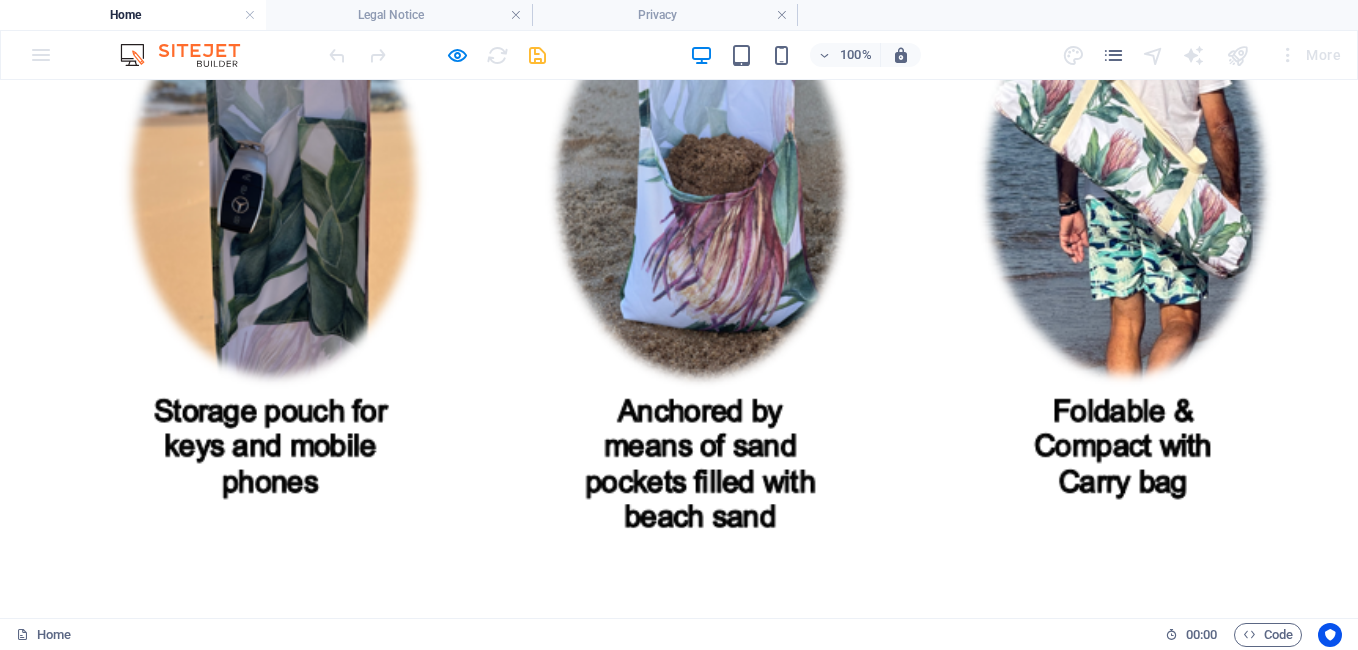 scroll, scrollTop: 2600, scrollLeft: 0, axis: vertical 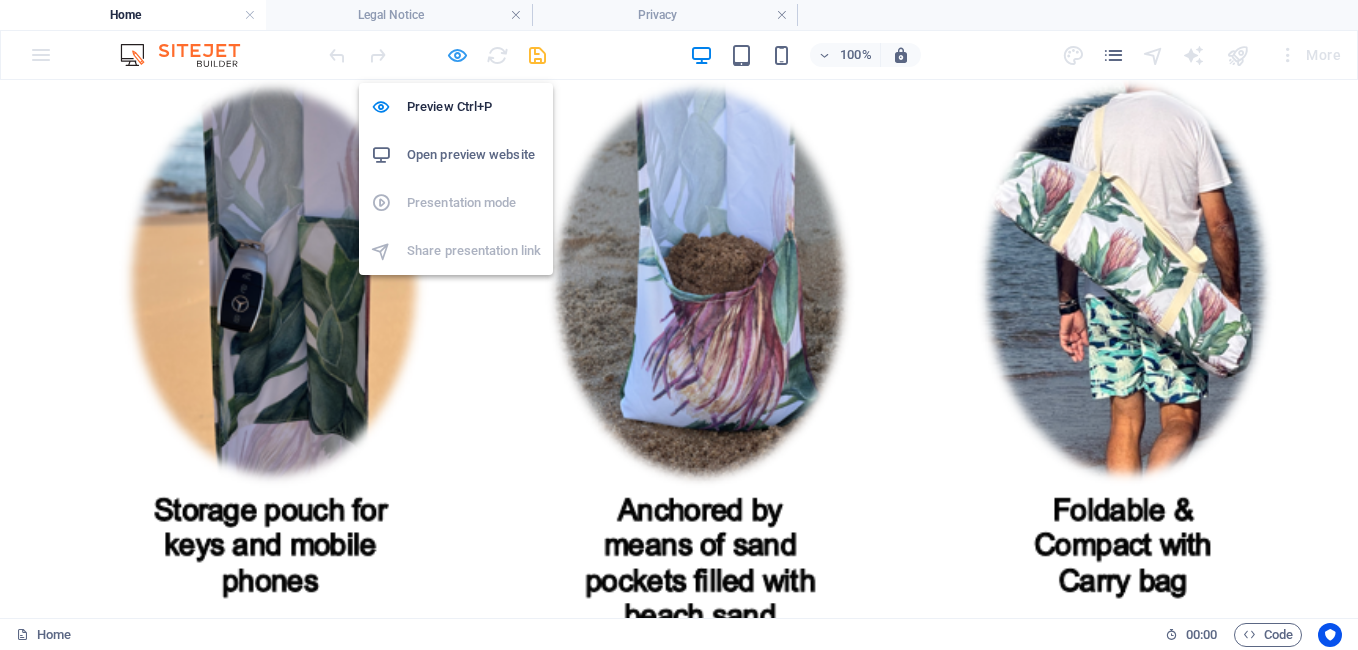 click at bounding box center [457, 55] 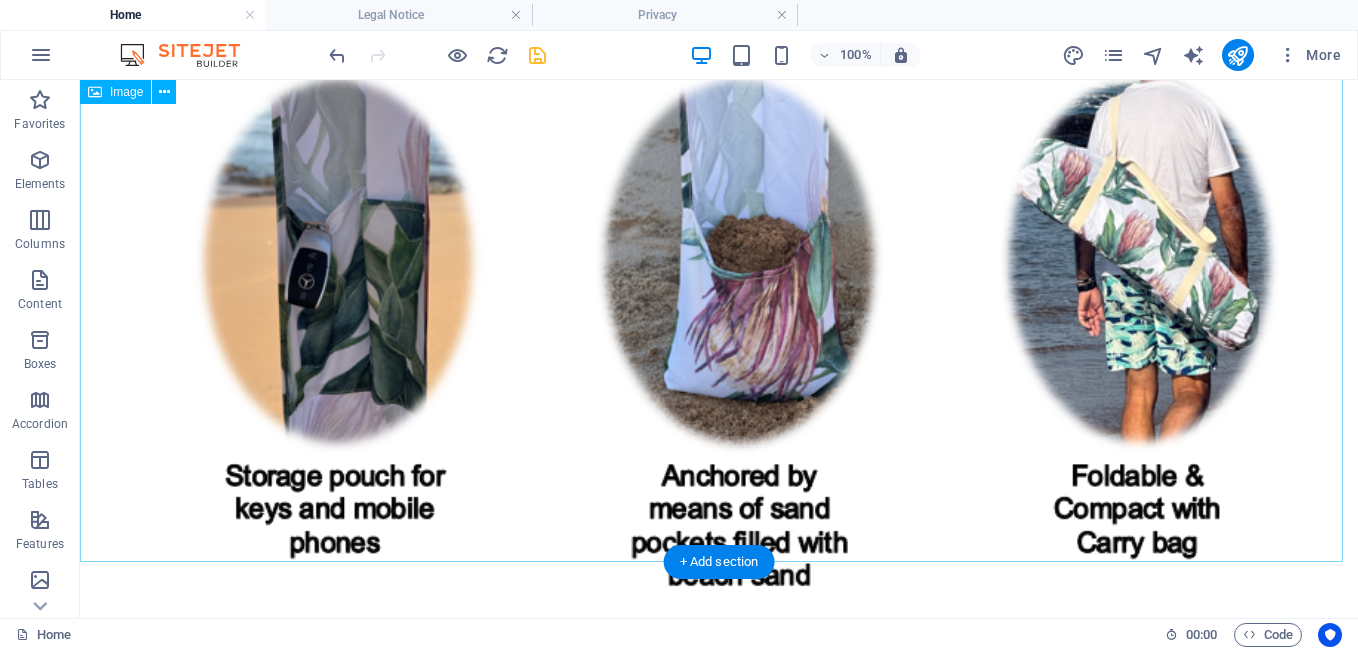 click at bounding box center [719, 287] 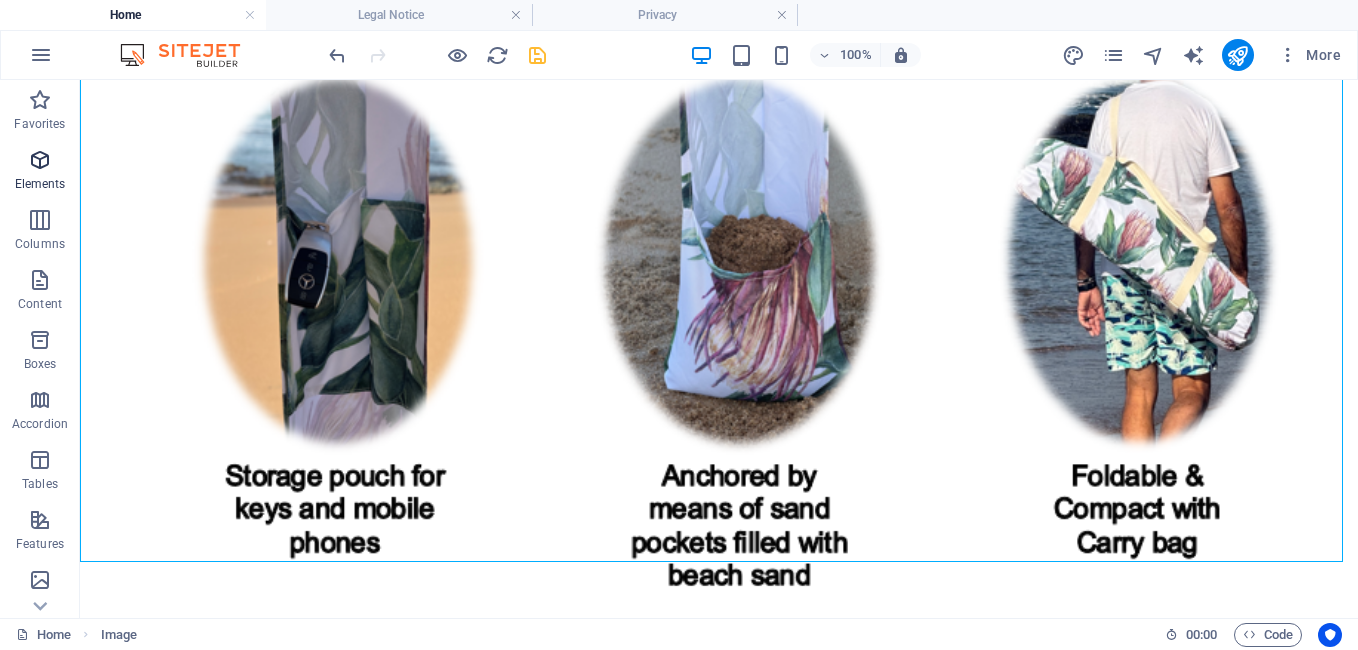 click at bounding box center (40, 160) 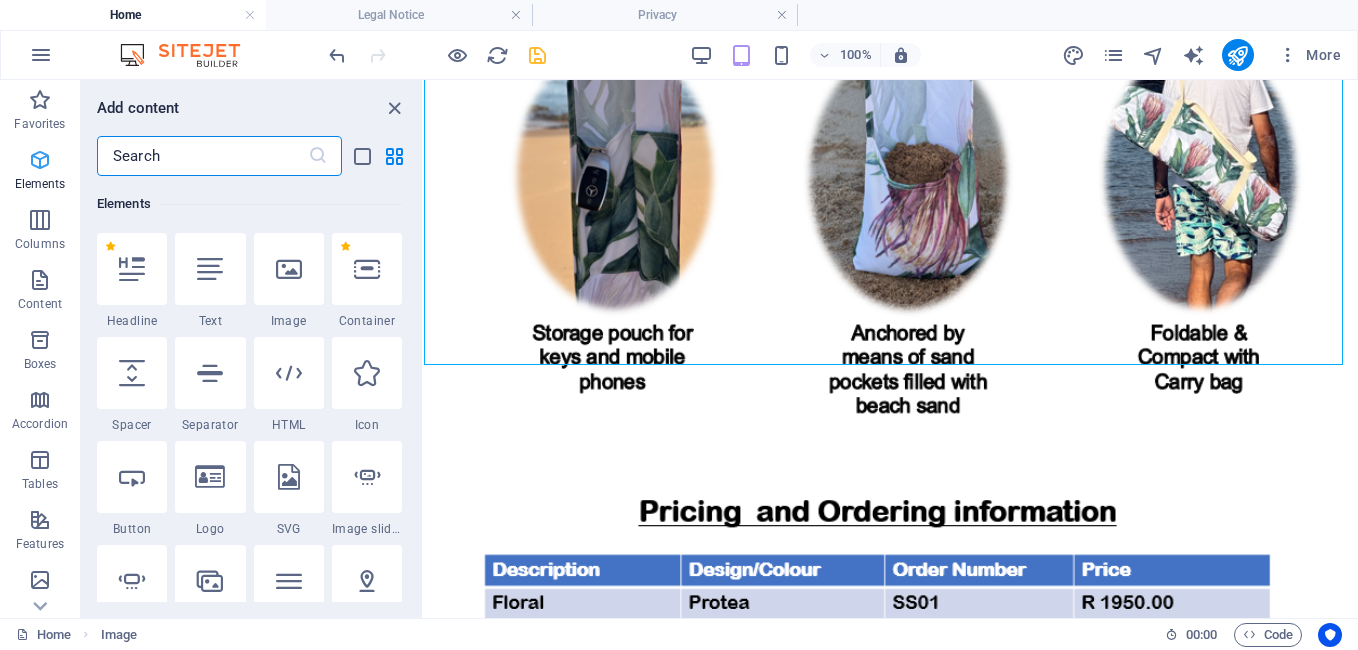 scroll, scrollTop: 213, scrollLeft: 0, axis: vertical 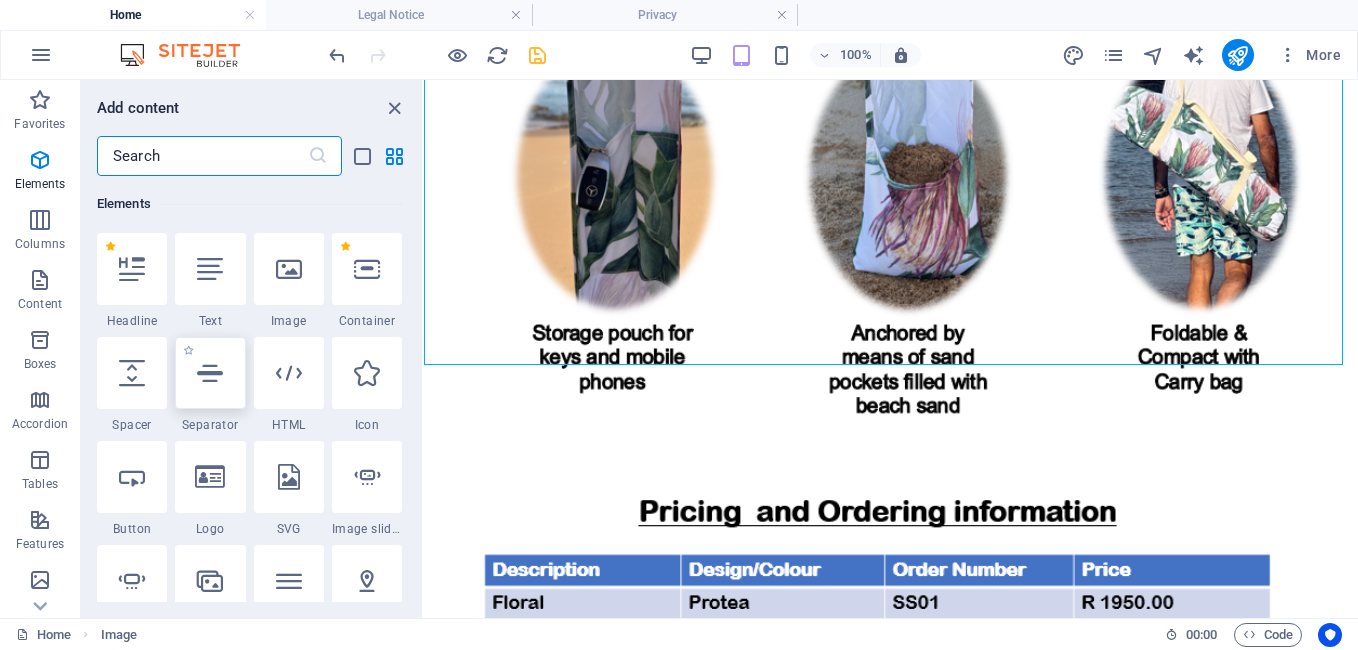 click at bounding box center [210, 373] 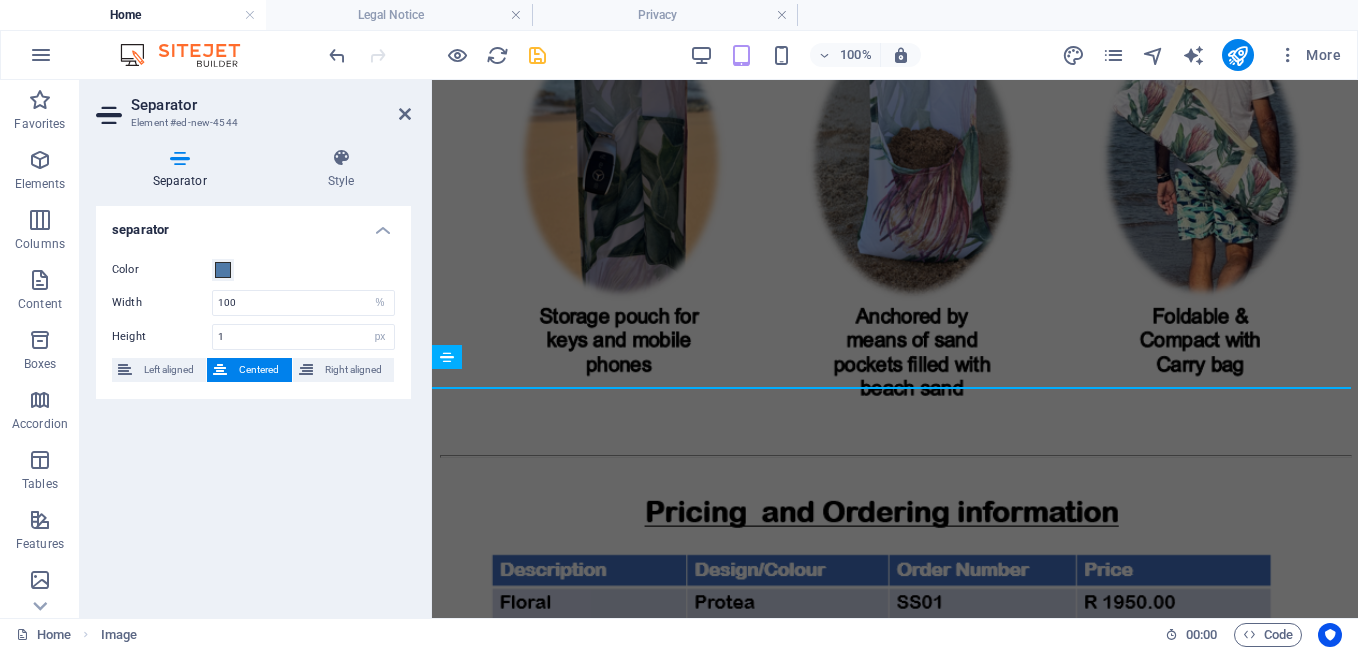 scroll, scrollTop: 1865, scrollLeft: 0, axis: vertical 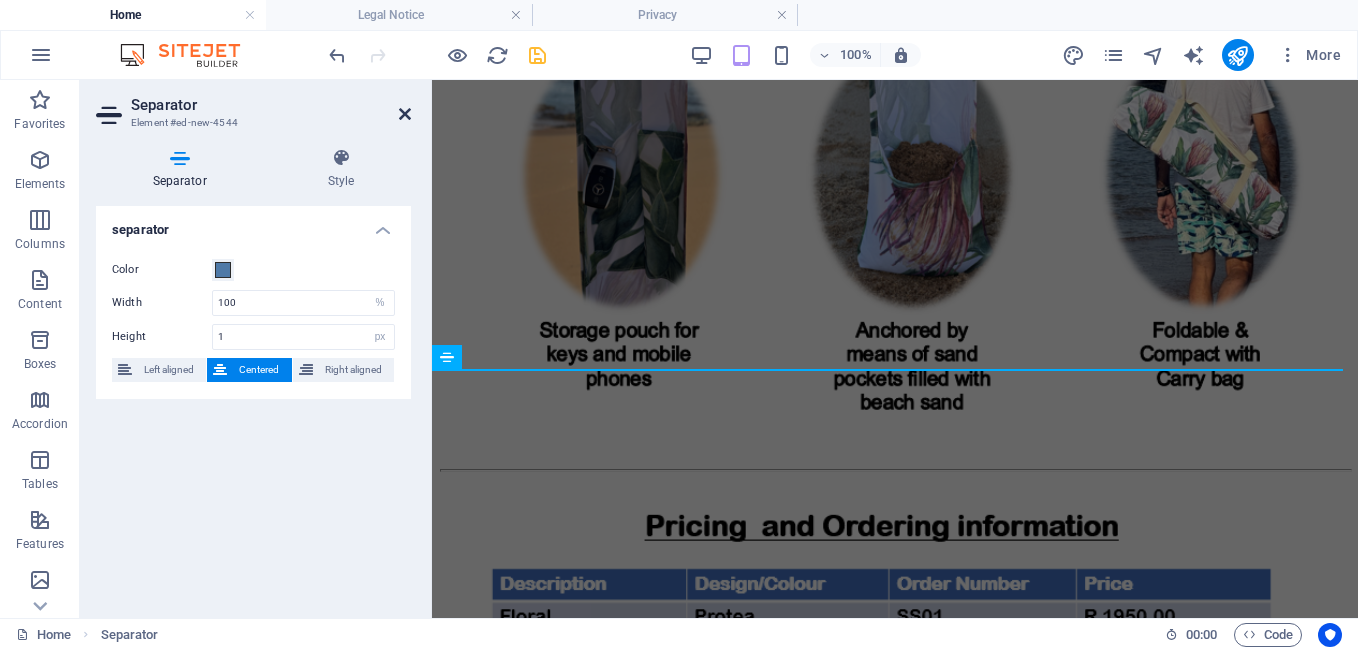 click at bounding box center (405, 114) 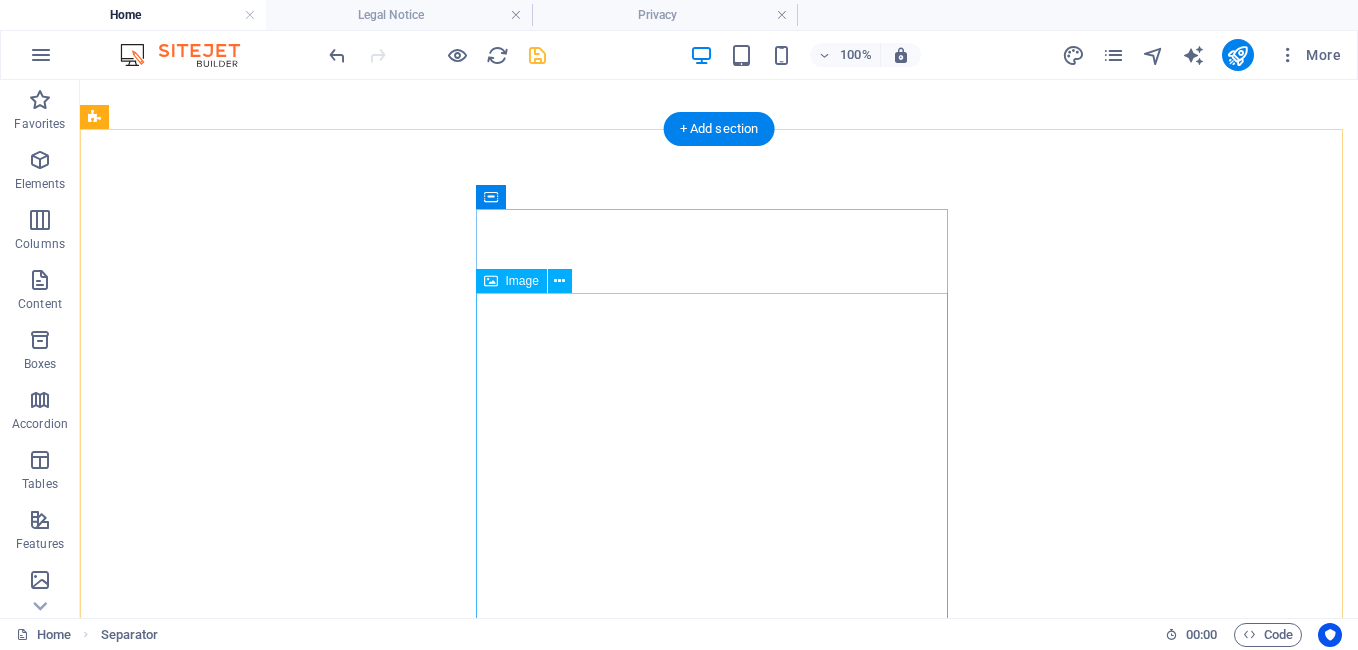 scroll, scrollTop: 4641, scrollLeft: 0, axis: vertical 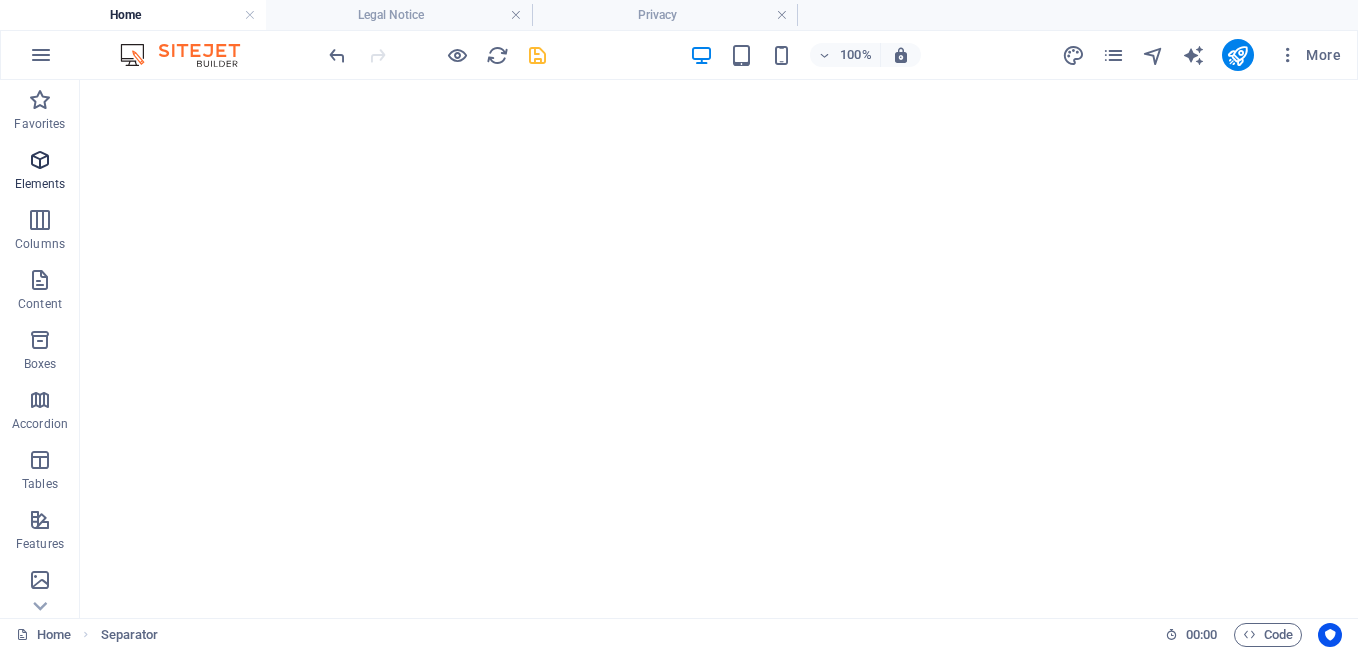 click at bounding box center [40, 160] 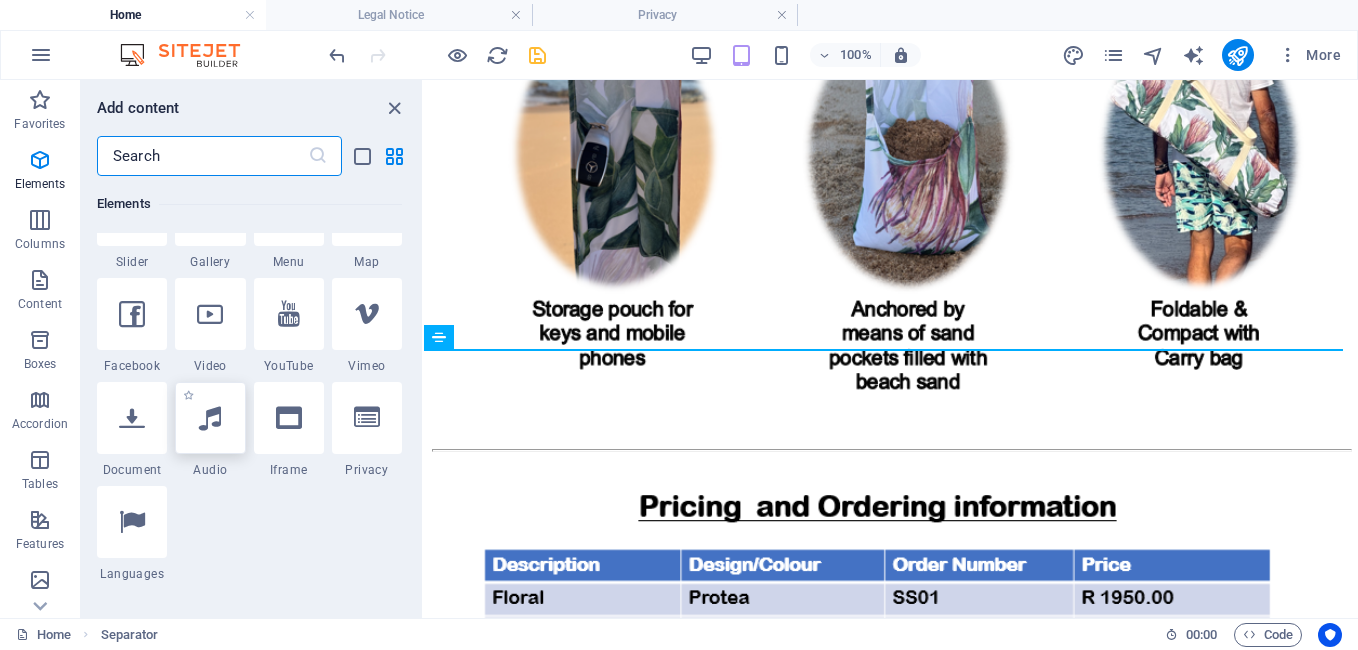 scroll, scrollTop: 613, scrollLeft: 0, axis: vertical 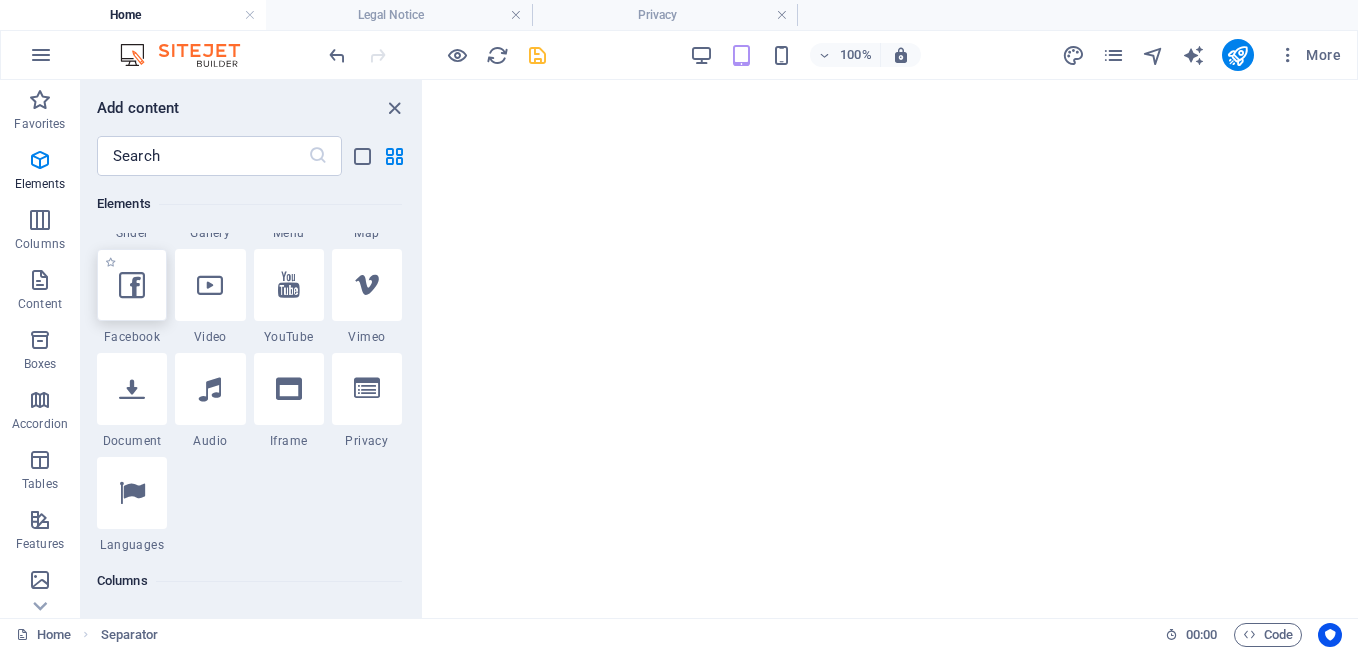 click at bounding box center [132, 285] 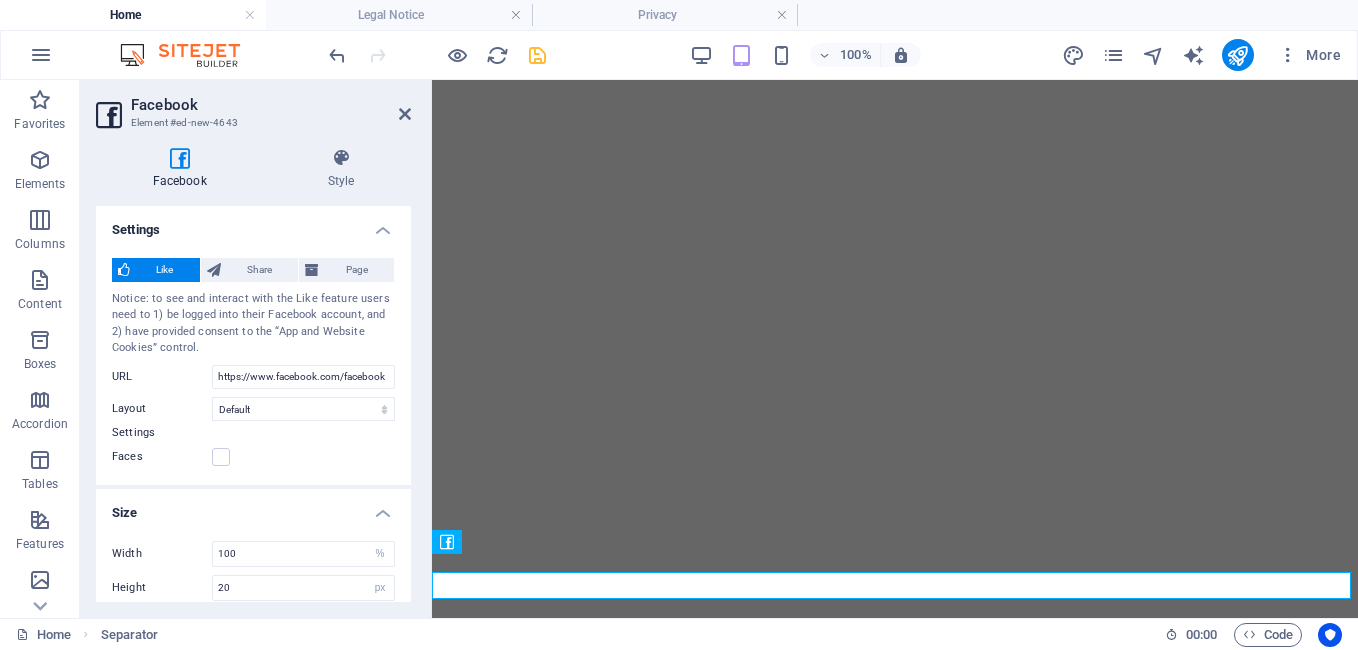 scroll, scrollTop: 1689, scrollLeft: 0, axis: vertical 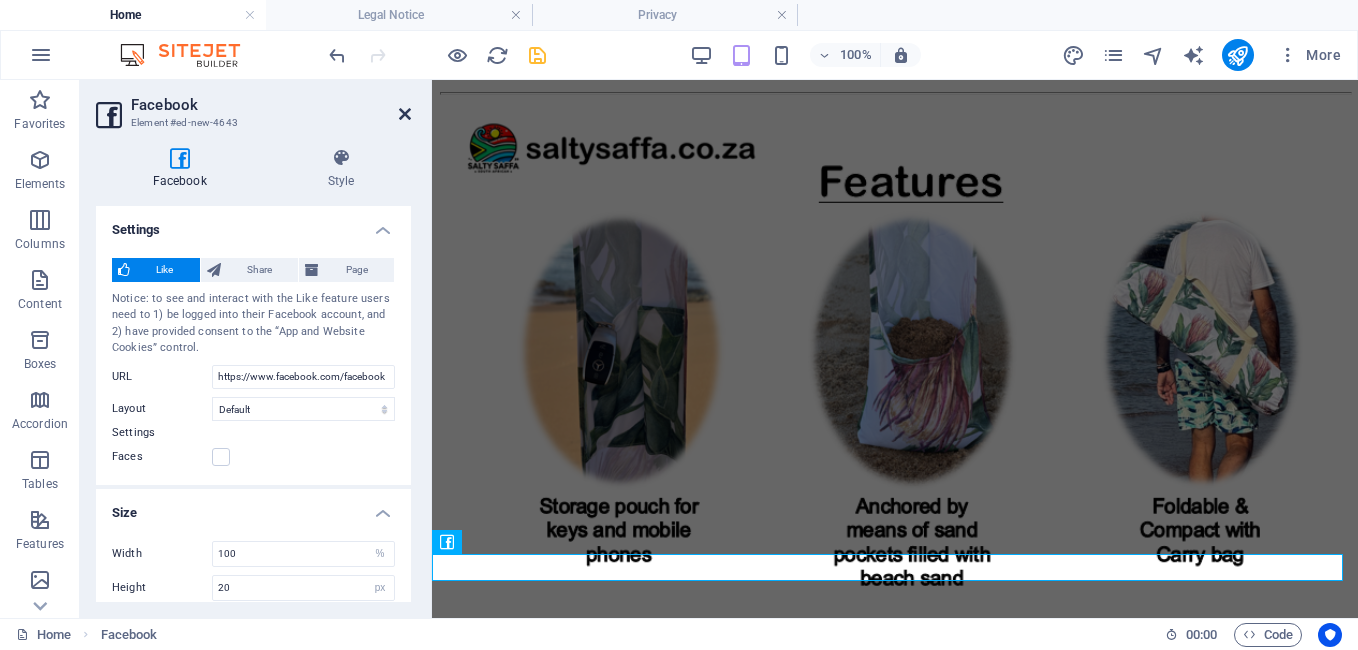 click at bounding box center [405, 114] 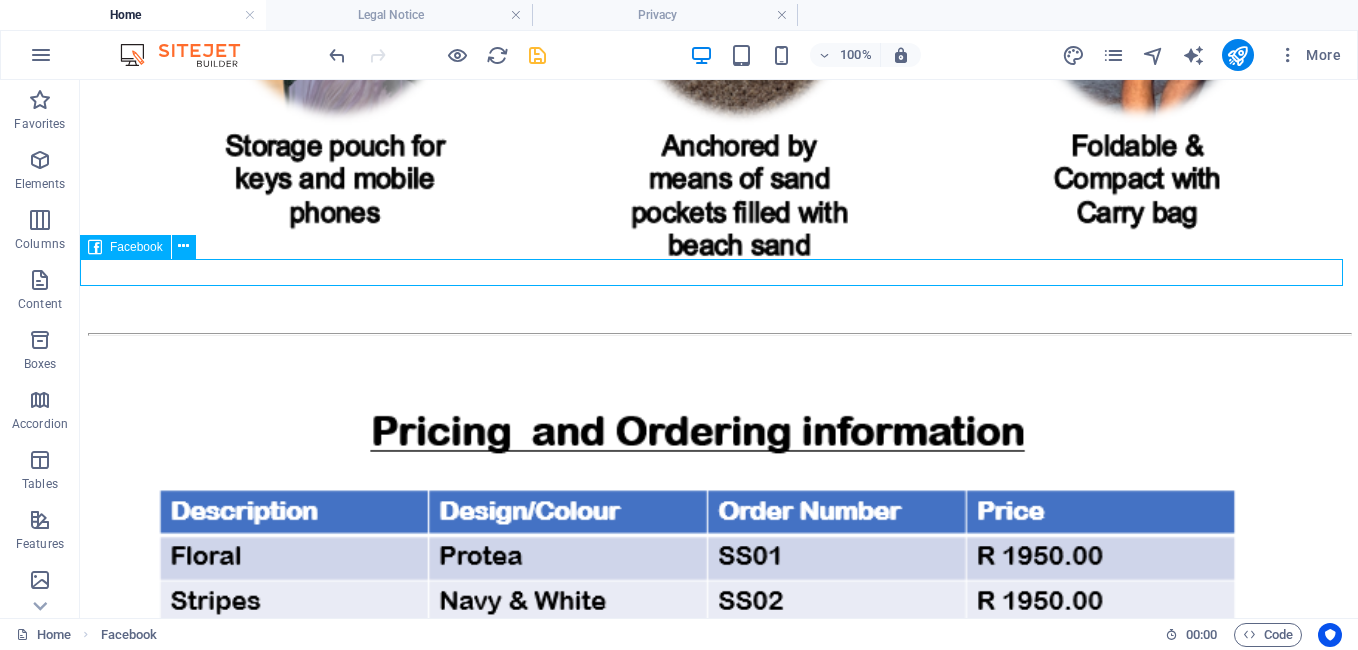 scroll, scrollTop: 2805, scrollLeft: 0, axis: vertical 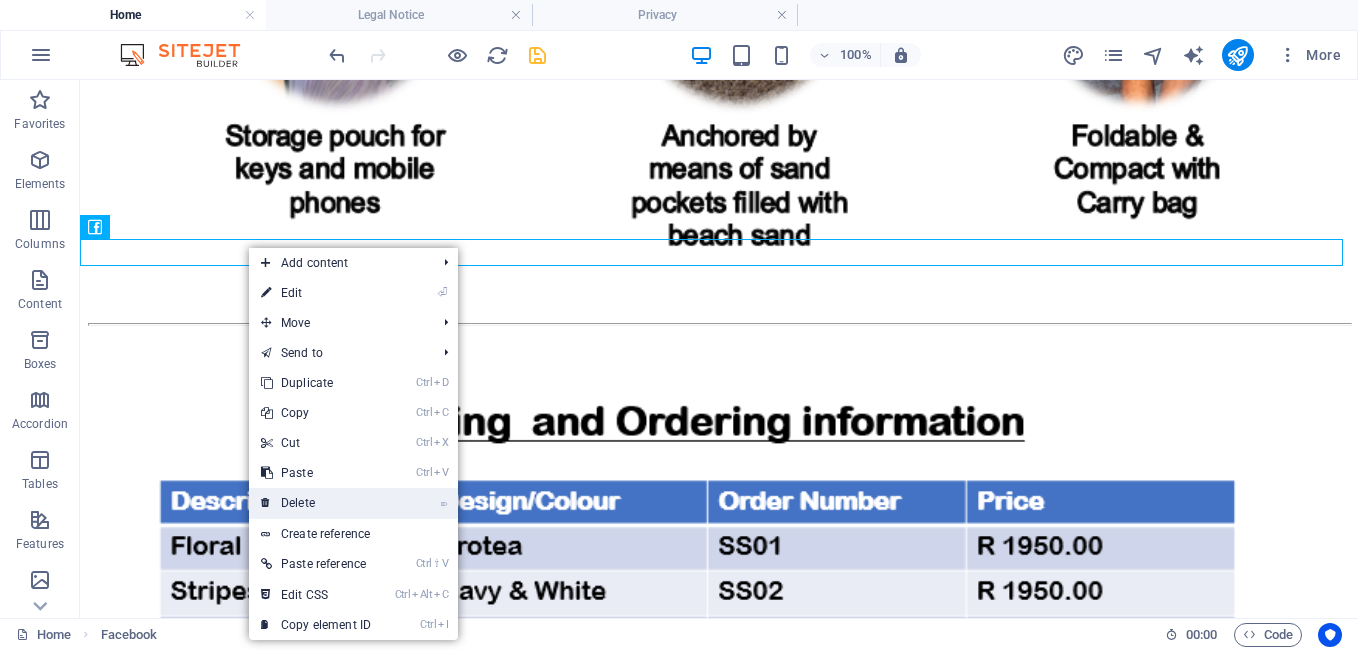 click on "⌦  Delete" at bounding box center (316, 503) 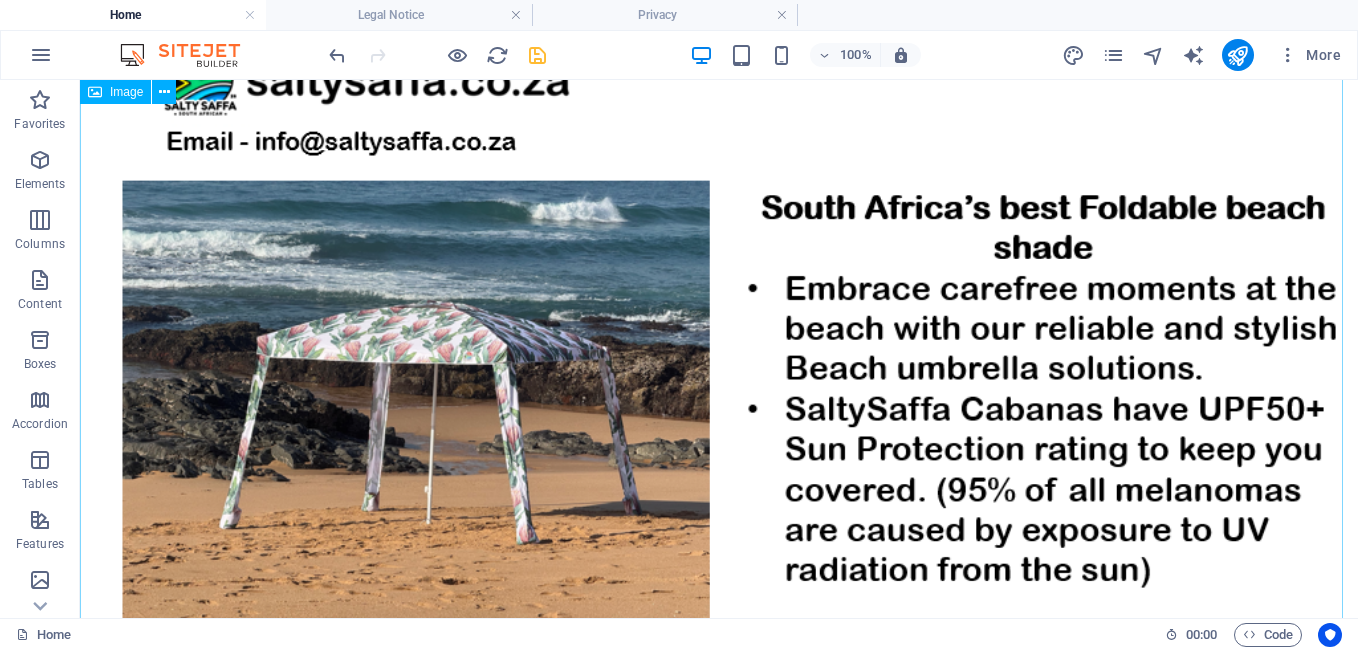 scroll, scrollTop: 0, scrollLeft: 0, axis: both 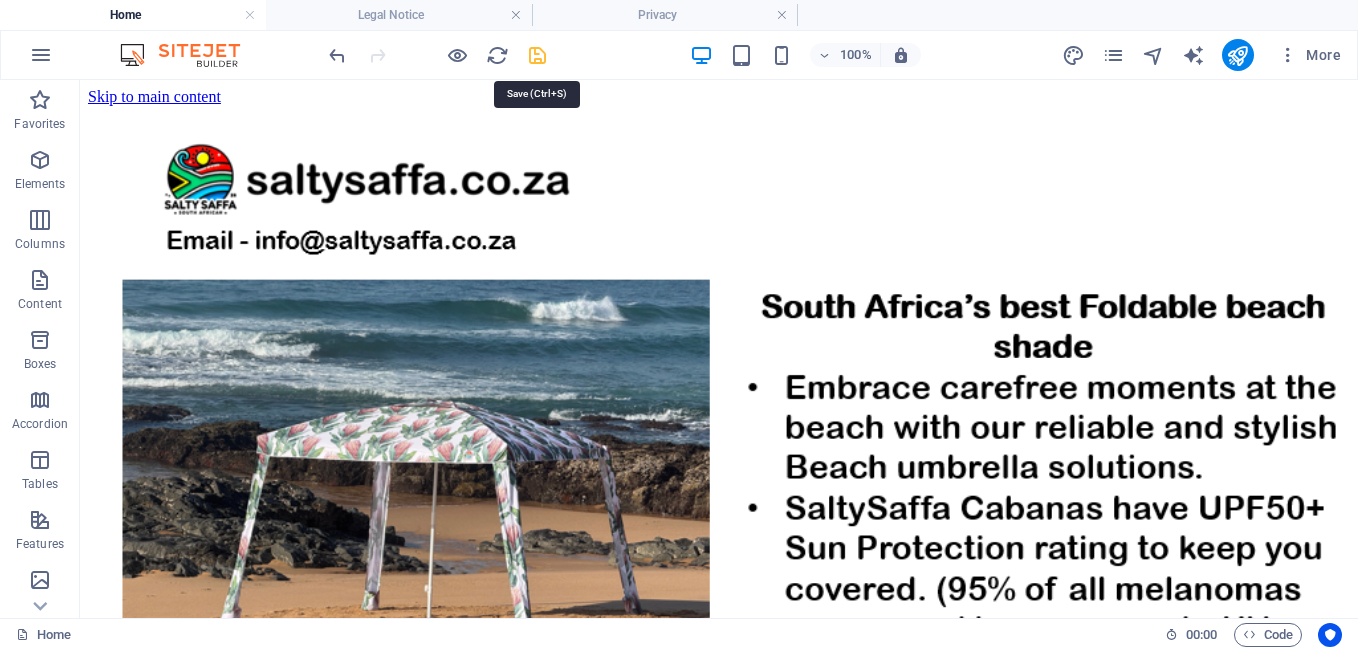 click at bounding box center (537, 55) 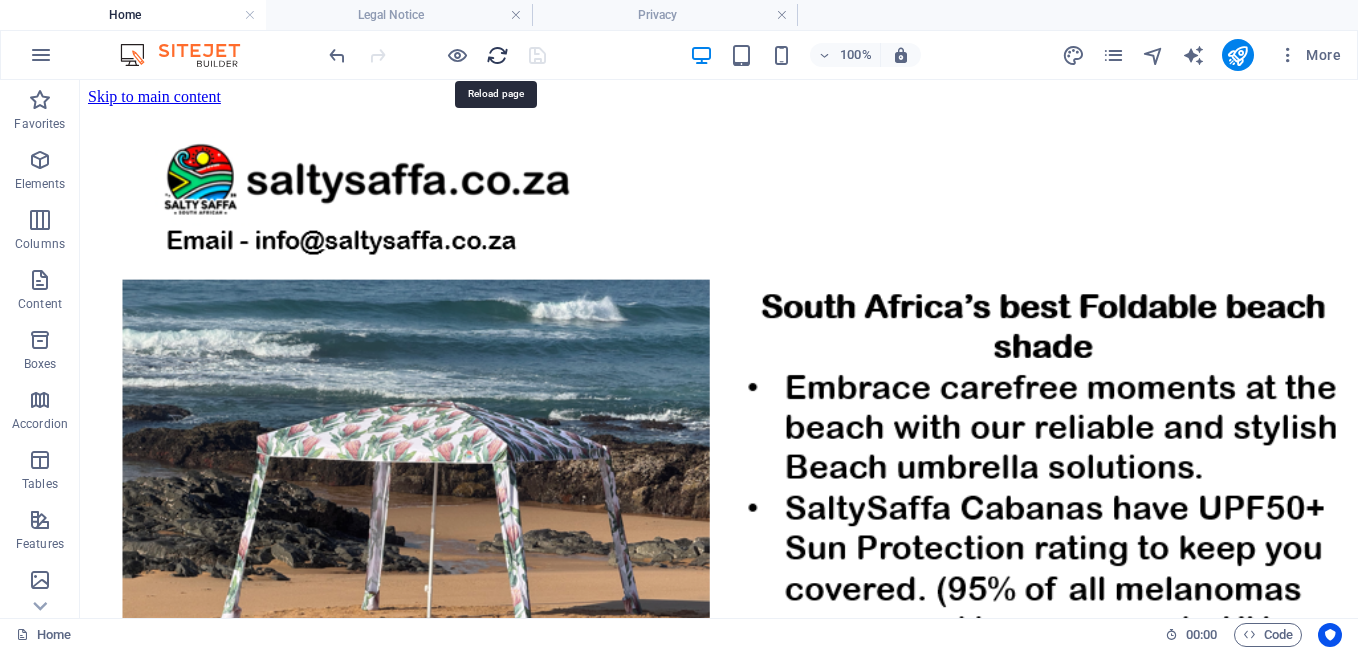 click at bounding box center (497, 55) 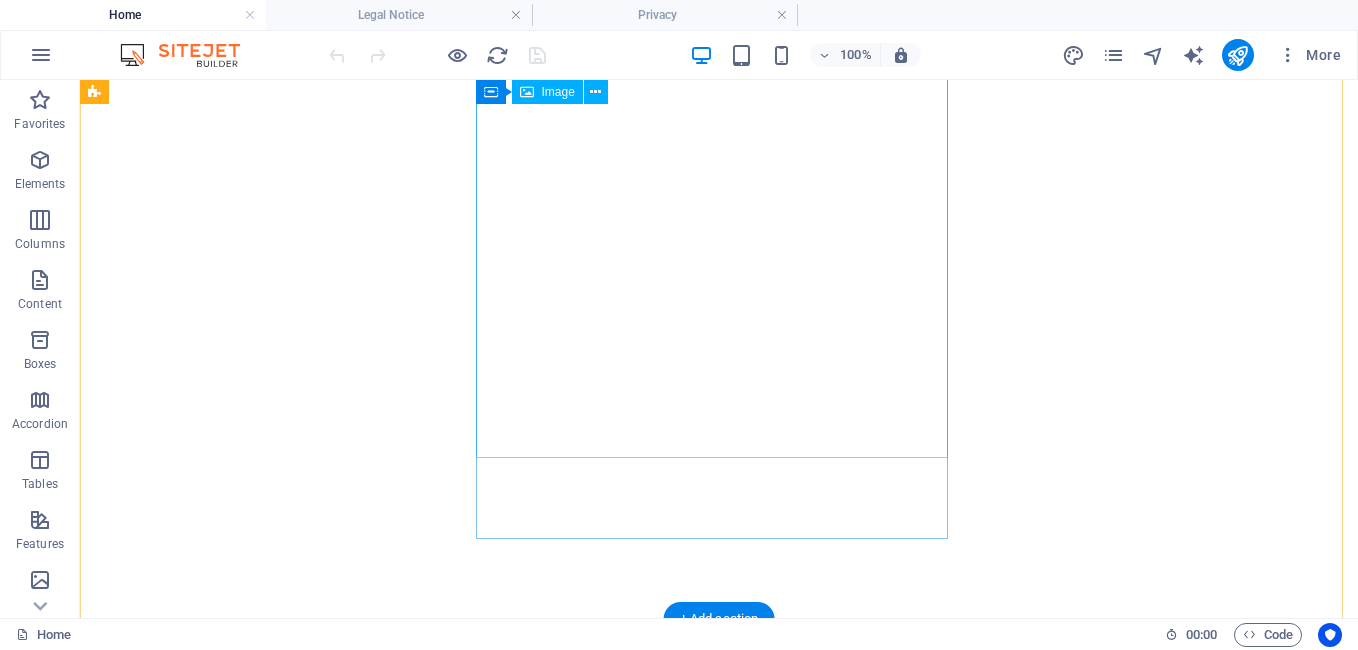 scroll, scrollTop: 4641, scrollLeft: 0, axis: vertical 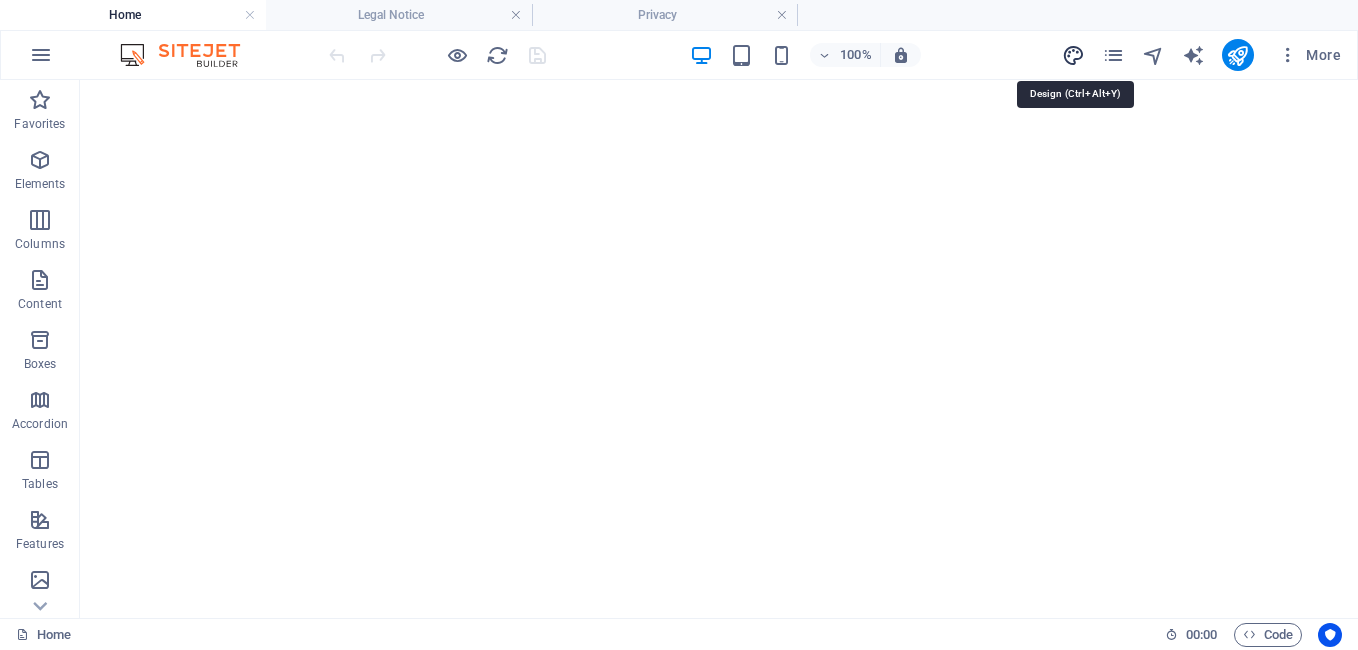 click at bounding box center (1073, 55) 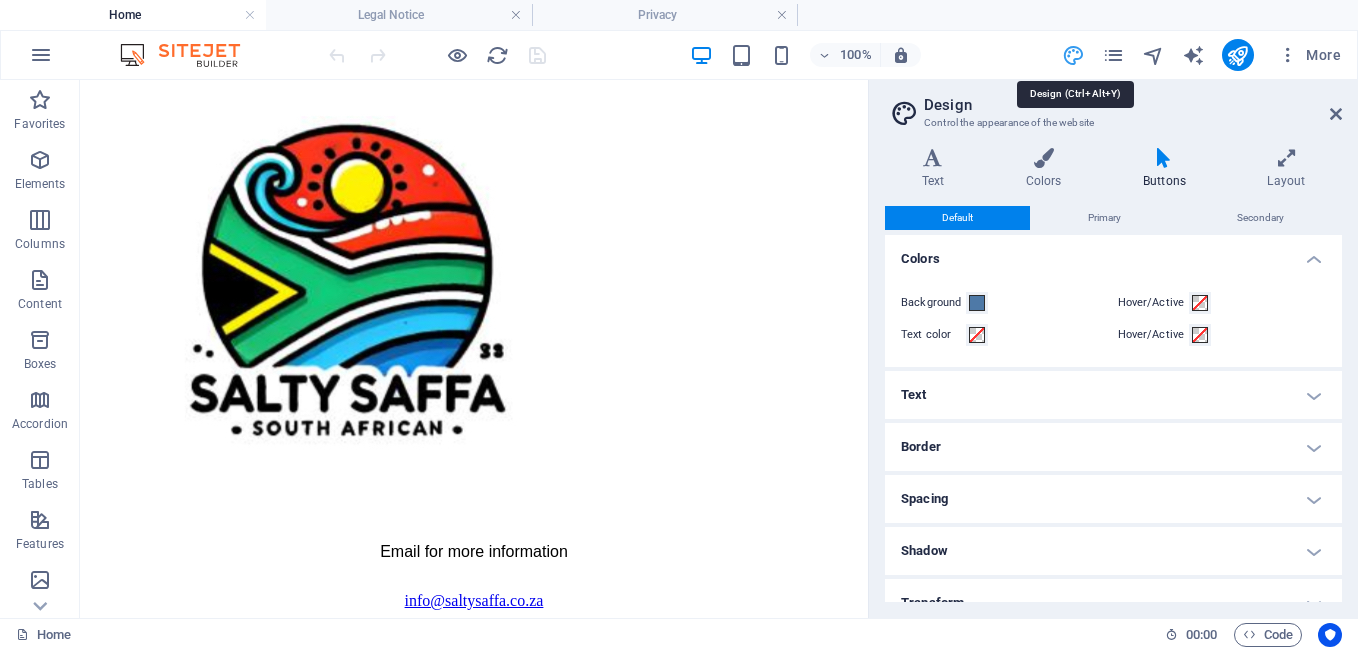scroll, scrollTop: 2865, scrollLeft: 0, axis: vertical 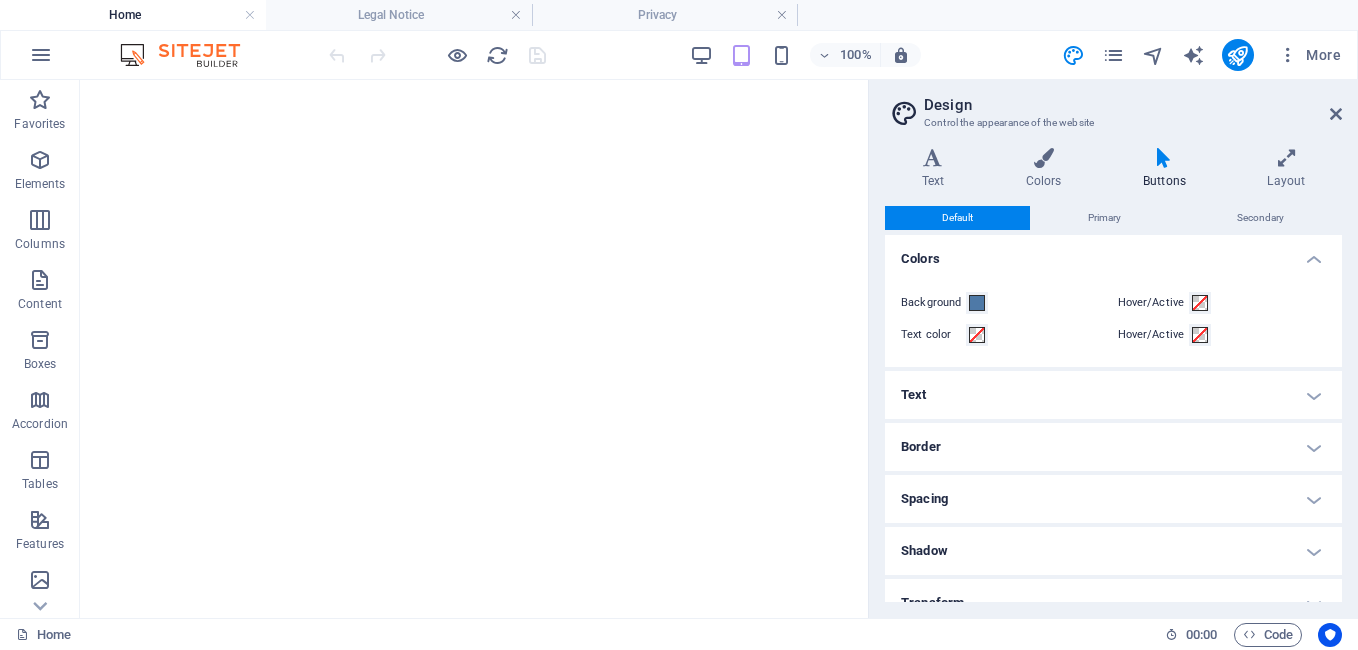 click at bounding box center [1164, 158] 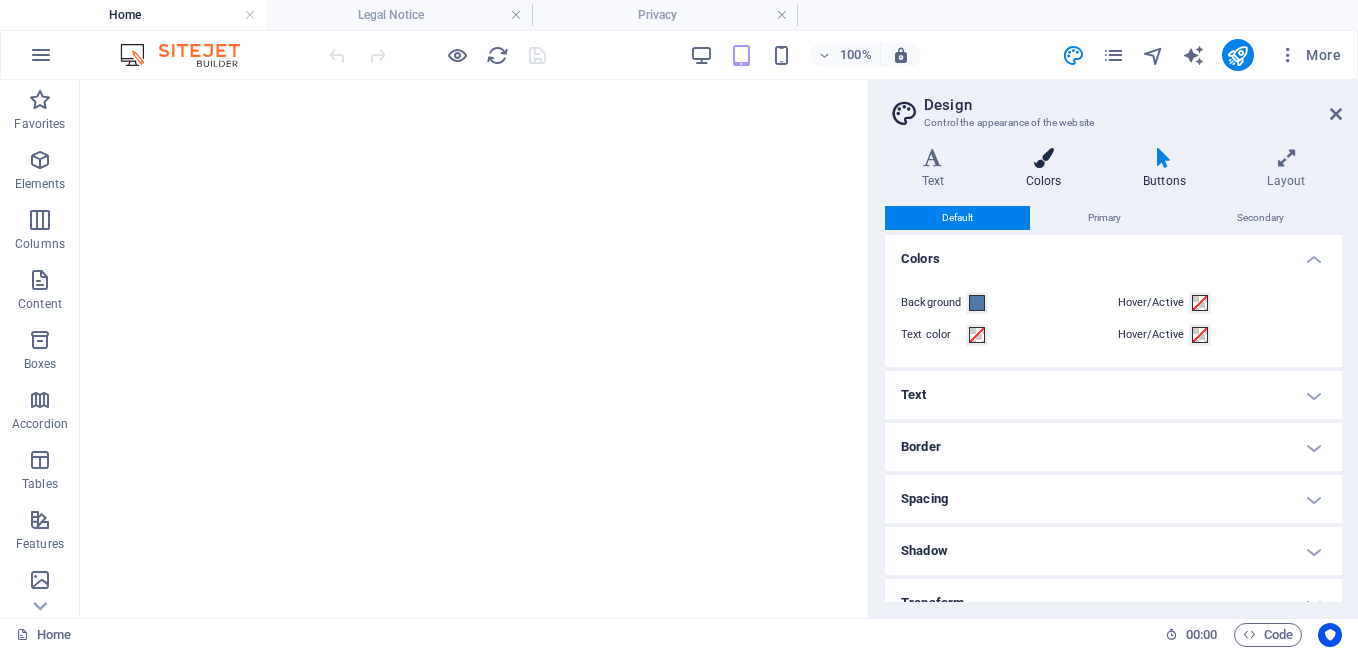 click at bounding box center (1043, 158) 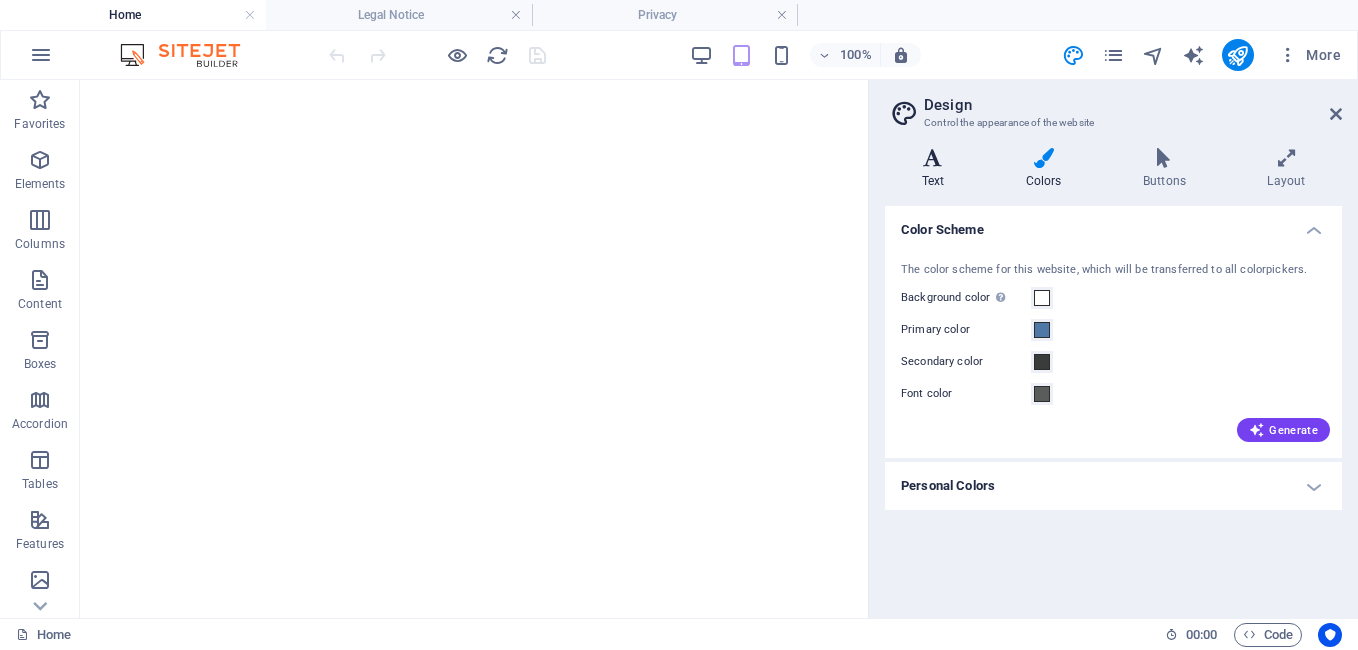 click at bounding box center (933, 158) 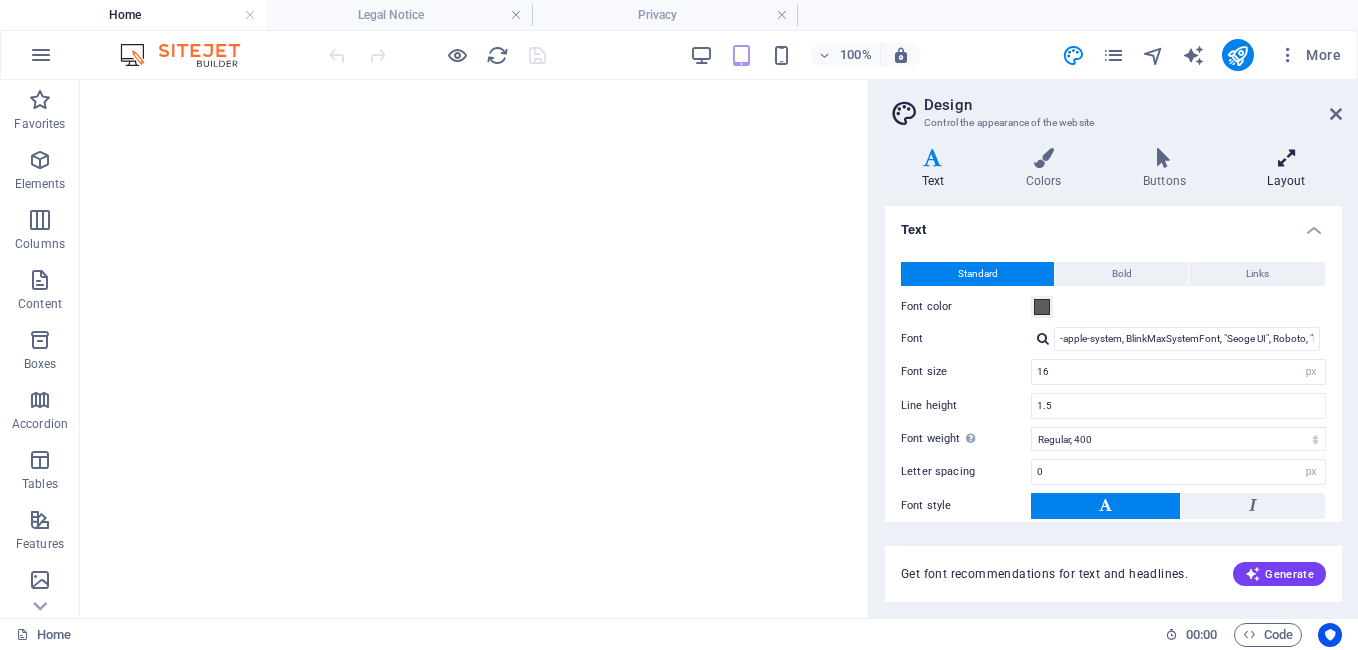 click at bounding box center [1286, 158] 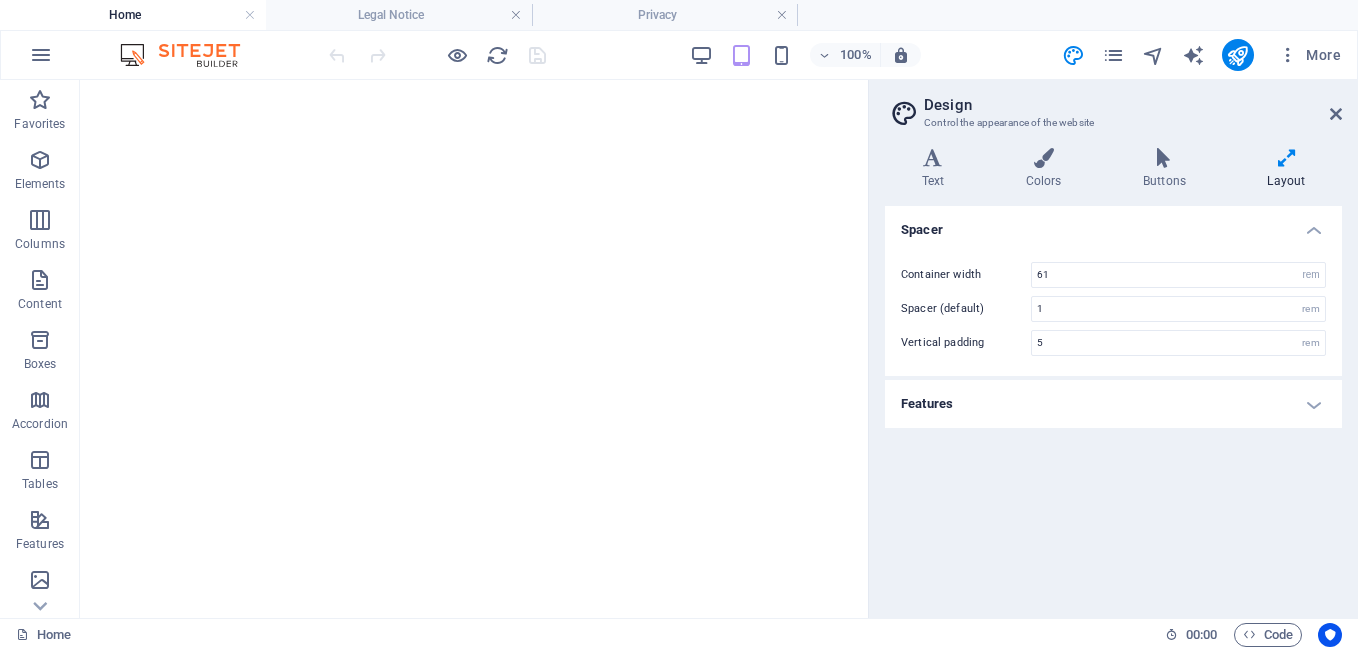 click on "Design" at bounding box center (1133, 105) 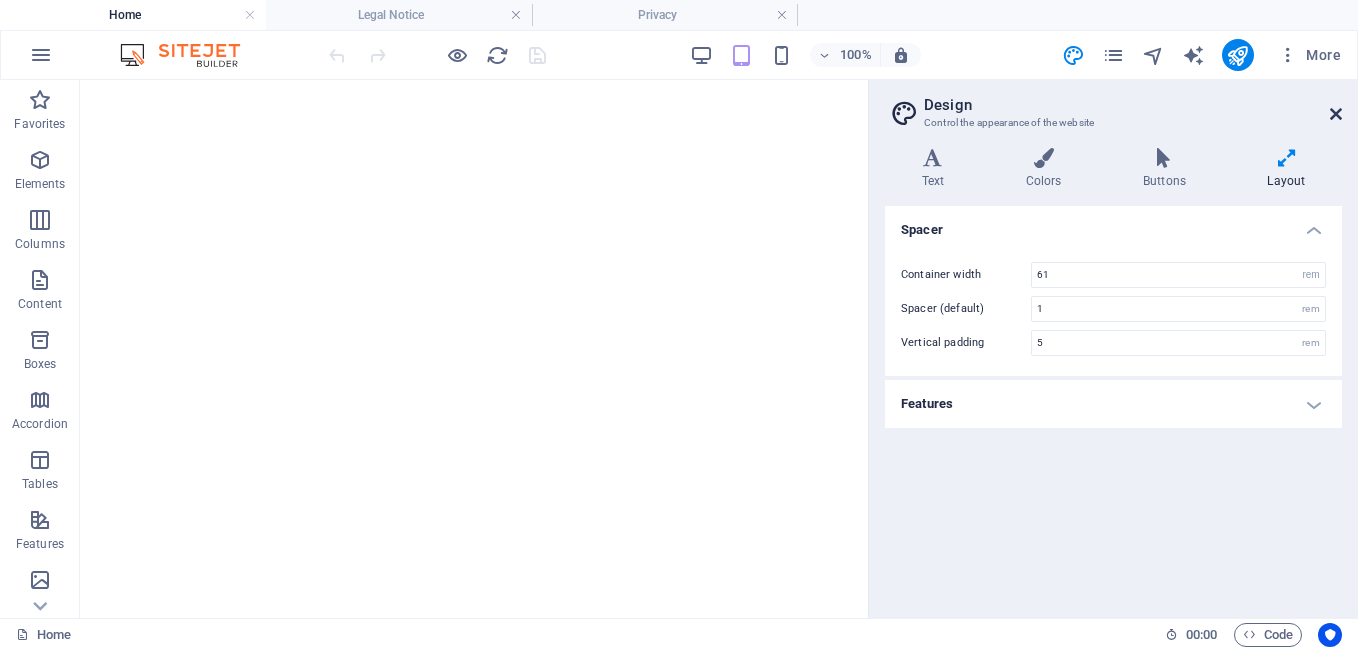 click at bounding box center [1336, 114] 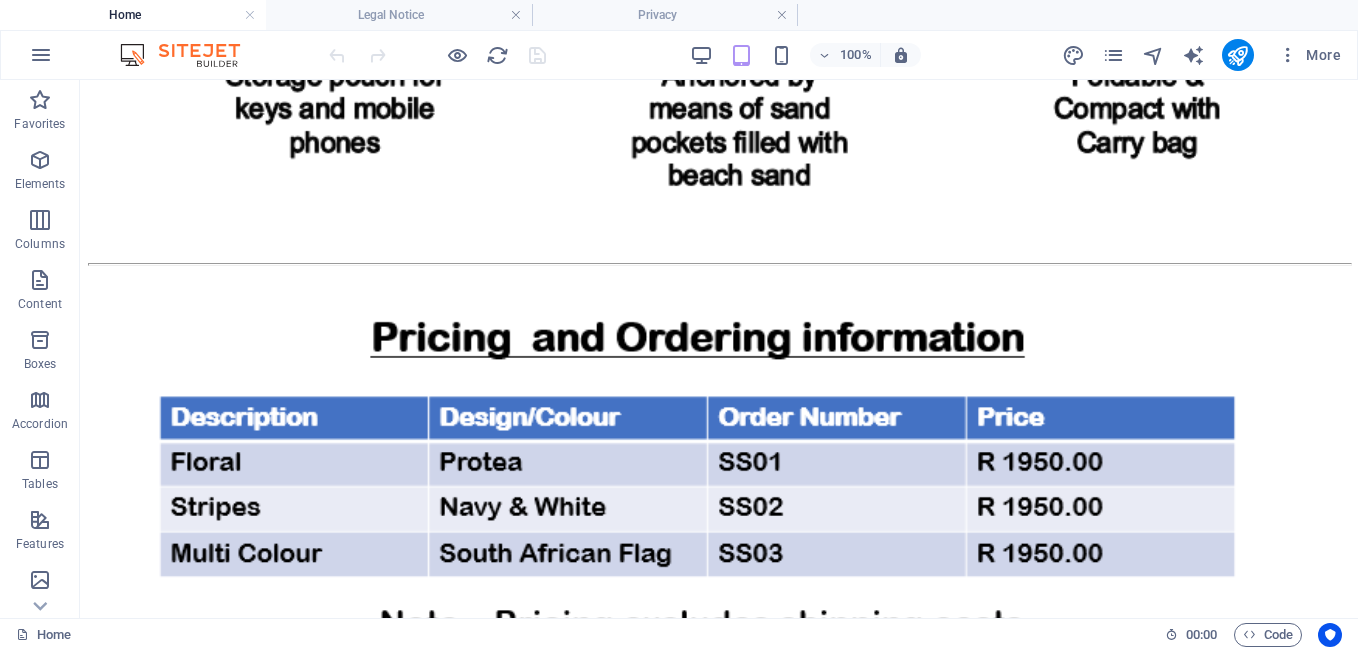 scroll, scrollTop: 4477, scrollLeft: 0, axis: vertical 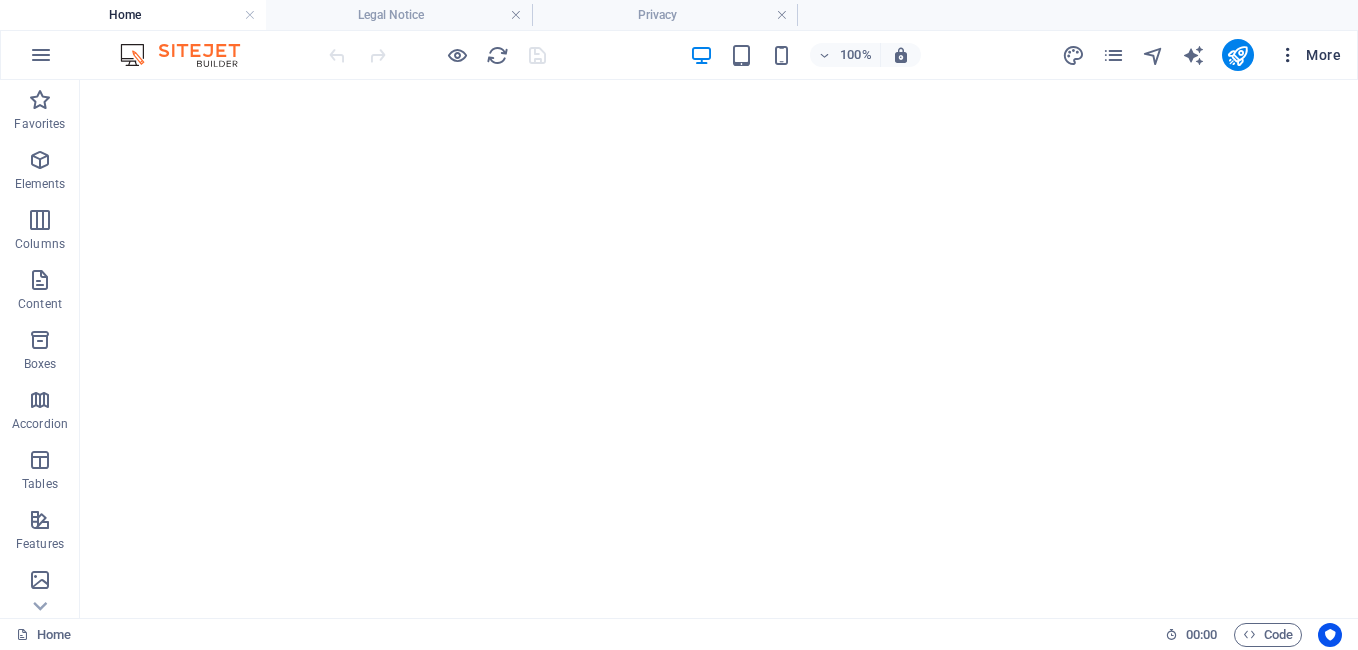 click on "More" at bounding box center [1309, 55] 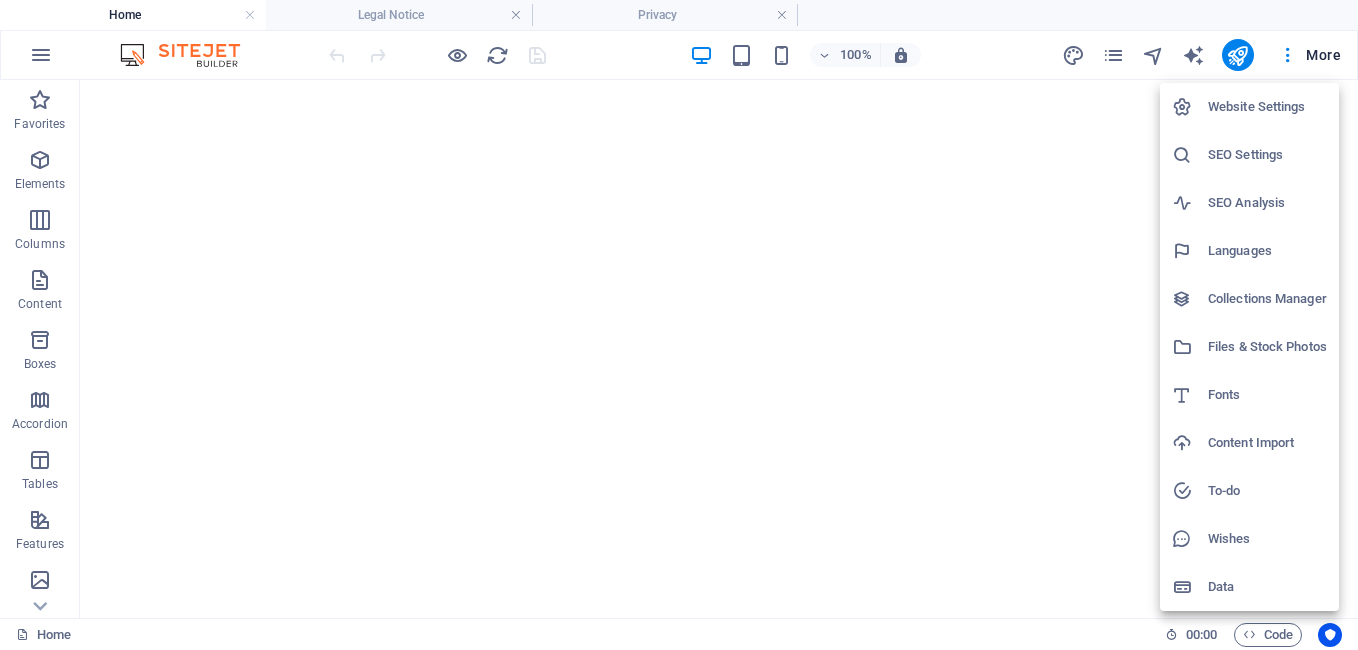 click on "SEO Settings" at bounding box center (1267, 155) 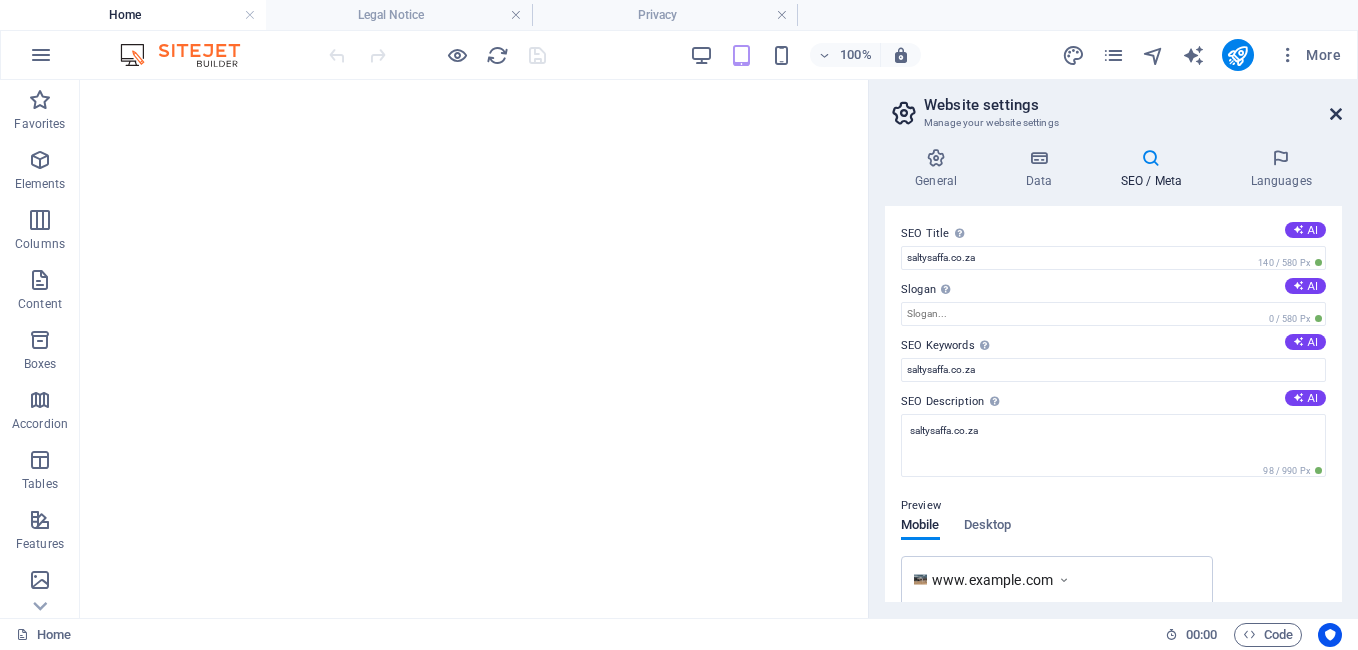 click at bounding box center [1336, 114] 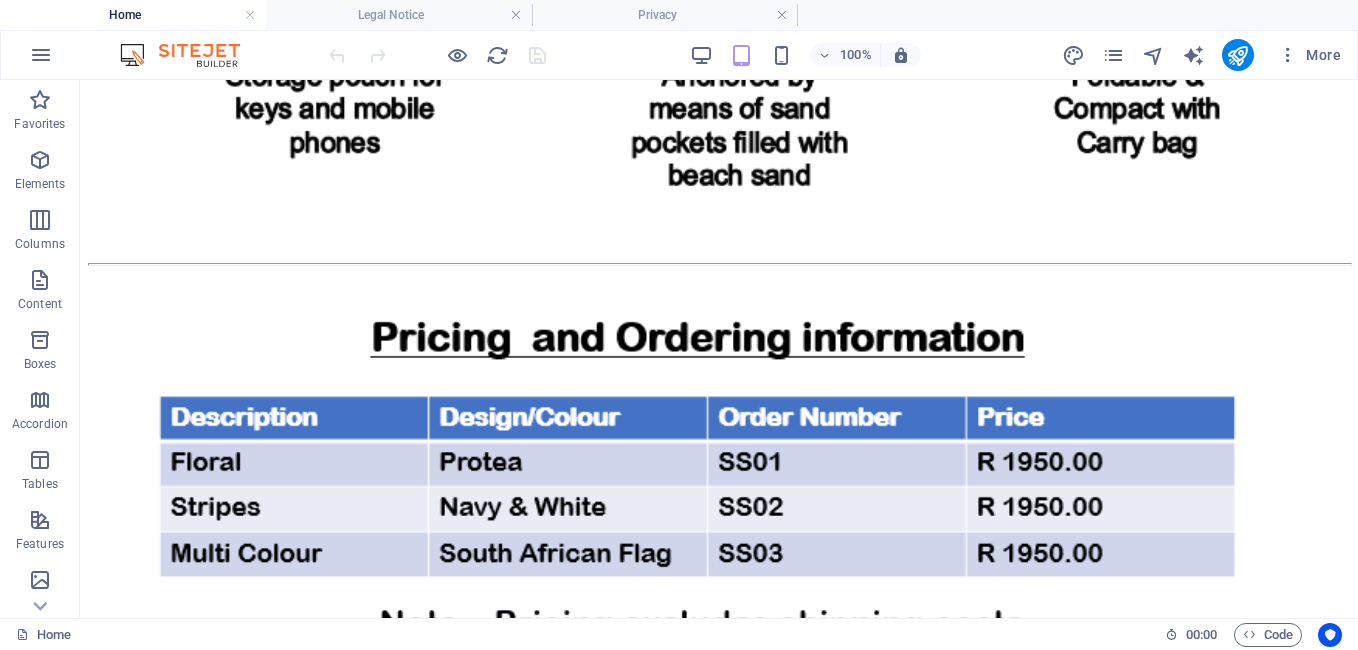 scroll, scrollTop: 4477, scrollLeft: 0, axis: vertical 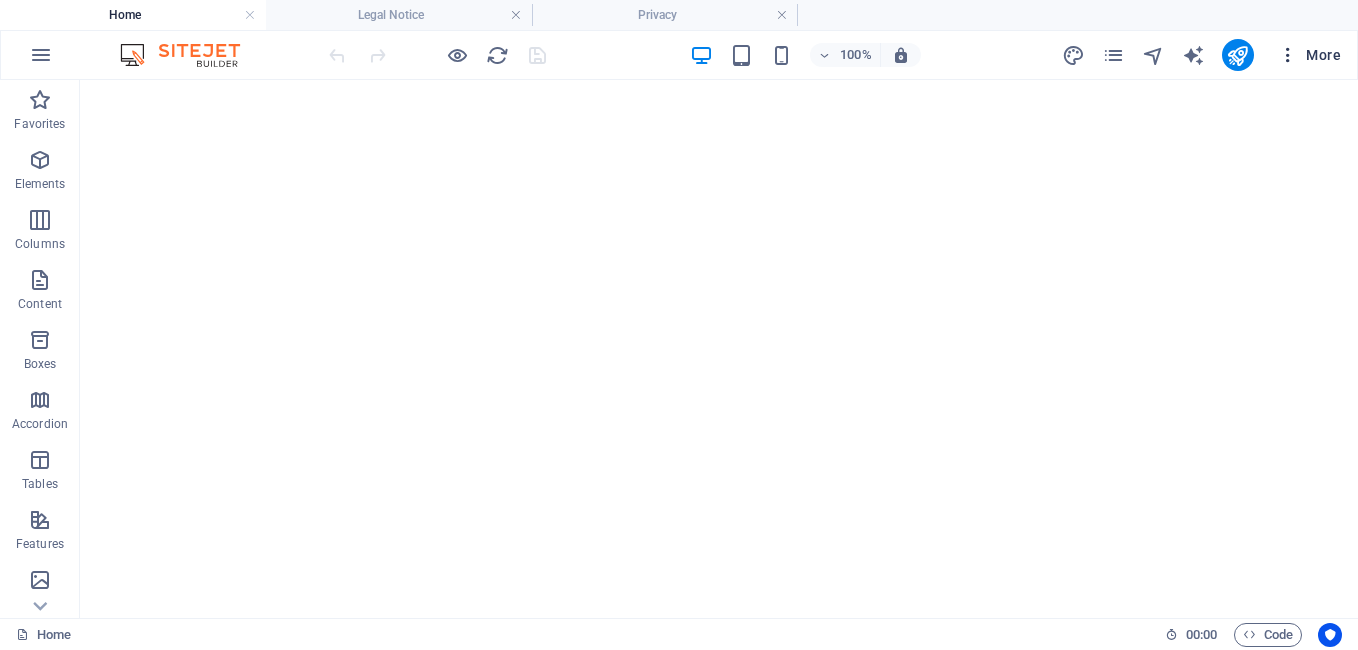click on "More" at bounding box center [1309, 55] 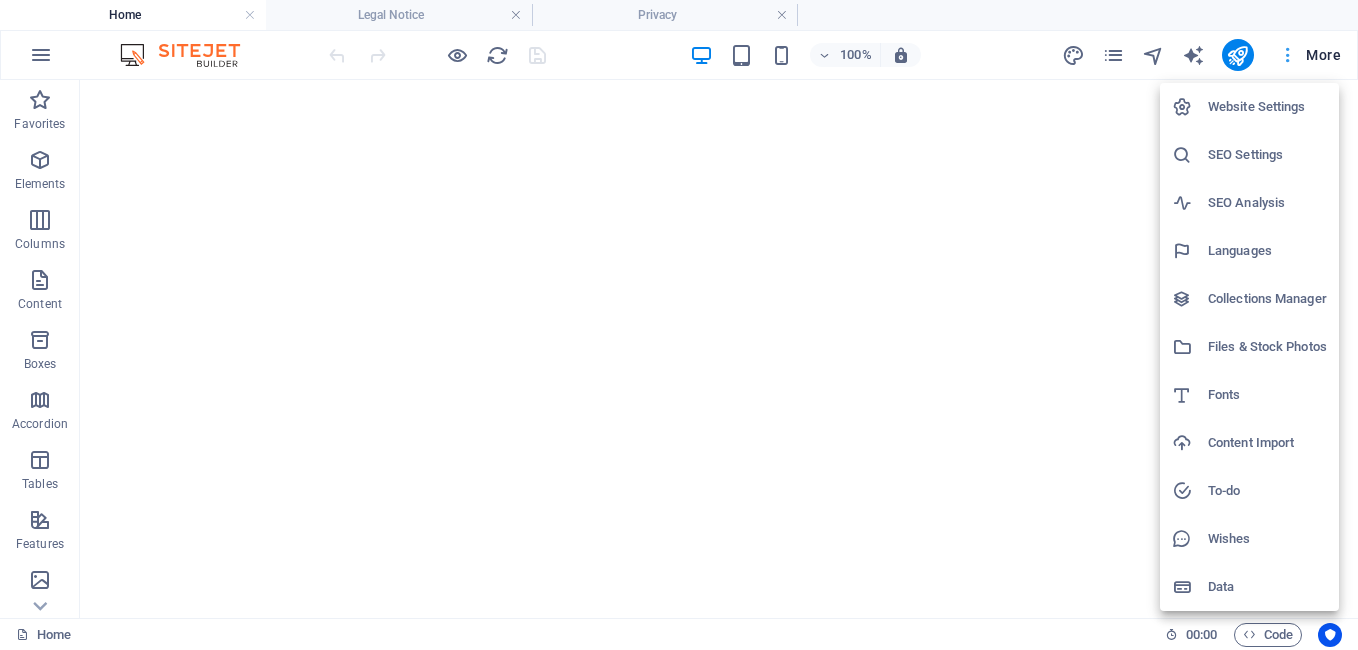 click at bounding box center [679, 325] 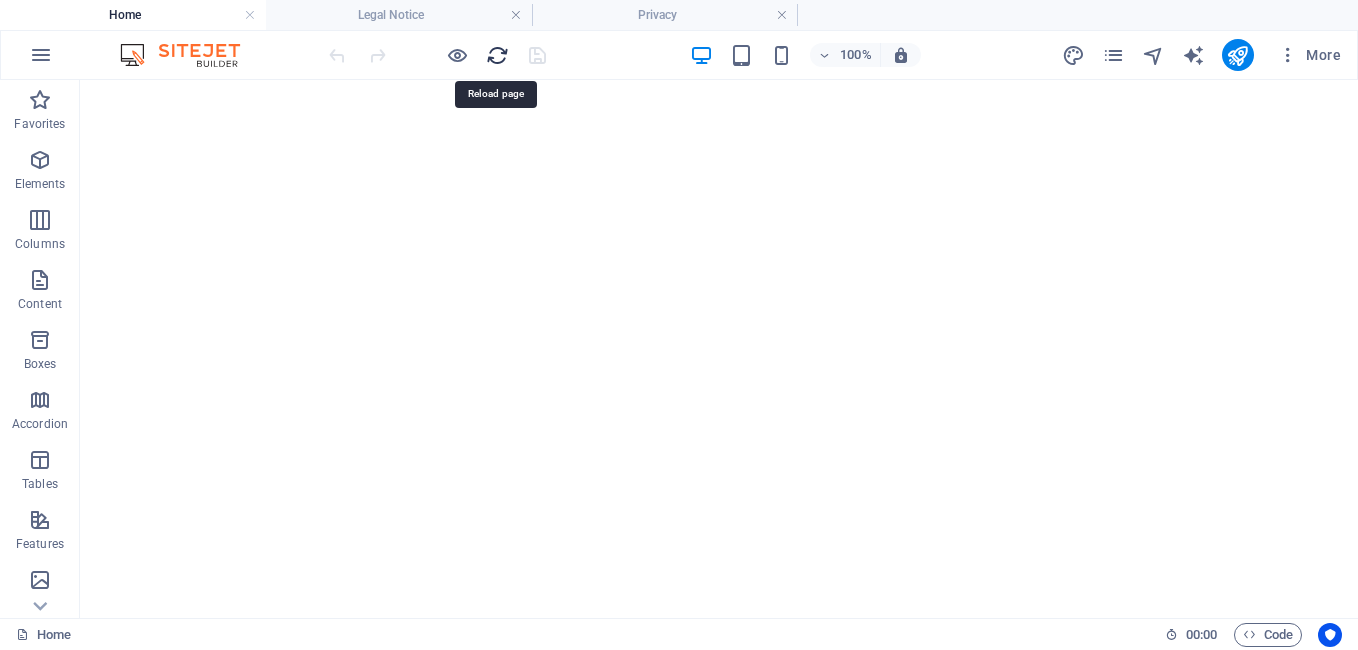 scroll, scrollTop: 0, scrollLeft: 0, axis: both 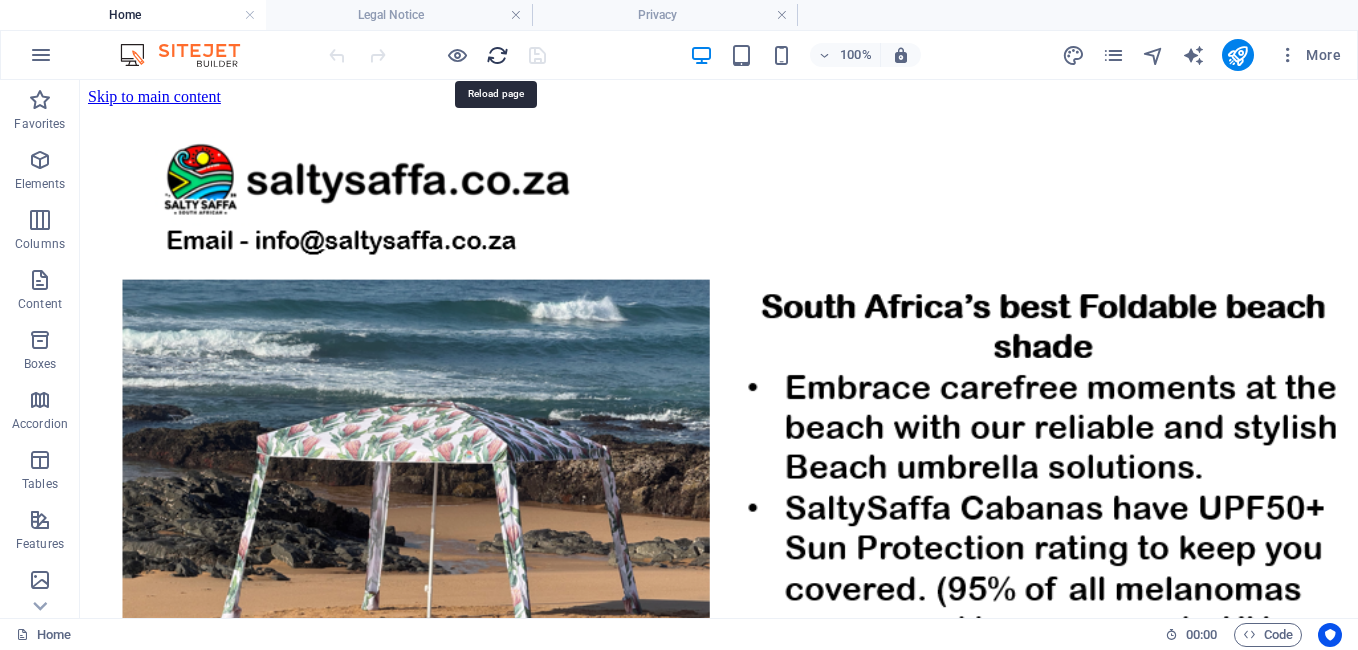 click at bounding box center (497, 55) 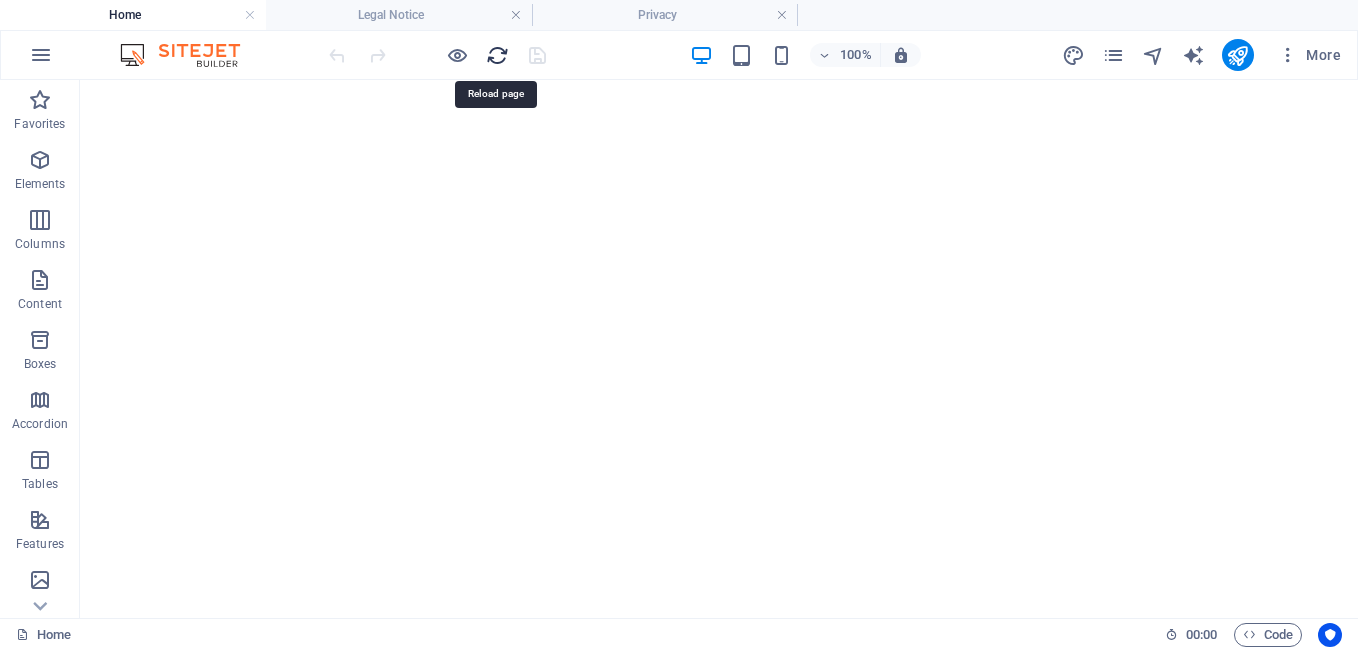 scroll, scrollTop: 0, scrollLeft: 0, axis: both 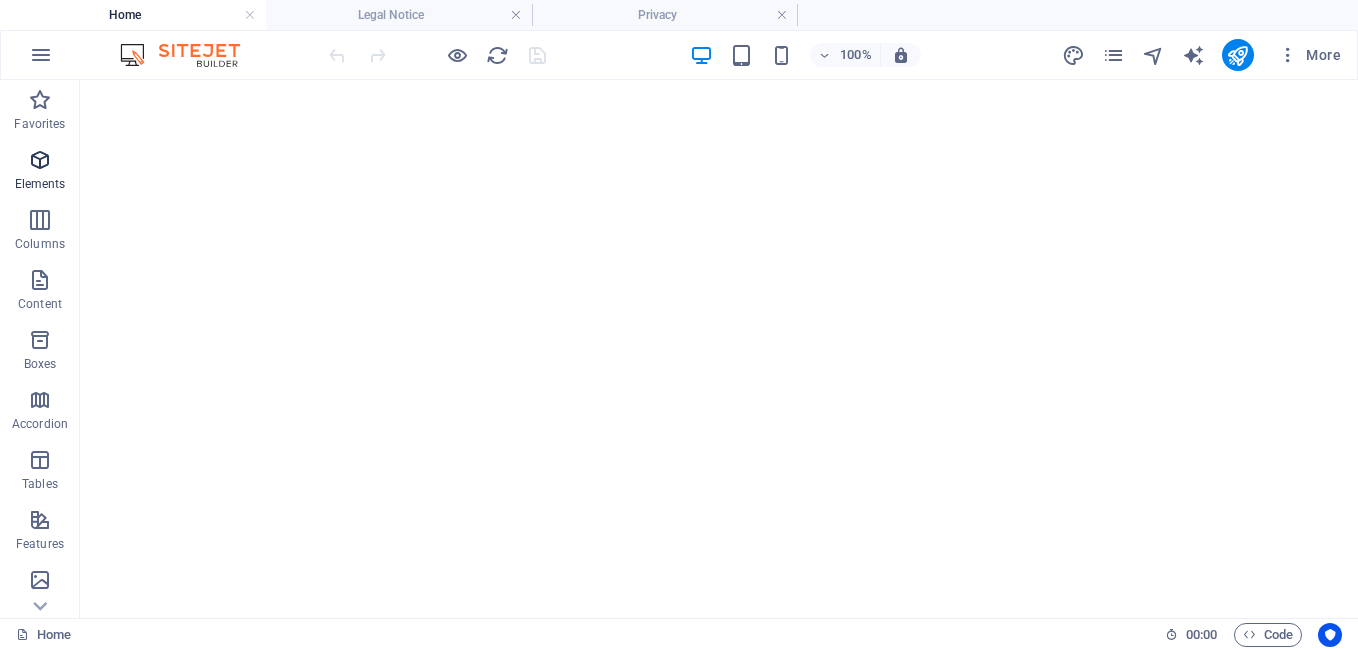 click at bounding box center [40, 160] 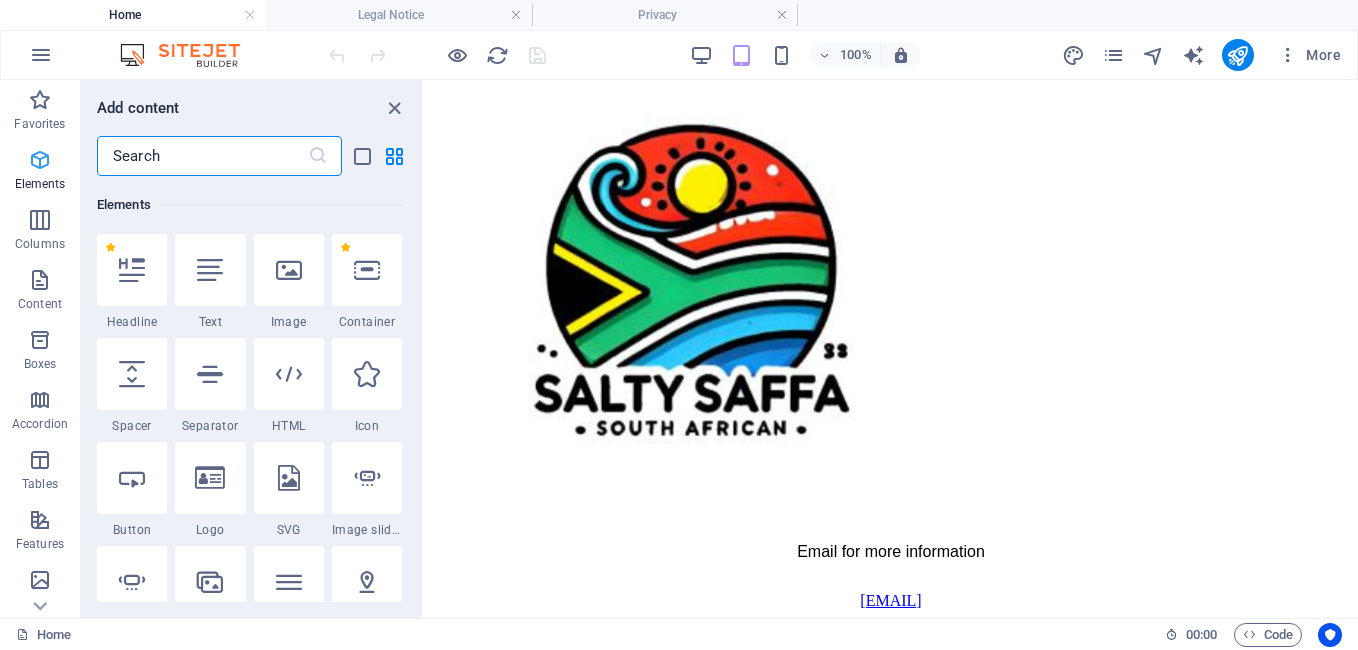 scroll, scrollTop: 213, scrollLeft: 0, axis: vertical 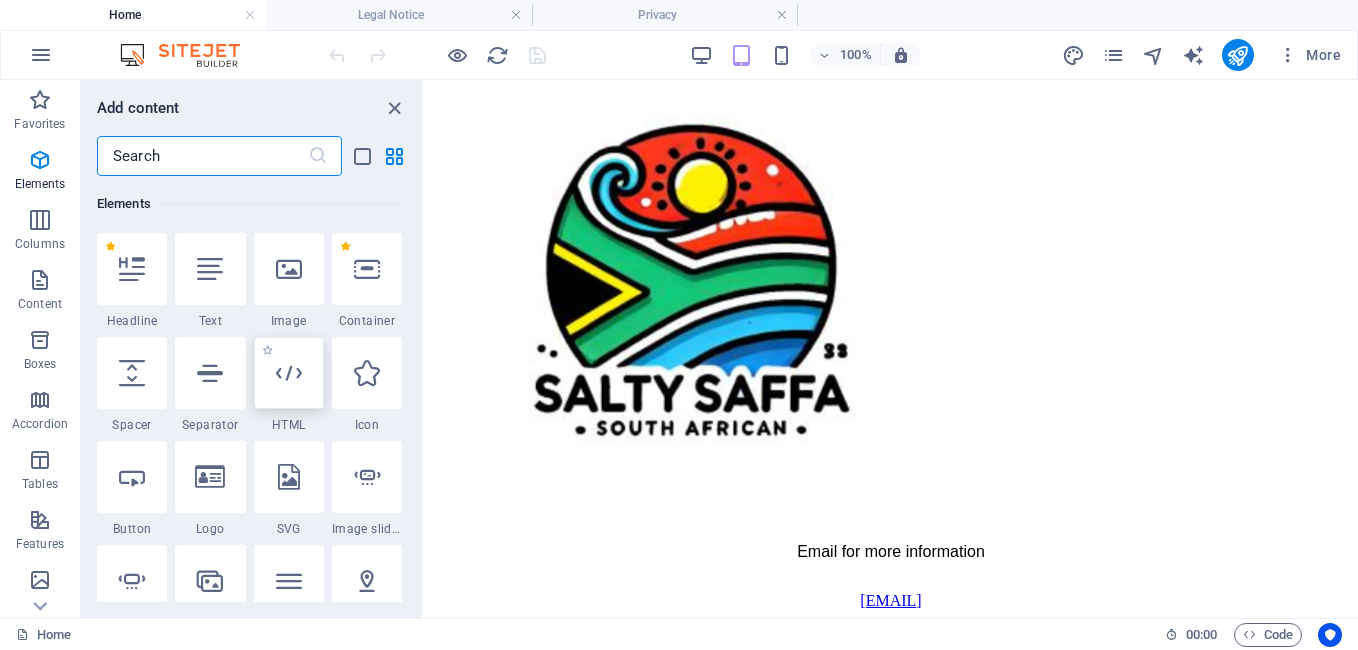 click at bounding box center (289, 373) 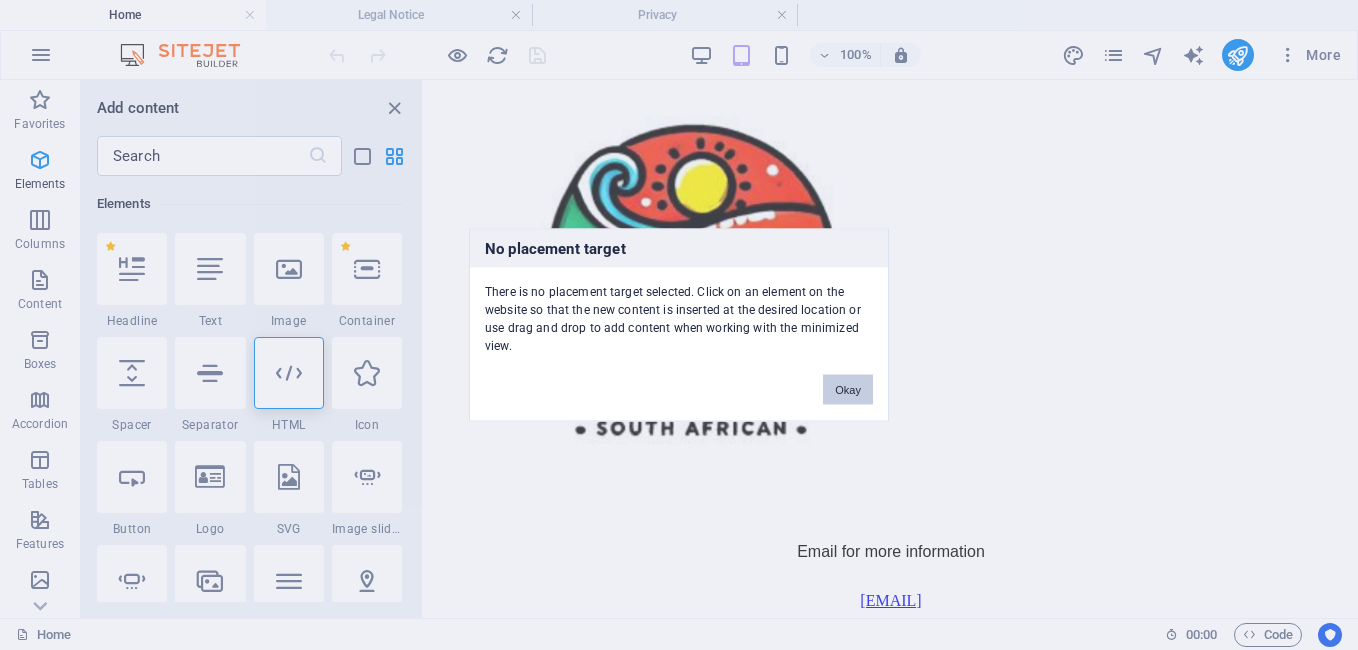 click on "Okay" at bounding box center (848, 390) 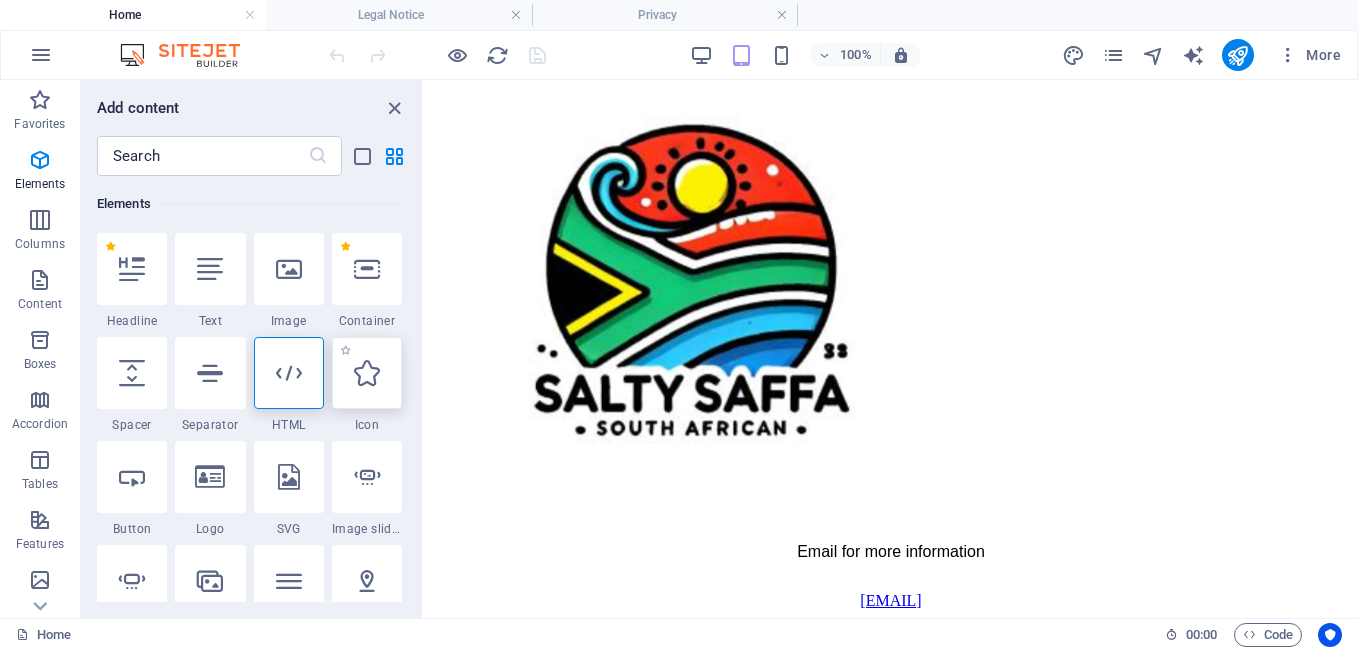 click at bounding box center [367, 373] 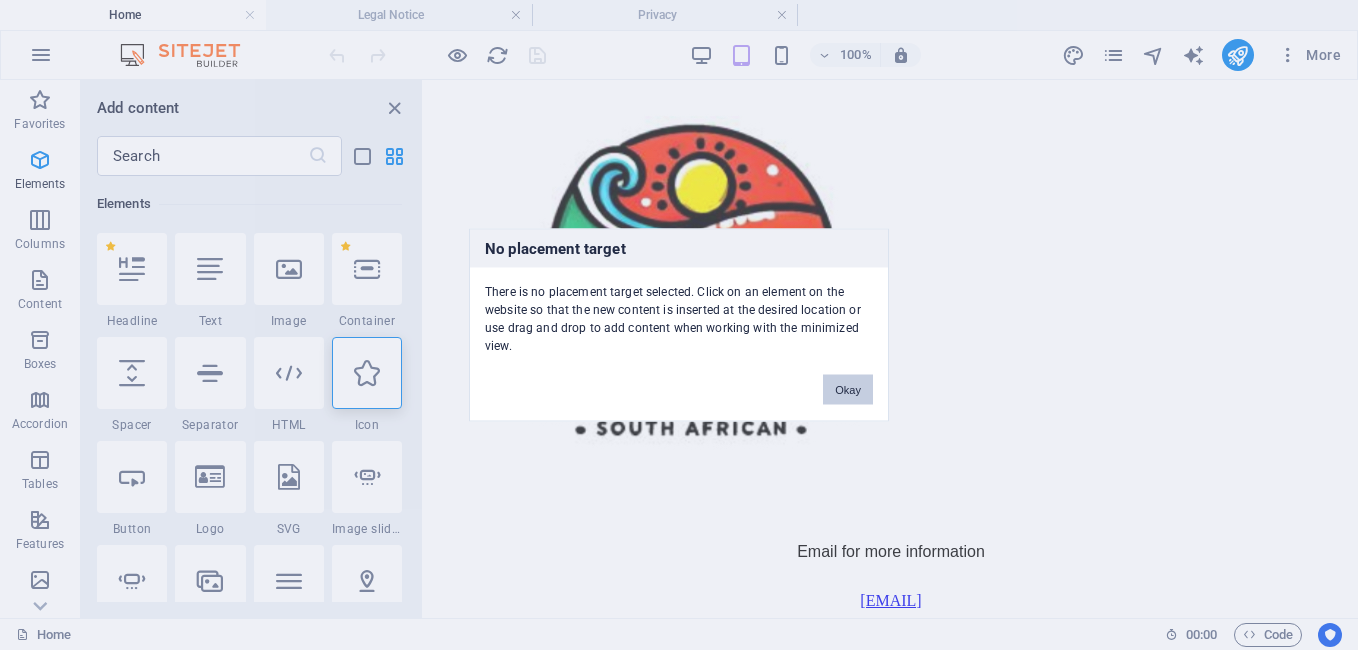 click on "Okay" at bounding box center (848, 390) 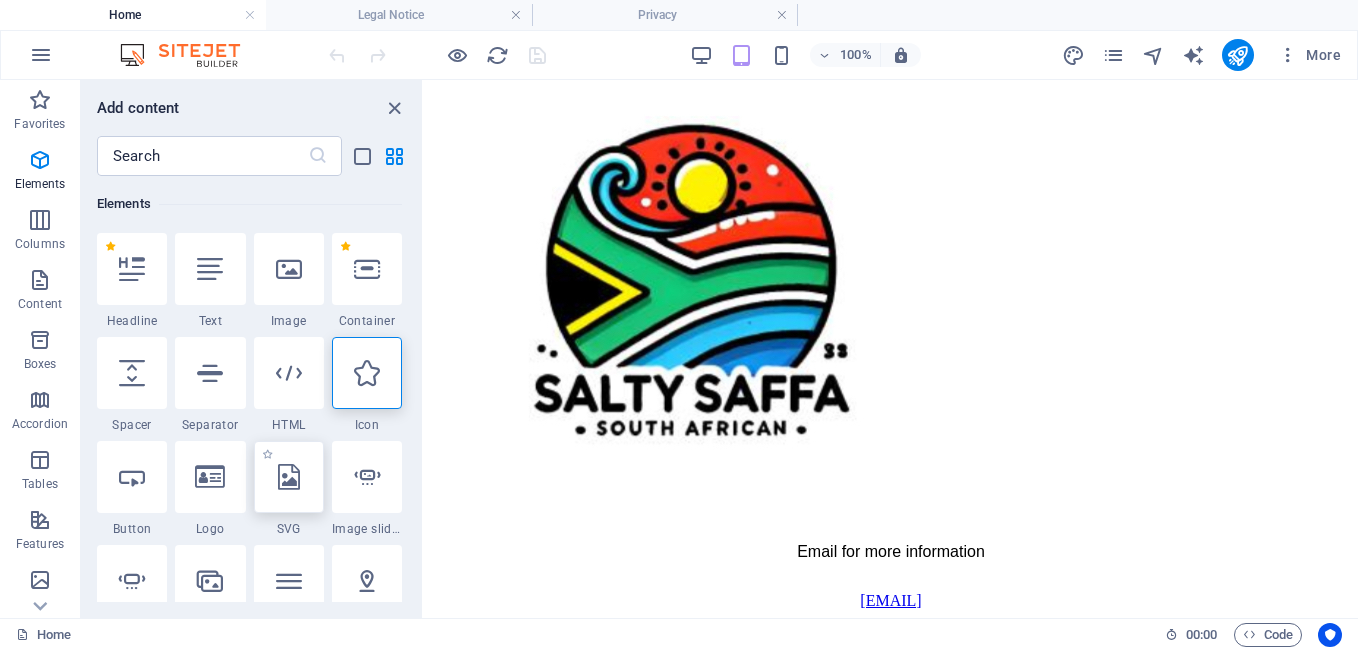click at bounding box center (289, 477) 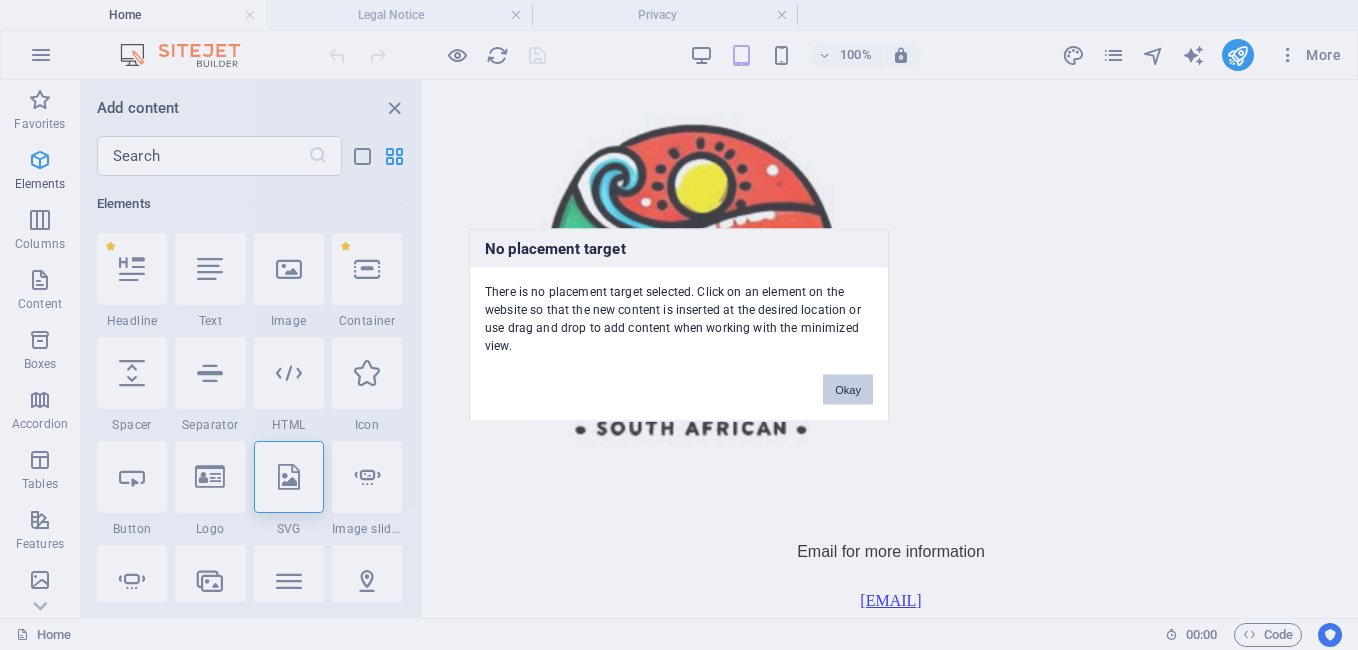 click on "Okay" at bounding box center [848, 390] 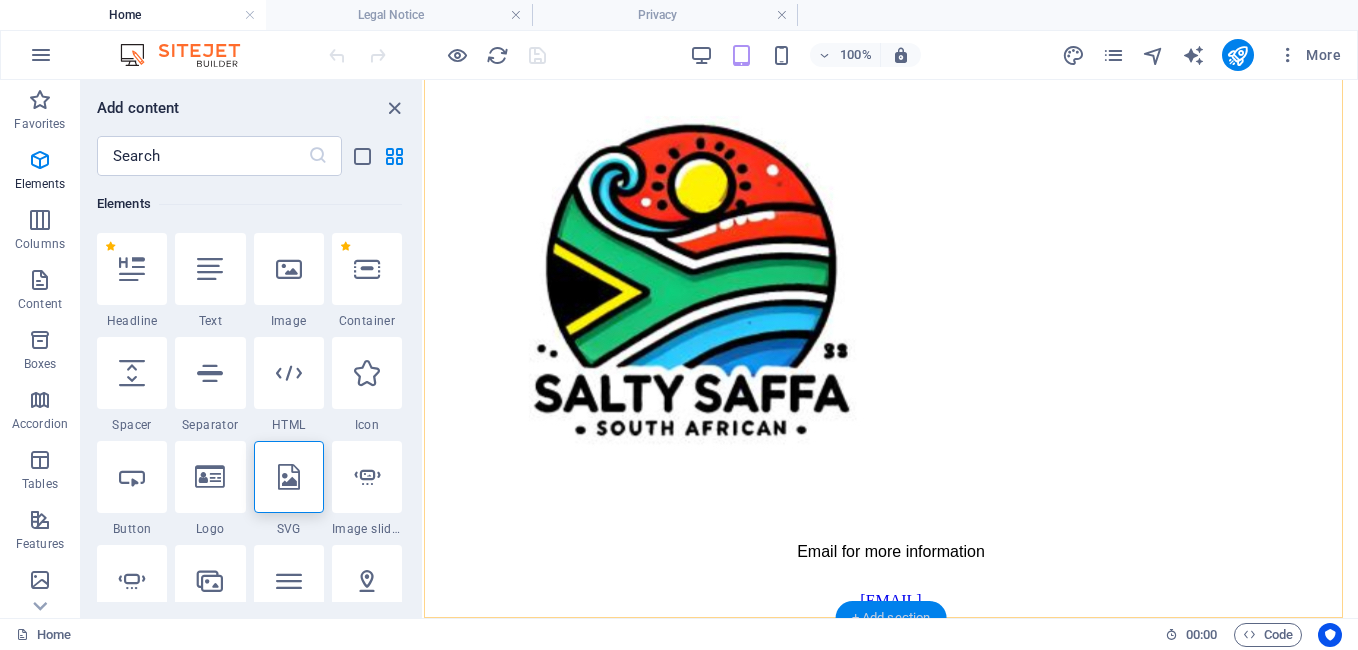 click on "+ Add section" at bounding box center (891, 618) 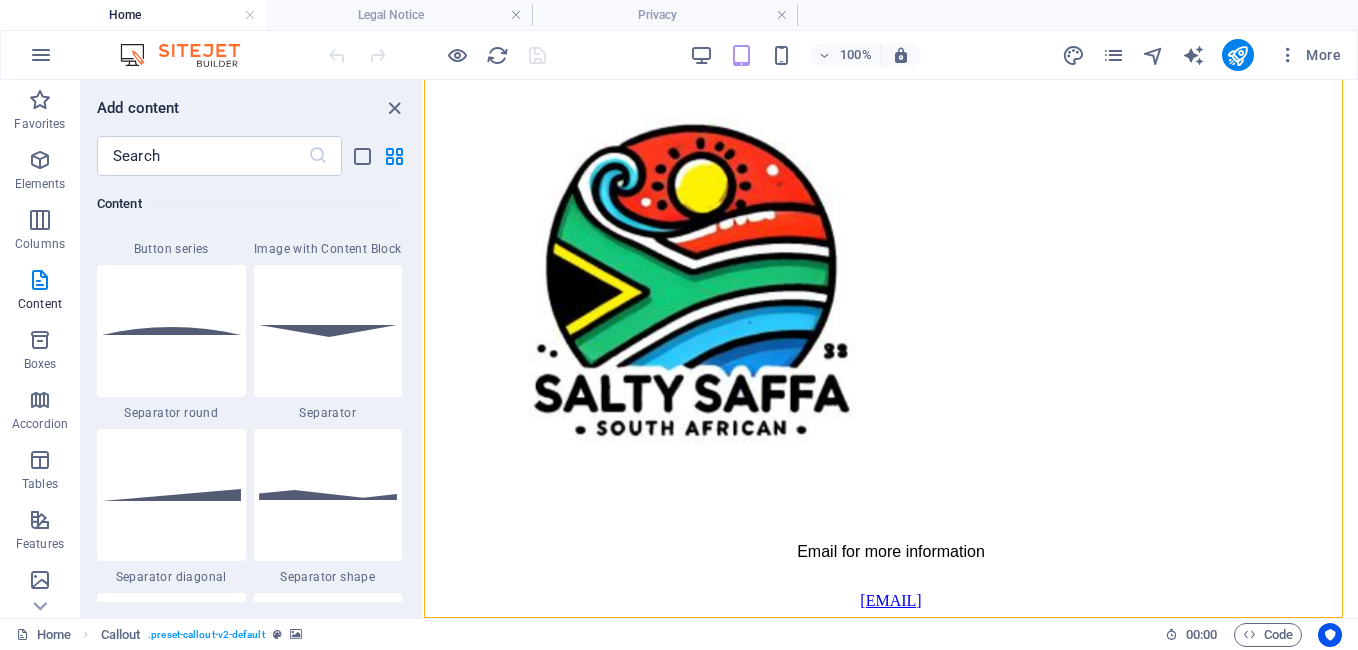 scroll, scrollTop: 4799, scrollLeft: 0, axis: vertical 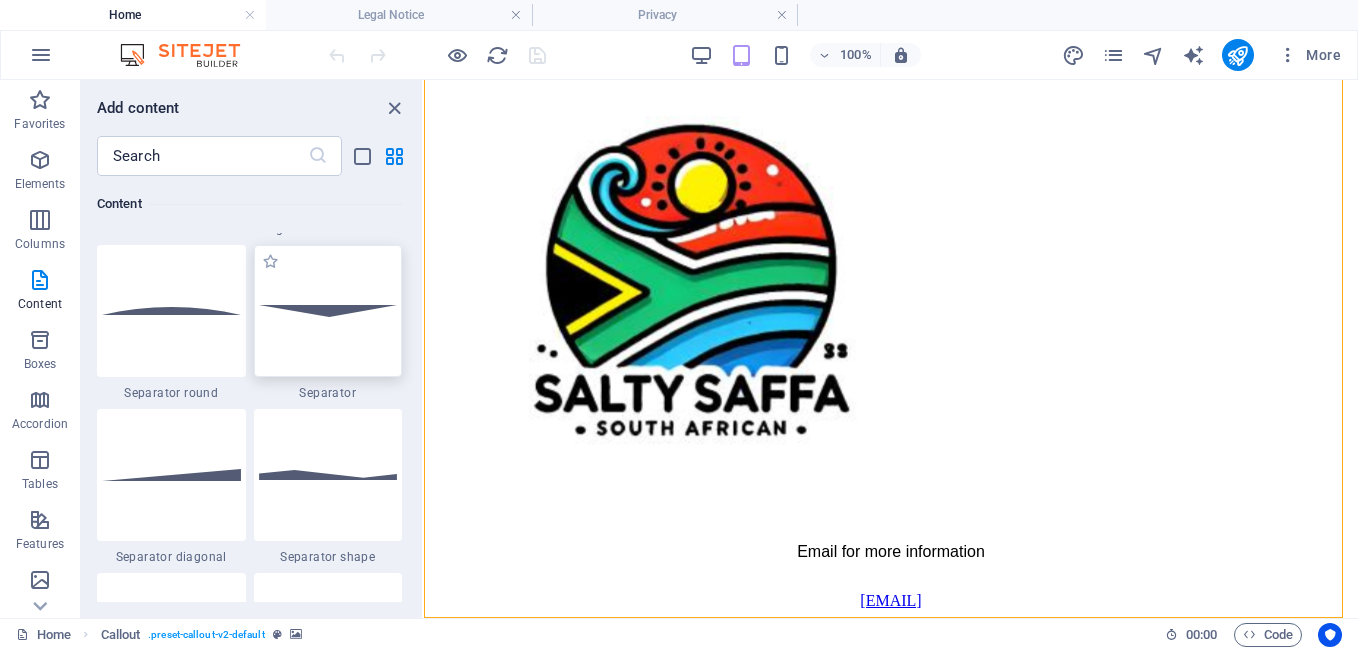 click at bounding box center [328, 311] 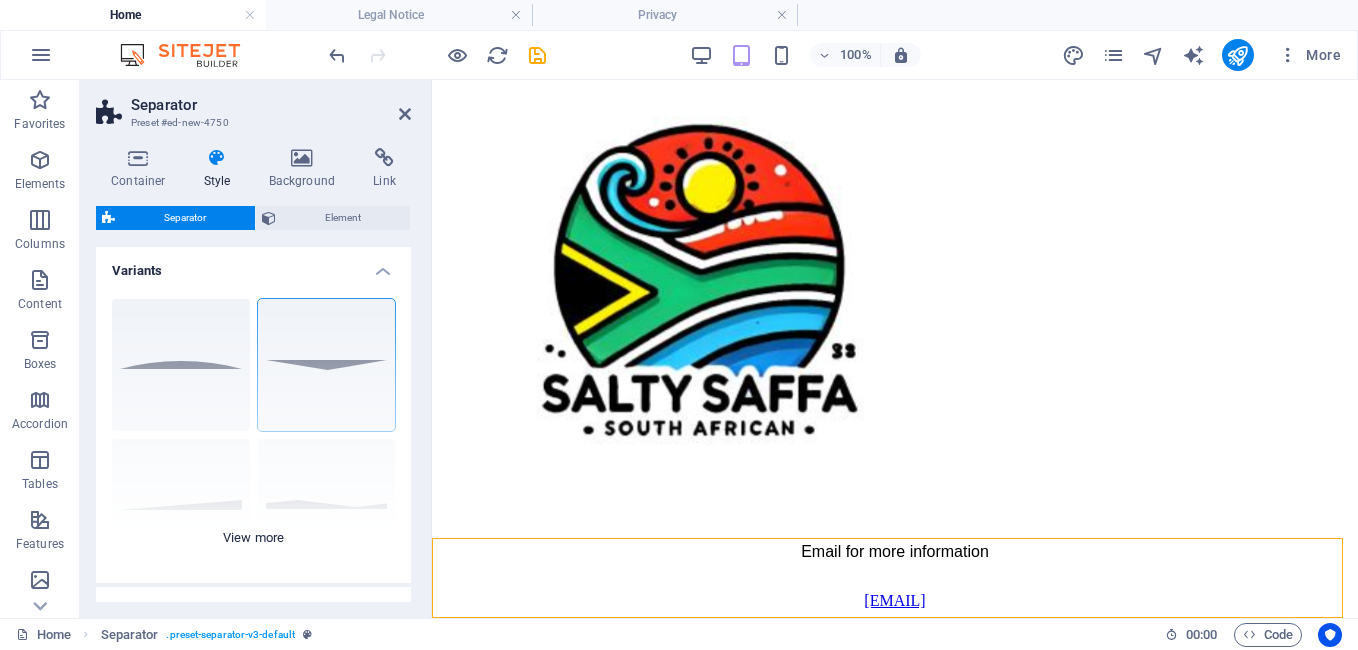 click on "Circle Default Diagonal Polygon 1 Polygon 2 Square Zigzag" at bounding box center [253, 433] 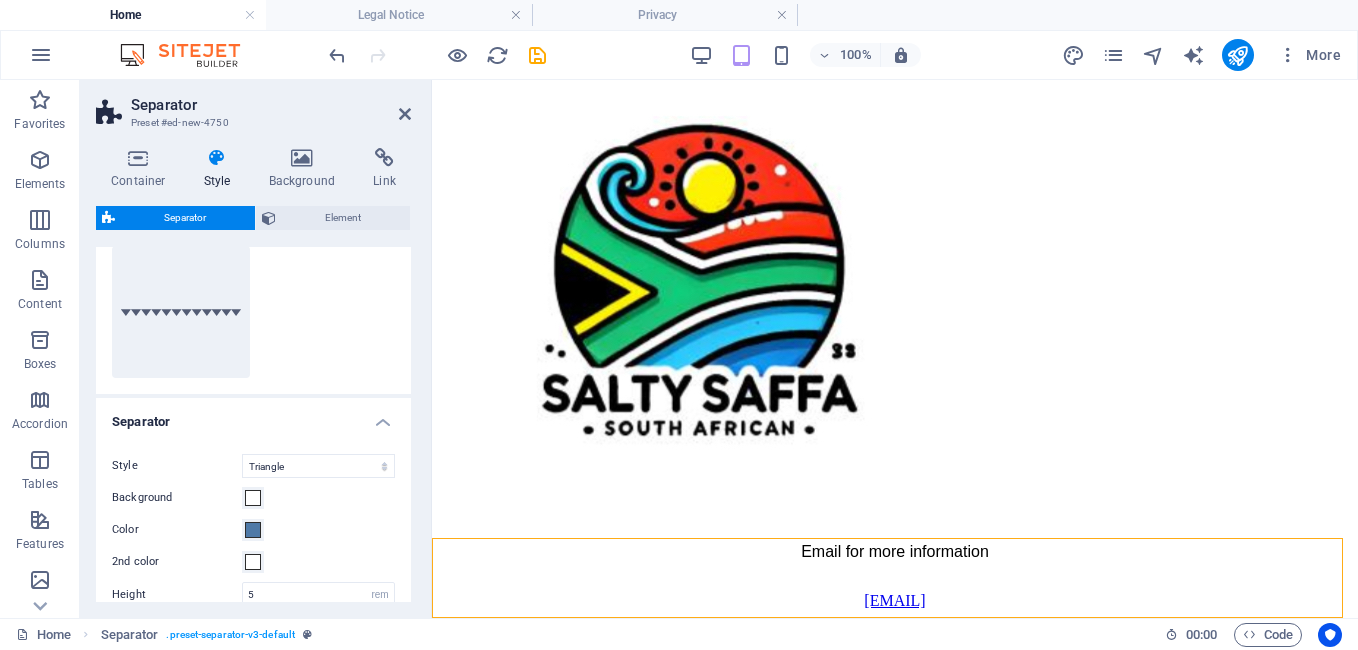 scroll, scrollTop: 500, scrollLeft: 0, axis: vertical 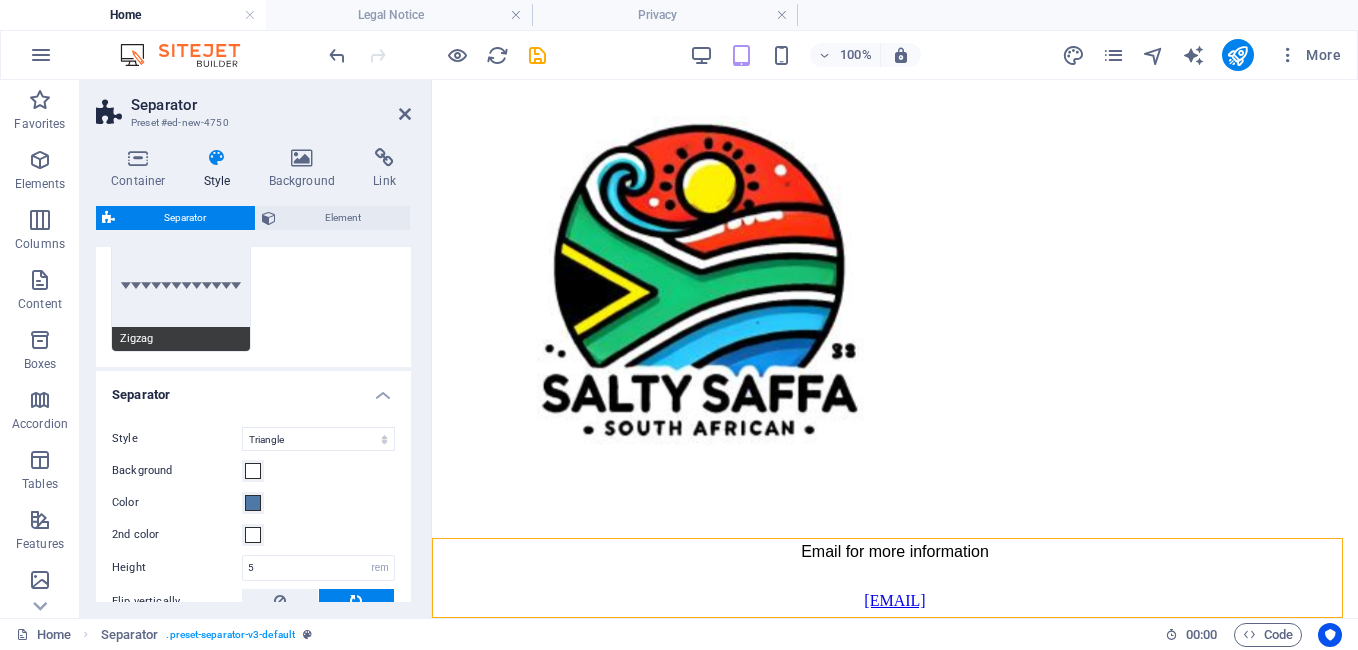 click on "Zigzag" at bounding box center [181, 285] 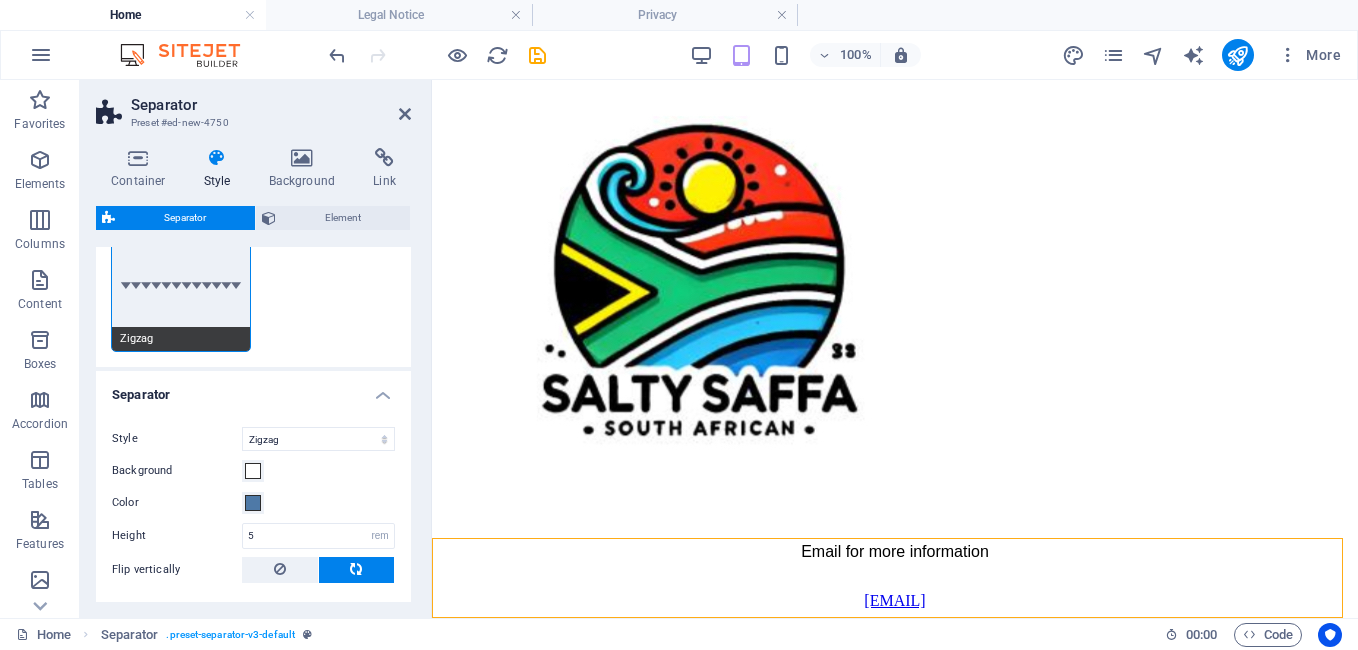 scroll, scrollTop: 582, scrollLeft: 0, axis: vertical 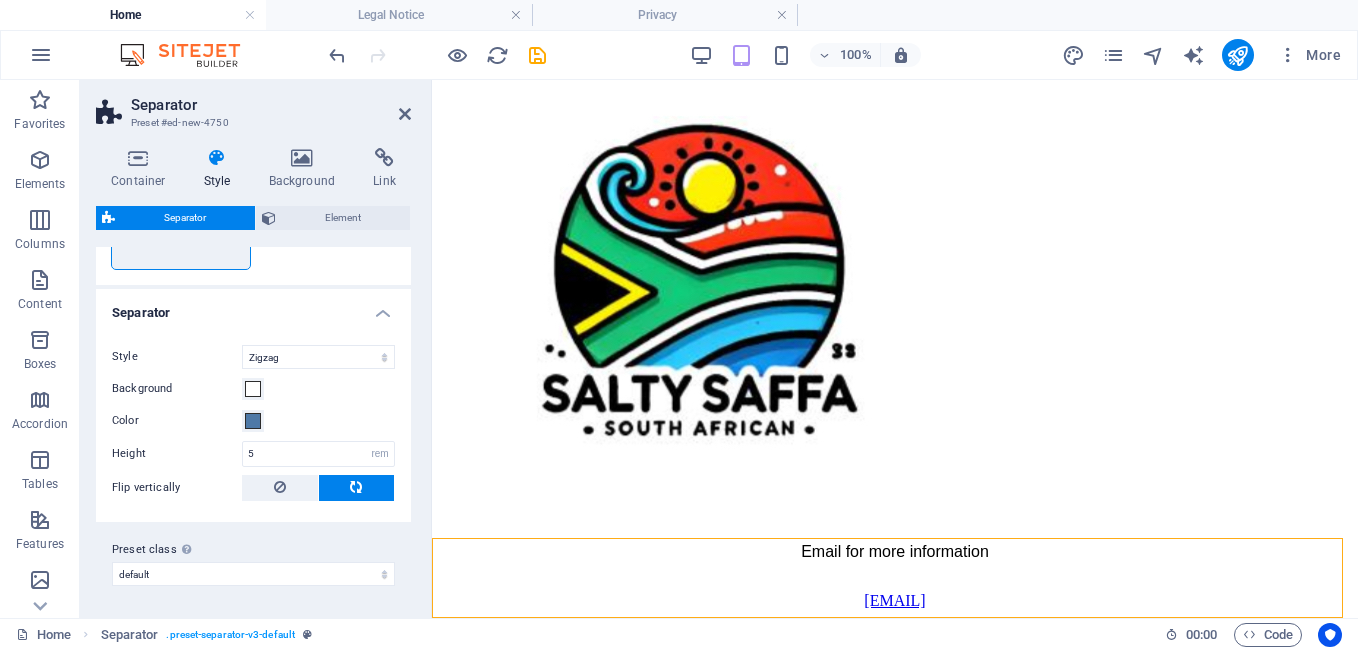click at bounding box center (356, 487) 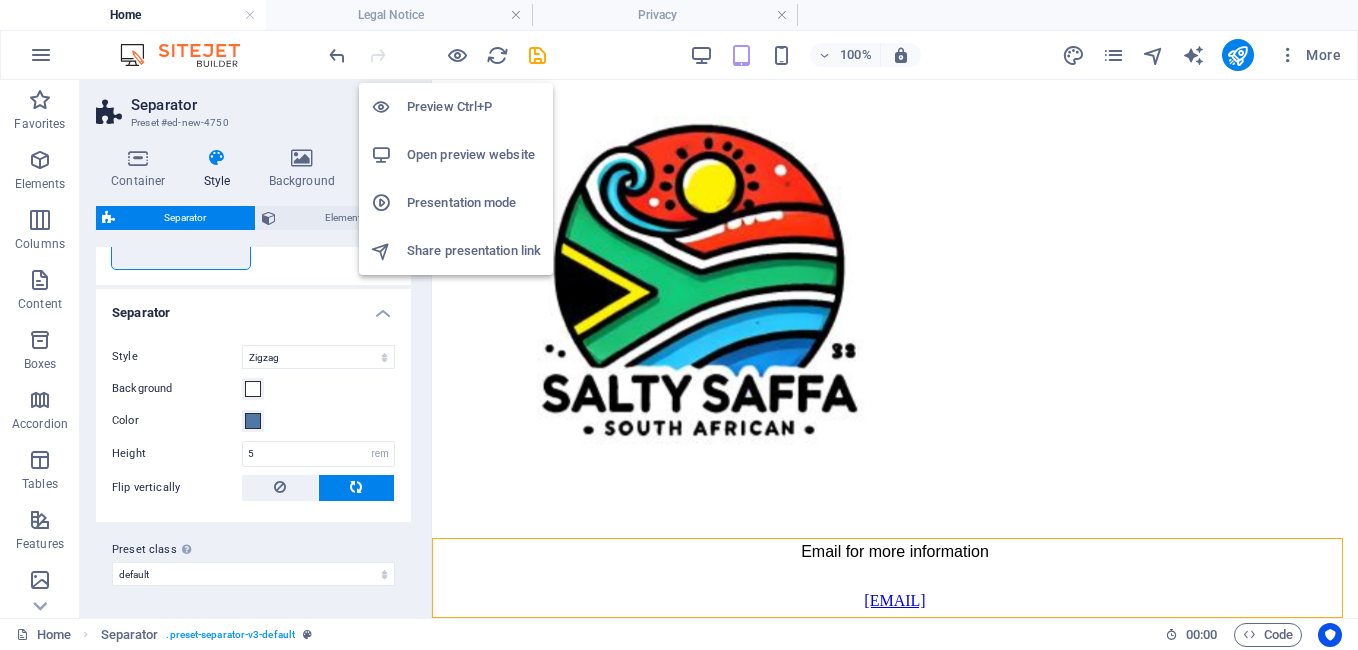 click on "Preview Ctrl+P" at bounding box center [474, 107] 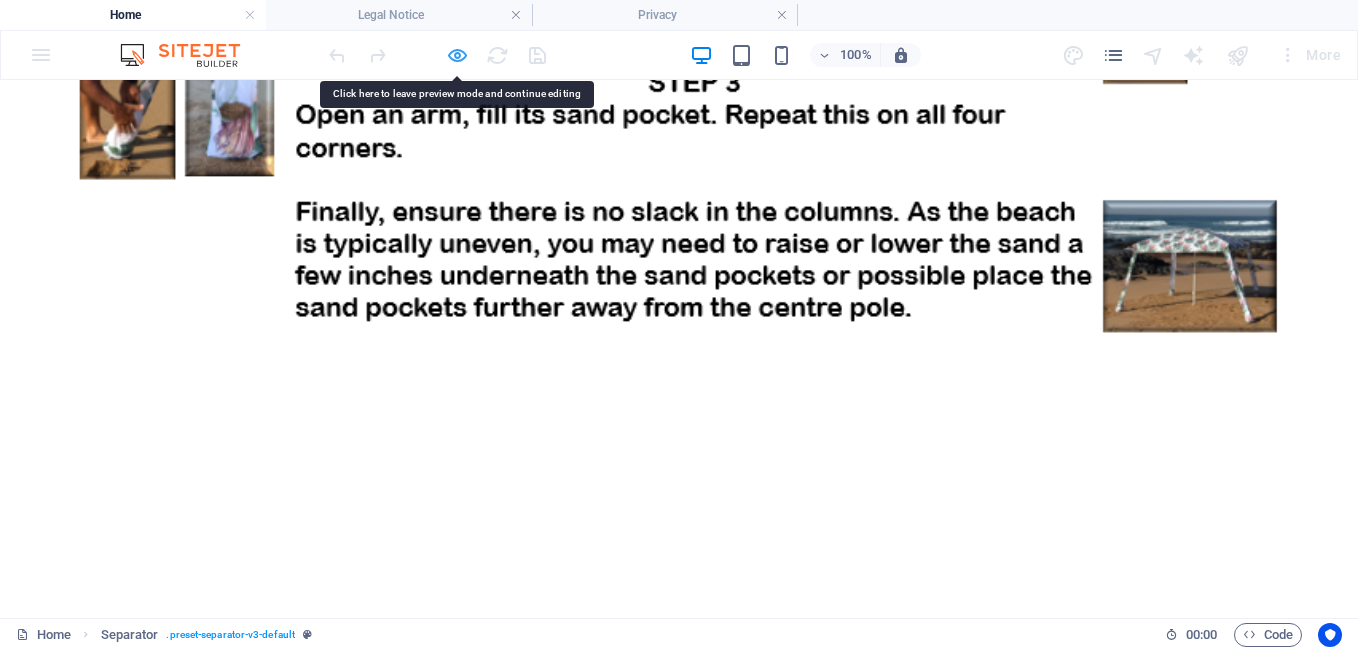 drag, startPoint x: 504, startPoint y: 623, endPoint x: 455, endPoint y: 50, distance: 575.0913 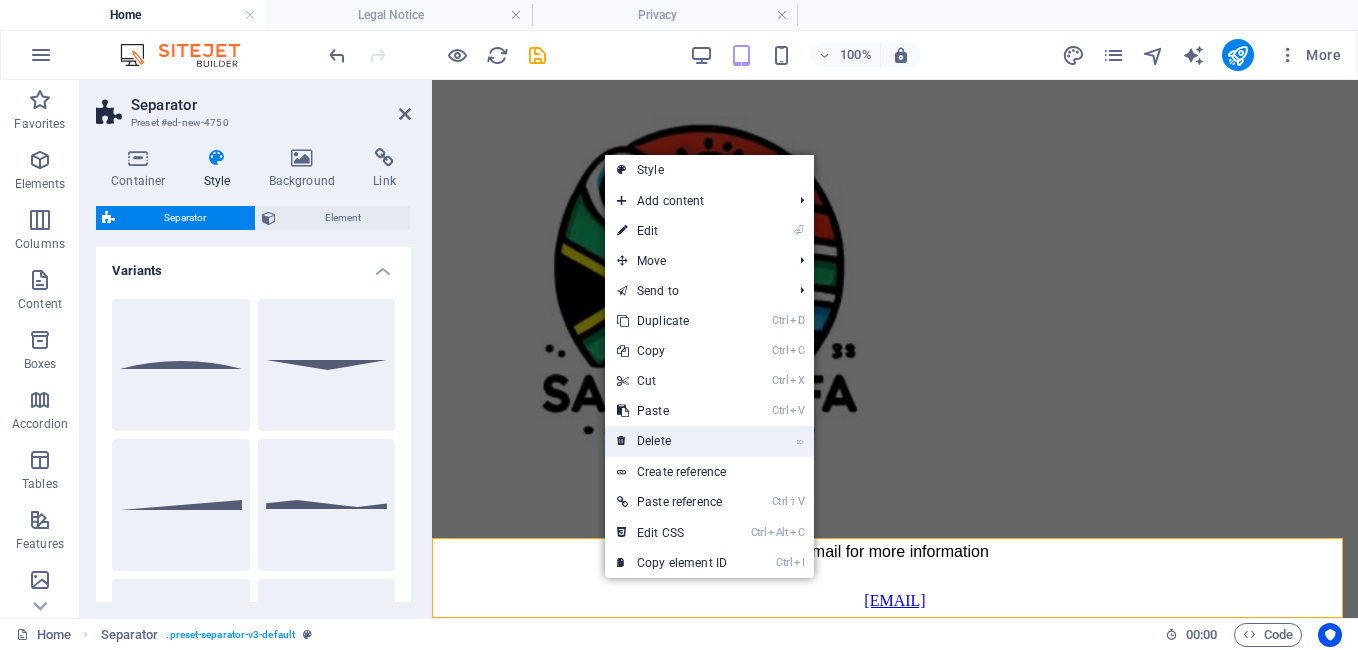click on "⌦  Delete" at bounding box center [672, 441] 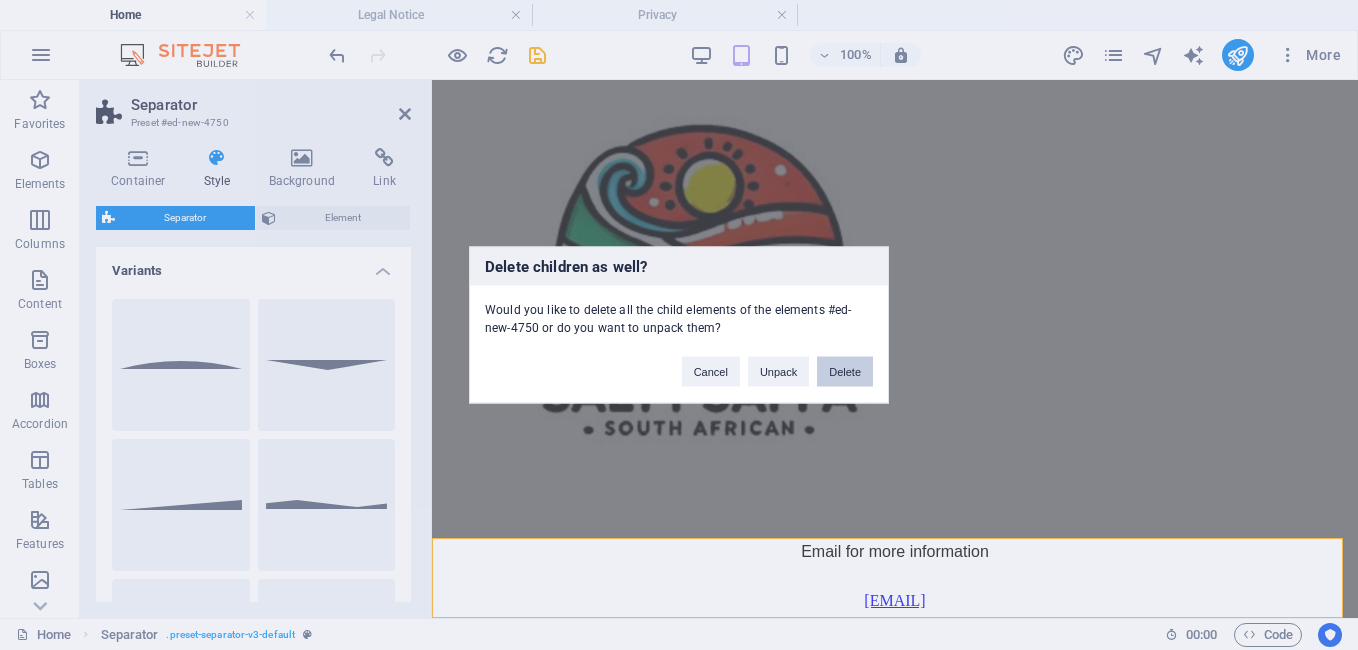 click on "Delete" at bounding box center (845, 372) 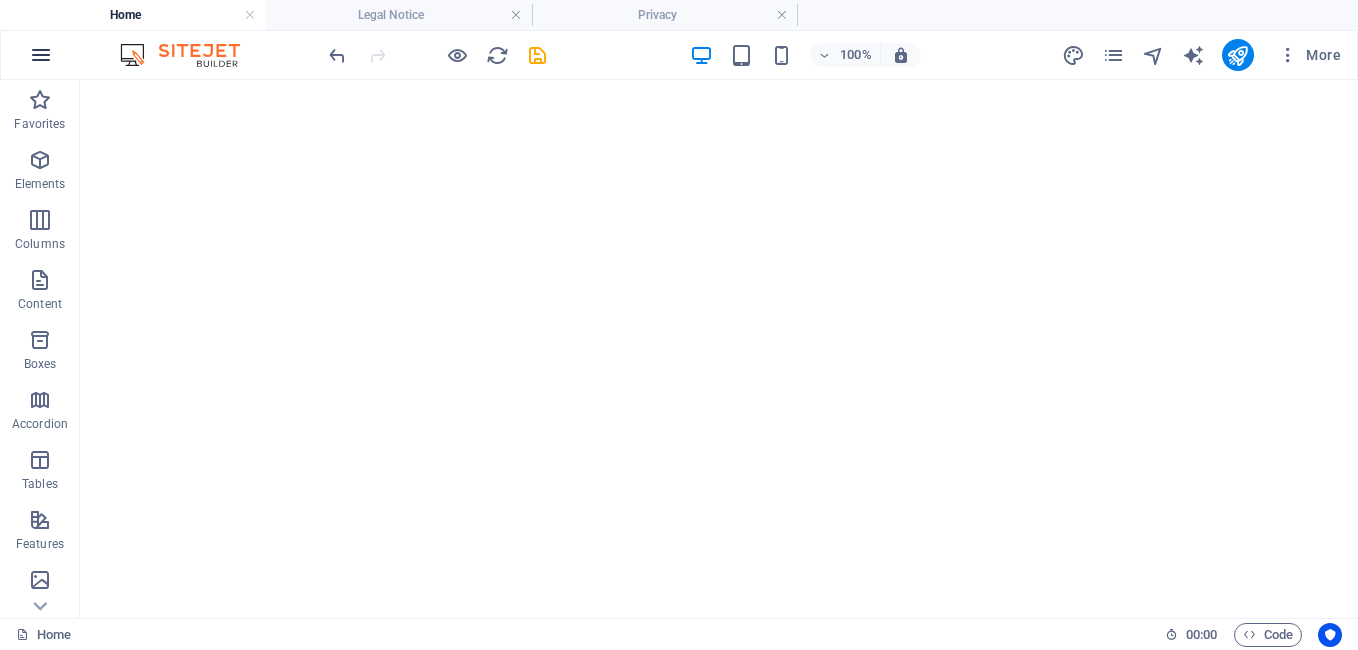 click at bounding box center (41, 55) 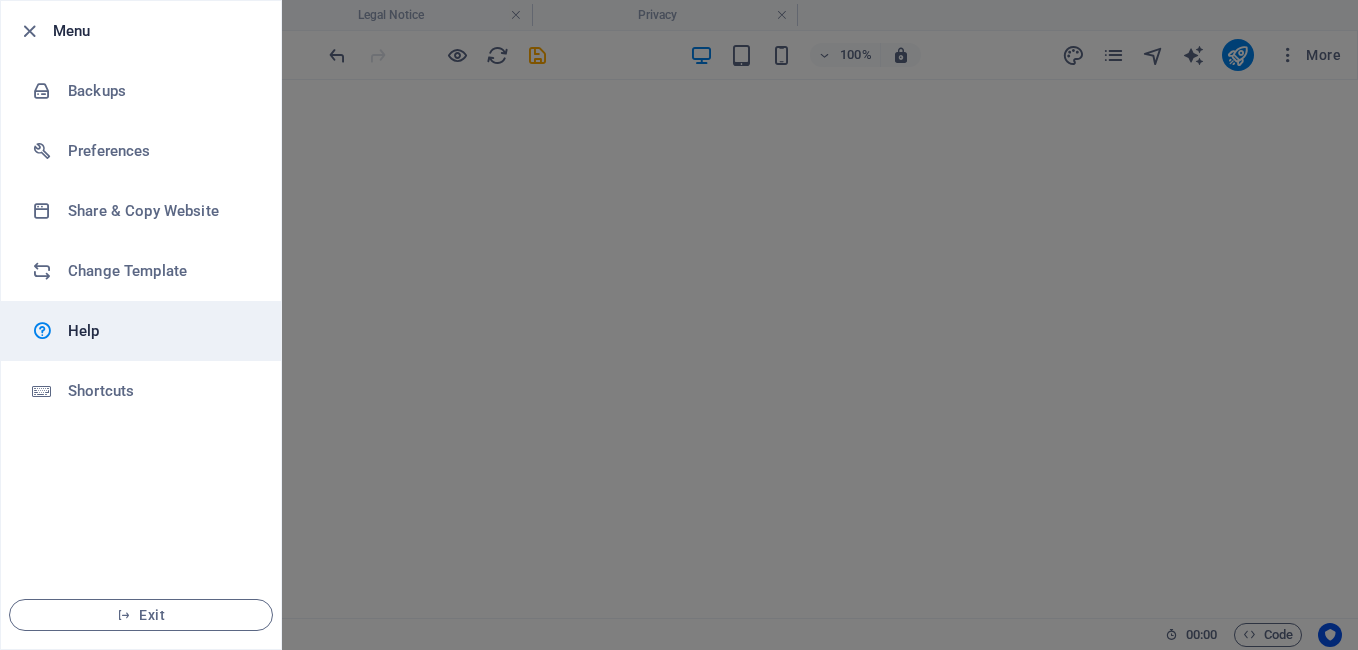 click on "Help" at bounding box center (160, 331) 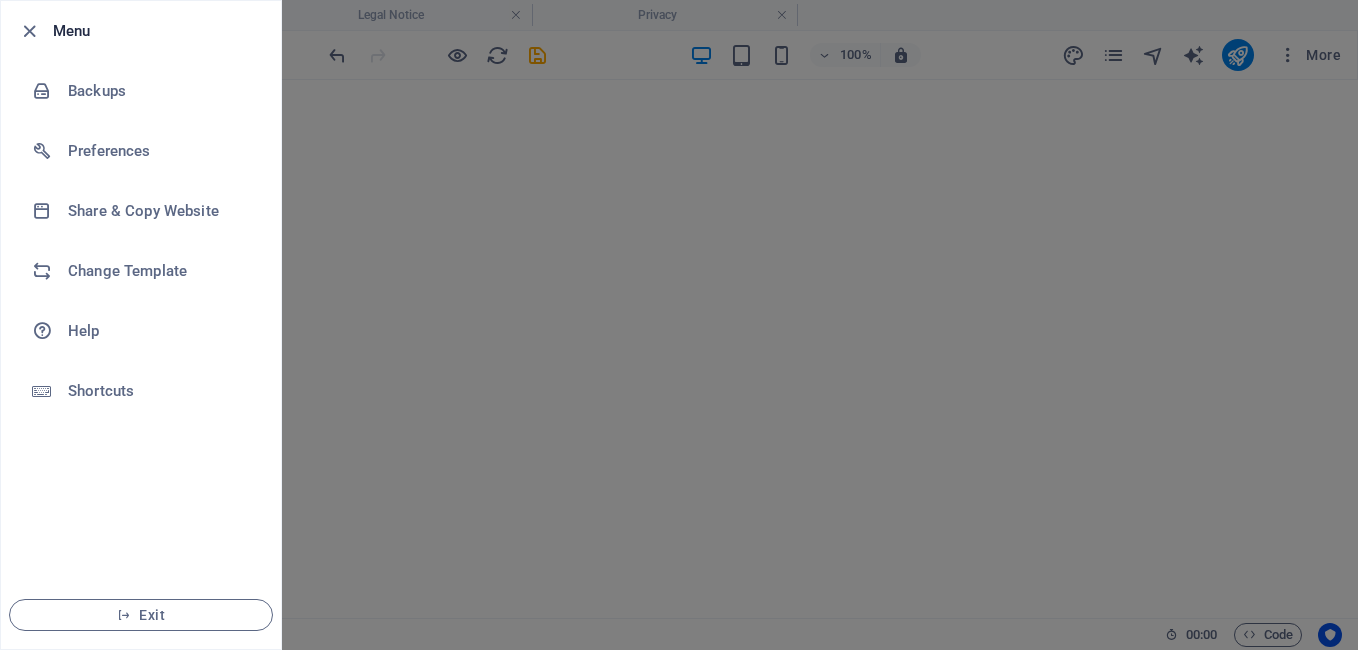 click at bounding box center (679, 325) 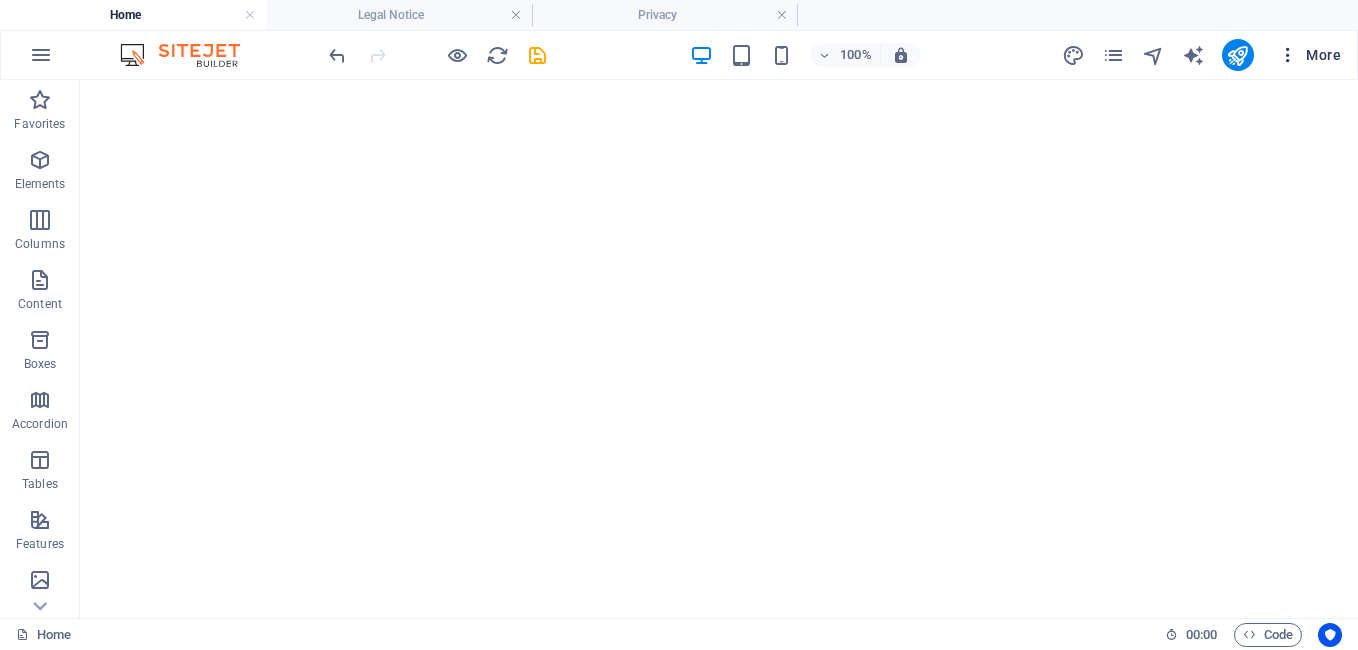 click on "More" at bounding box center (1309, 55) 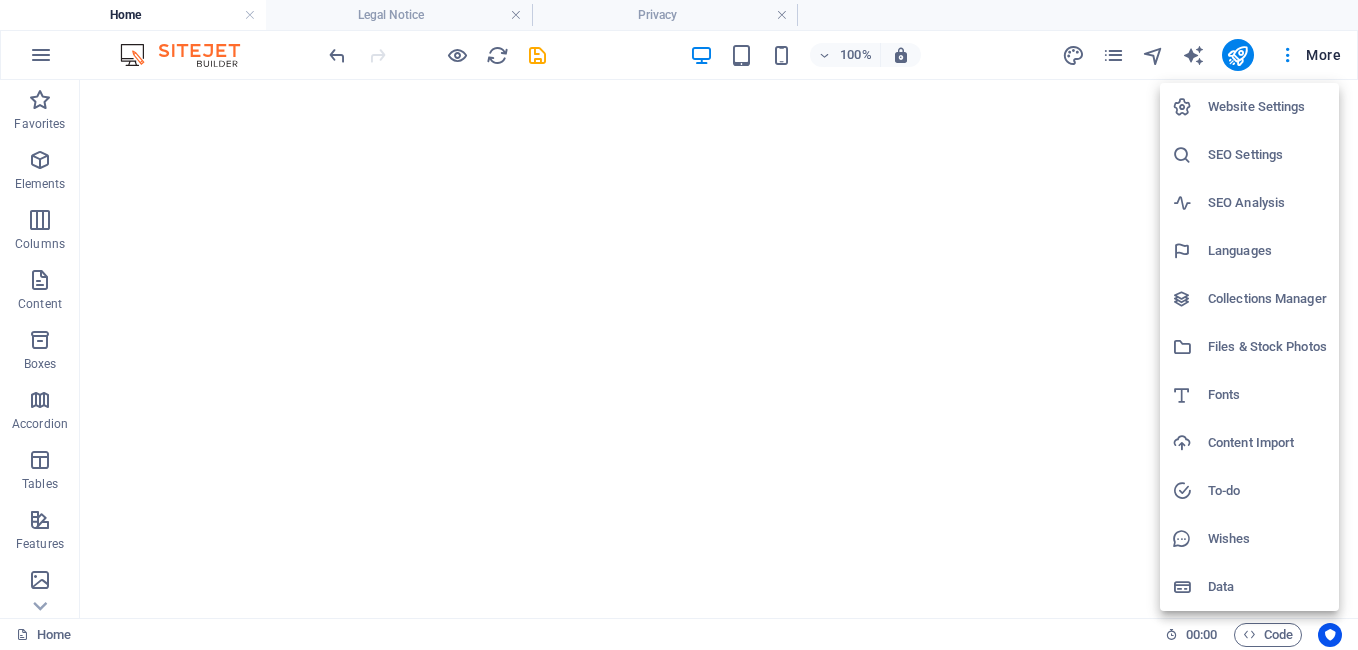 click on "SEO Settings" at bounding box center (1267, 155) 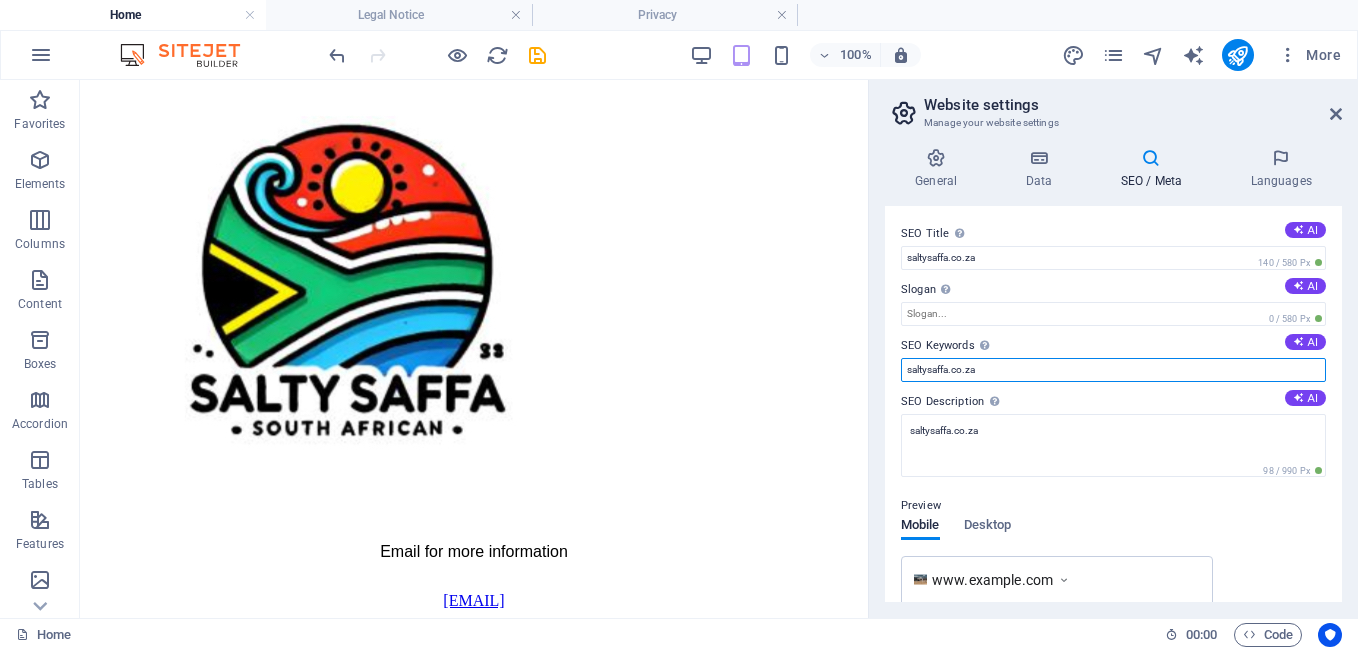 click on "saltysaffa.co.za" at bounding box center (1113, 370) 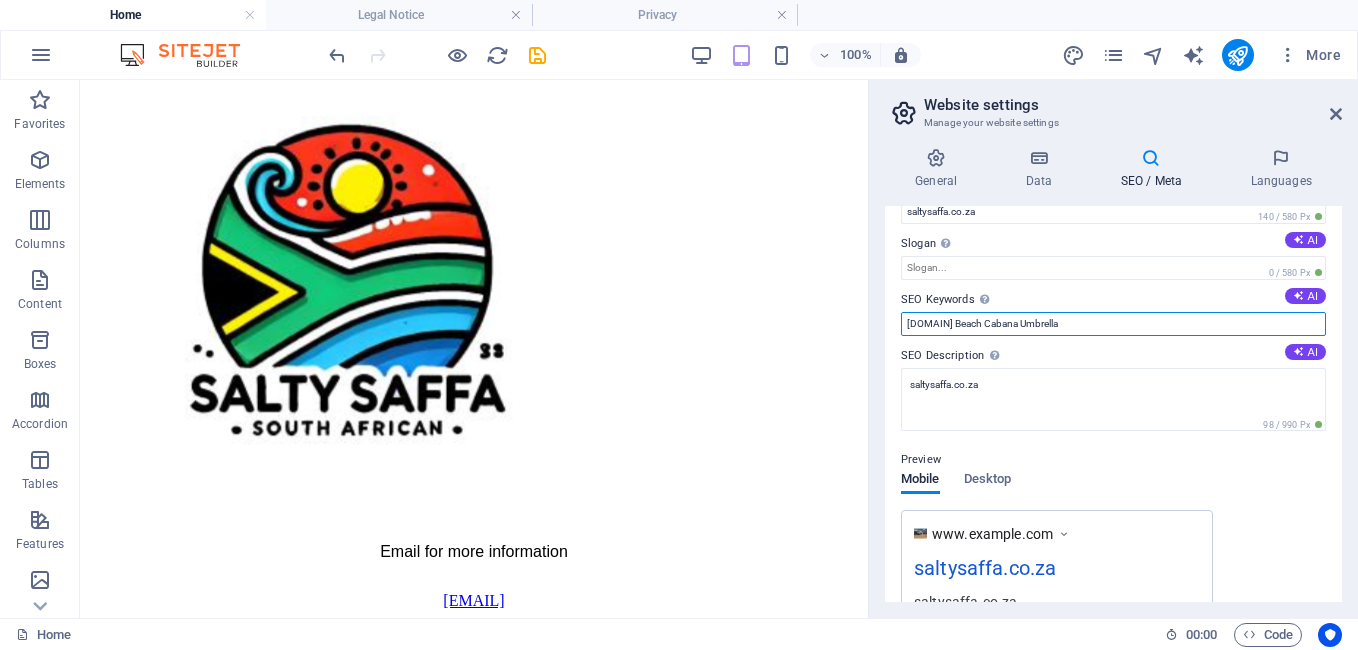 scroll, scrollTop: 40, scrollLeft: 0, axis: vertical 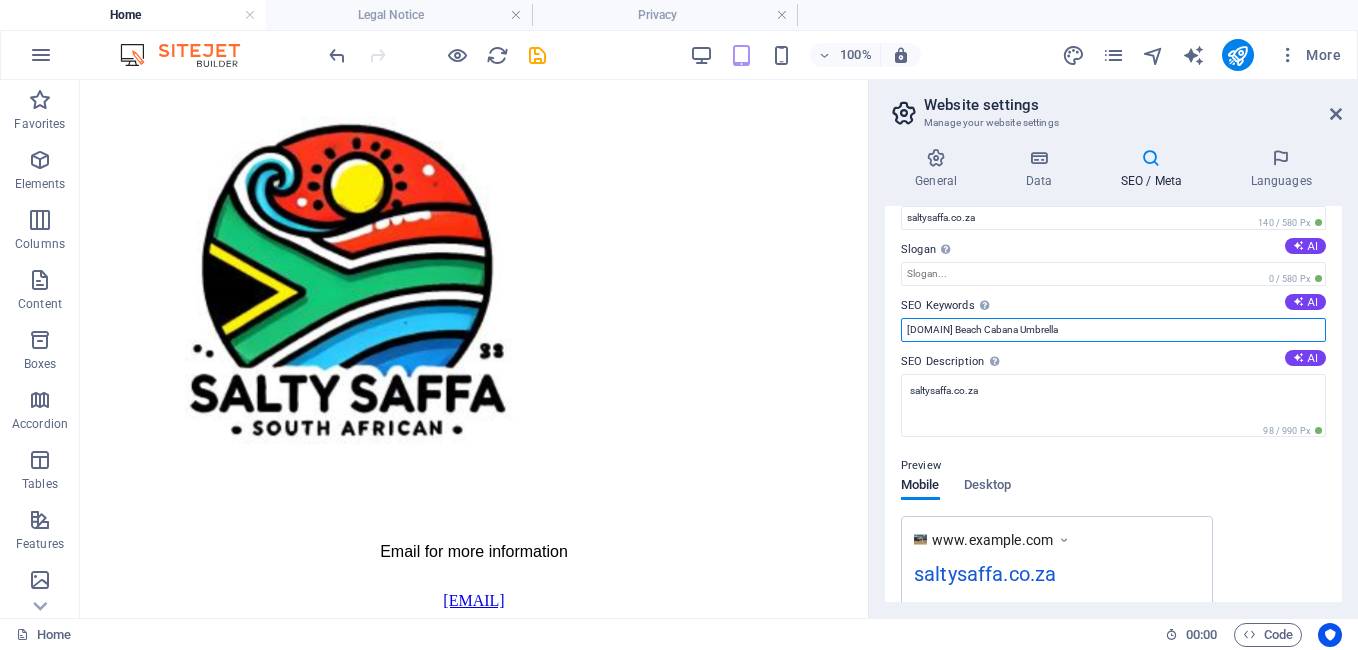 type on "saltysaffa.co.za Beach Cabana Umbrella" 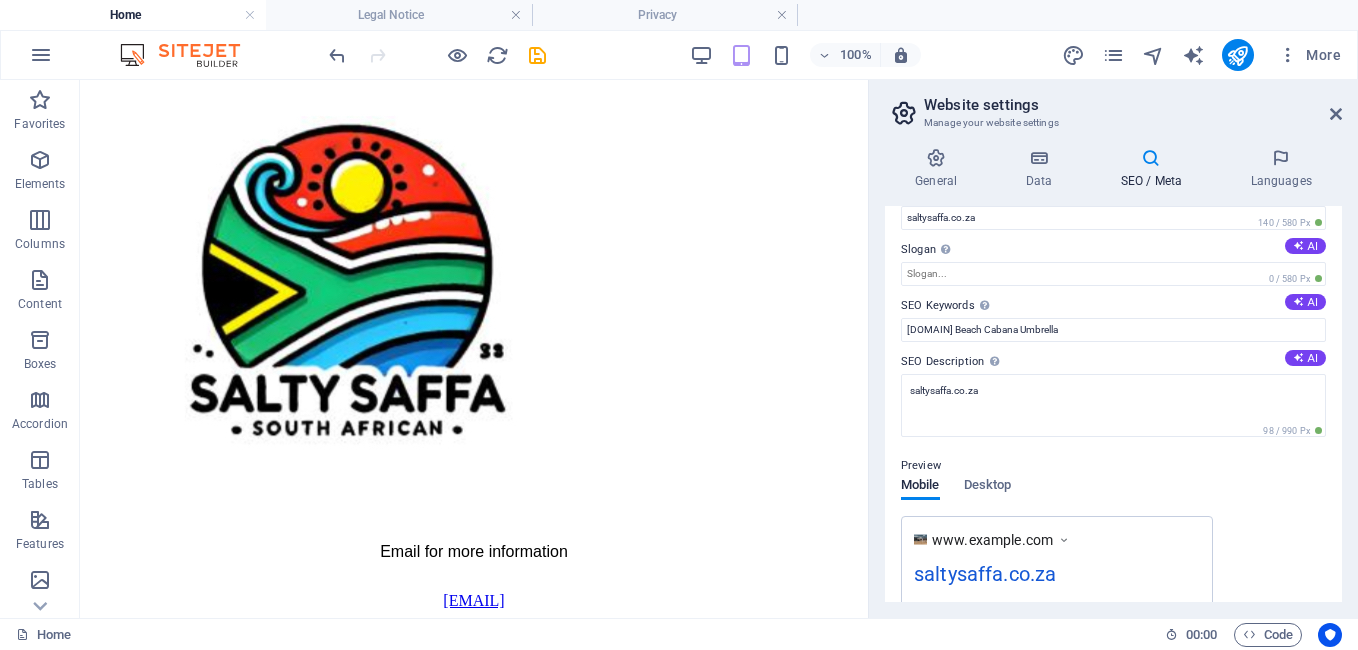 click on "www.example.com saltysaffa.co.za saltysaffa.co.za" at bounding box center (1113, 573) 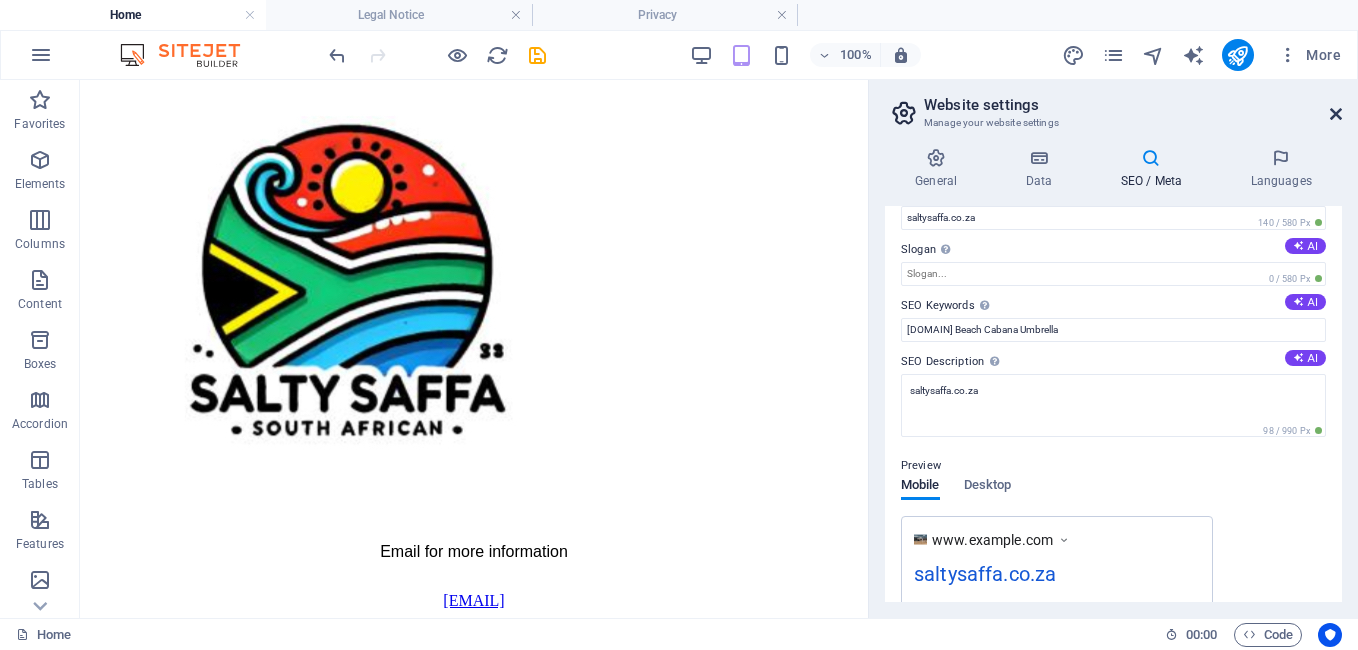 click at bounding box center (1336, 114) 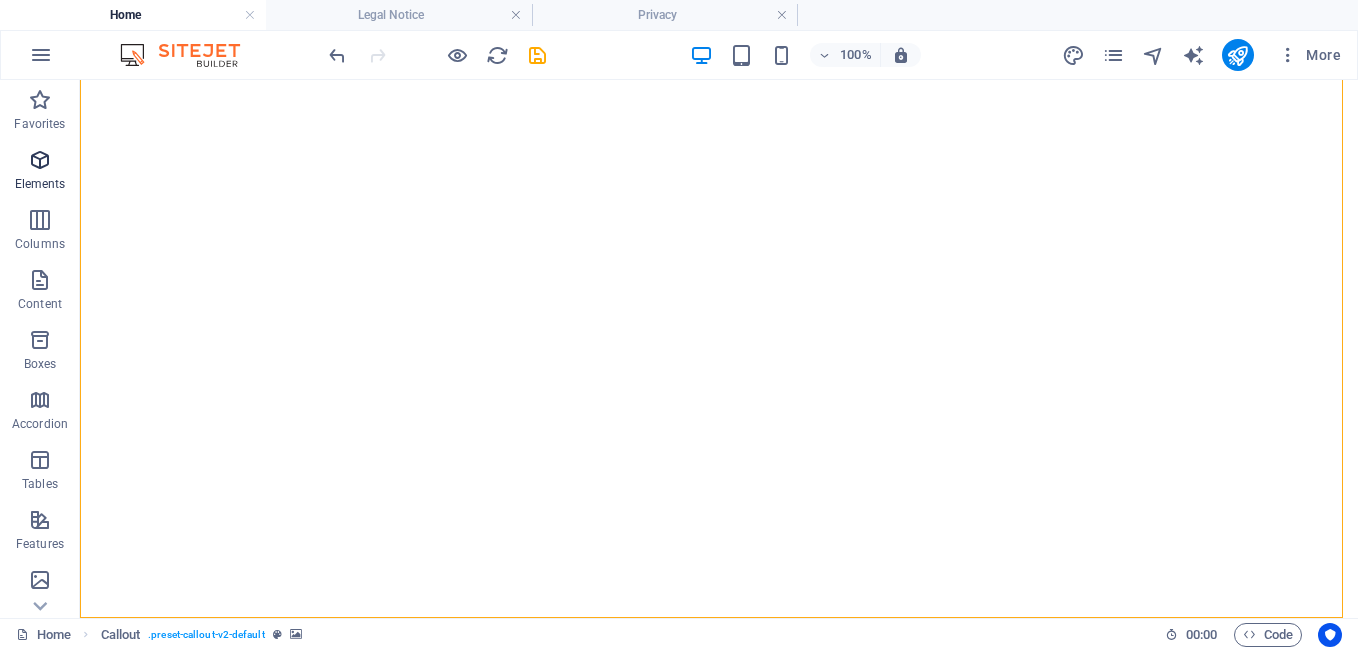 click at bounding box center (40, 160) 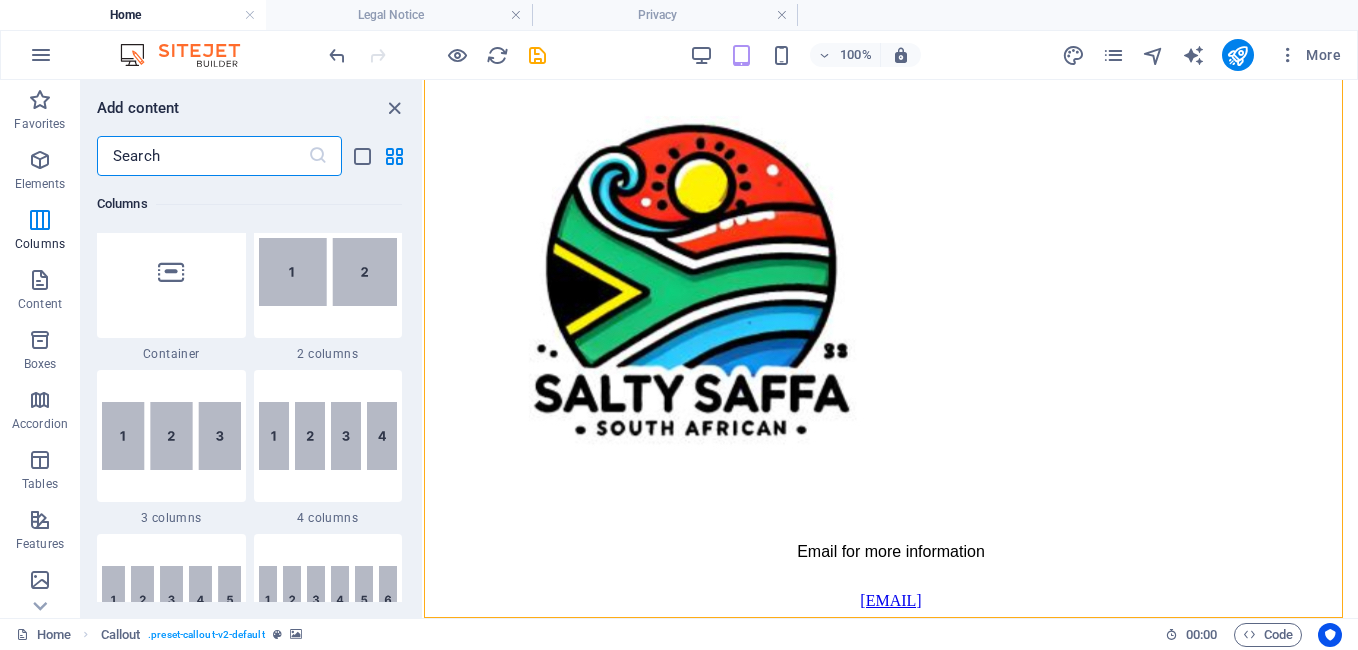scroll, scrollTop: 1013, scrollLeft: 0, axis: vertical 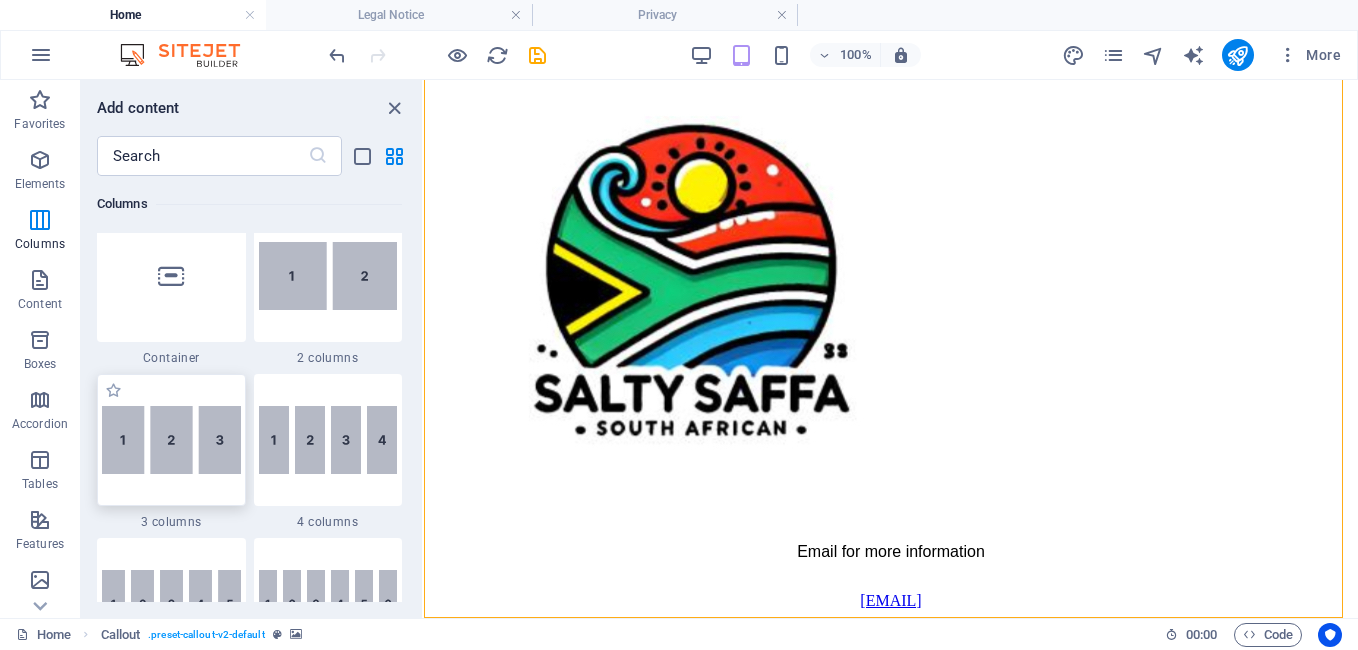 click at bounding box center [171, 440] 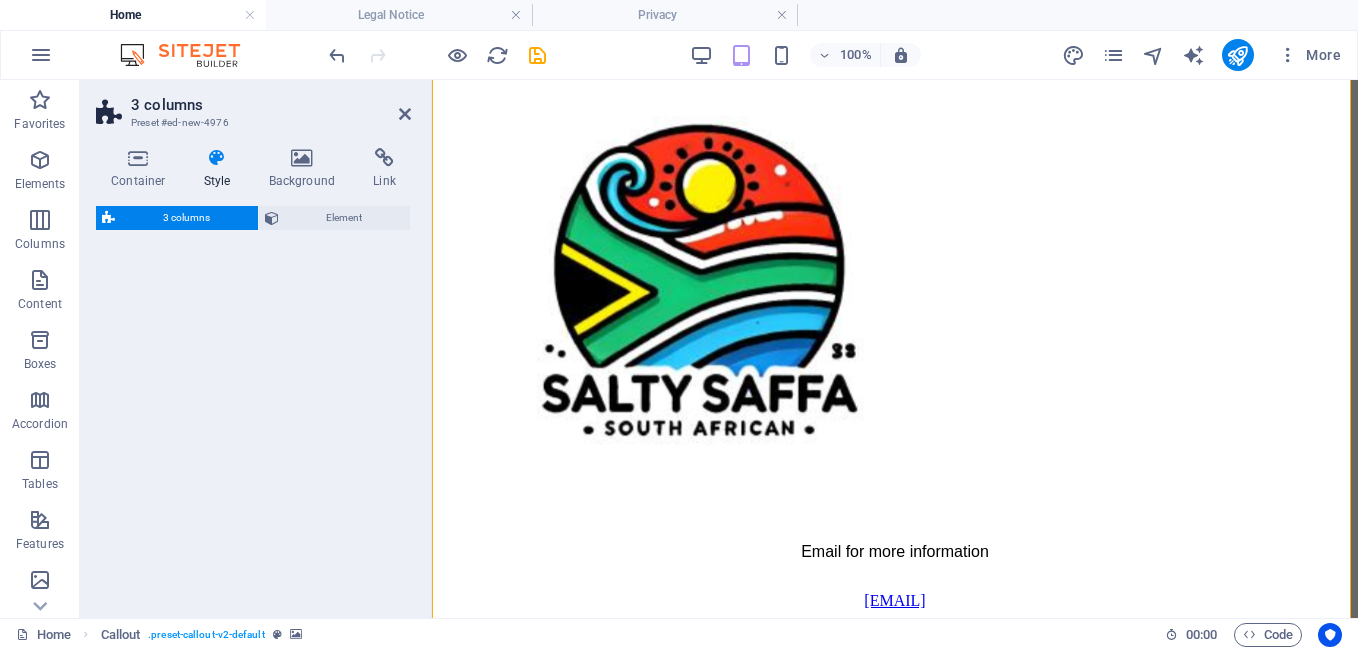 select on "rem" 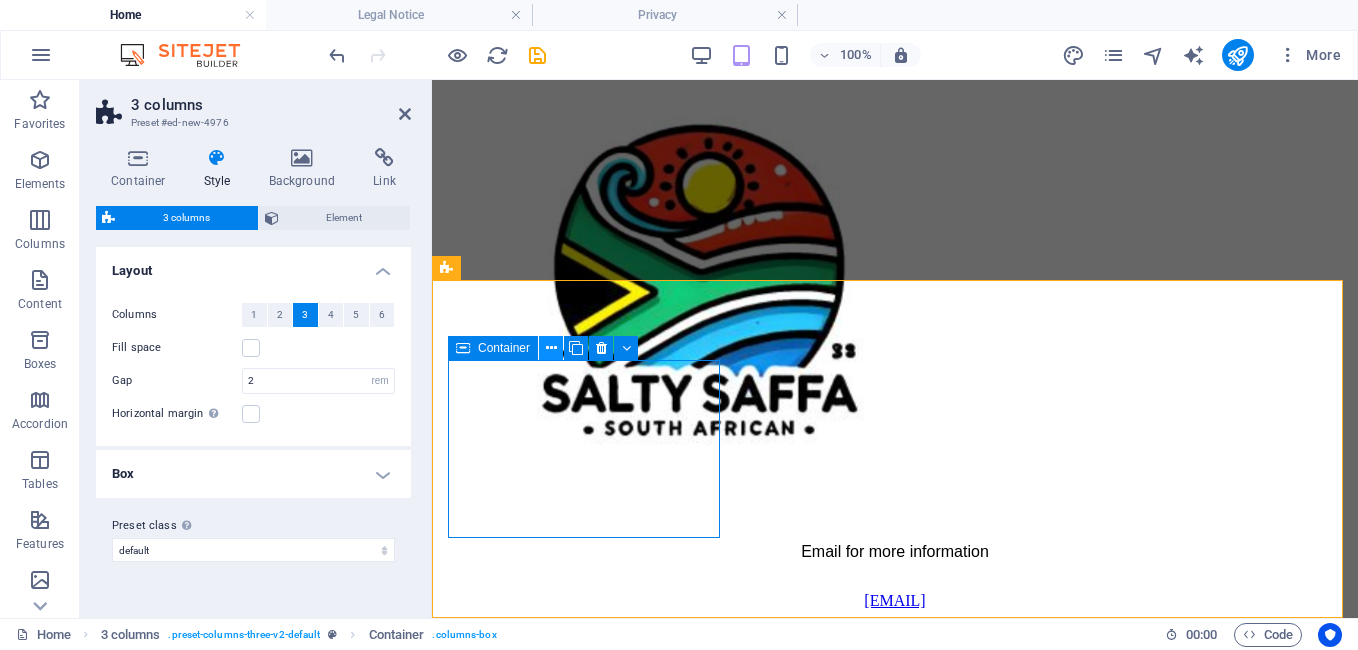 click at bounding box center (551, 348) 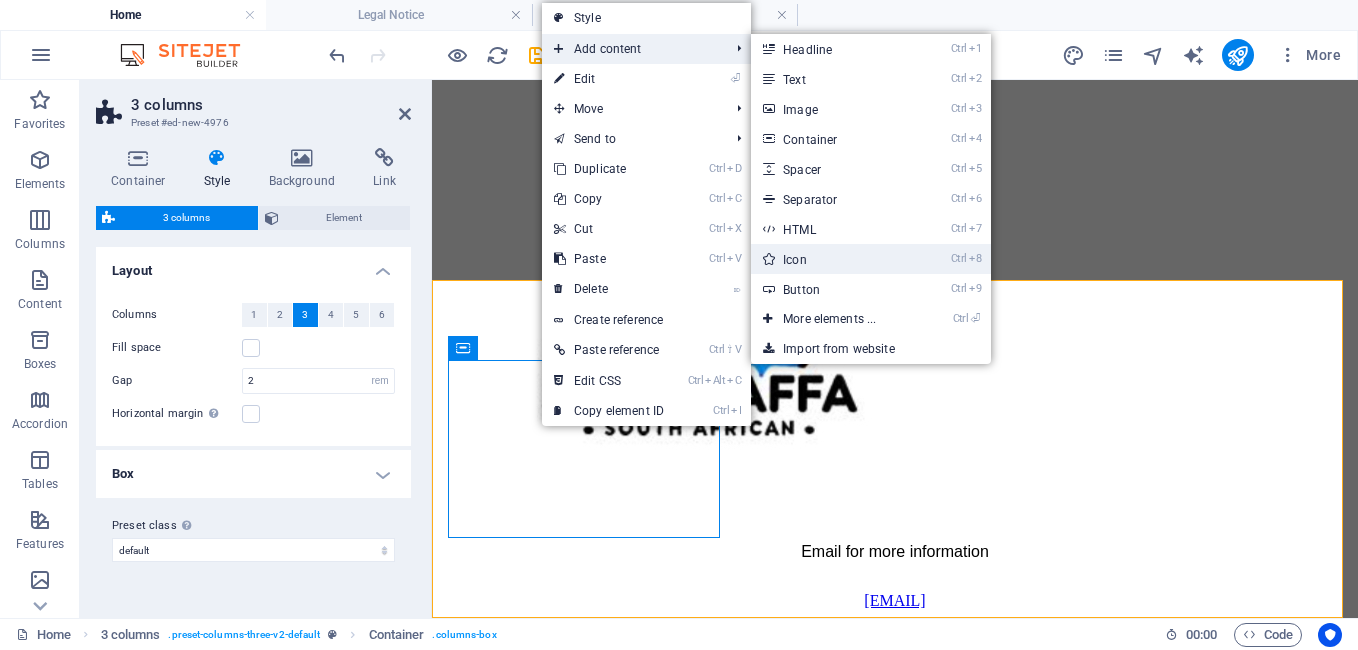 click on "Ctrl 8  Icon" at bounding box center [833, 259] 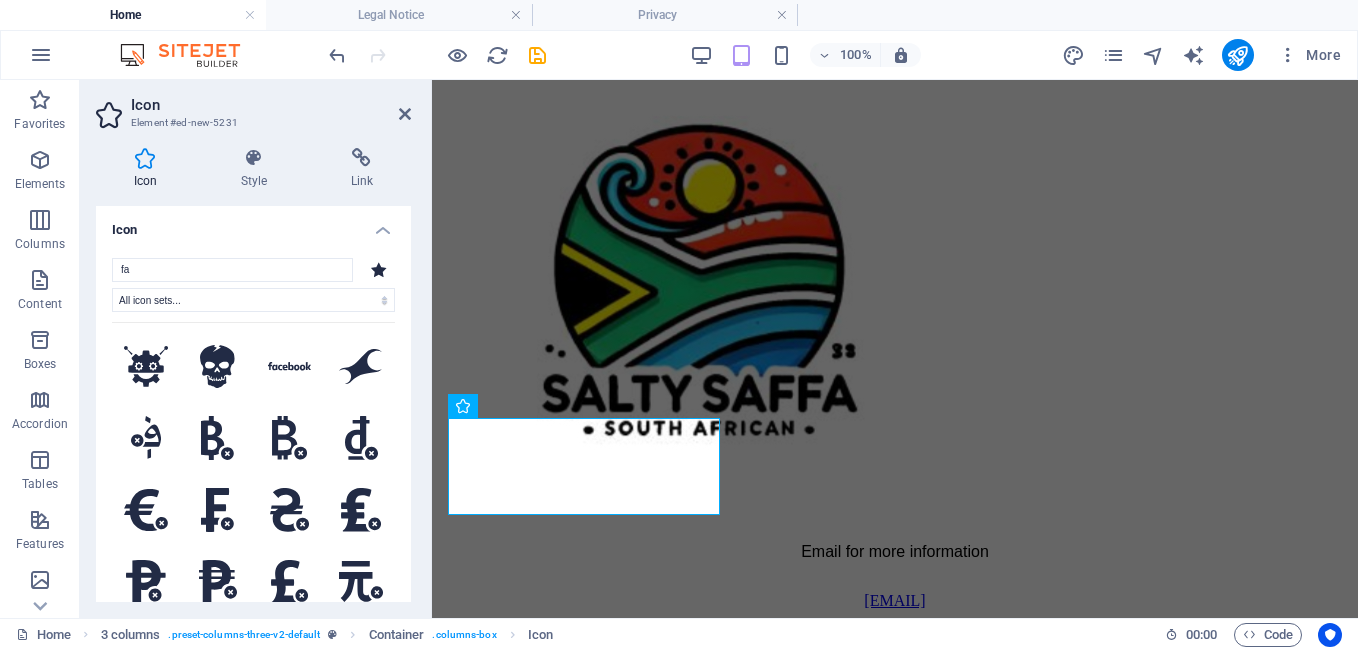 type on "fa" 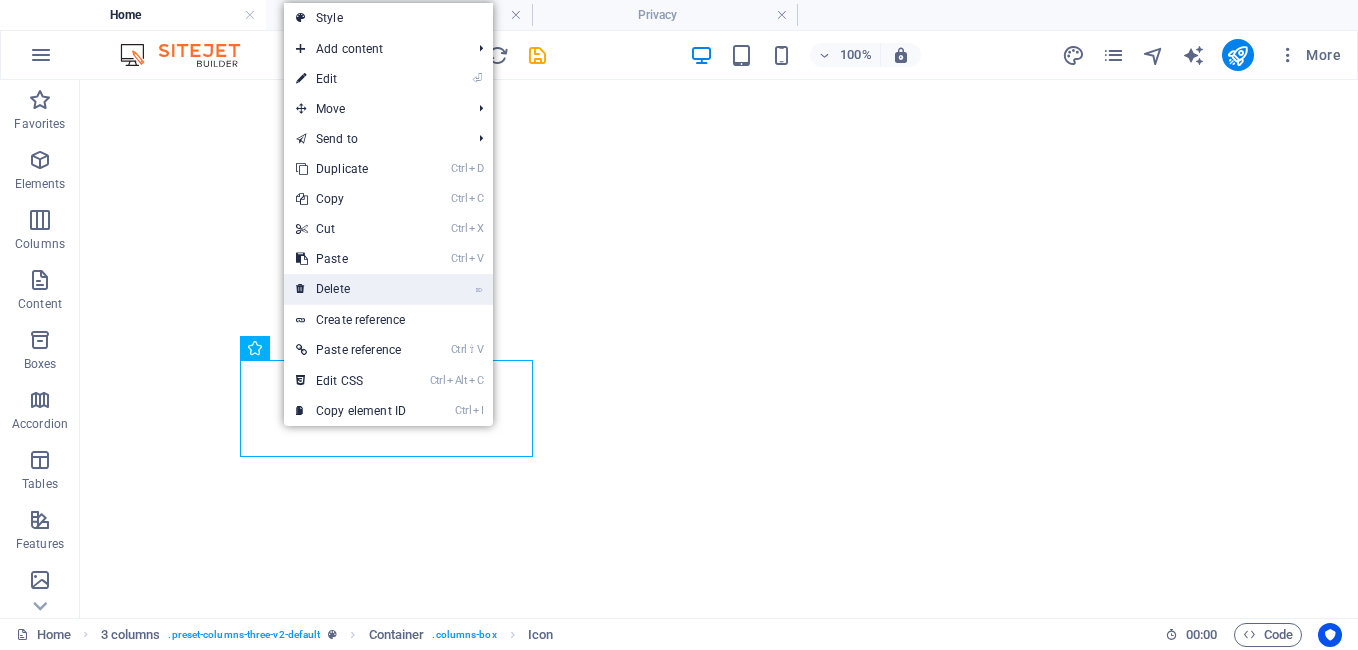 click on "⌦  Delete" at bounding box center (351, 289) 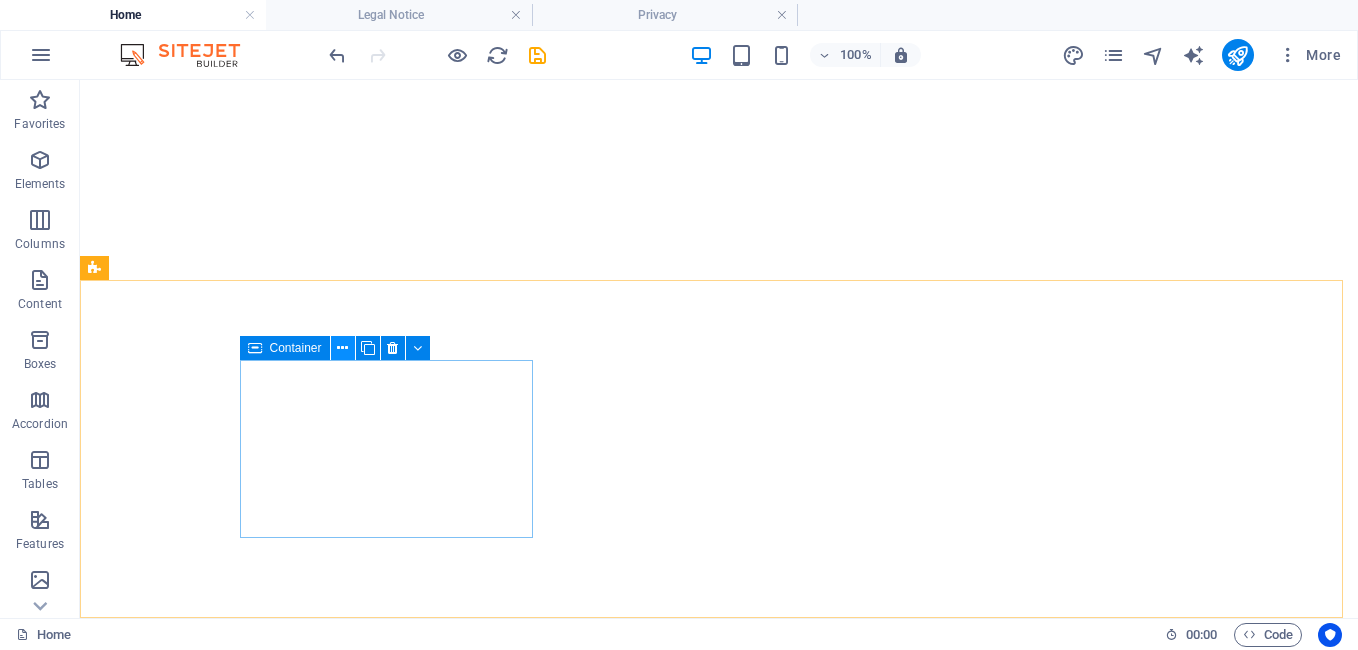 click at bounding box center (342, 348) 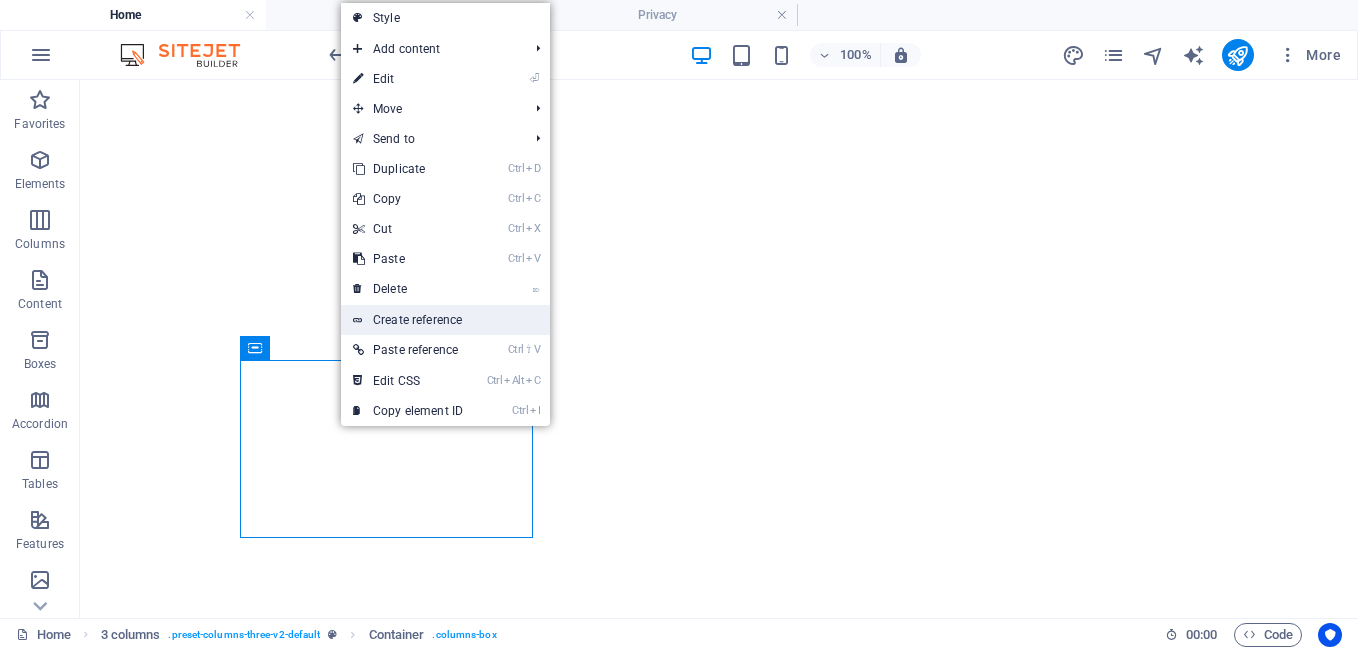 click on "Create reference" at bounding box center [445, 320] 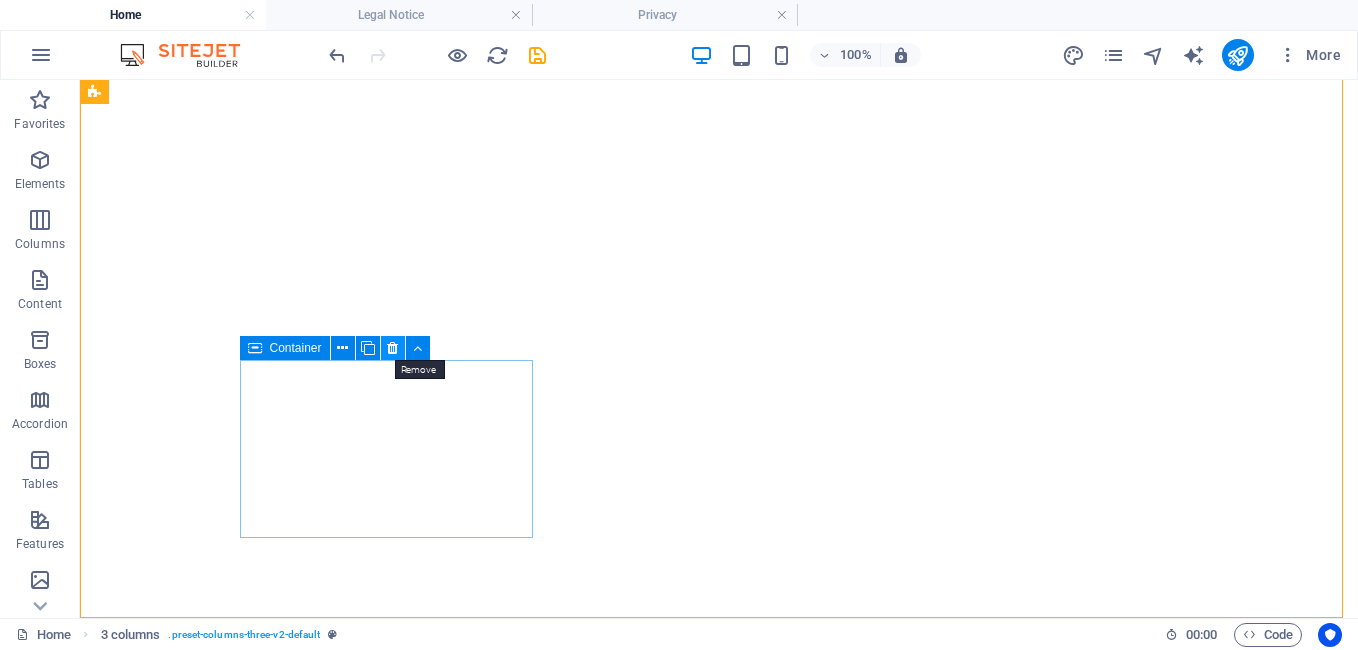 click at bounding box center [393, 348] 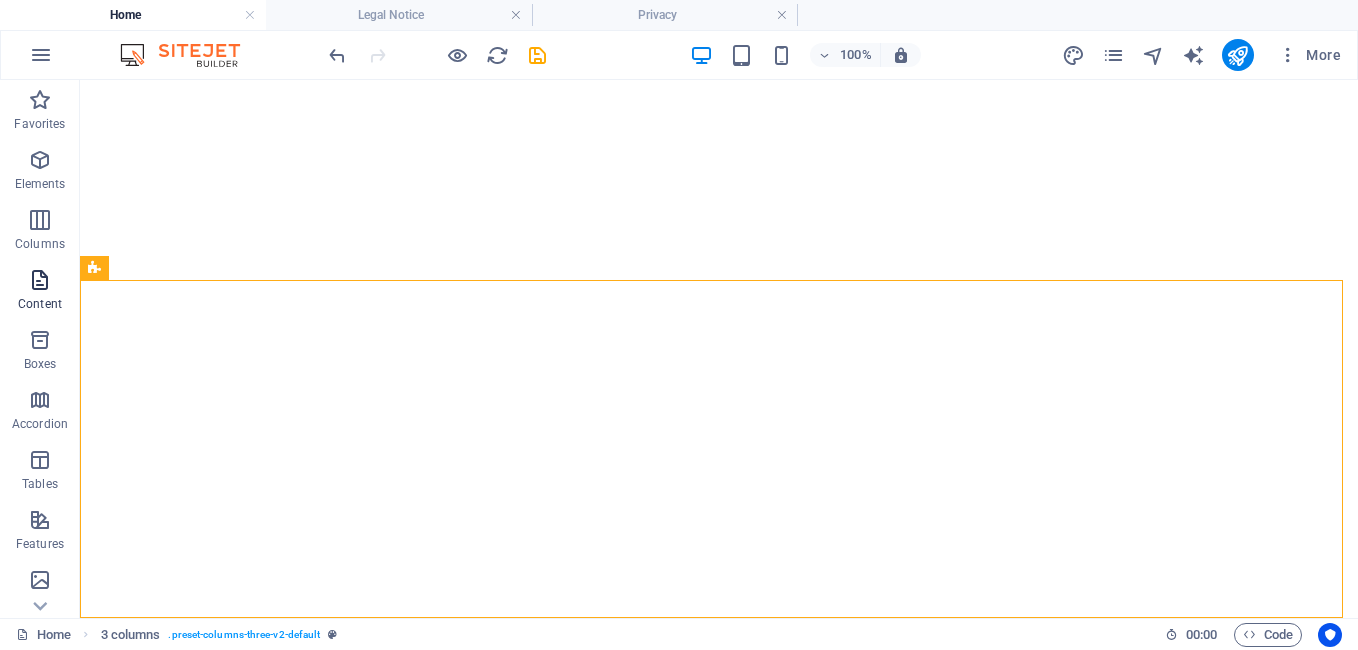 click at bounding box center [40, 280] 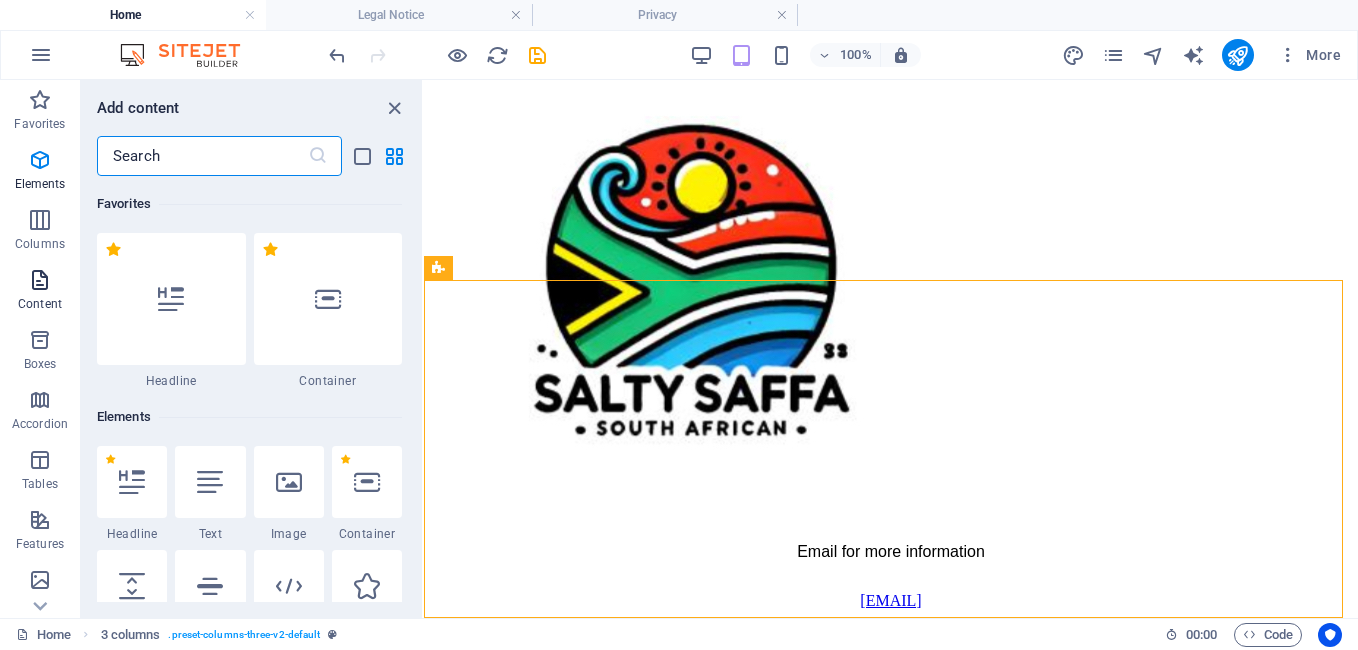 scroll, scrollTop: 3499, scrollLeft: 0, axis: vertical 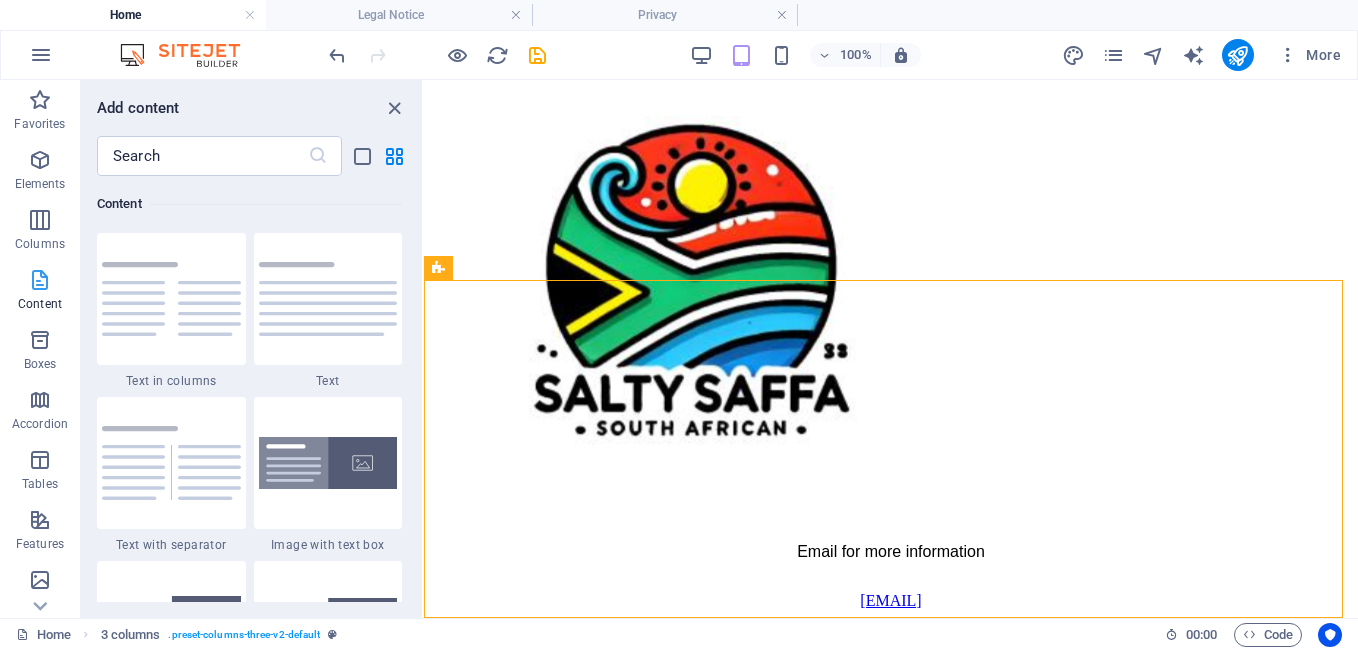 click at bounding box center [40, 280] 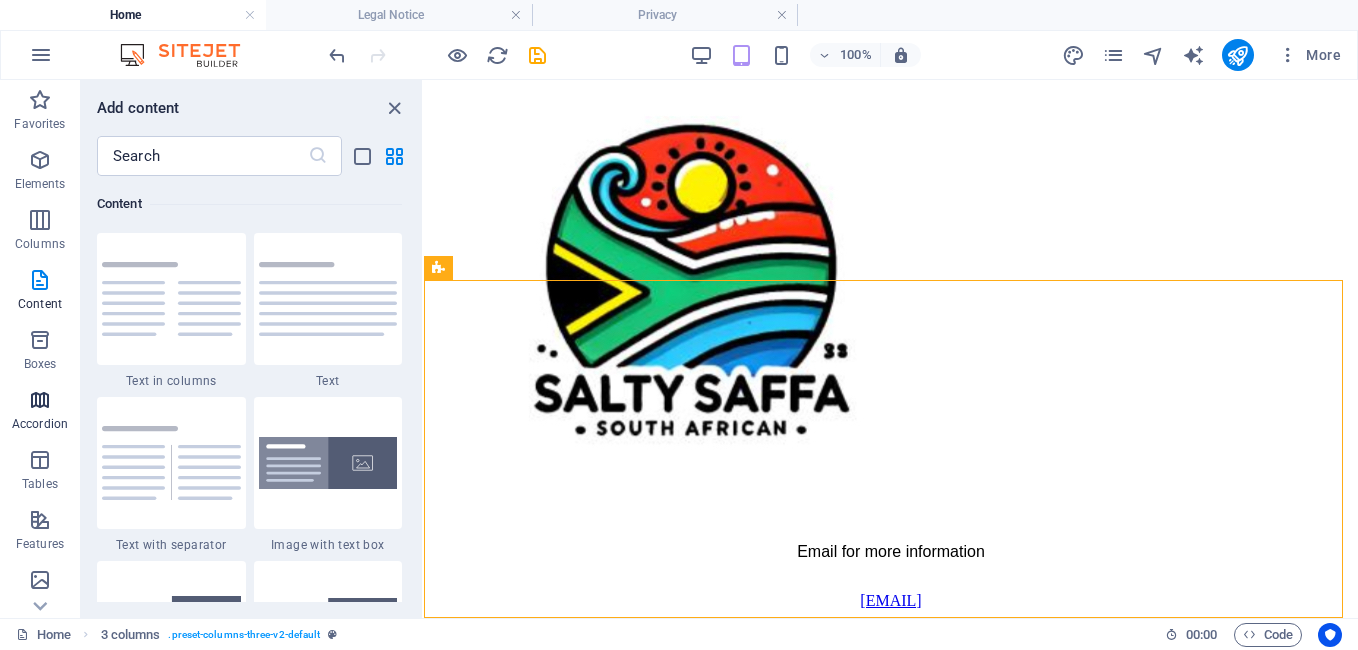 click at bounding box center [40, 400] 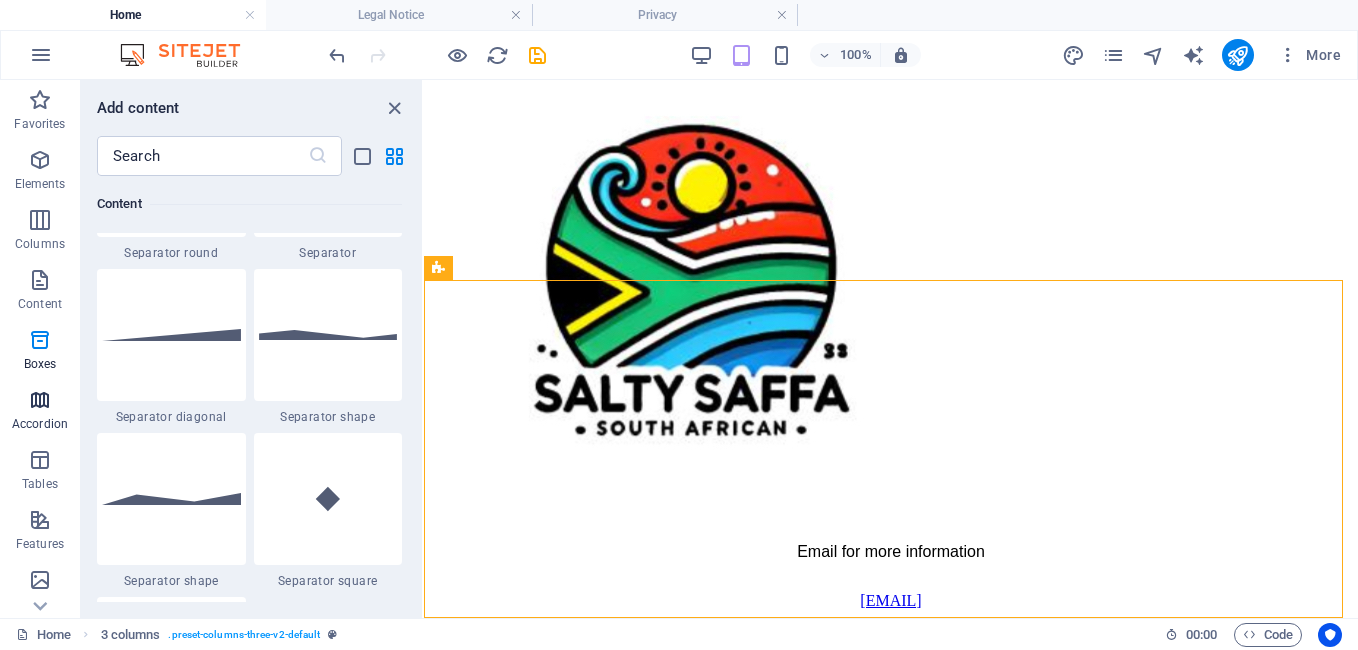scroll, scrollTop: 6385, scrollLeft: 0, axis: vertical 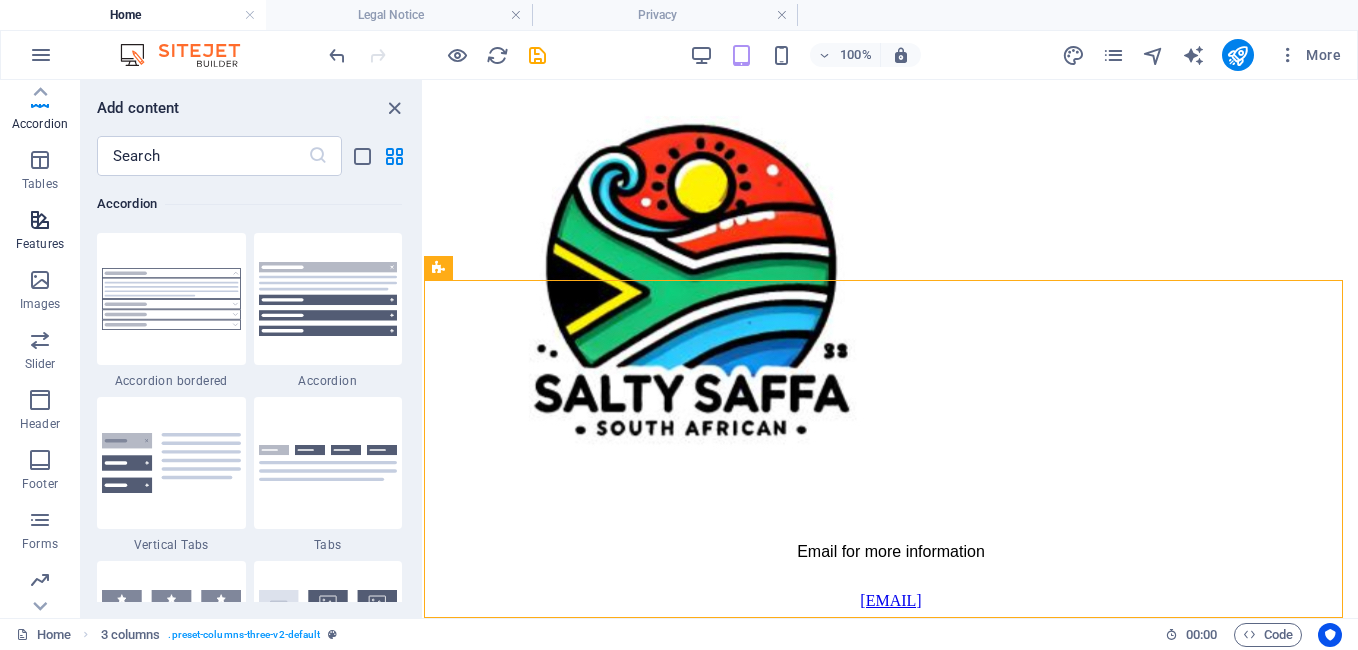 click on "Features" at bounding box center (40, 244) 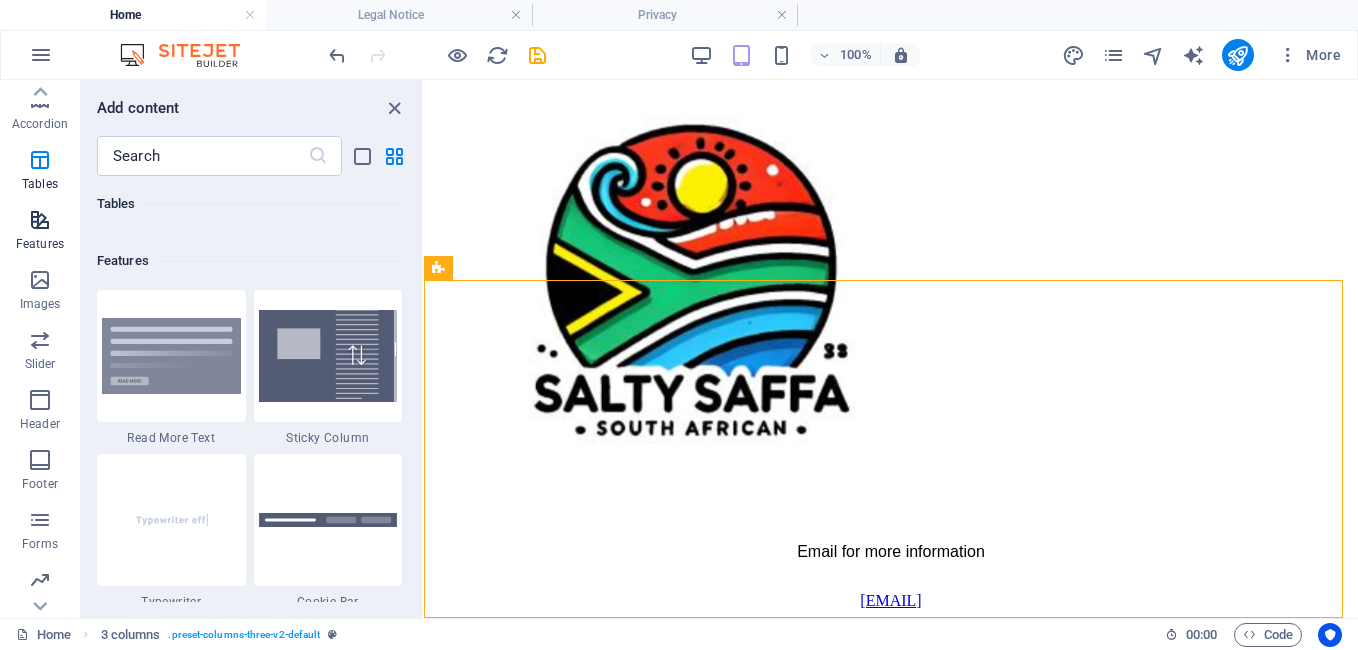 scroll, scrollTop: 7795, scrollLeft: 0, axis: vertical 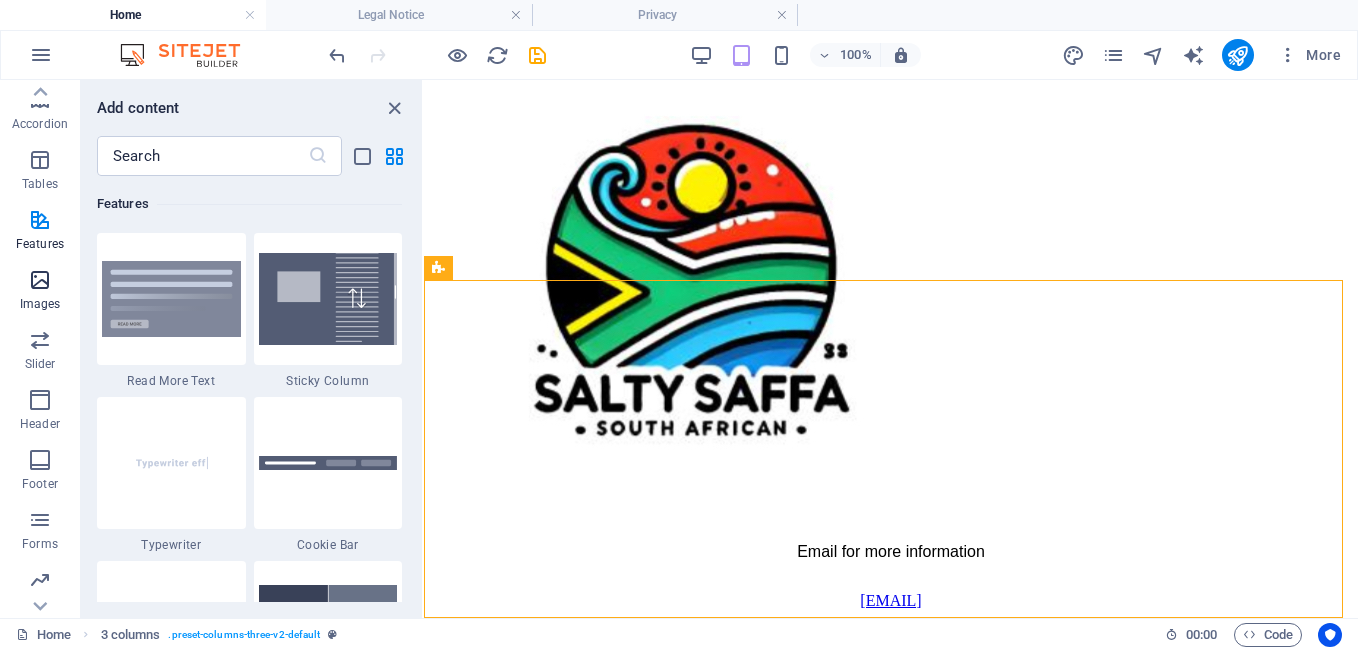click on "Images" at bounding box center (40, 292) 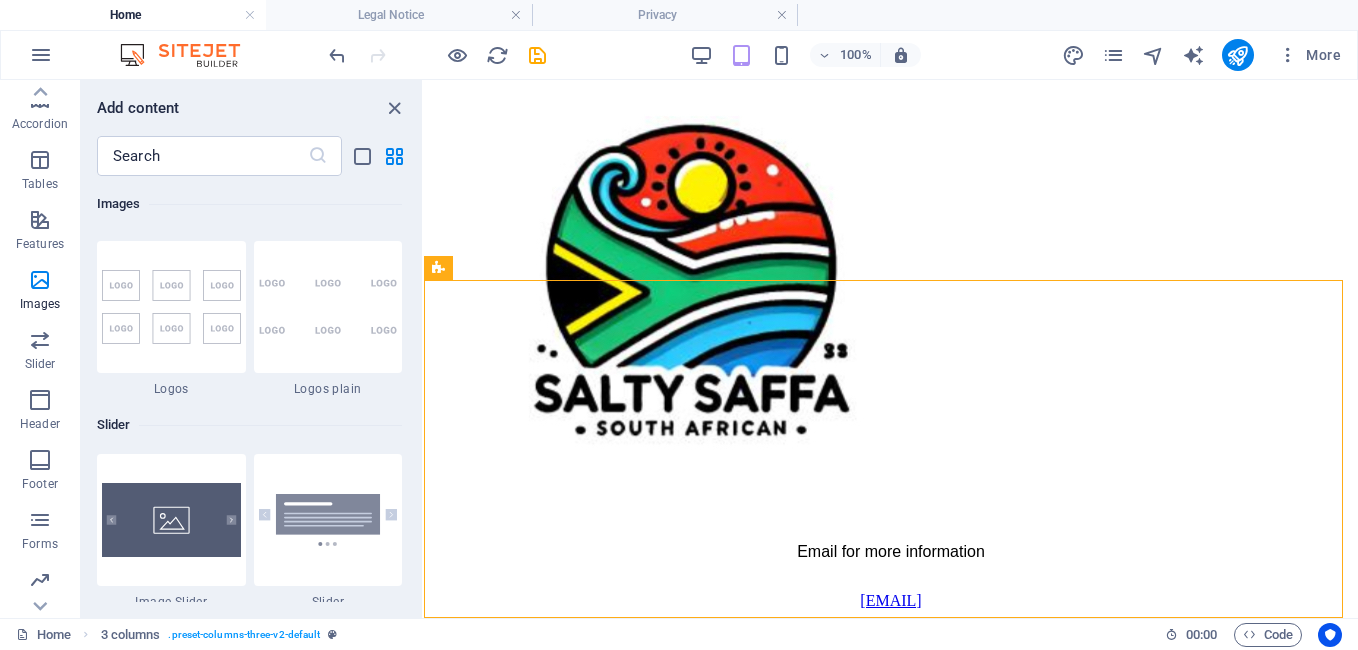 scroll, scrollTop: 11140, scrollLeft: 0, axis: vertical 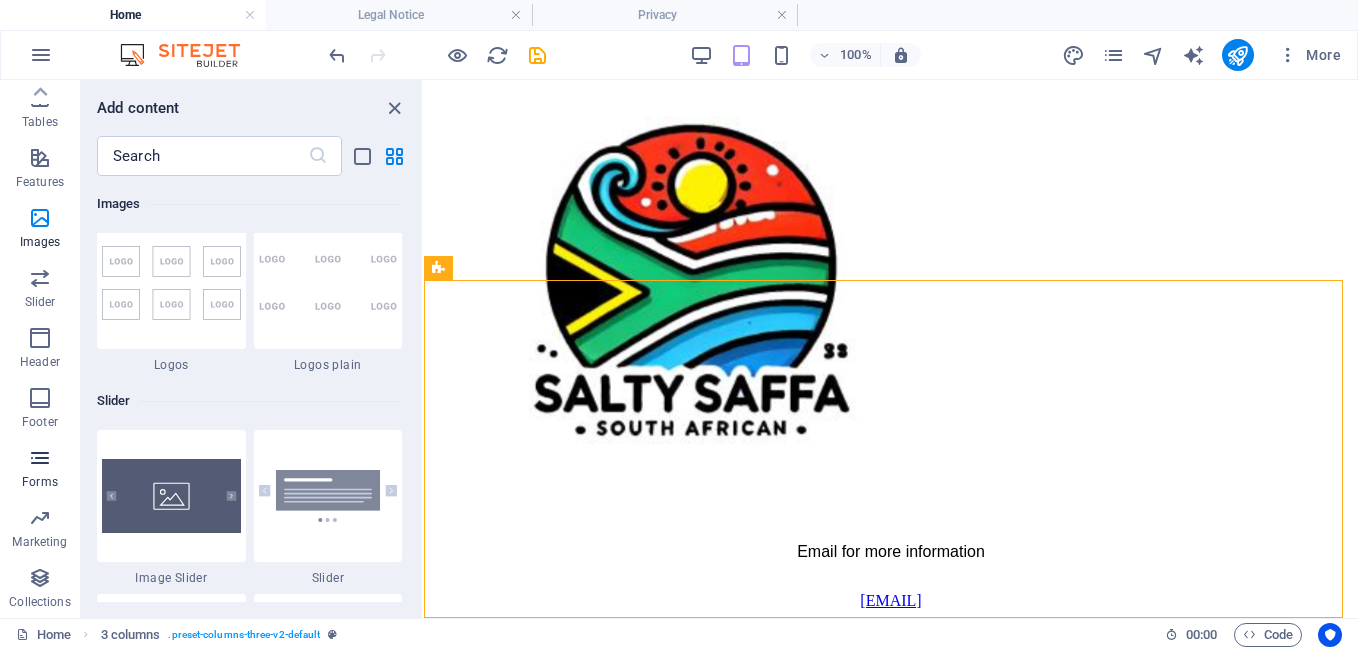 click at bounding box center [40, 458] 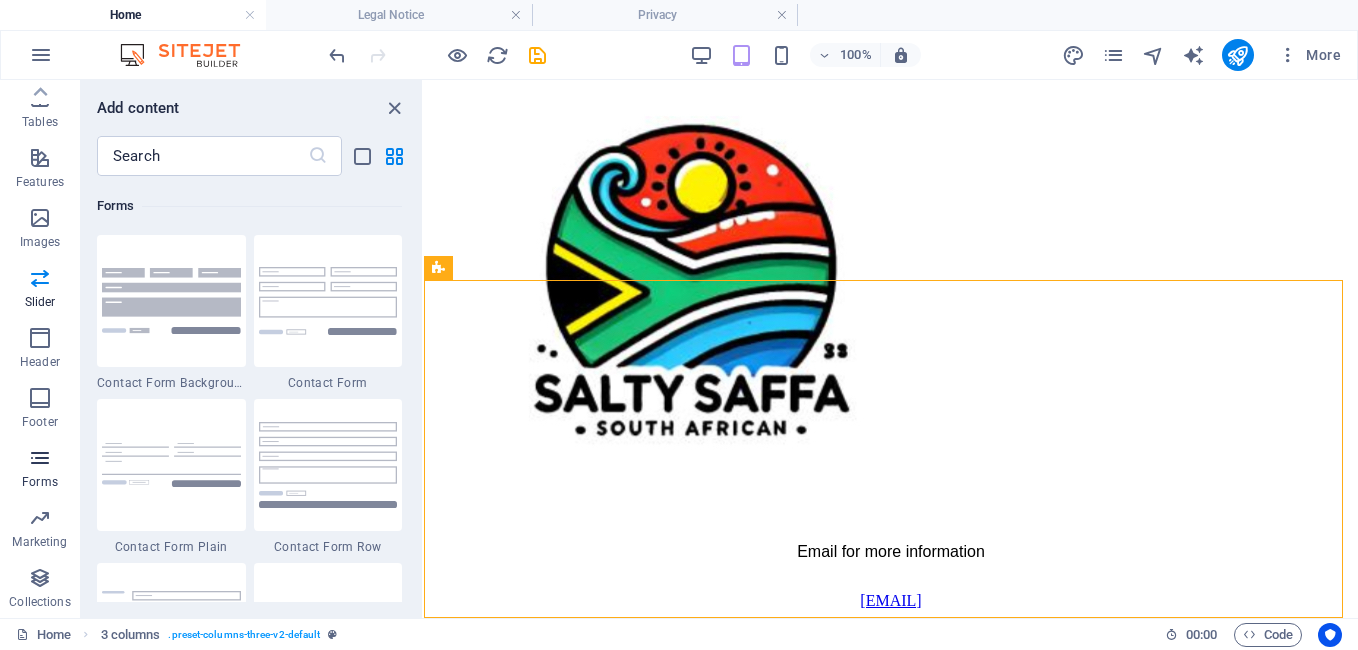 scroll, scrollTop: 14600, scrollLeft: 0, axis: vertical 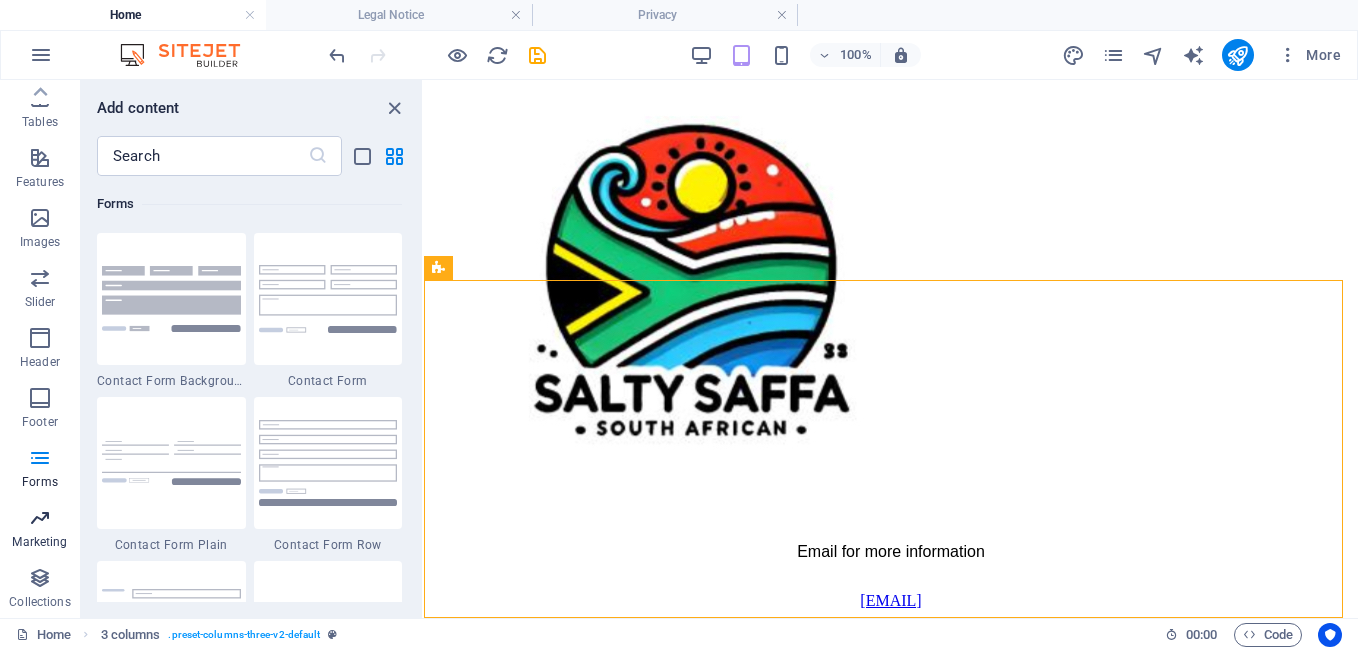 click on "Marketing" at bounding box center (40, 530) 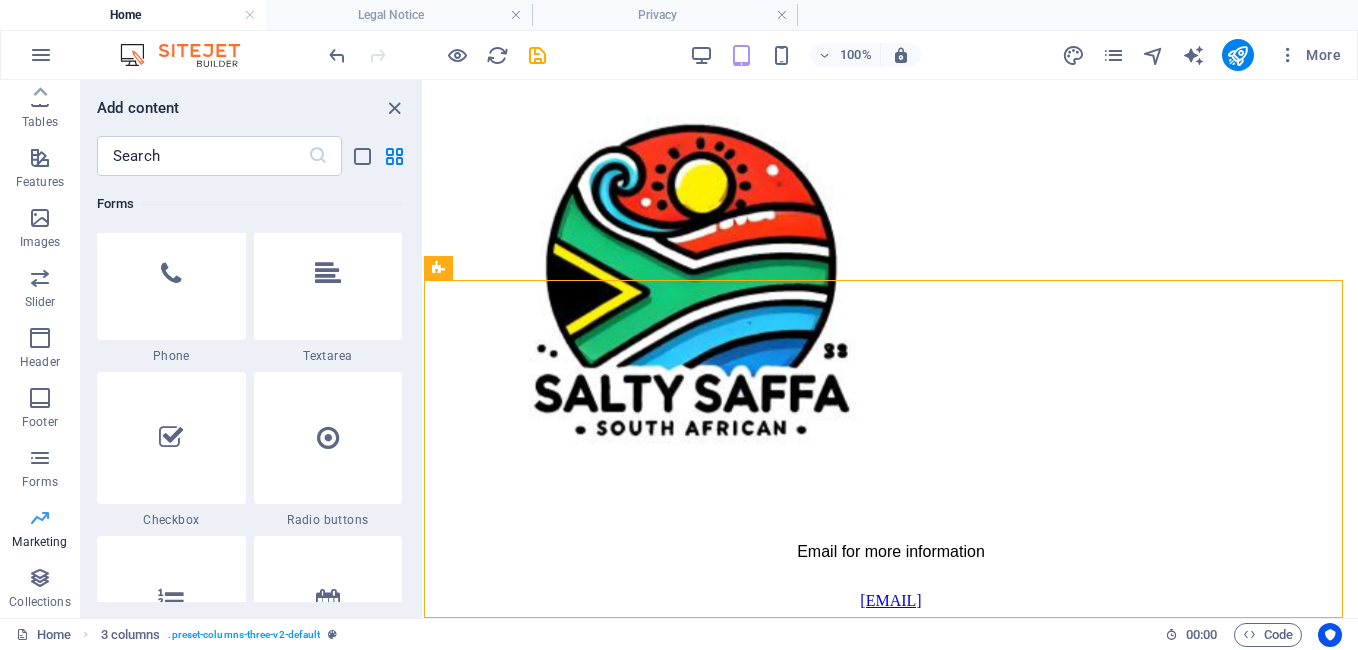 scroll, scrollTop: 16289, scrollLeft: 0, axis: vertical 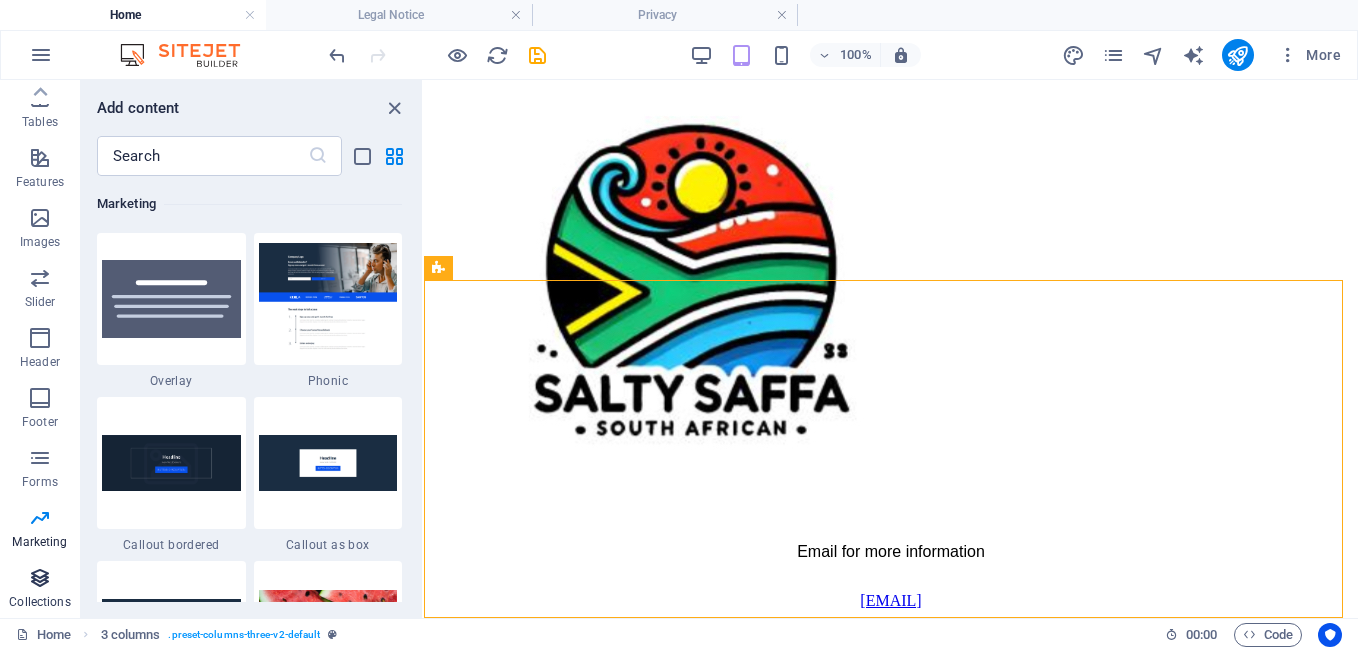 click on "Collections" at bounding box center [40, 590] 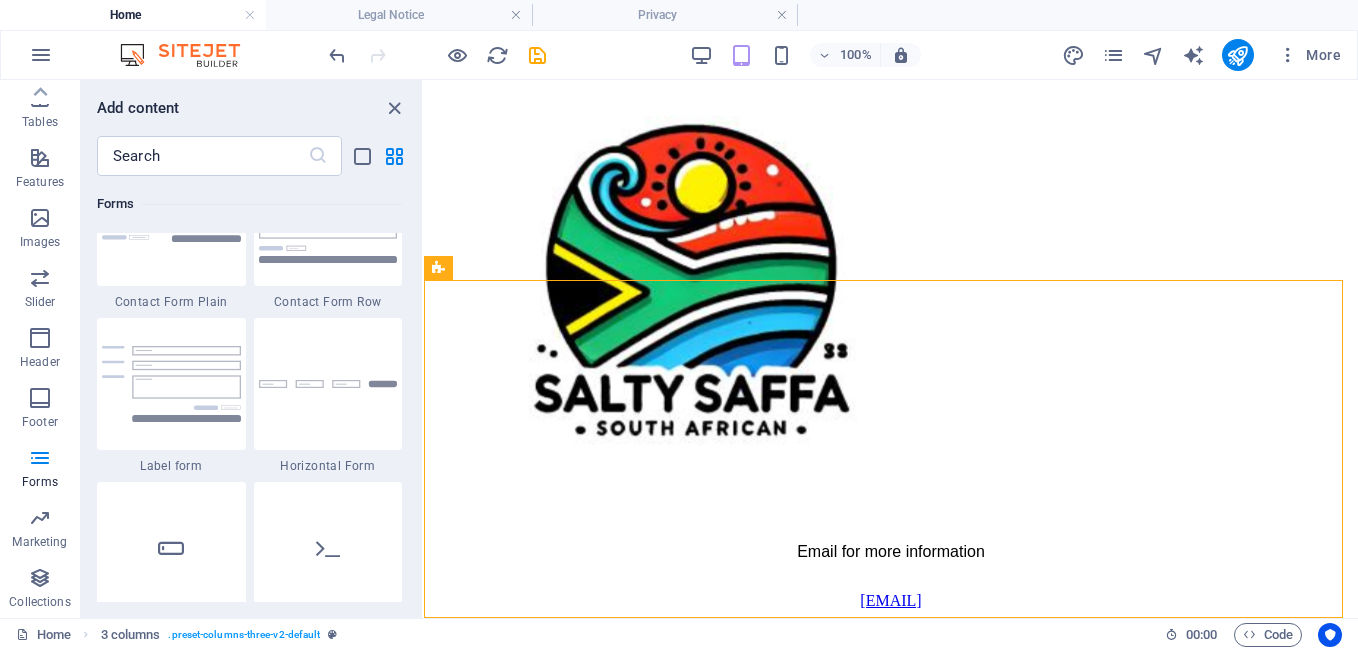 scroll, scrollTop: 14795, scrollLeft: 0, axis: vertical 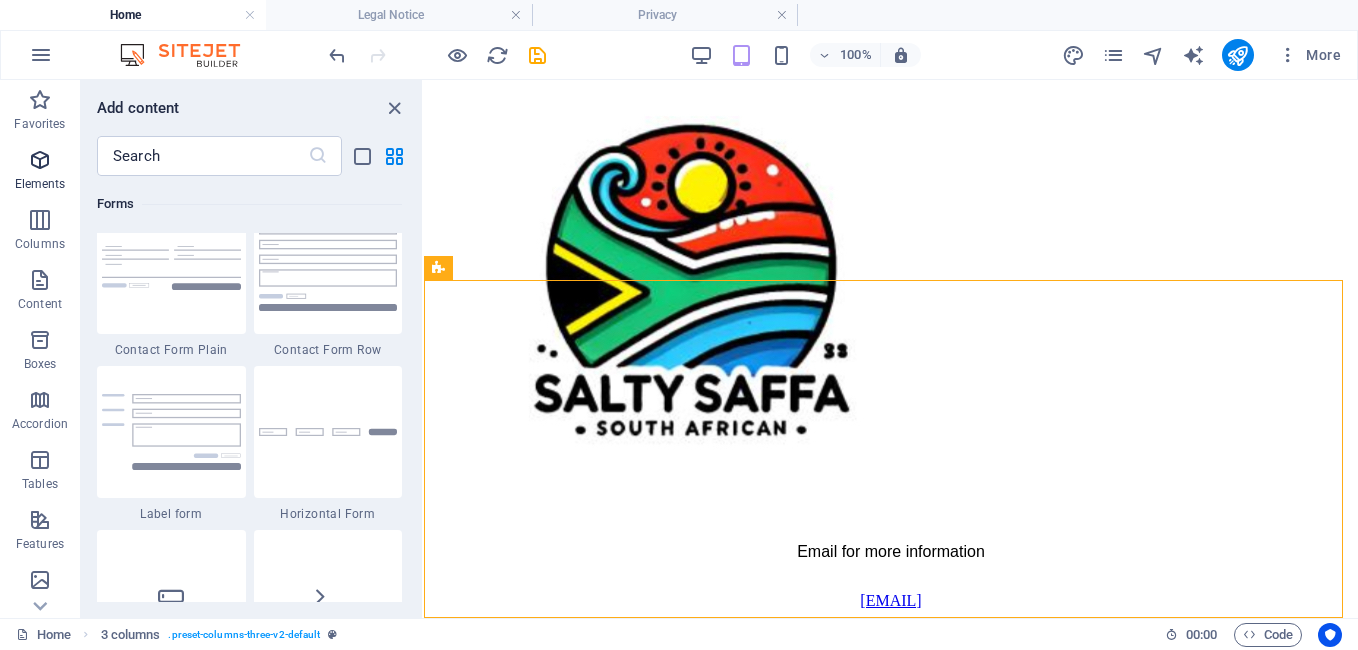 click at bounding box center [40, 160] 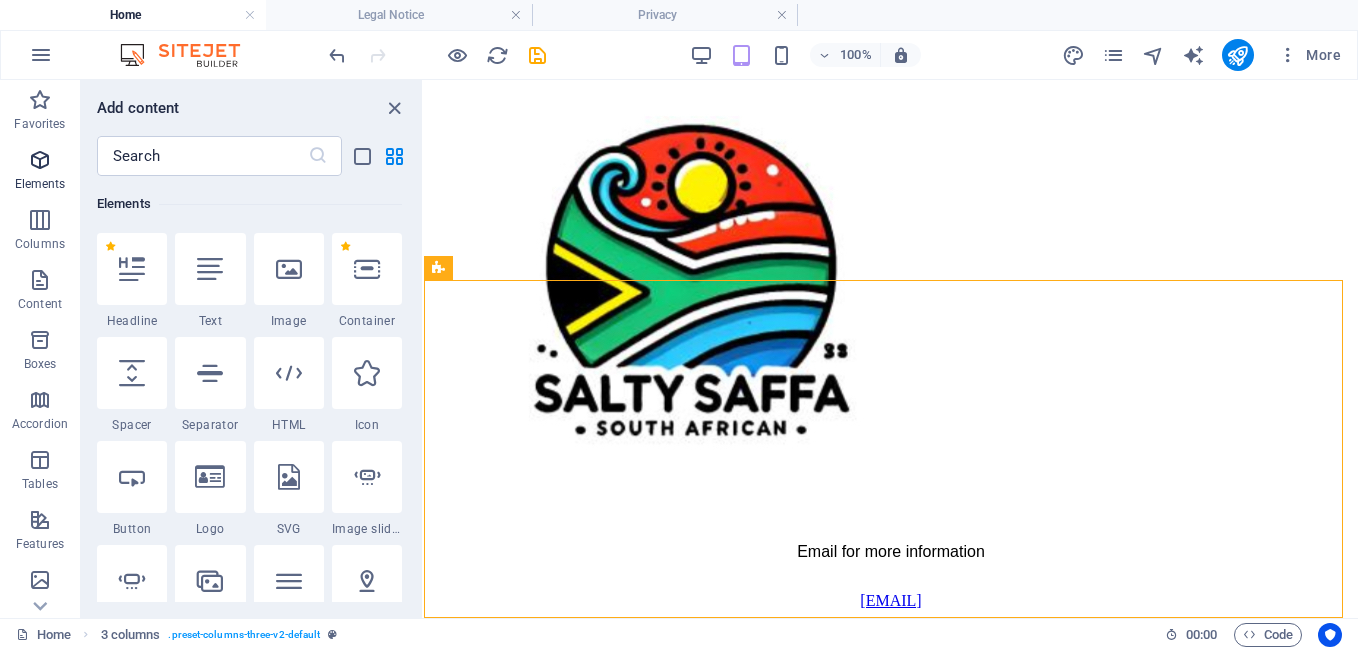 scroll, scrollTop: 213, scrollLeft: 0, axis: vertical 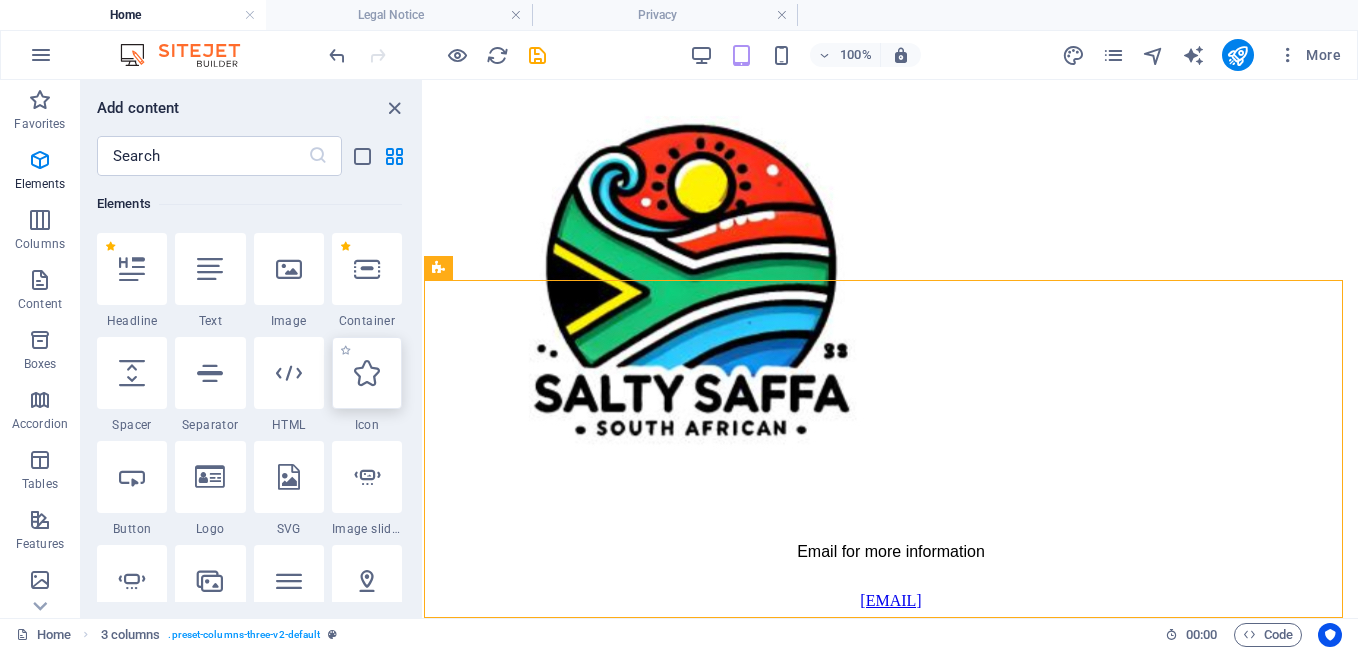 click at bounding box center (367, 373) 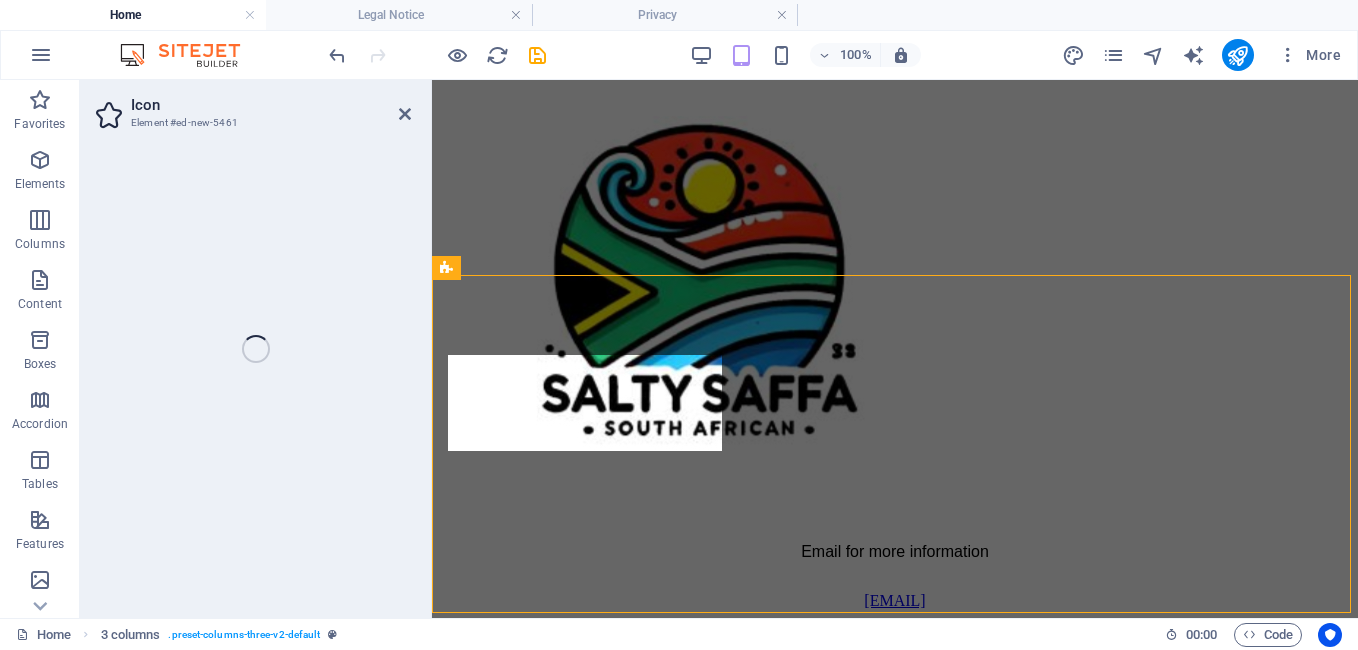 select on "xMidYMid" 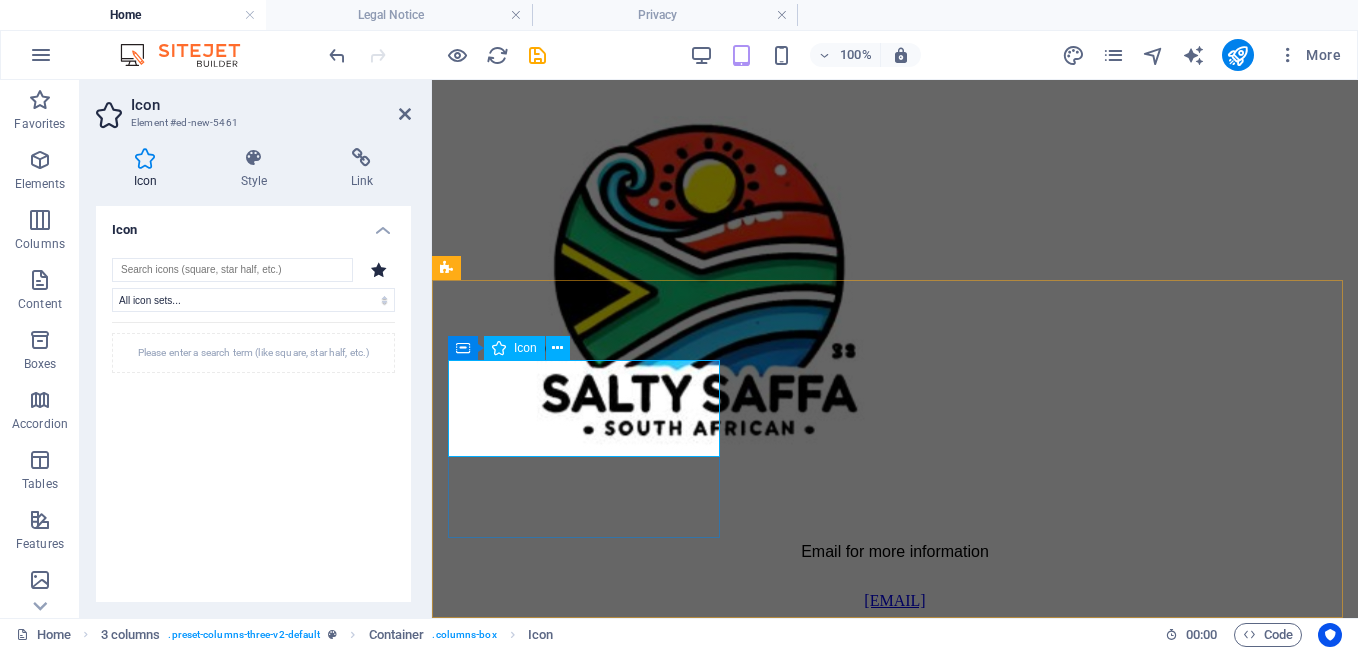 click on "Icon" at bounding box center (525, 348) 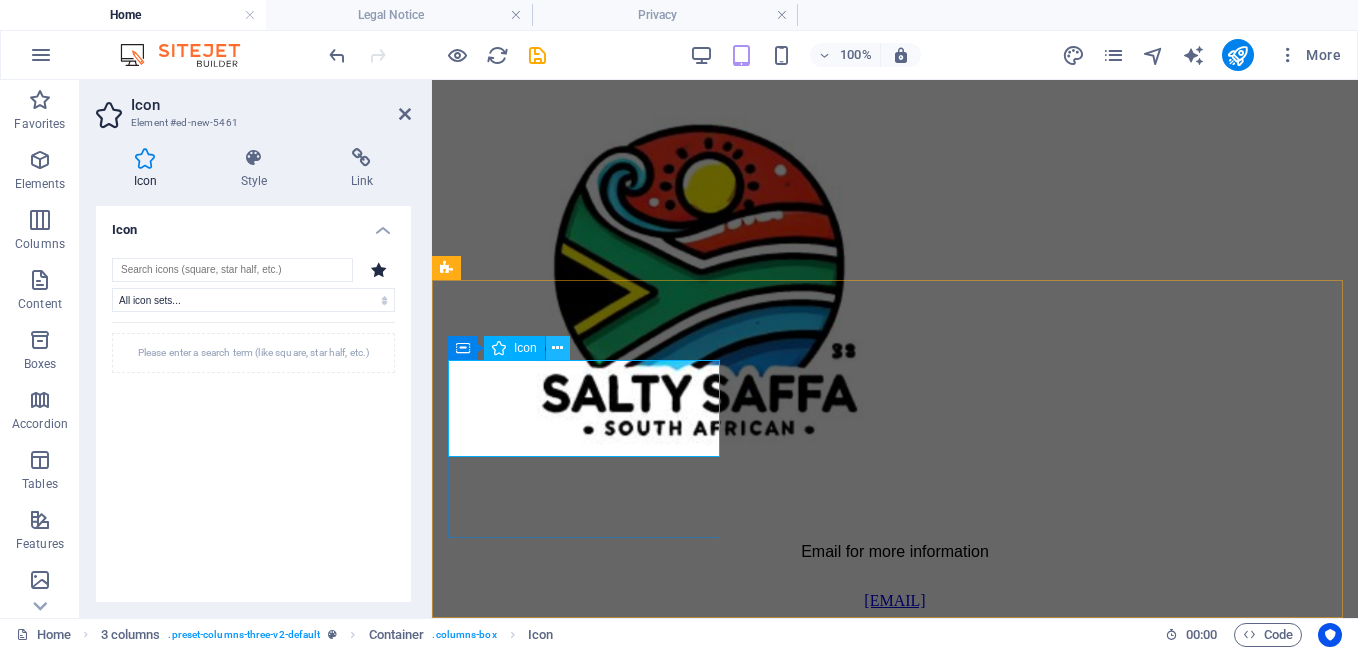 click at bounding box center (557, 348) 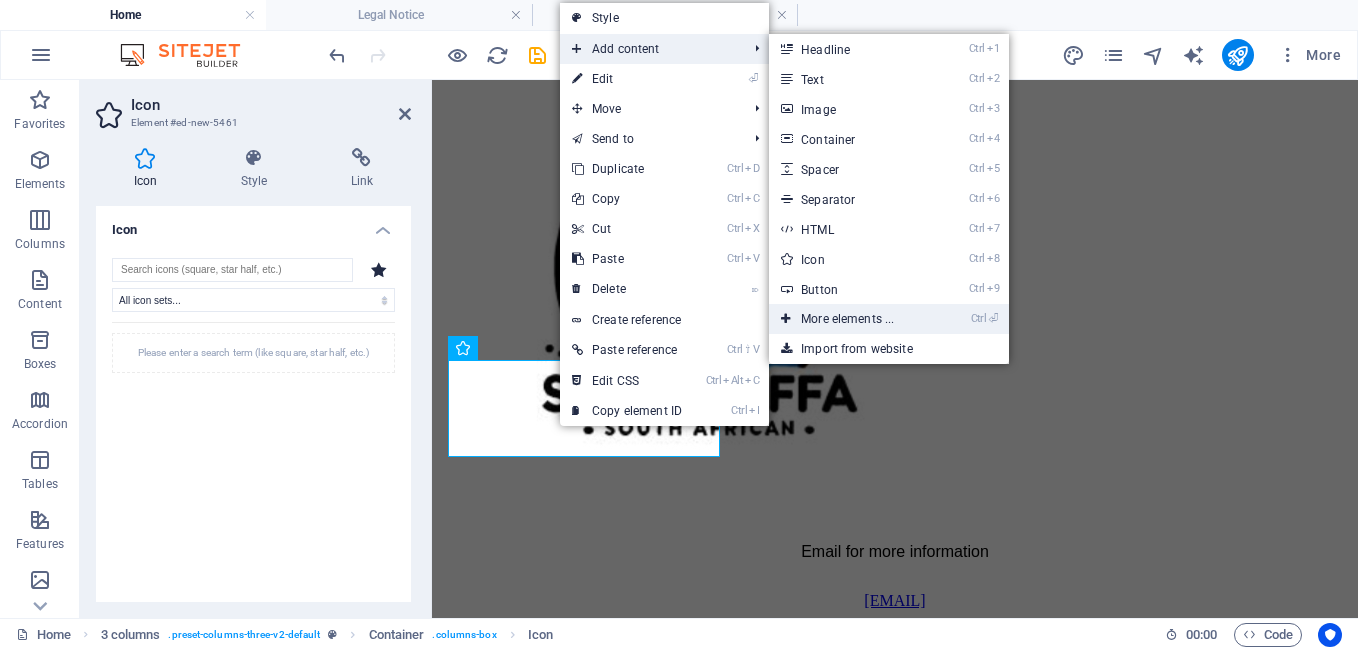 click at bounding box center (786, 319) 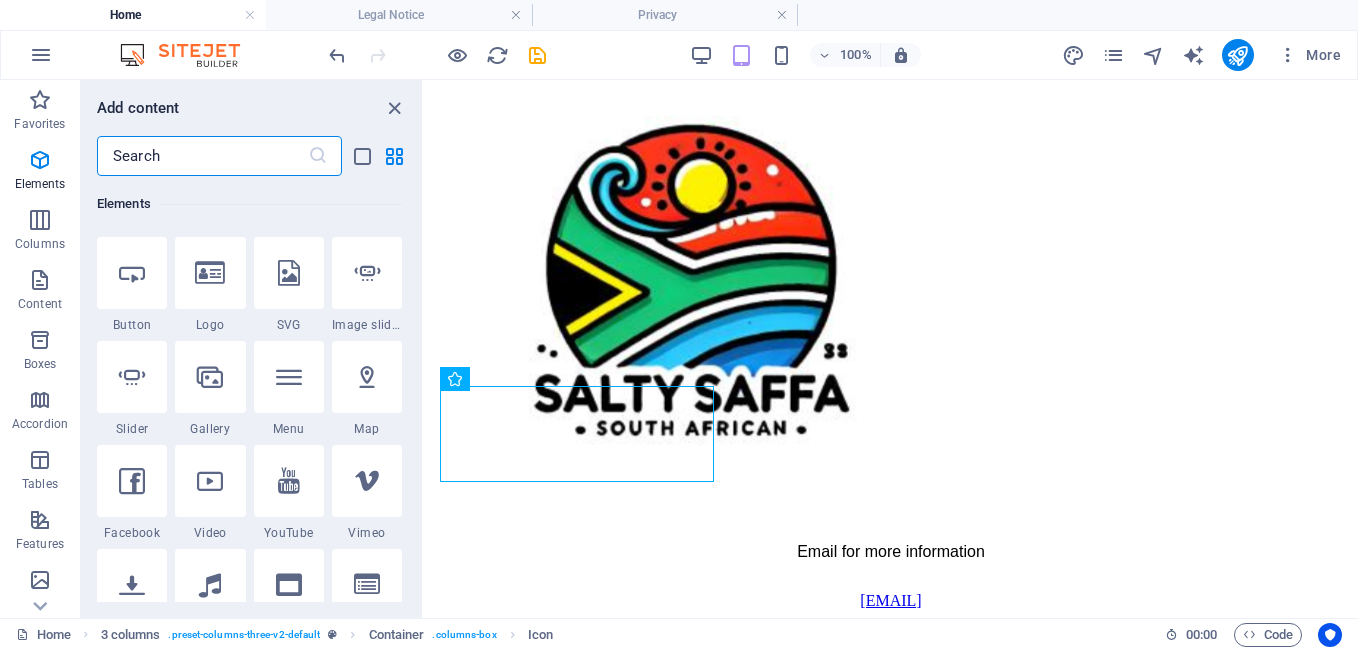 scroll, scrollTop: 513, scrollLeft: 0, axis: vertical 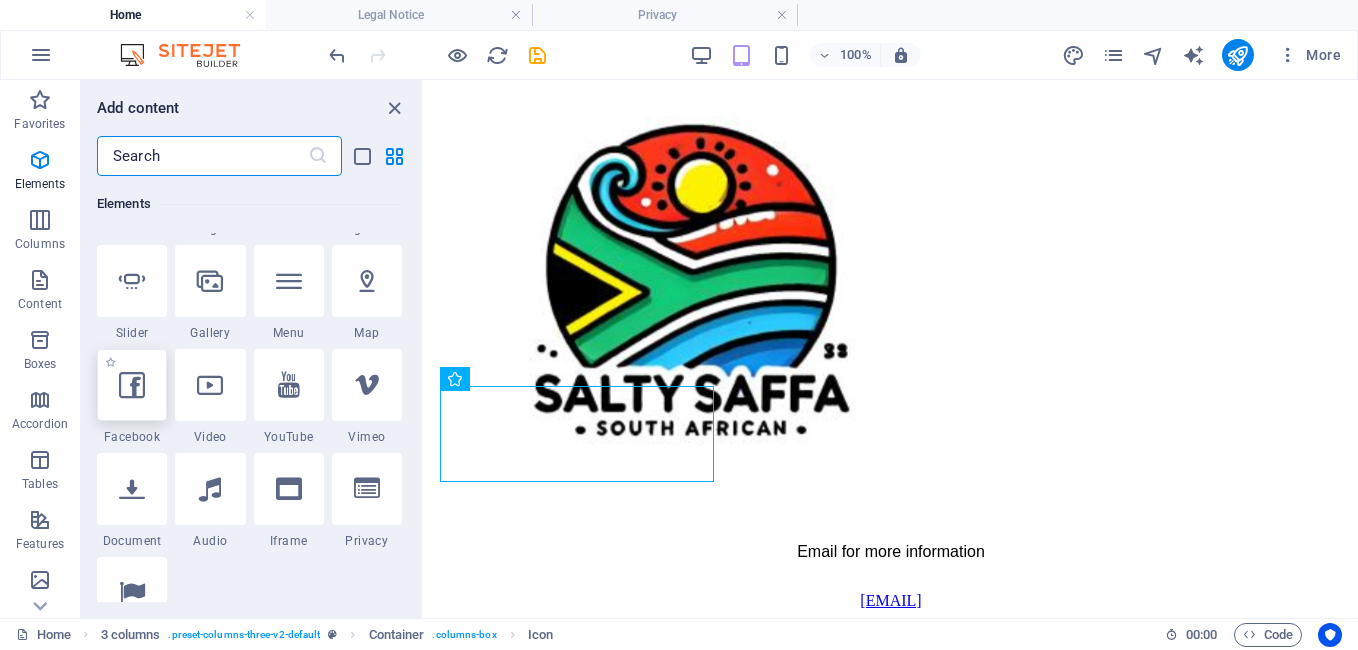 click at bounding box center [132, 385] 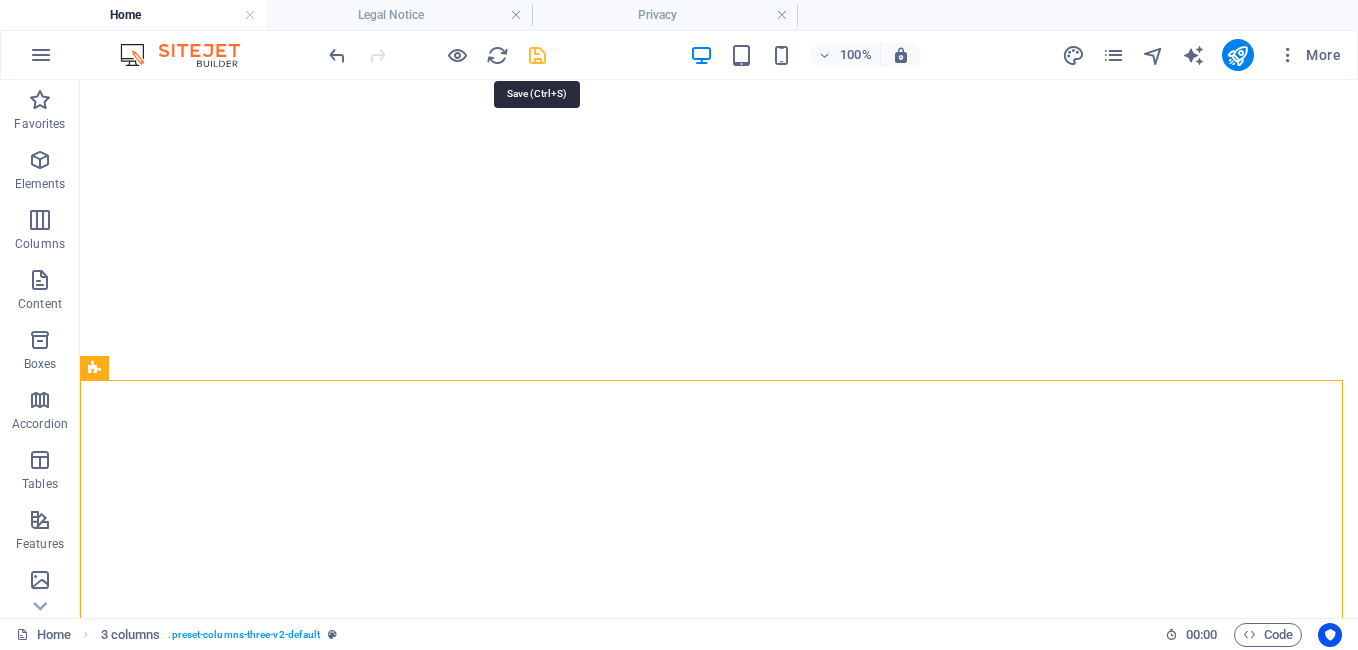 click at bounding box center (537, 55) 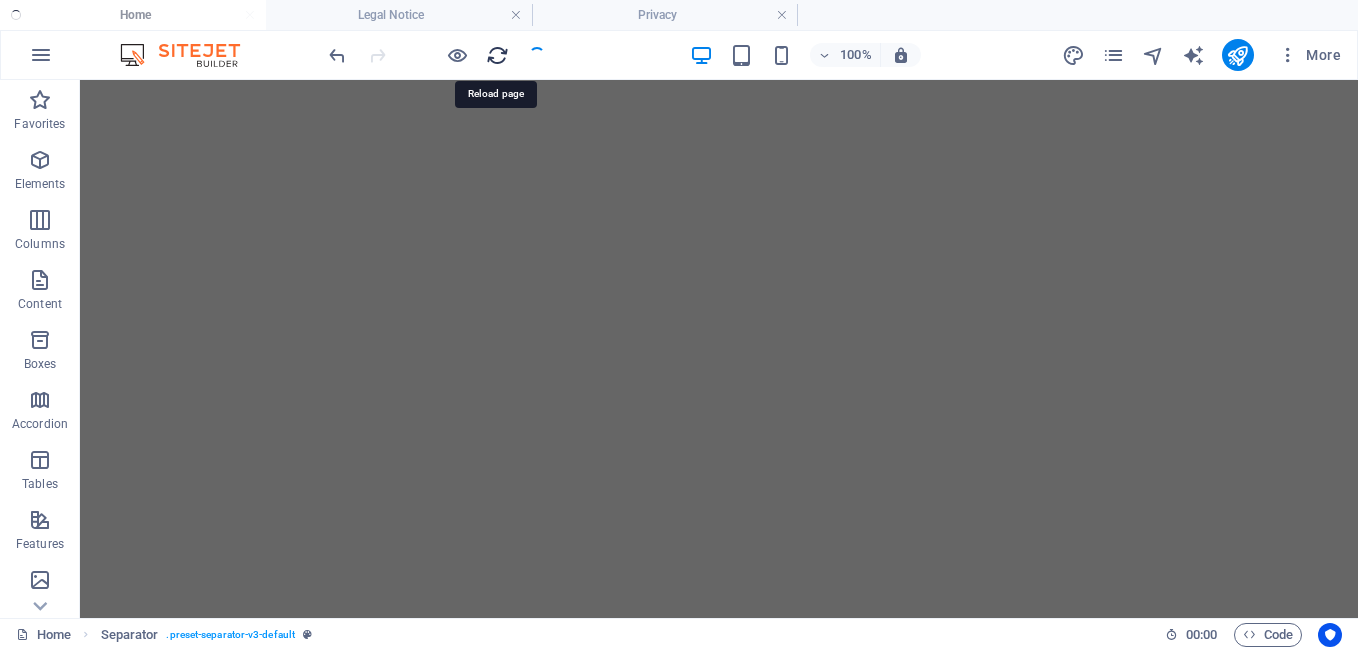 click at bounding box center (497, 55) 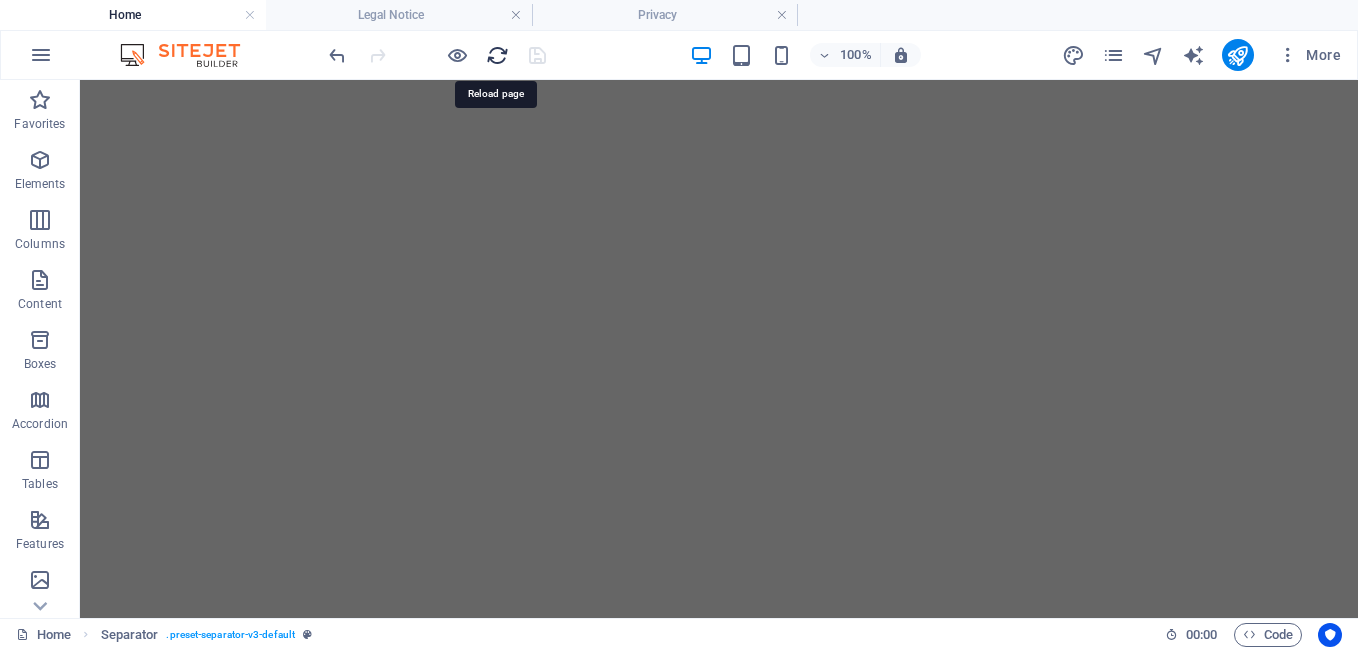 click at bounding box center (497, 55) 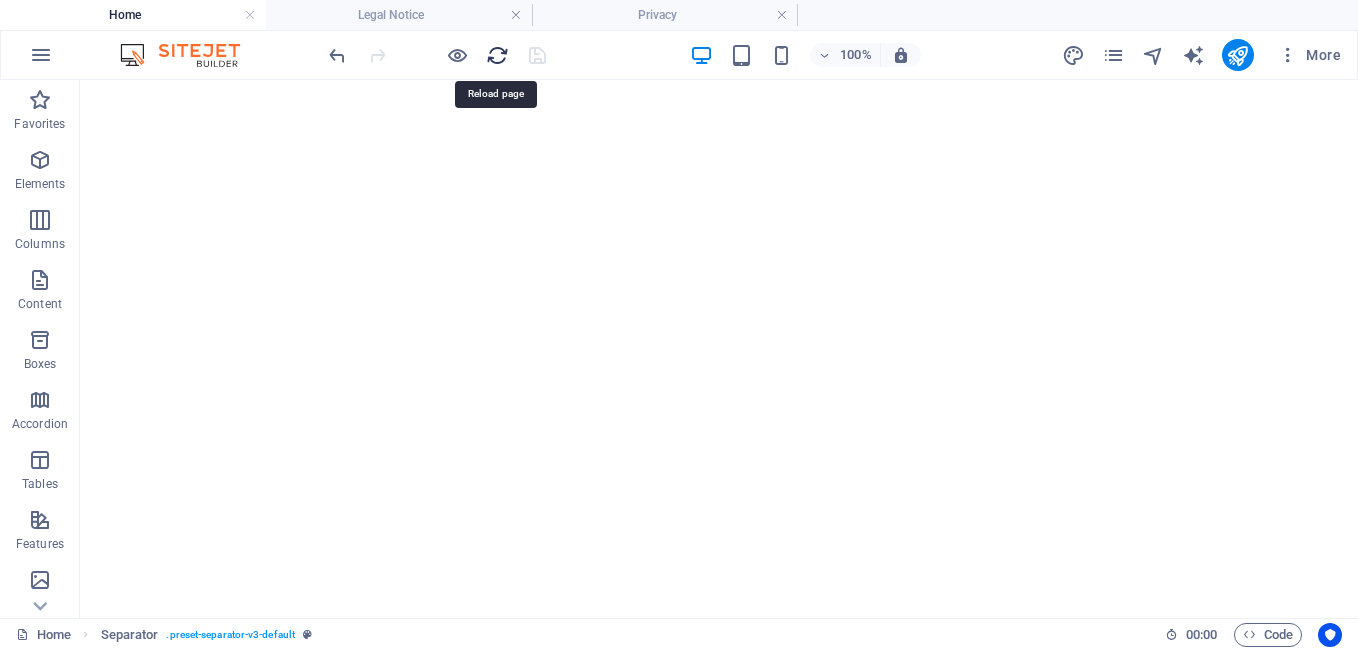 click at bounding box center (497, 55) 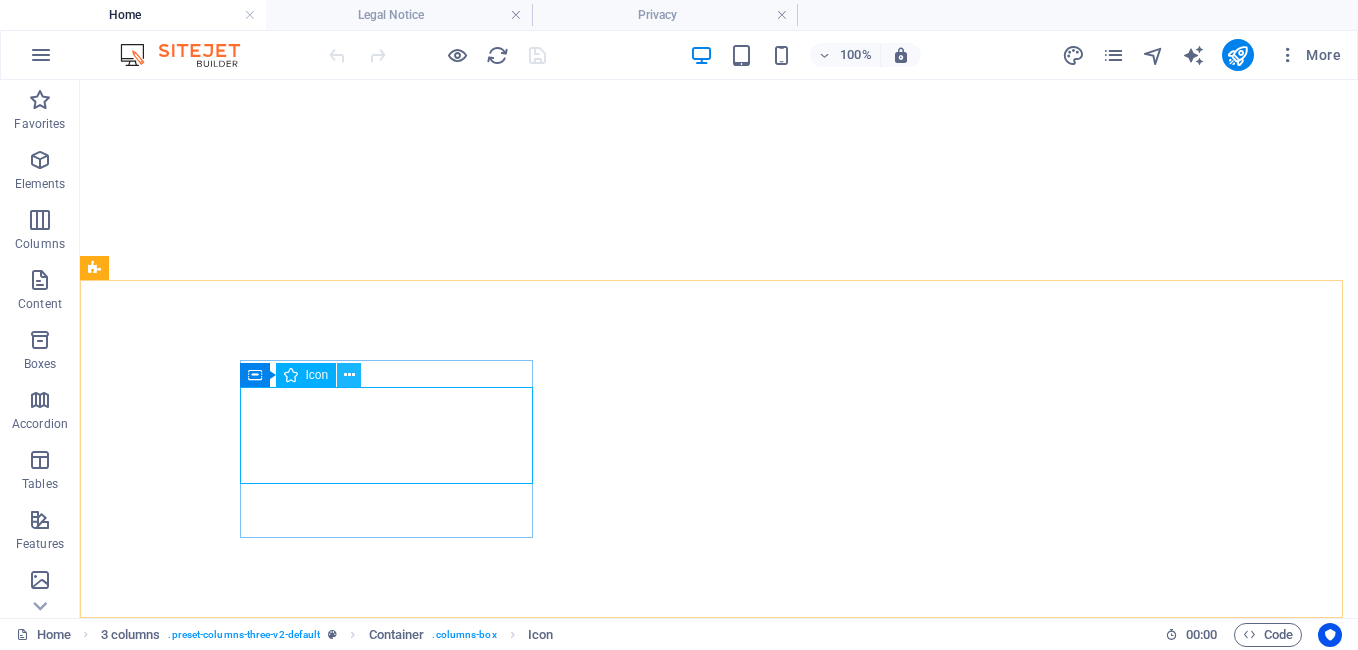 click at bounding box center [349, 375] 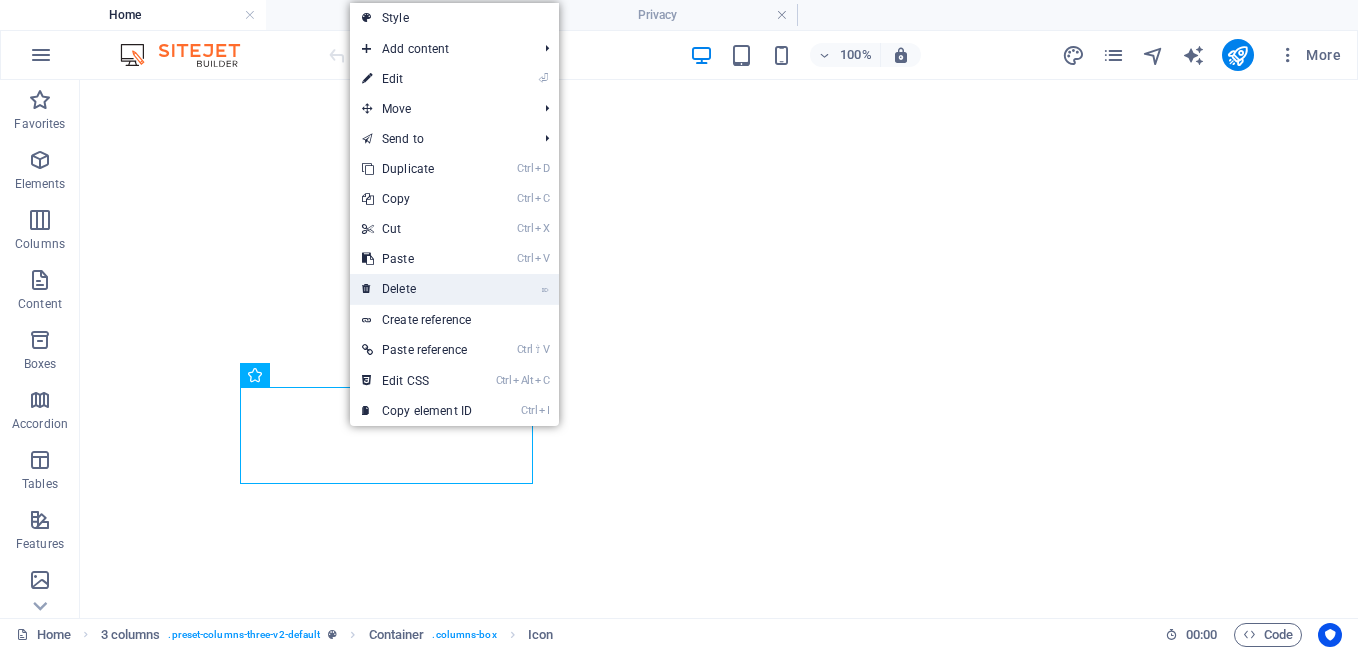 click on "⌦  Delete" at bounding box center (417, 289) 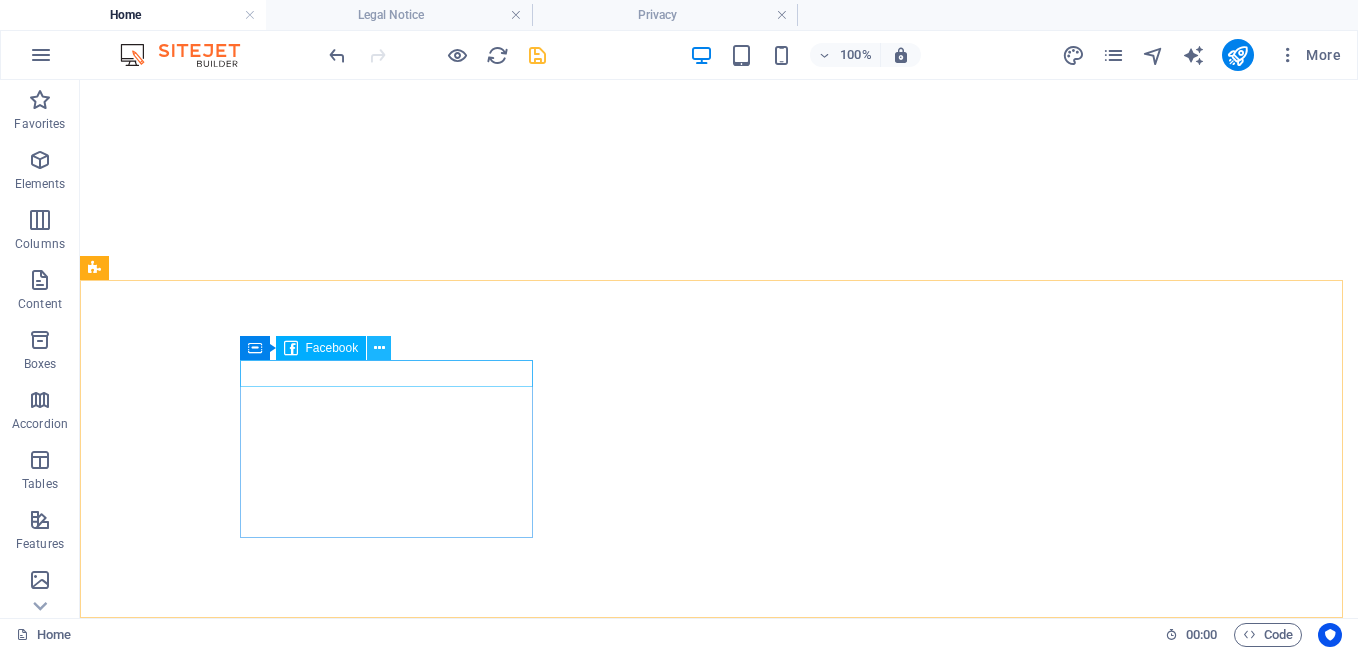 click at bounding box center [379, 348] 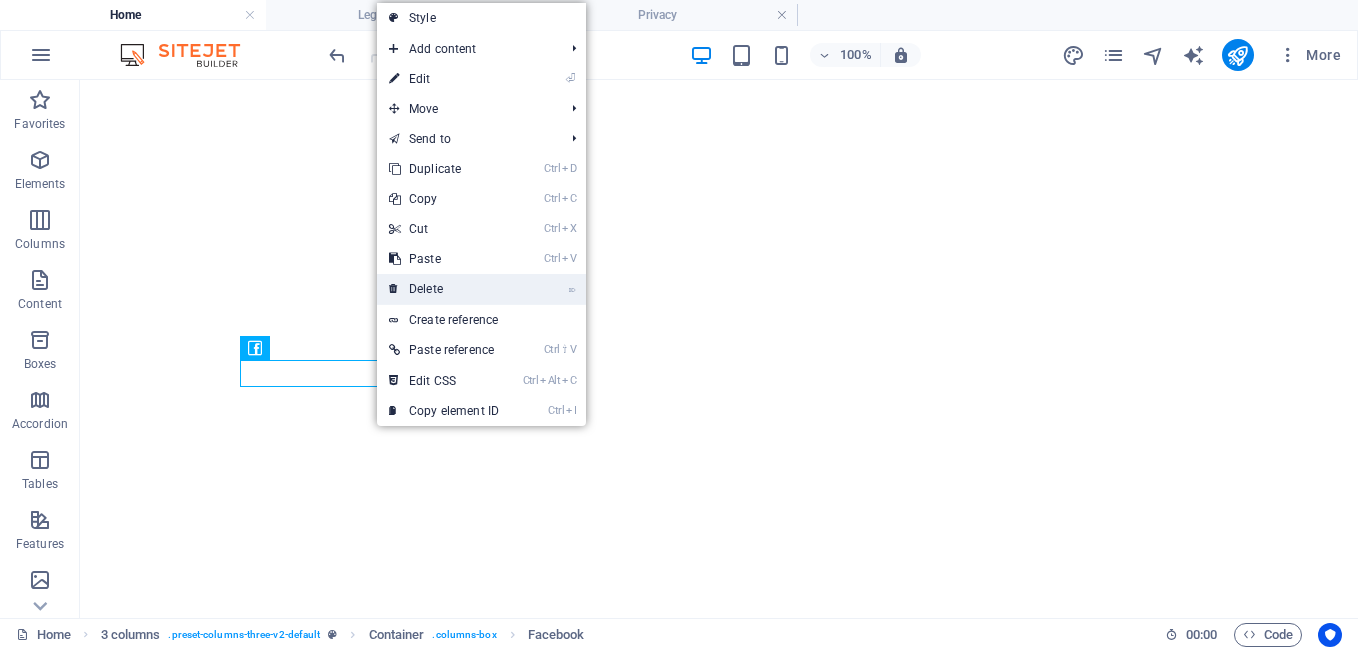 click on "⌦  Delete" at bounding box center [444, 289] 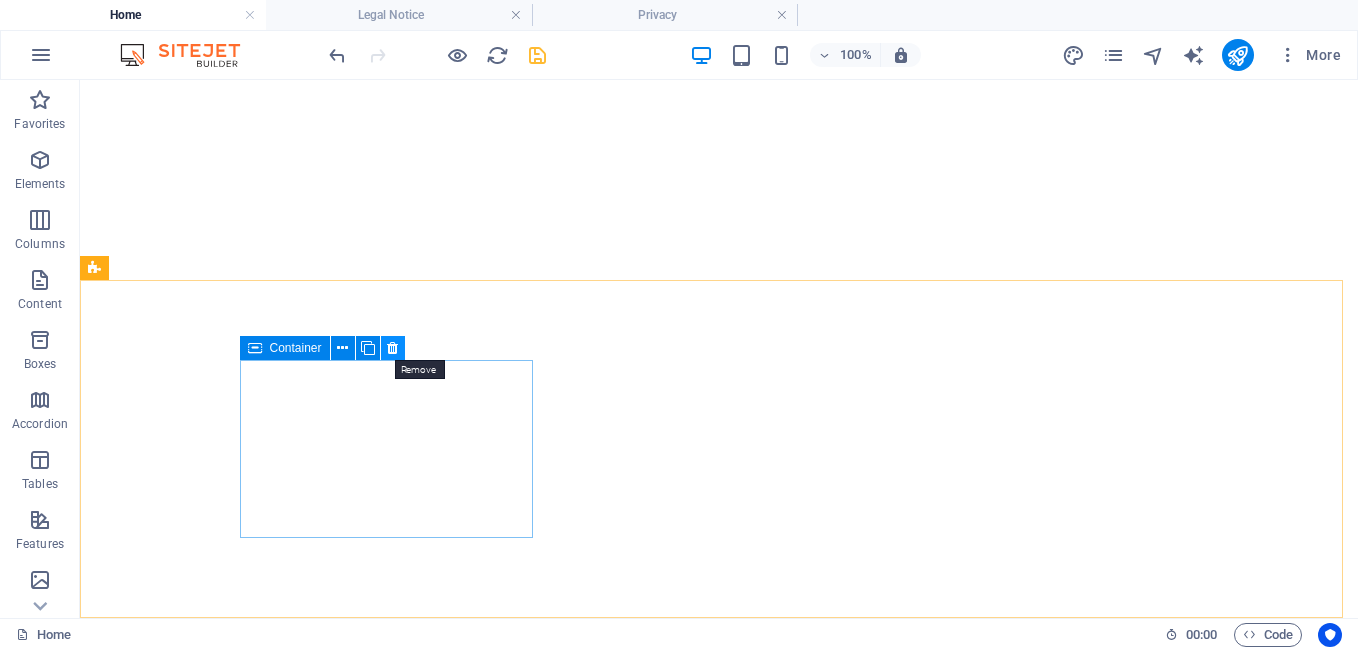 click at bounding box center [392, 348] 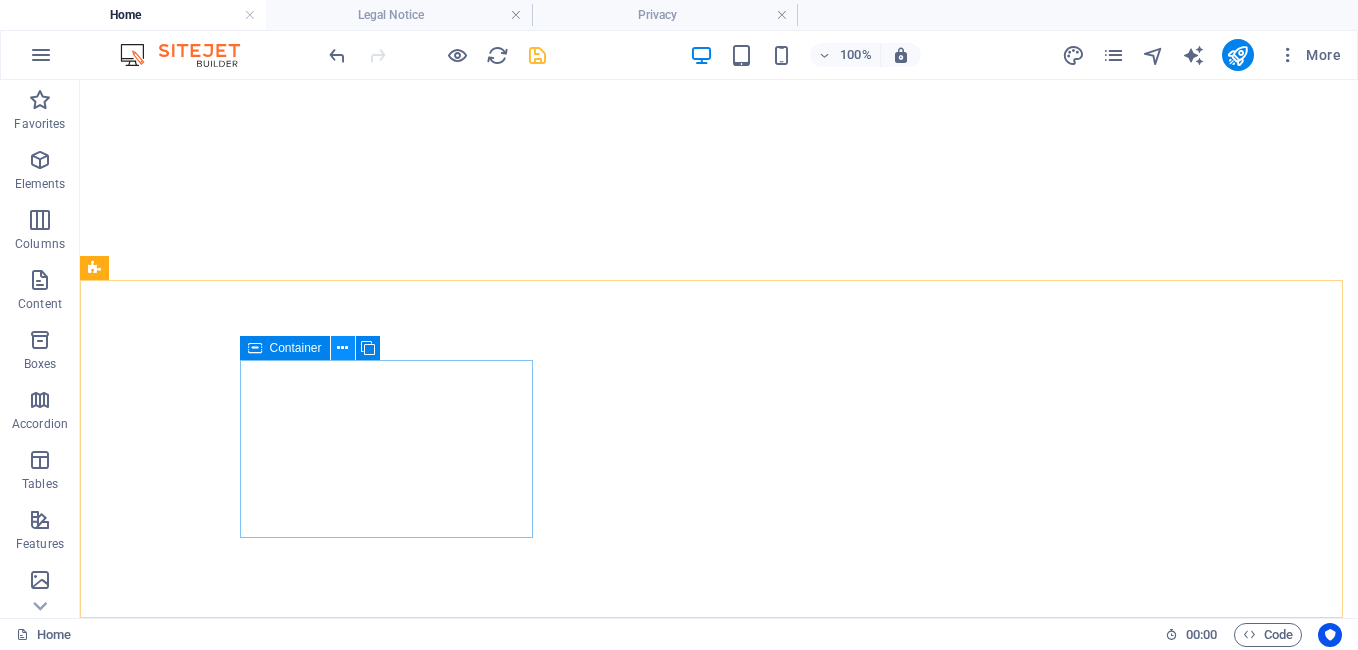 click at bounding box center (342, 348) 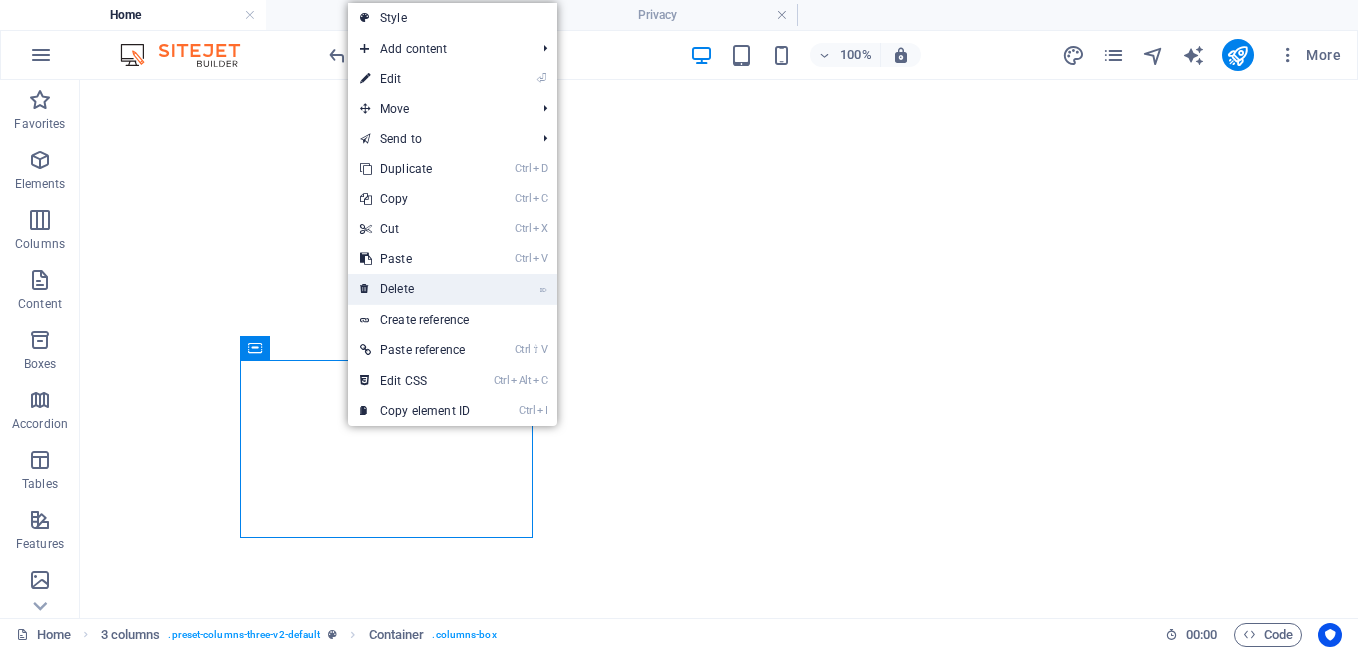 click on "⌦  Delete" at bounding box center [415, 289] 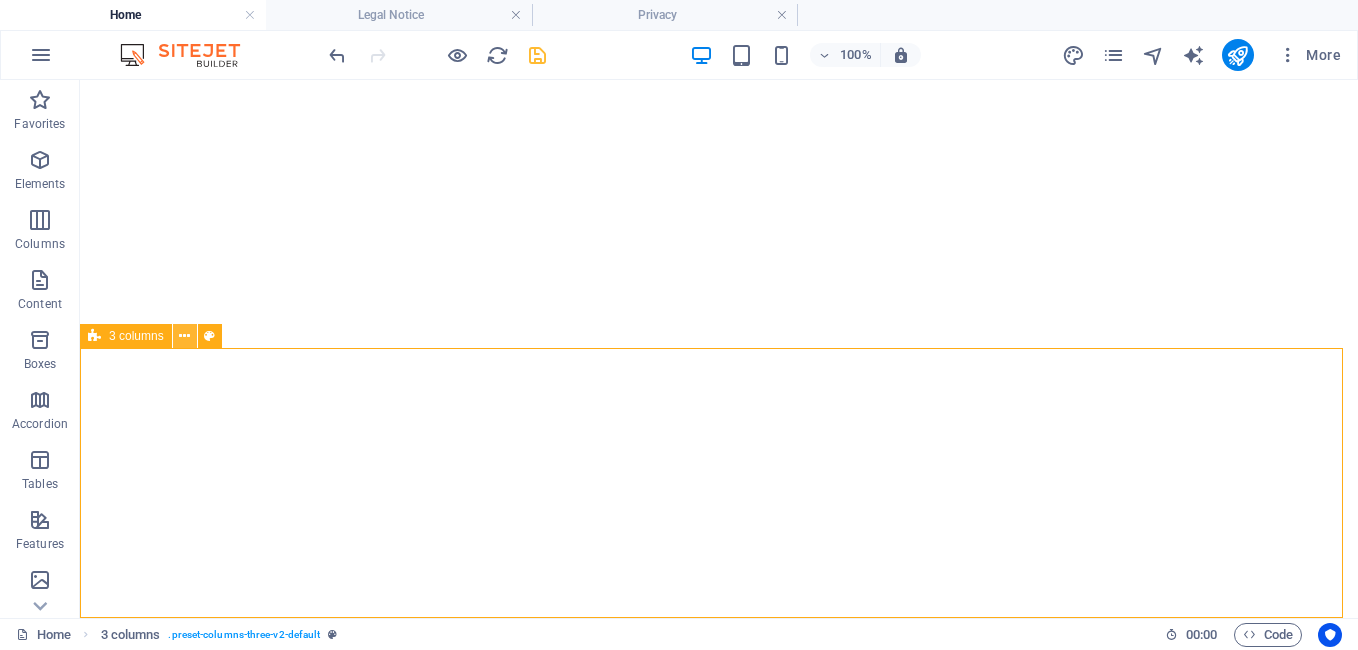 click at bounding box center (184, 336) 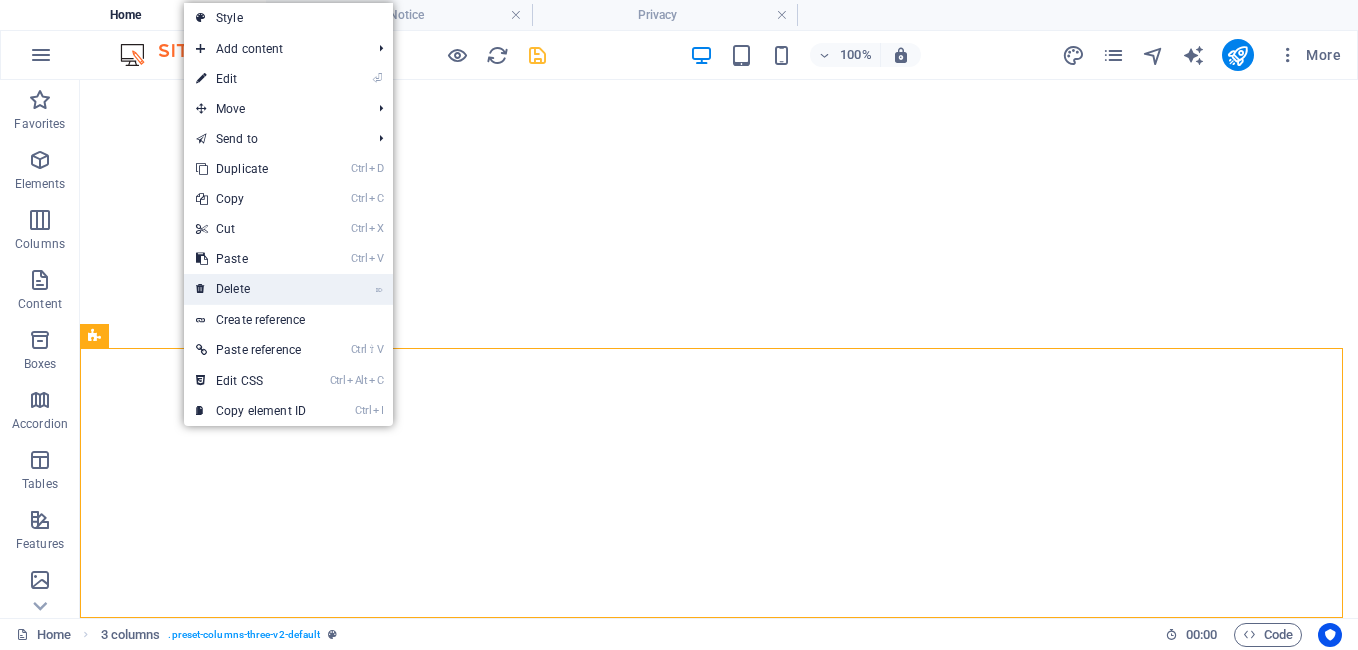 click on "⌦  Delete" at bounding box center [251, 289] 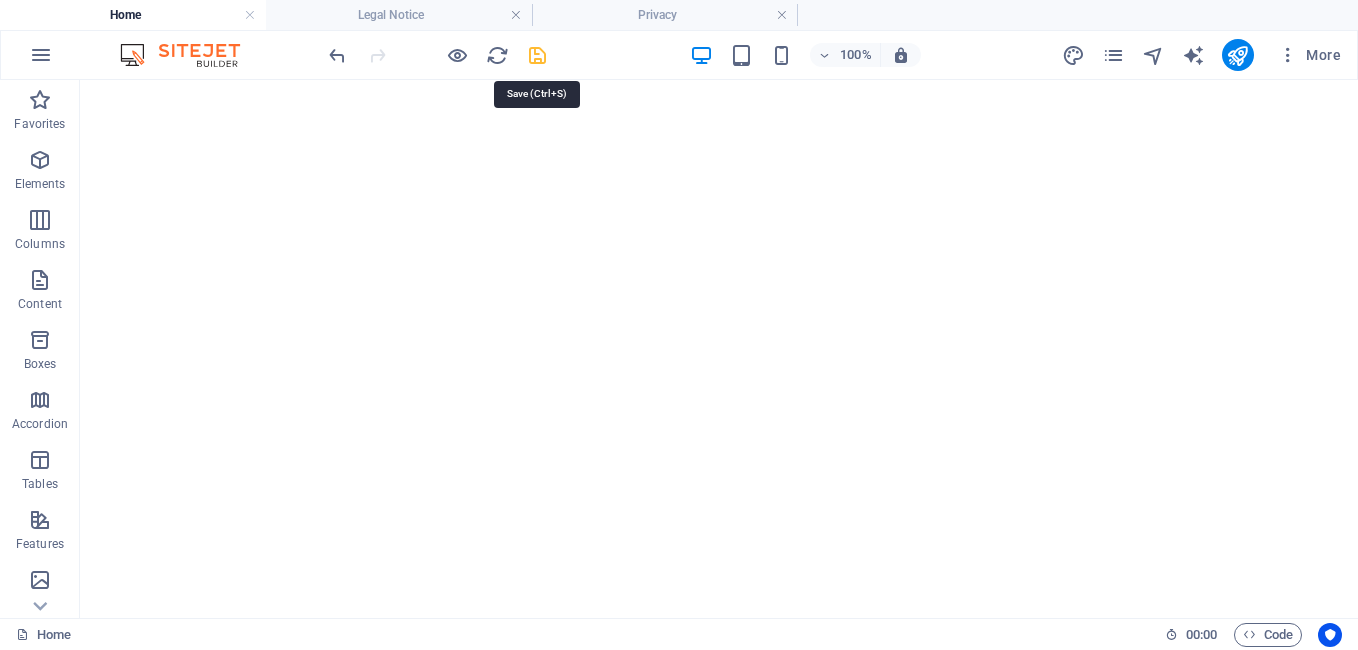 click at bounding box center [537, 55] 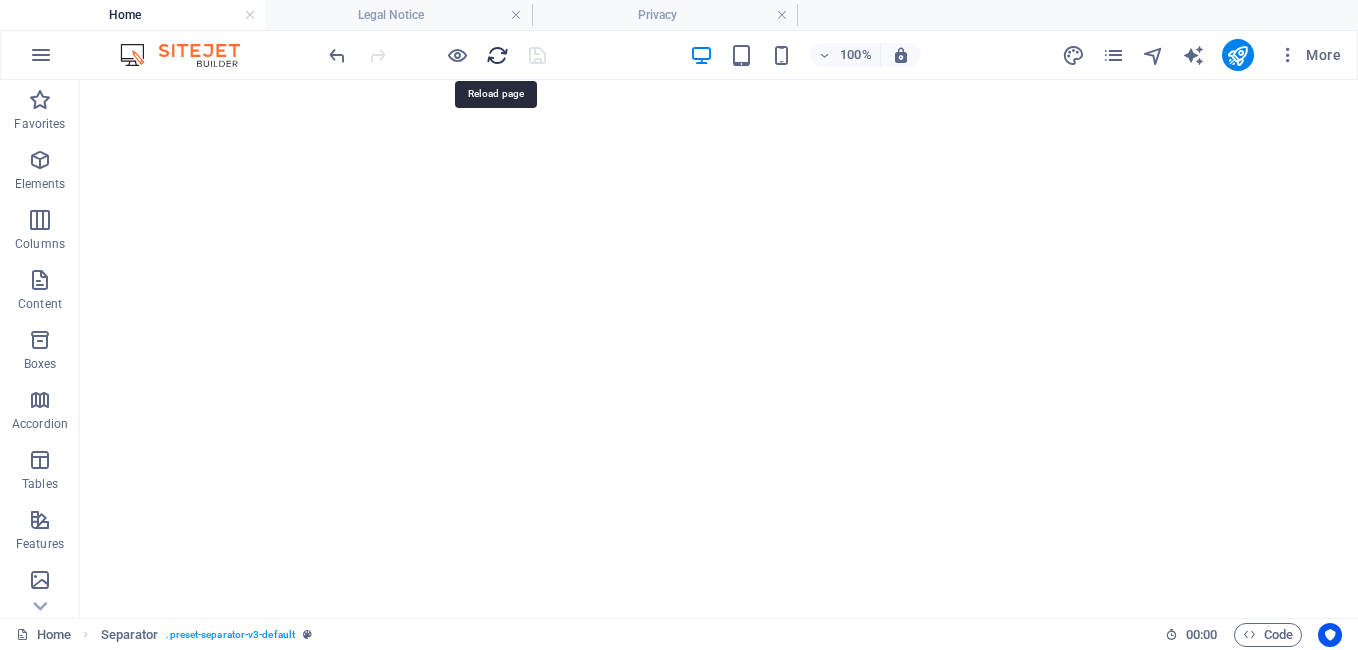 click at bounding box center [497, 55] 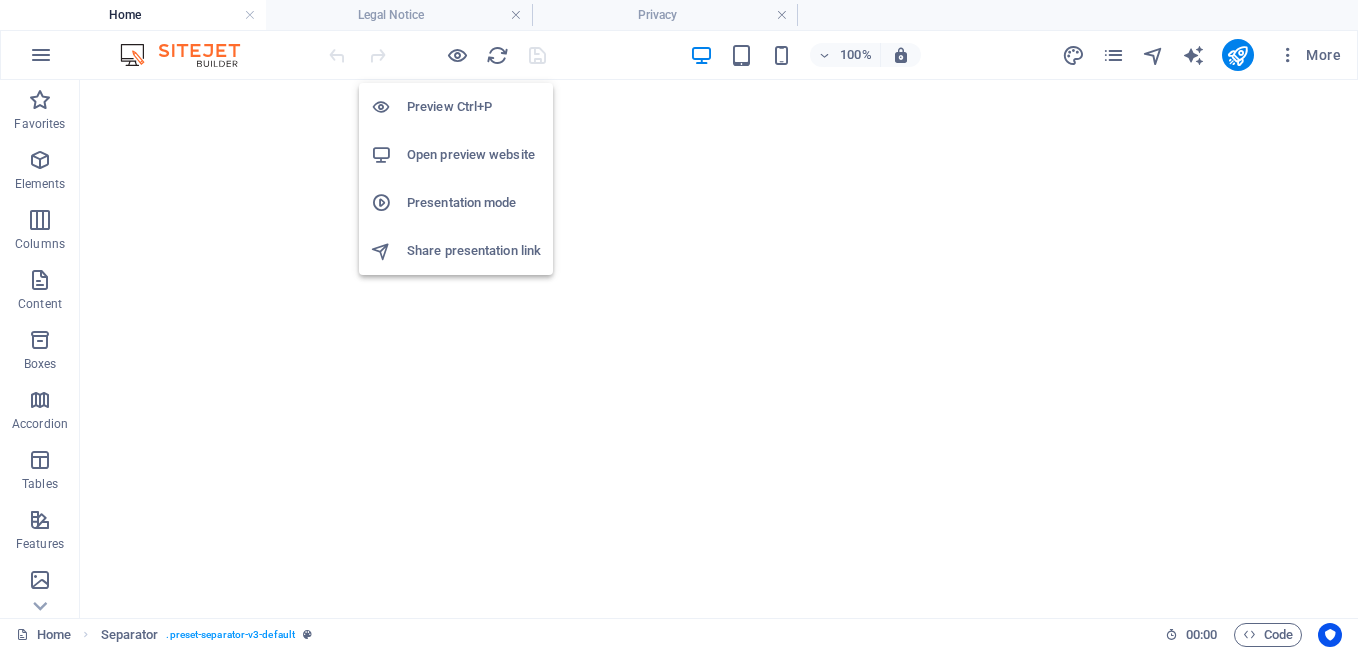 click on "Presentation mode" at bounding box center [474, 203] 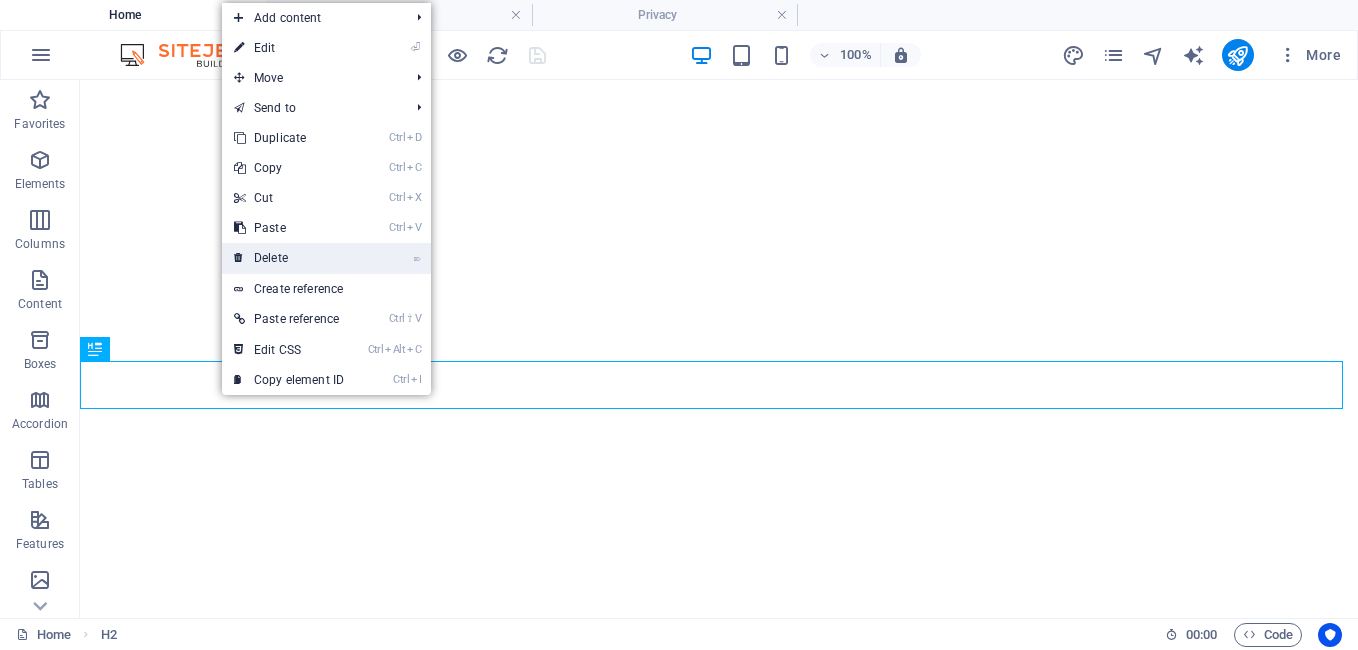 click on "⌦  Delete" at bounding box center (289, 258) 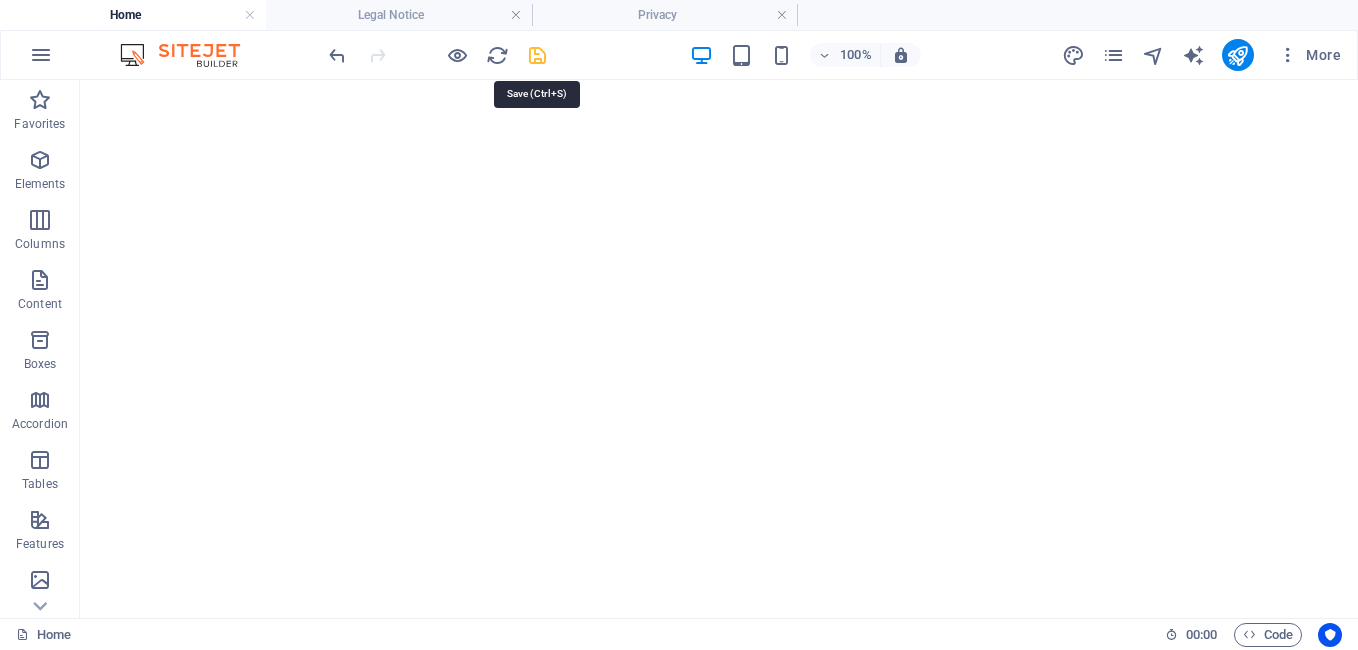click at bounding box center (537, 55) 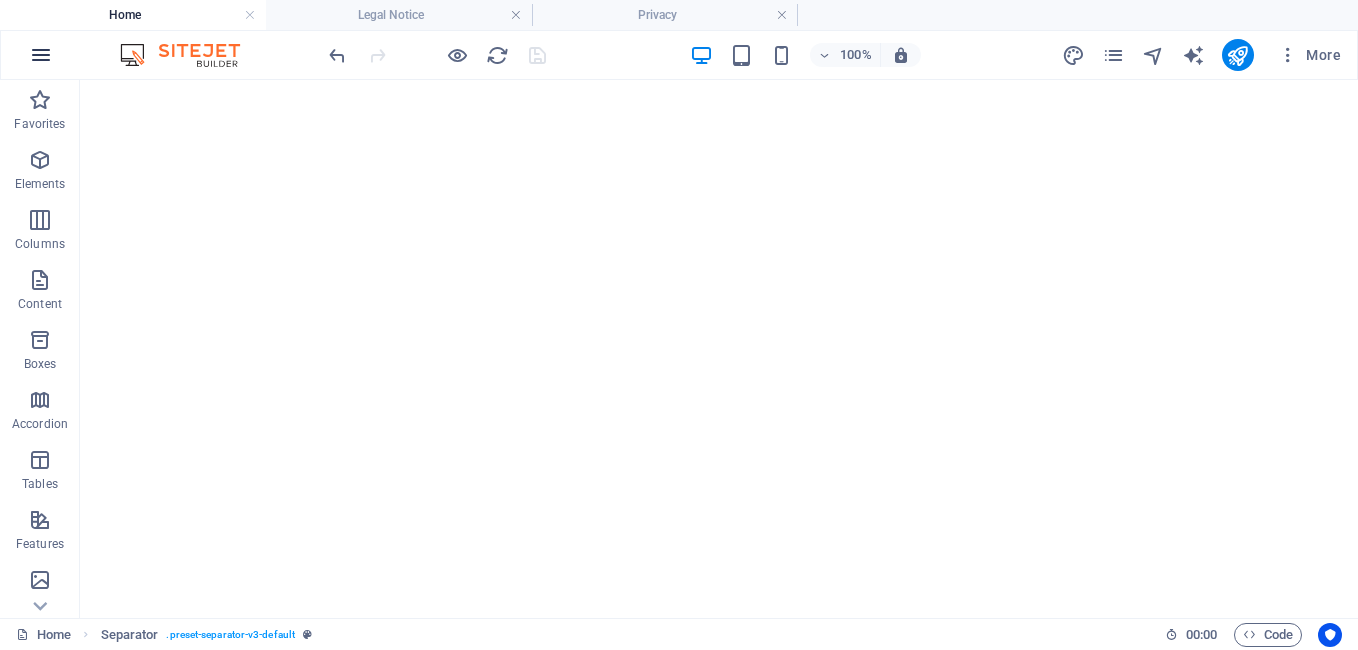 click at bounding box center [41, 55] 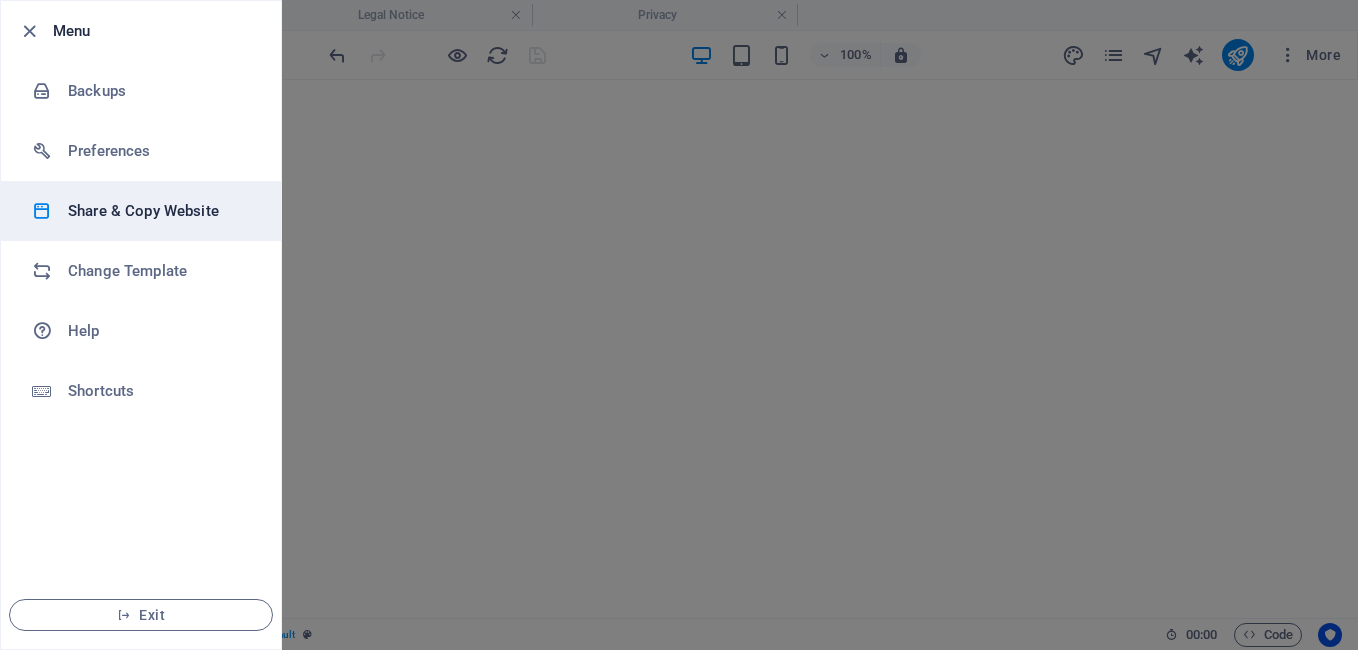 click on "Share & Copy Website" at bounding box center [160, 211] 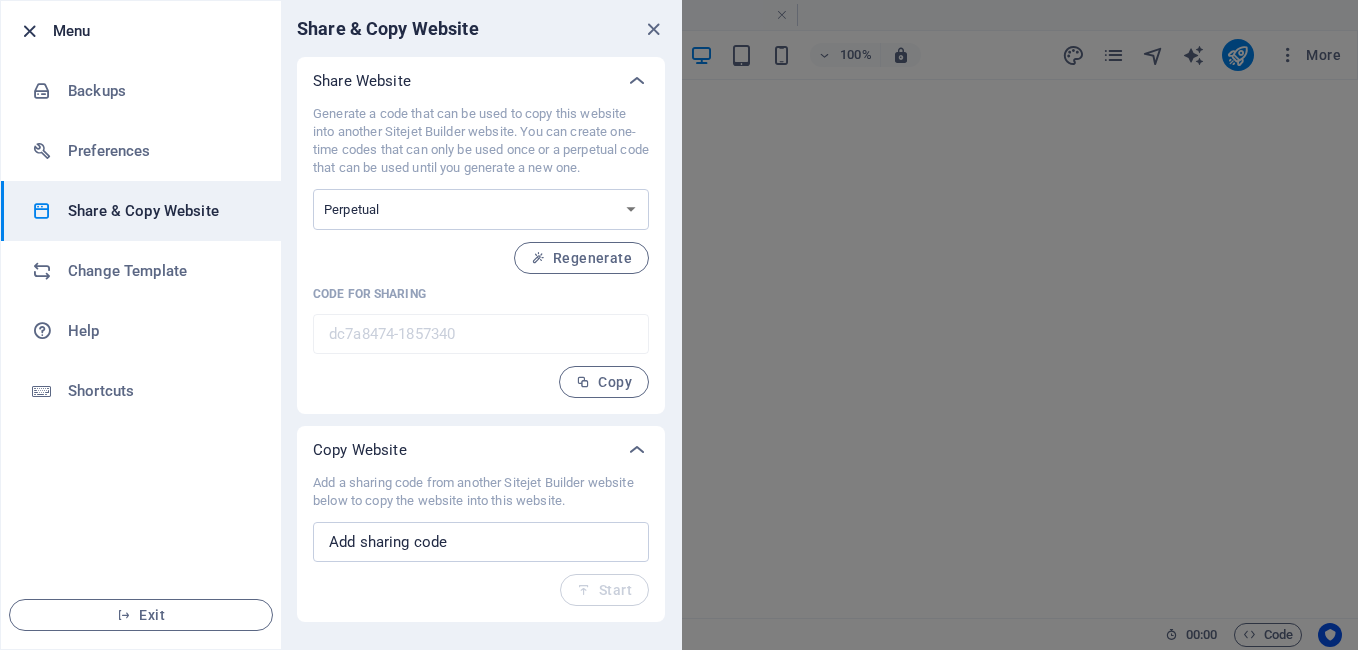click at bounding box center [29, 31] 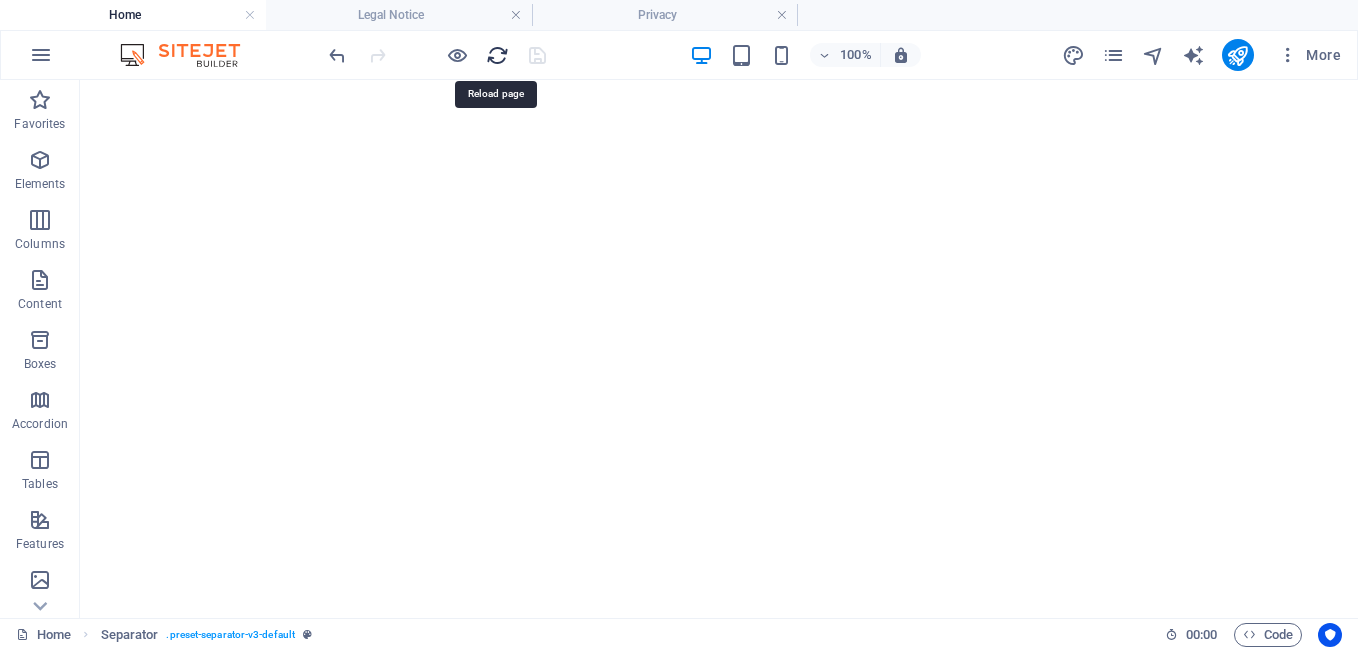 click at bounding box center [497, 55] 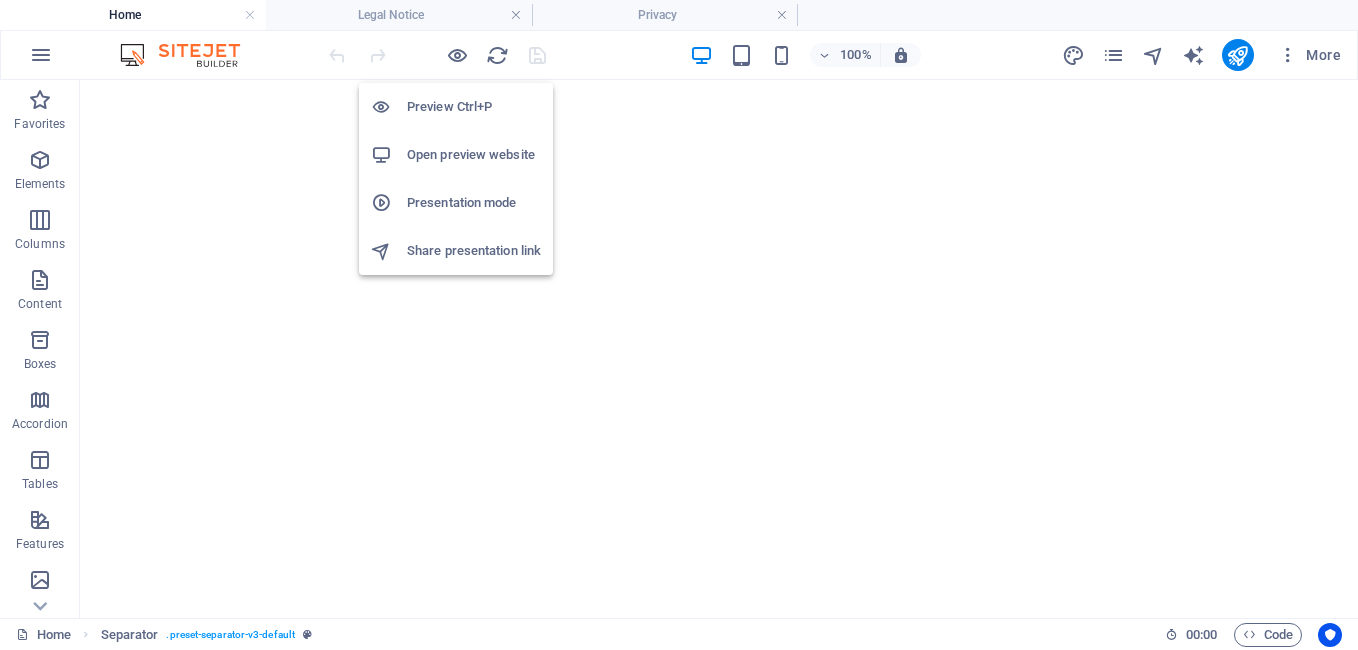 click on "Share presentation link" at bounding box center [474, 251] 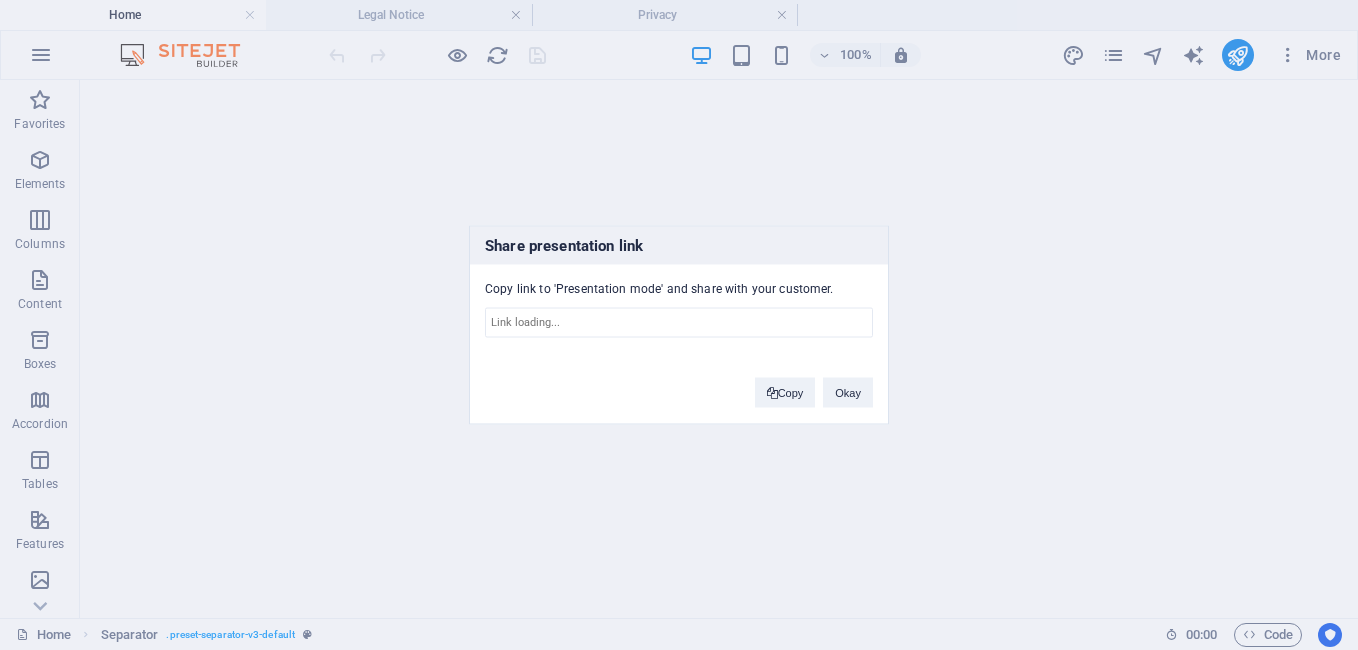 type on "https://cms.sitehub.io/presentation/1857340/f254d5195990dcf7059137dbcd9b603dd135048c0262ebe3edf30da46f70f33a" 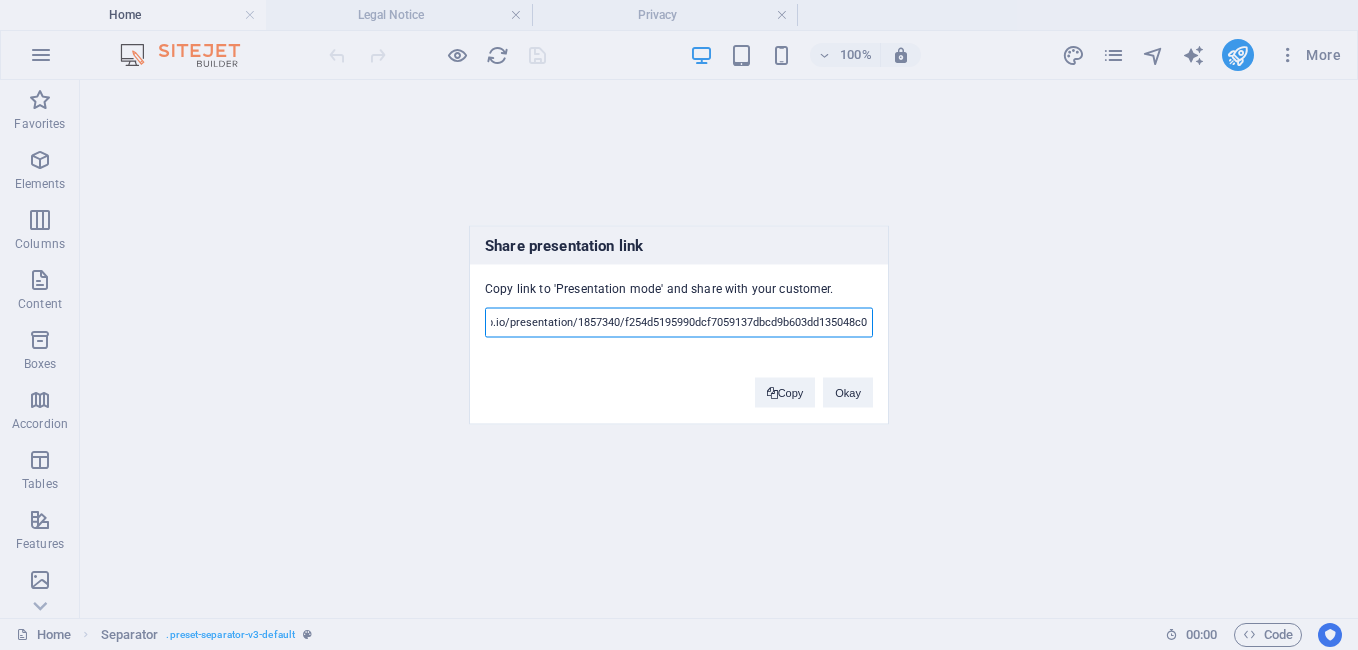 scroll, scrollTop: 0, scrollLeft: 231, axis: horizontal 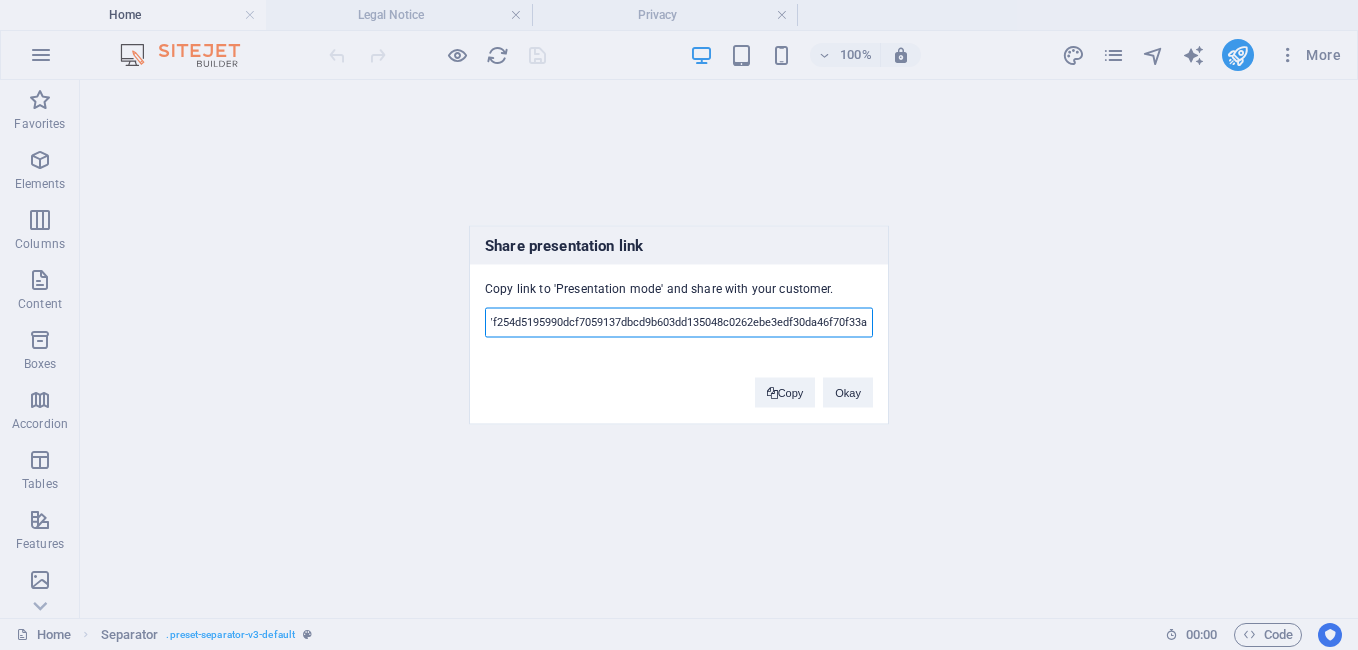 drag, startPoint x: 486, startPoint y: 324, endPoint x: 1361, endPoint y: 383, distance: 876.9869 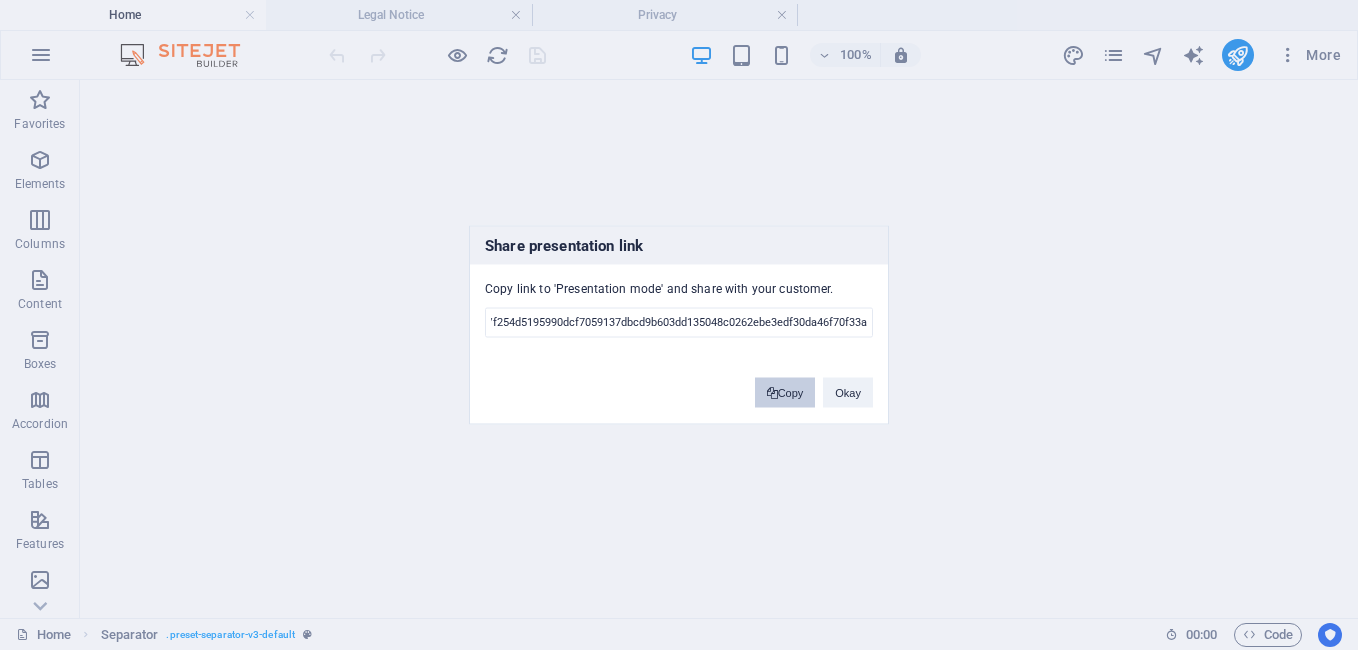 scroll, scrollTop: 0, scrollLeft: 0, axis: both 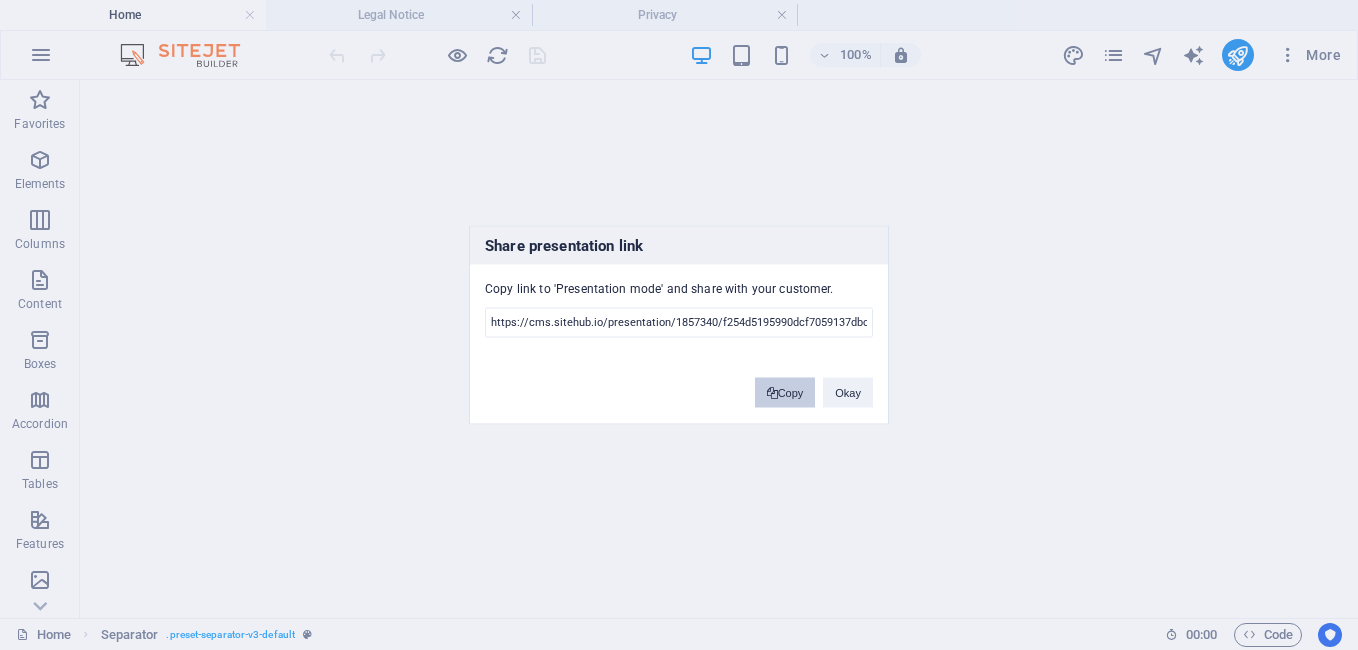 click on "Copy" at bounding box center [785, 393] 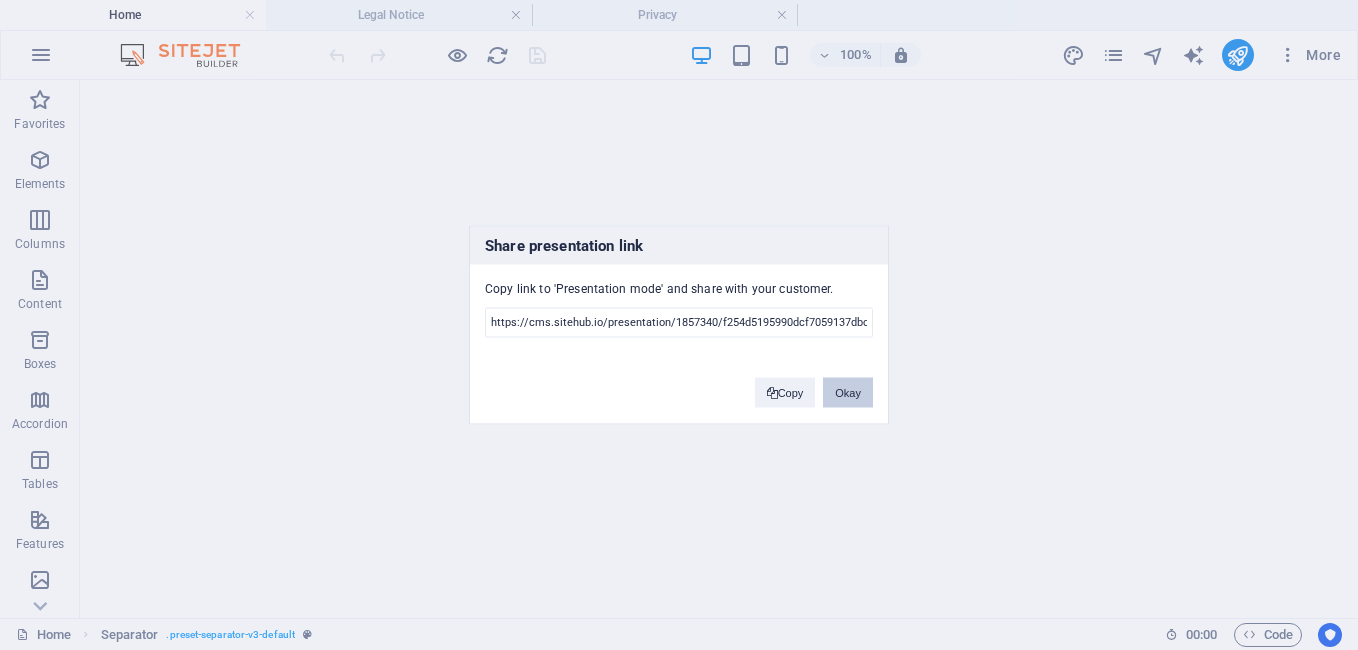 click on "Okay" at bounding box center (848, 393) 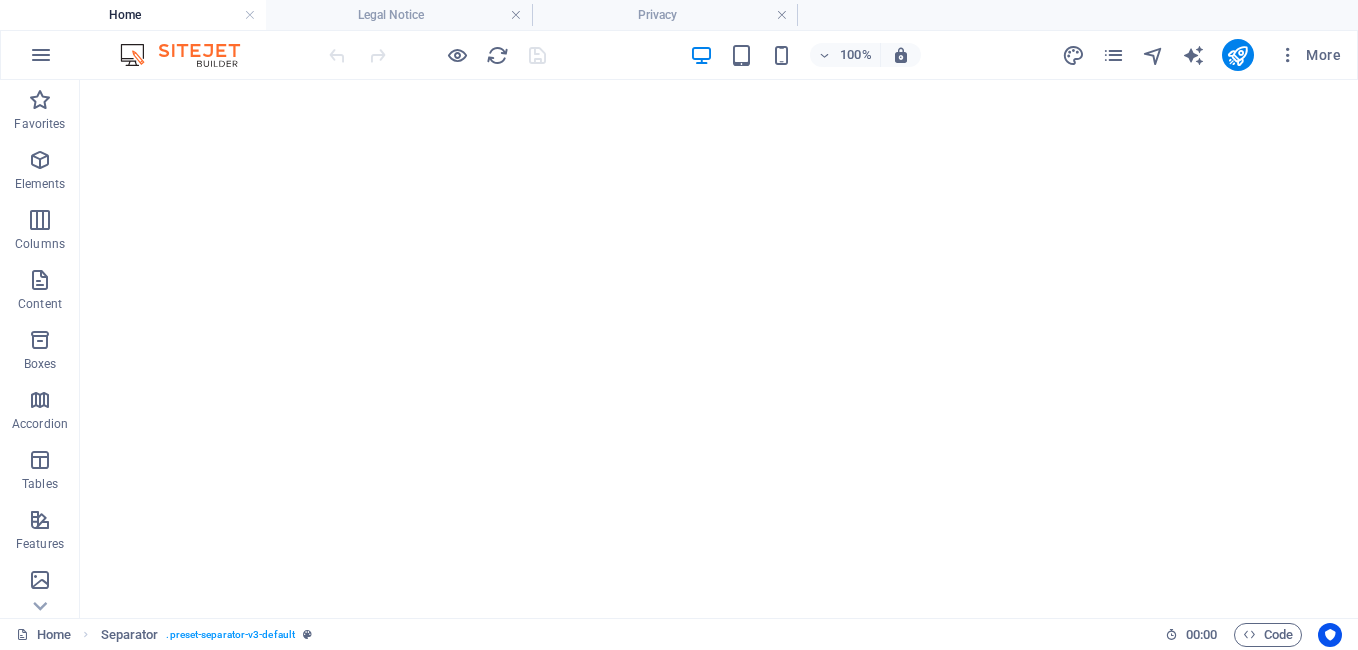 drag, startPoint x: 778, startPoint y: 13, endPoint x: 764, endPoint y: 11, distance: 14.142136 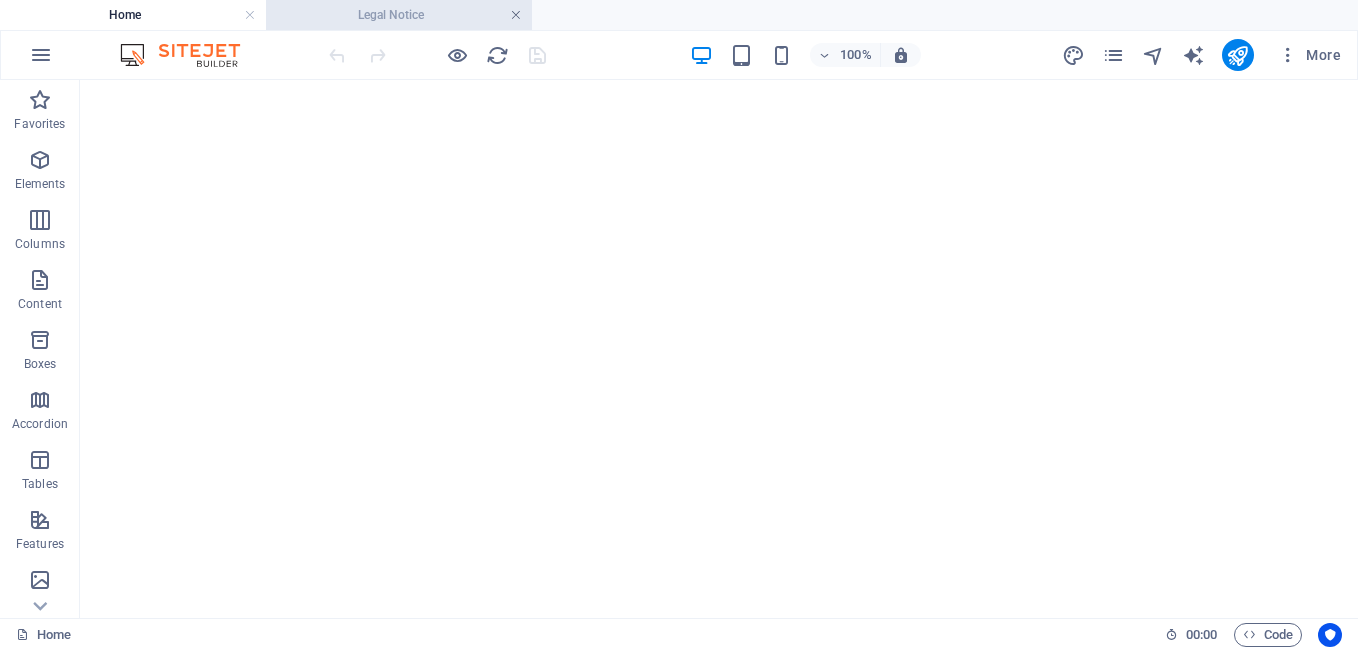 click at bounding box center (516, 15) 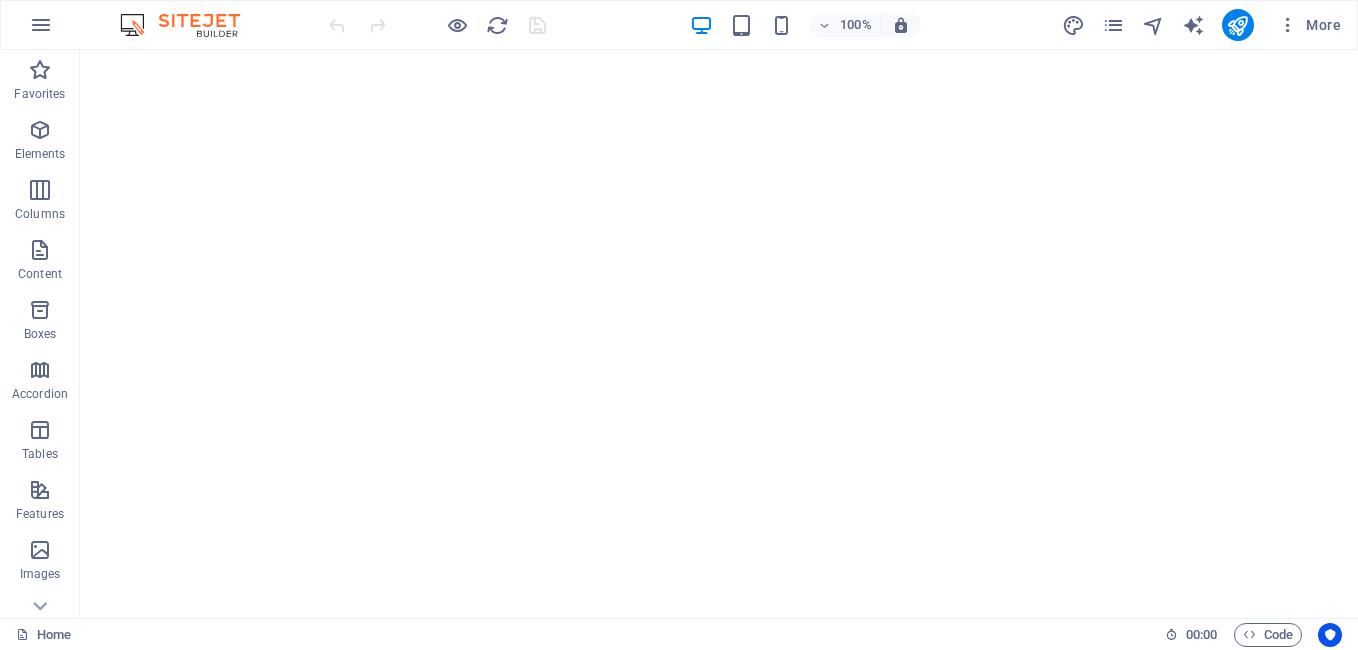 click at bounding box center [437, 25] 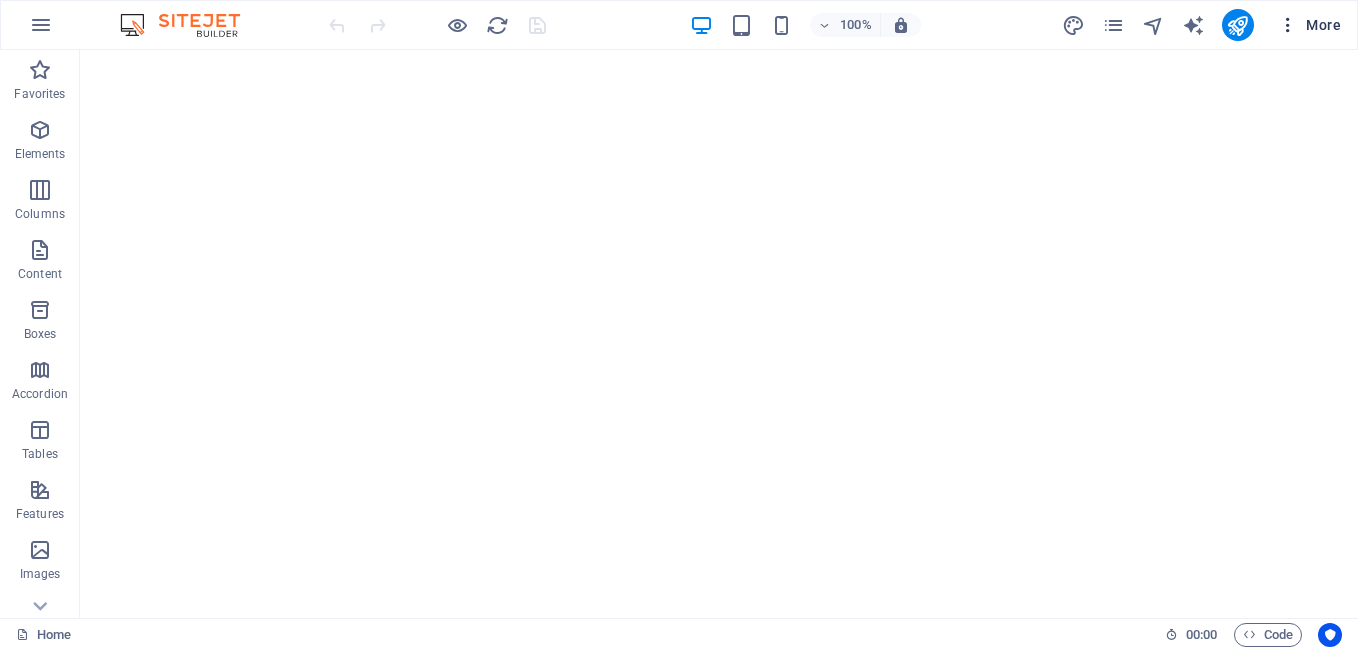 click on "More" at bounding box center [1309, 25] 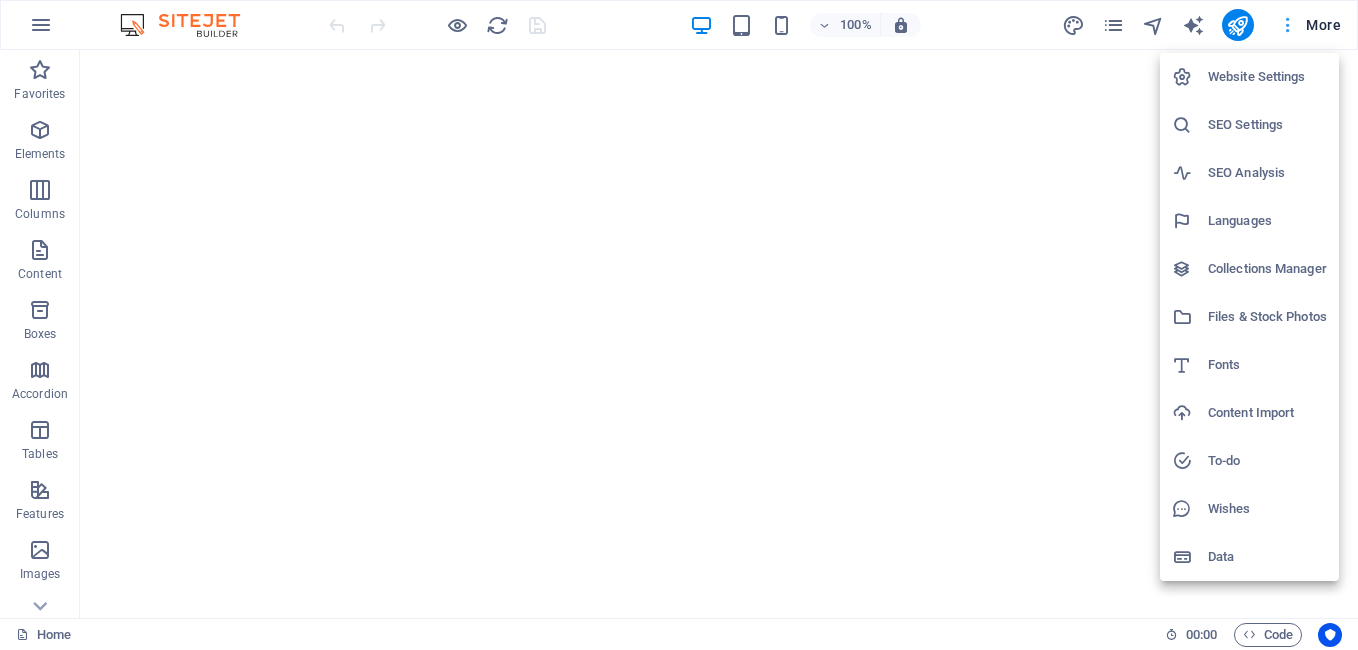 click at bounding box center (679, 325) 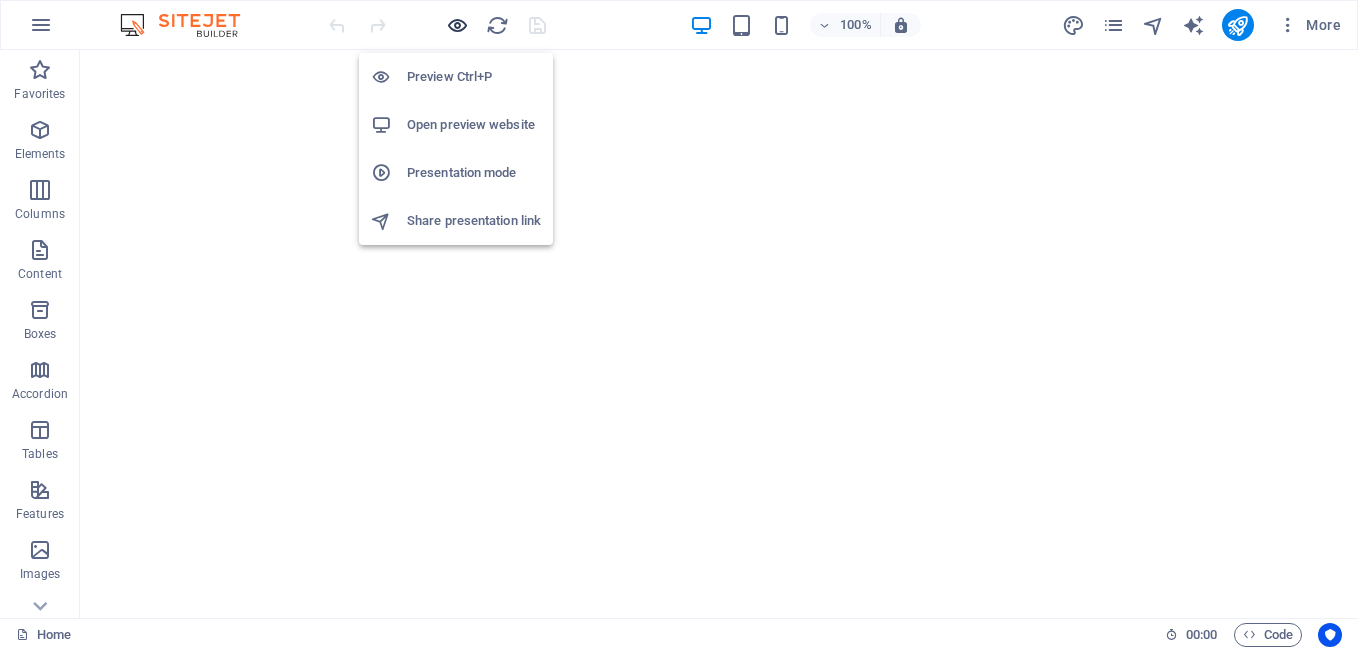 click at bounding box center (457, 25) 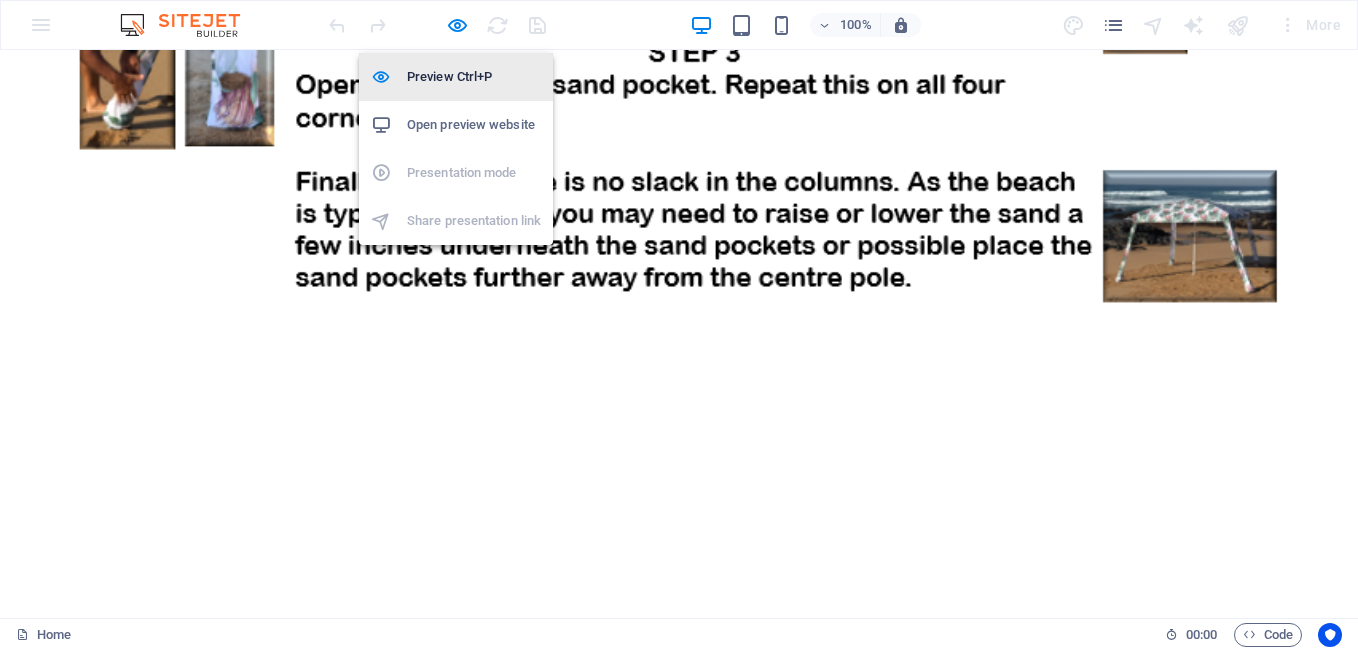 click on "Preview Ctrl+P" at bounding box center [474, 77] 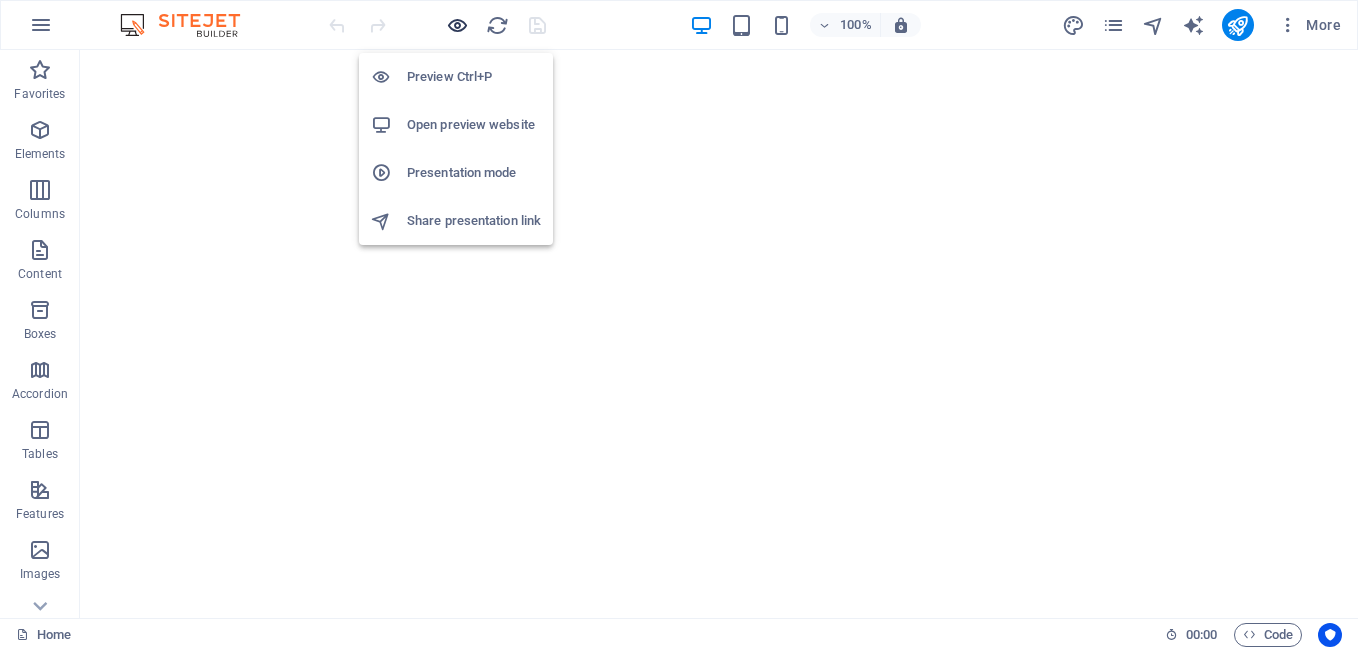 click at bounding box center [457, 25] 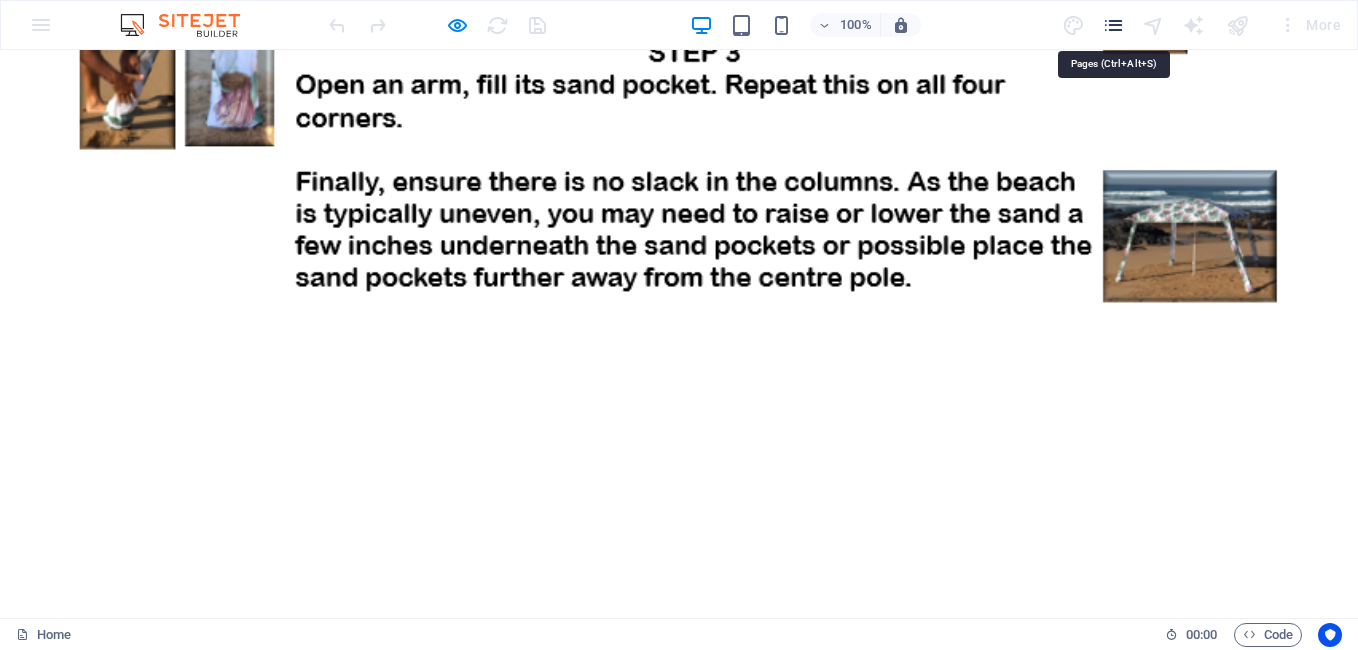 click at bounding box center (1113, 25) 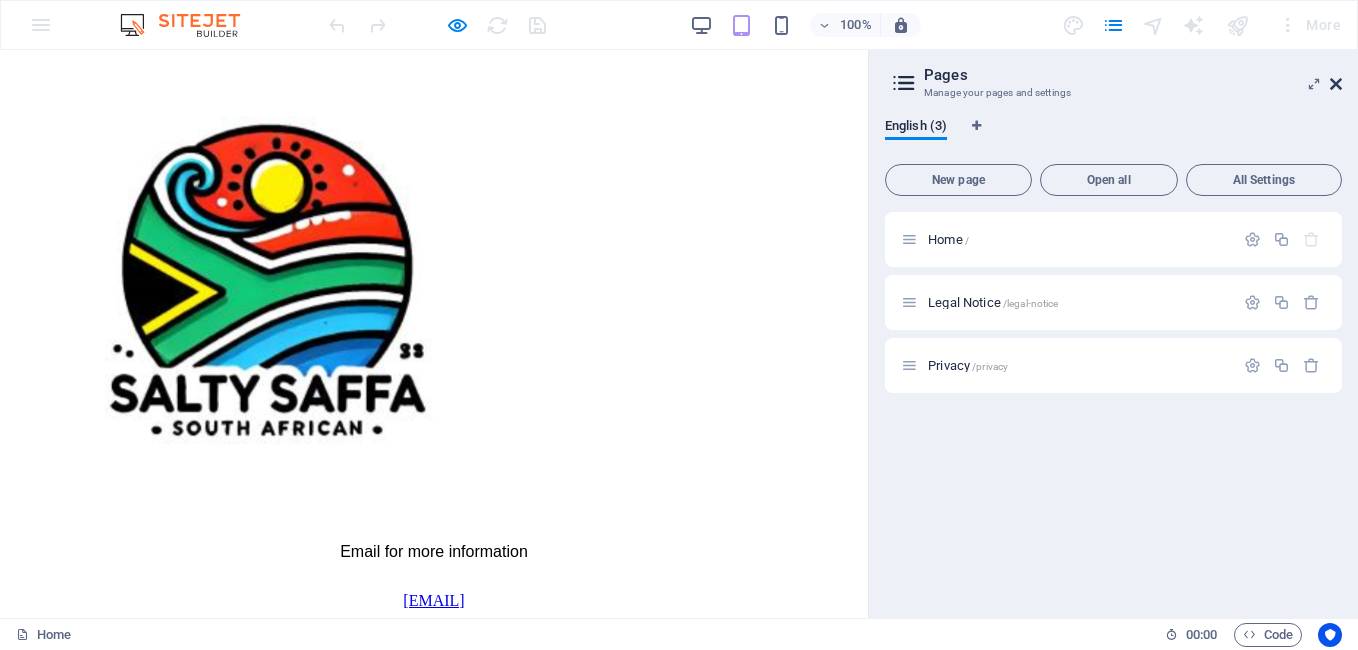 click at bounding box center [1336, 84] 